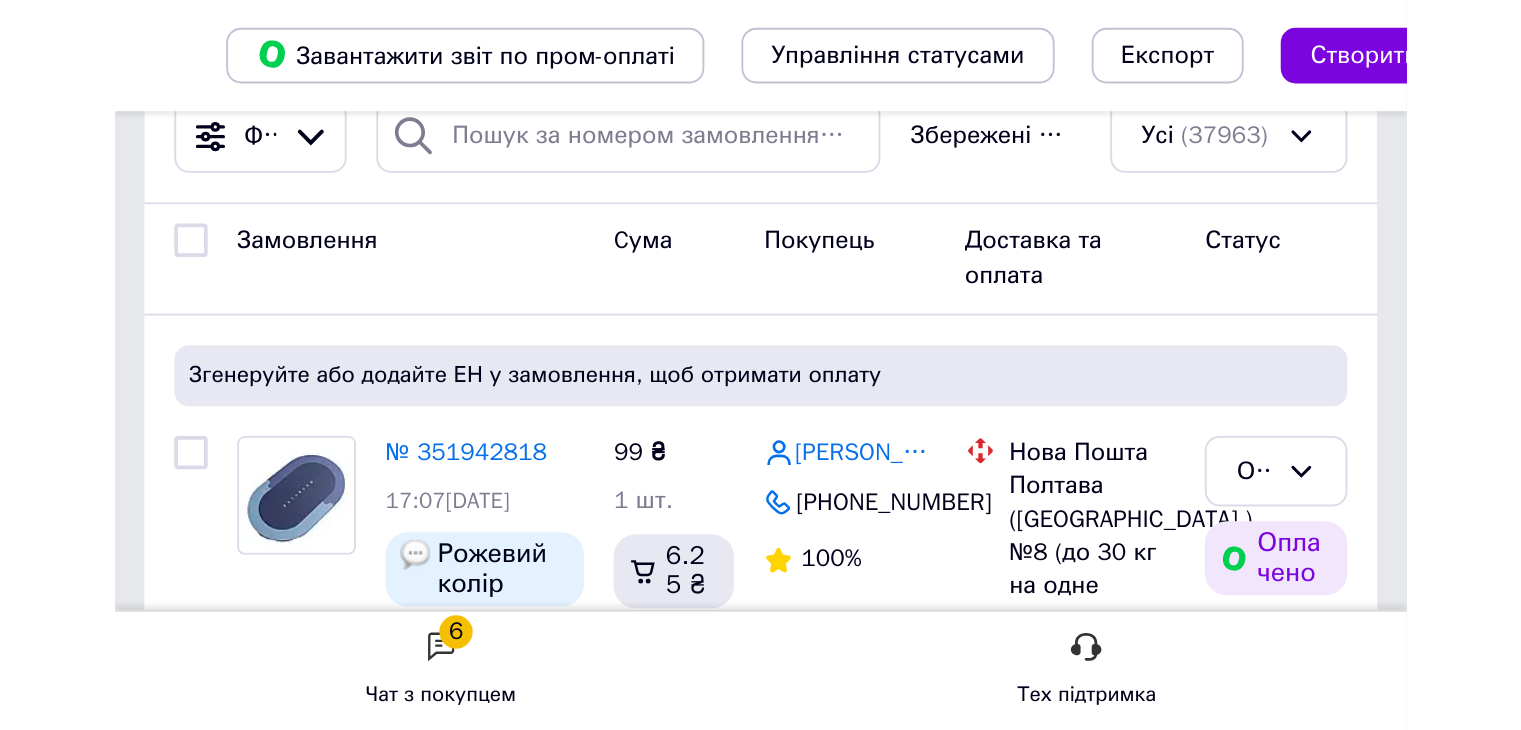 scroll, scrollTop: 0, scrollLeft: 0, axis: both 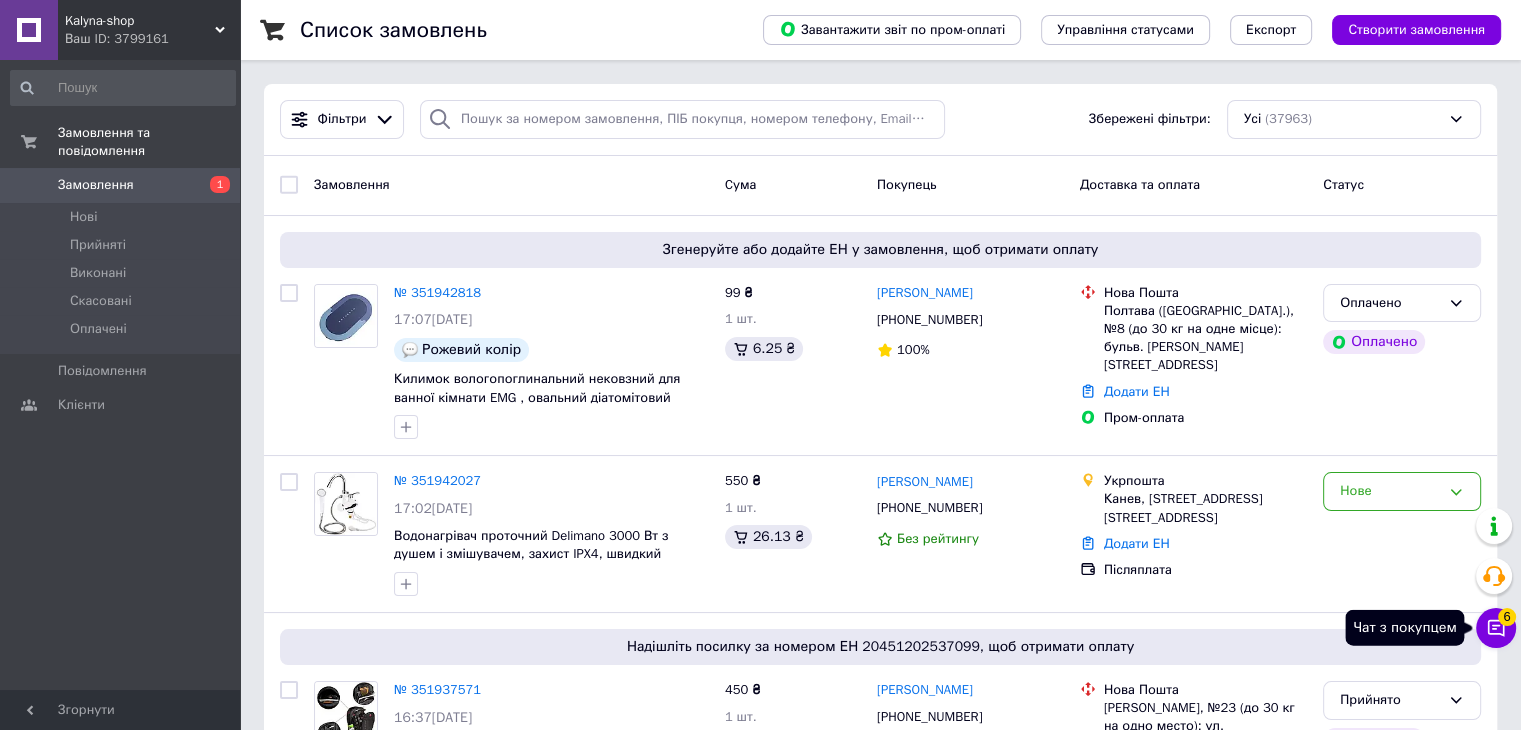 click 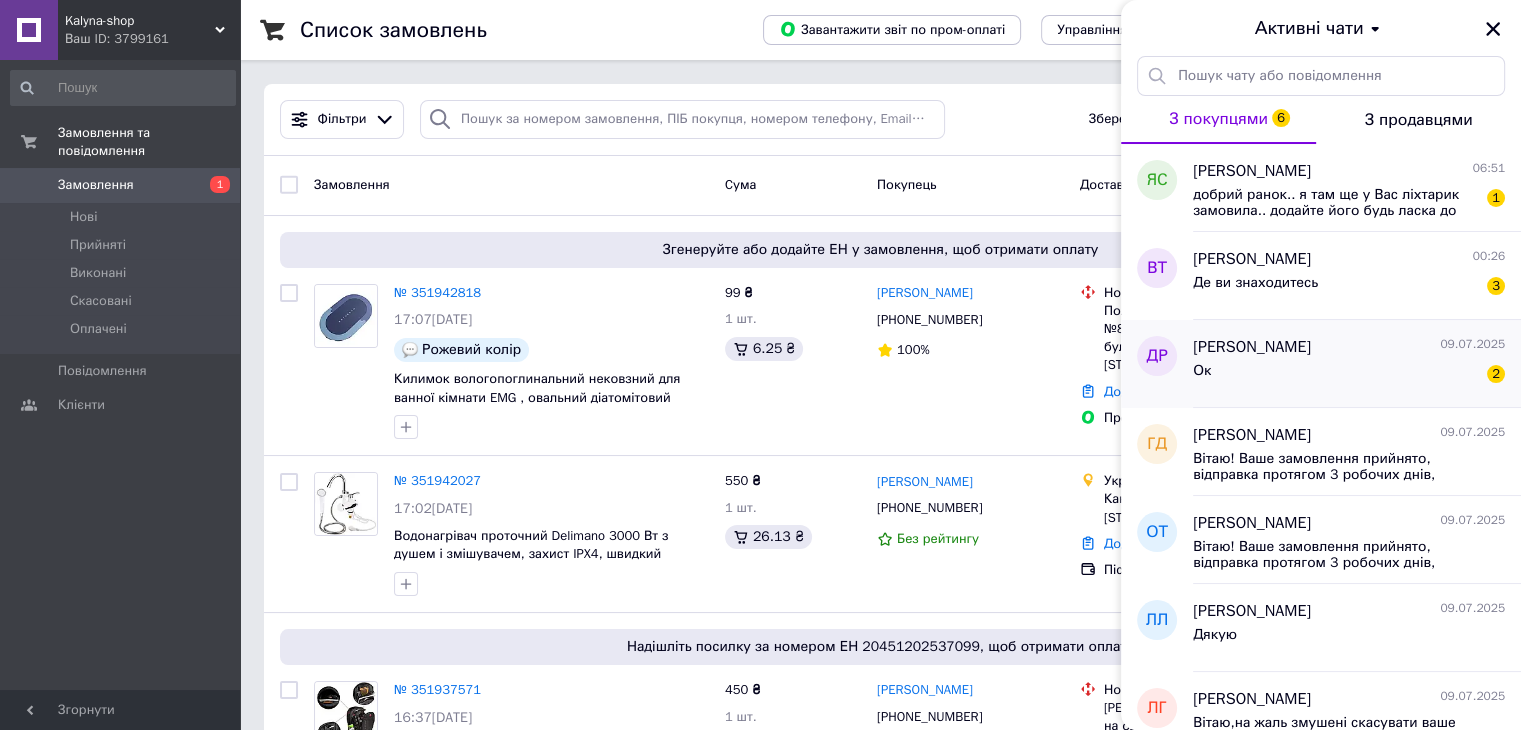 click on "Ок 2" at bounding box center [1349, 375] 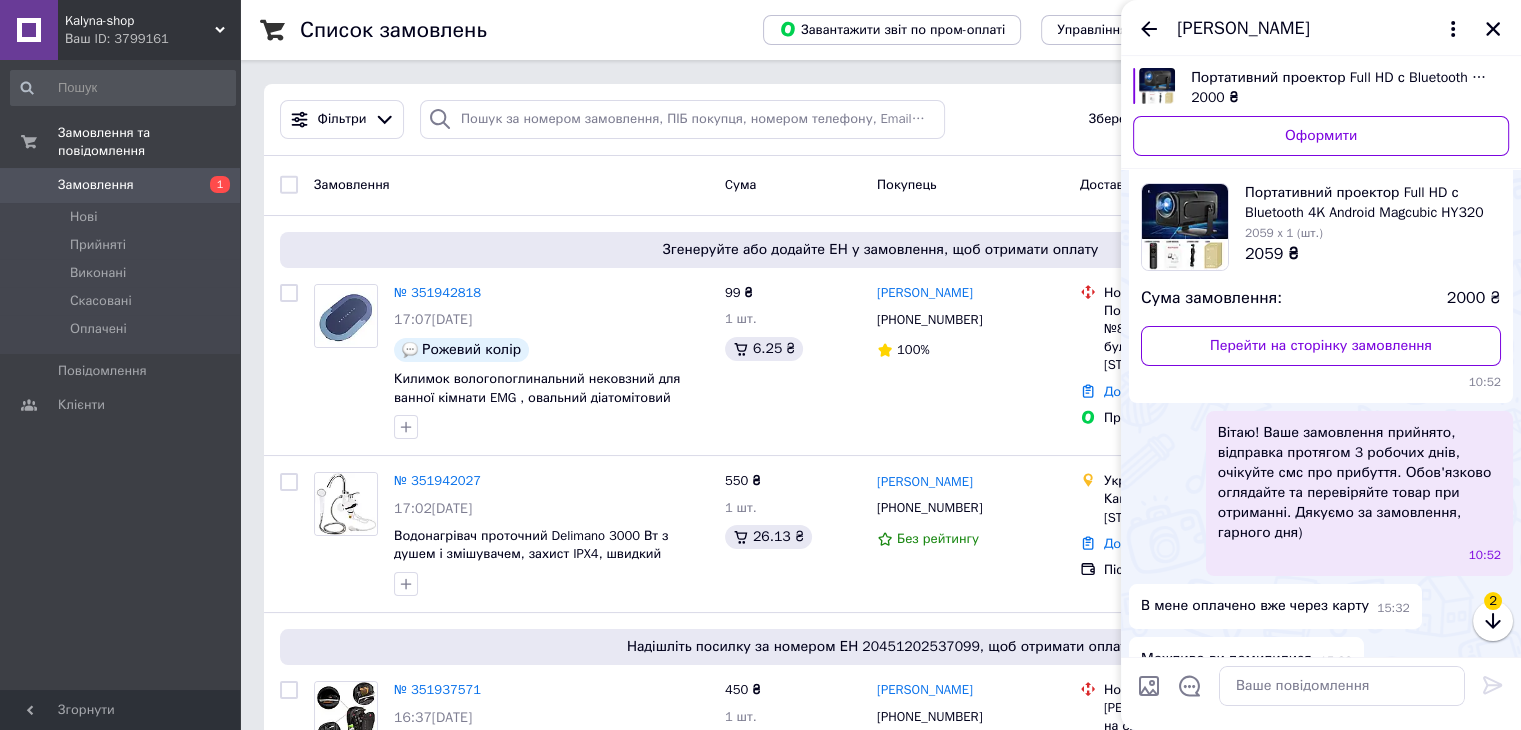 scroll, scrollTop: 2388, scrollLeft: 0, axis: vertical 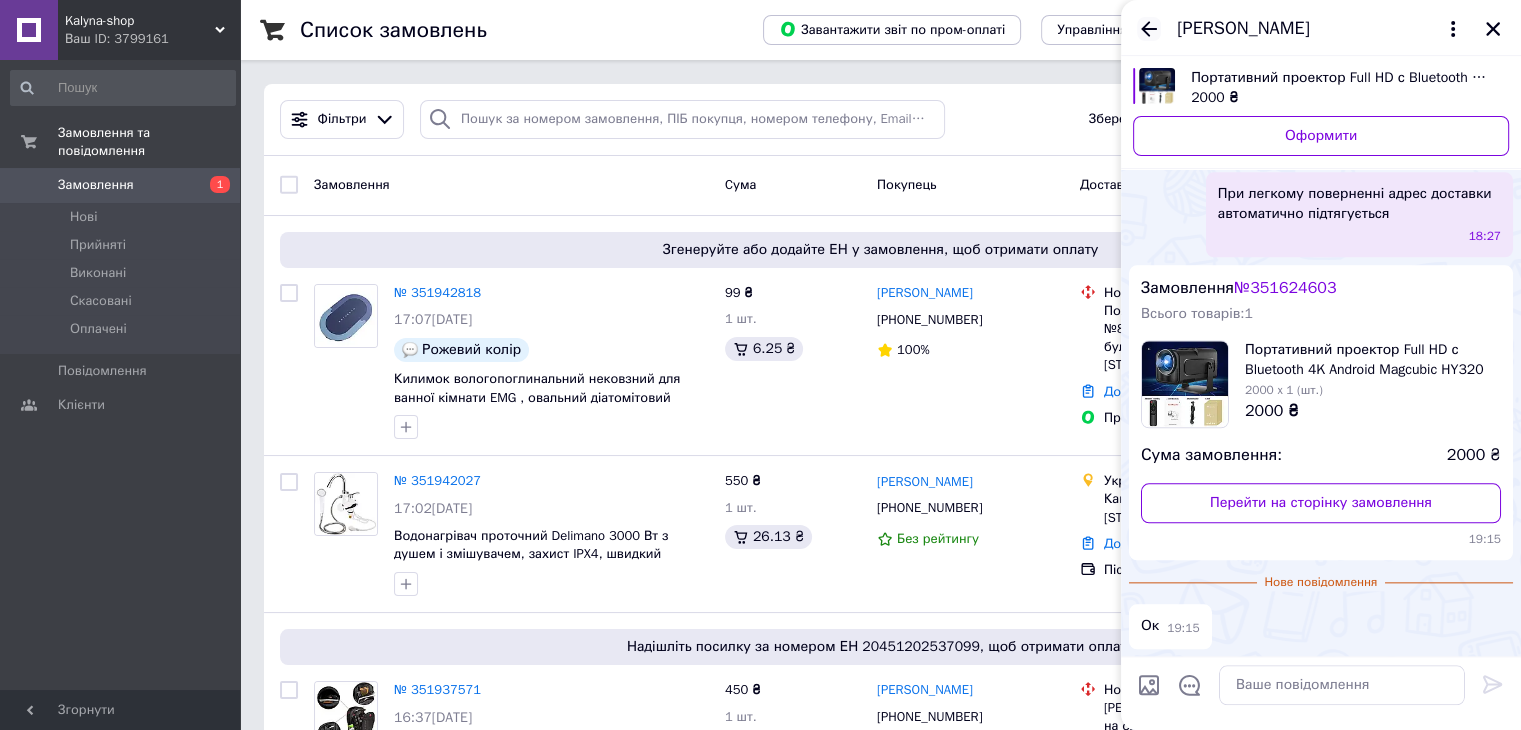 click 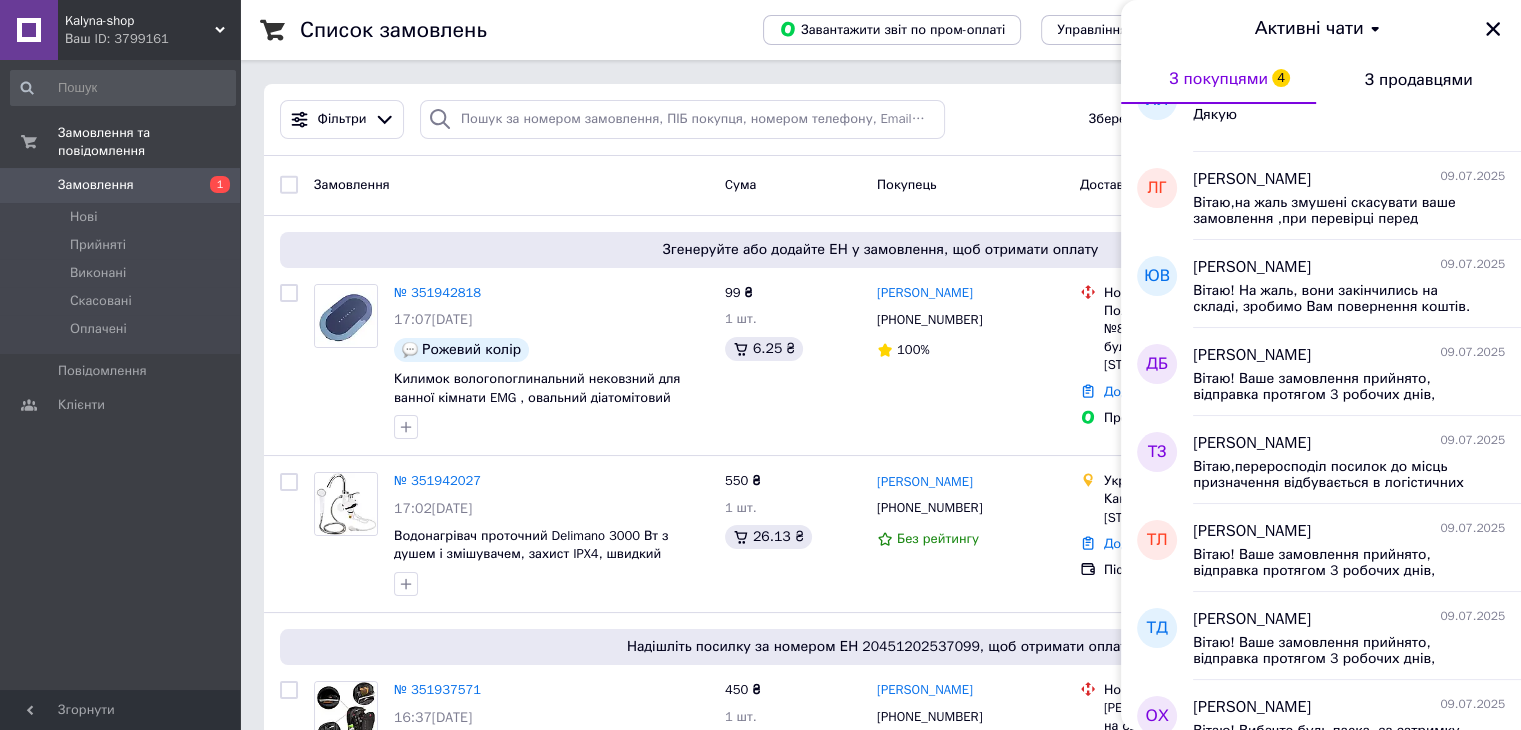 scroll, scrollTop: 500, scrollLeft: 0, axis: vertical 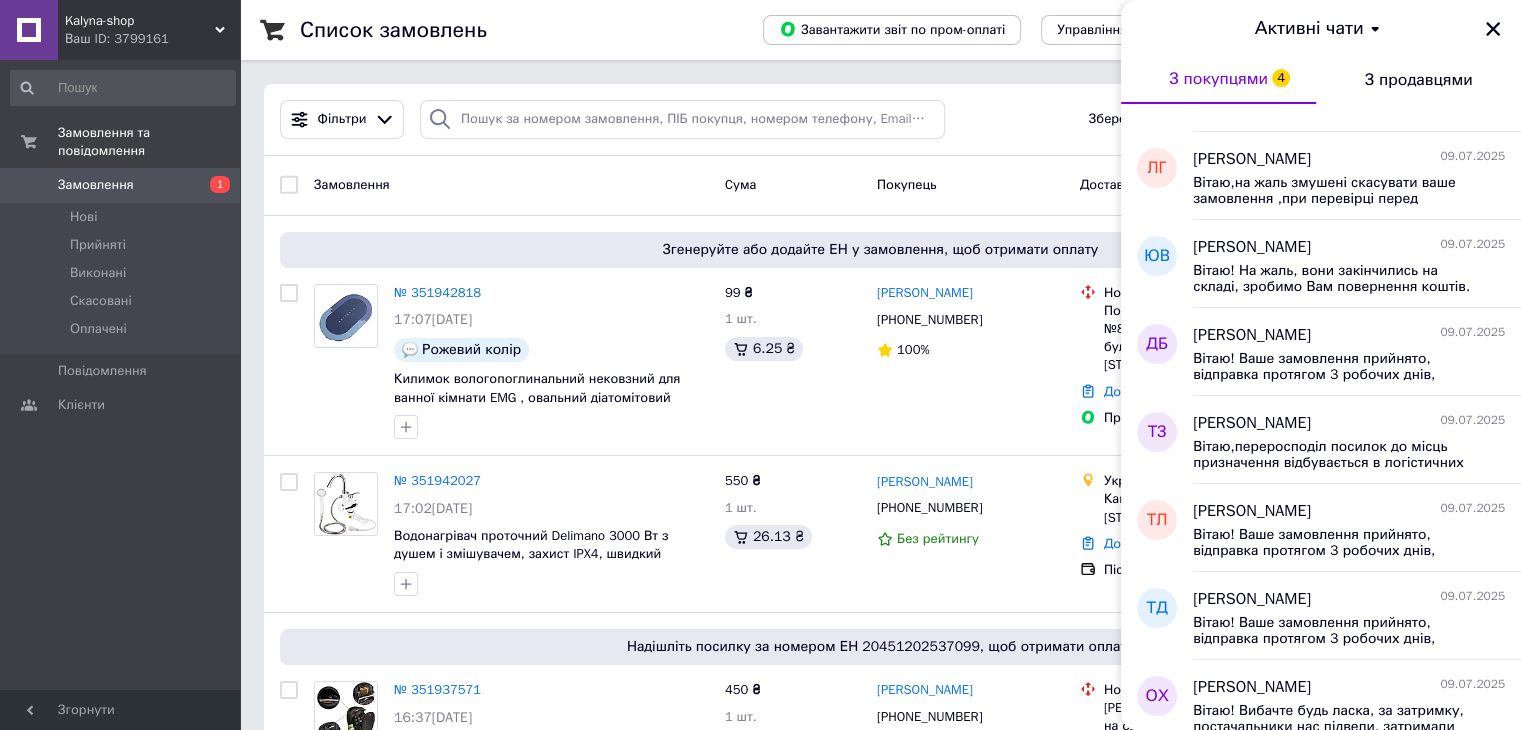 click on "Kalyna-shop" at bounding box center [140, 21] 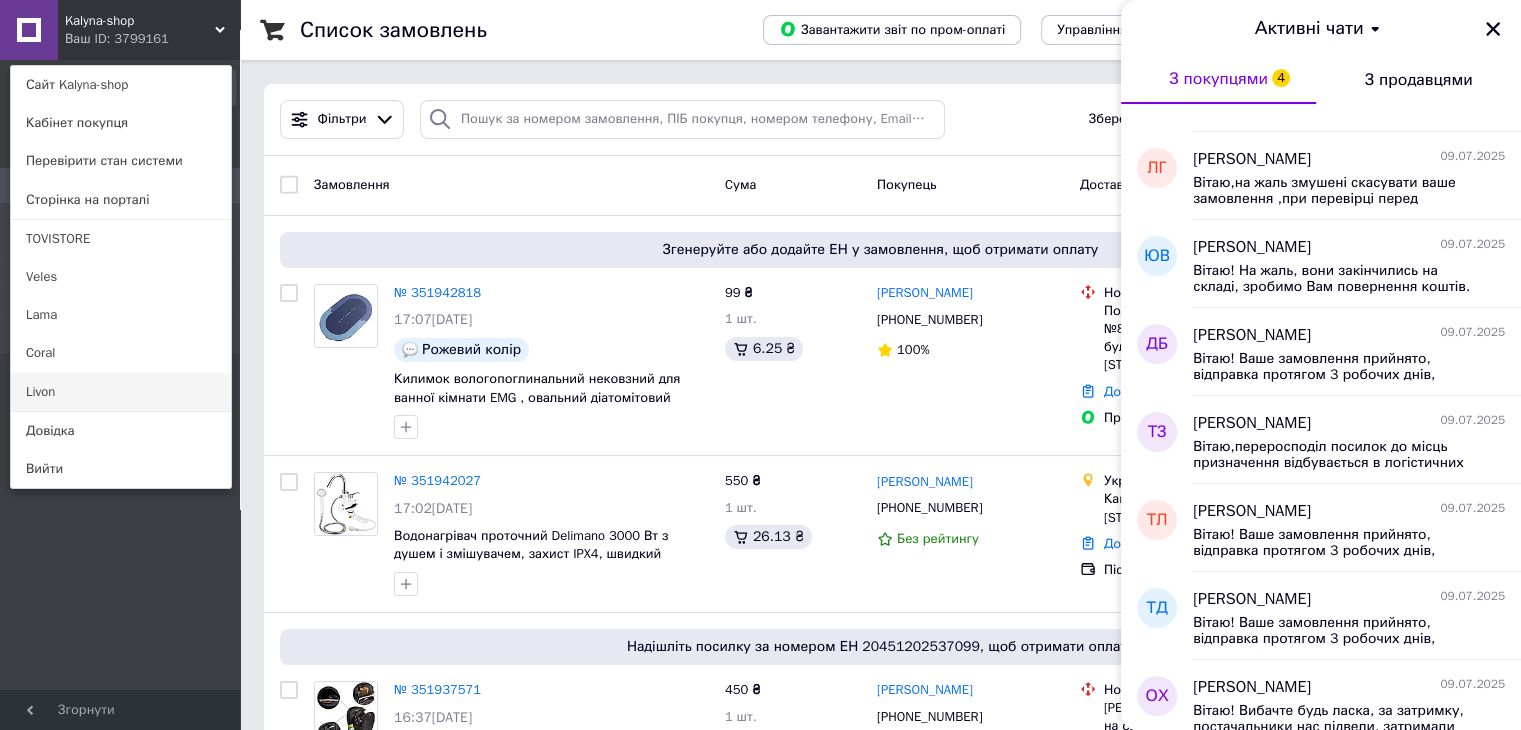 click on "Livon" at bounding box center (121, 392) 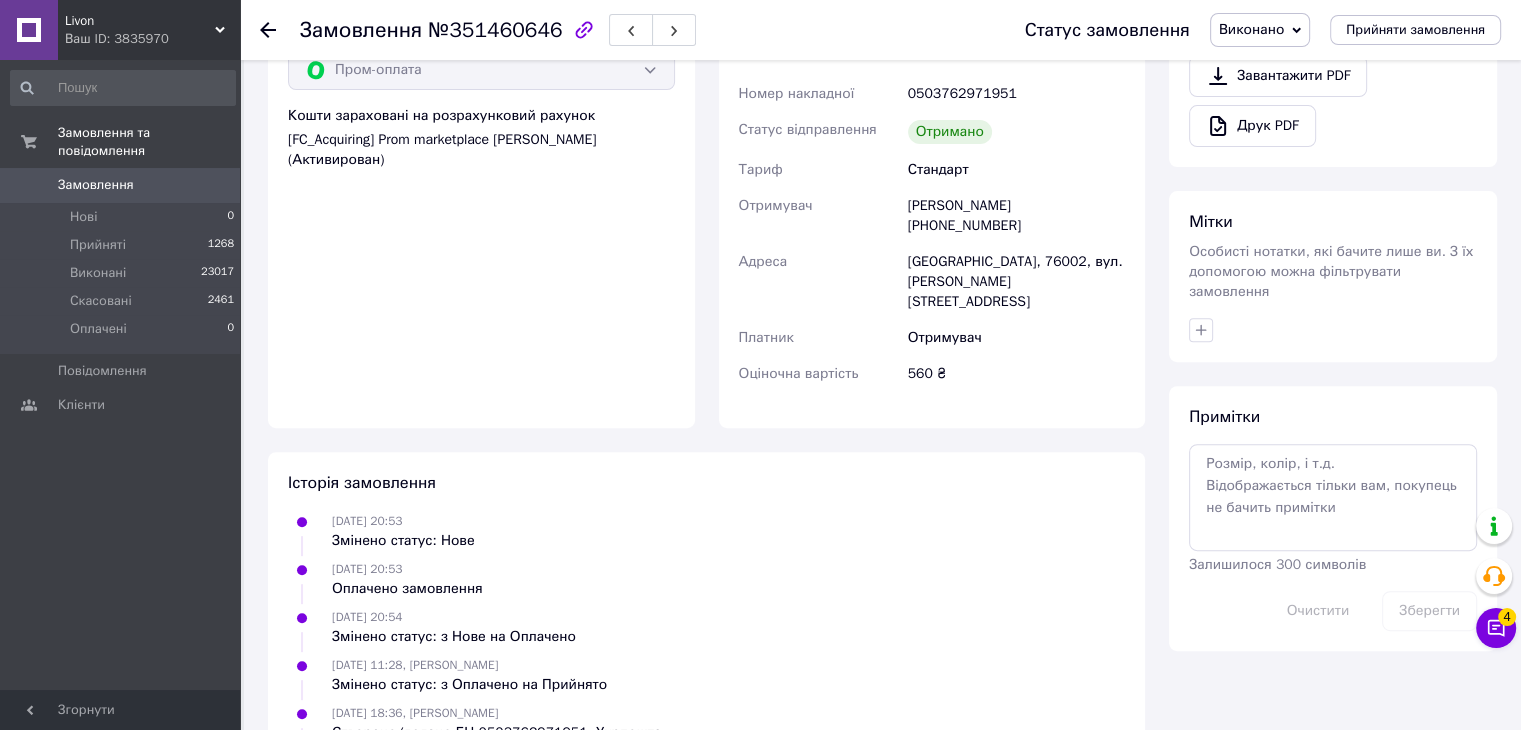 scroll, scrollTop: 1034, scrollLeft: 0, axis: vertical 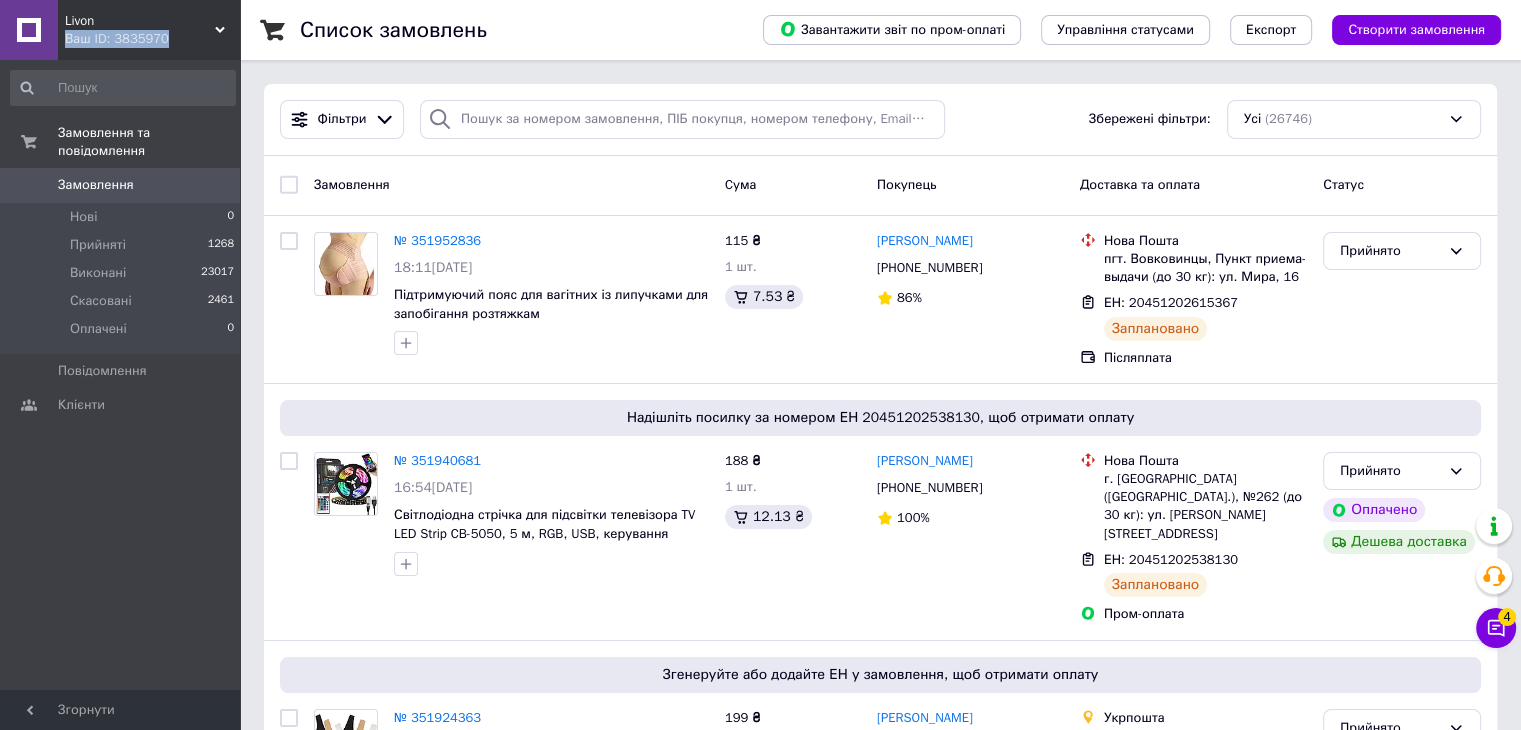 click on "Livon Ваш ID: 3835970 Сайт Livon Кабінет покупця Перевірити стан системи Сторінка на порталі TOVISTORE Veles Lama Coral Kalyna-shop Довідка Вийти" at bounding box center (120, 30) 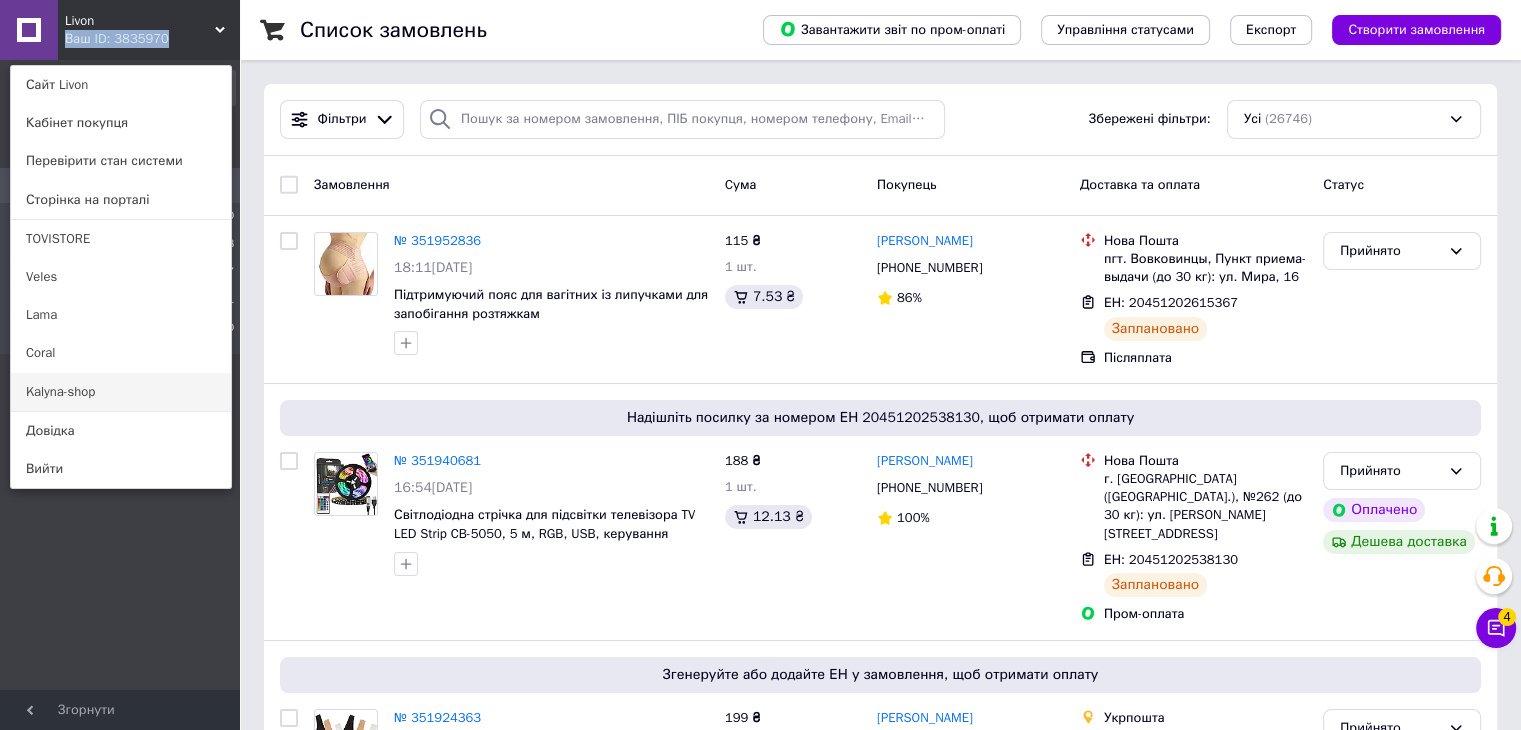 click on "Kalyna-shop" at bounding box center (121, 392) 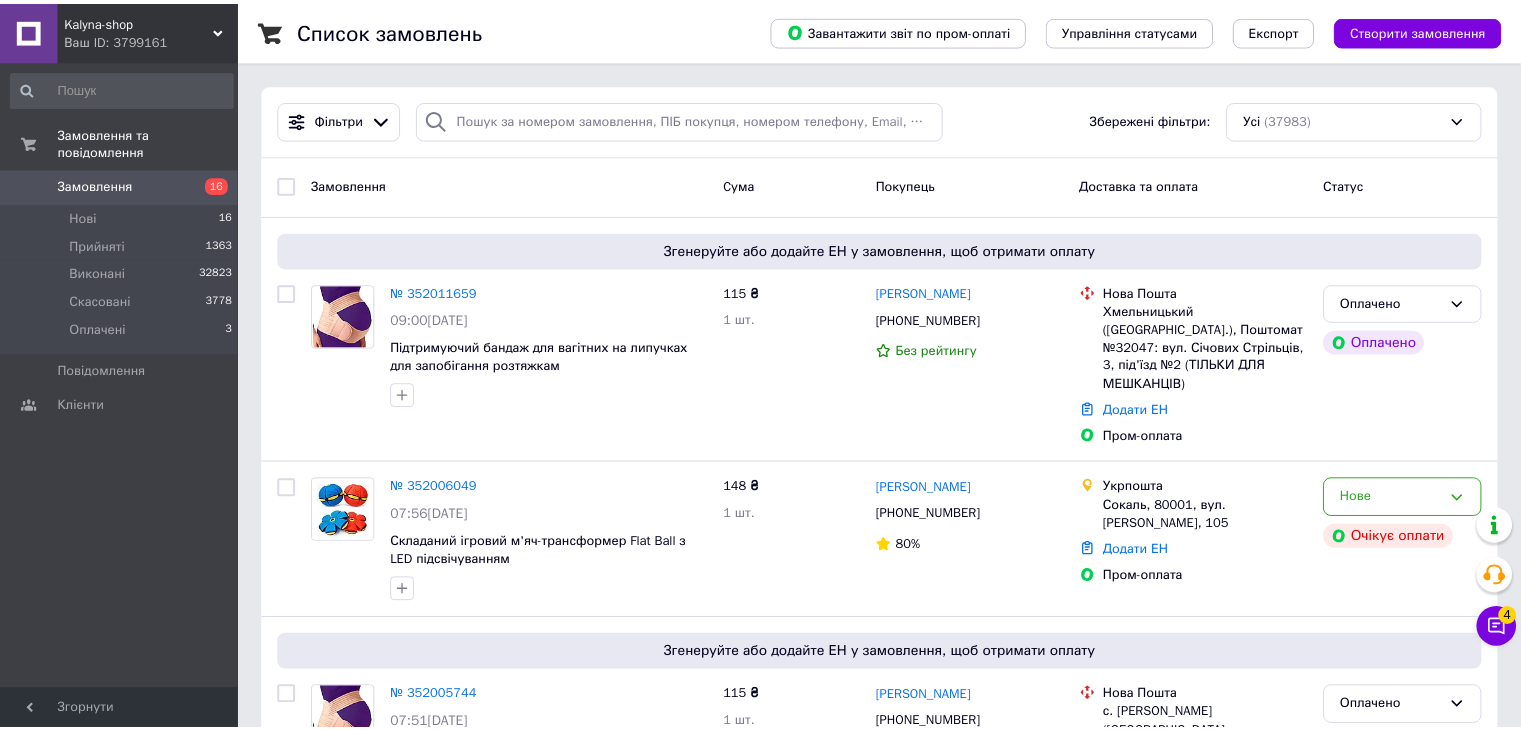 scroll, scrollTop: 0, scrollLeft: 0, axis: both 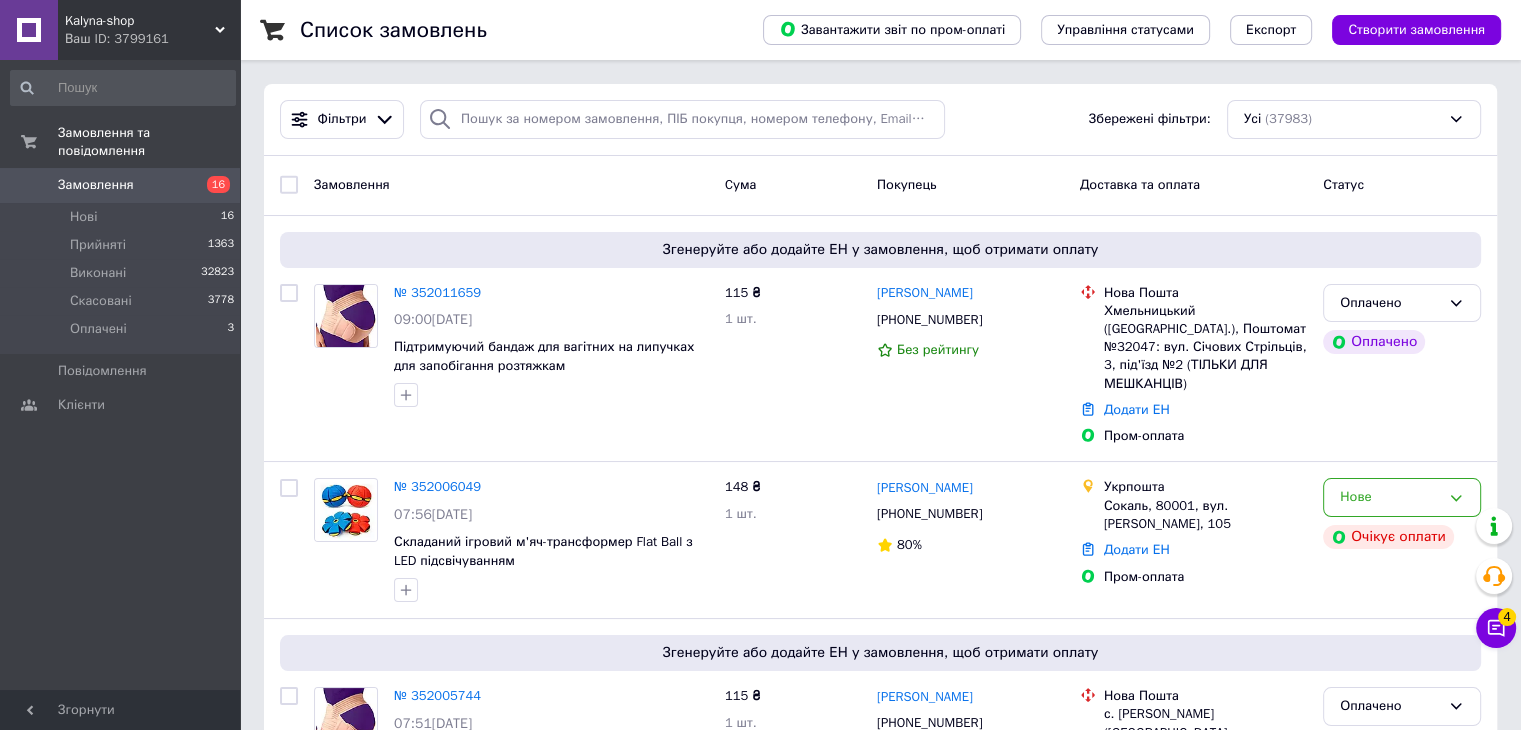 click on "Kalyna-shop" at bounding box center [140, 21] 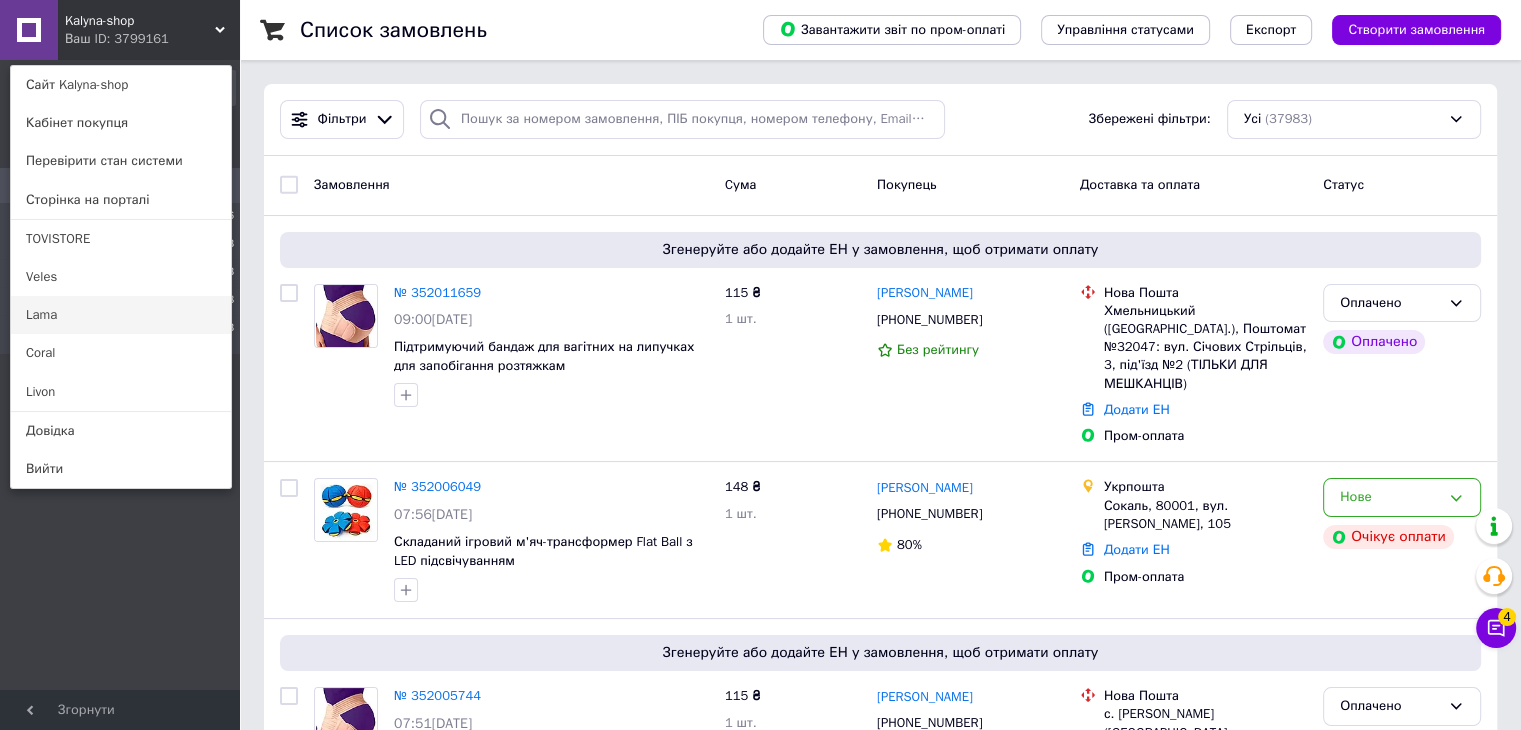click on "Lama" at bounding box center [121, 315] 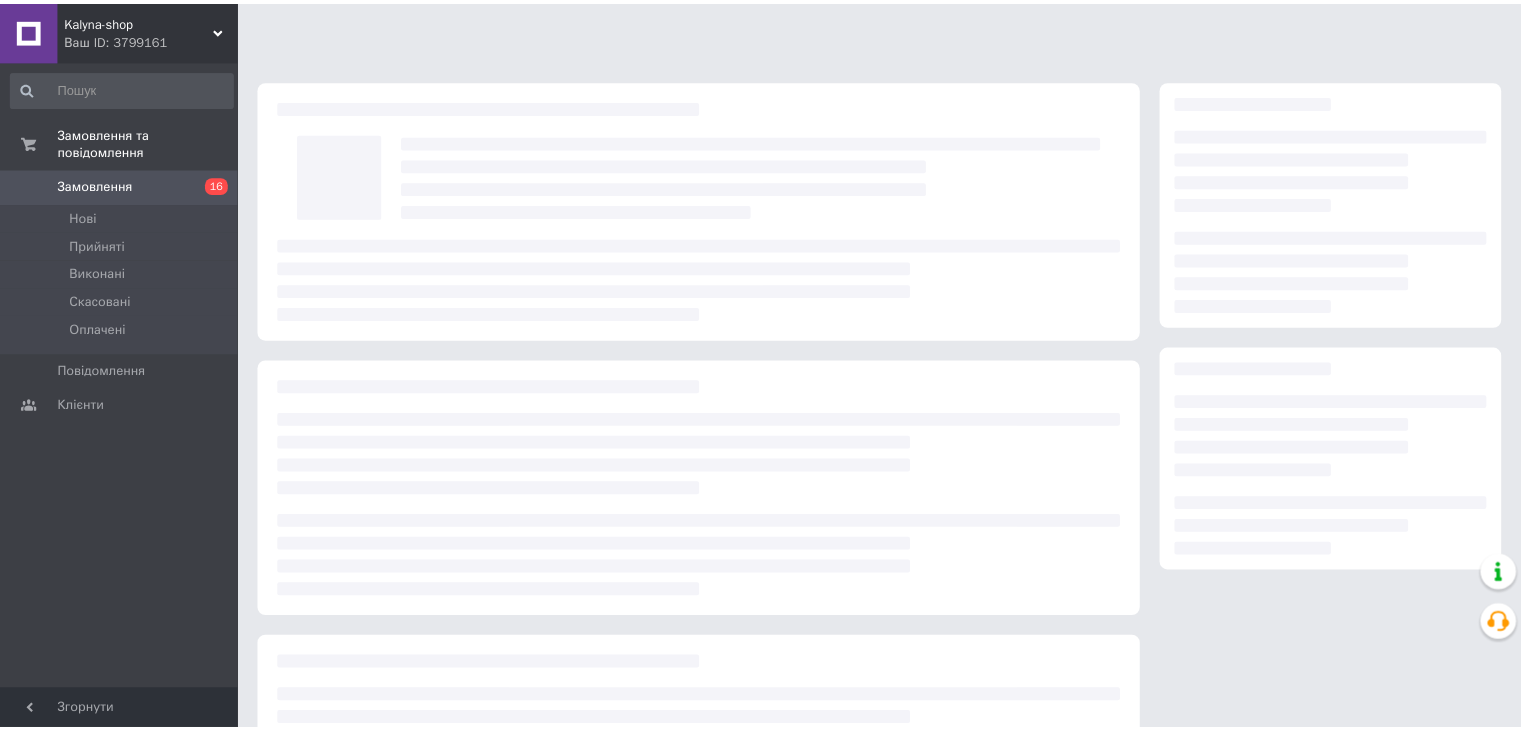 scroll, scrollTop: 0, scrollLeft: 0, axis: both 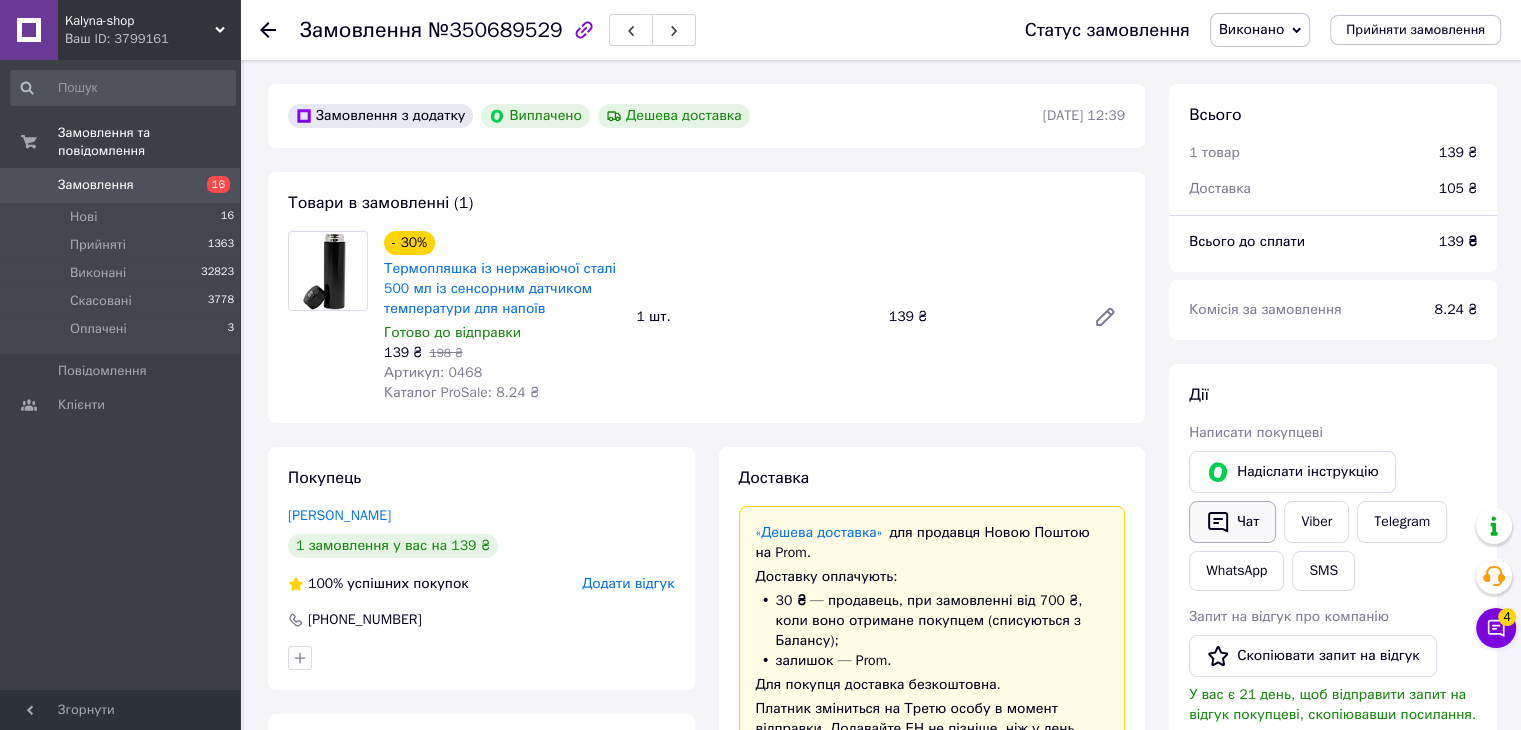click on "Чат" at bounding box center (1232, 522) 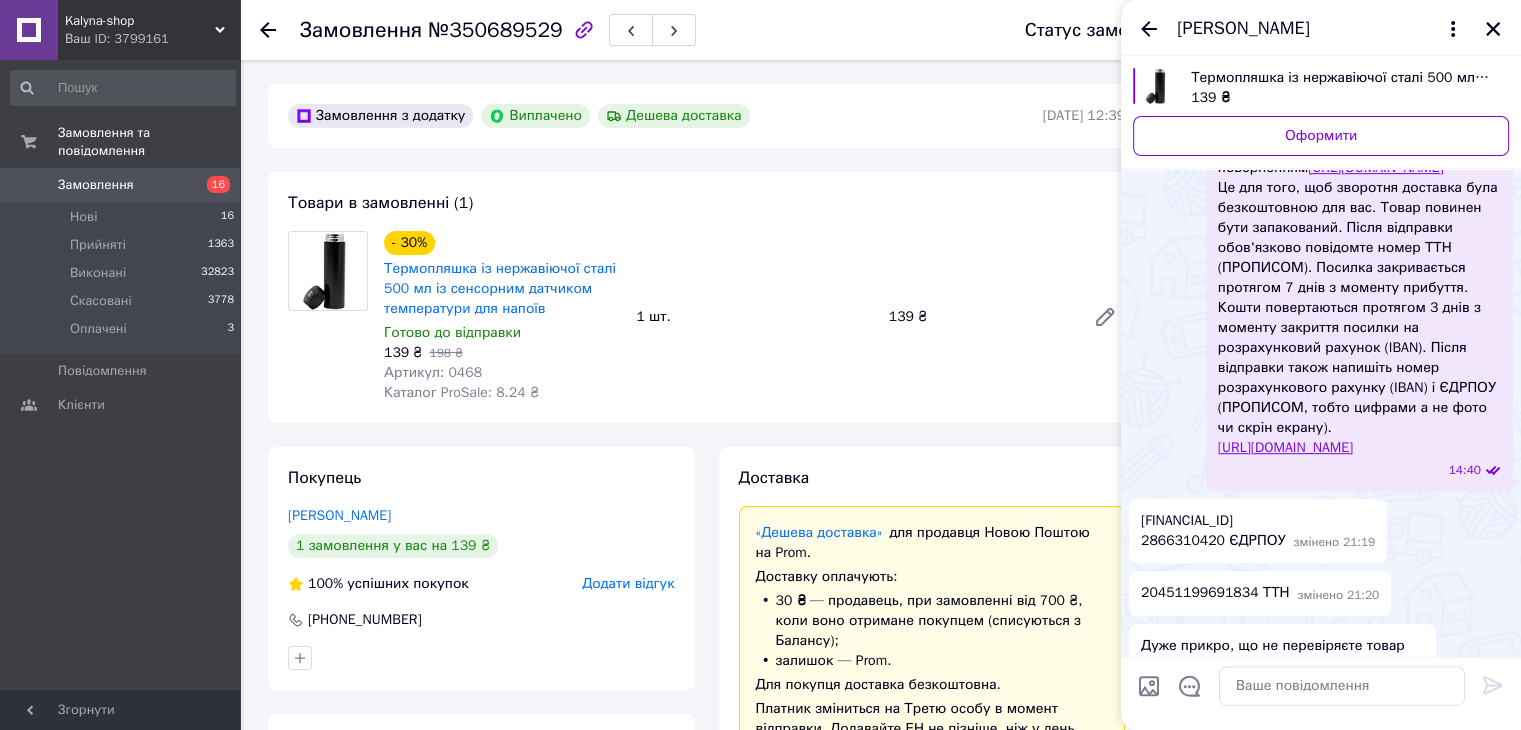 scroll, scrollTop: 1060, scrollLeft: 0, axis: vertical 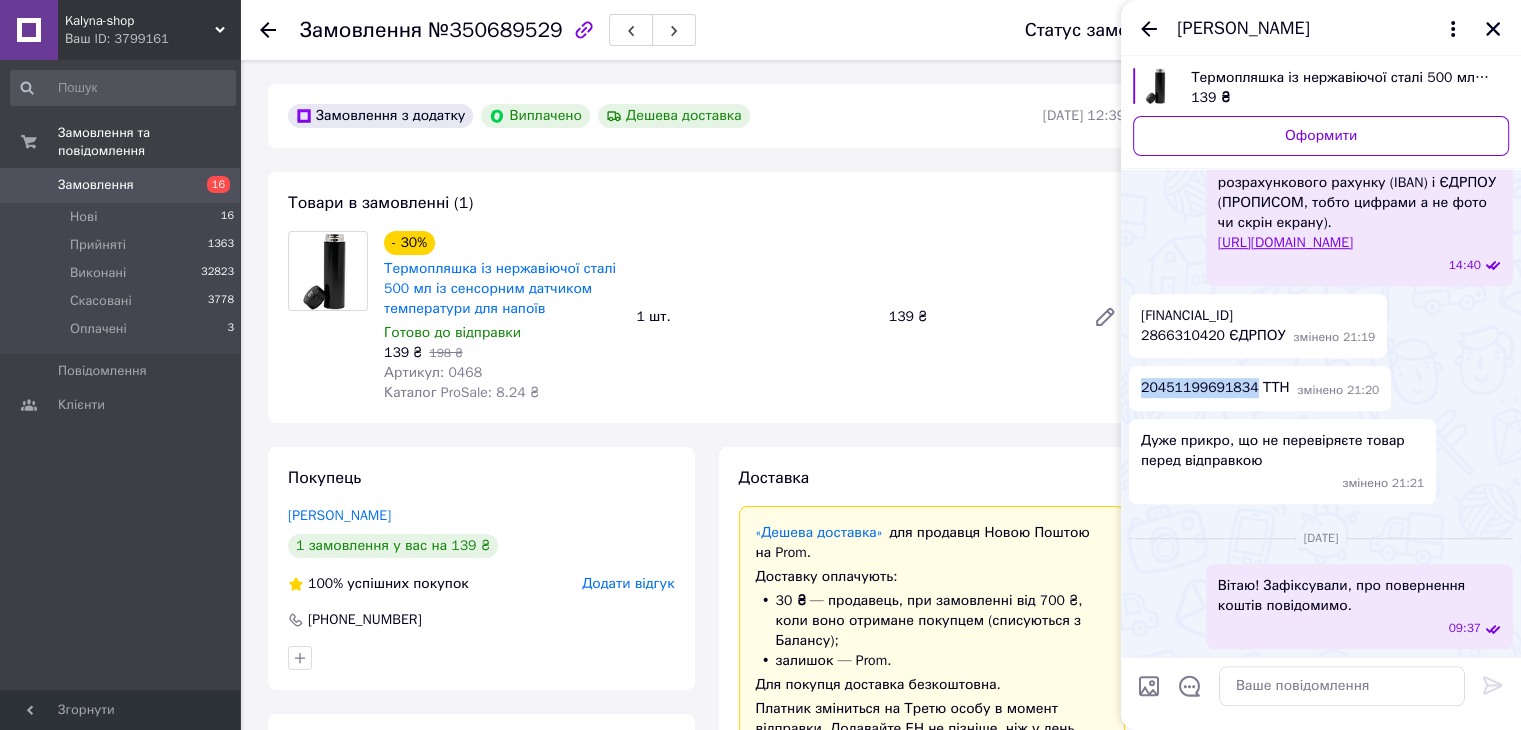 drag, startPoint x: 1140, startPoint y: 384, endPoint x: 1245, endPoint y: 392, distance: 105.30432 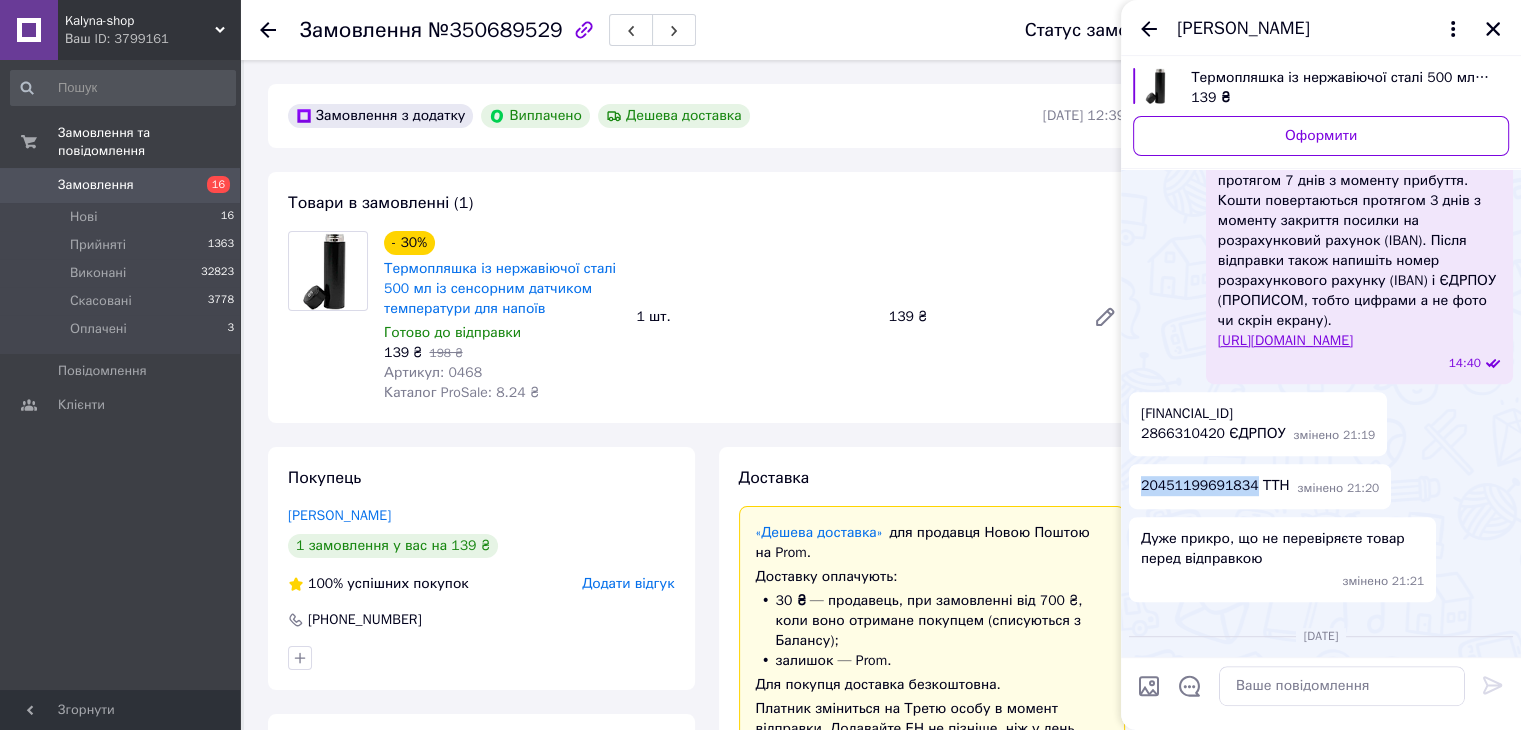 scroll, scrollTop: 1060, scrollLeft: 0, axis: vertical 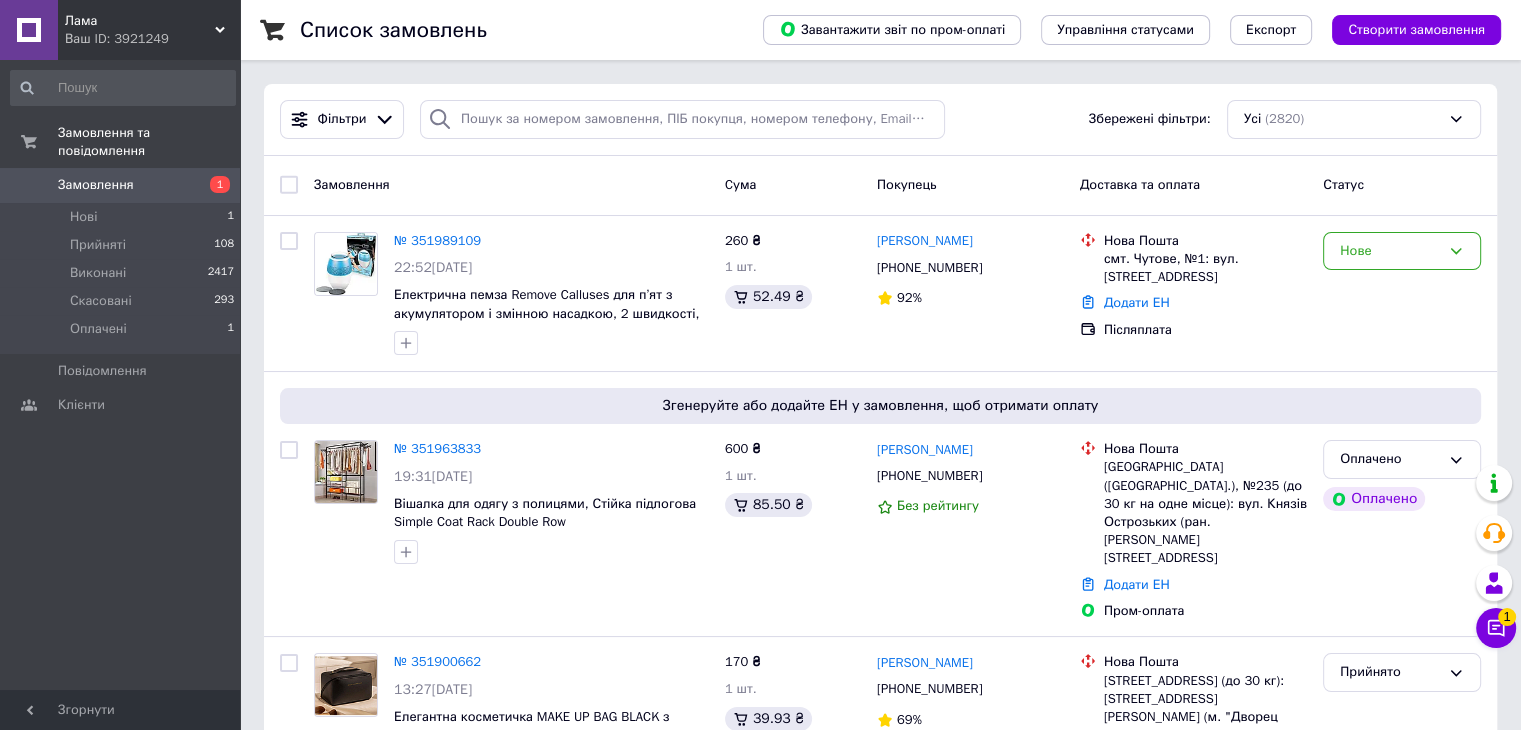 click 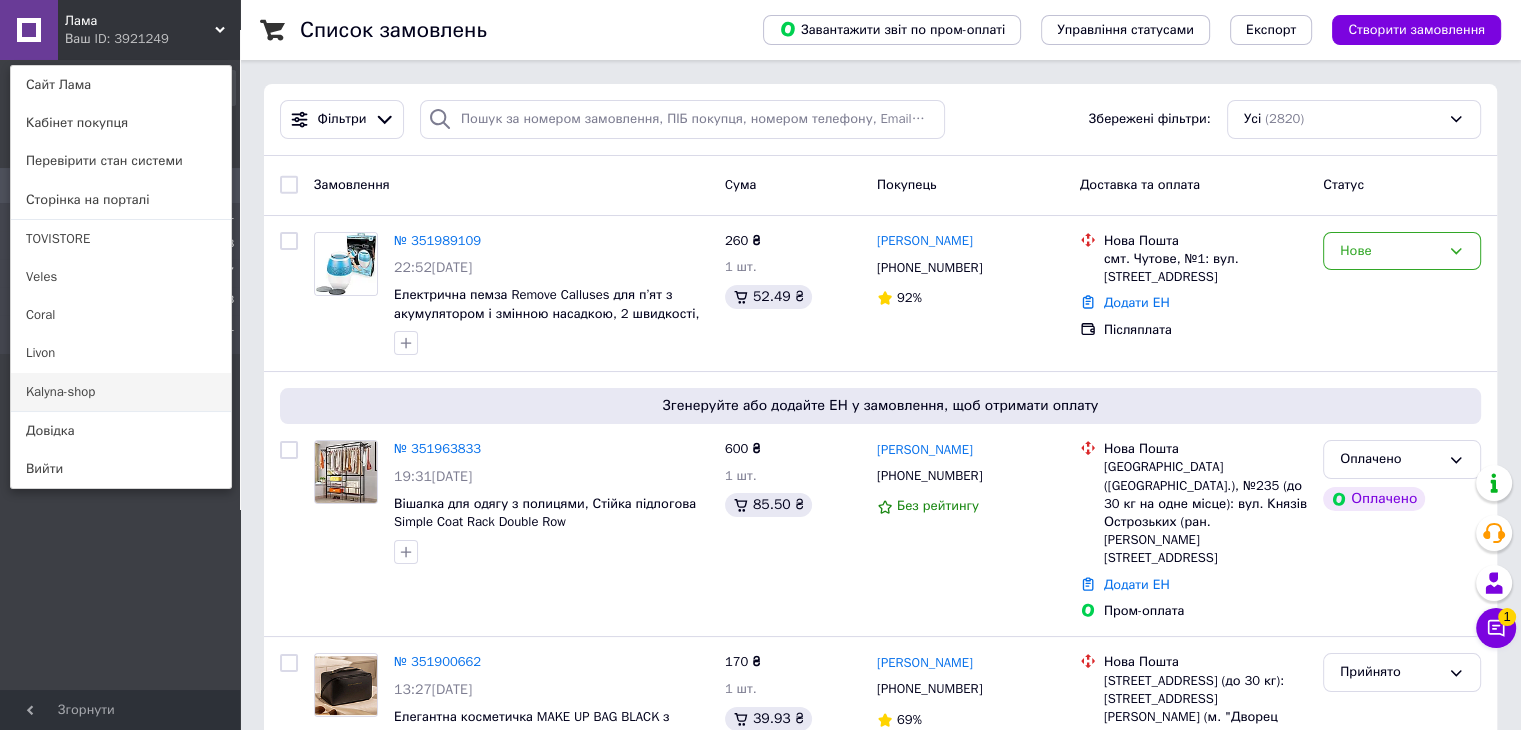 click on "Kalyna-shop" at bounding box center (121, 392) 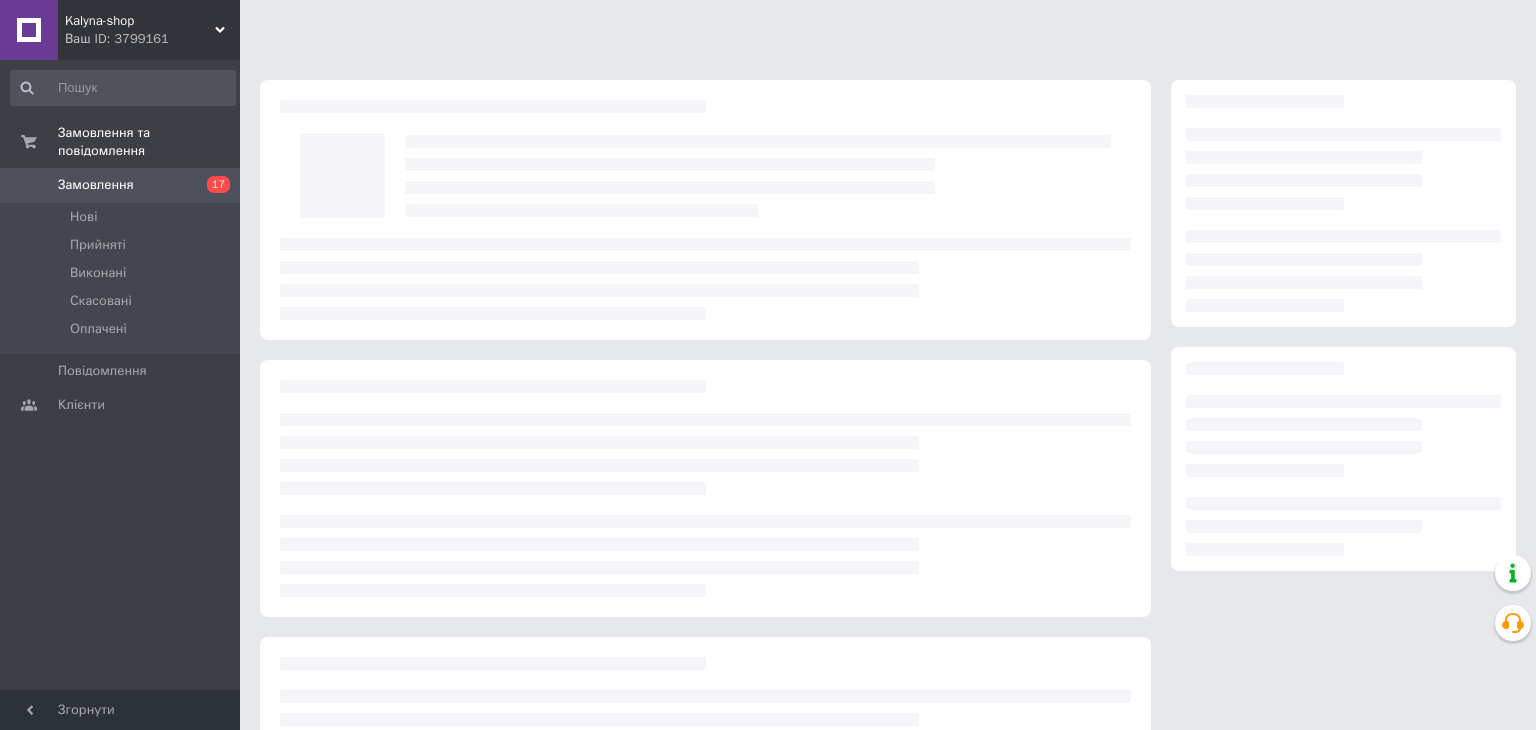 scroll, scrollTop: 0, scrollLeft: 0, axis: both 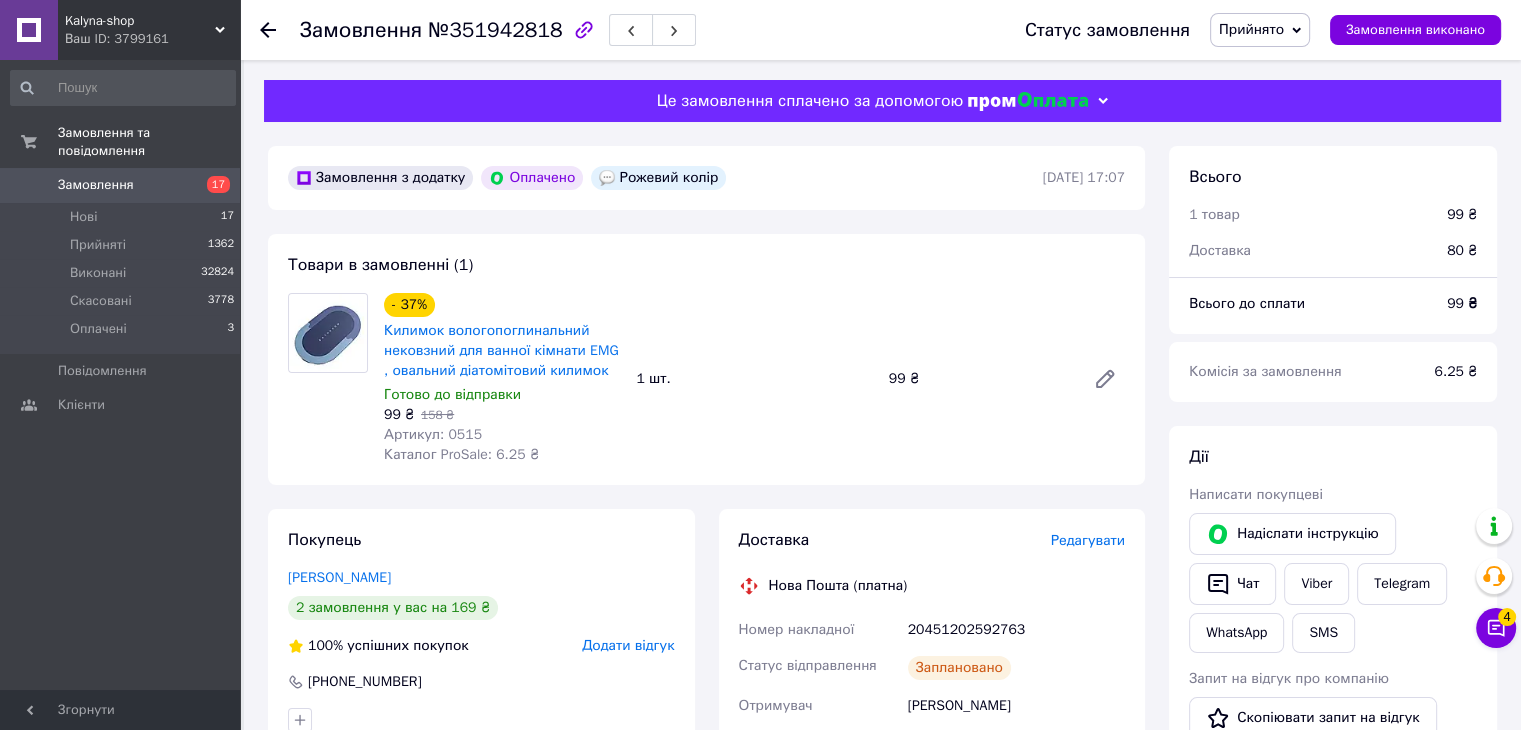 click on "Прийнято" at bounding box center (1260, 30) 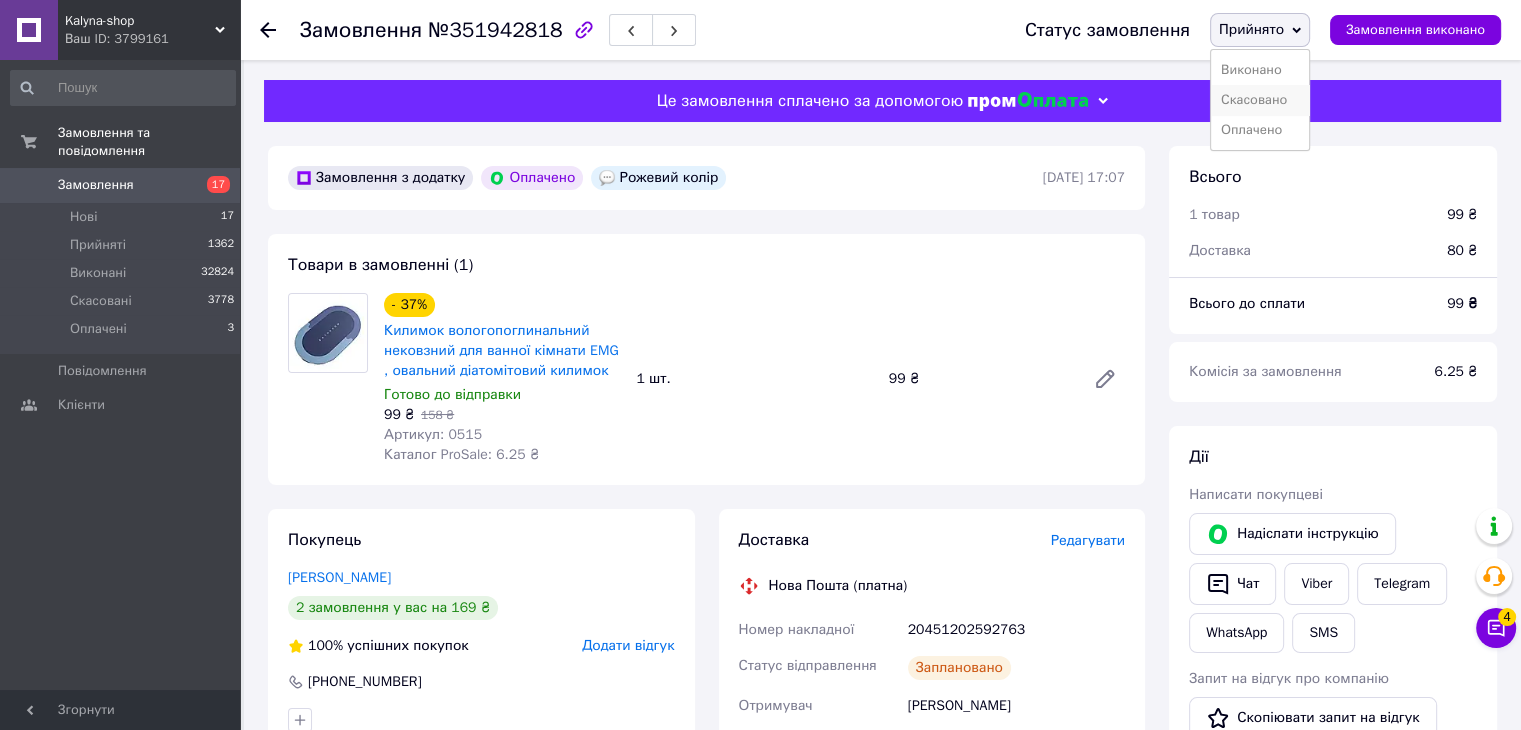 click on "Скасовано" at bounding box center [1260, 100] 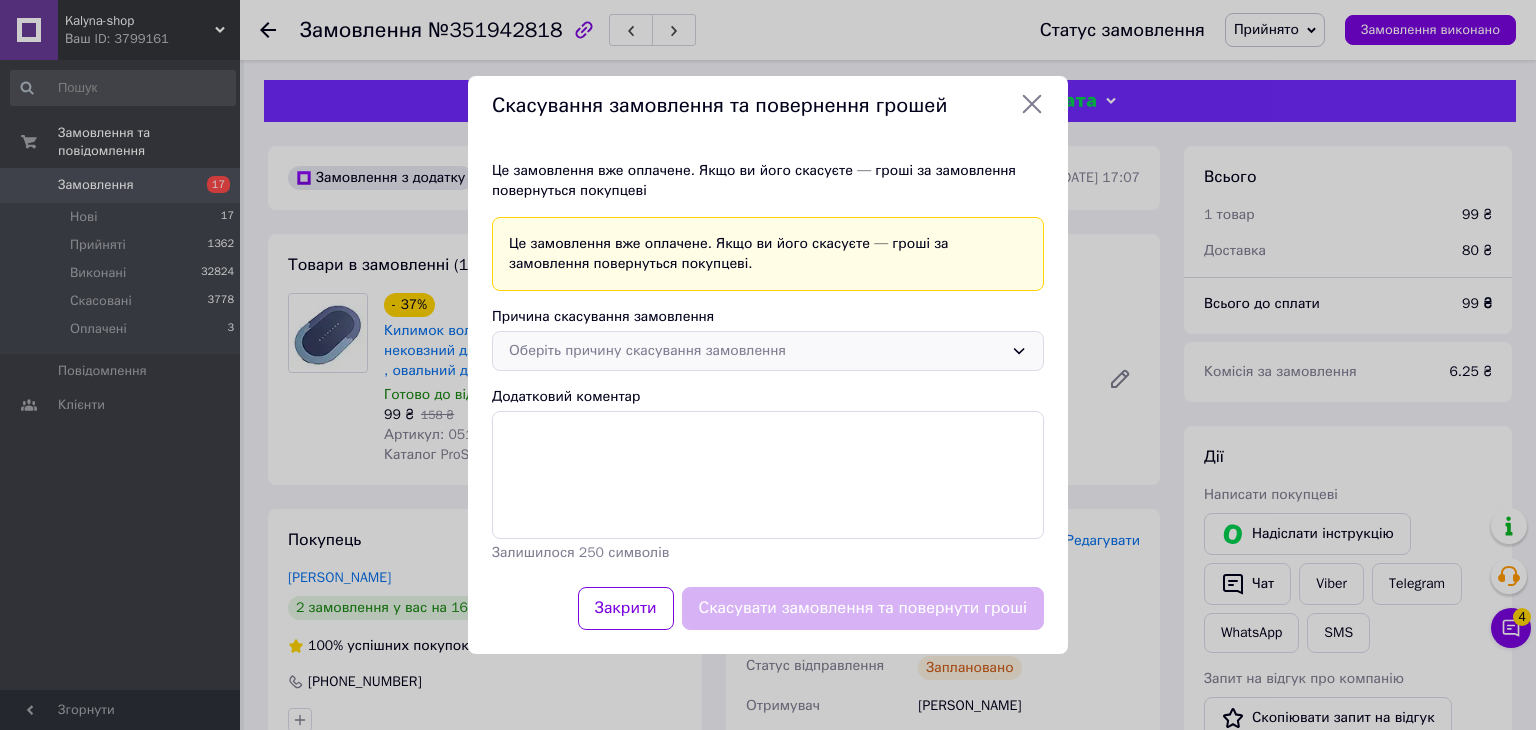 click on "Оберіть причину скасування замовлення" at bounding box center (756, 351) 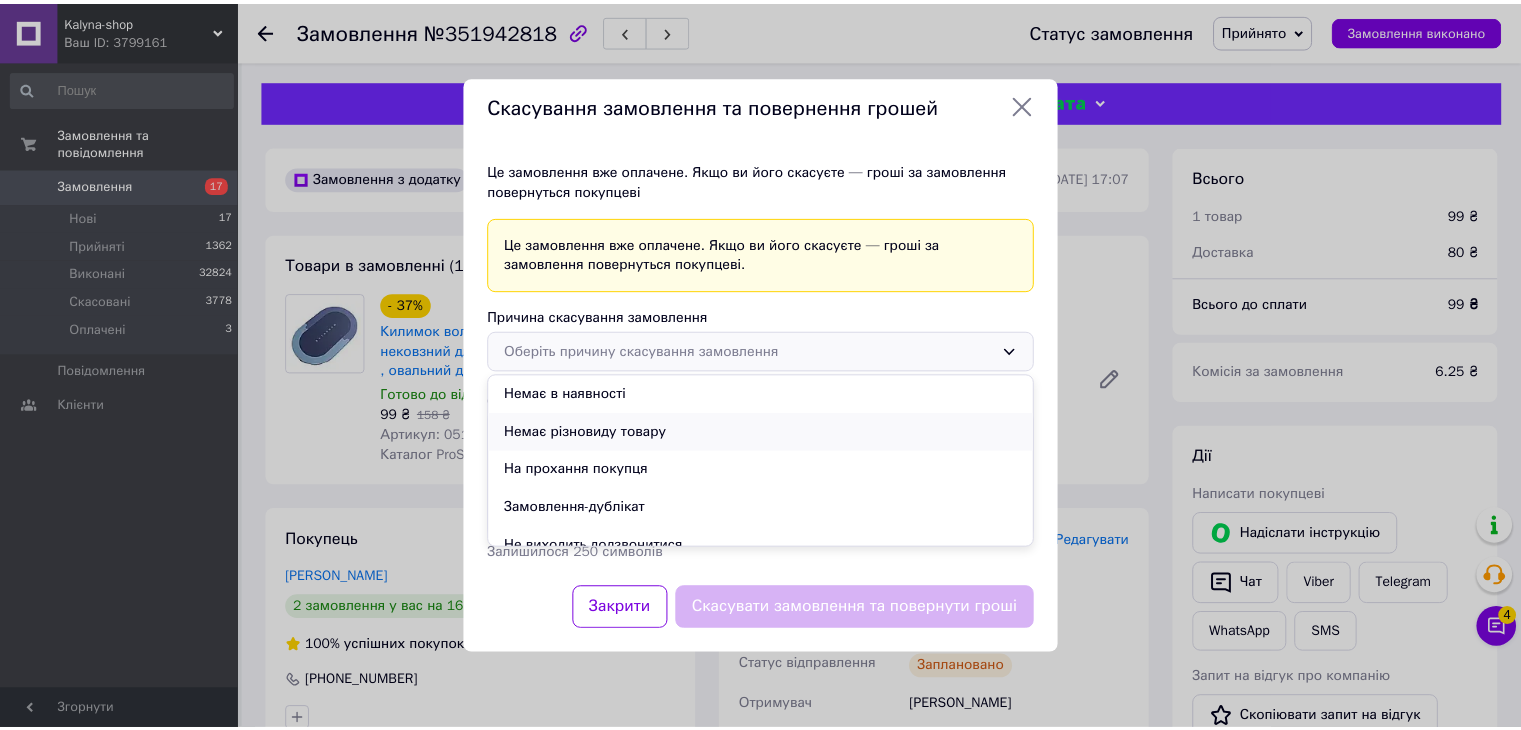 scroll, scrollTop: 55, scrollLeft: 0, axis: vertical 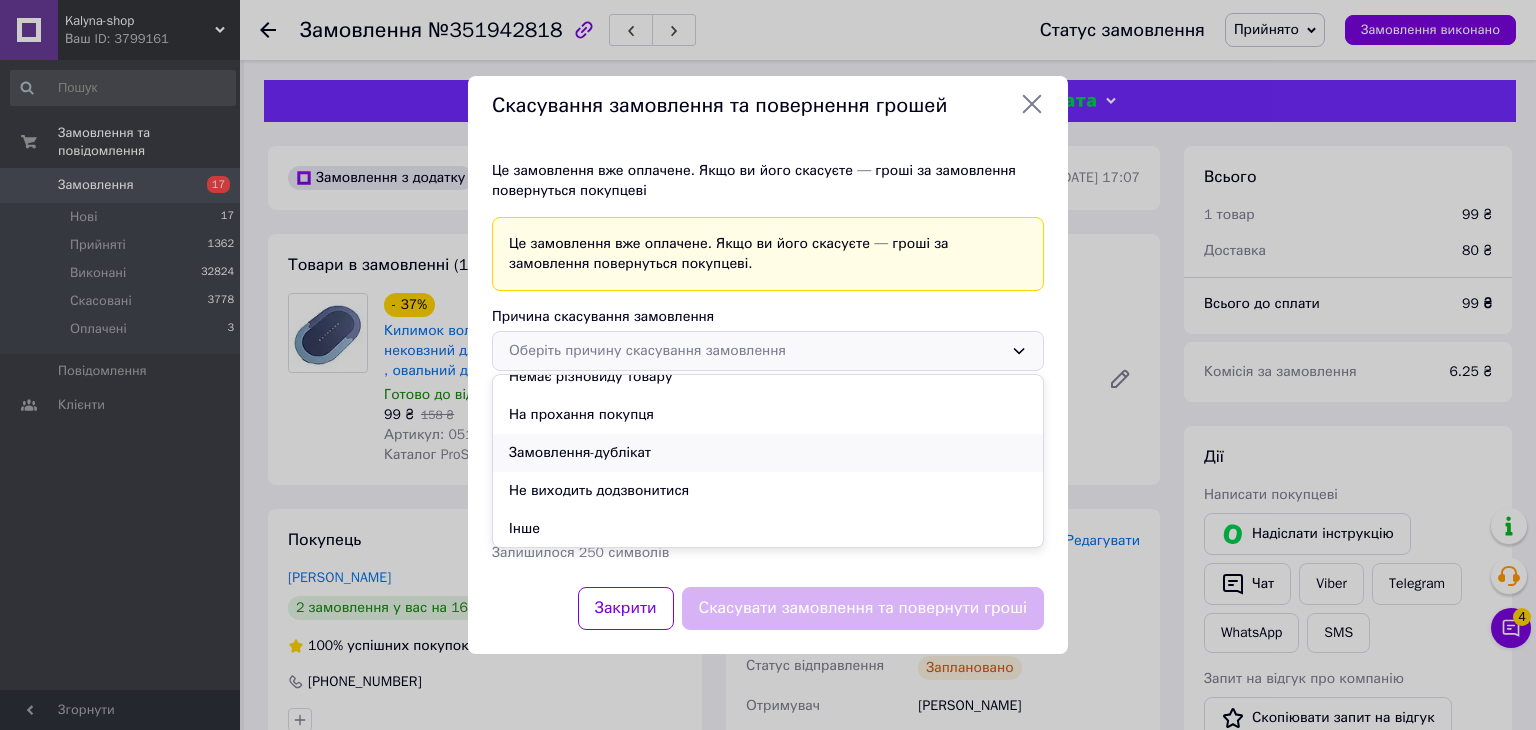 click on "Замовлення-дублікат" at bounding box center [768, 453] 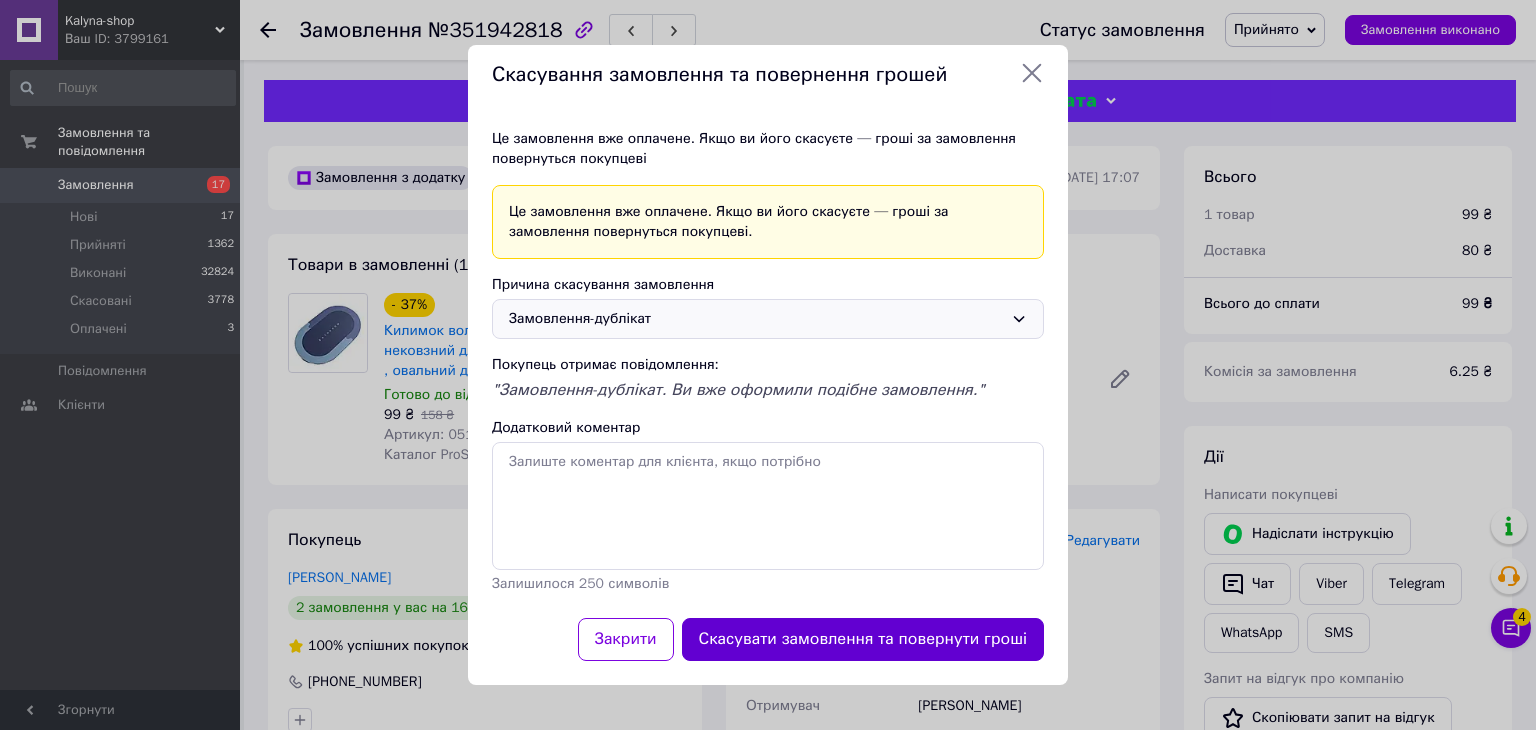 click on "Скасувати замовлення та повернути гроші" at bounding box center (863, 639) 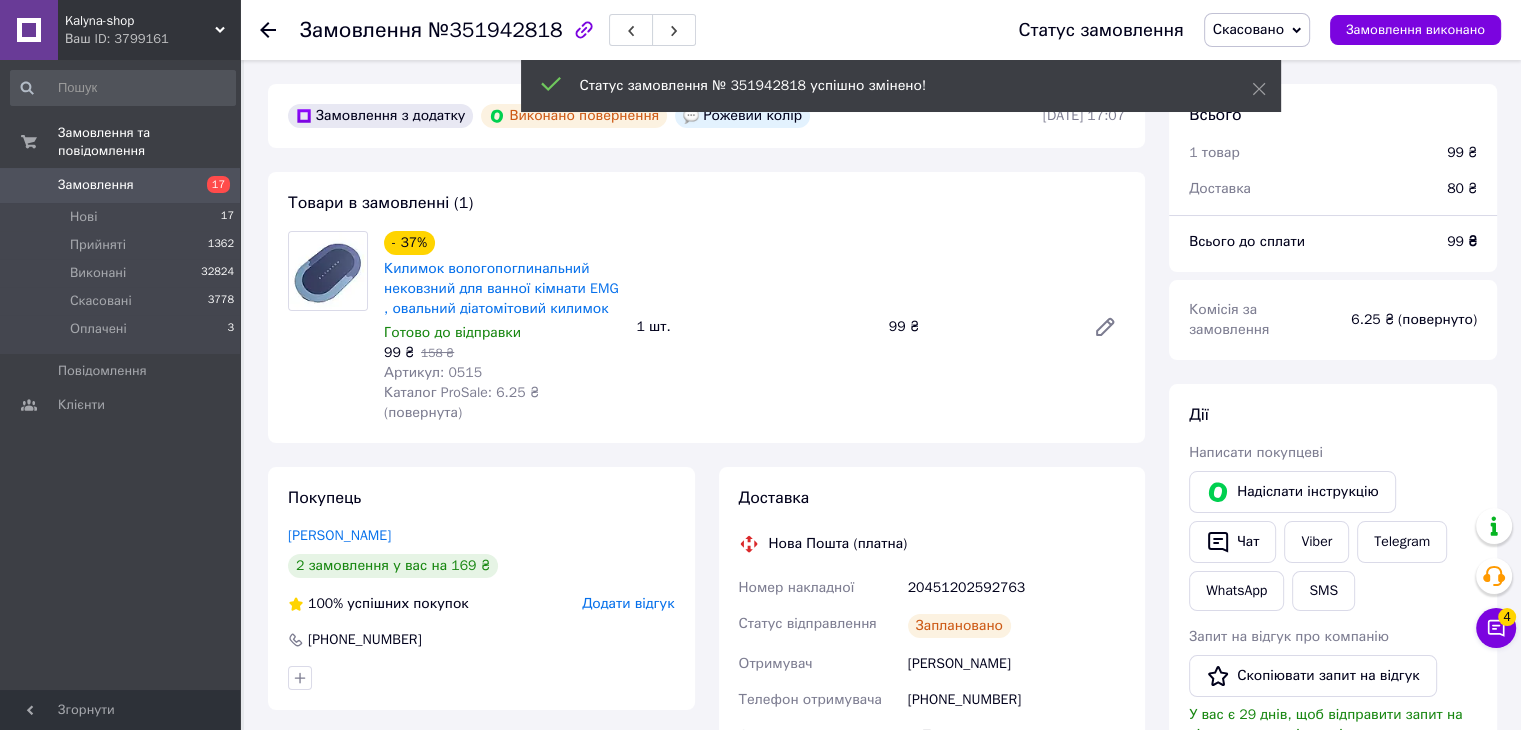 scroll, scrollTop: 84, scrollLeft: 0, axis: vertical 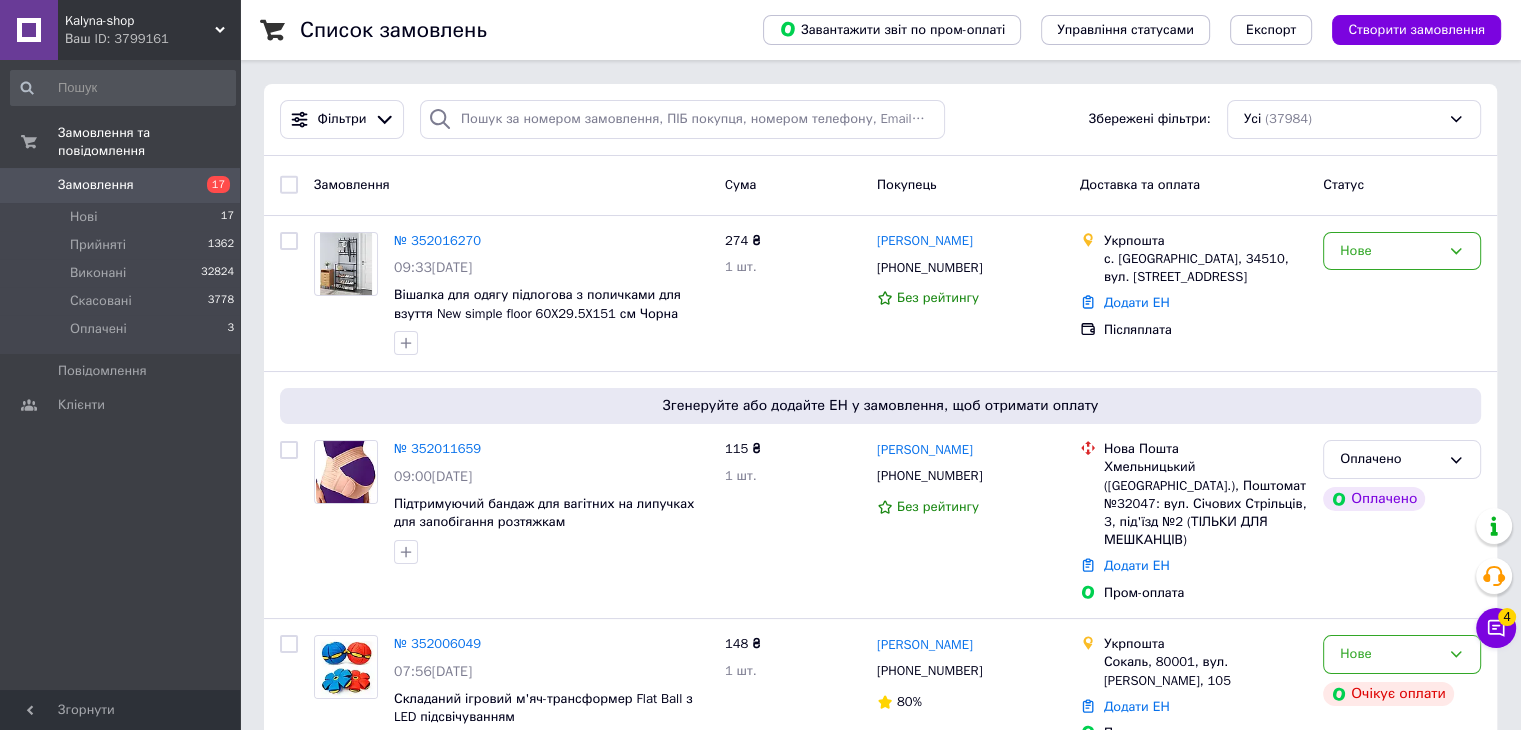click on "Kalyna-shop Ваш ID: 3799161" at bounding box center (149, 30) 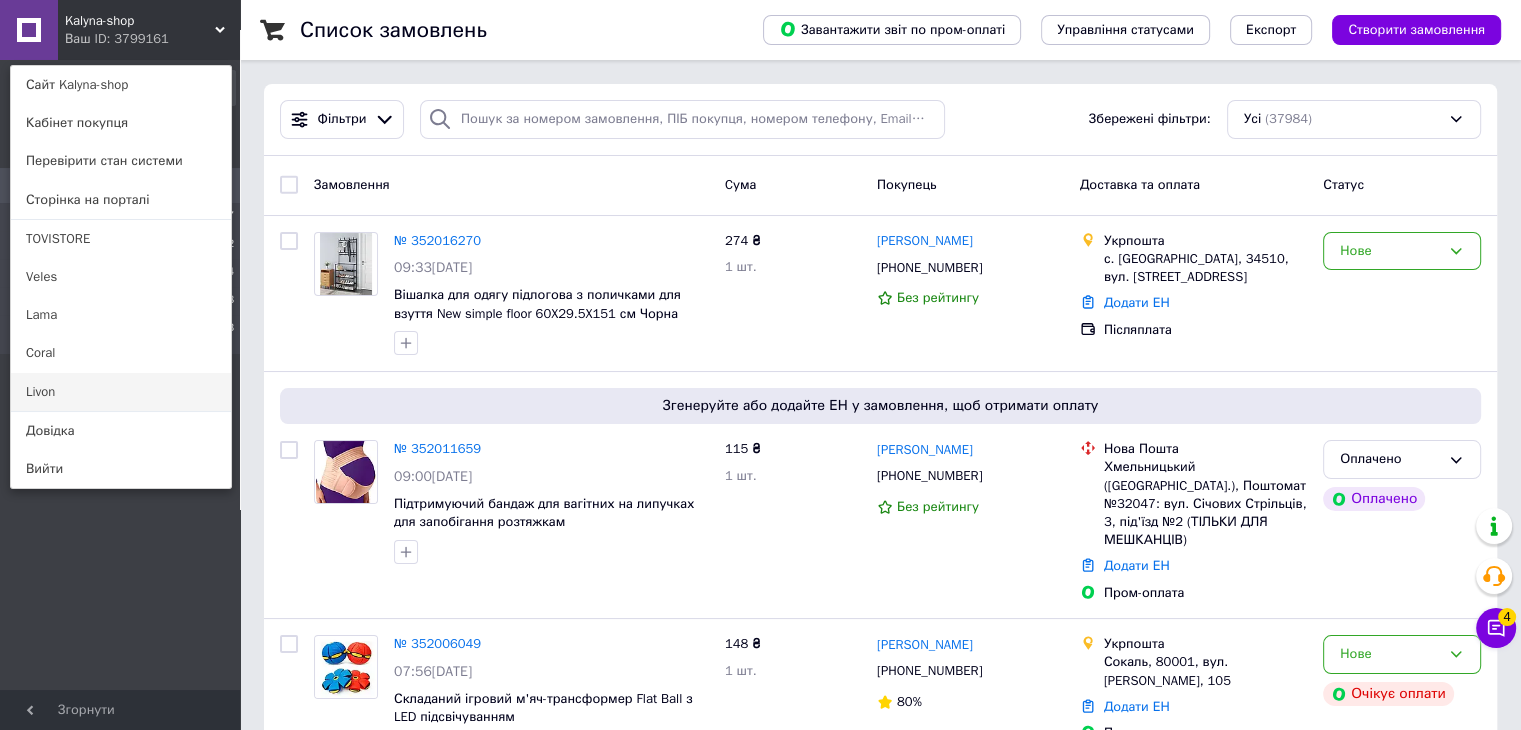 click on "Livon" at bounding box center (121, 392) 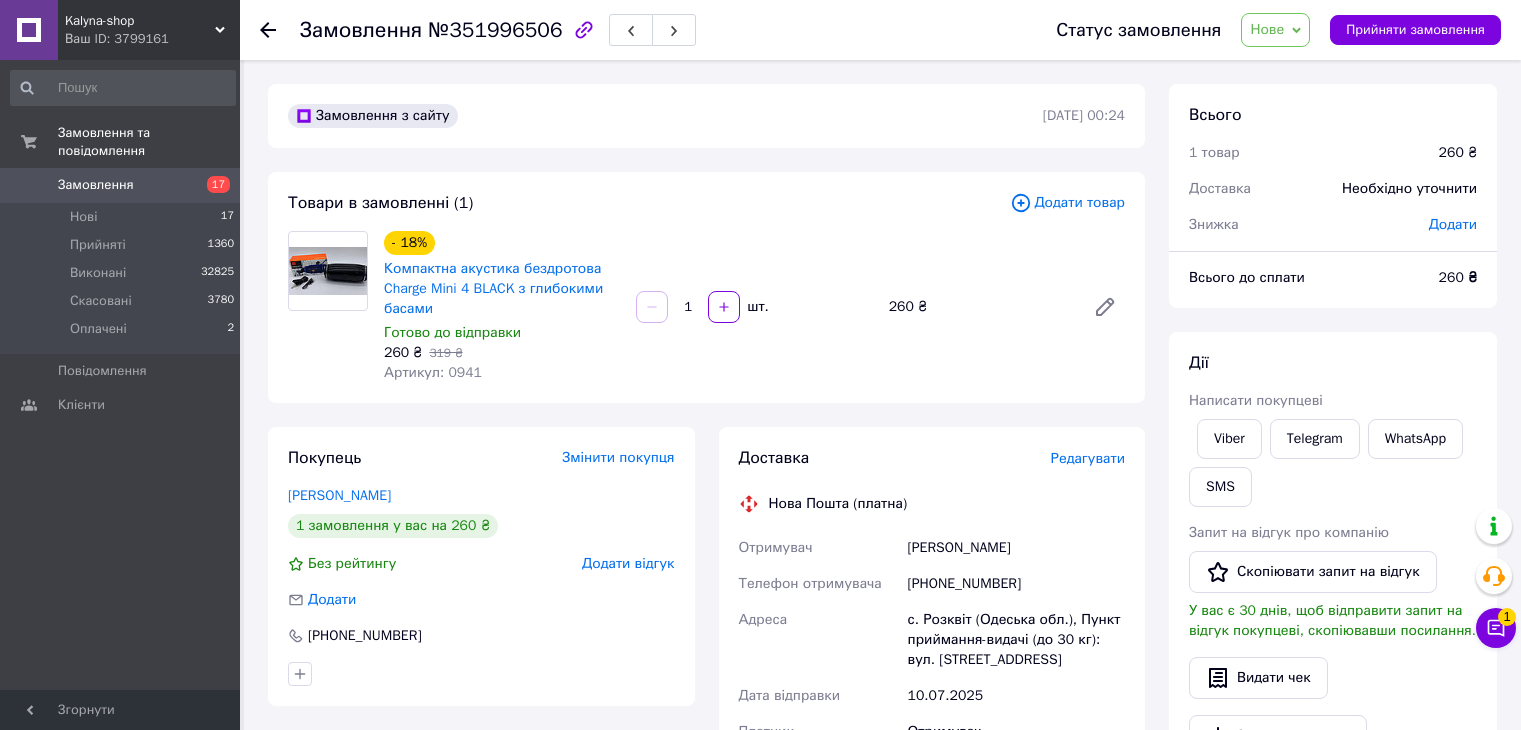 scroll, scrollTop: 0, scrollLeft: 0, axis: both 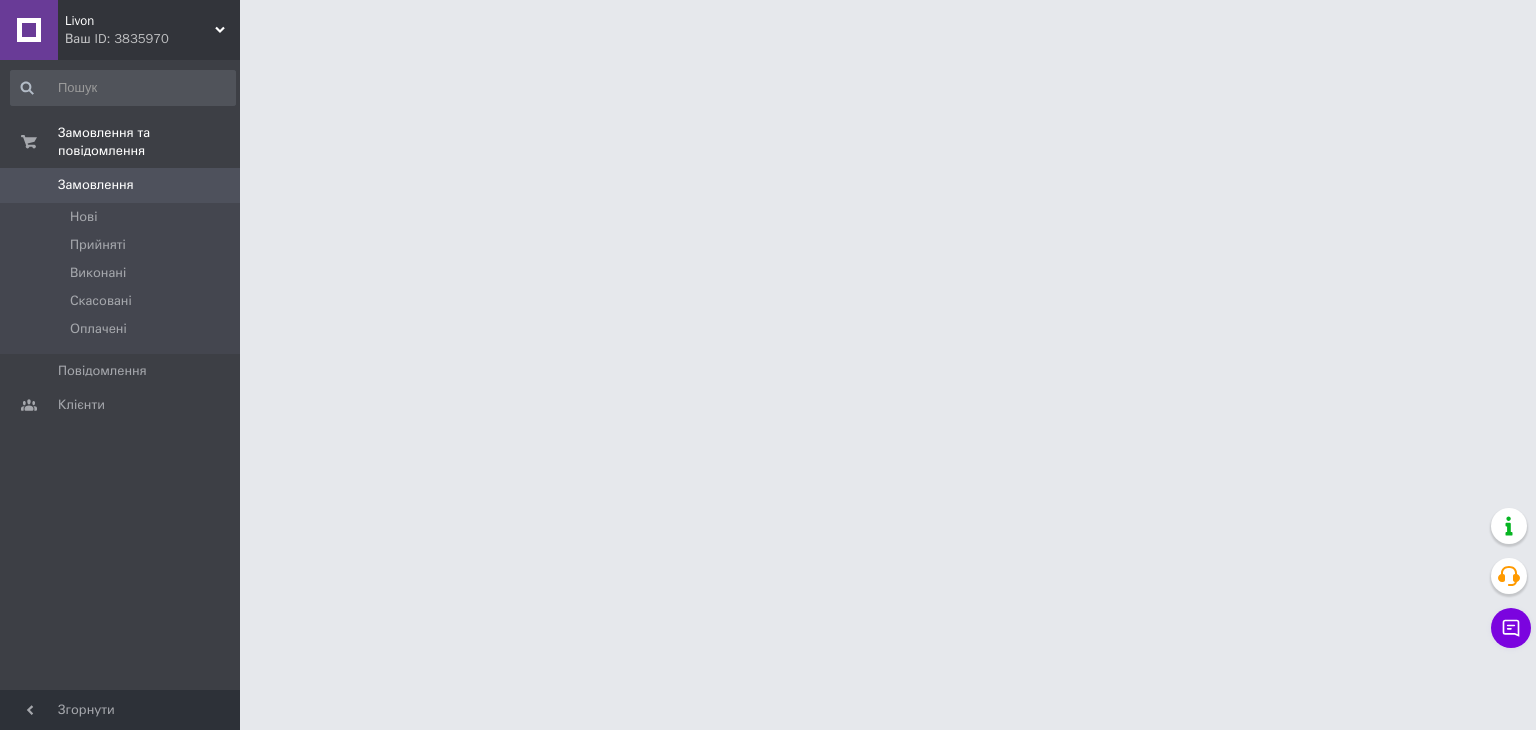 click on "Livon Ваш ID: 3835970" at bounding box center (149, 30) 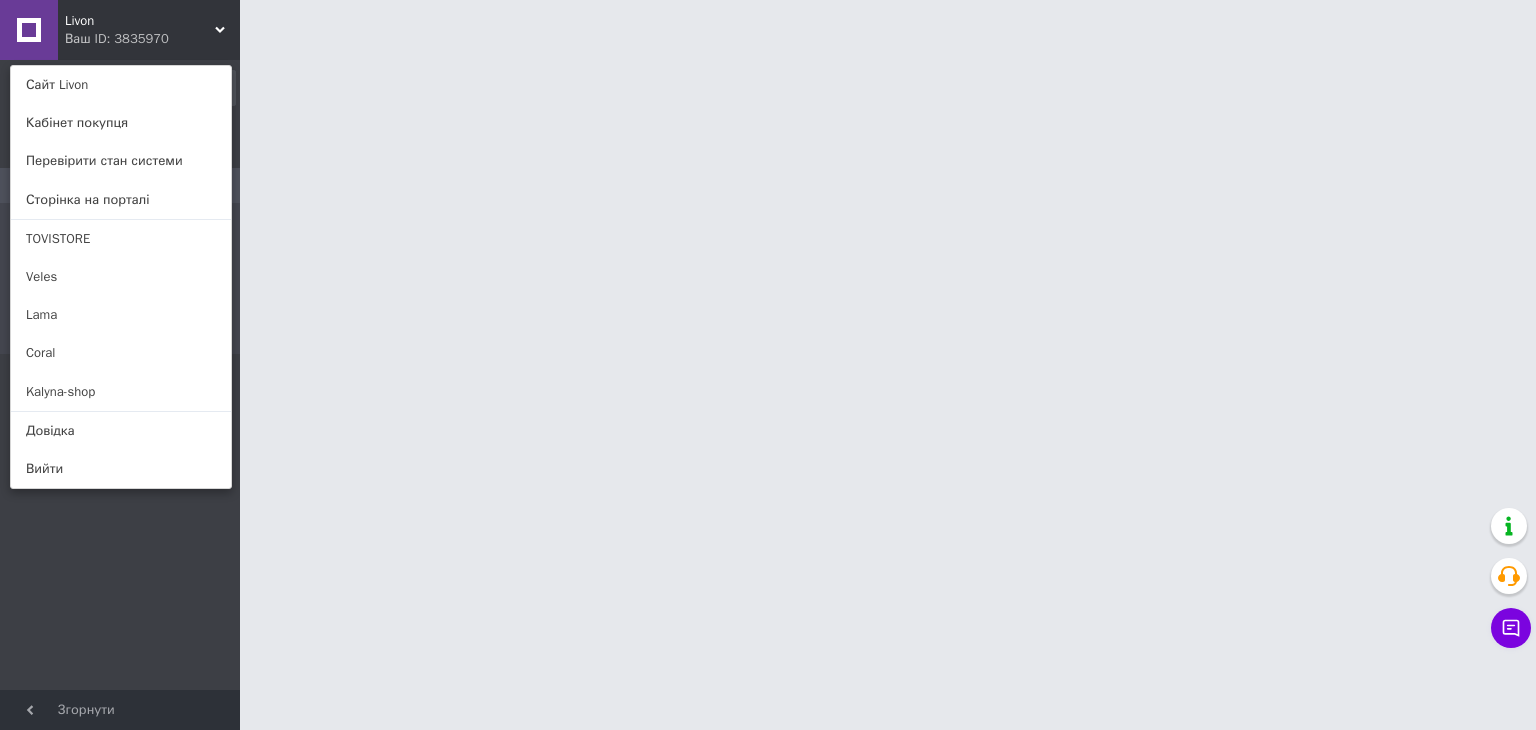 click on "Lama" at bounding box center (121, 315) 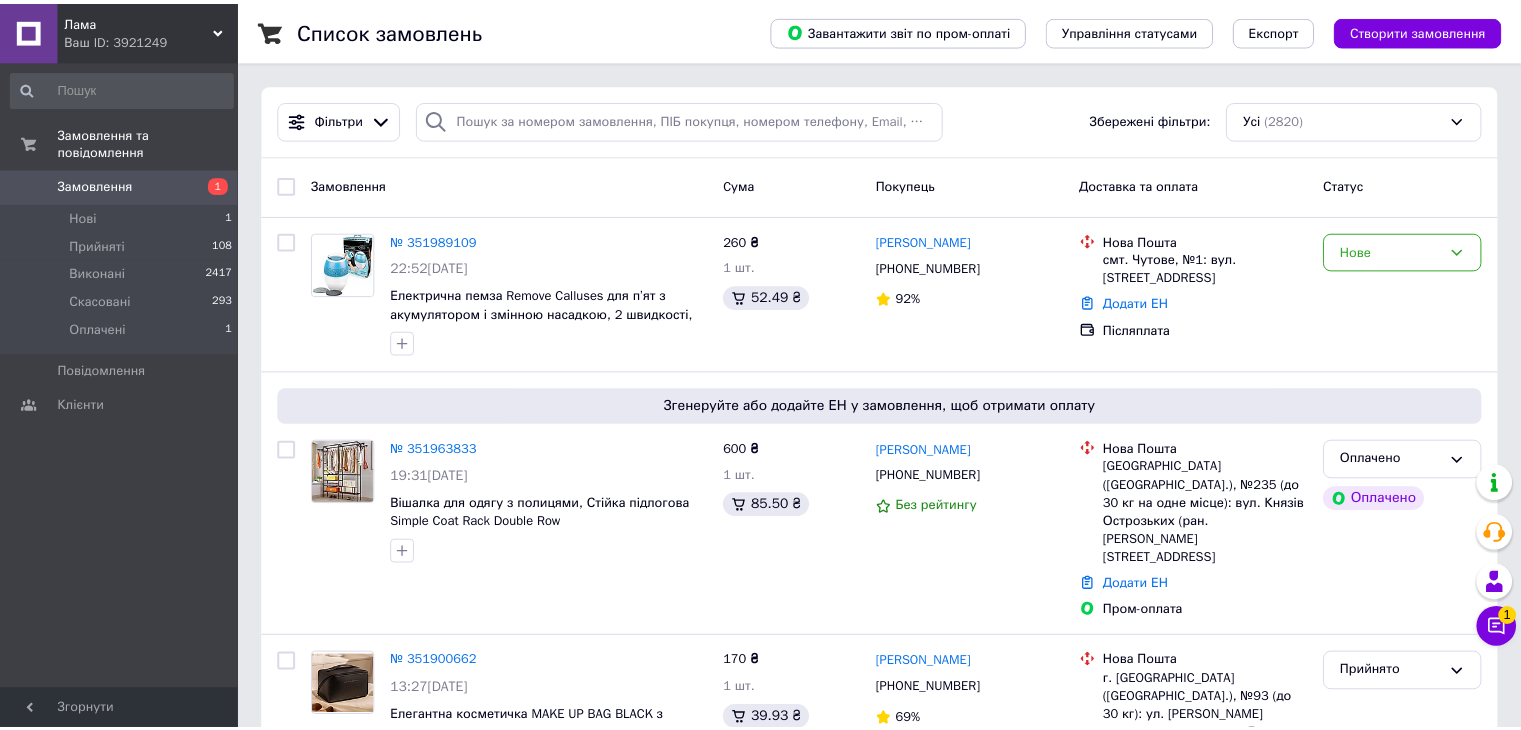 scroll, scrollTop: 0, scrollLeft: 0, axis: both 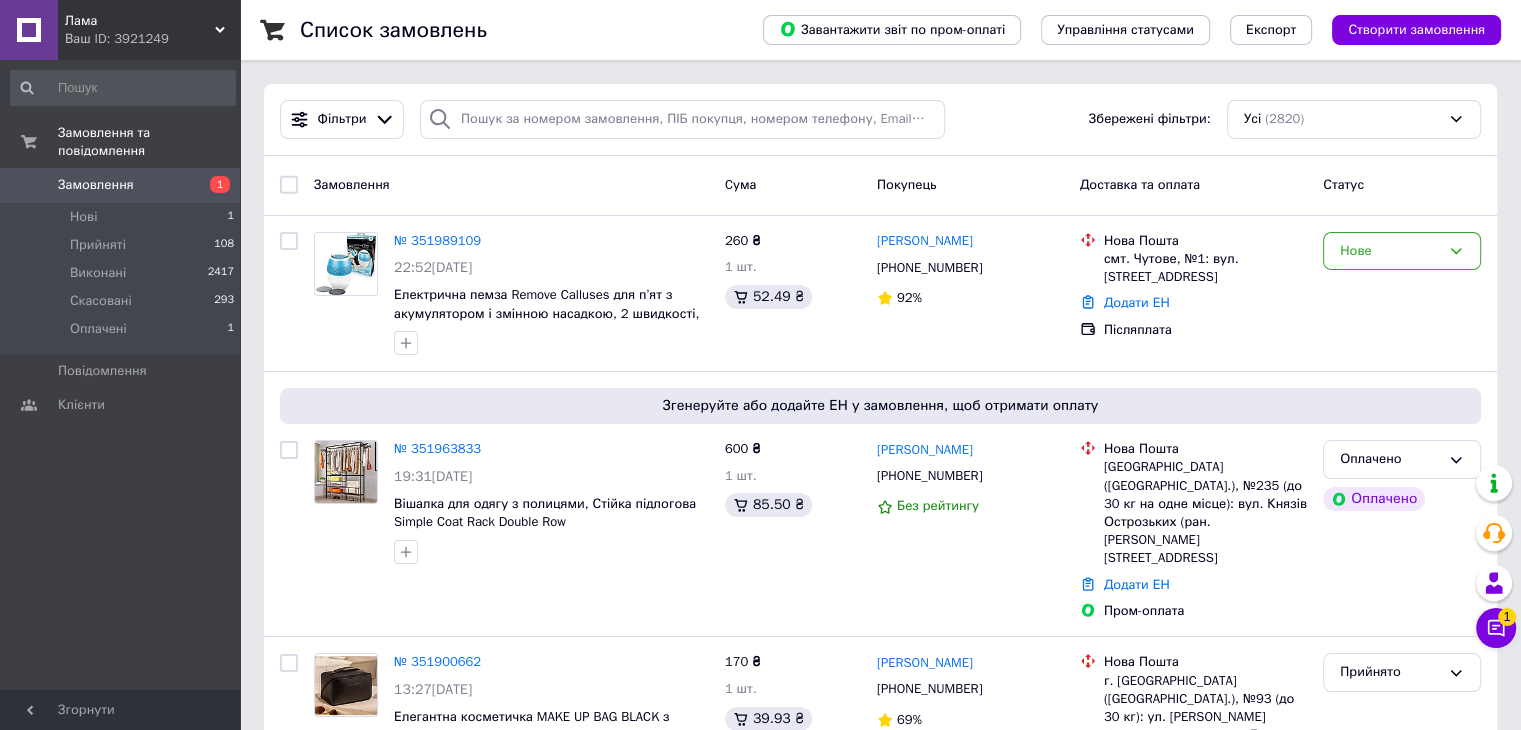 click on "Лама" at bounding box center (140, 21) 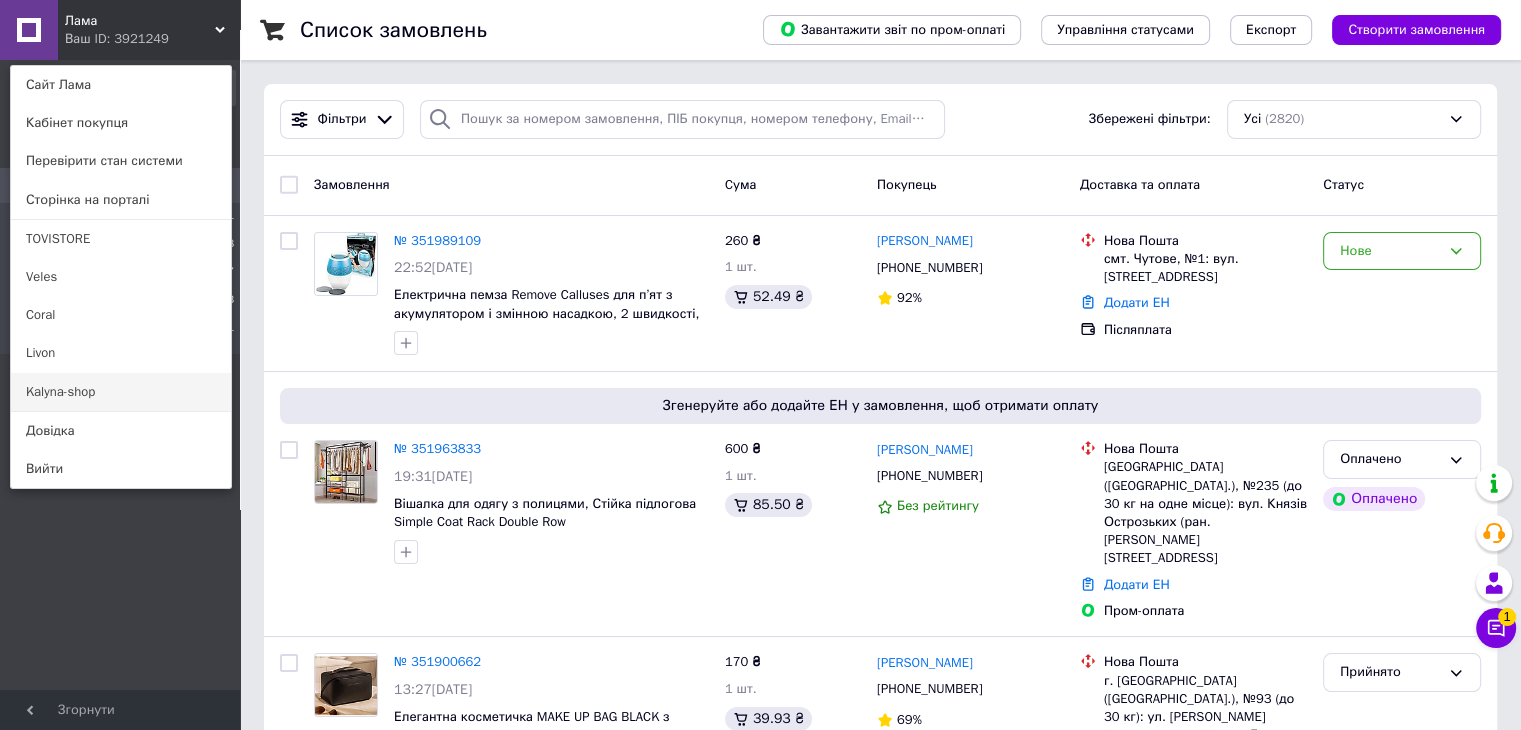 click on "Kalyna-shop" at bounding box center [121, 392] 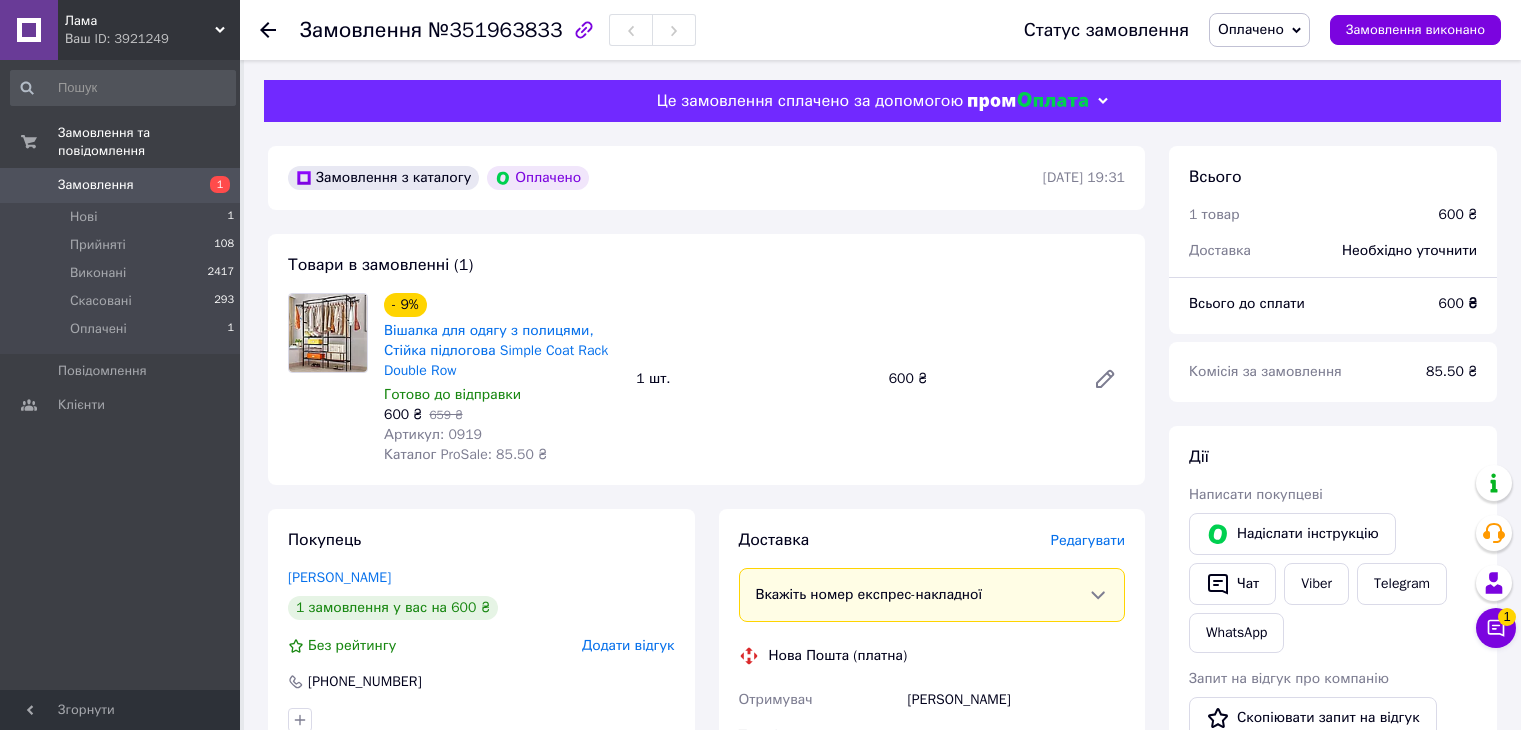 scroll, scrollTop: 0, scrollLeft: 0, axis: both 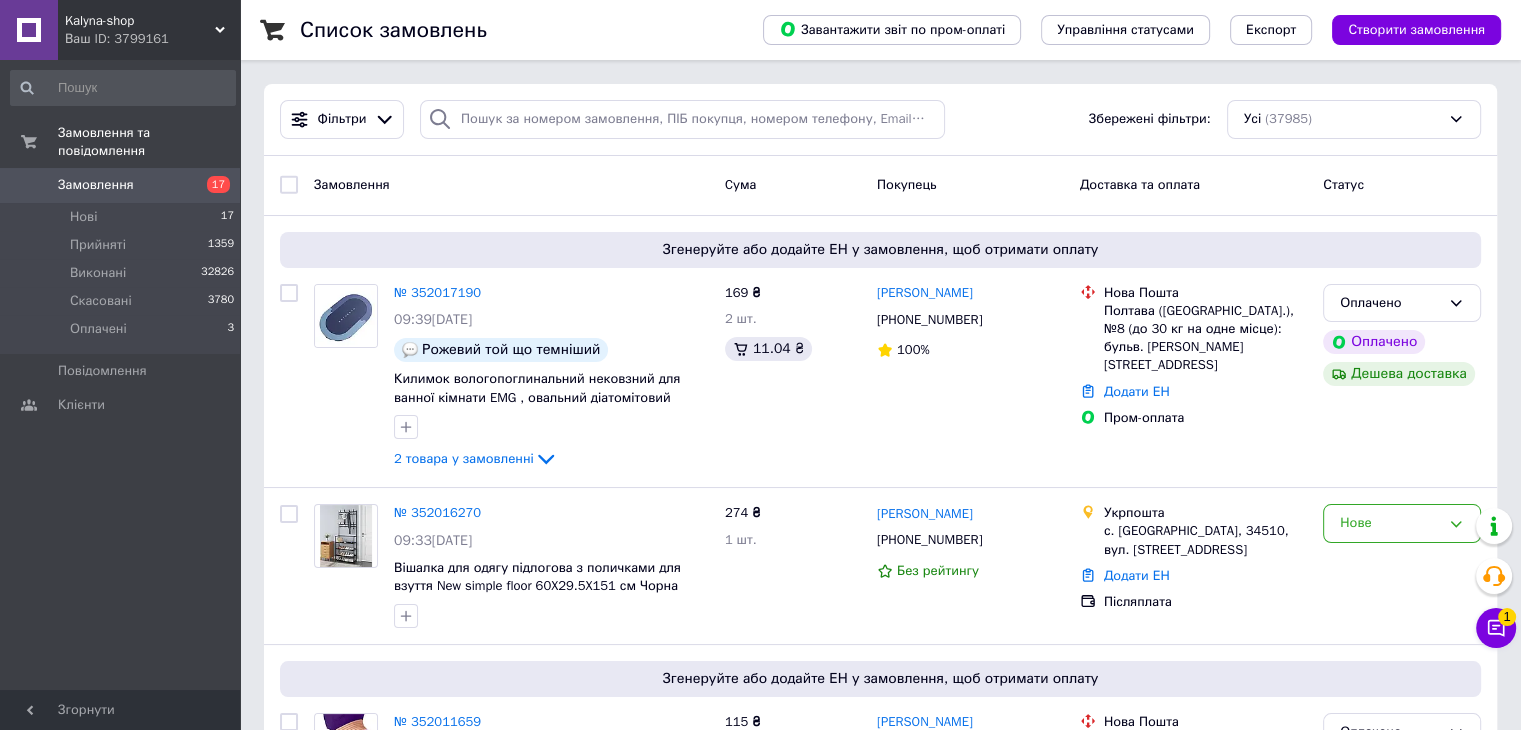 click on "Ваш ID: 3799161" at bounding box center (152, 39) 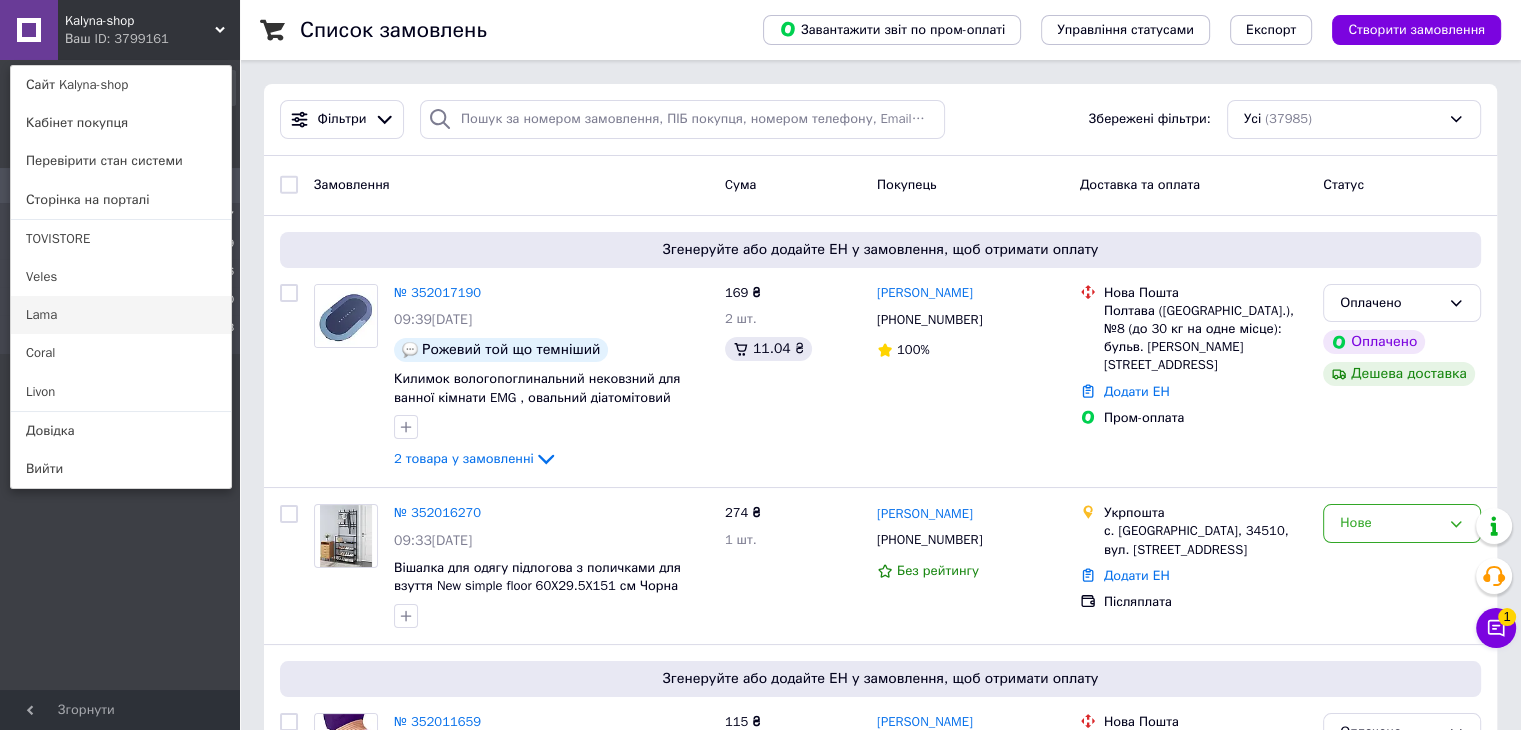 click on "Lama" at bounding box center (121, 315) 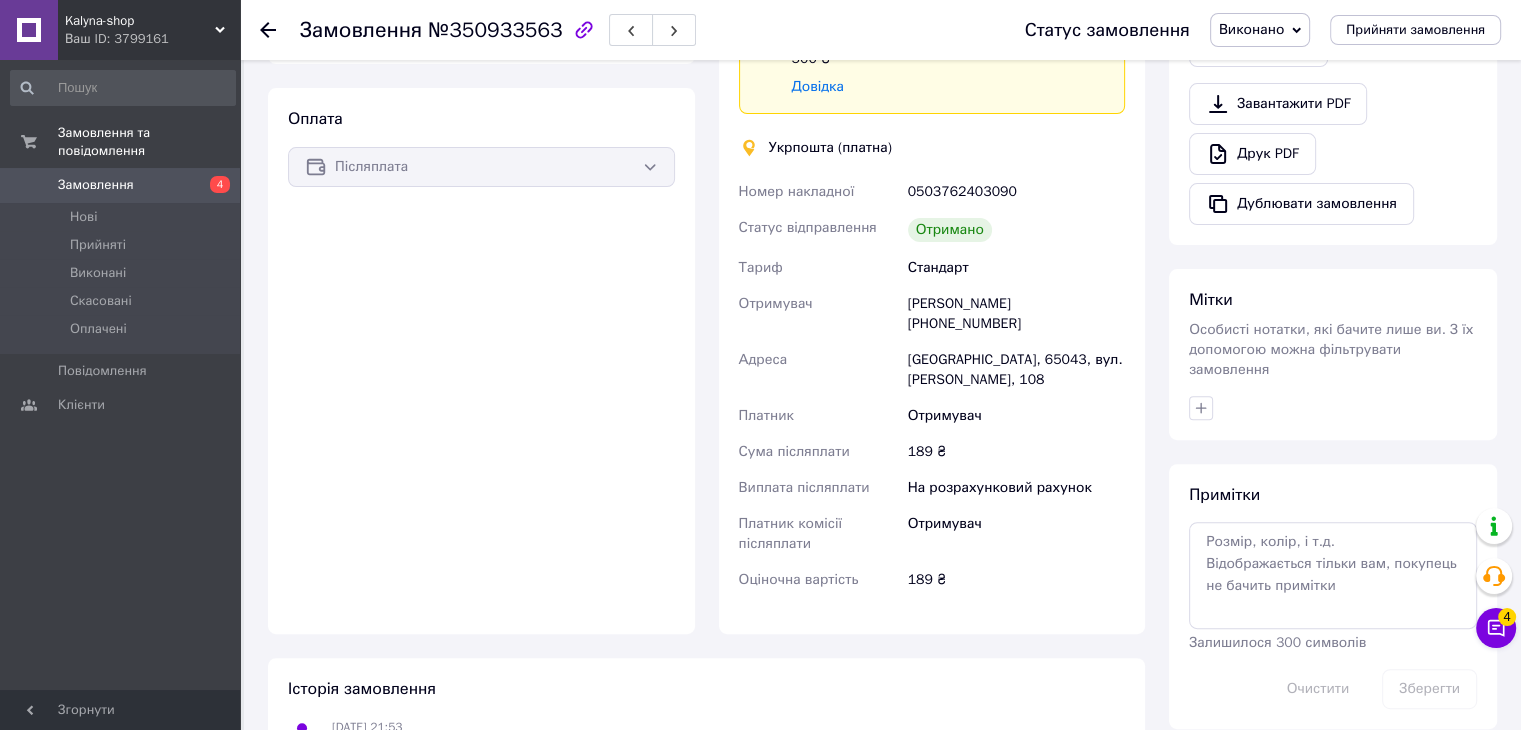 scroll, scrollTop: 940, scrollLeft: 0, axis: vertical 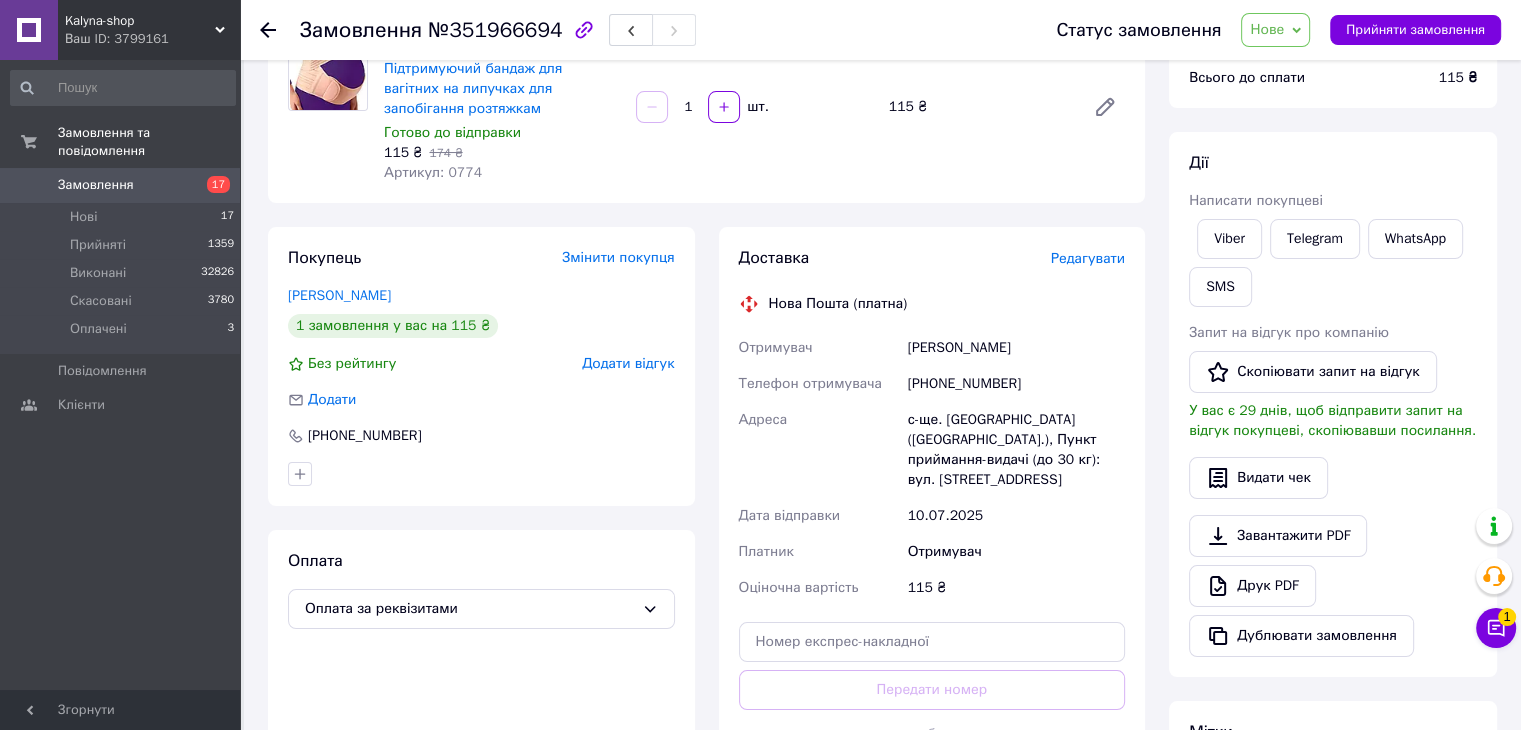 click on "+380934274180" at bounding box center [1016, 384] 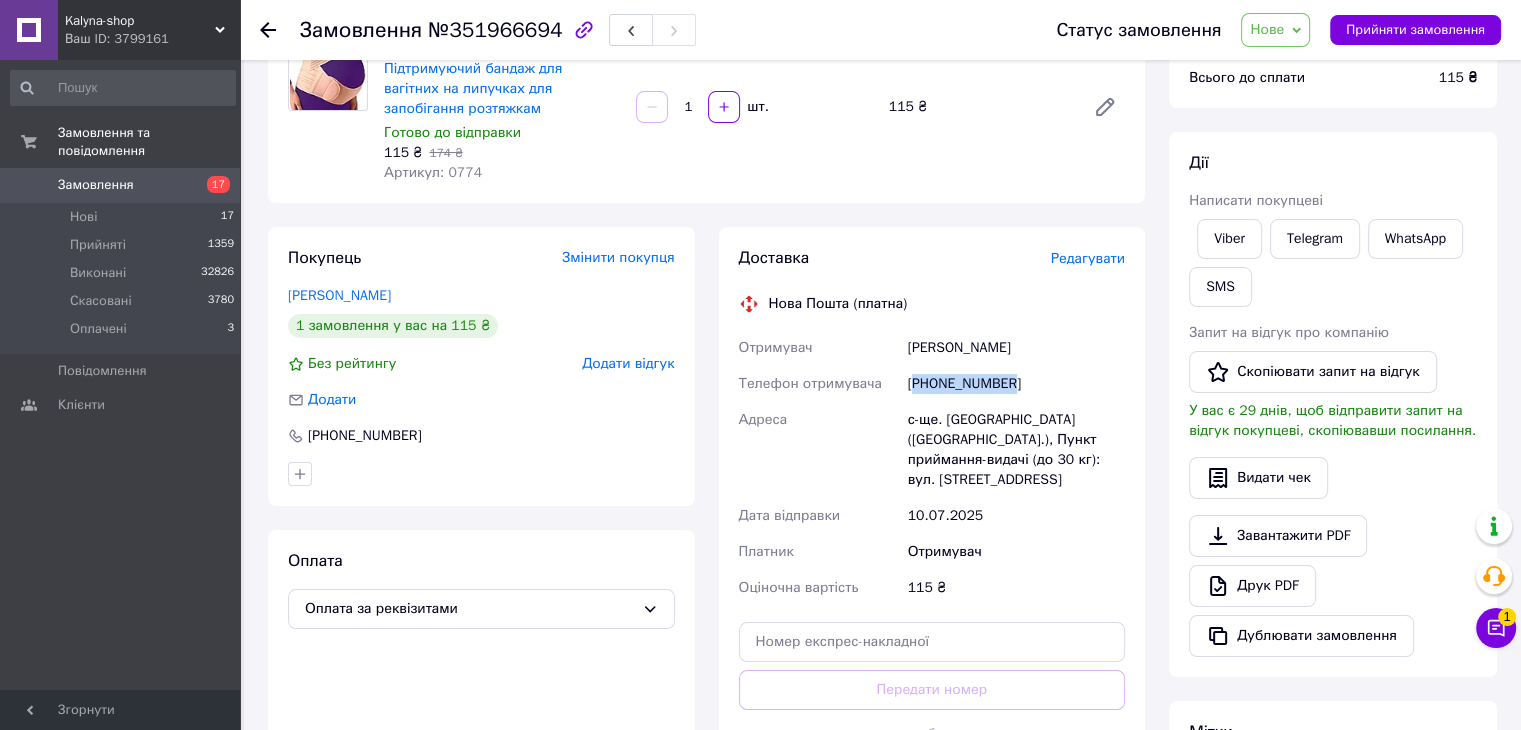 click on "+380934274180" at bounding box center (1016, 384) 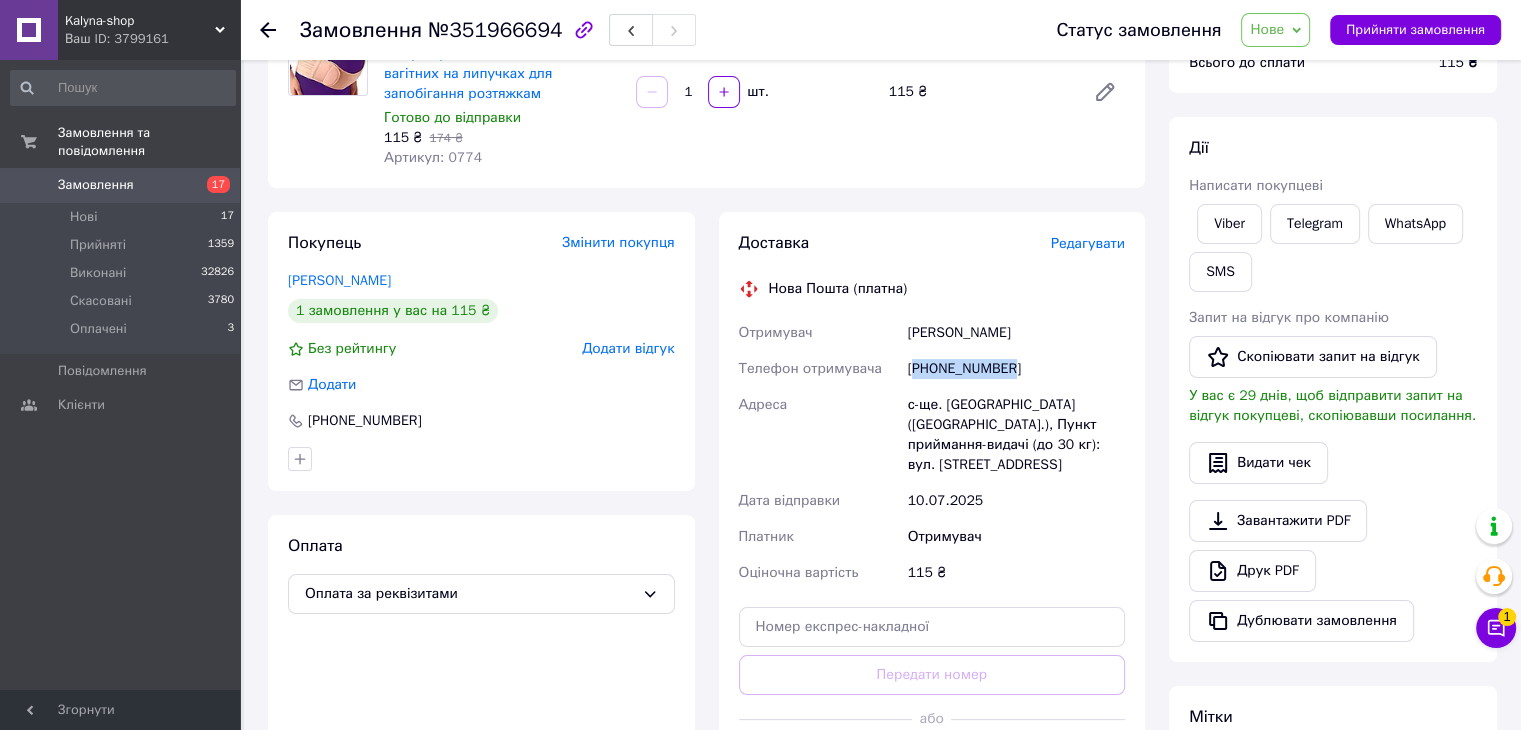scroll, scrollTop: 0, scrollLeft: 0, axis: both 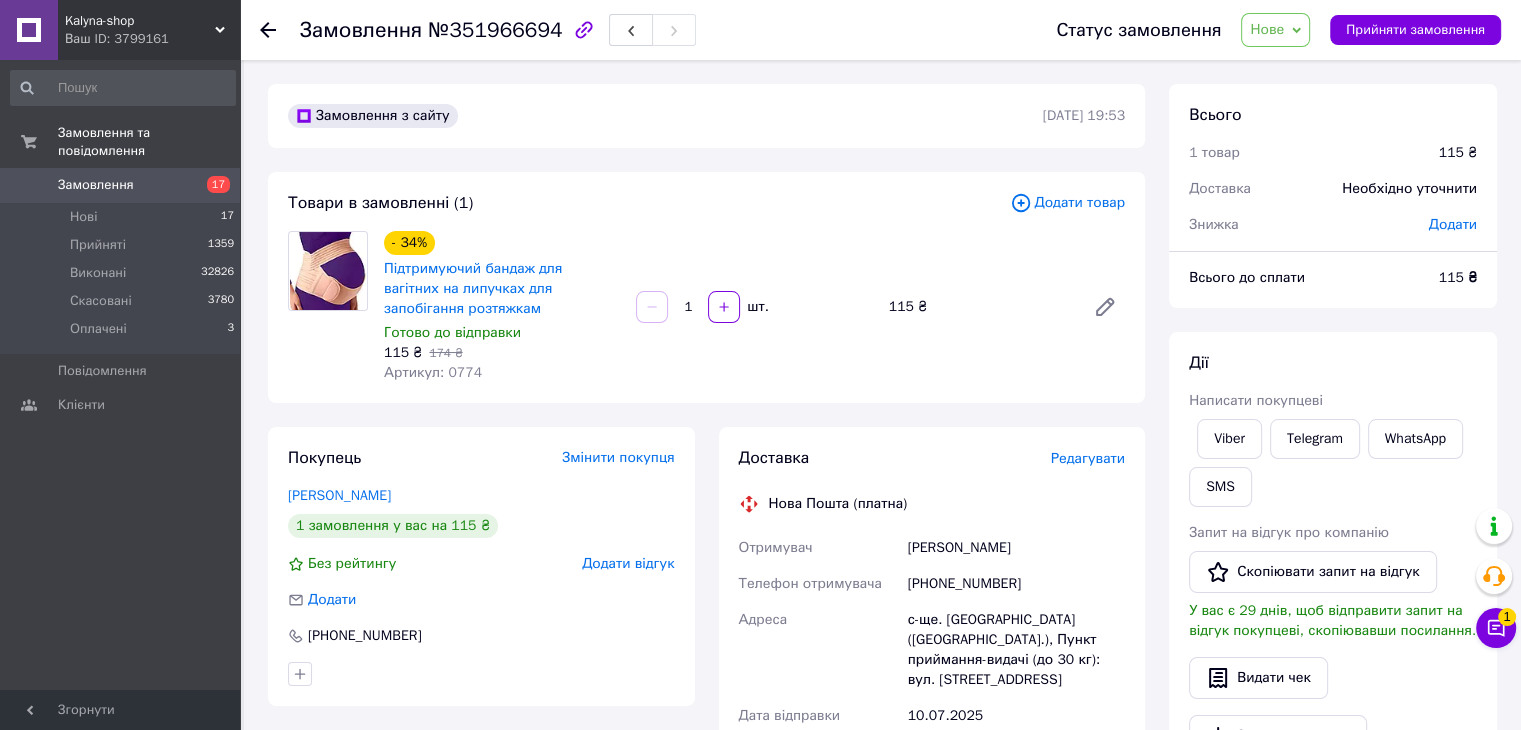 click on "Замовлення з сайту 09.07.2025 | 19:53 Товари в замовленні (1) Додати товар - 34% Підтримуючий бандаж для вагітних на липучках для запобігання розтяжкам Готово до відправки 115 ₴   174 ₴ Артикул: 0774 1   шт. 115 ₴ Покупець Змінити покупця Безфамильна Юлія 1 замовлення у вас на 115 ₴ Без рейтингу   Додати відгук Додати +380934274180 Оплата Оплата за реквізитами Доставка Редагувати Нова Пошта (платна) Отримувач Безфамильна Юлія Телефон отримувача +380934274180 Адреса с-ще. Таверівка (Полтавська обл.), Пункт приймання-видачі (до 30 кг): вул. Кооперативна, 12 Дата відправки 10.07.2025 Платник 115 ₴ 115" at bounding box center (706, 722) 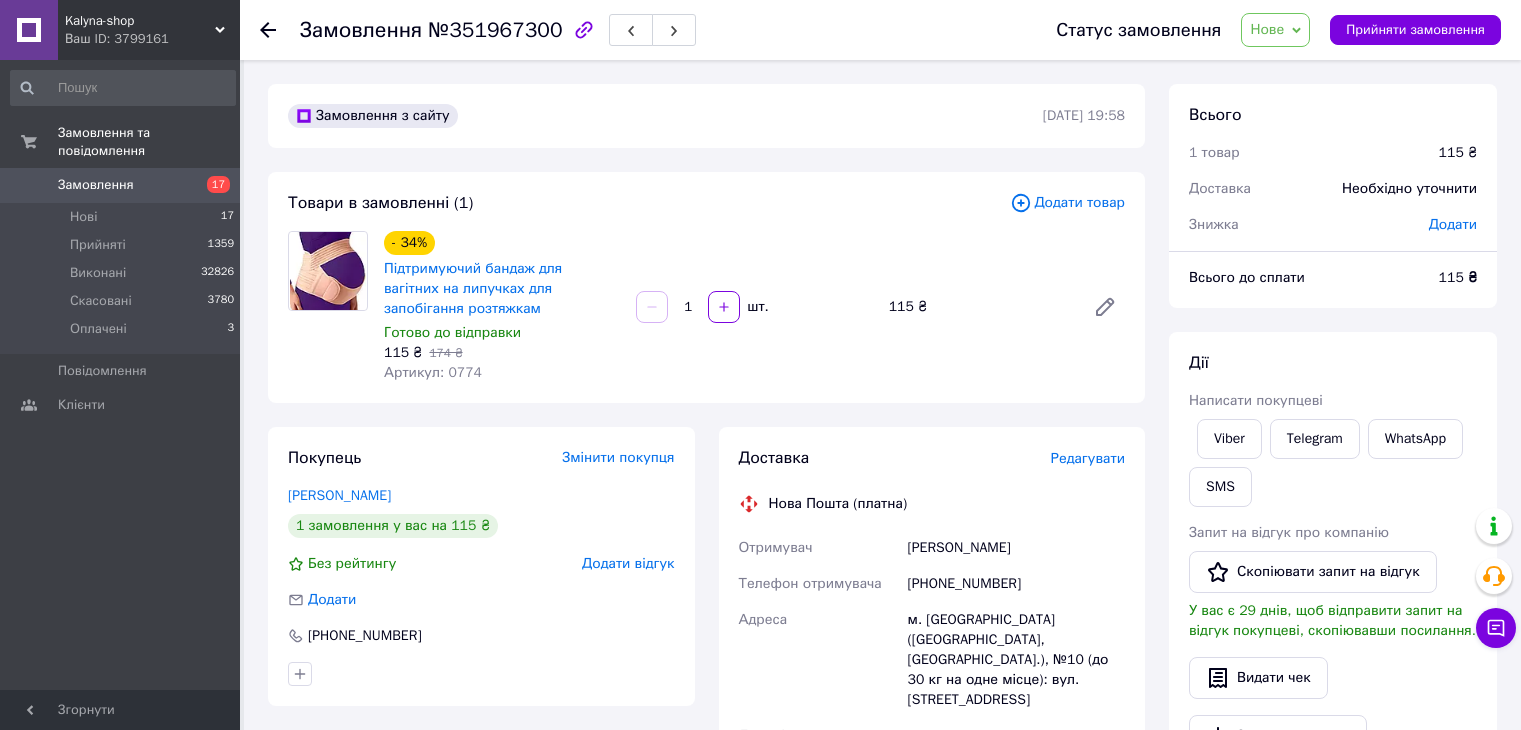 scroll, scrollTop: 0, scrollLeft: 0, axis: both 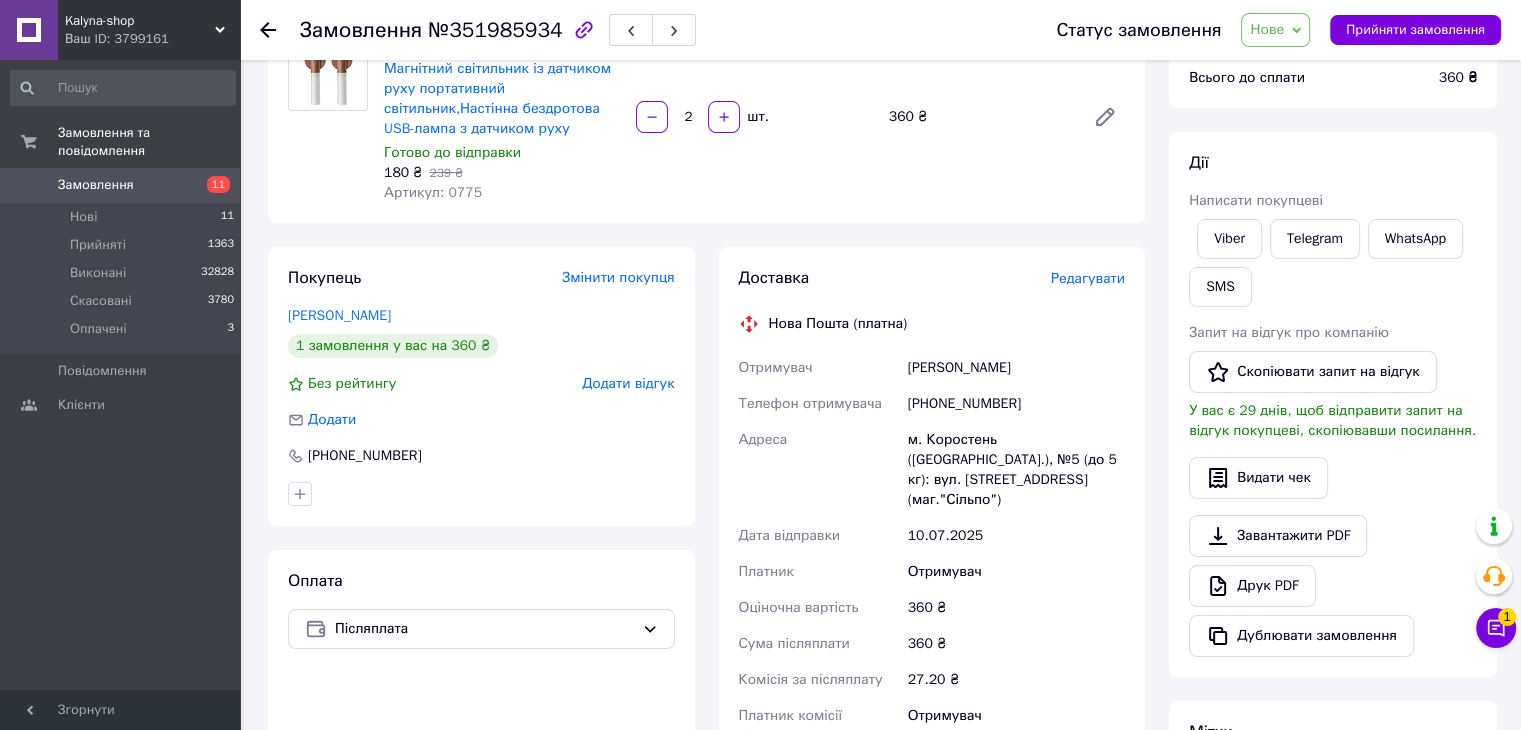click on "[PHONE_NUMBER]" at bounding box center [1016, 404] 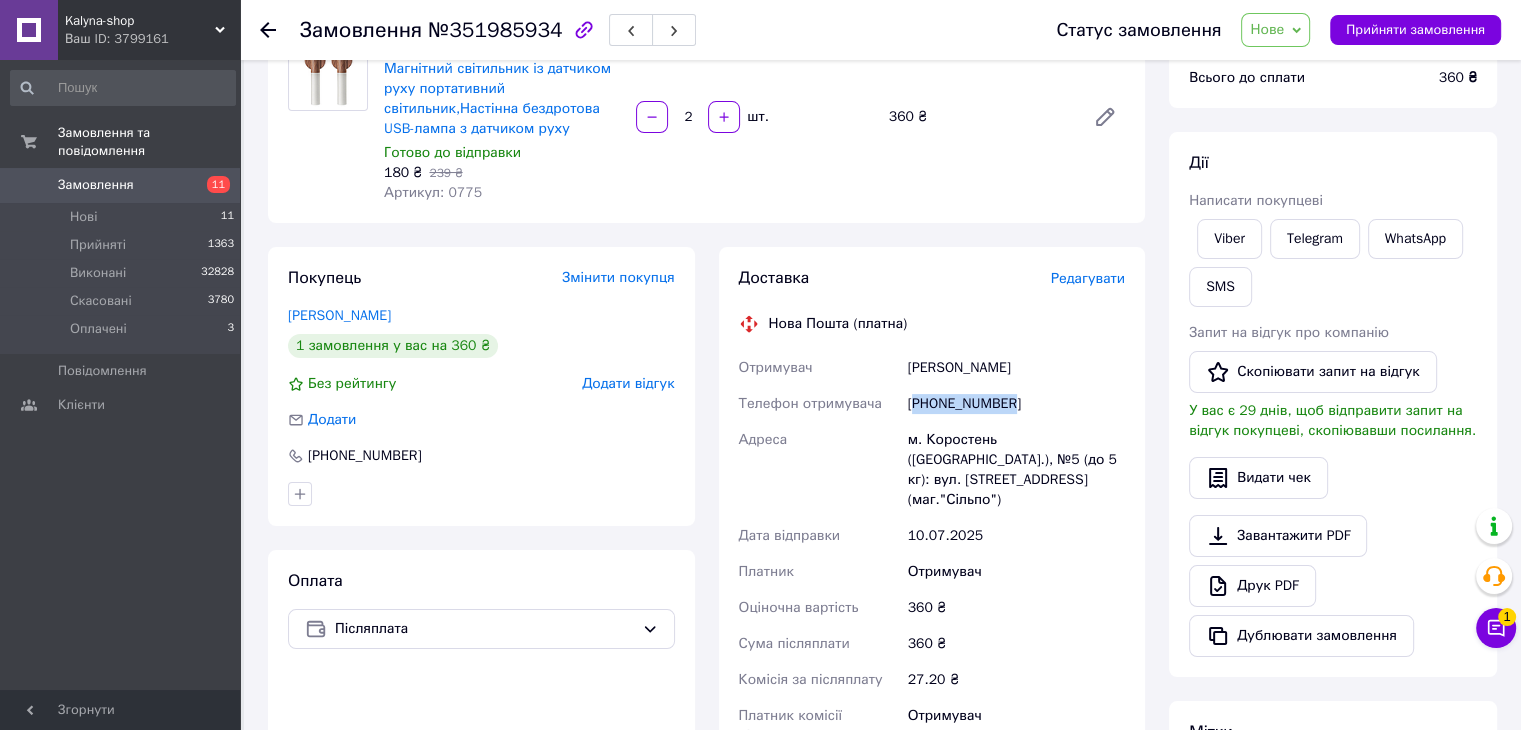 click on "[PHONE_NUMBER]" at bounding box center [1016, 404] 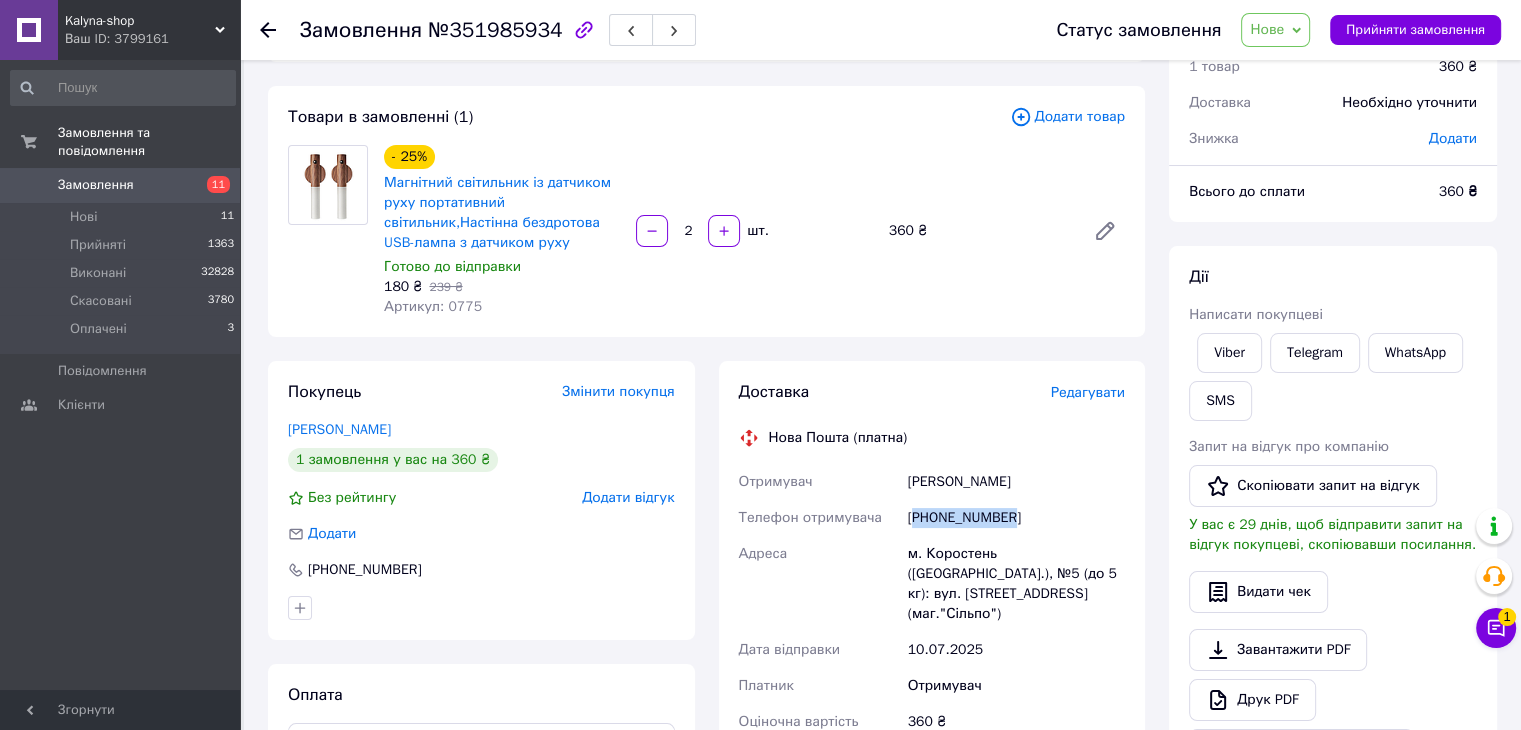 scroll, scrollTop: 0, scrollLeft: 0, axis: both 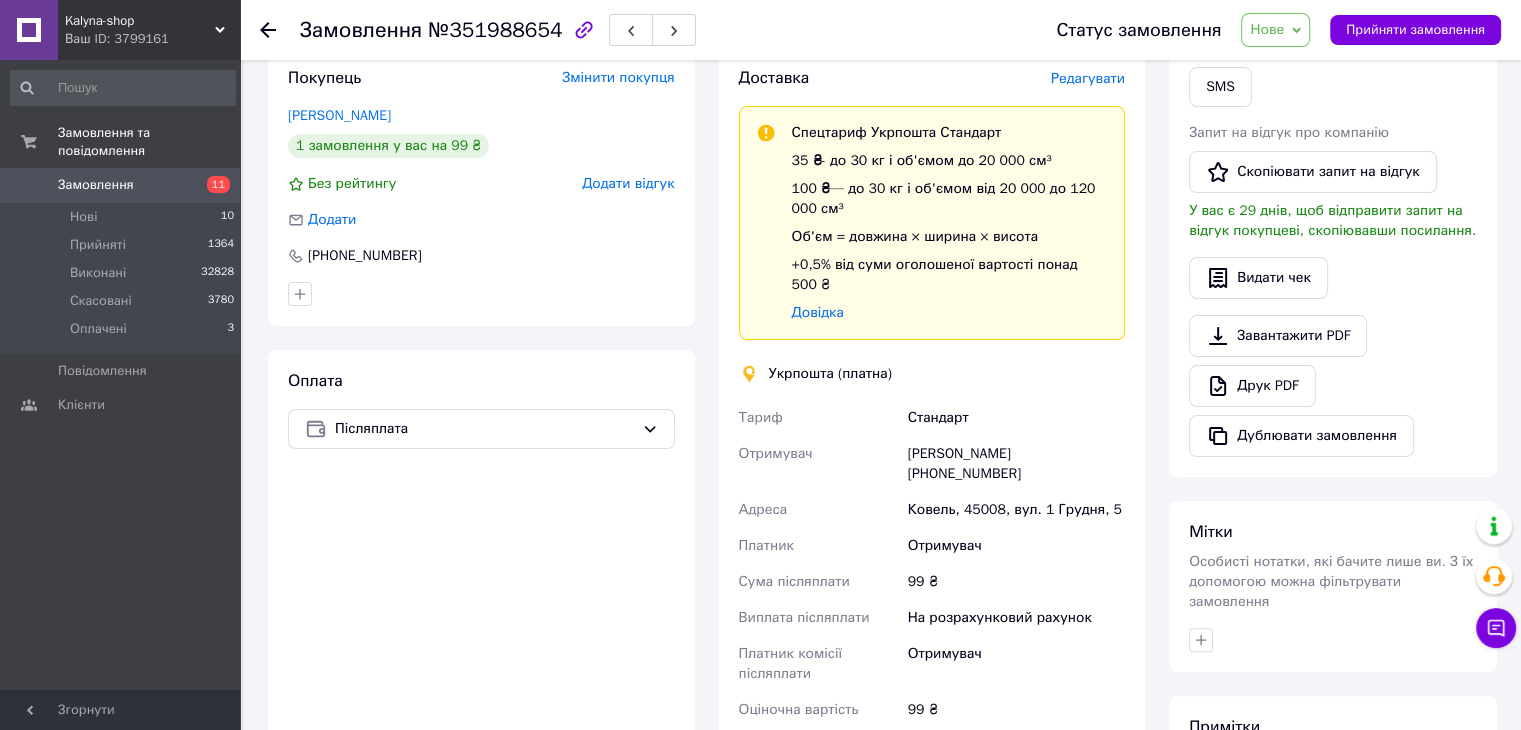 click on "[PERSON_NAME] [PHONE_NUMBER]" at bounding box center (1016, 464) 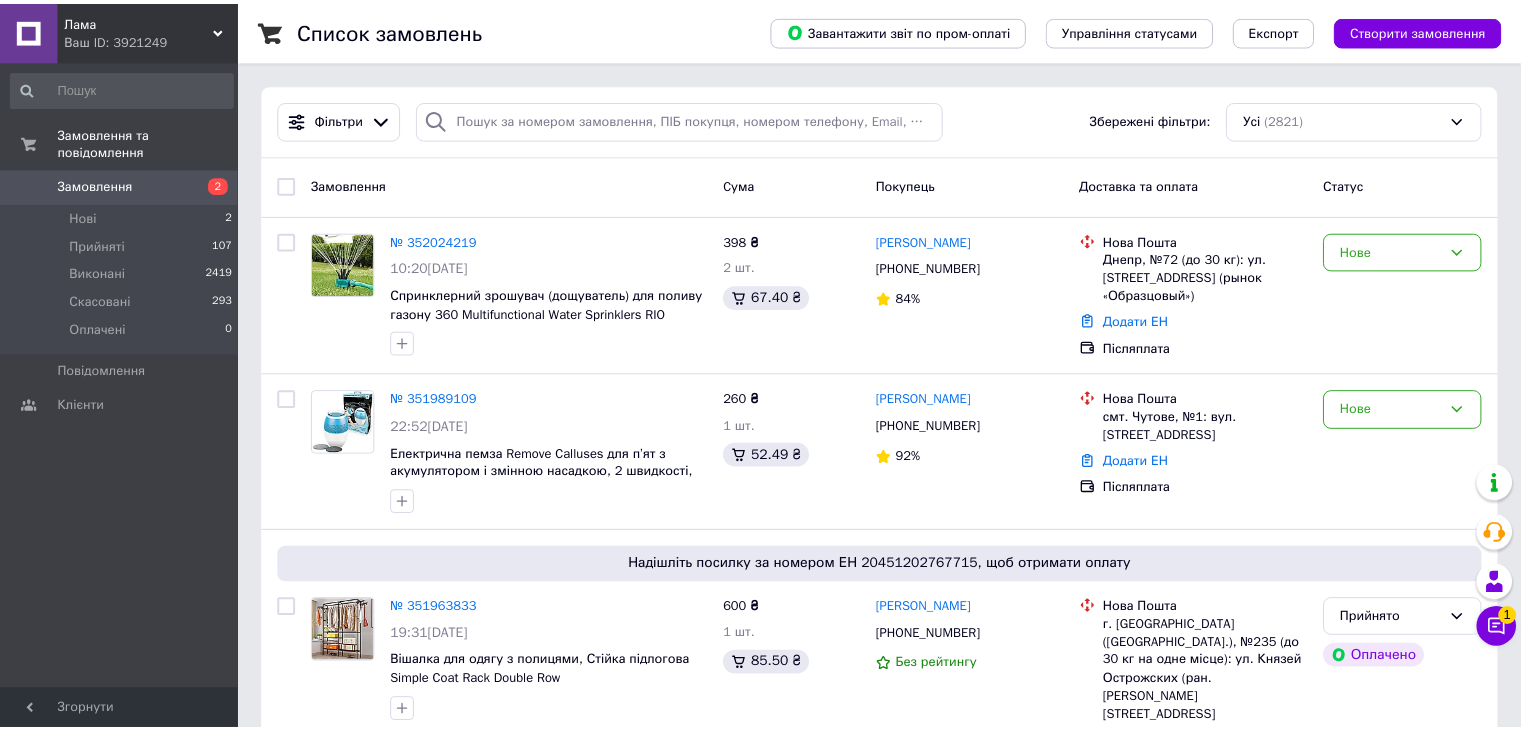 scroll, scrollTop: 0, scrollLeft: 0, axis: both 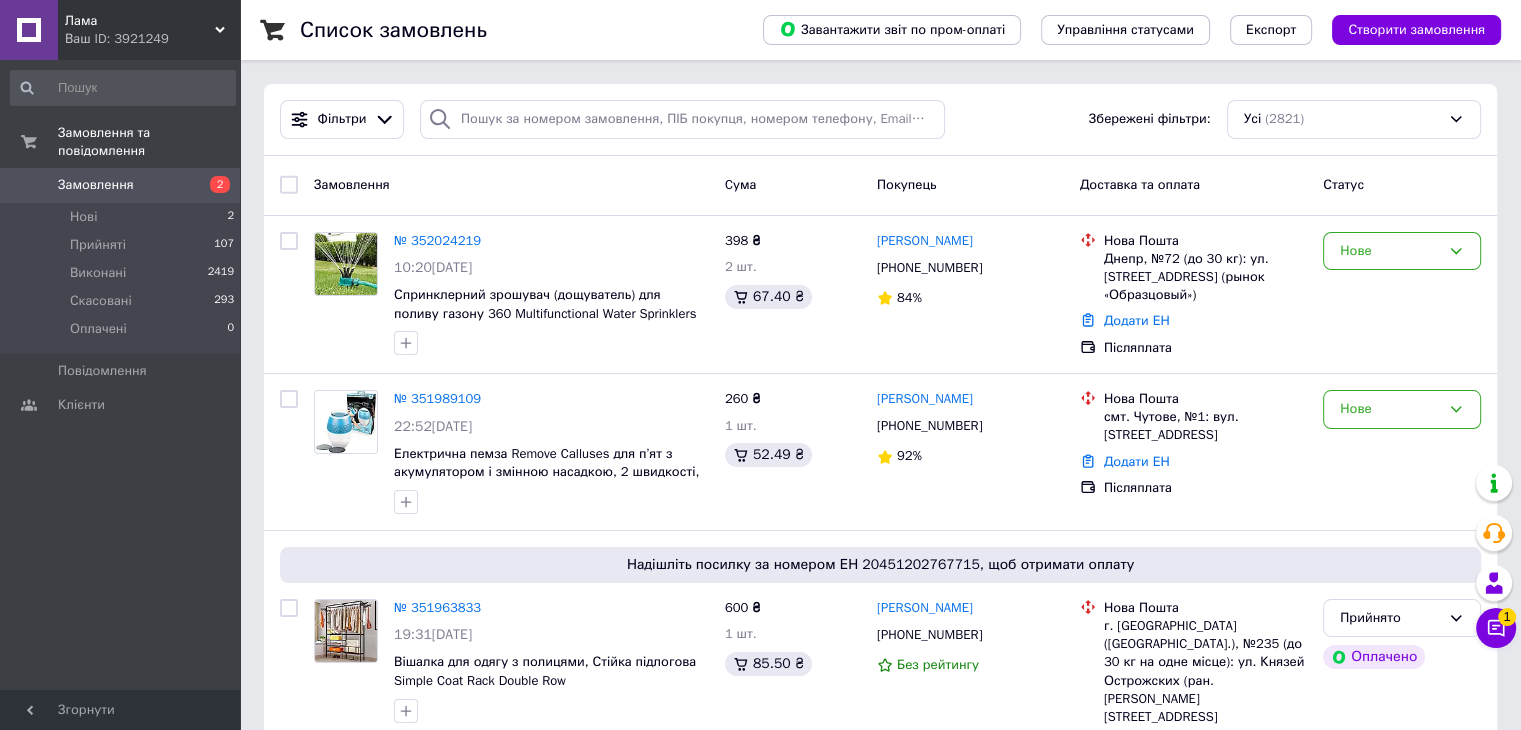 click on "Лама" at bounding box center (140, 21) 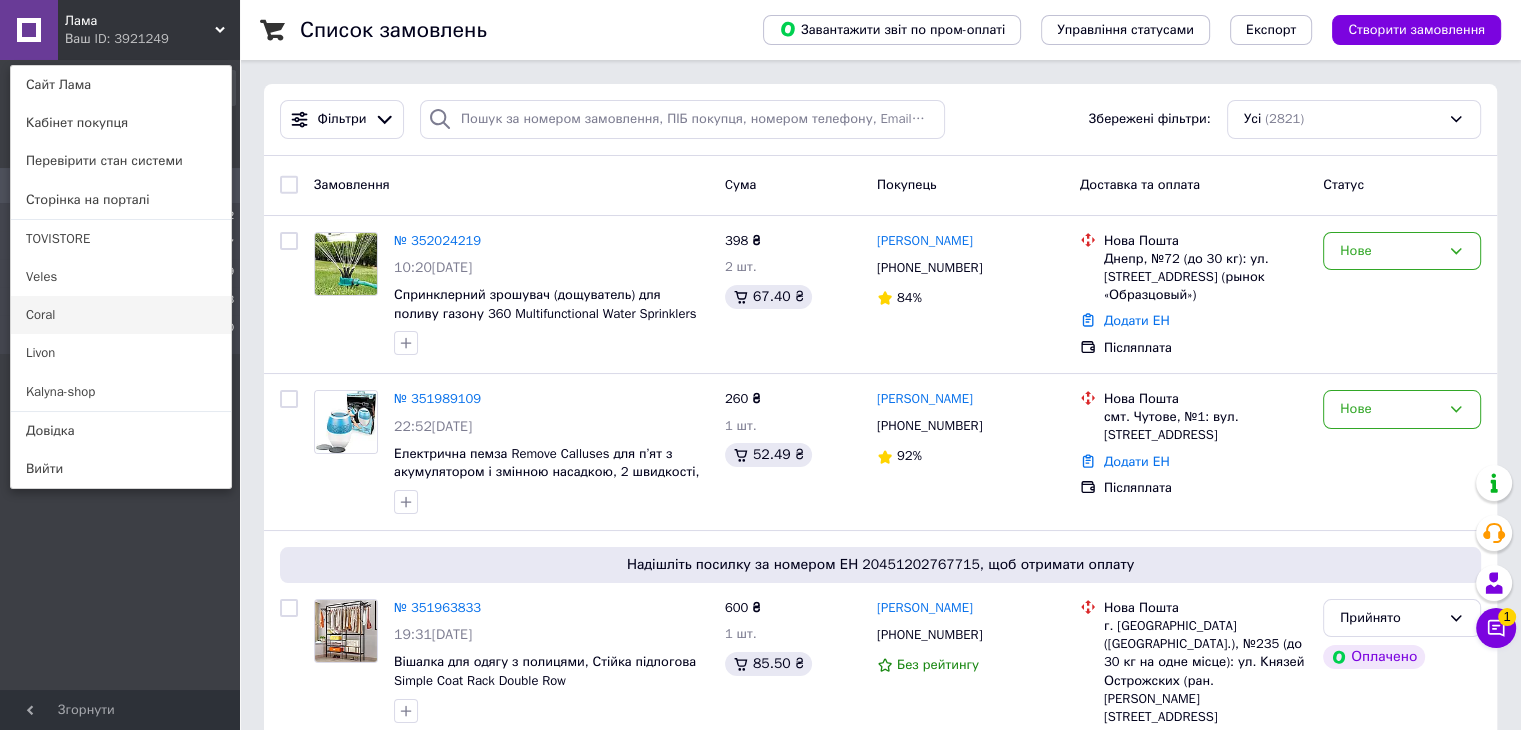 click on "Coral" at bounding box center (121, 315) 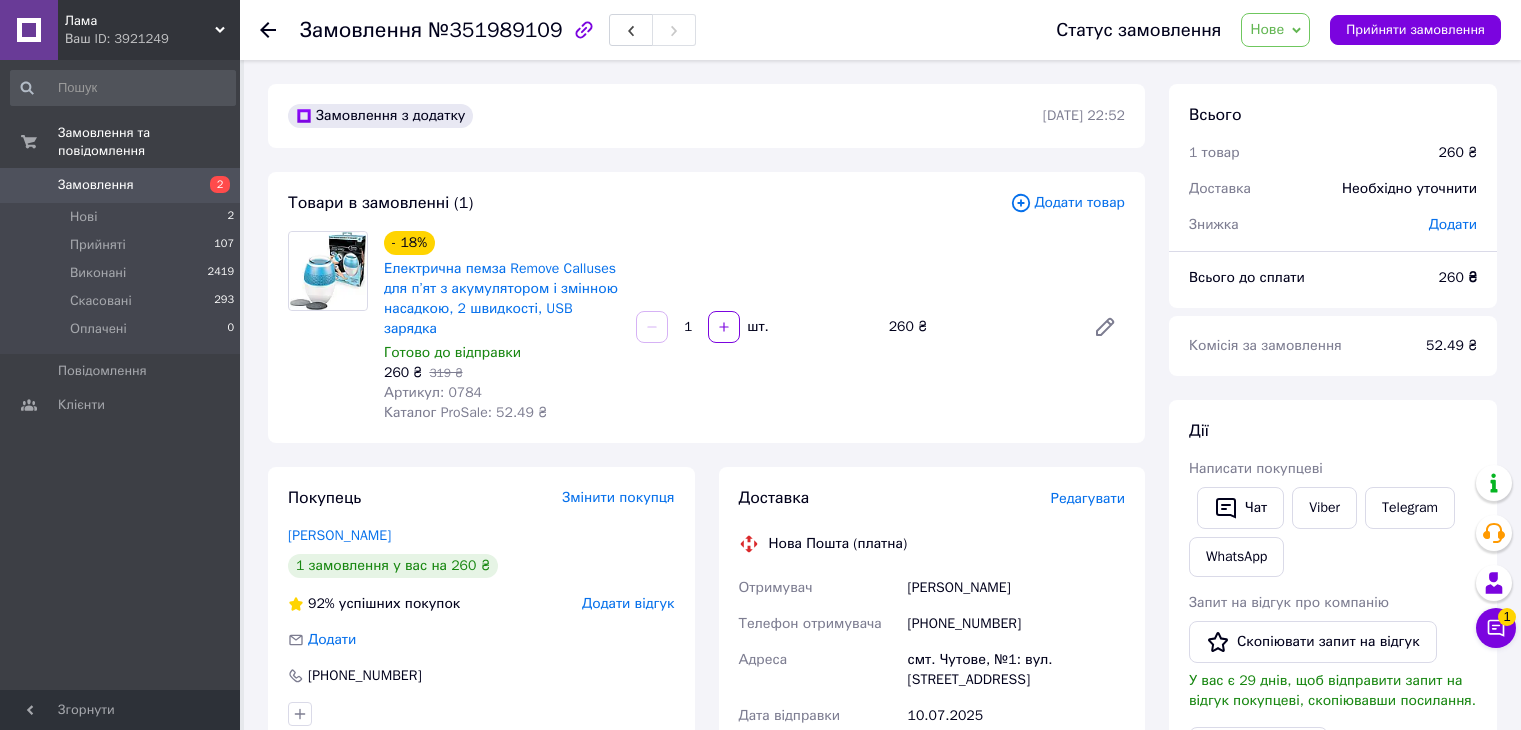scroll, scrollTop: 0, scrollLeft: 0, axis: both 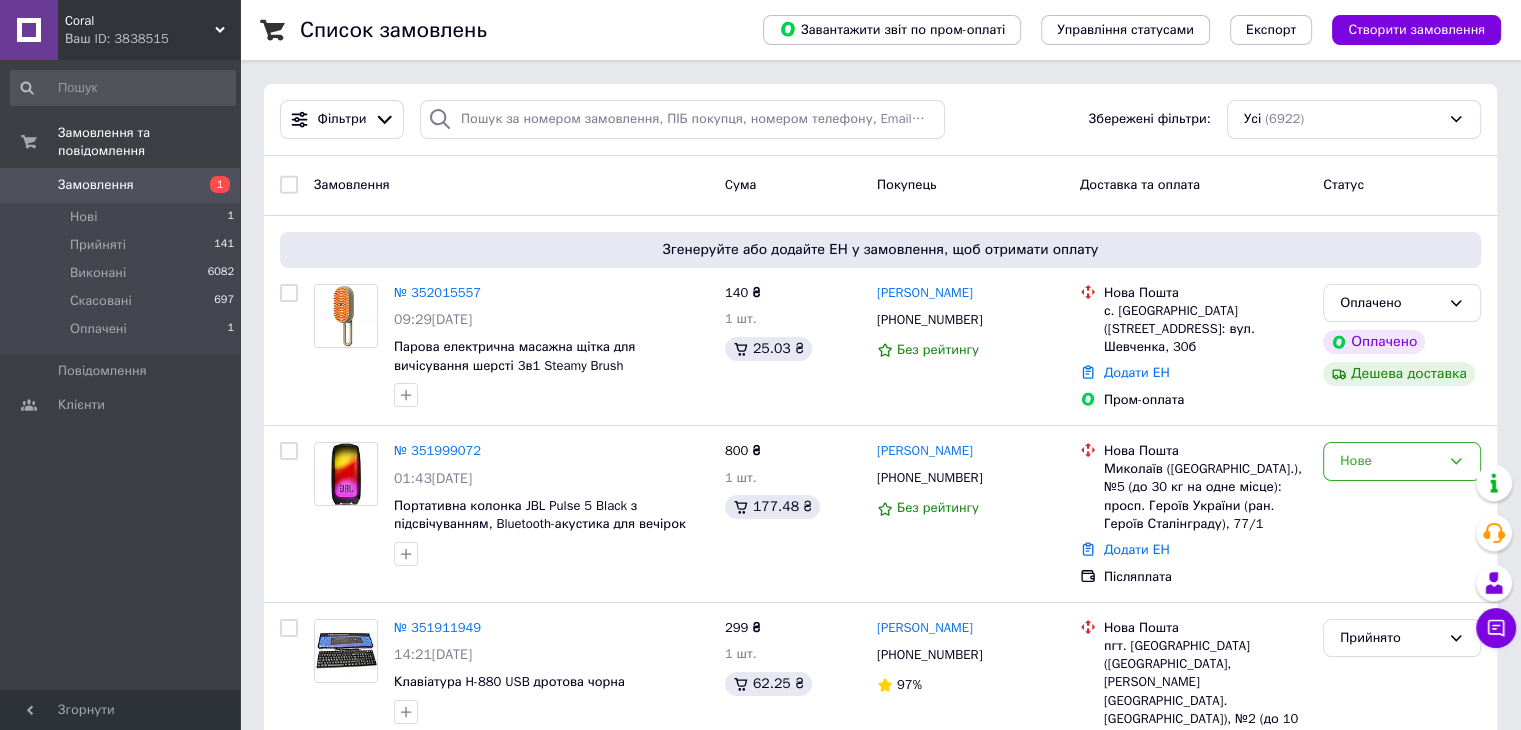 click on "Coral" at bounding box center (140, 21) 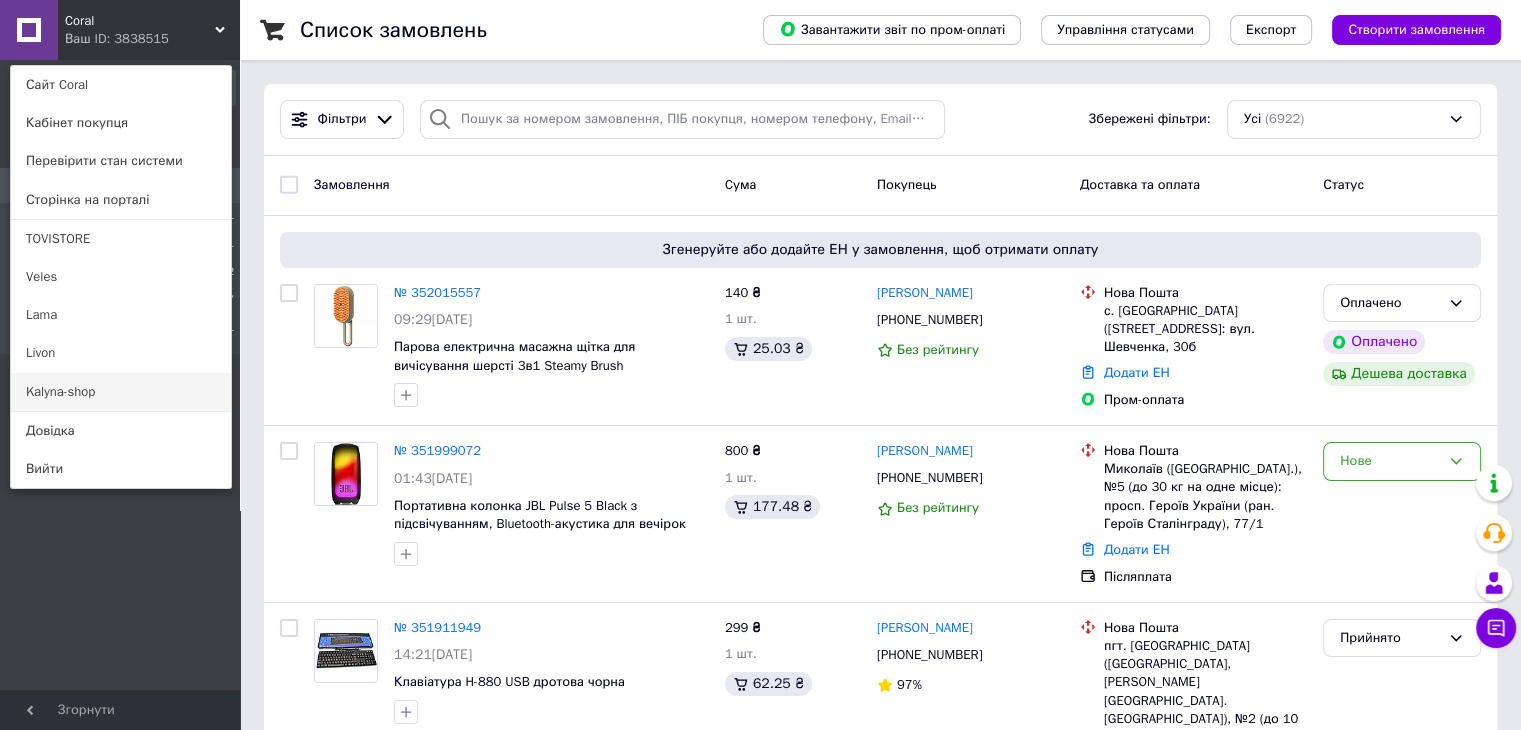click on "Kalyna-shop" at bounding box center (121, 392) 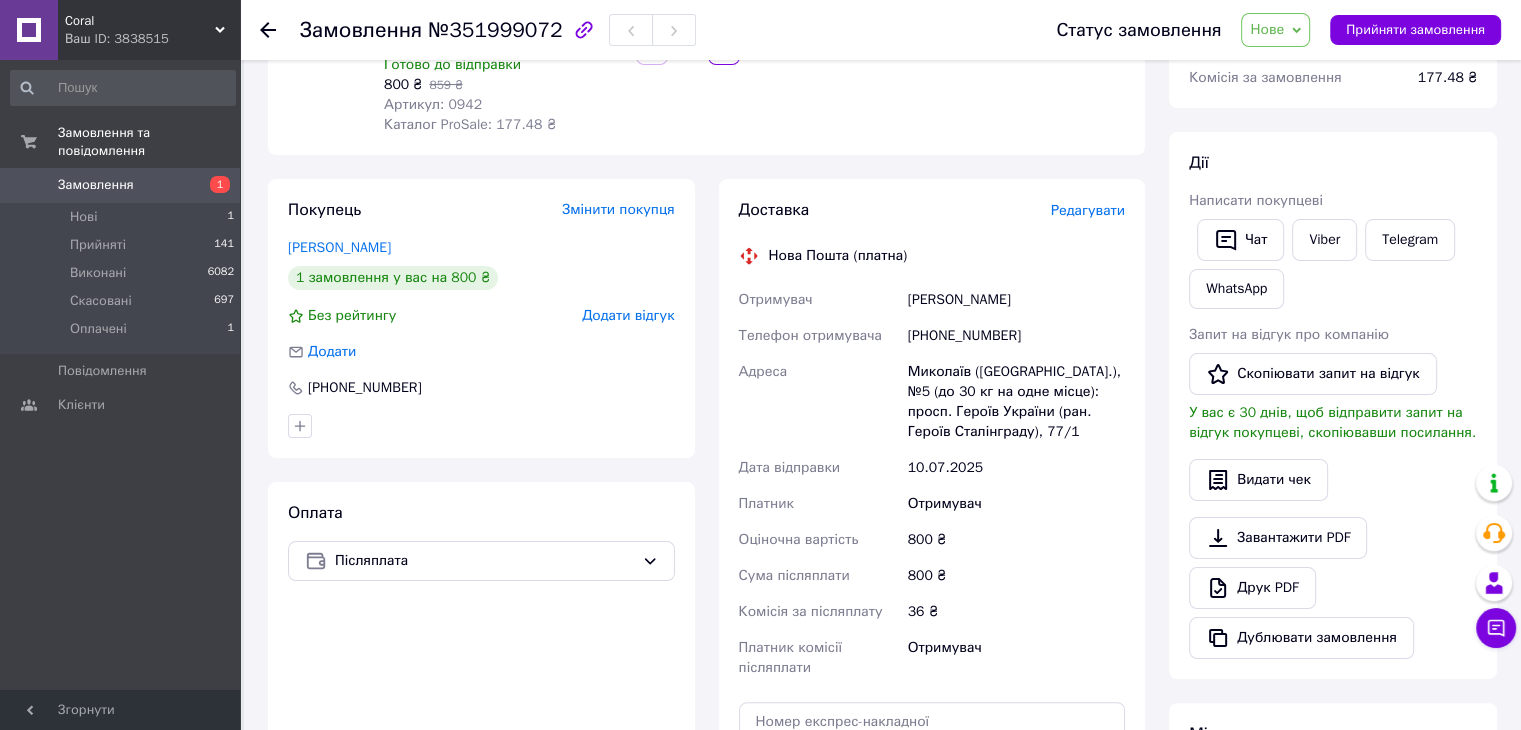 scroll, scrollTop: 300, scrollLeft: 0, axis: vertical 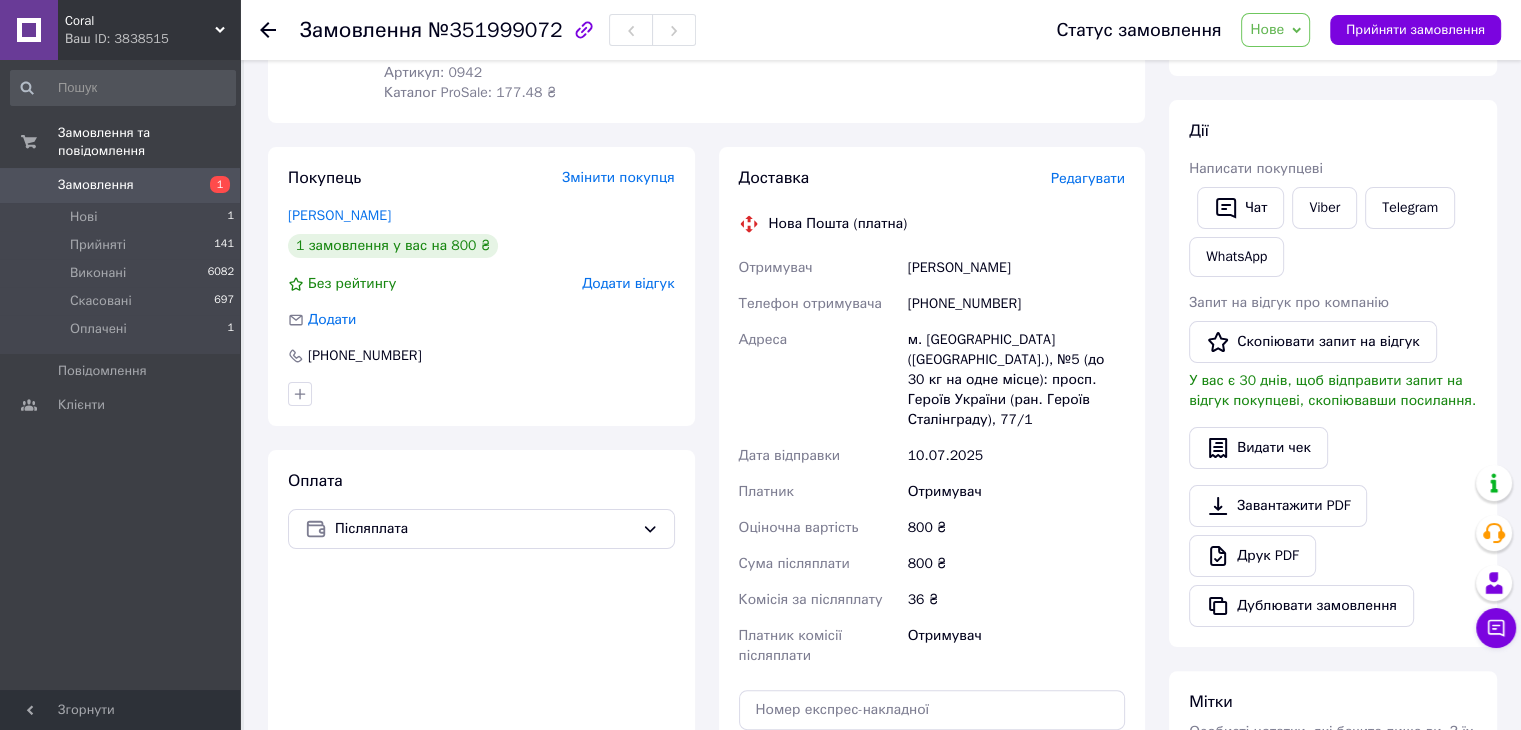 click on "+380685512454" at bounding box center [1016, 304] 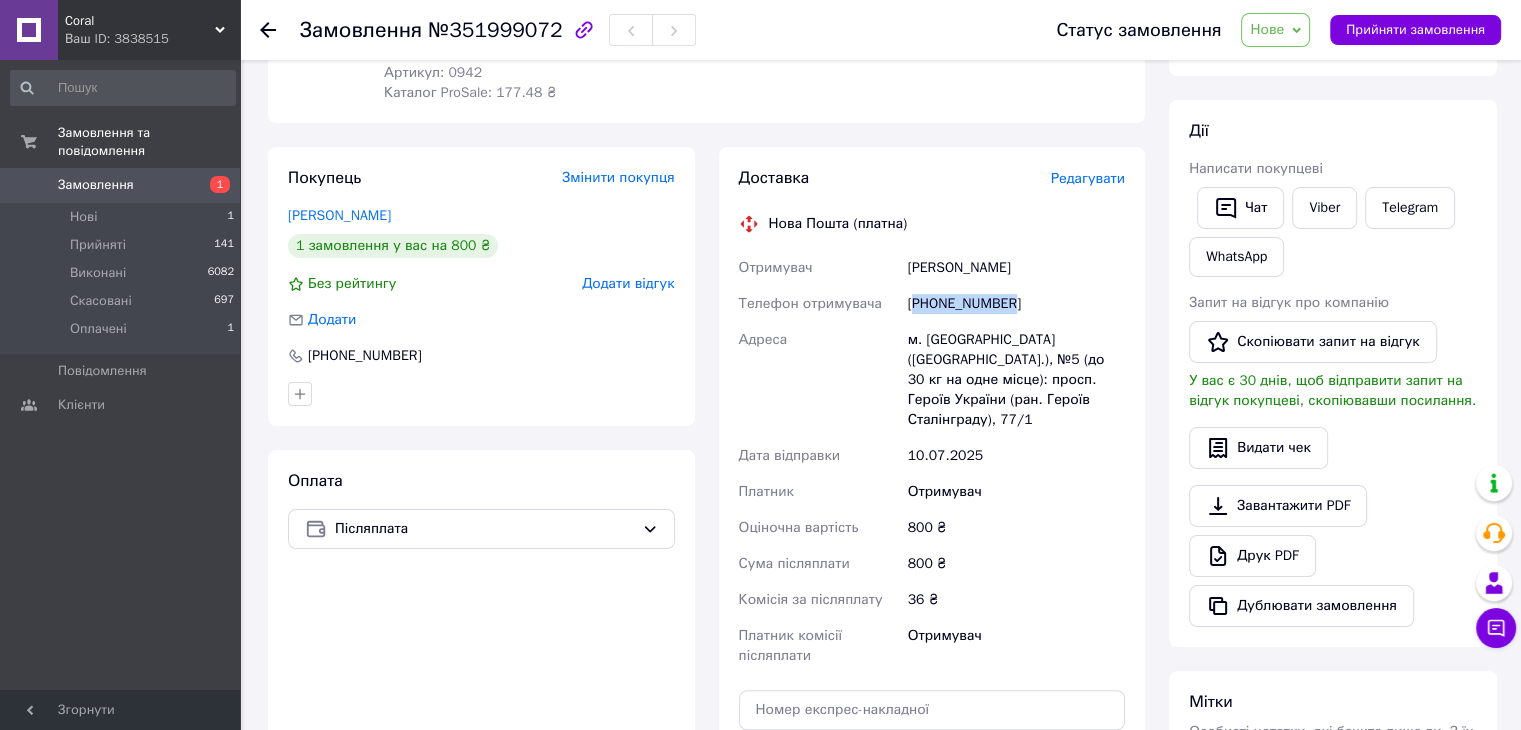click on "+380685512454" at bounding box center (1016, 304) 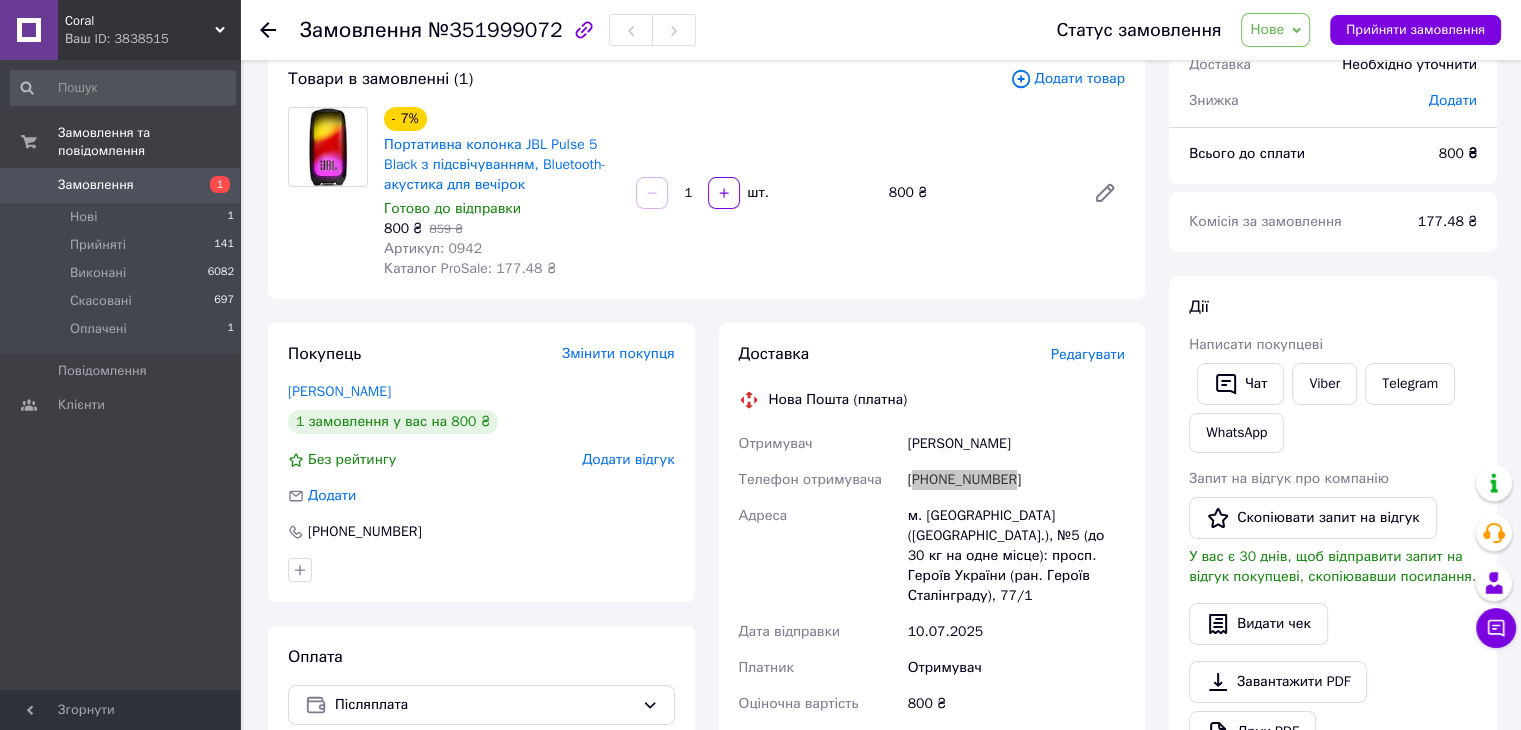 scroll, scrollTop: 0, scrollLeft: 0, axis: both 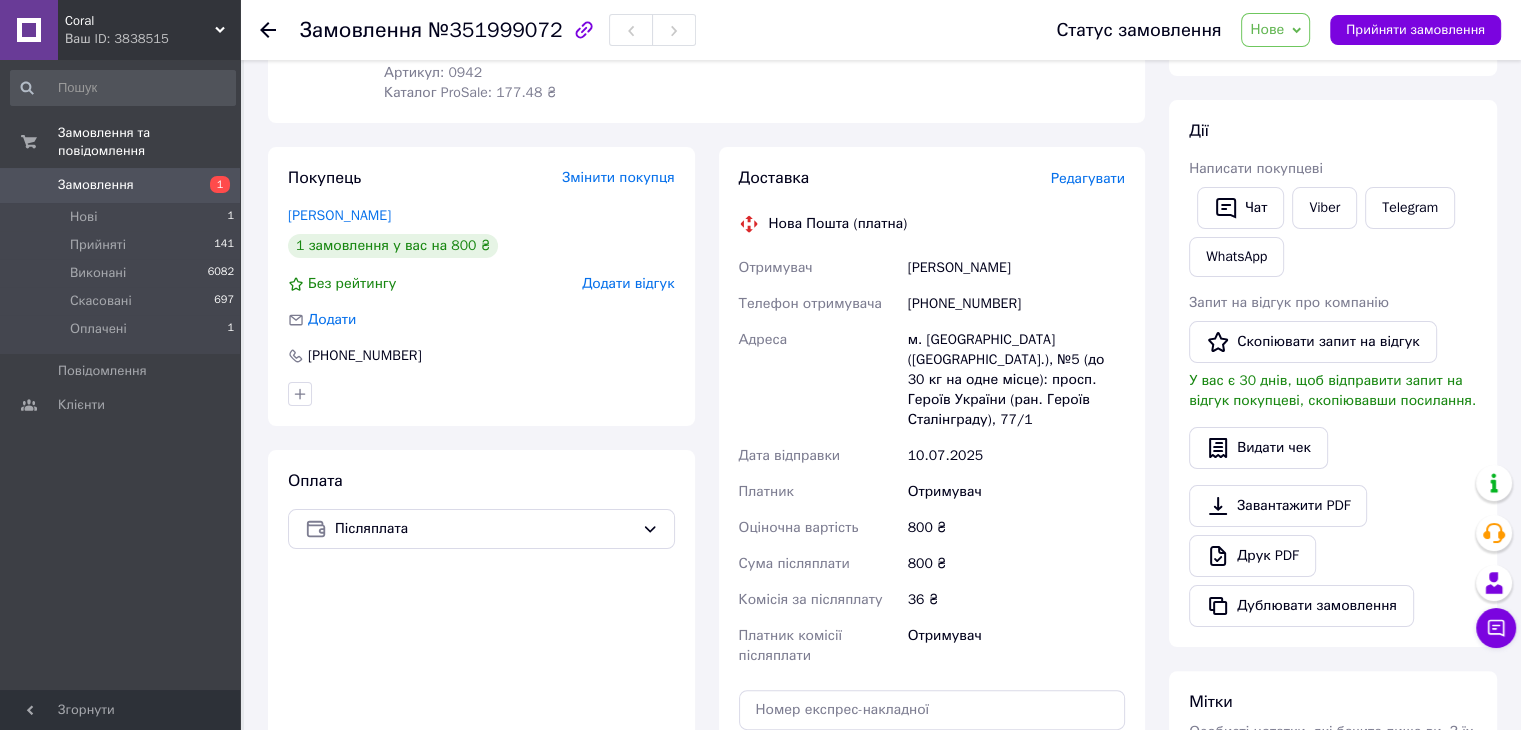 click on "Доставка" at bounding box center [895, 178] 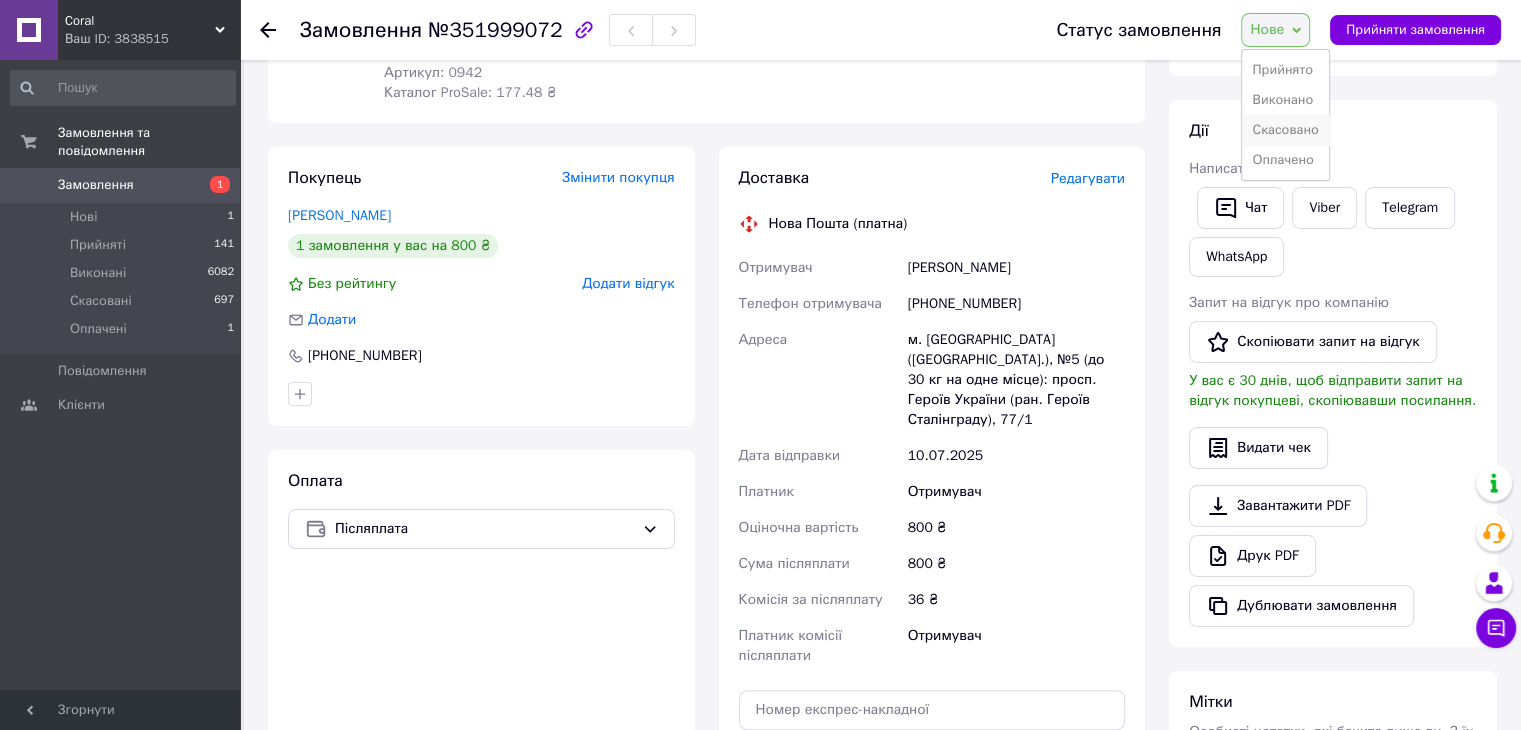 click on "Скасовано" at bounding box center [1285, 130] 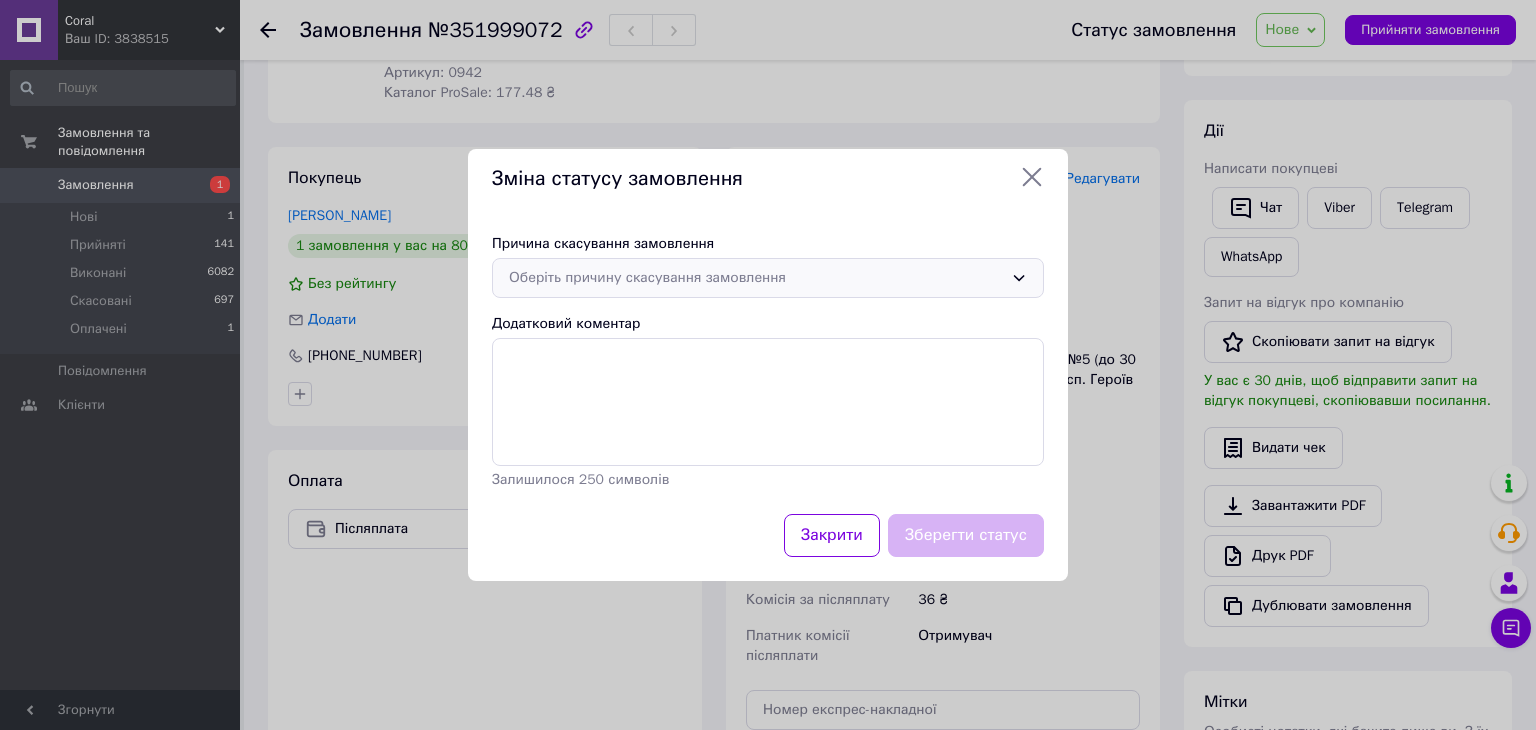 click on "Оберіть причину скасування замовлення" at bounding box center [756, 278] 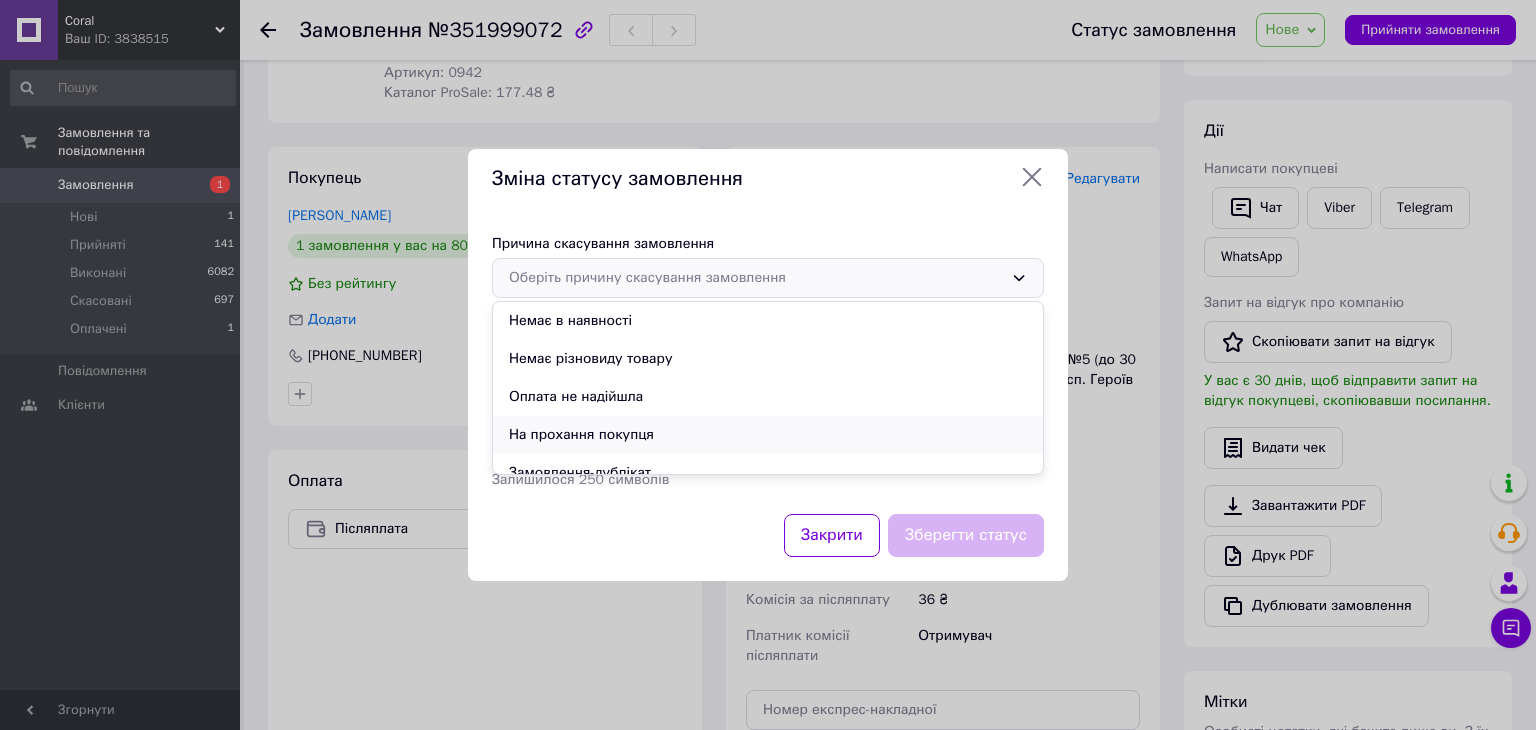 click on "На прохання покупця" at bounding box center (768, 435) 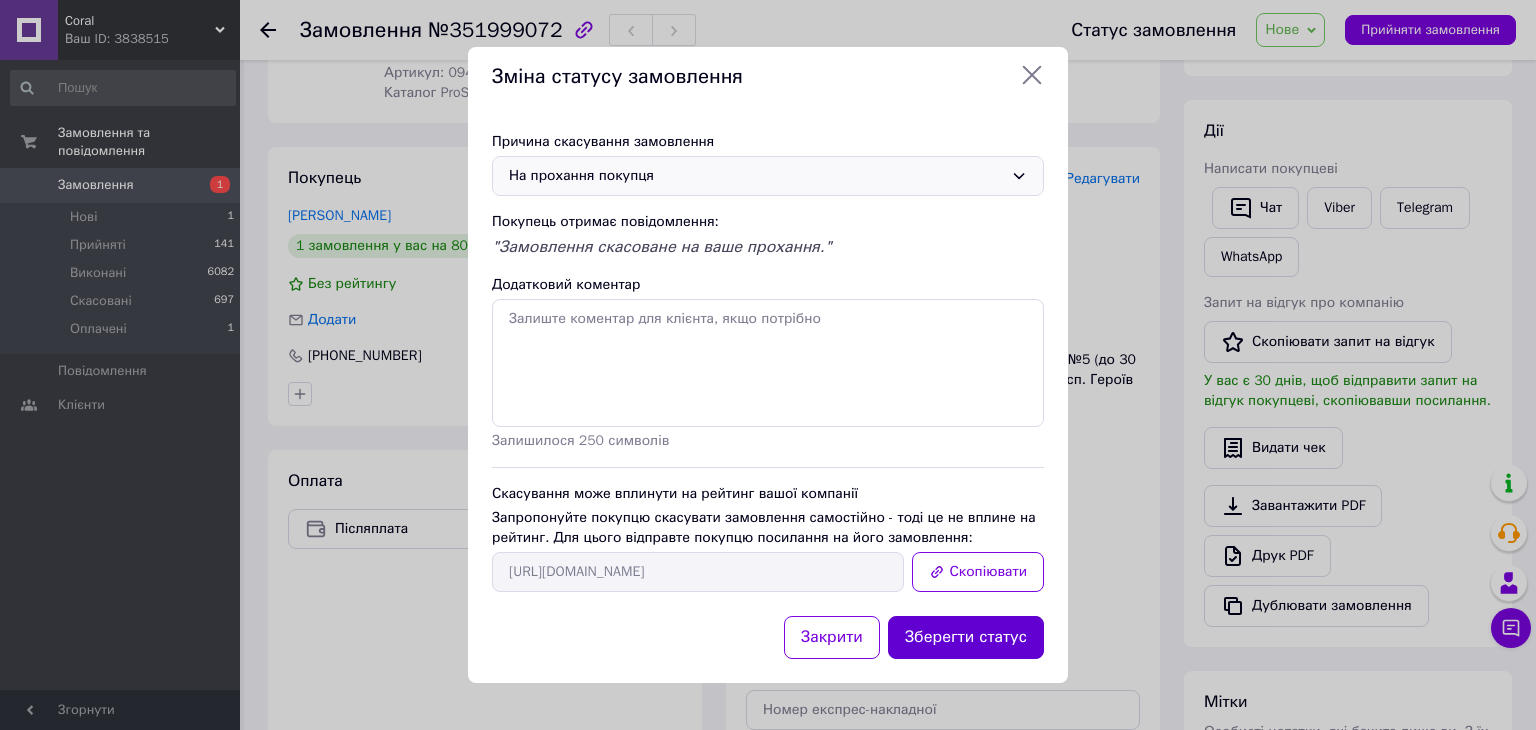 click on "Зберегти статус" at bounding box center (966, 637) 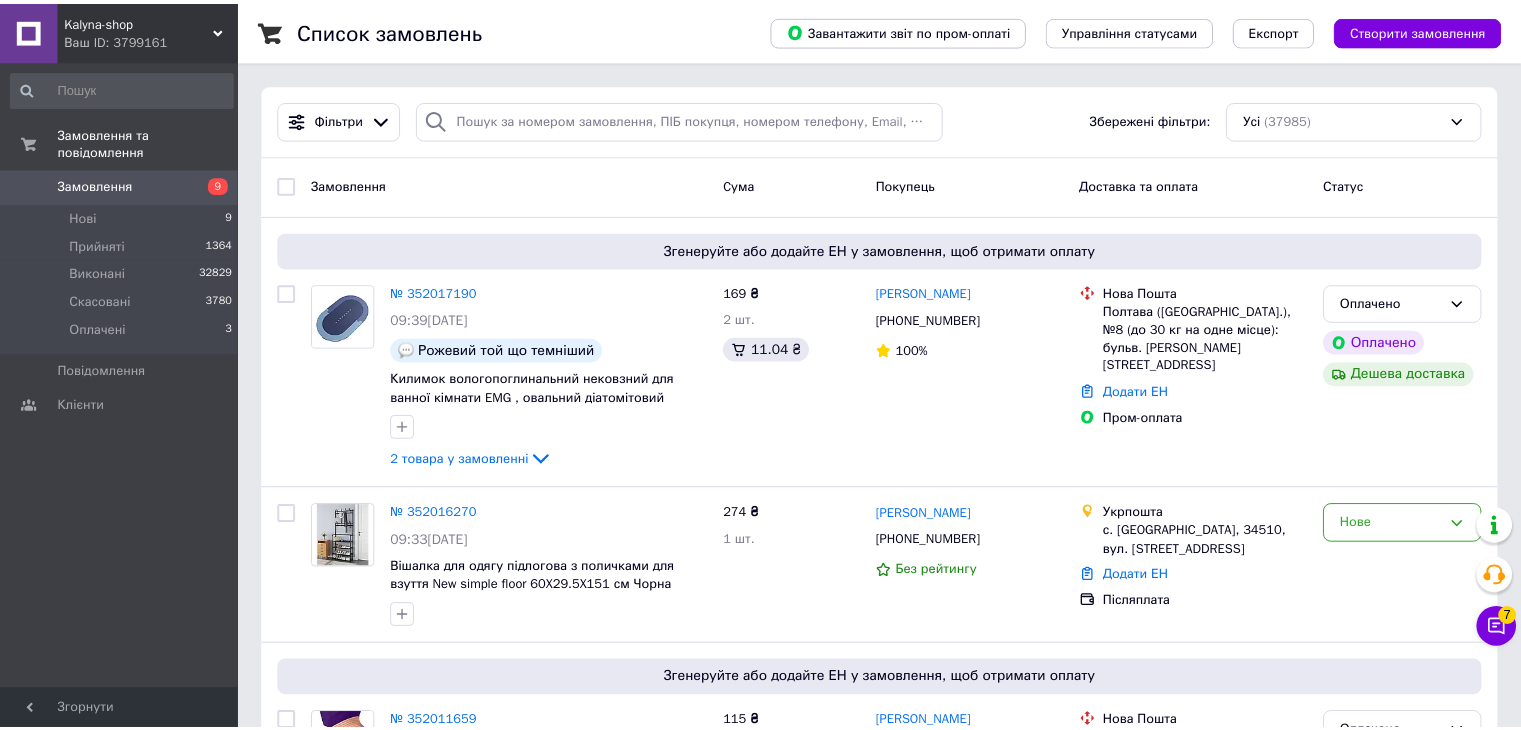 scroll, scrollTop: 0, scrollLeft: 0, axis: both 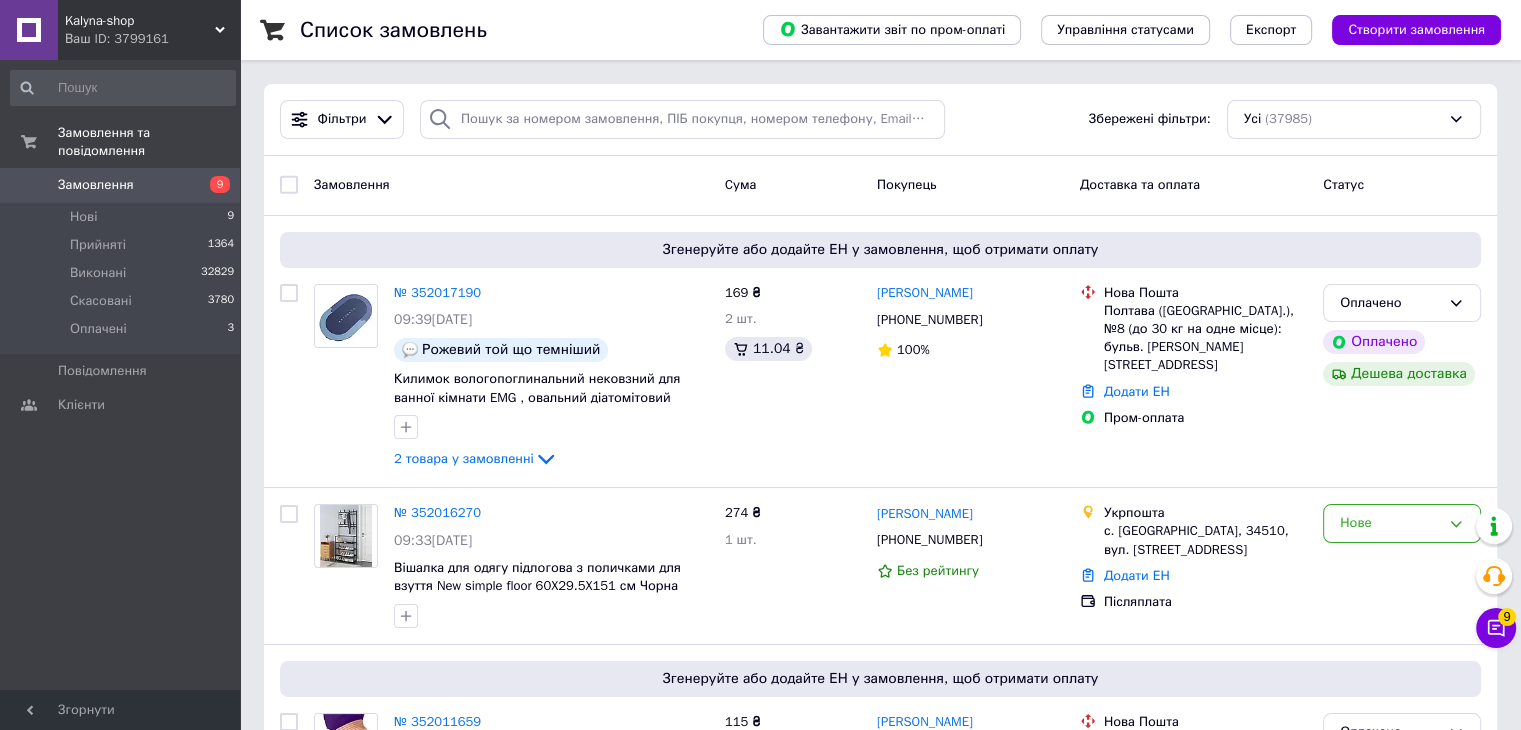 click on "Kalyna-shop" at bounding box center (140, 21) 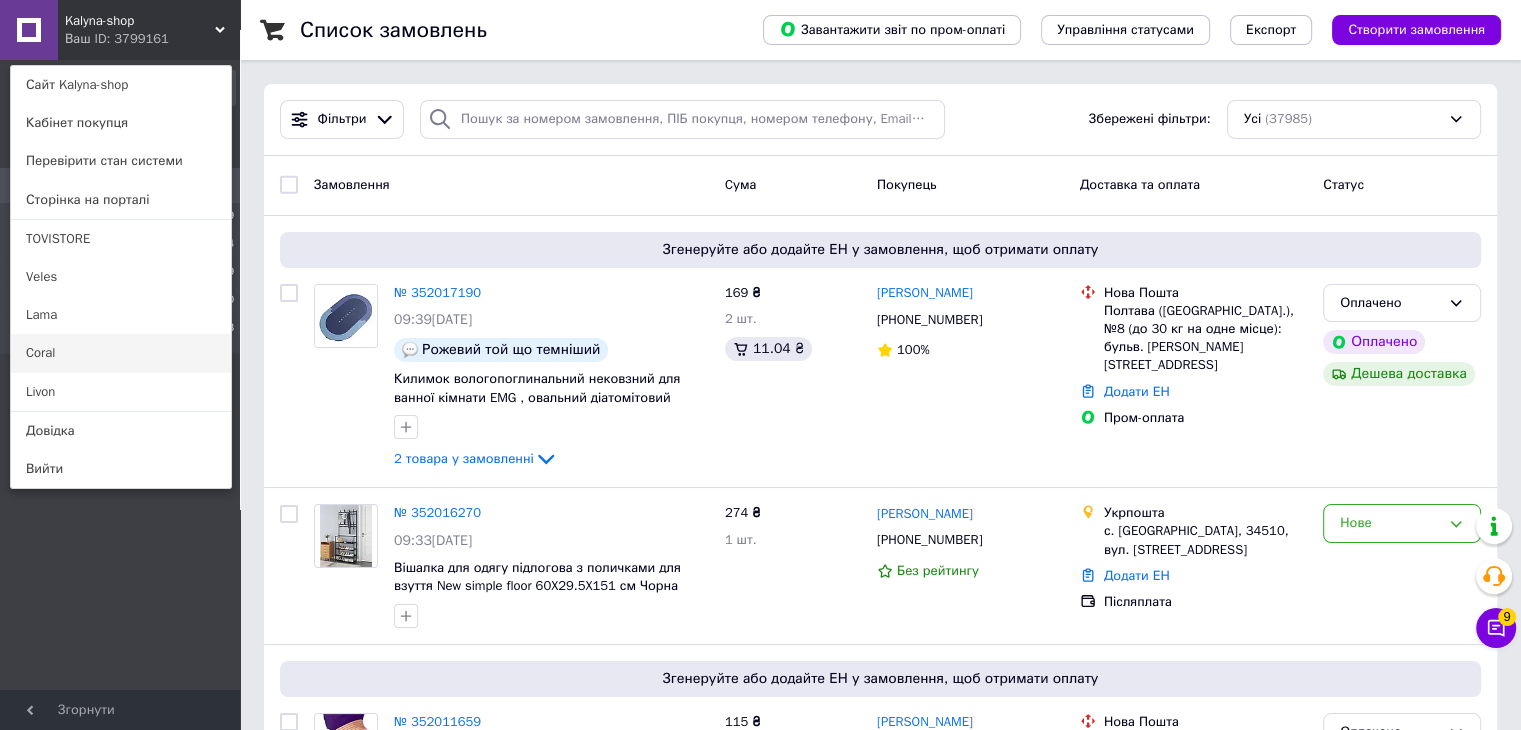 click on "Coral" at bounding box center (121, 353) 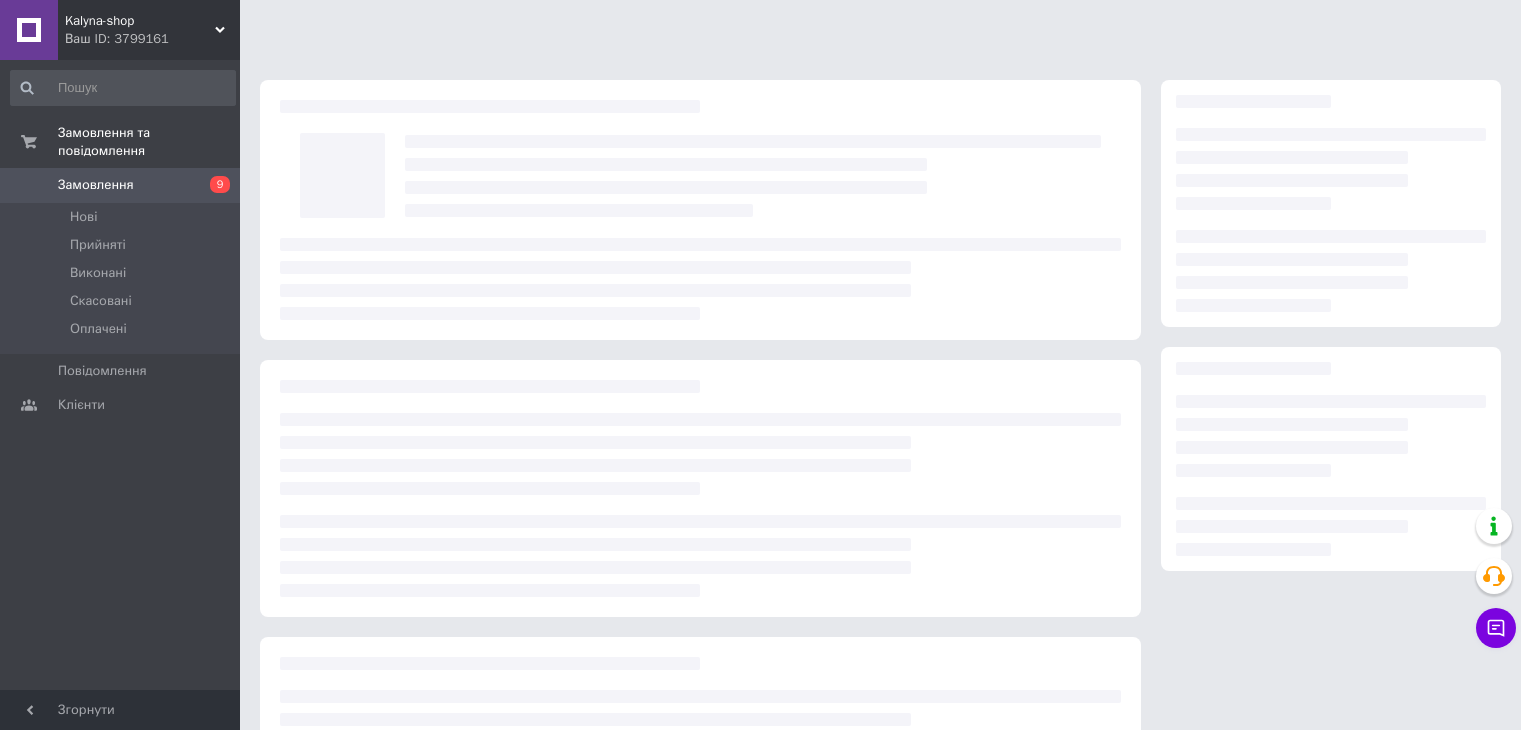 scroll, scrollTop: 0, scrollLeft: 0, axis: both 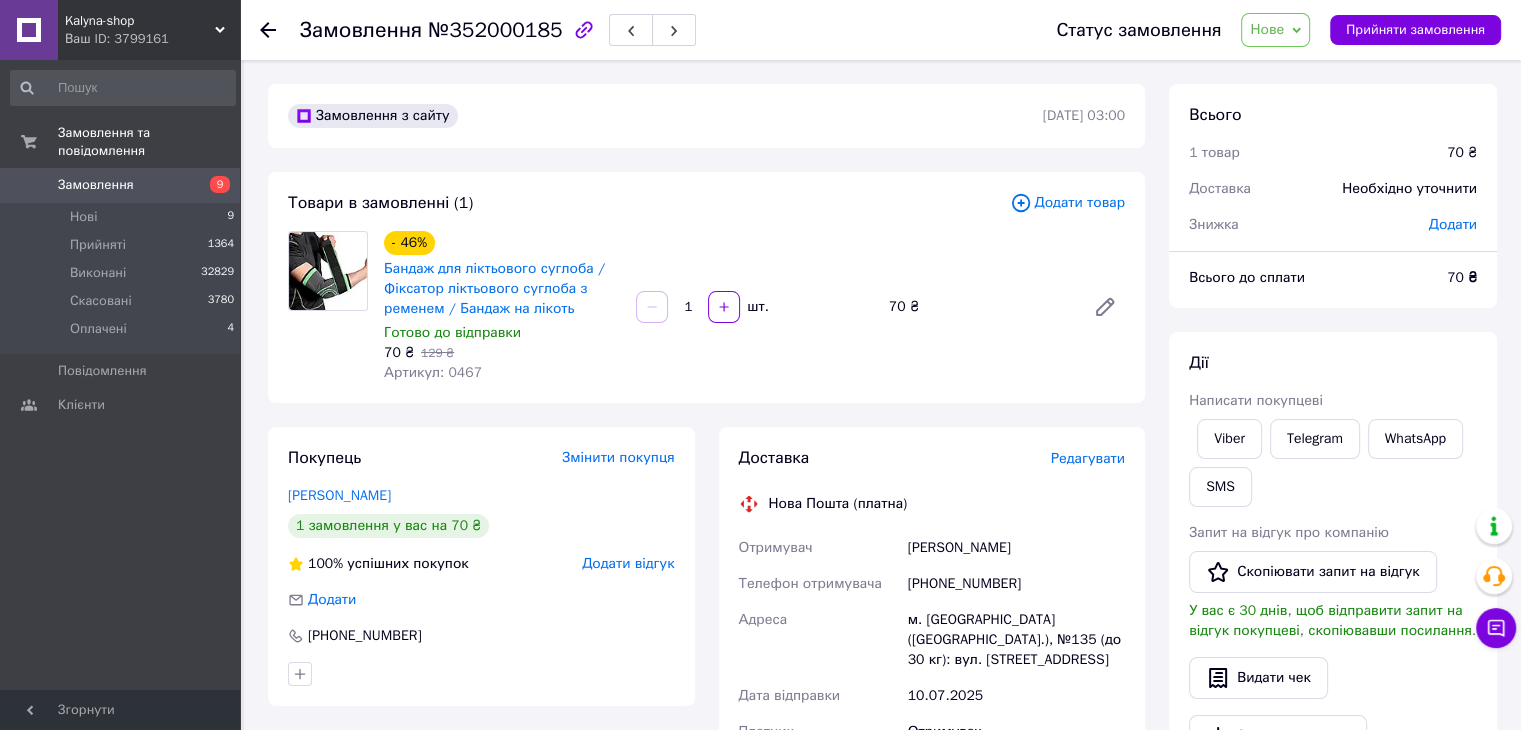 click on "[PHONE_NUMBER]" at bounding box center [1016, 584] 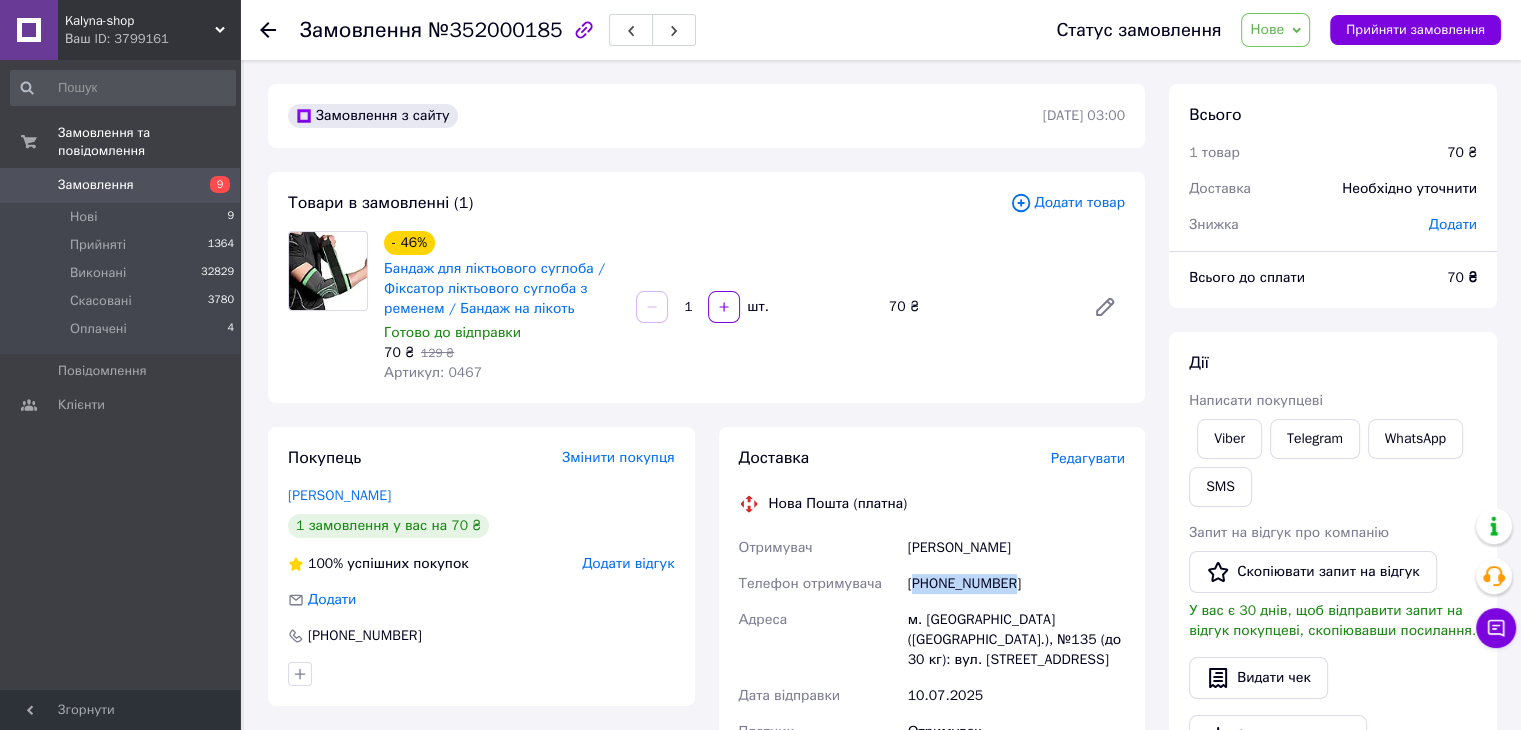 click on "[PHONE_NUMBER]" at bounding box center [1016, 584] 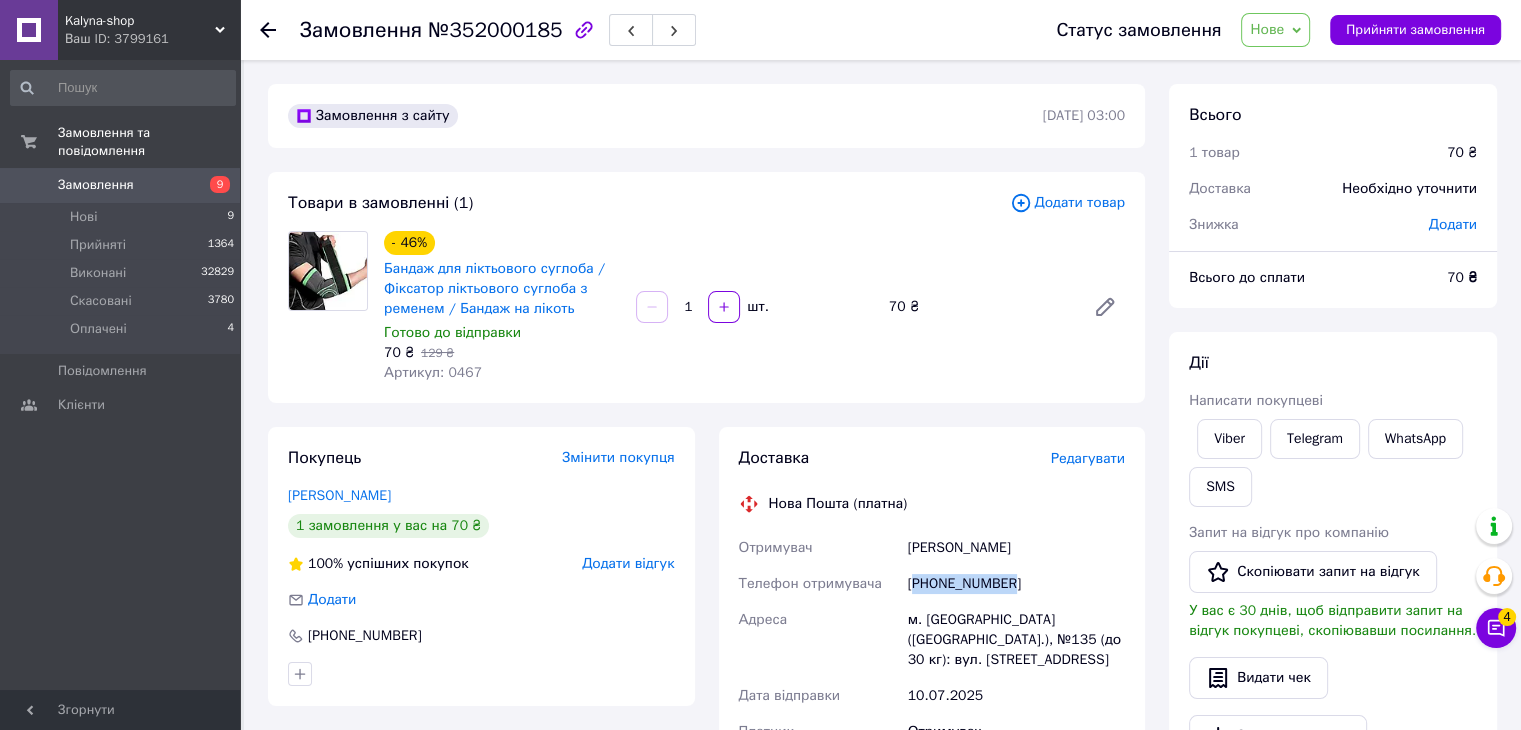 copy on "380500509237" 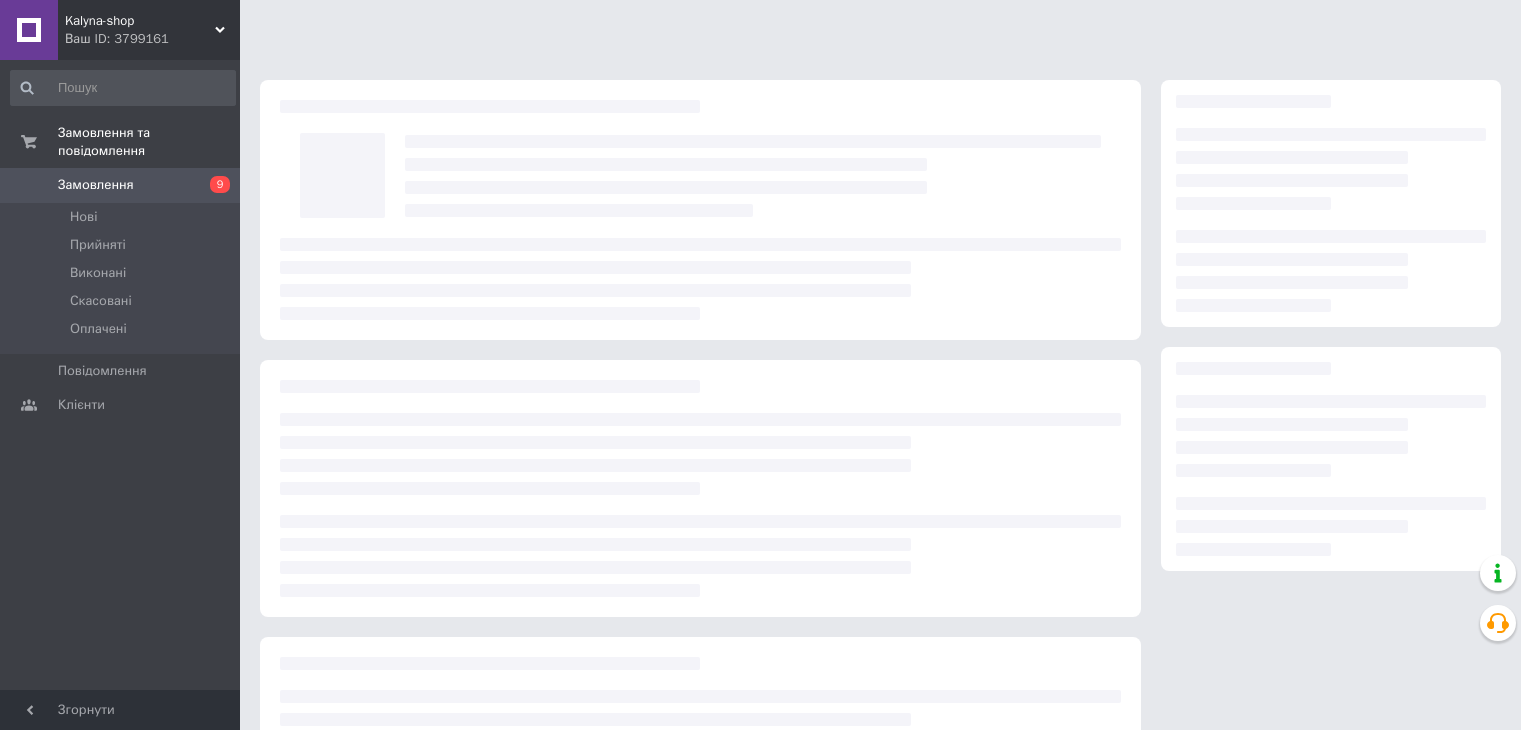 scroll, scrollTop: 0, scrollLeft: 0, axis: both 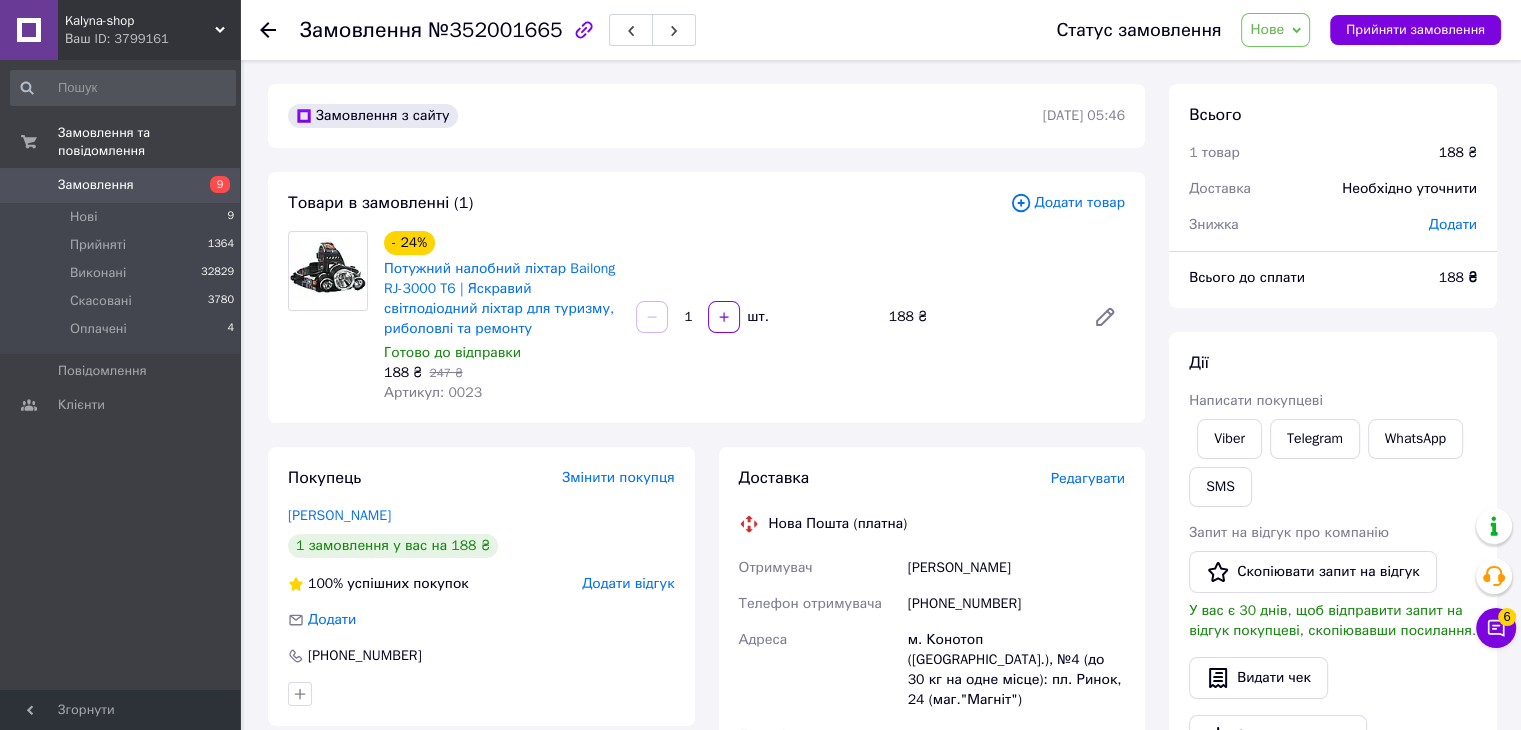 click on "+380979270820" at bounding box center (1016, 604) 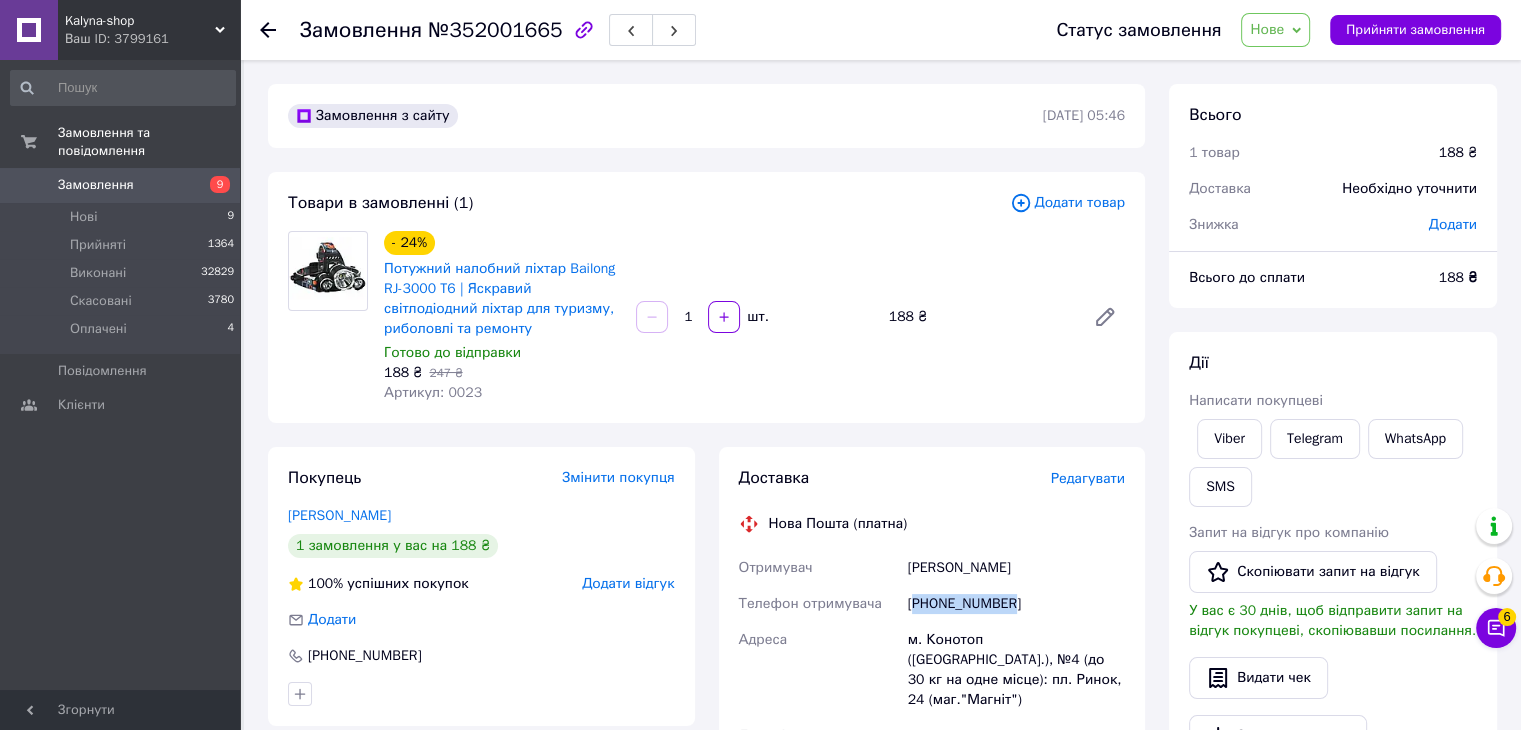 click on "+380979270820" at bounding box center (1016, 604) 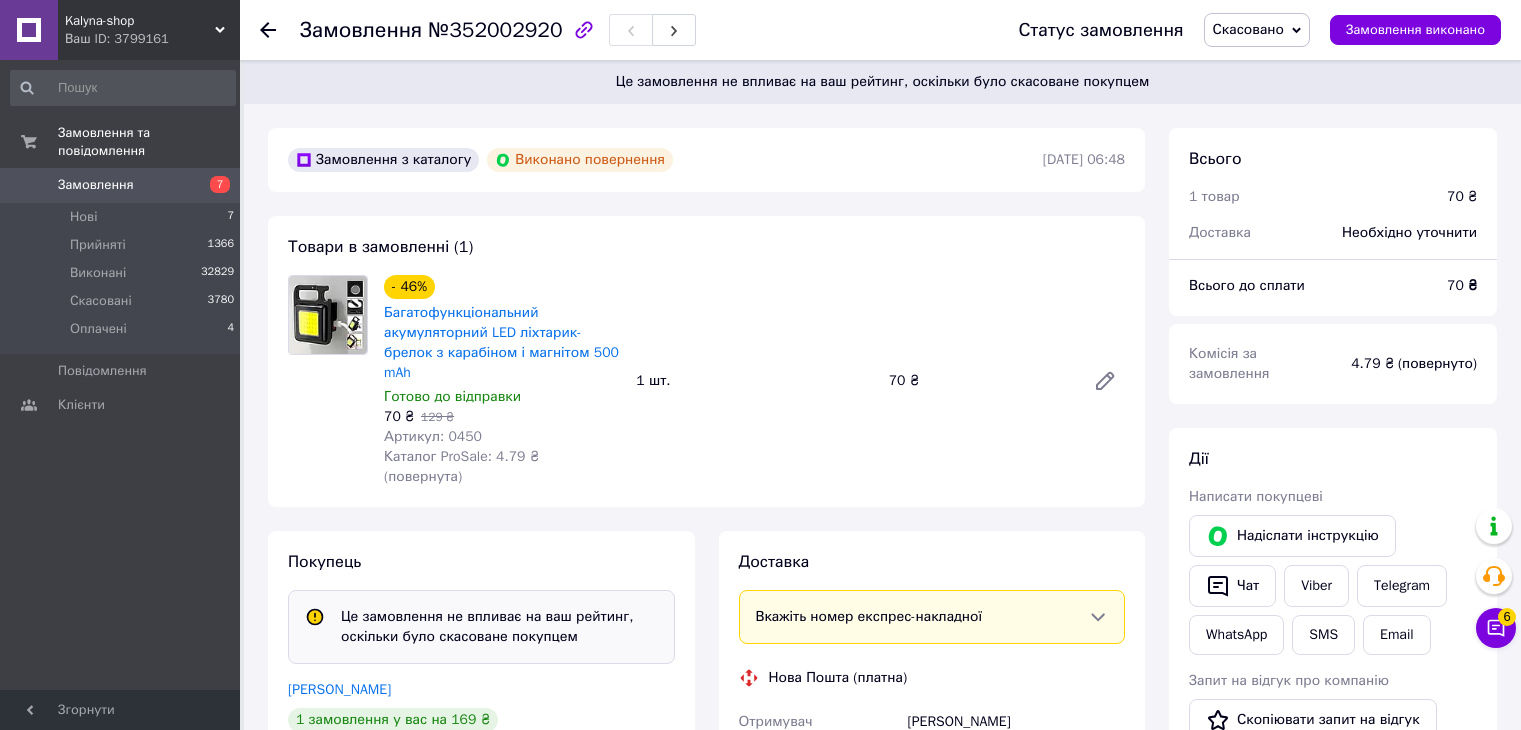 scroll, scrollTop: 0, scrollLeft: 0, axis: both 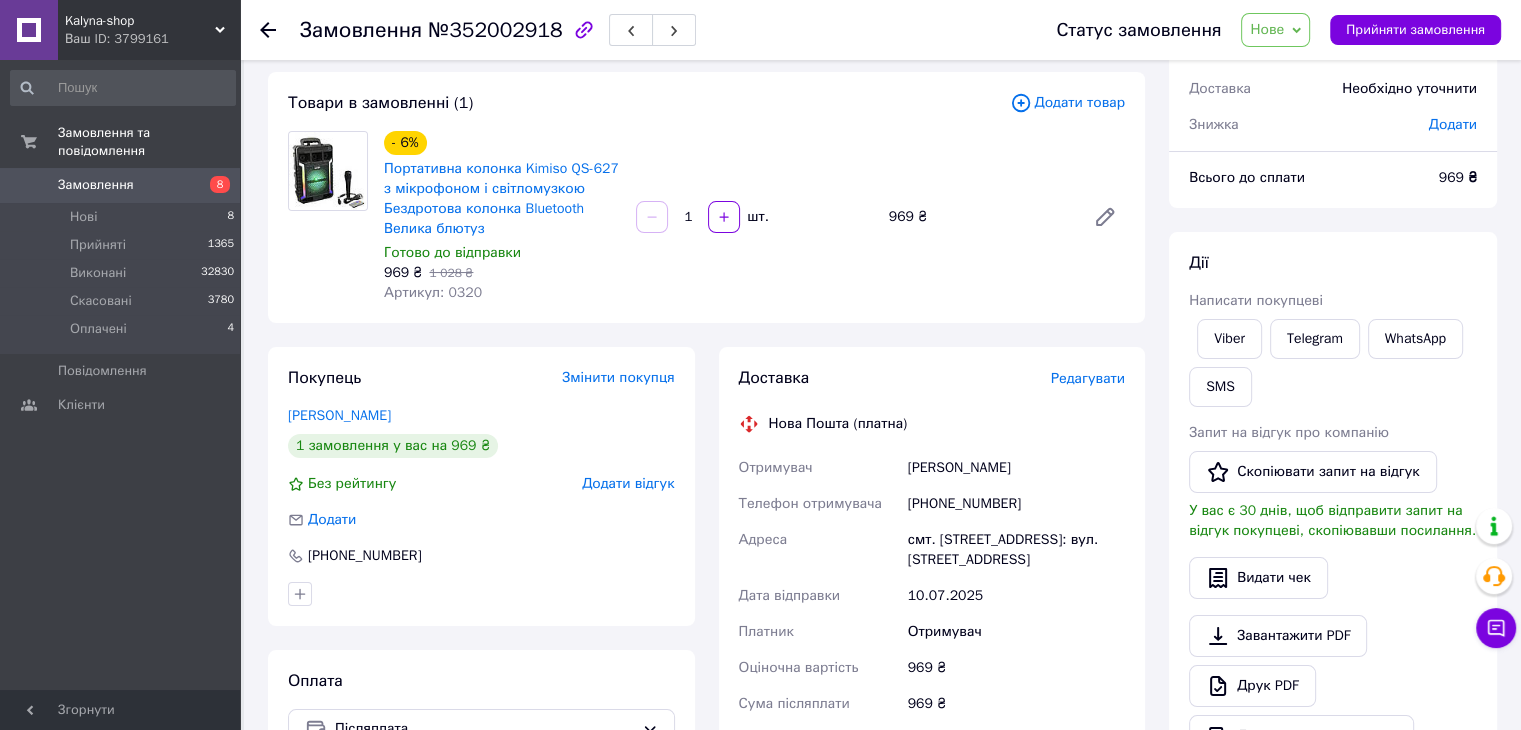 click on "+380932643316" at bounding box center (1016, 504) 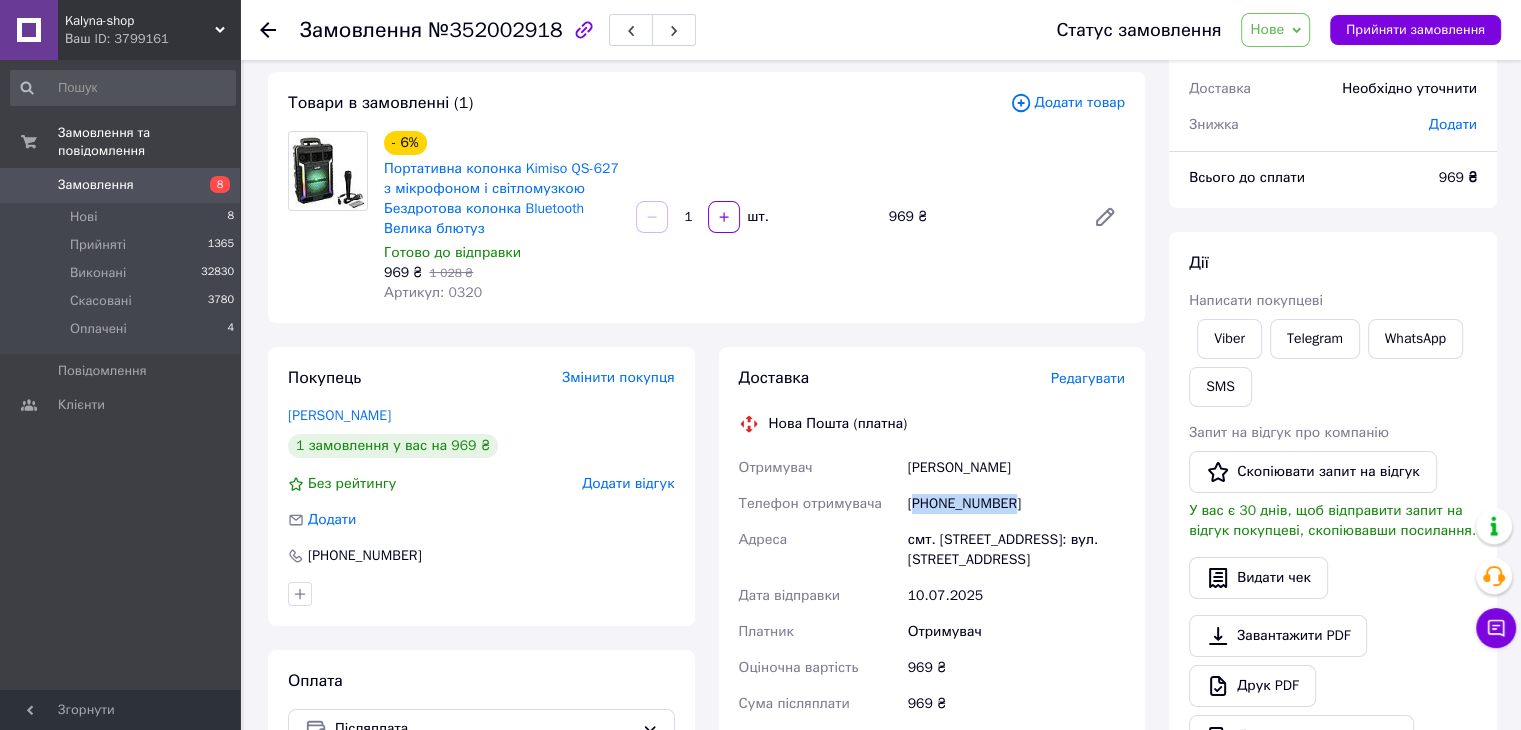 click on "+380932643316" at bounding box center (1016, 504) 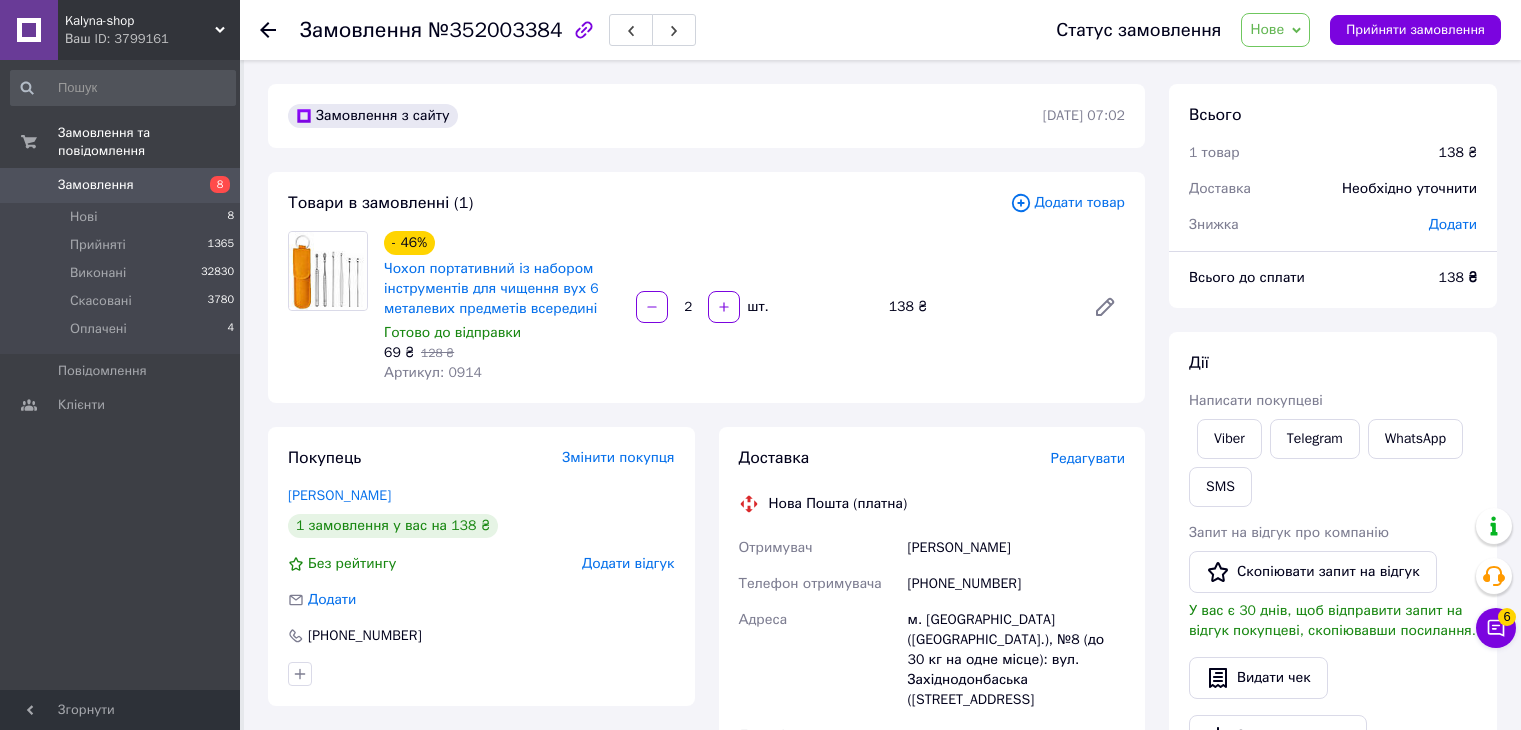 scroll, scrollTop: 0, scrollLeft: 0, axis: both 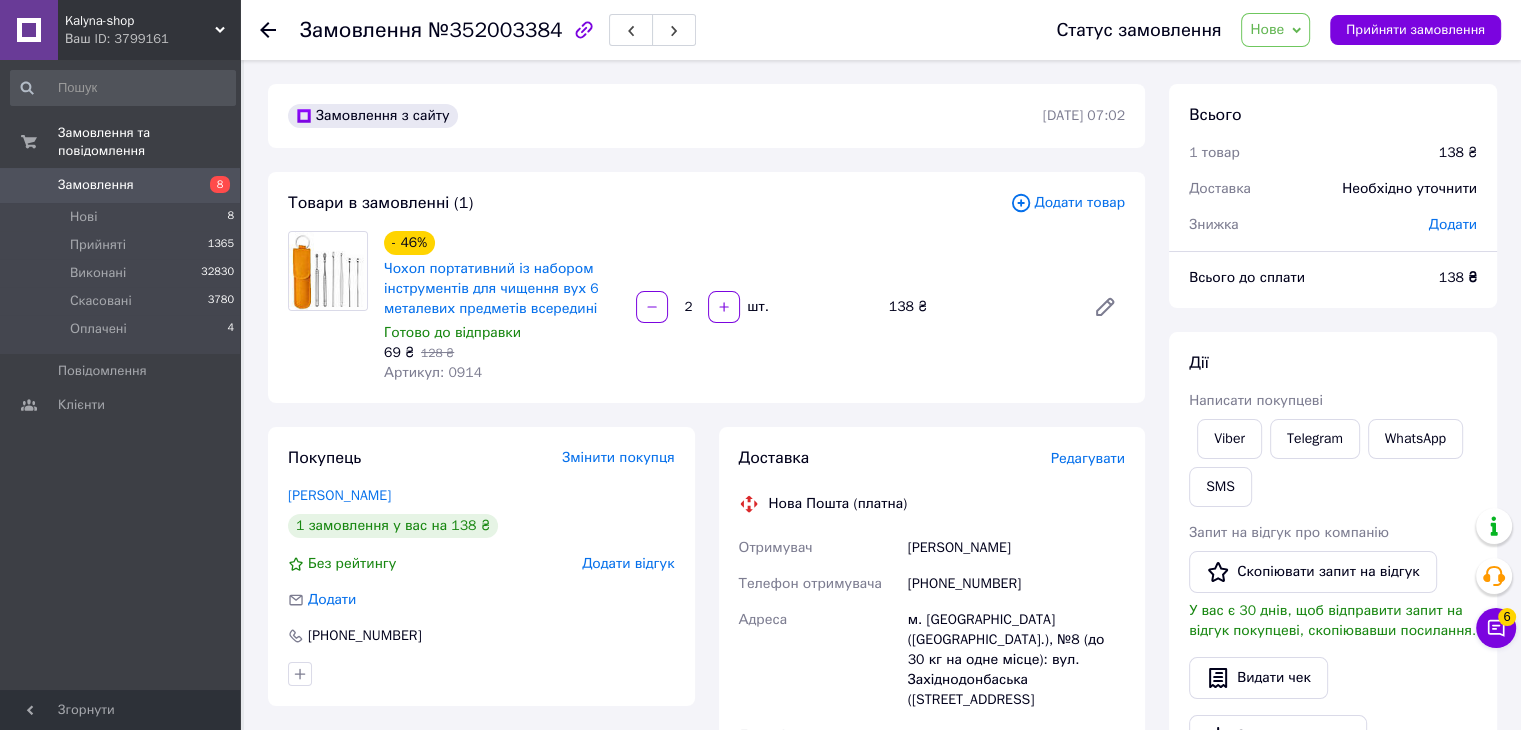 click on "+380665385843" at bounding box center [1016, 584] 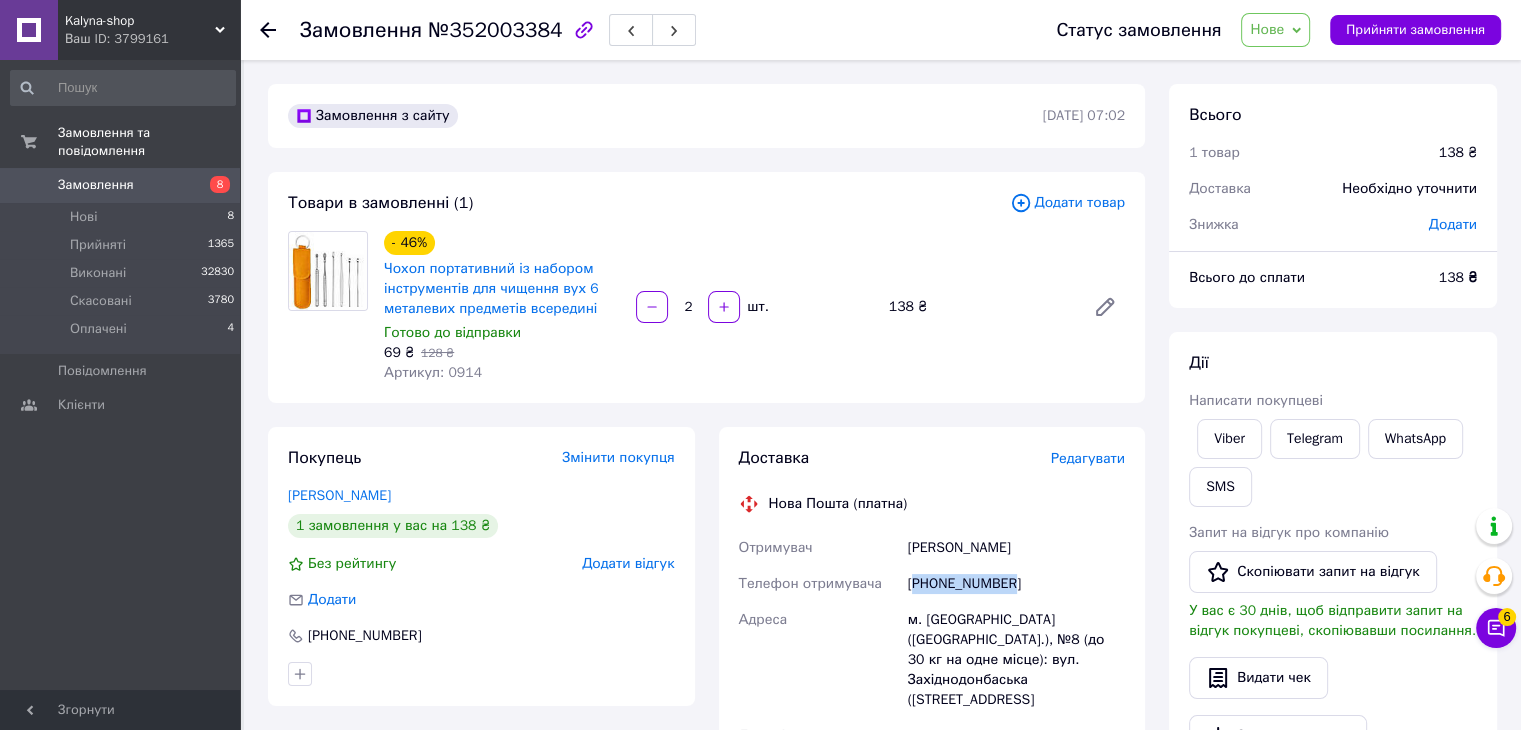 click on "+380665385843" at bounding box center [1016, 584] 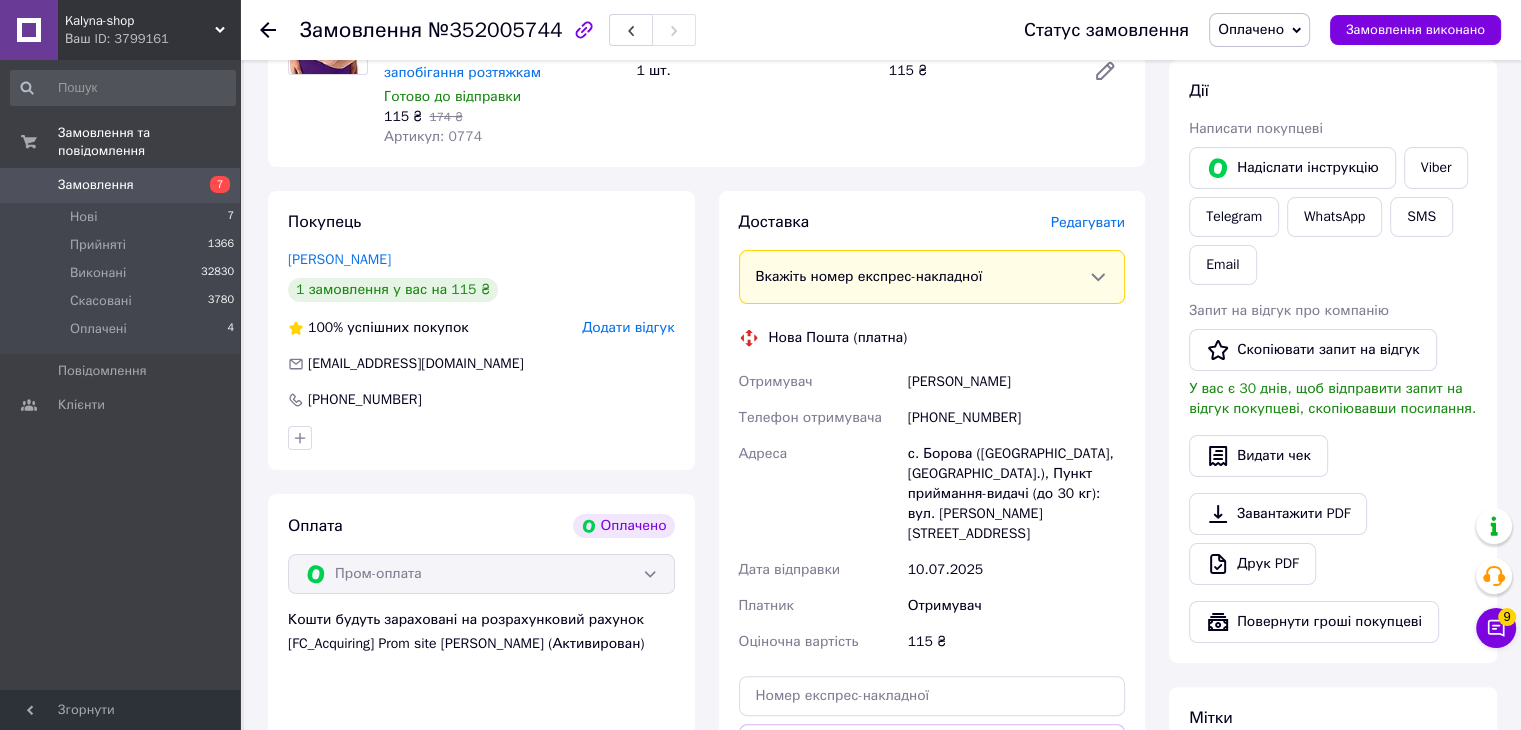 scroll, scrollTop: 300, scrollLeft: 0, axis: vertical 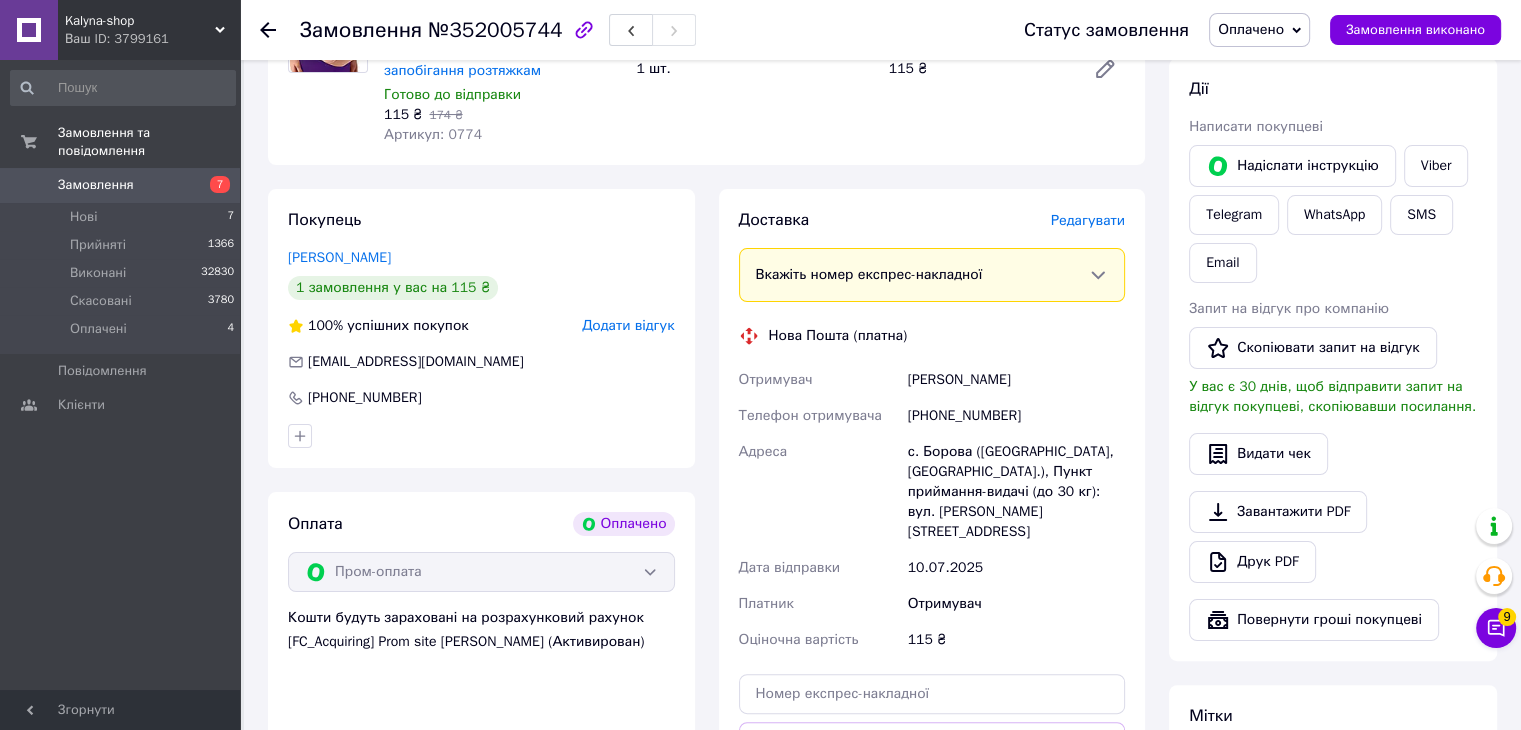click on "[PHONE_NUMBER]" at bounding box center (1016, 416) 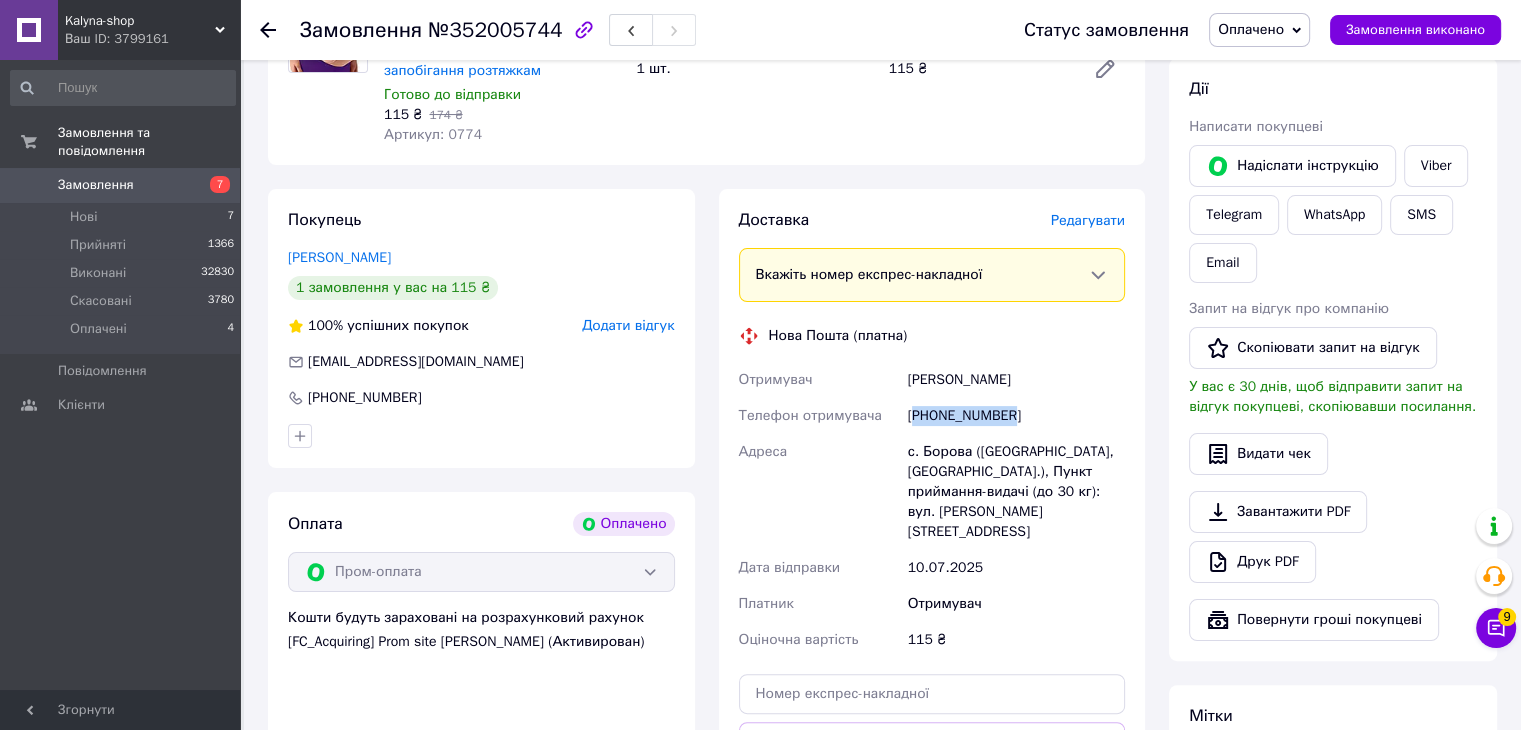 click on "[PHONE_NUMBER]" at bounding box center [1016, 416] 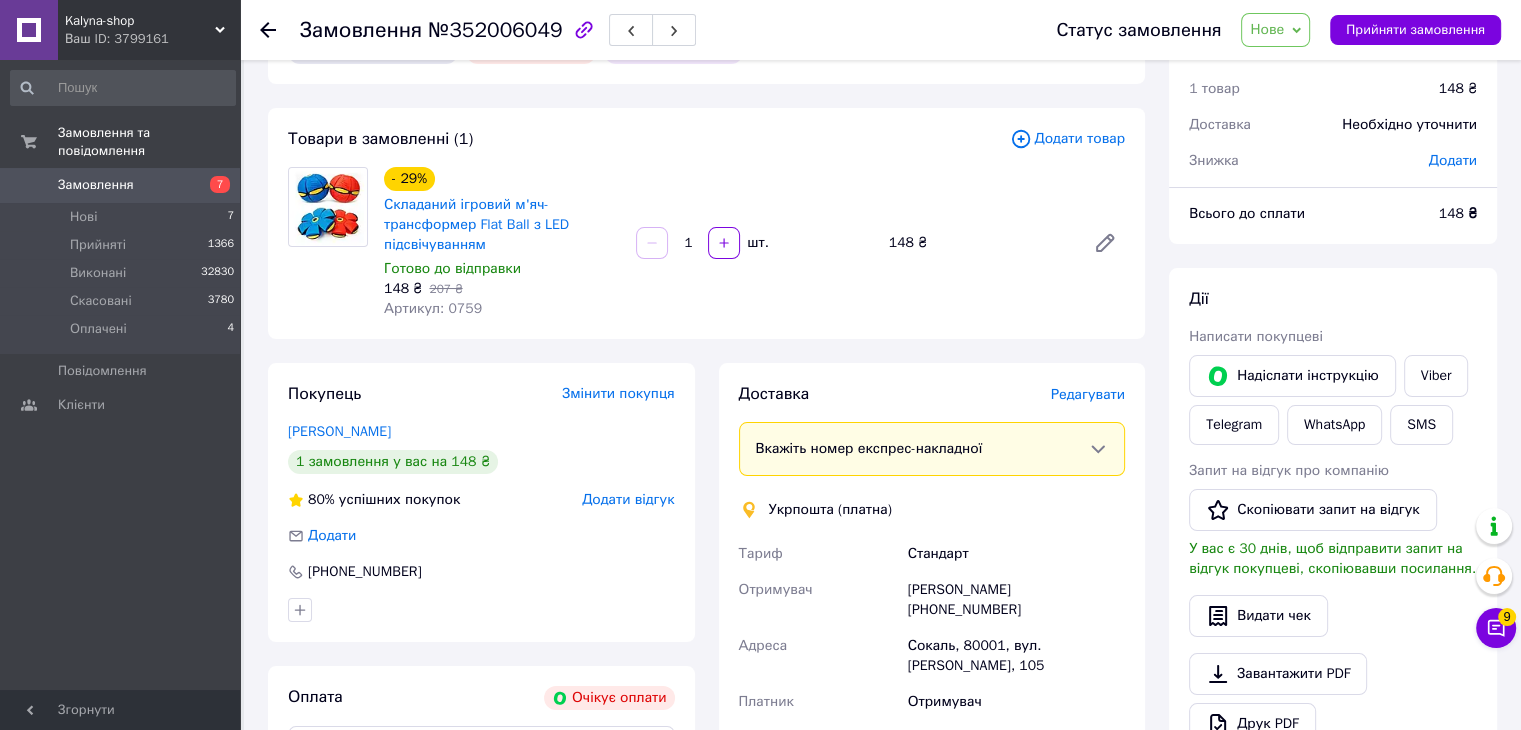 scroll, scrollTop: 100, scrollLeft: 0, axis: vertical 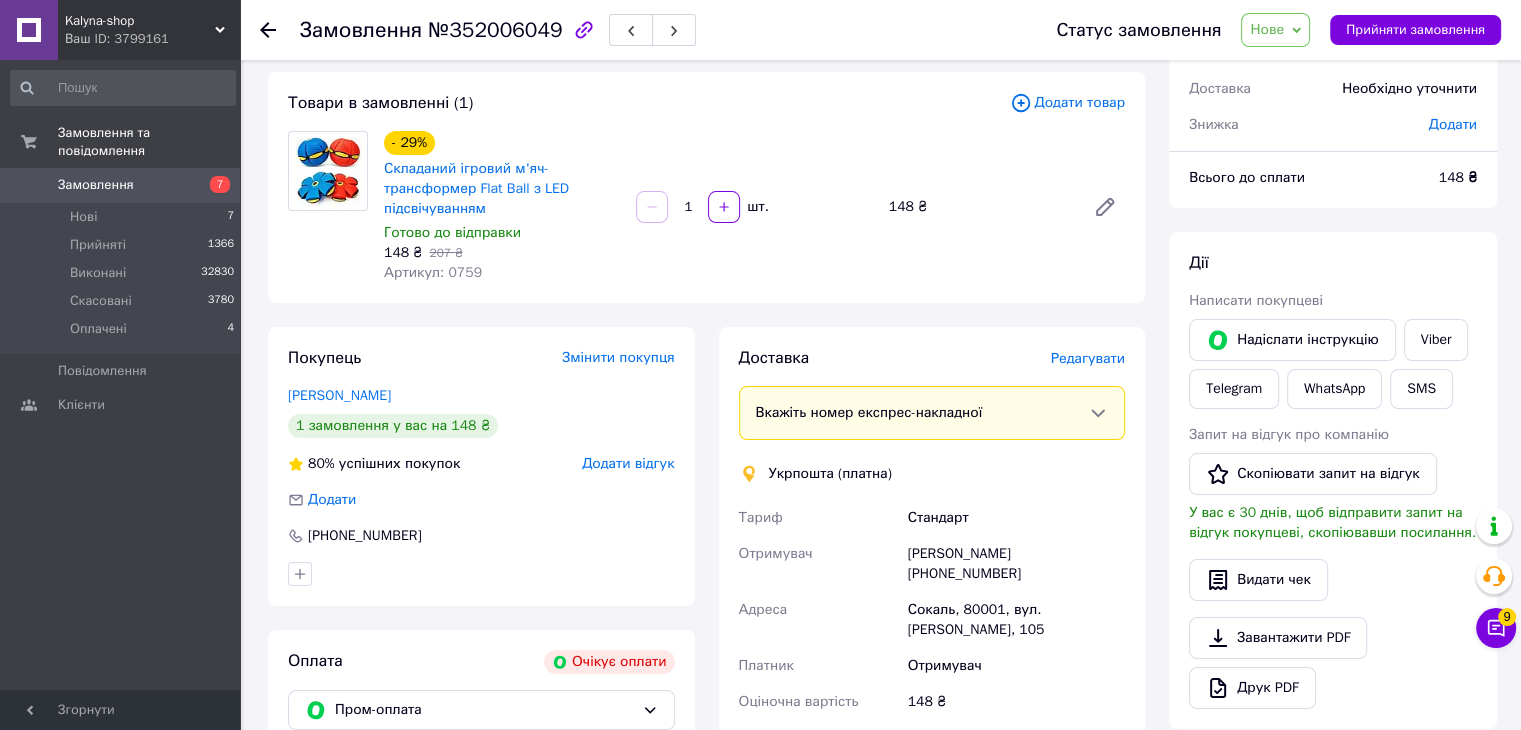 click on "[PERSON_NAME] [PHONE_NUMBER]" at bounding box center [1016, 564] 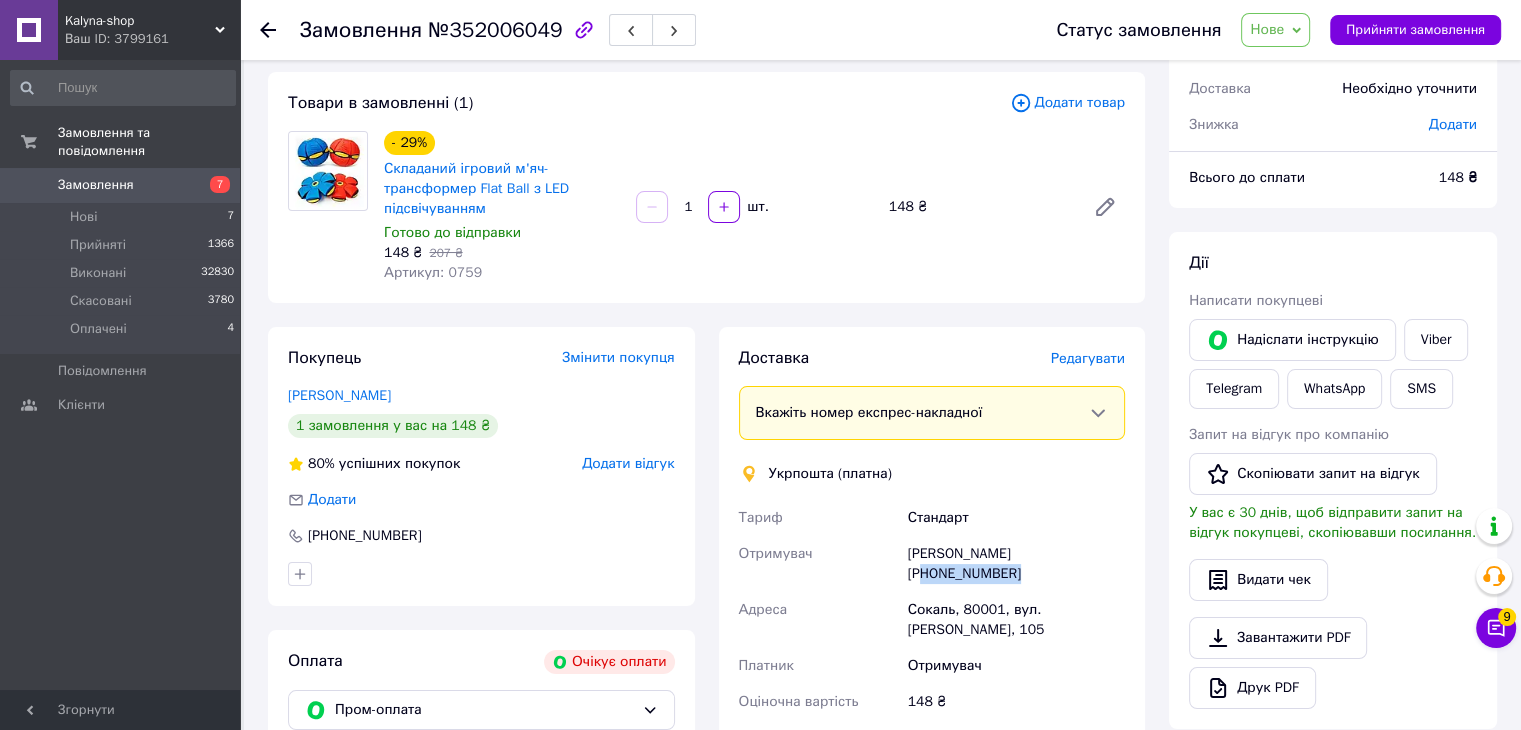 click on "Світлана Гірна +380931186110" at bounding box center [1016, 564] 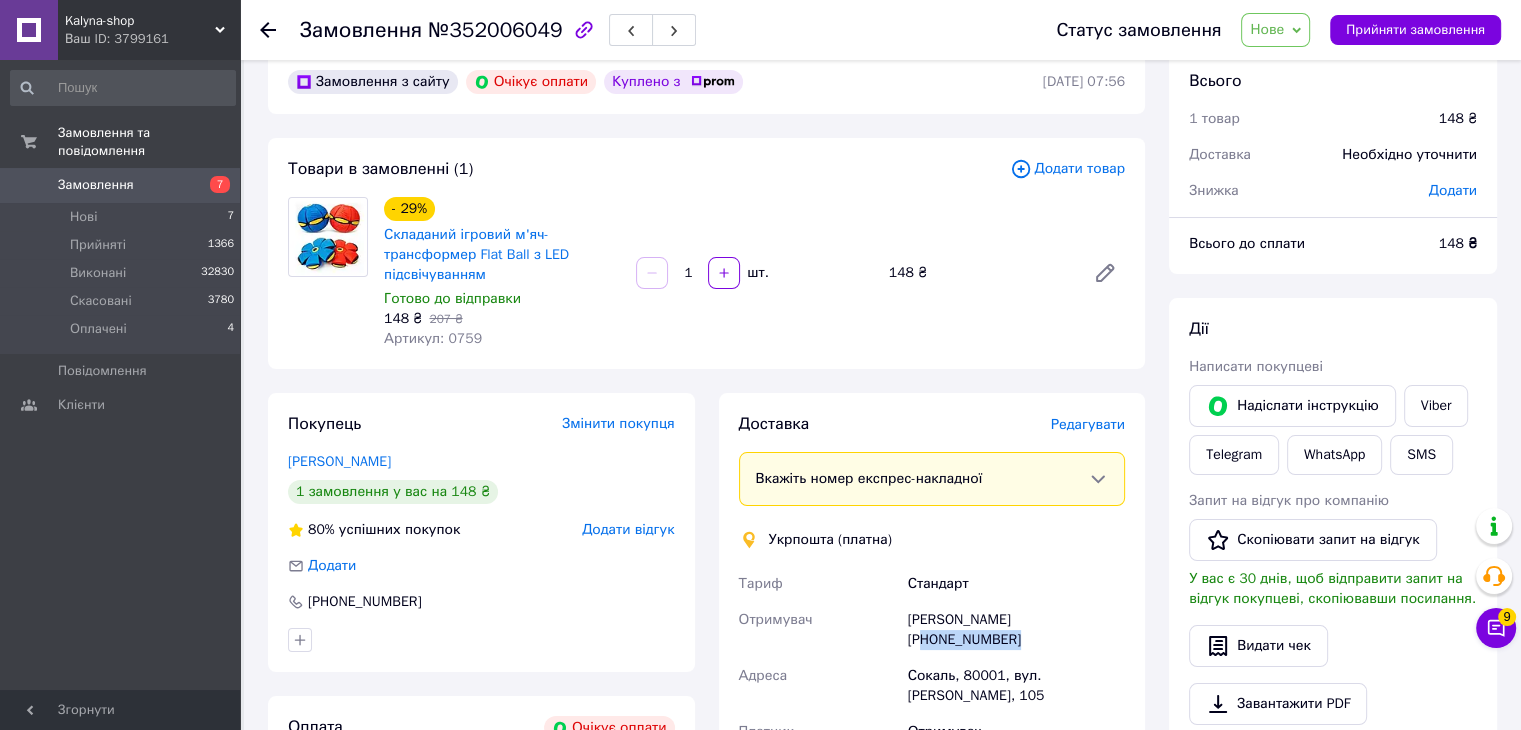 scroll, scrollTop: 0, scrollLeft: 0, axis: both 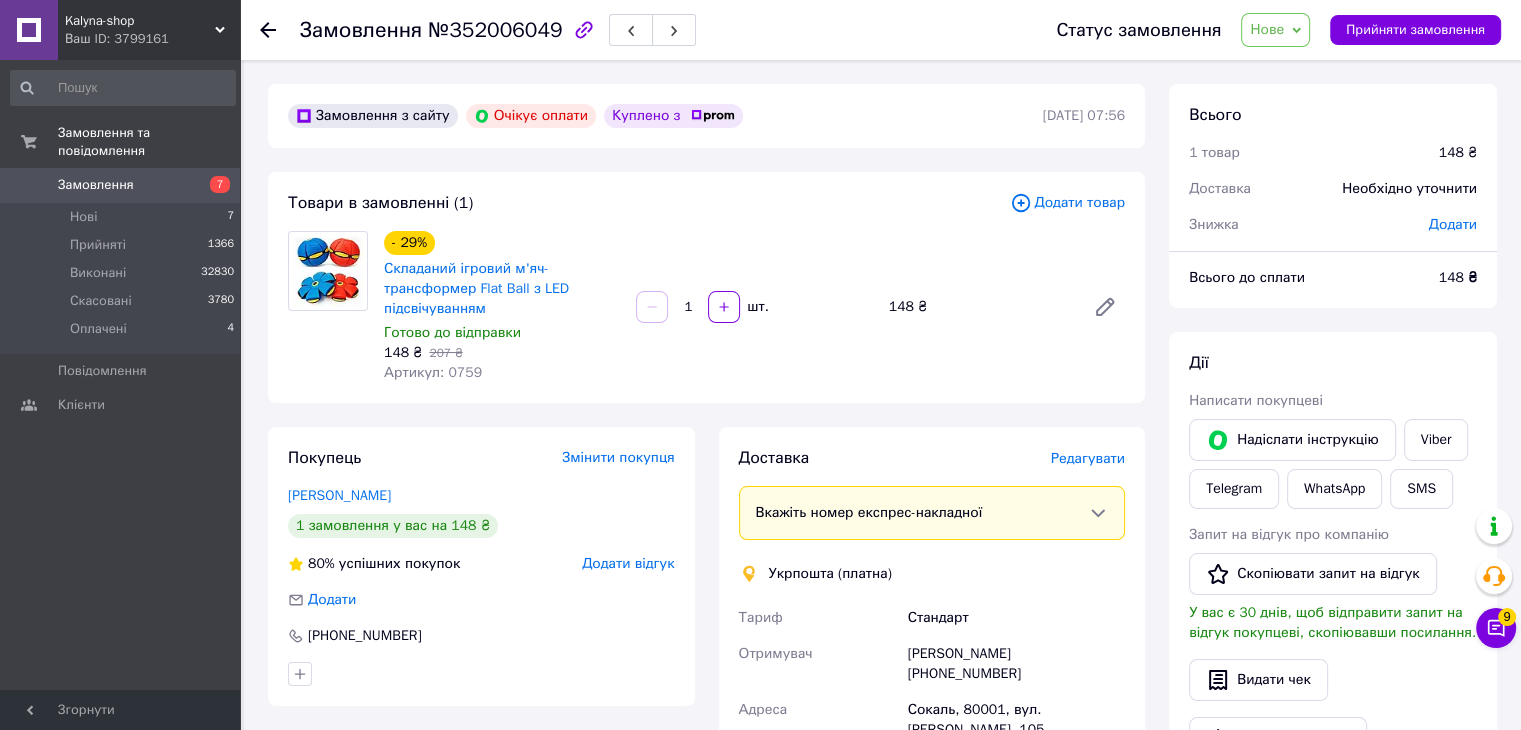 click 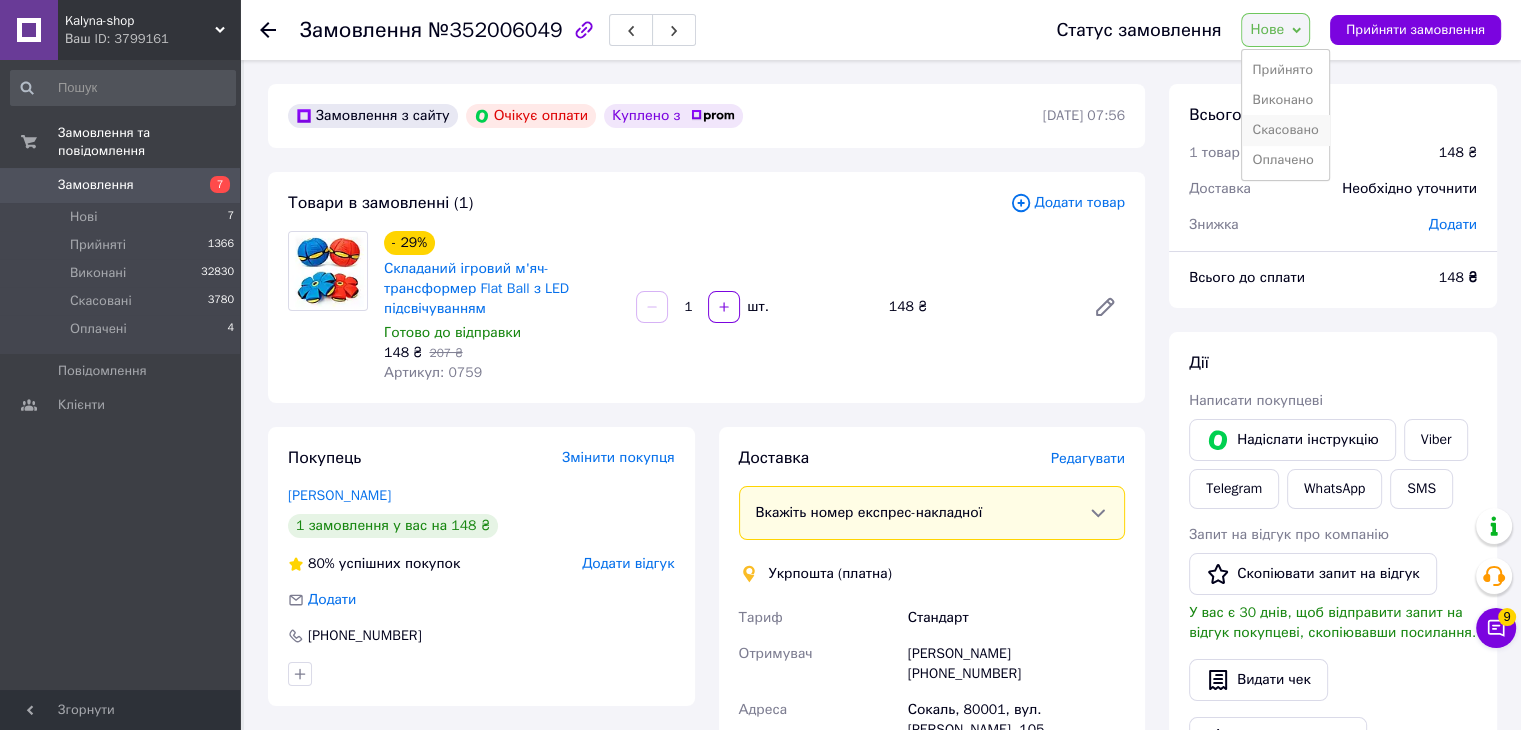 click on "Скасовано" at bounding box center (1285, 130) 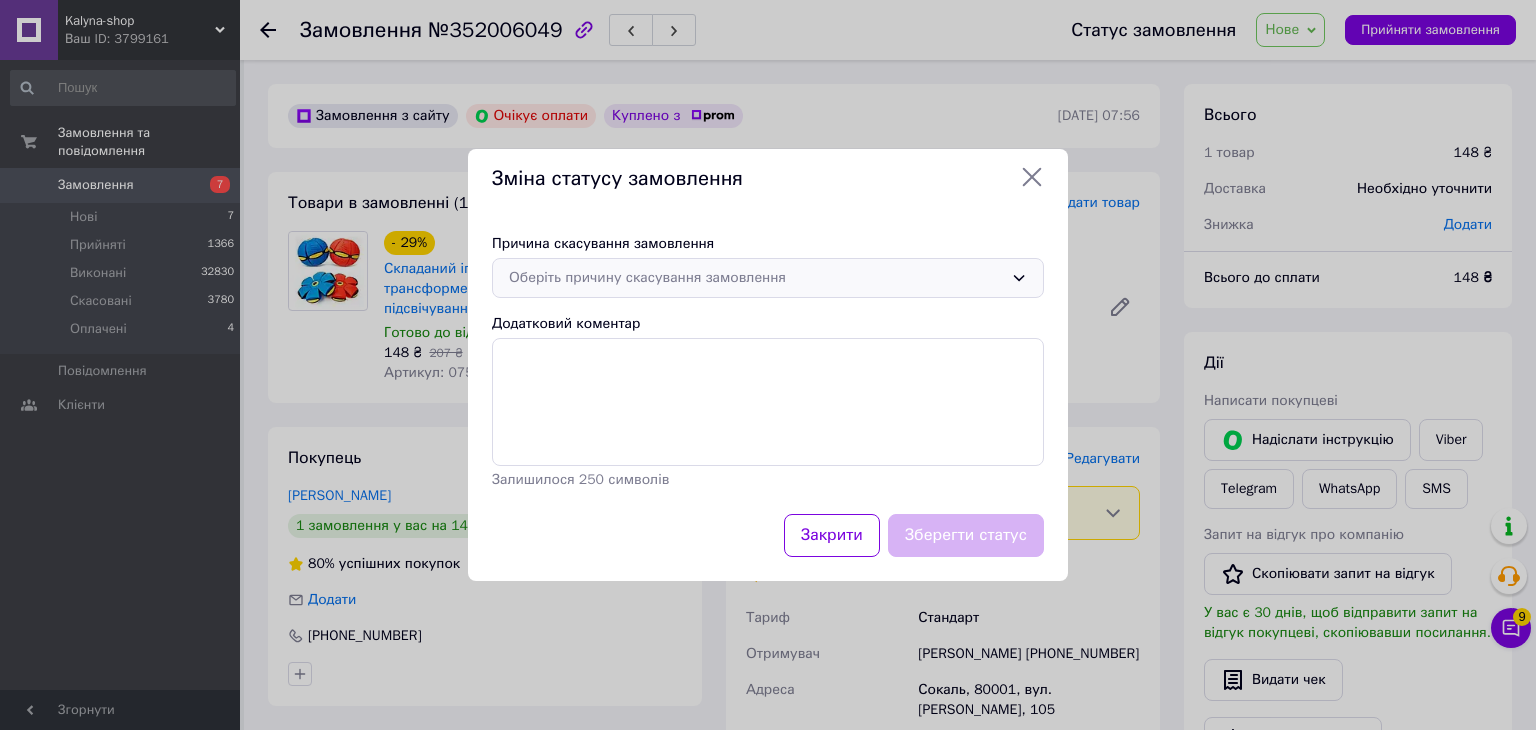 click on "Оберіть причину скасування замовлення" at bounding box center (756, 278) 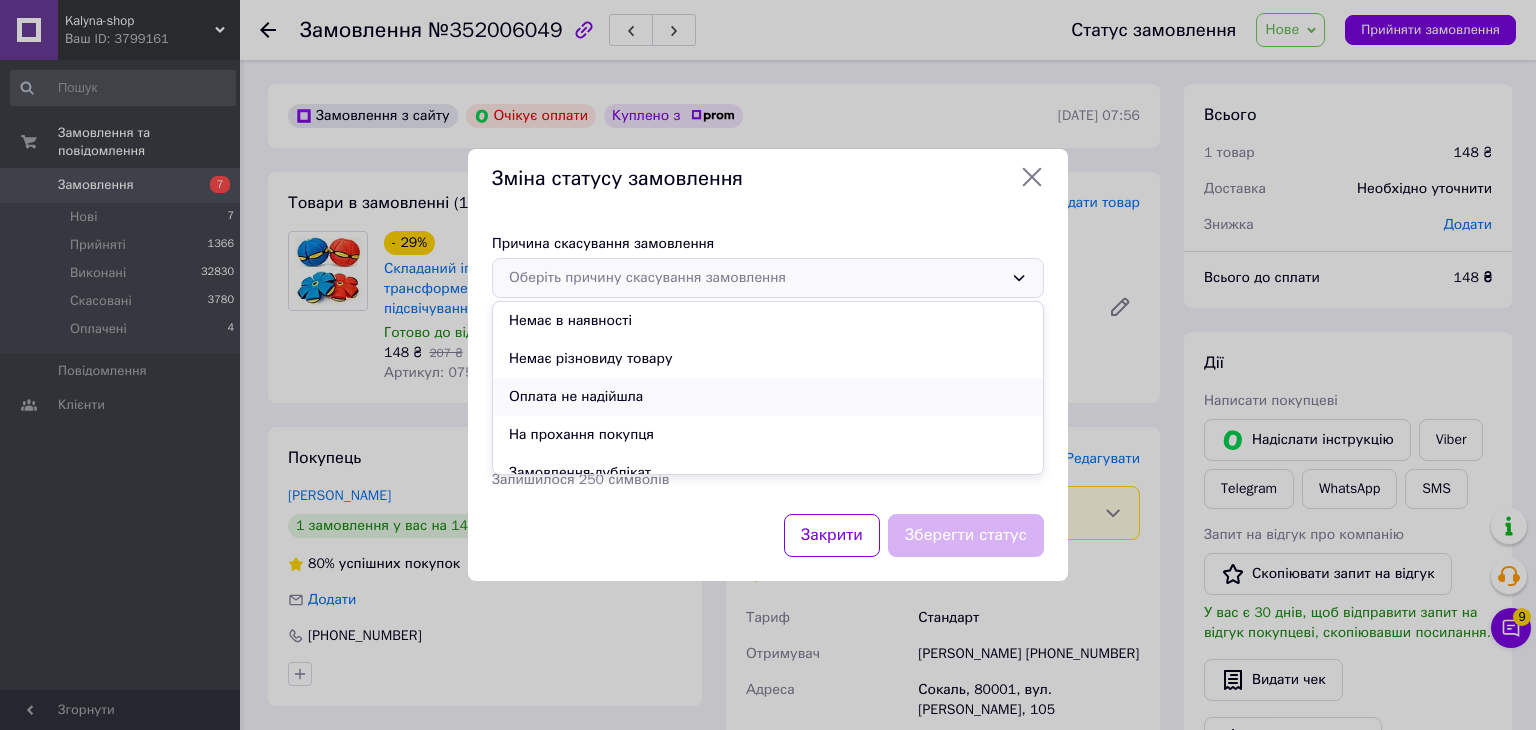 click on "Оплата не надійшла" at bounding box center (768, 397) 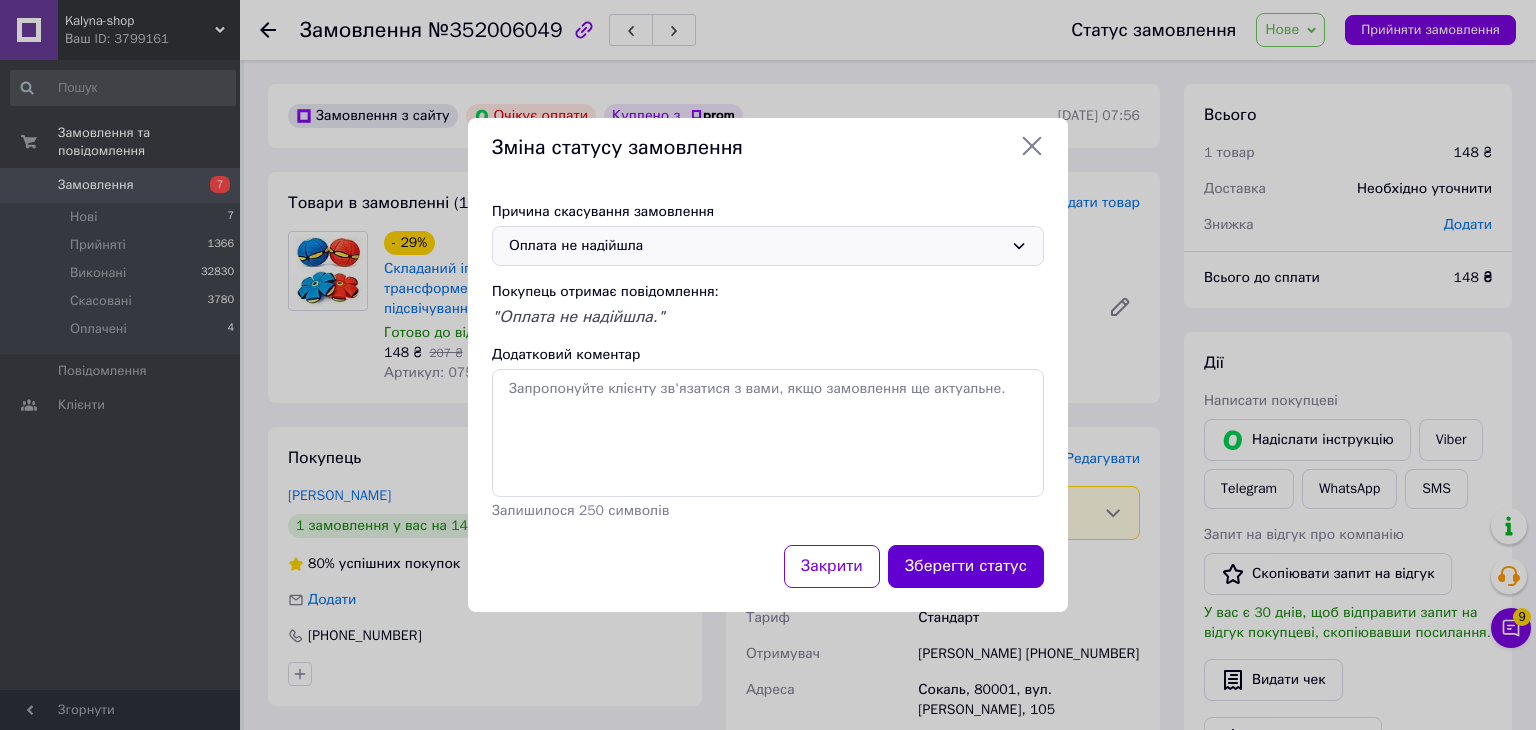 click on "Зберегти статус" at bounding box center [966, 566] 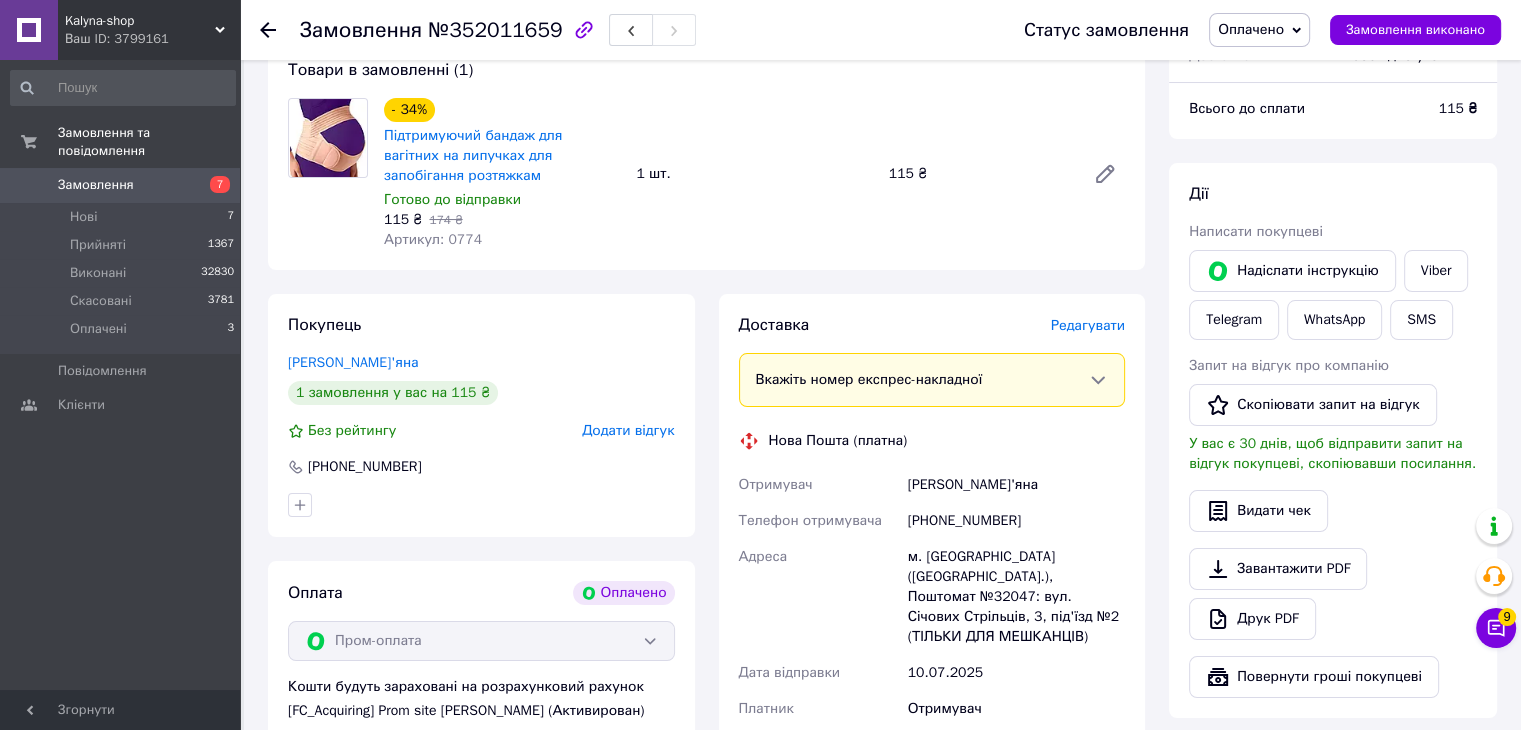 scroll, scrollTop: 300, scrollLeft: 0, axis: vertical 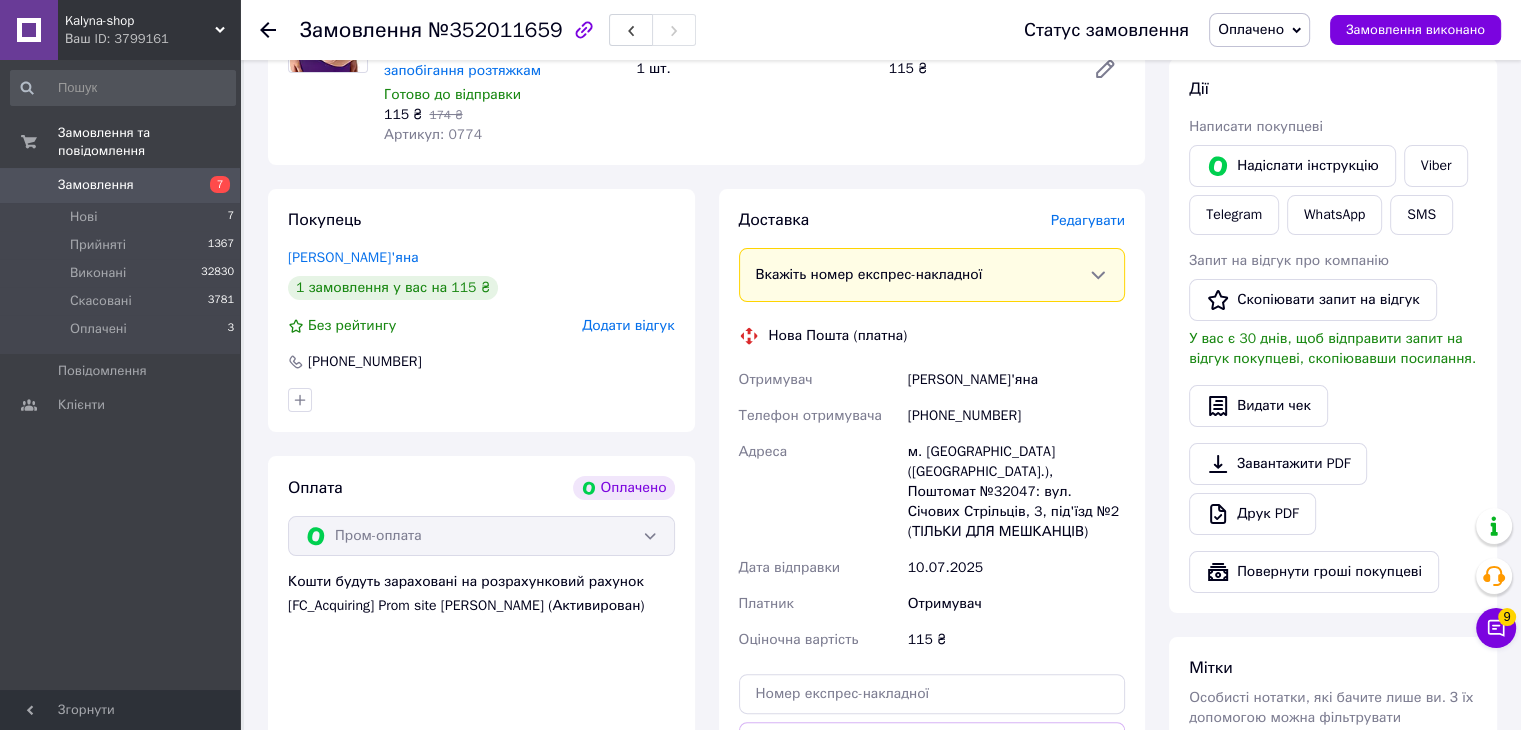 click on "[PHONE_NUMBER]" at bounding box center (1016, 416) 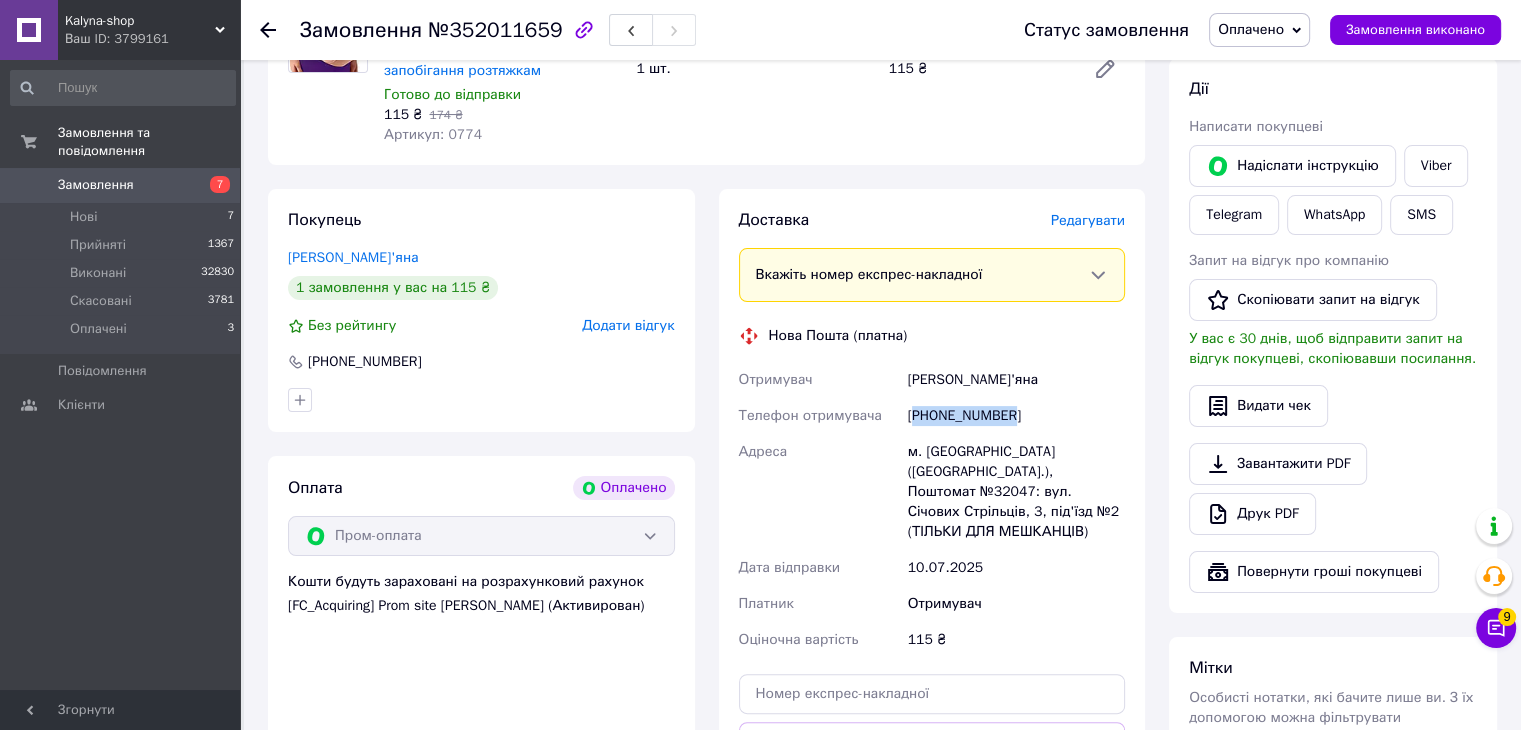 click on "+380930868184" at bounding box center [1016, 416] 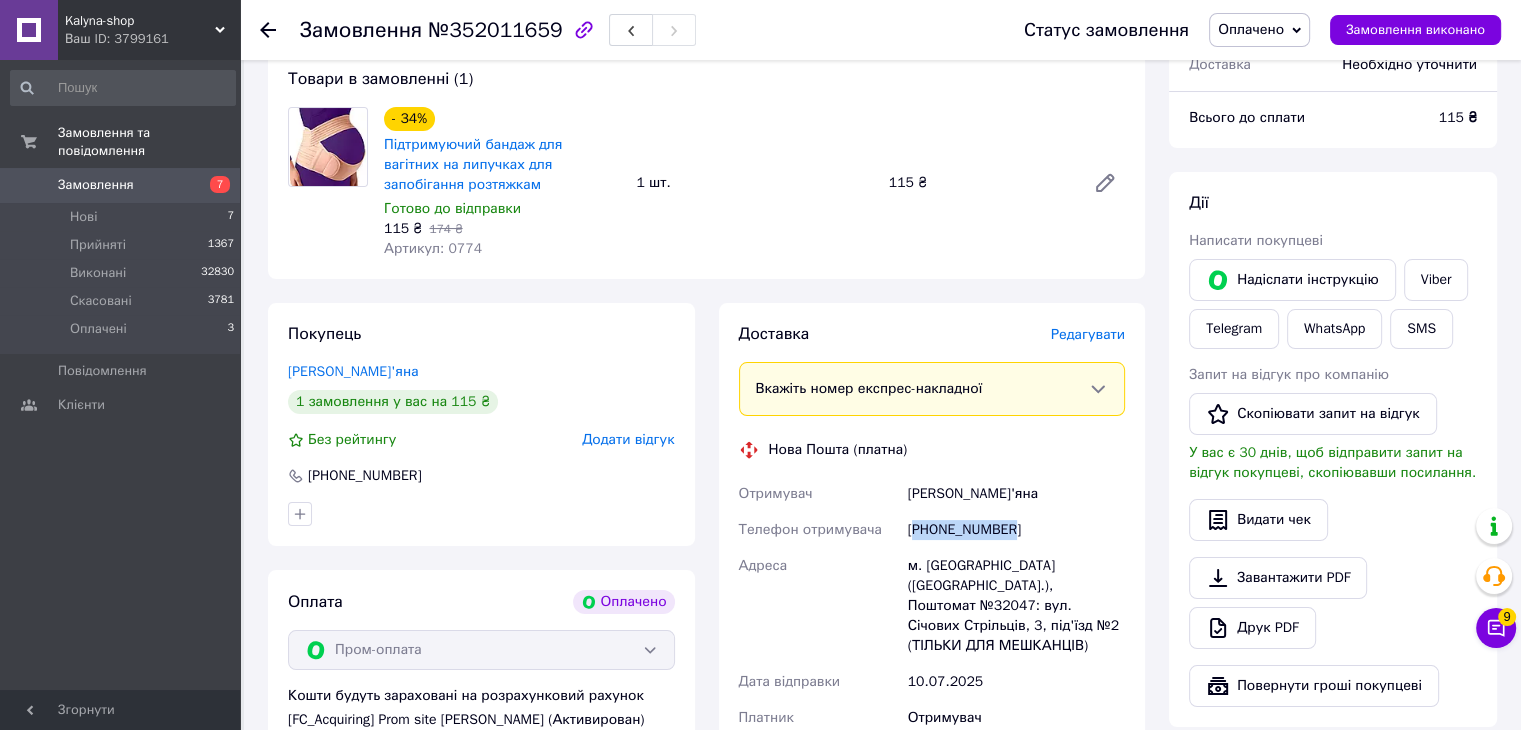 scroll, scrollTop: 0, scrollLeft: 0, axis: both 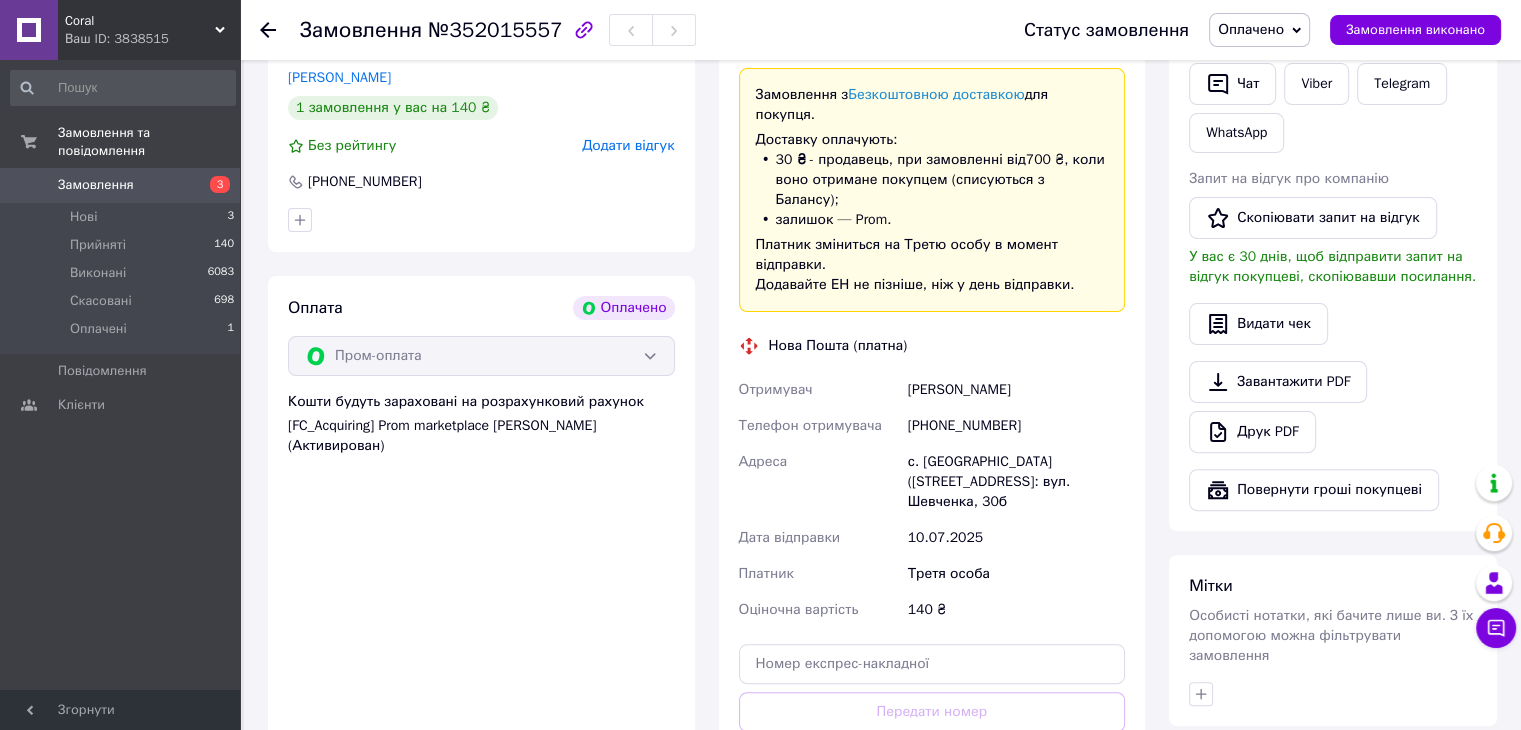 click on "[PHONE_NUMBER]" at bounding box center [1016, 426] 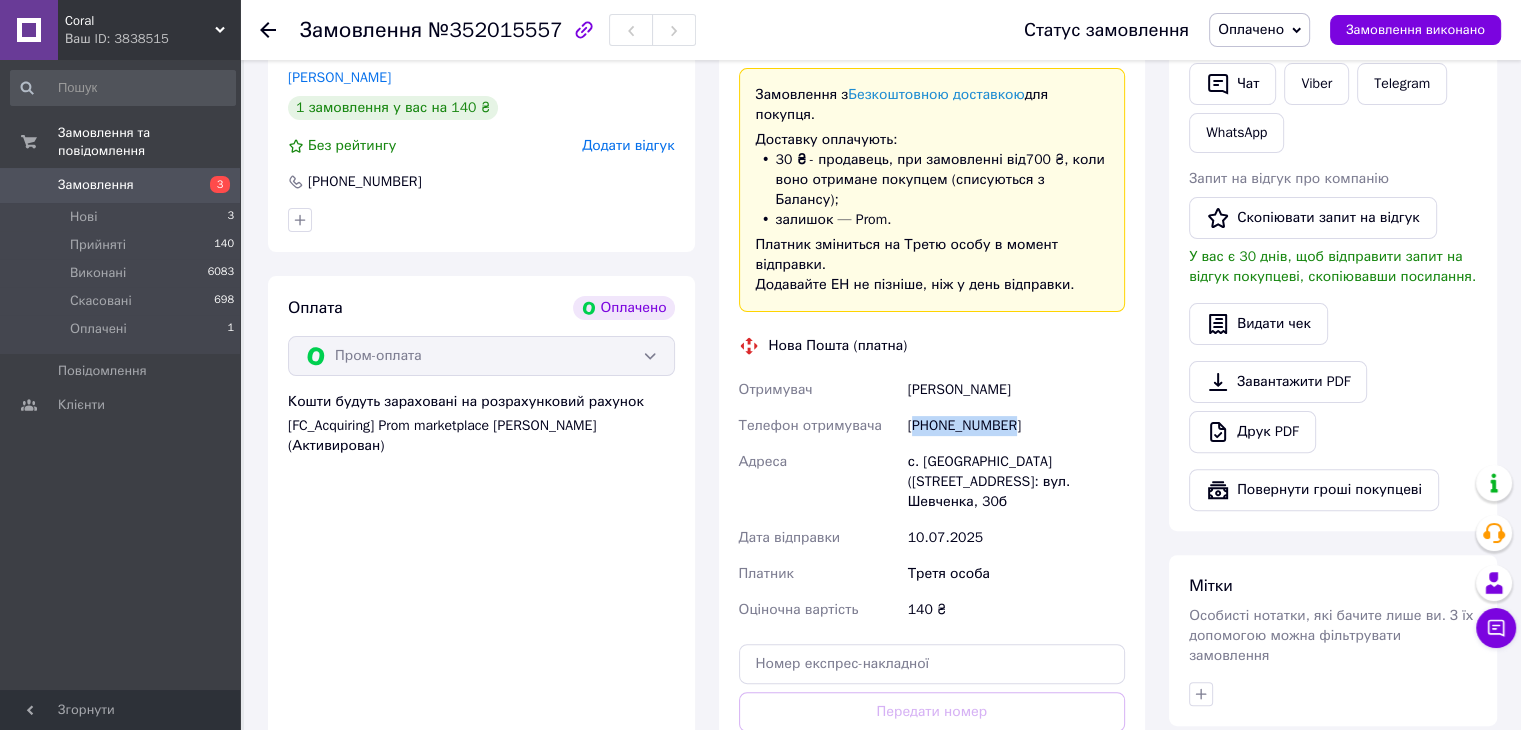 click on "[PHONE_NUMBER]" at bounding box center [1016, 426] 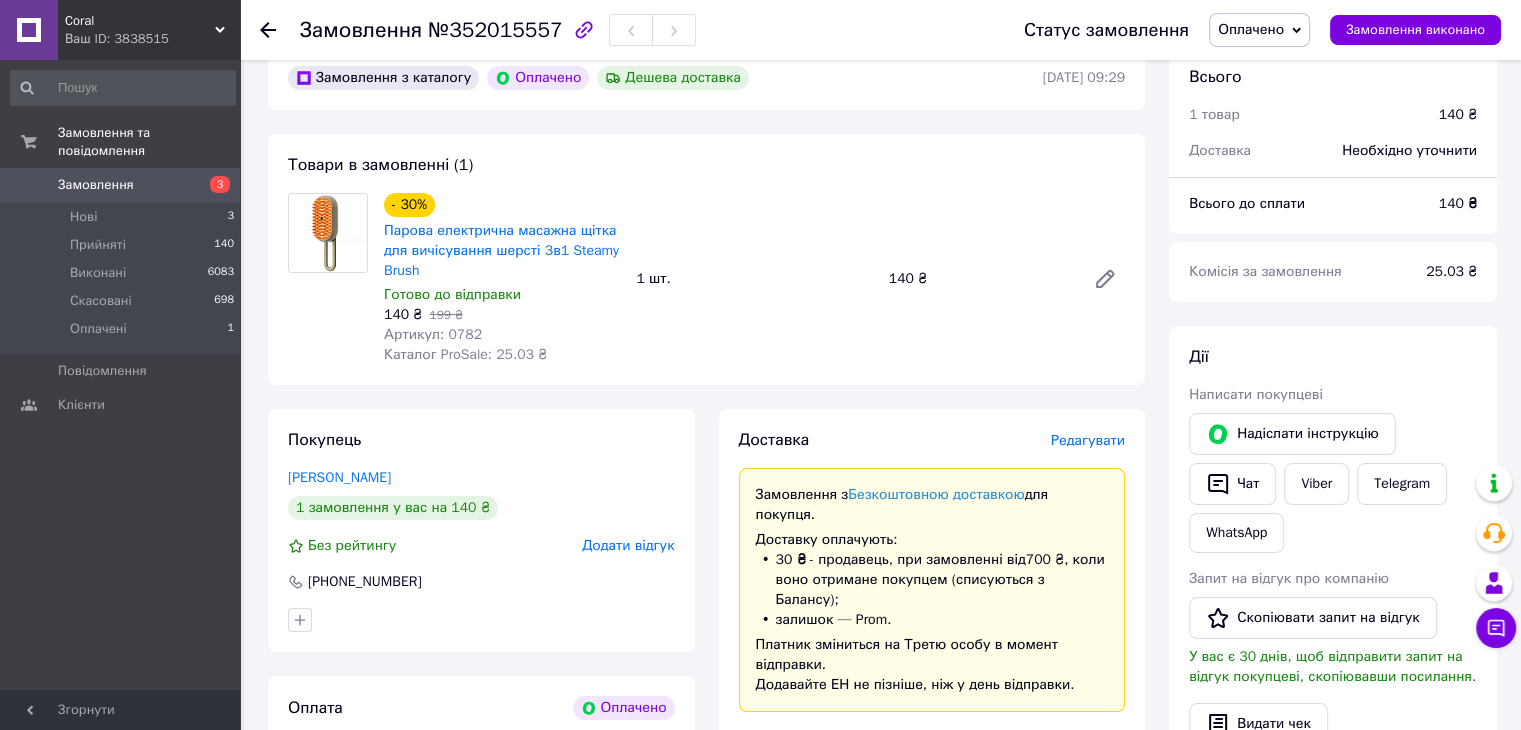 scroll, scrollTop: 100, scrollLeft: 0, axis: vertical 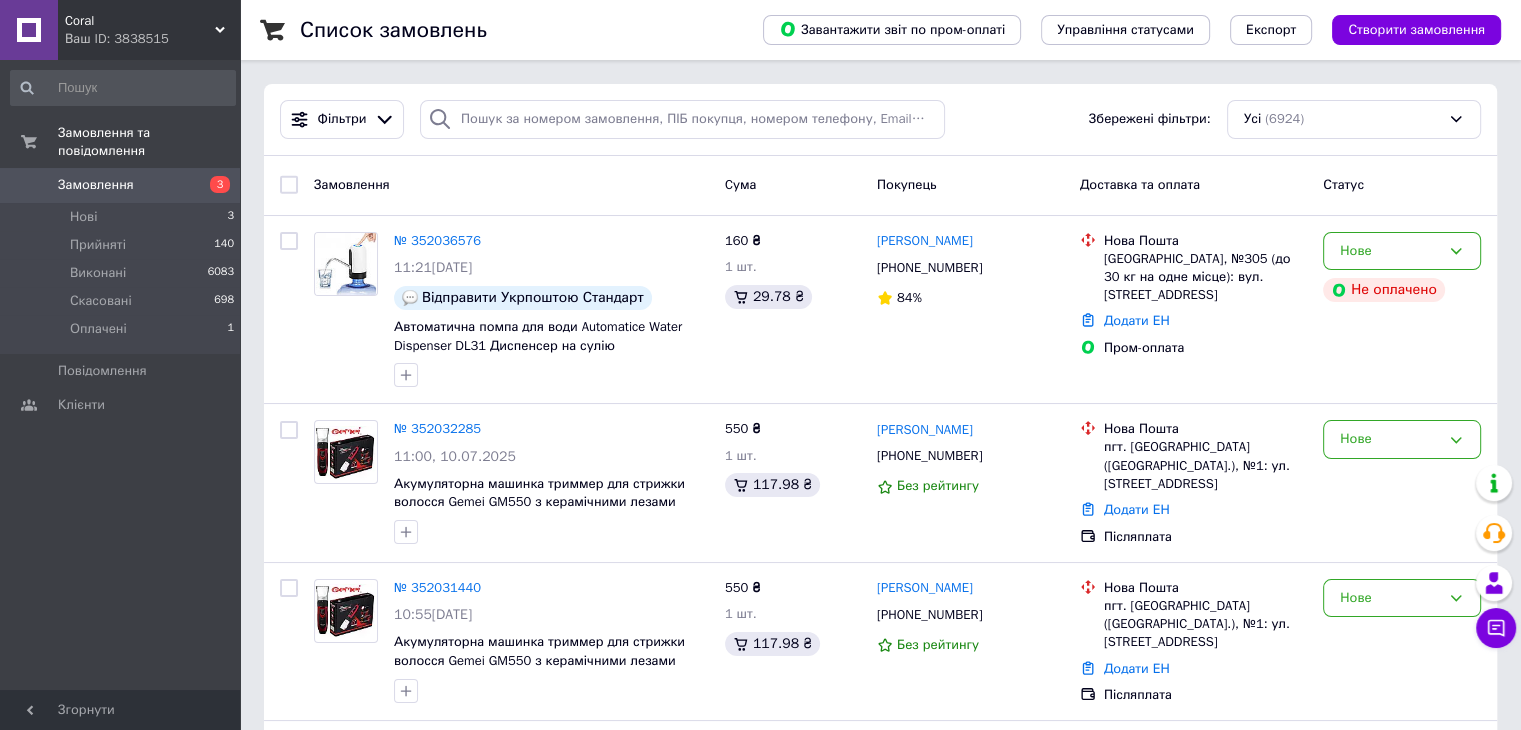 click on "Ваш ID: 3838515" at bounding box center [152, 39] 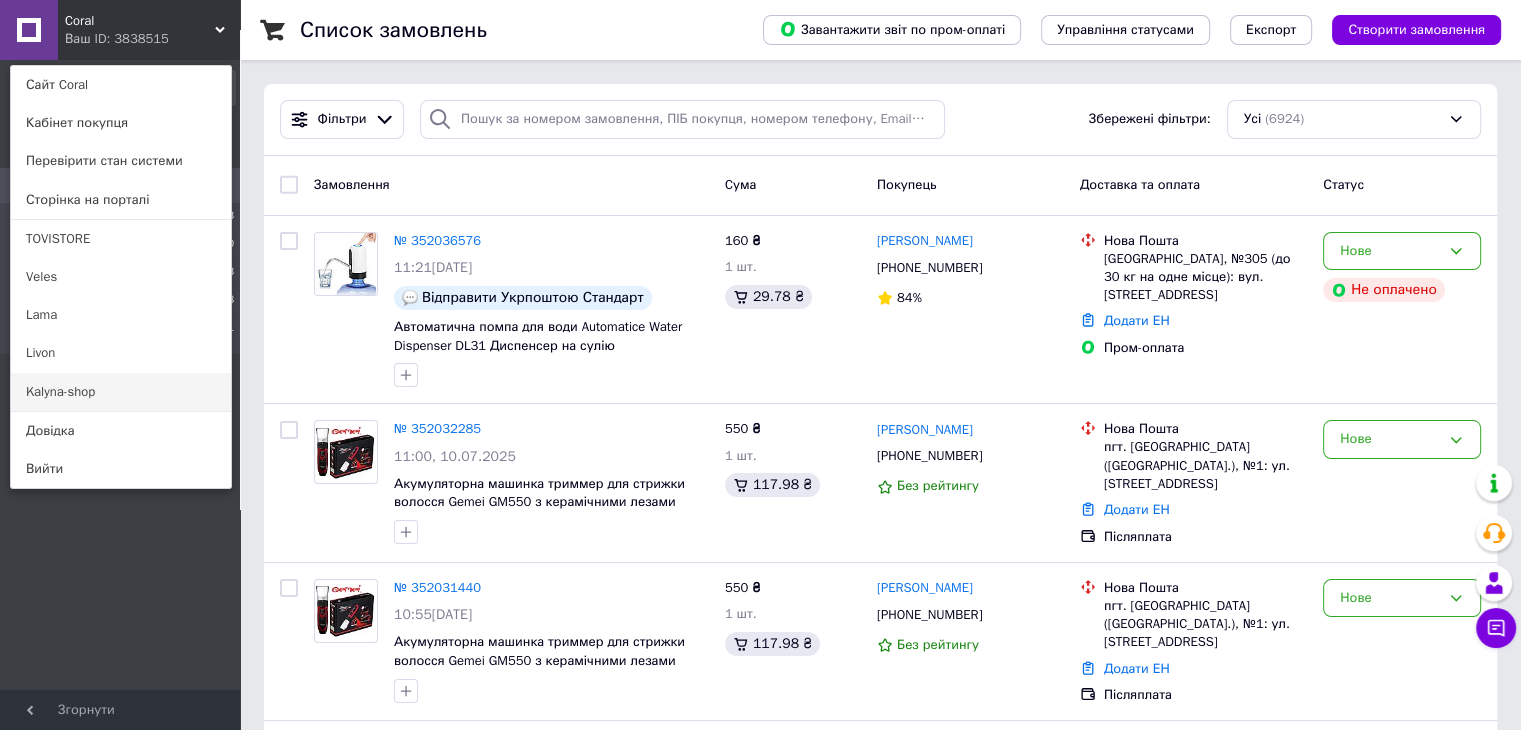 click on "Kalyna-shop" at bounding box center (121, 392) 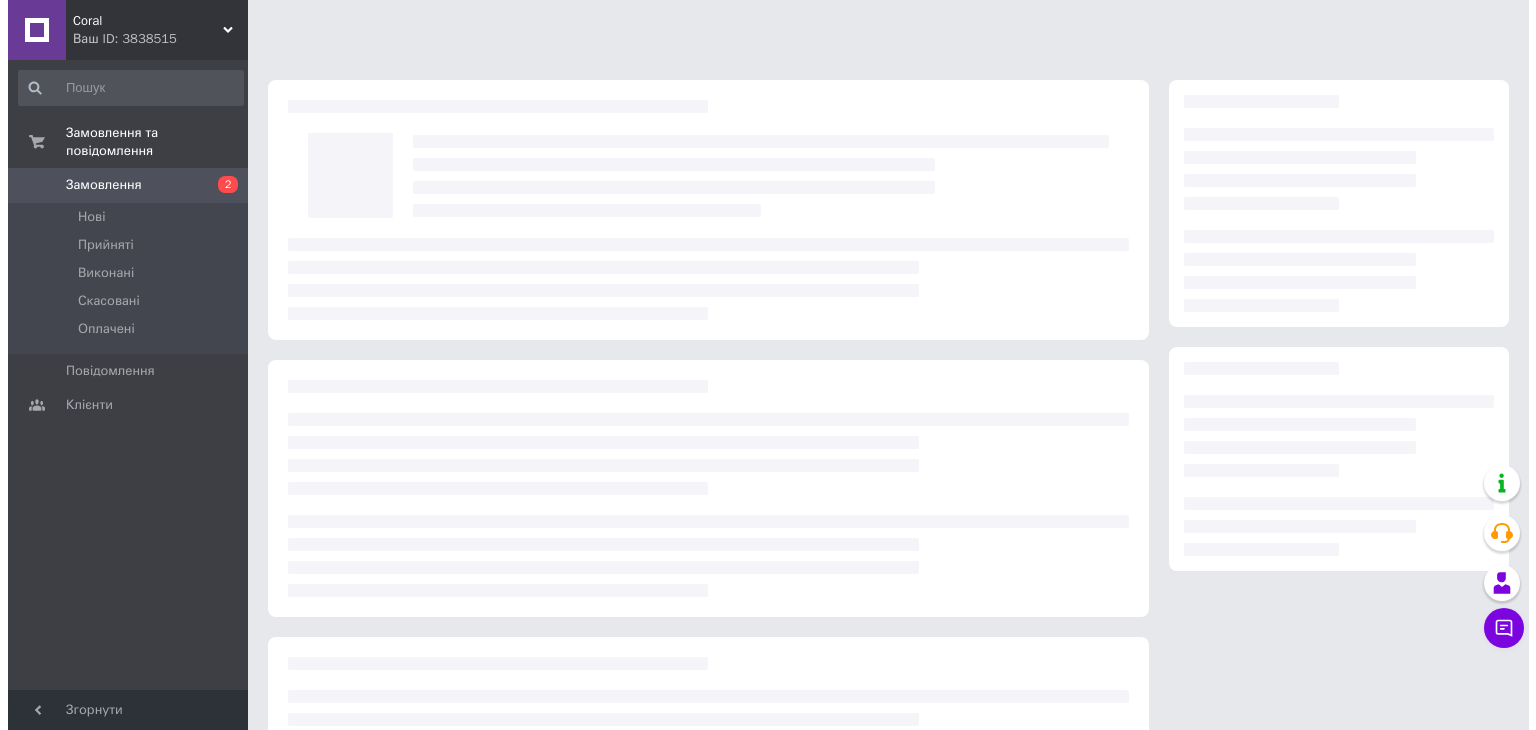 scroll, scrollTop: 0, scrollLeft: 0, axis: both 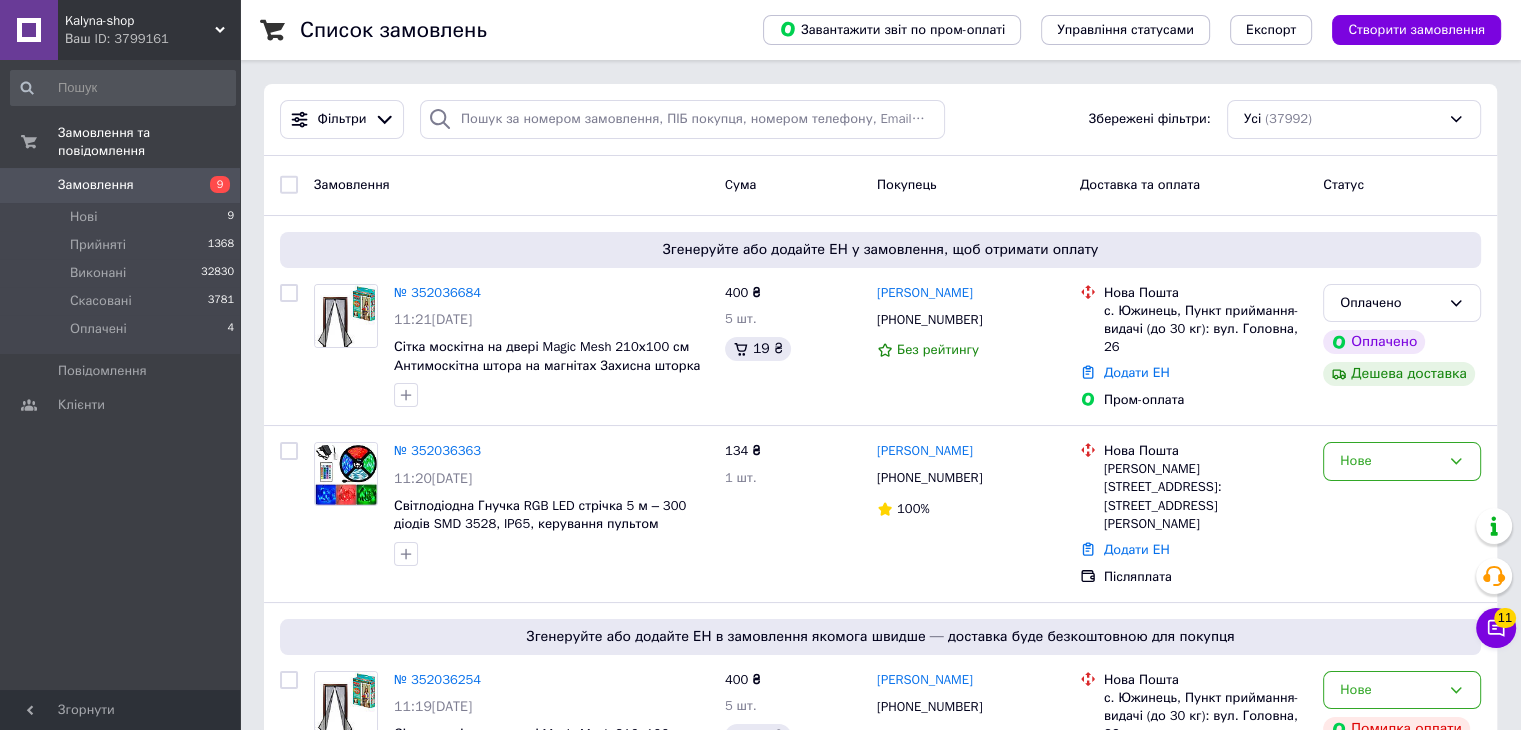 click on "Ваш ID: 3799161" at bounding box center (152, 39) 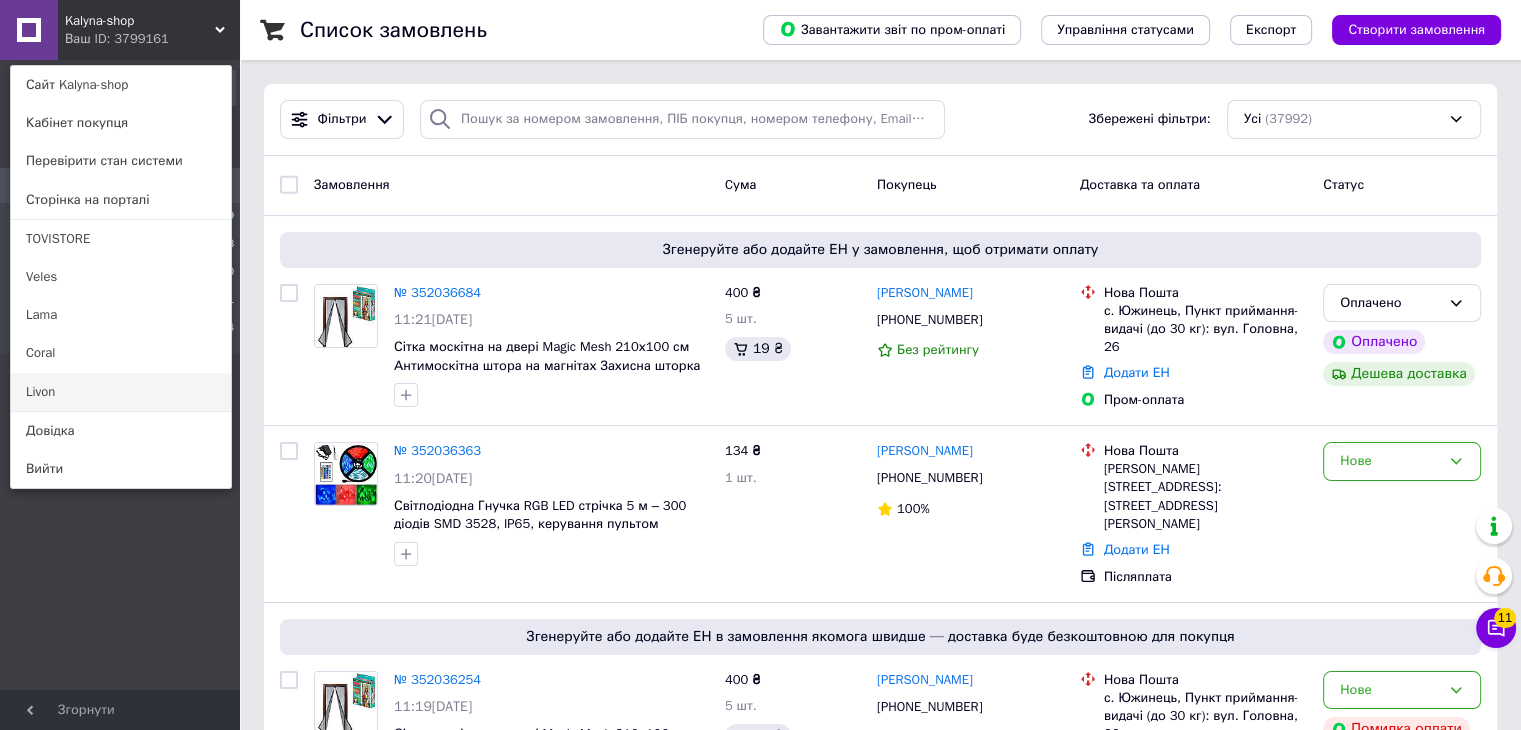 click on "Livon" at bounding box center (121, 392) 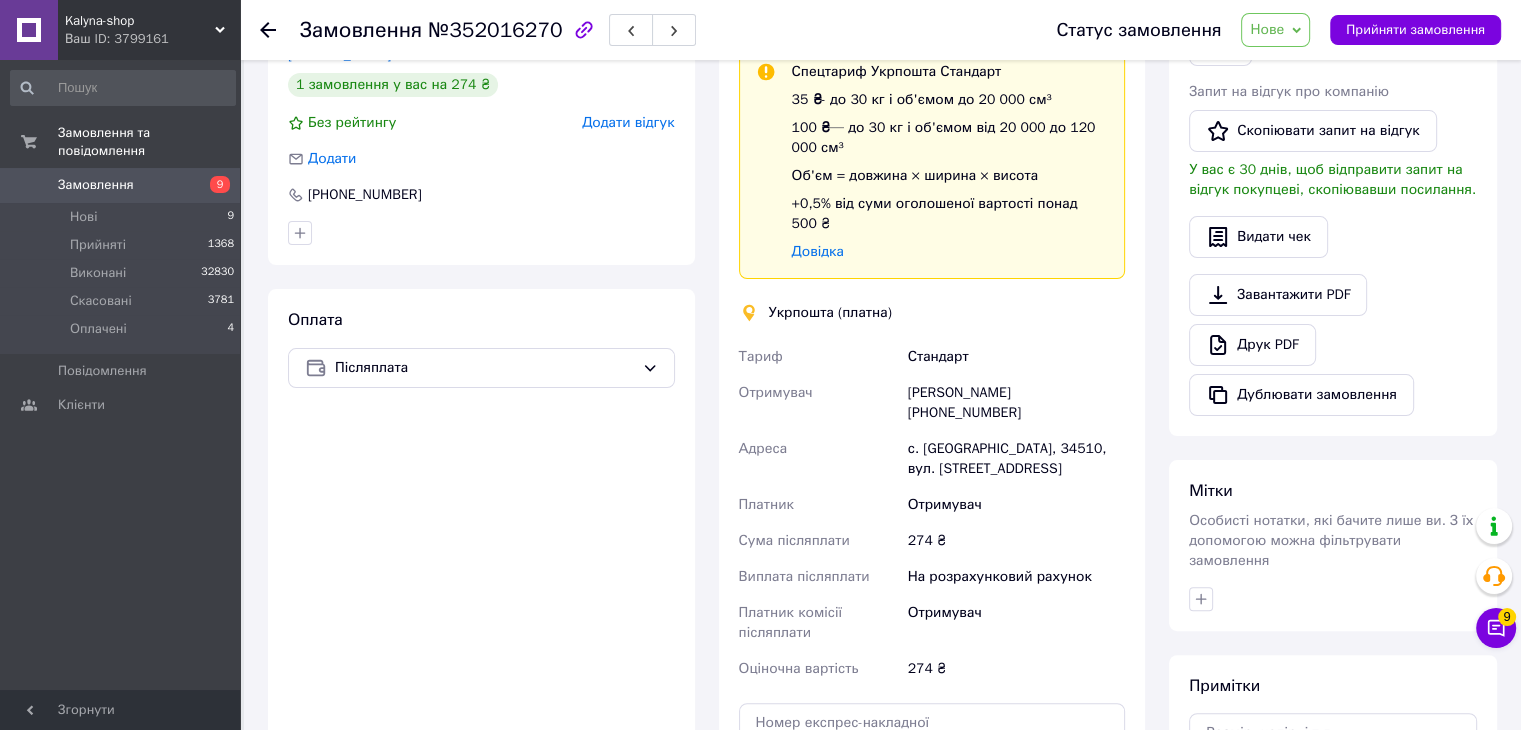 scroll, scrollTop: 500, scrollLeft: 0, axis: vertical 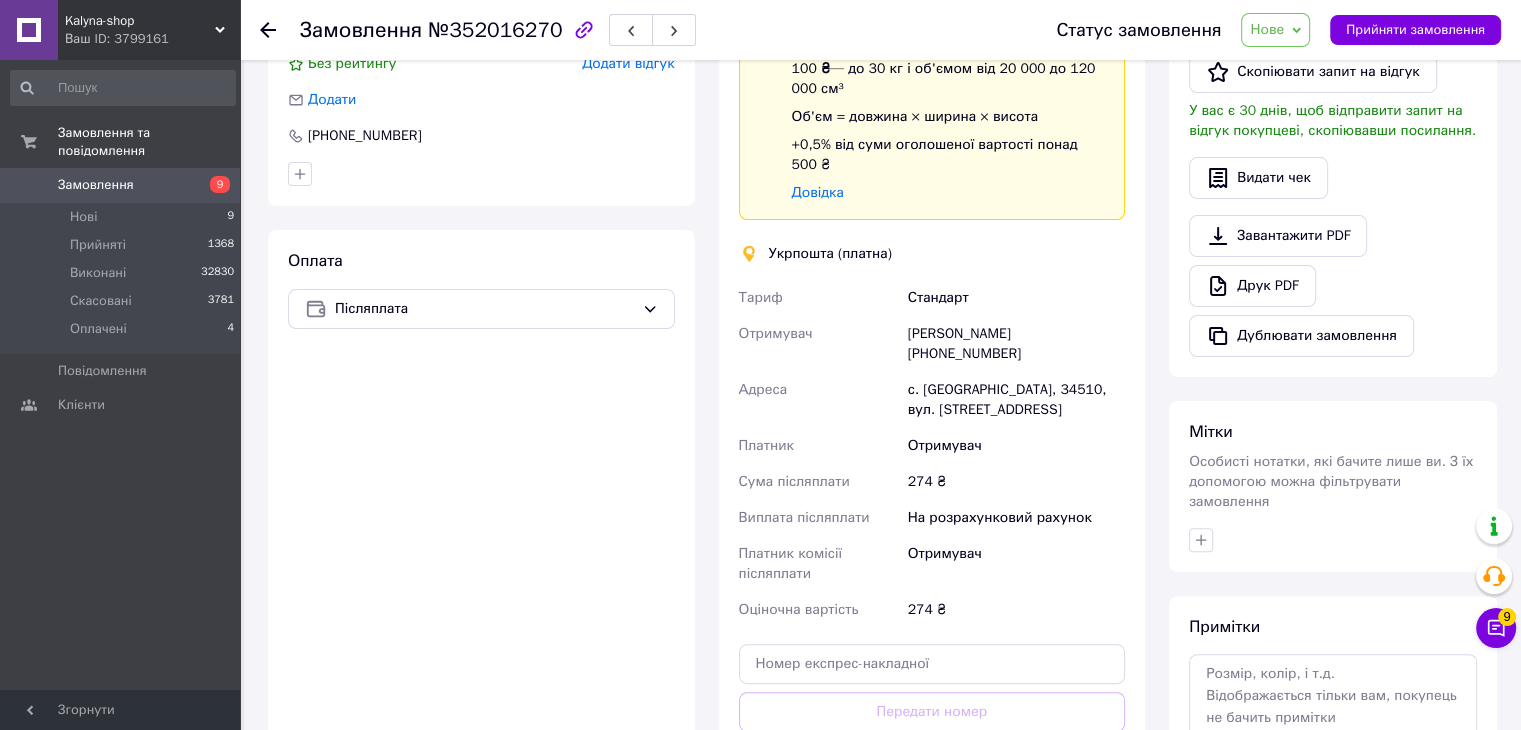 click on "[PERSON_NAME] [PHONE_NUMBER]" at bounding box center (1016, 344) 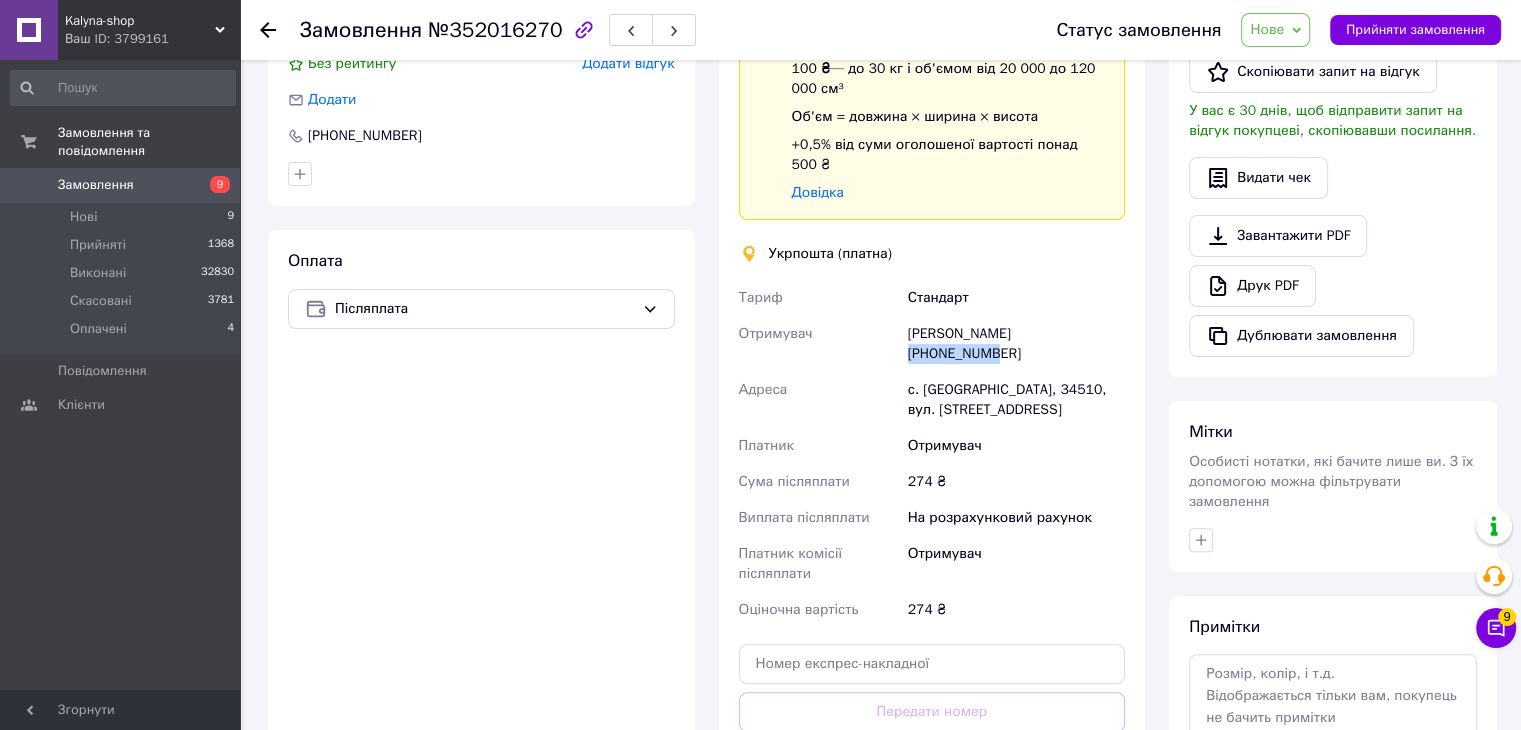 click on "Калюш Дарія +380963633032" at bounding box center (1016, 344) 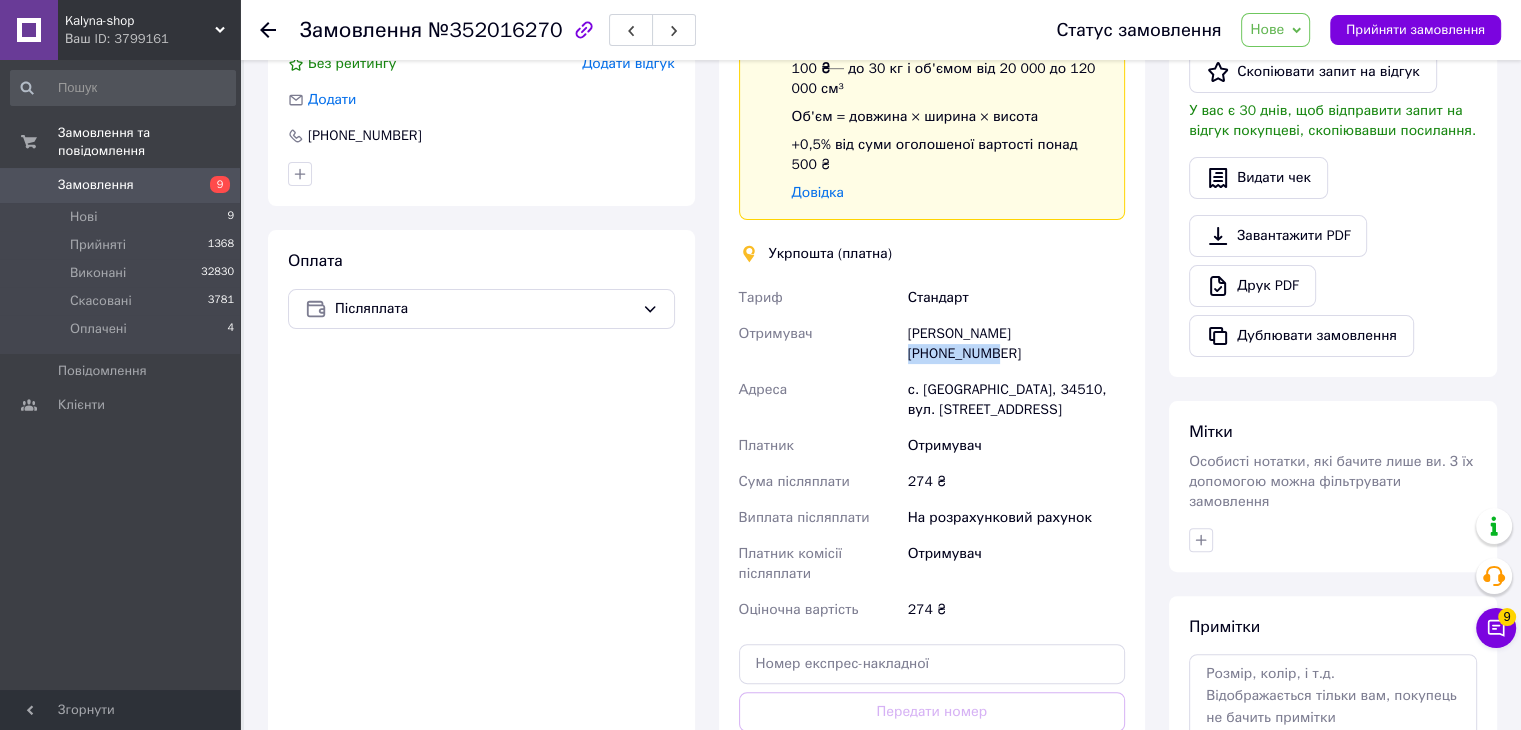scroll, scrollTop: 0, scrollLeft: 0, axis: both 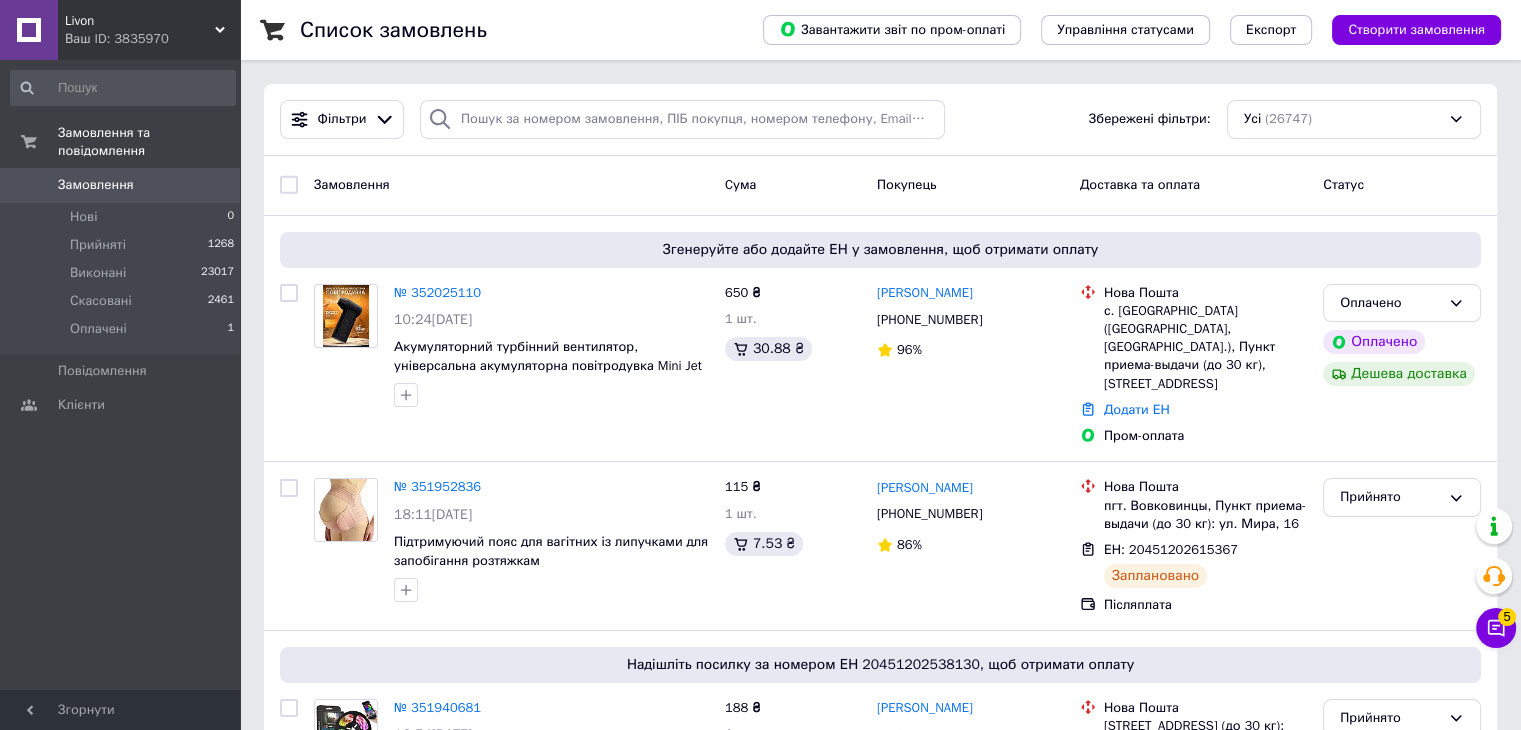 click on "Livon" at bounding box center [140, 21] 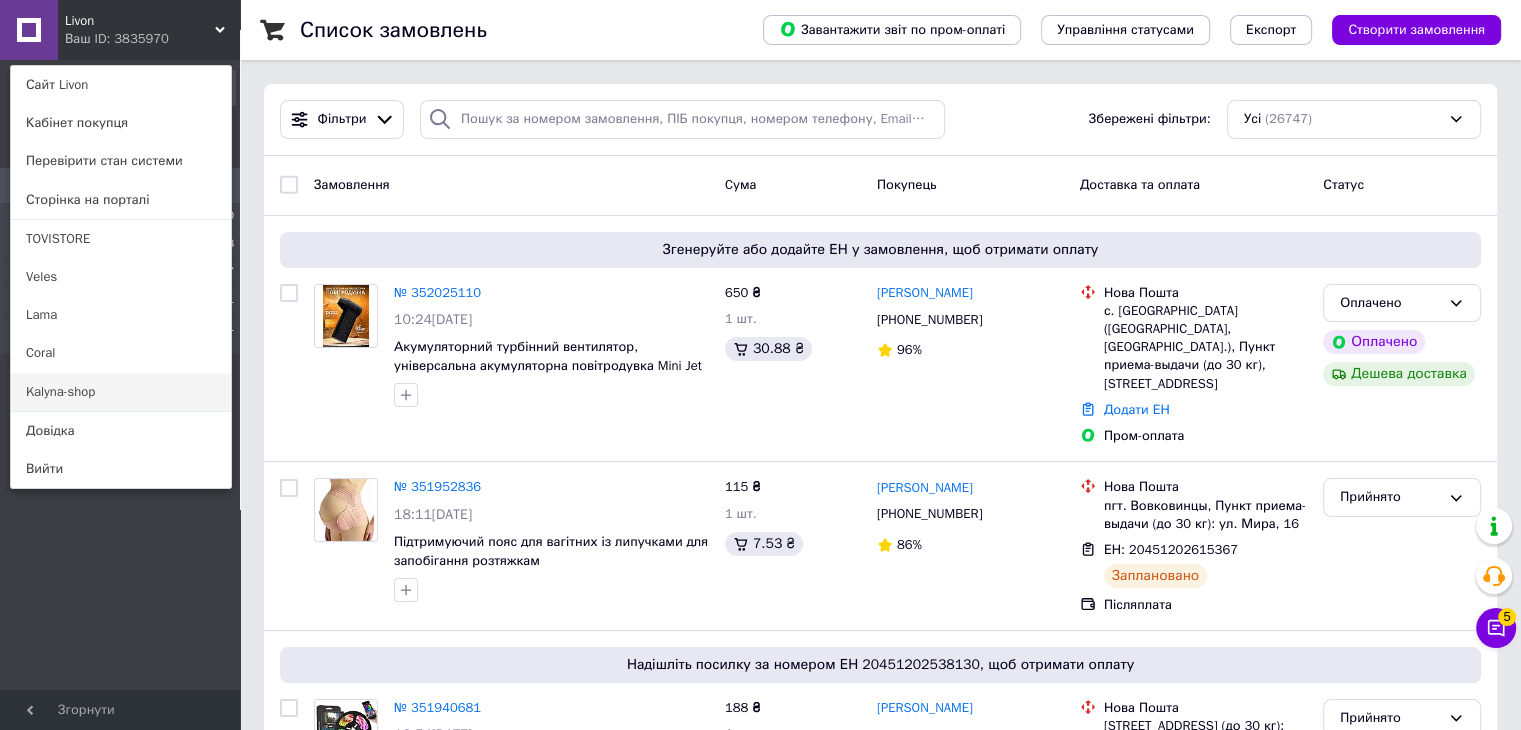 click on "Kalyna-shop" at bounding box center [121, 392] 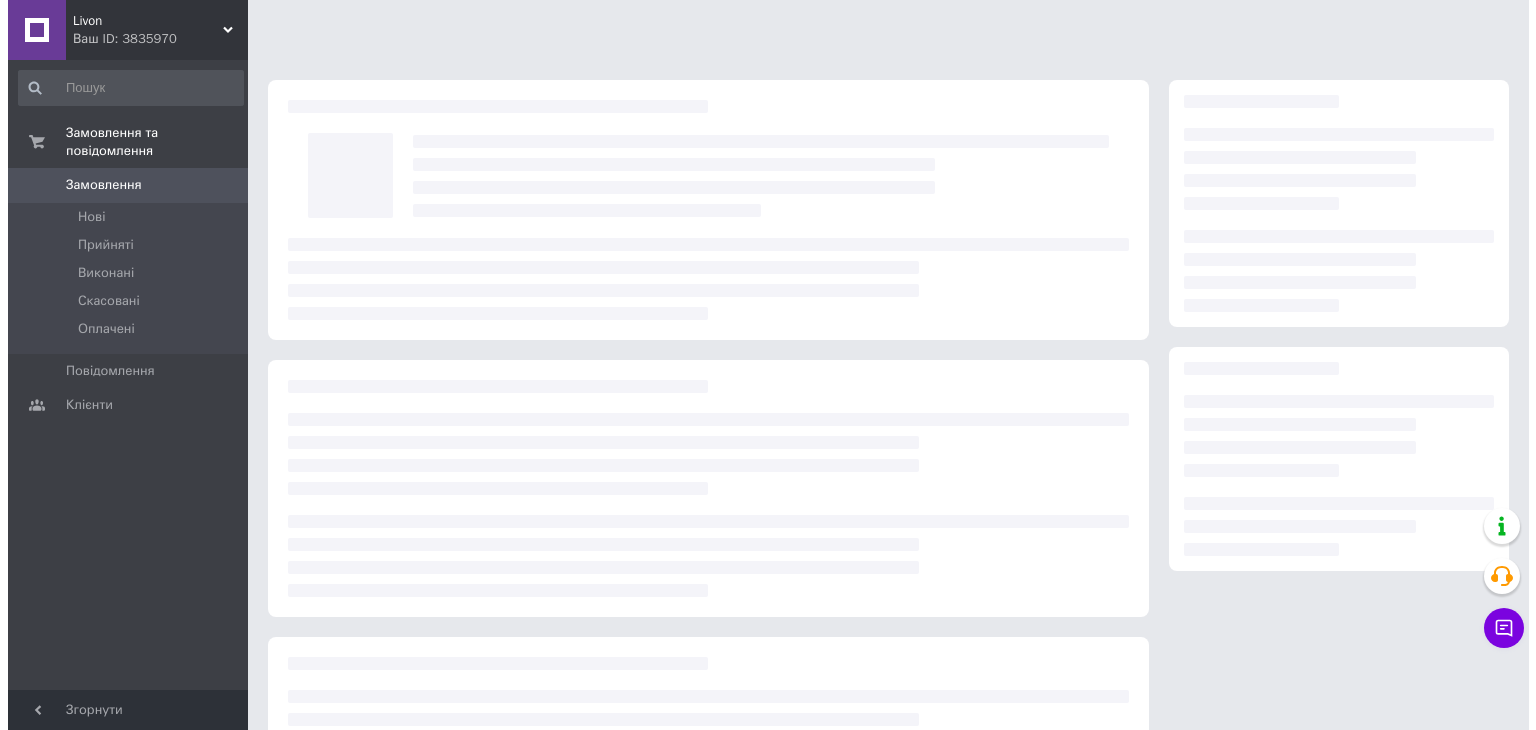 scroll, scrollTop: 0, scrollLeft: 0, axis: both 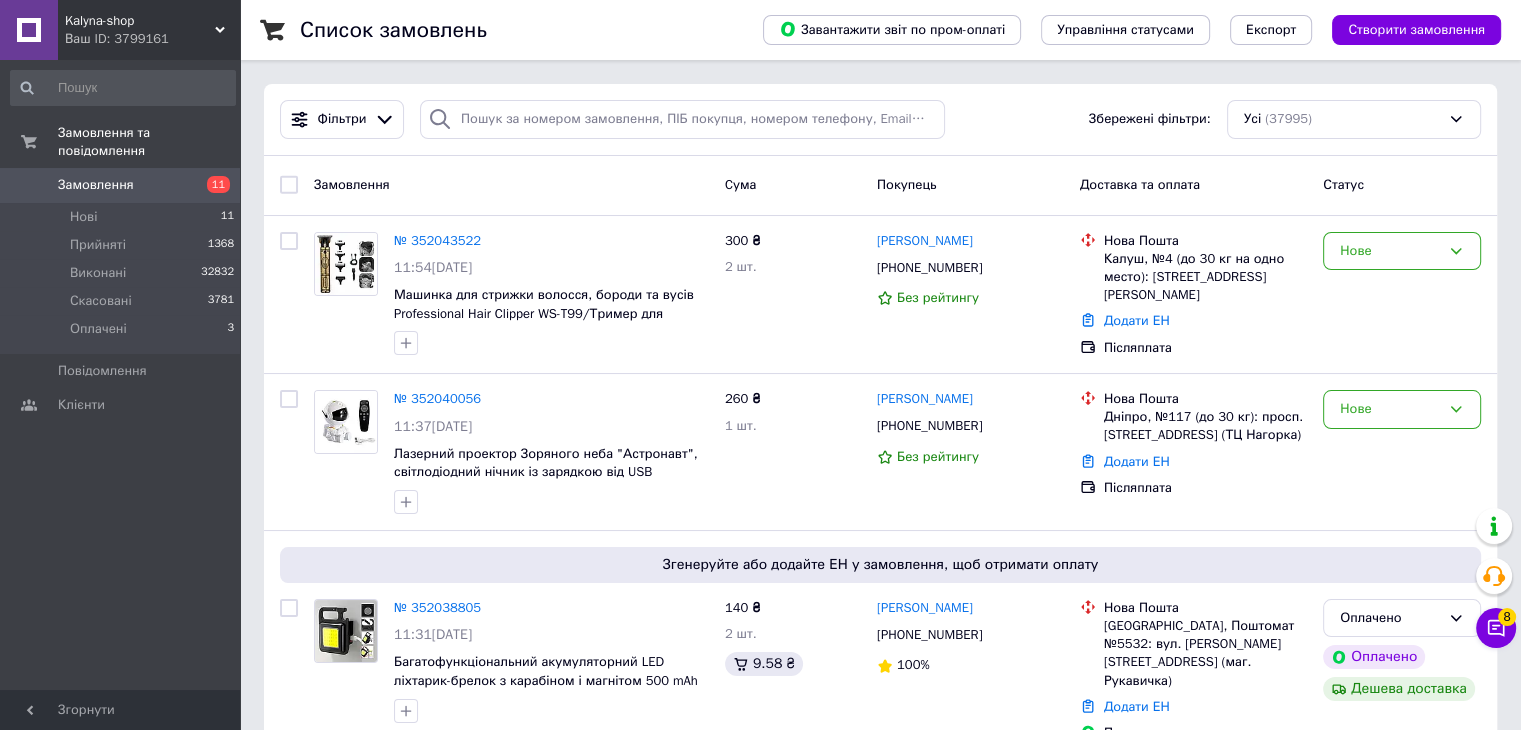 click on "Kalyna-shop" at bounding box center (140, 21) 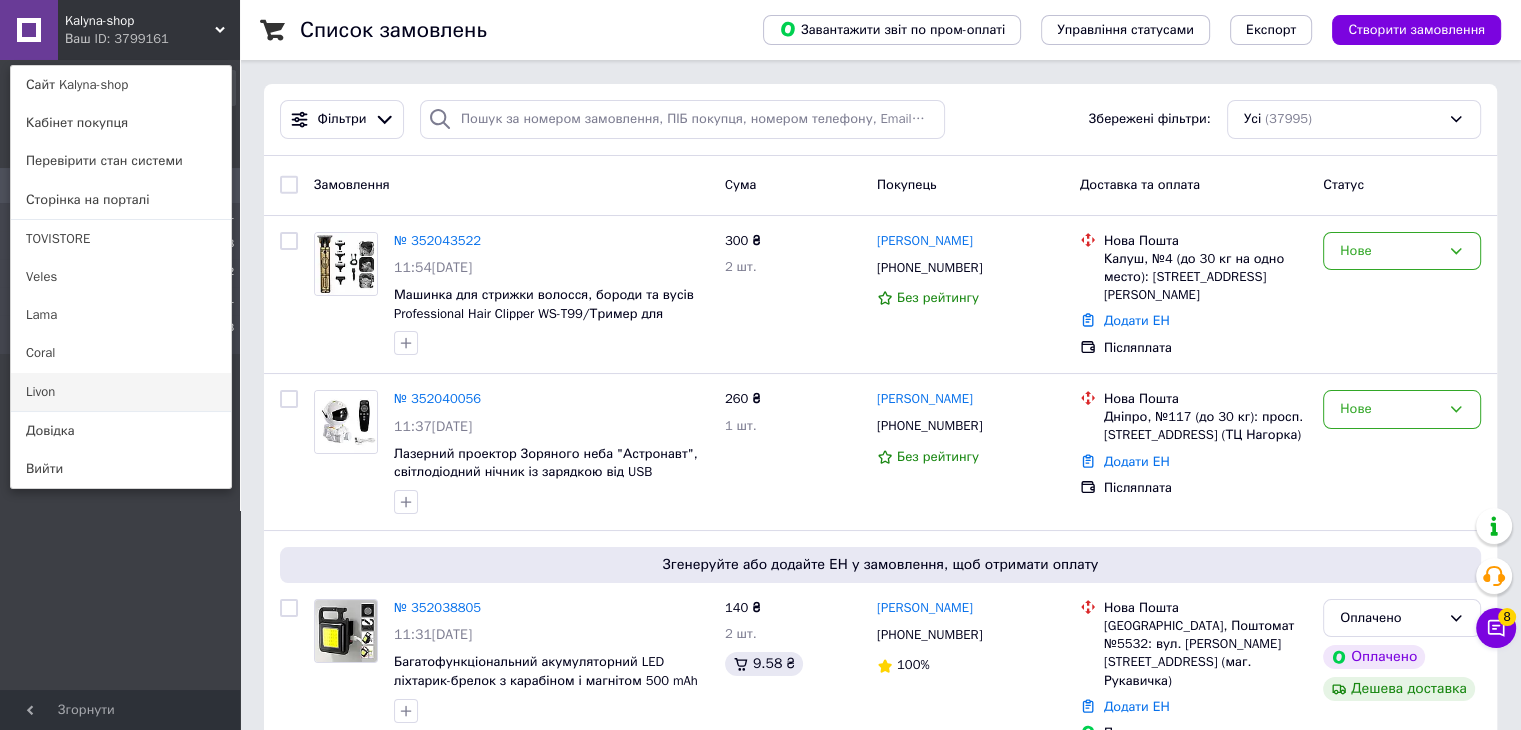 click on "Livon" at bounding box center [121, 392] 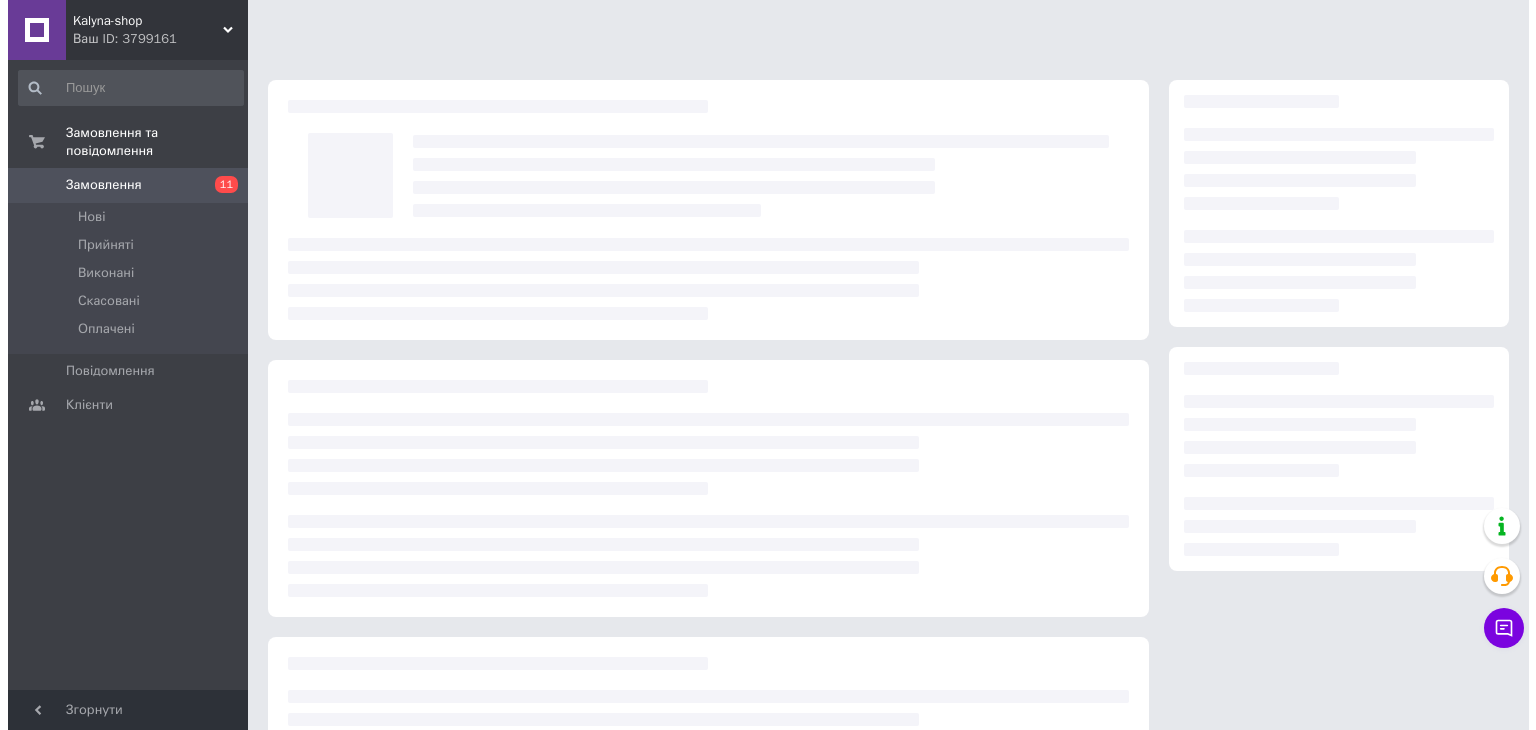 scroll, scrollTop: 0, scrollLeft: 0, axis: both 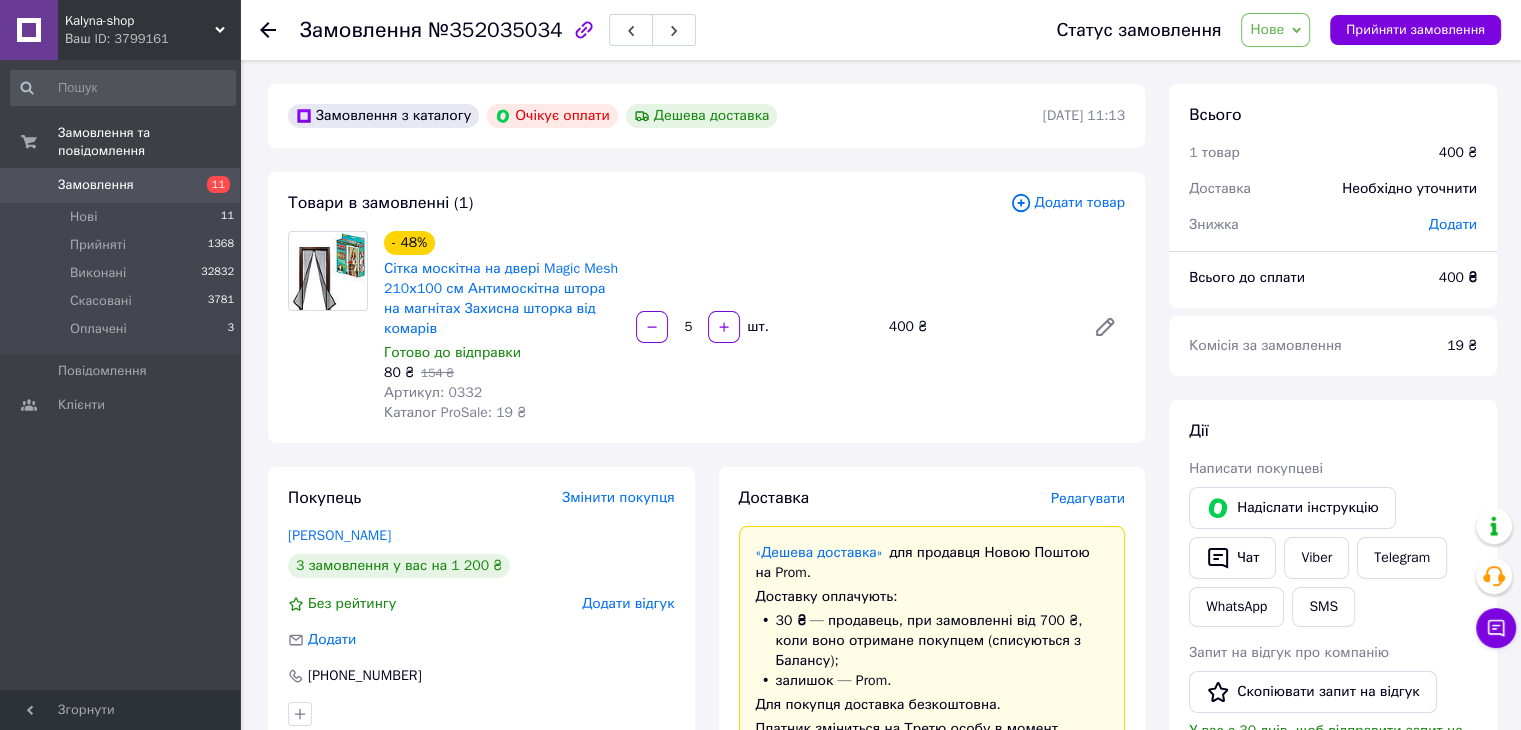 click 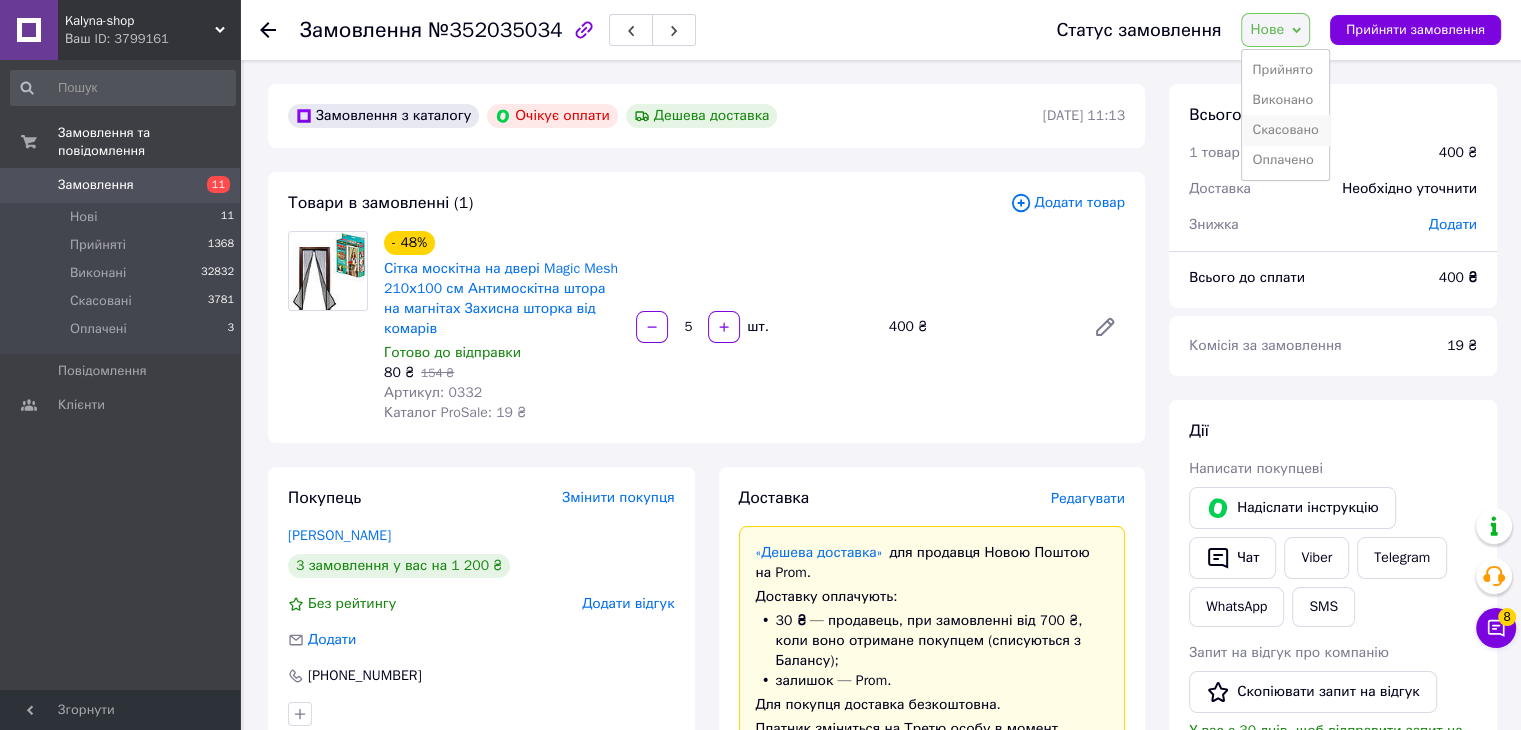 click on "Скасовано" at bounding box center [1285, 130] 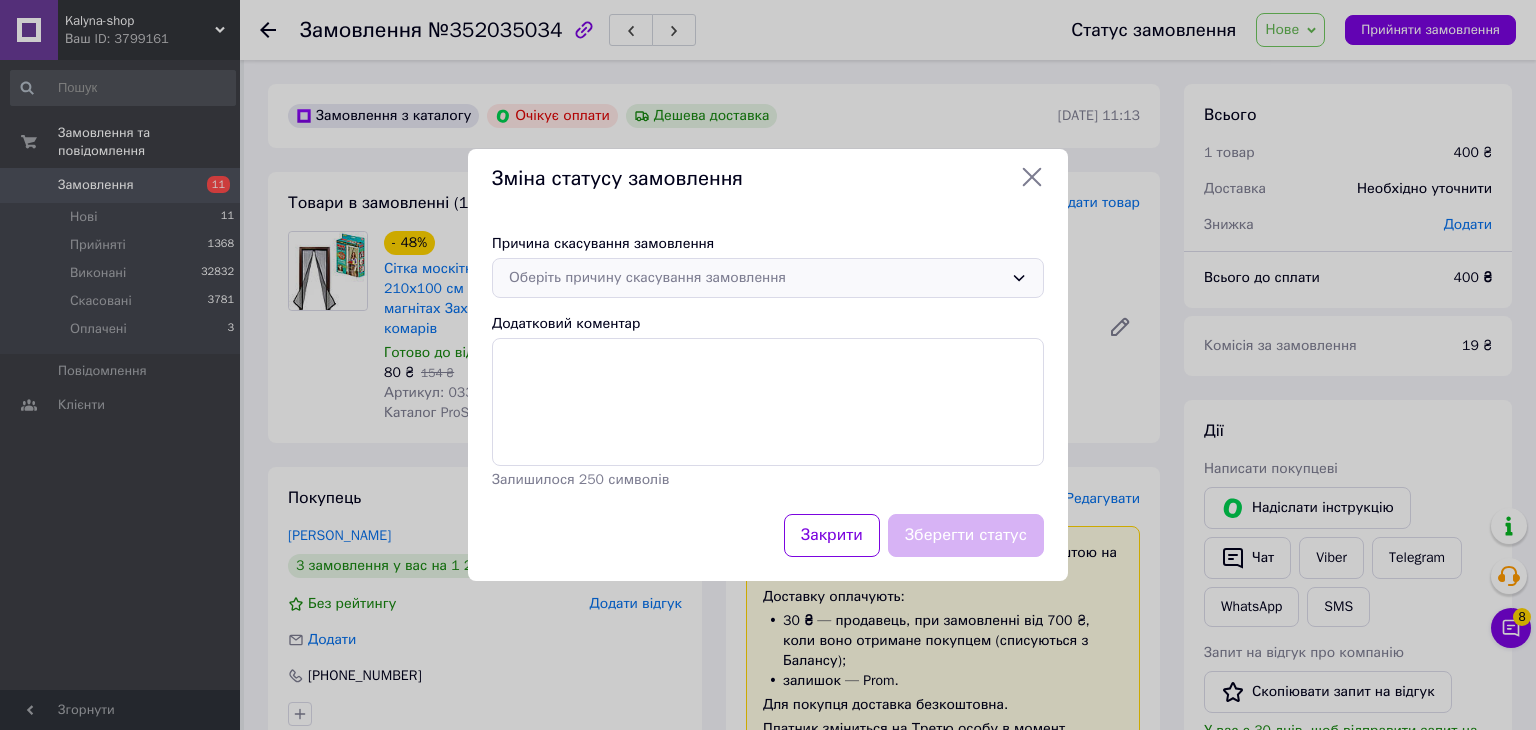 click on "Оберіть причину скасування замовлення" at bounding box center [756, 278] 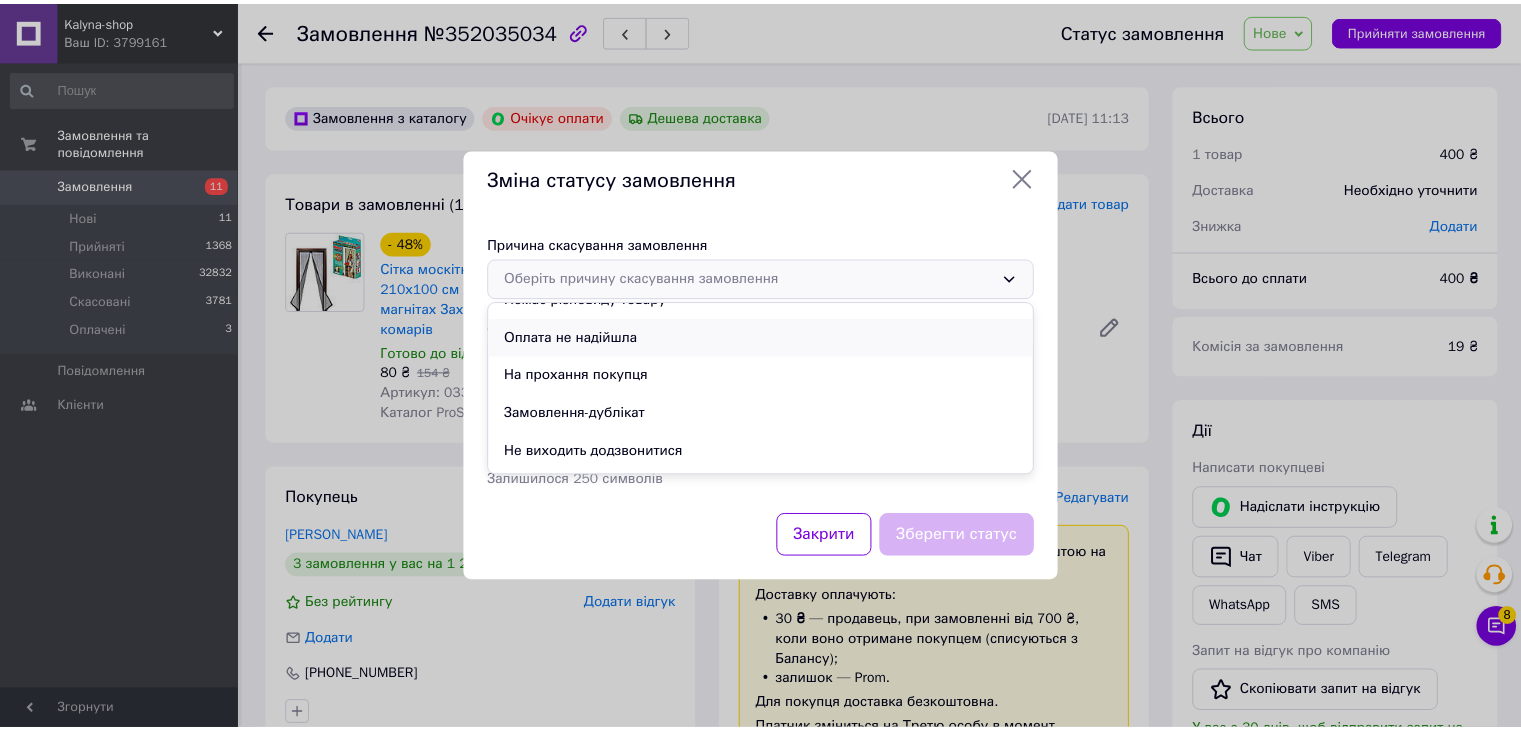 scroll, scrollTop: 93, scrollLeft: 0, axis: vertical 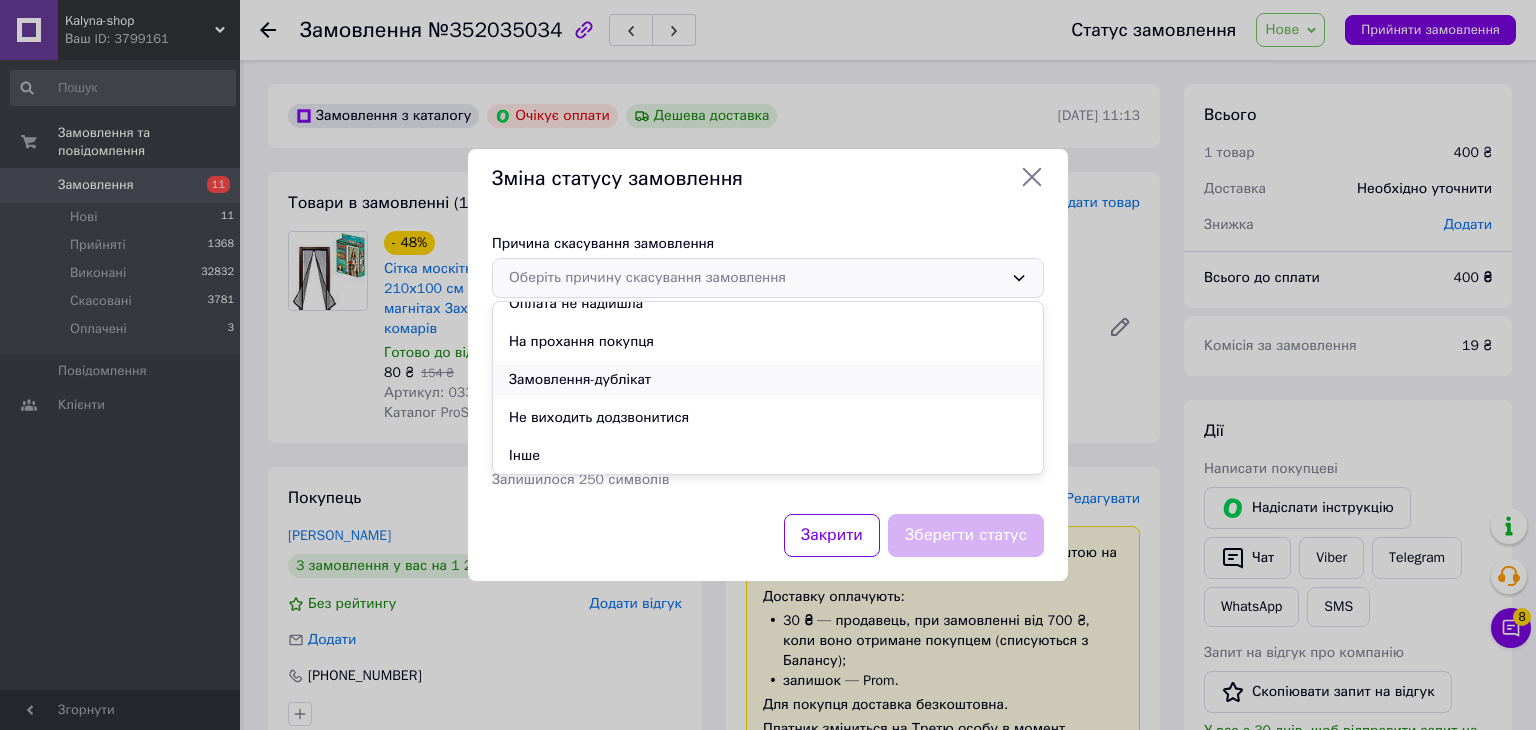click on "Замовлення-дублікат" at bounding box center [768, 380] 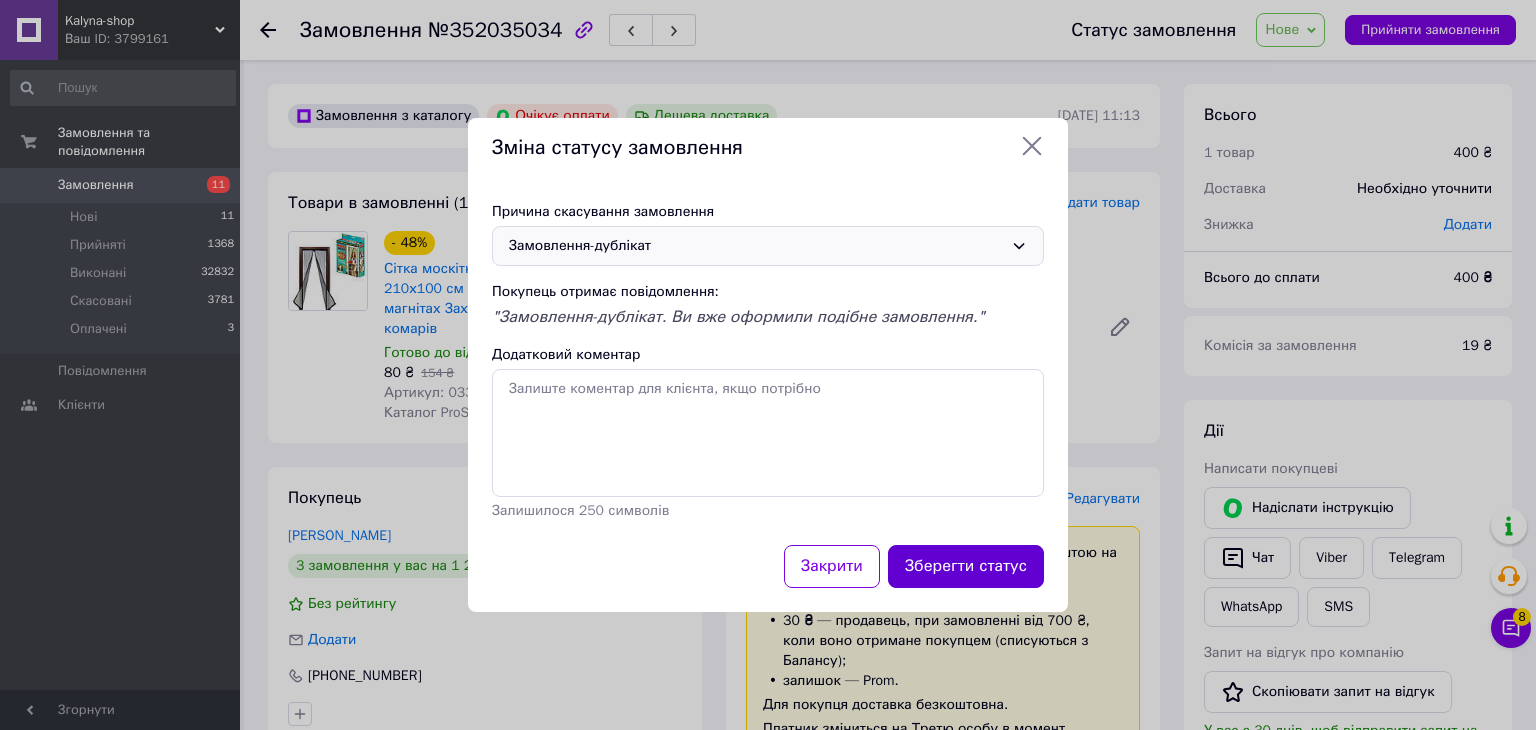 click on "Зберегти статус" at bounding box center (966, 566) 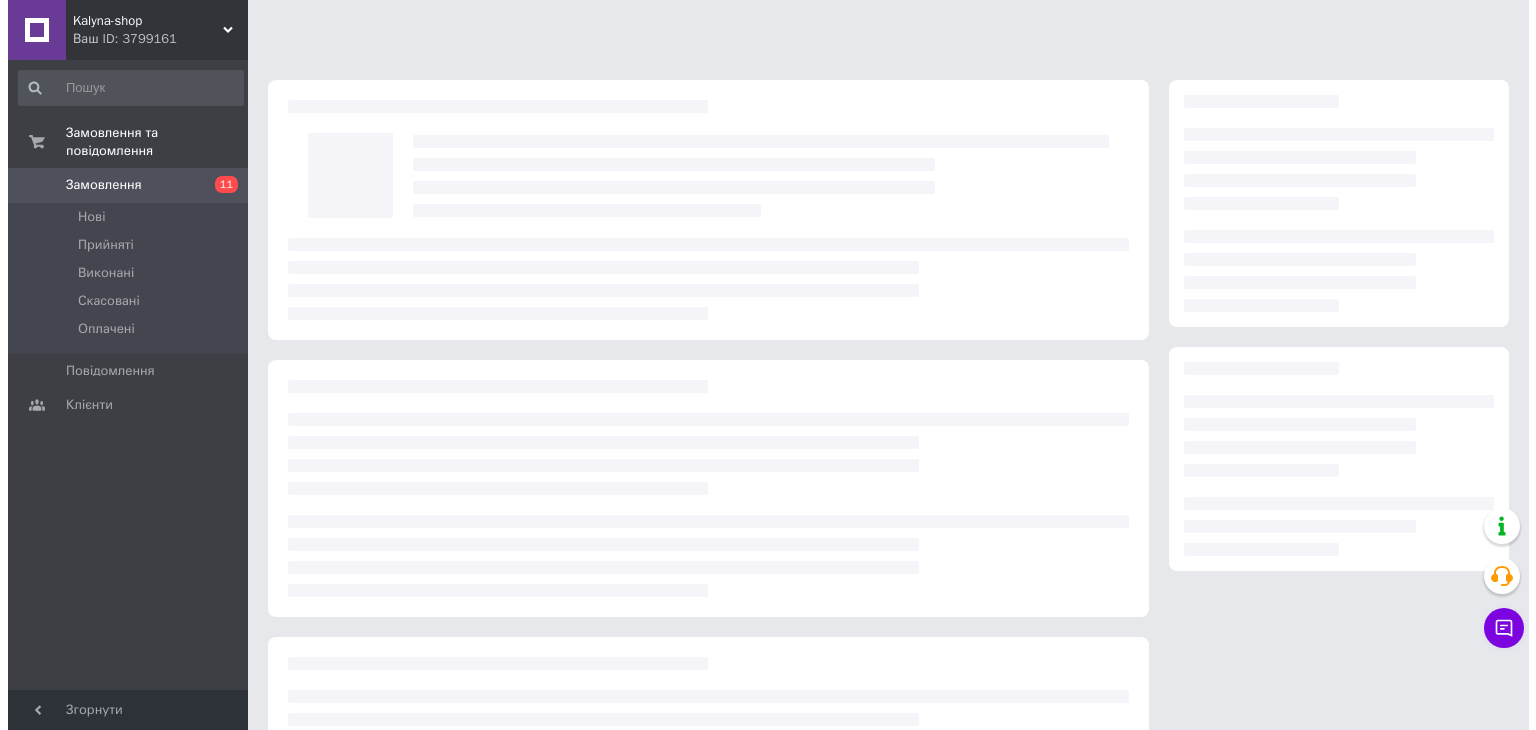 scroll, scrollTop: 0, scrollLeft: 0, axis: both 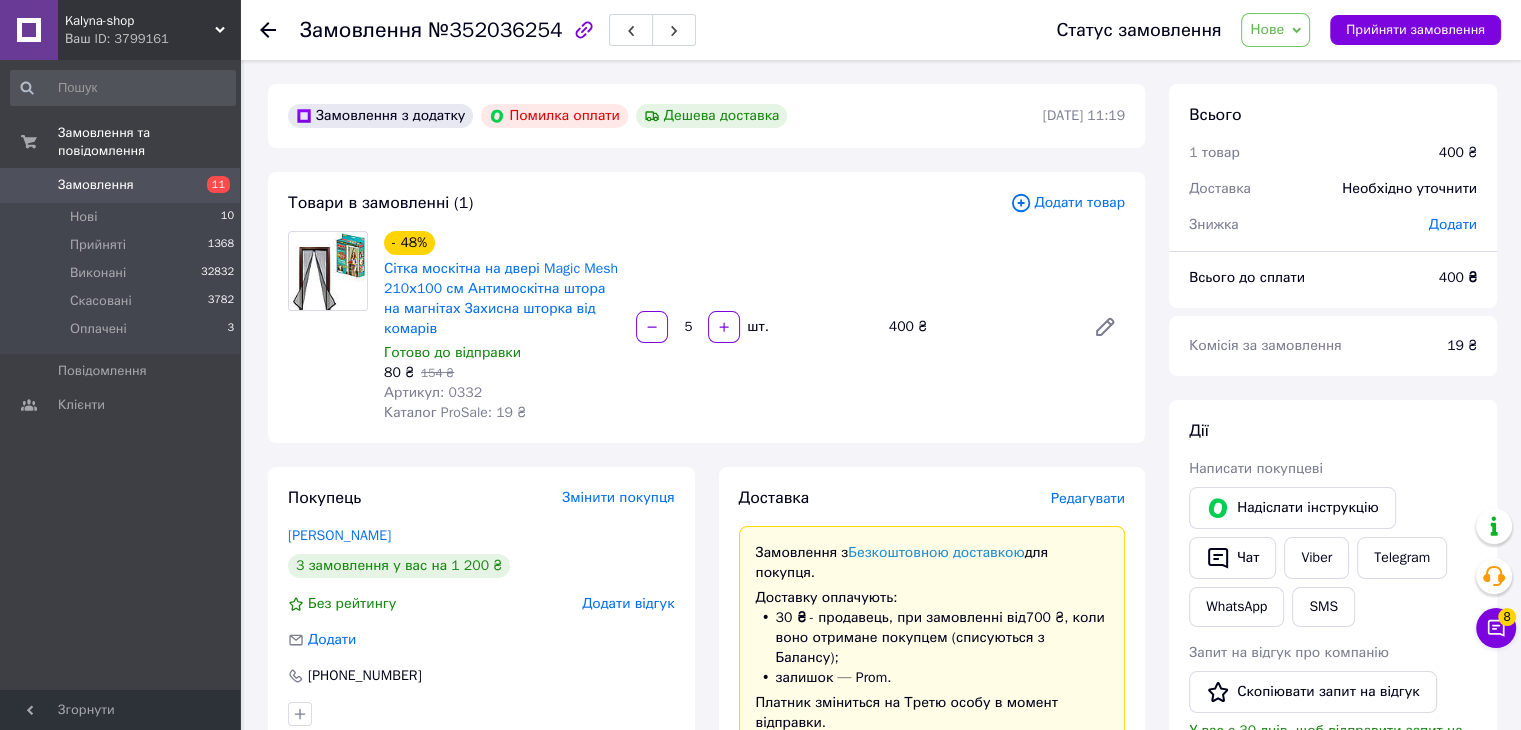 click on "Нове" at bounding box center (1275, 30) 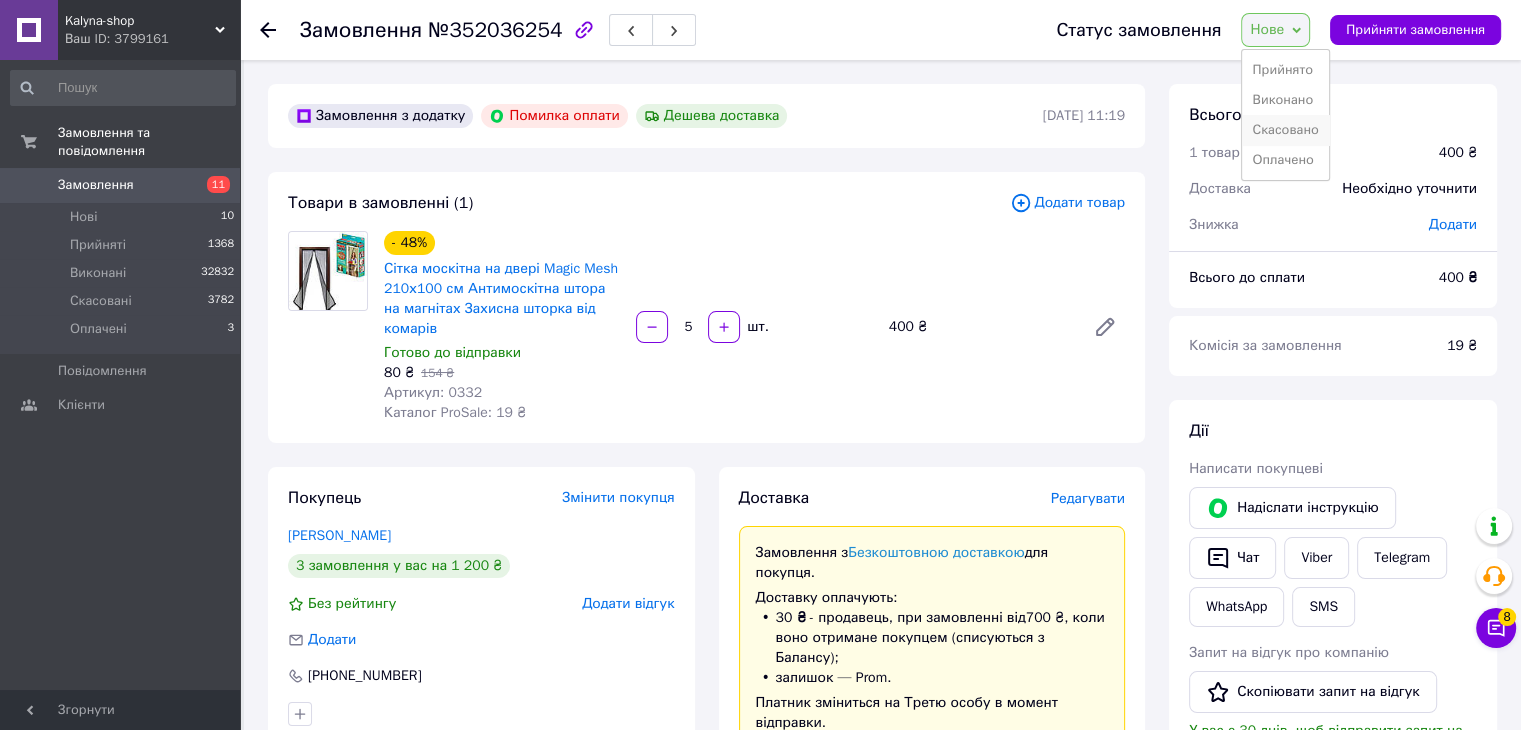 click on "Скасовано" at bounding box center (1285, 130) 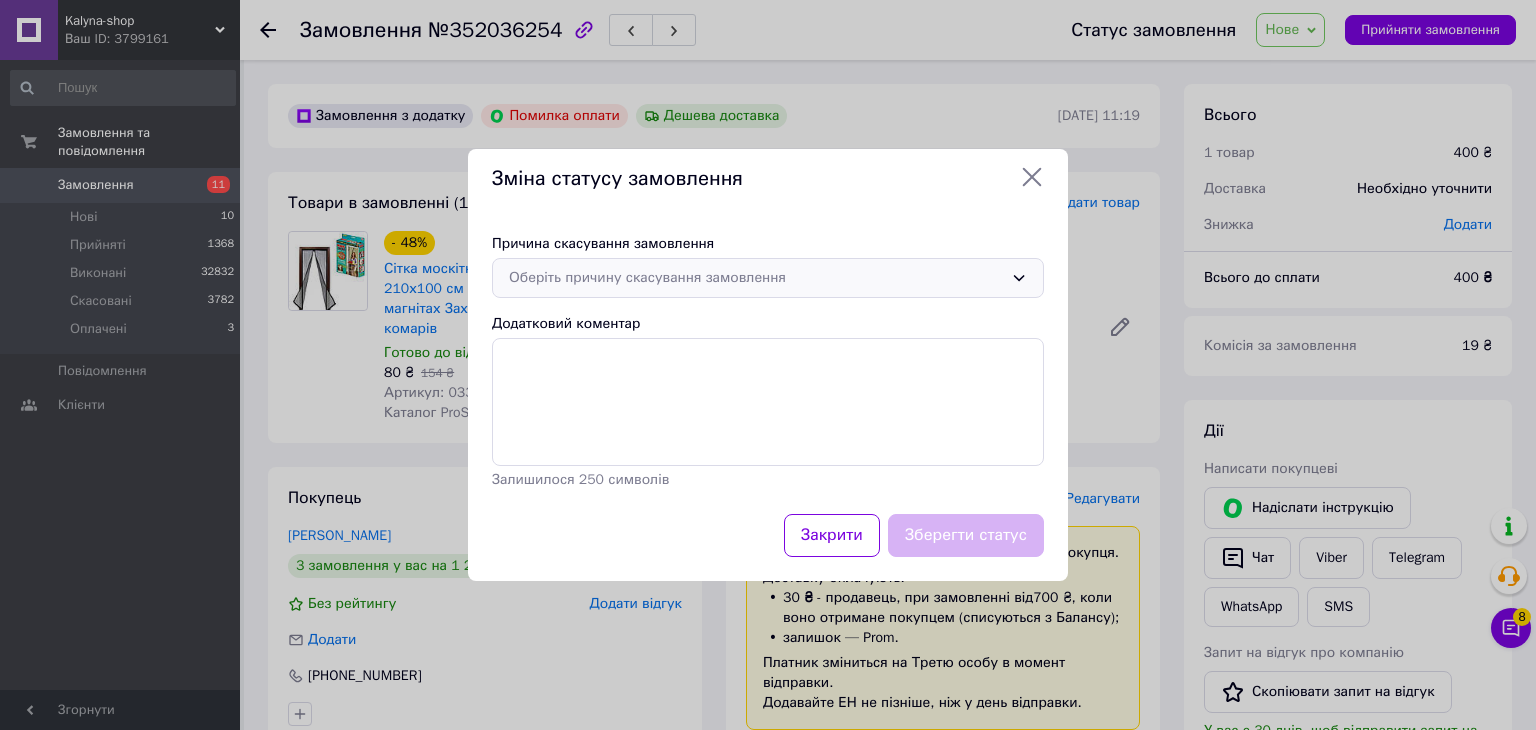 click on "Оберіть причину скасування замовлення" at bounding box center [756, 278] 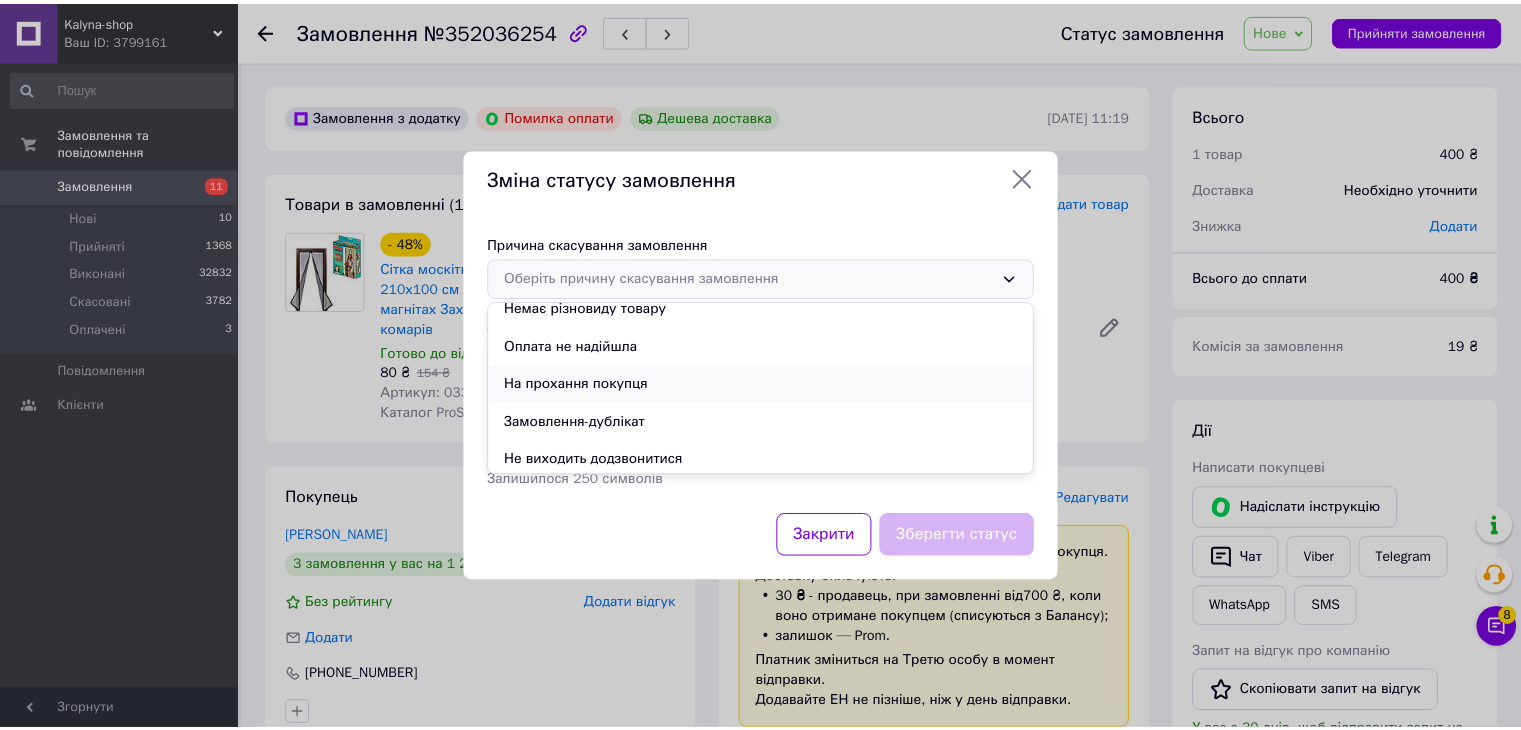 scroll, scrollTop: 93, scrollLeft: 0, axis: vertical 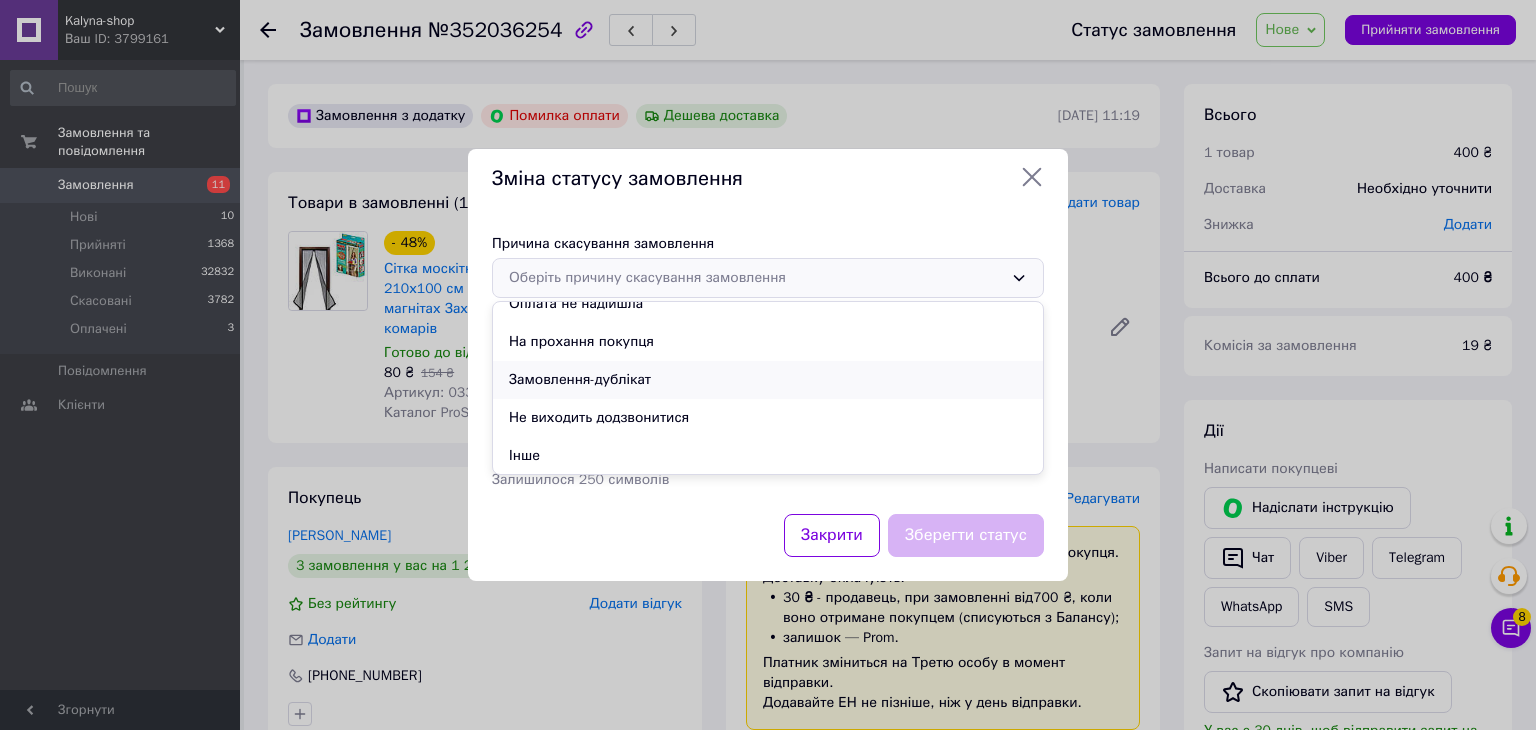 click on "Замовлення-дублікат" at bounding box center (768, 380) 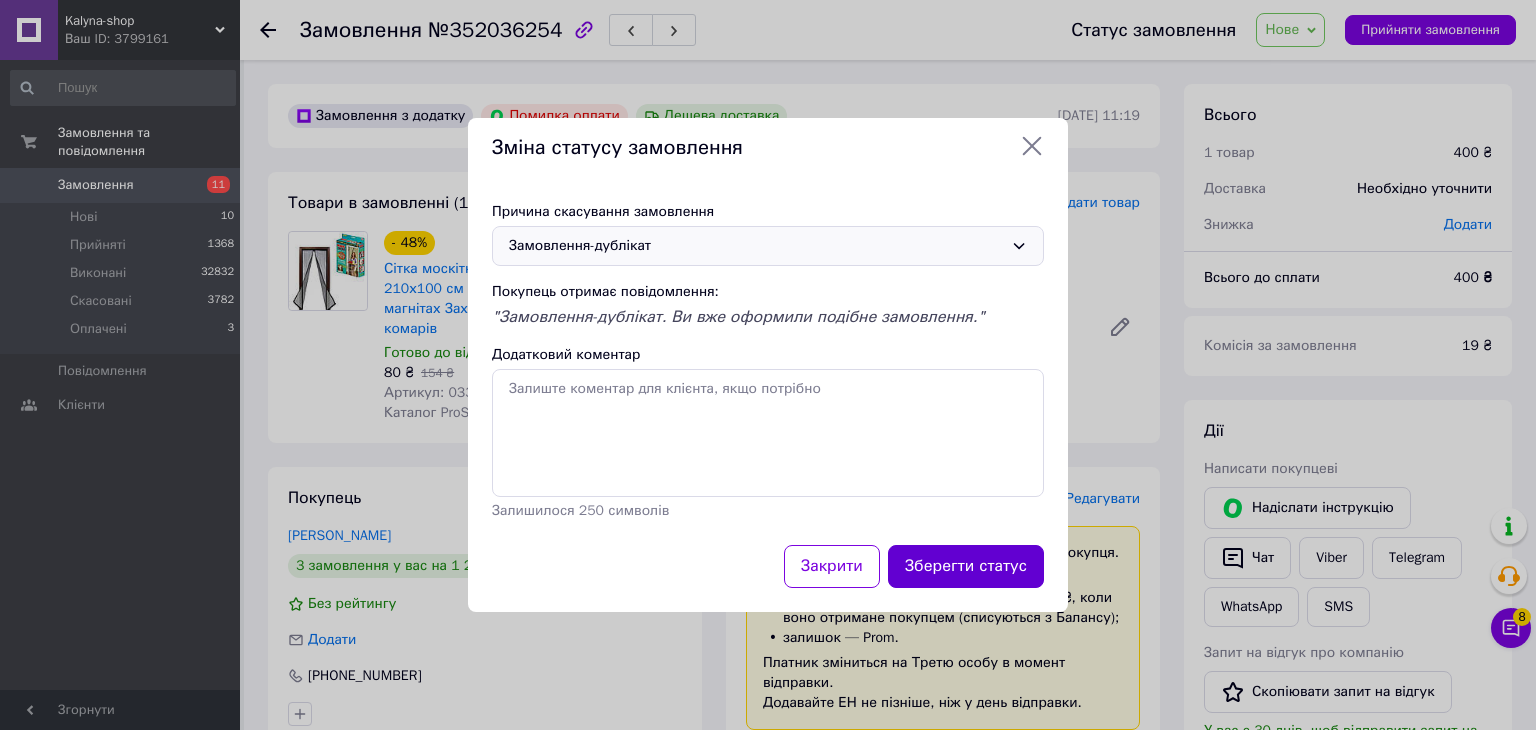 click on "Зберегти статус" at bounding box center [966, 566] 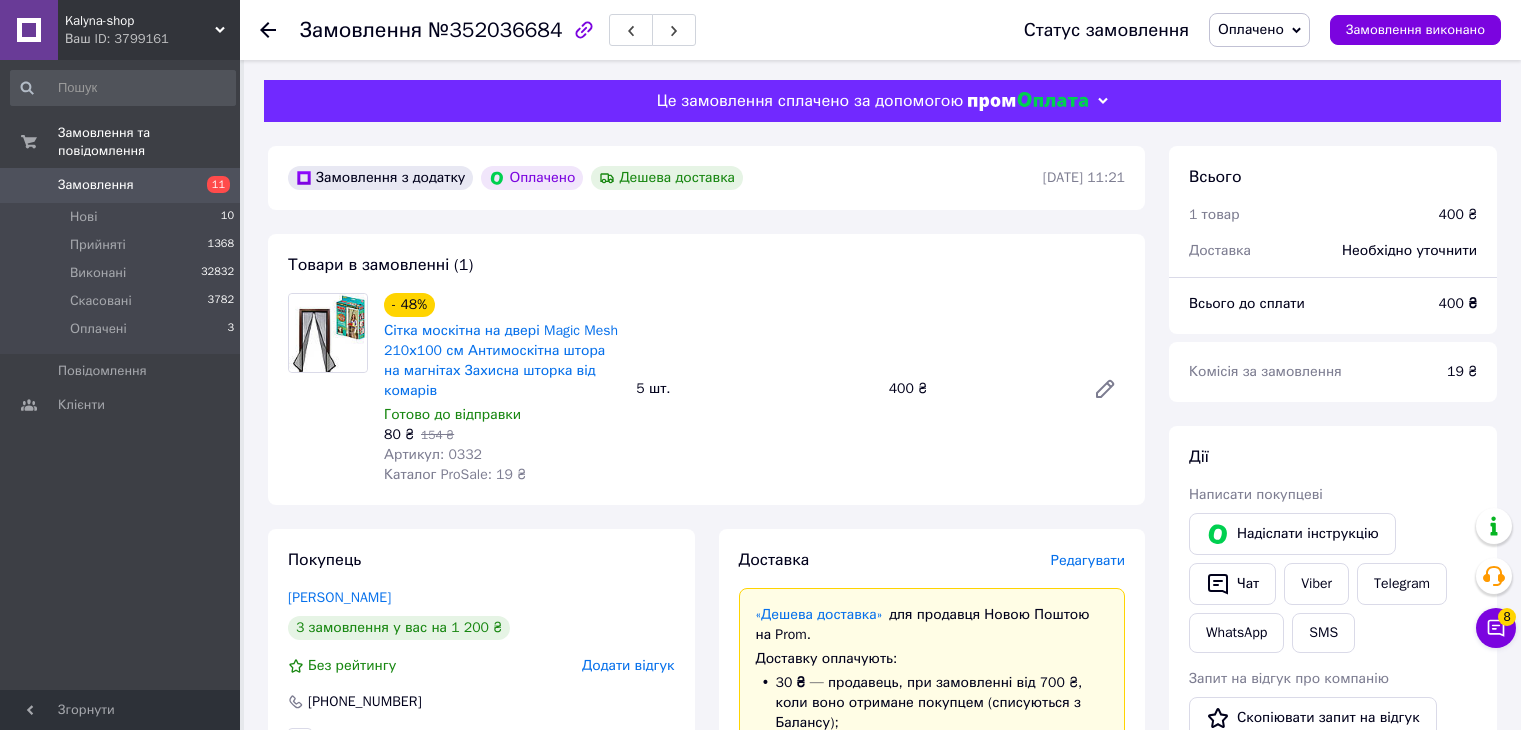 scroll, scrollTop: 0, scrollLeft: 0, axis: both 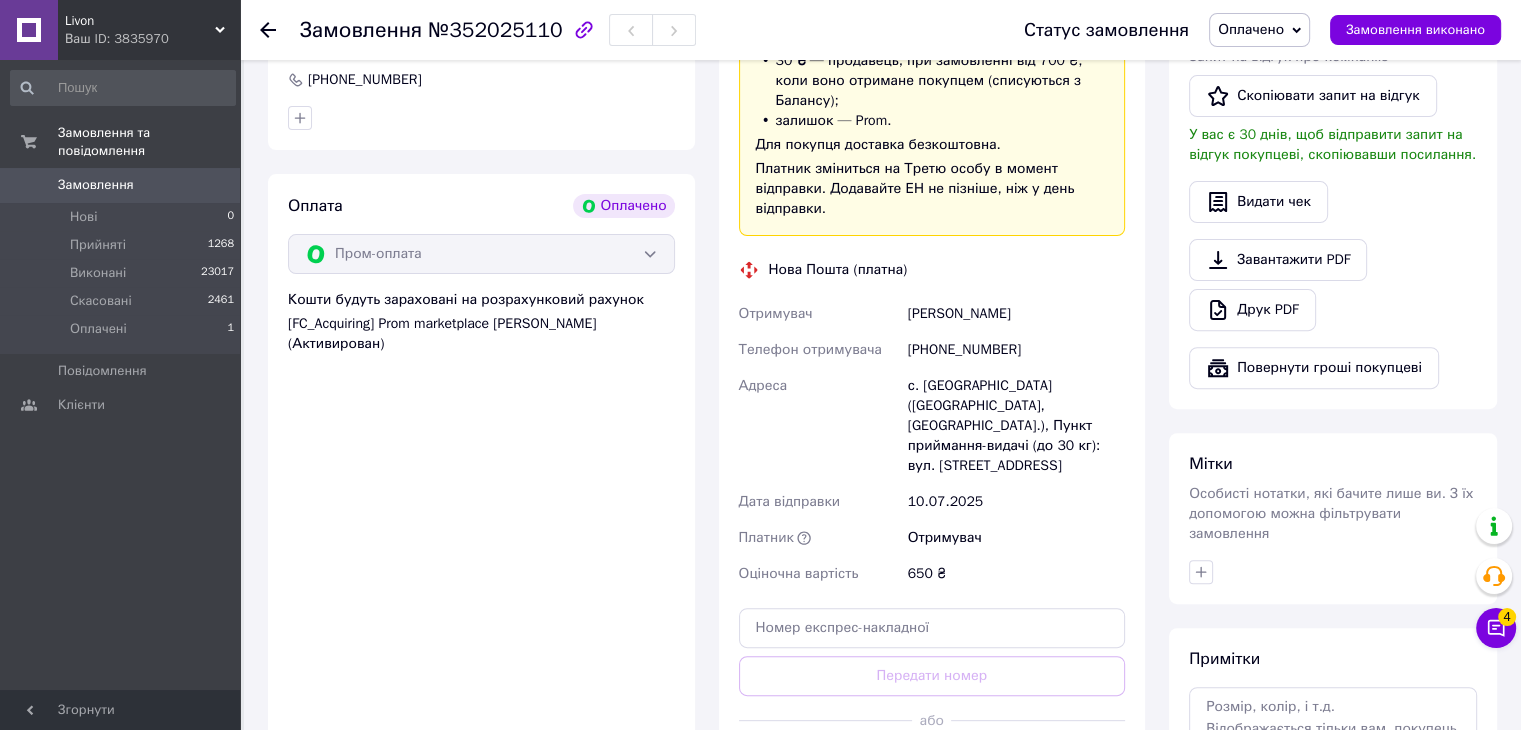 click on "[PHONE_NUMBER]" at bounding box center [1016, 350] 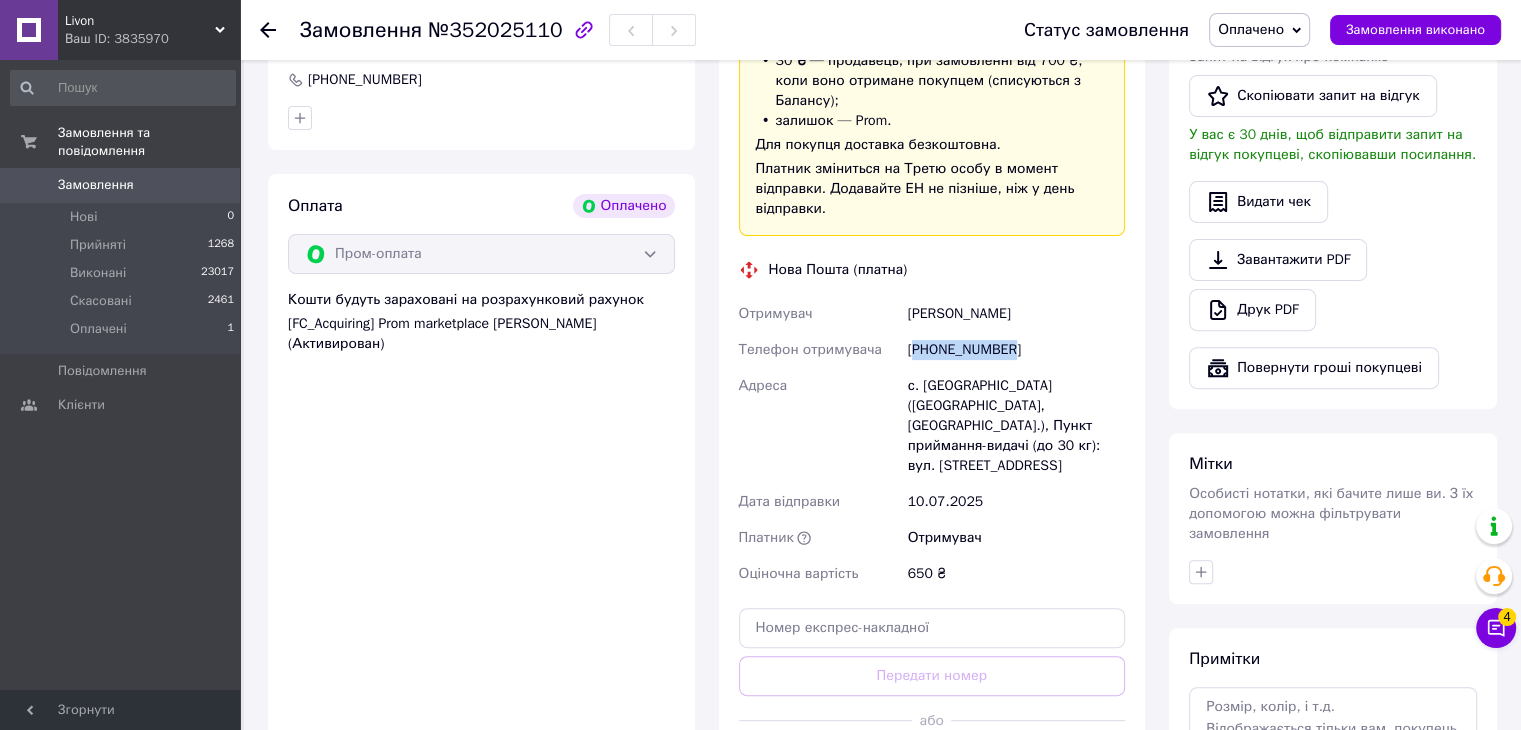 click on "[PHONE_NUMBER]" at bounding box center (1016, 350) 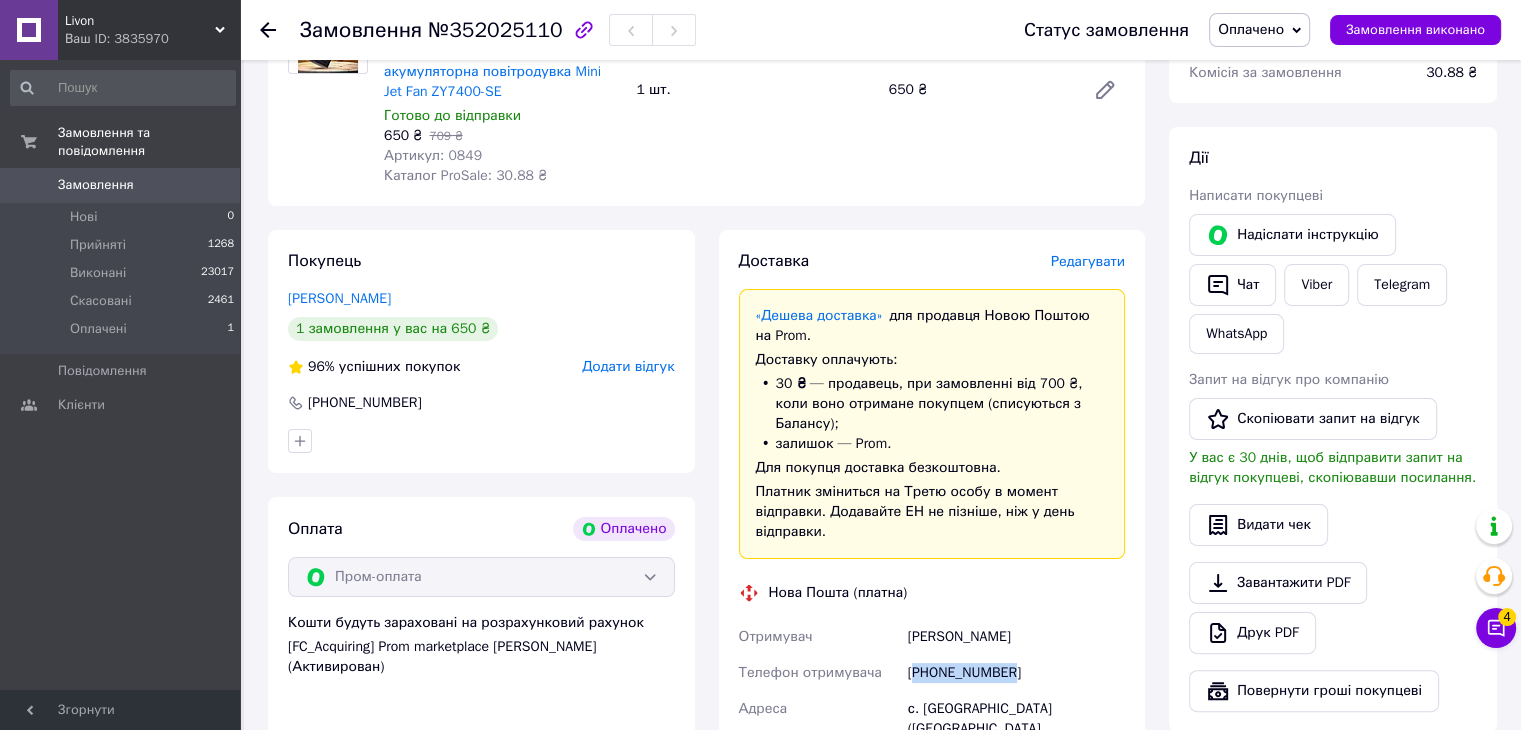 scroll, scrollTop: 0, scrollLeft: 0, axis: both 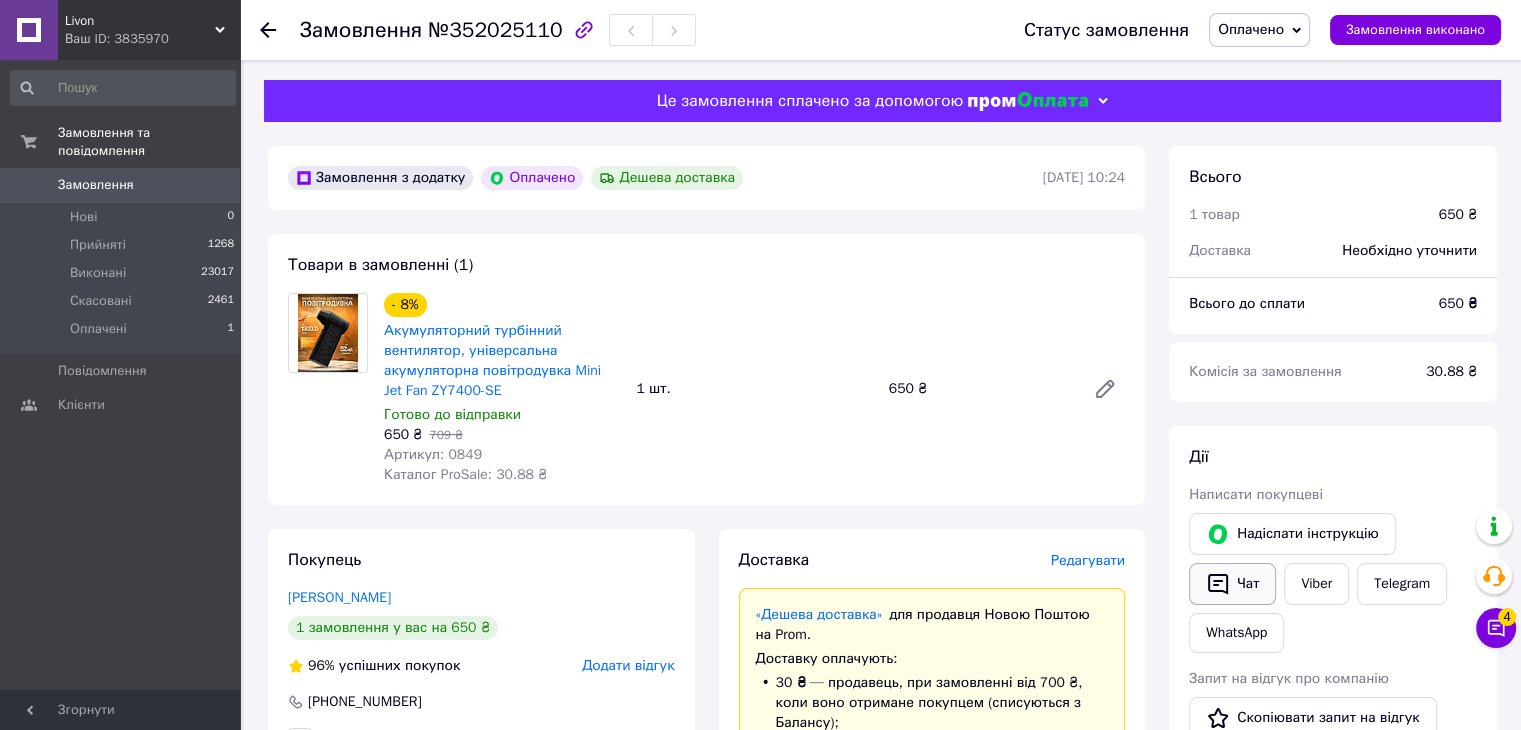 click on "Чат" at bounding box center [1232, 584] 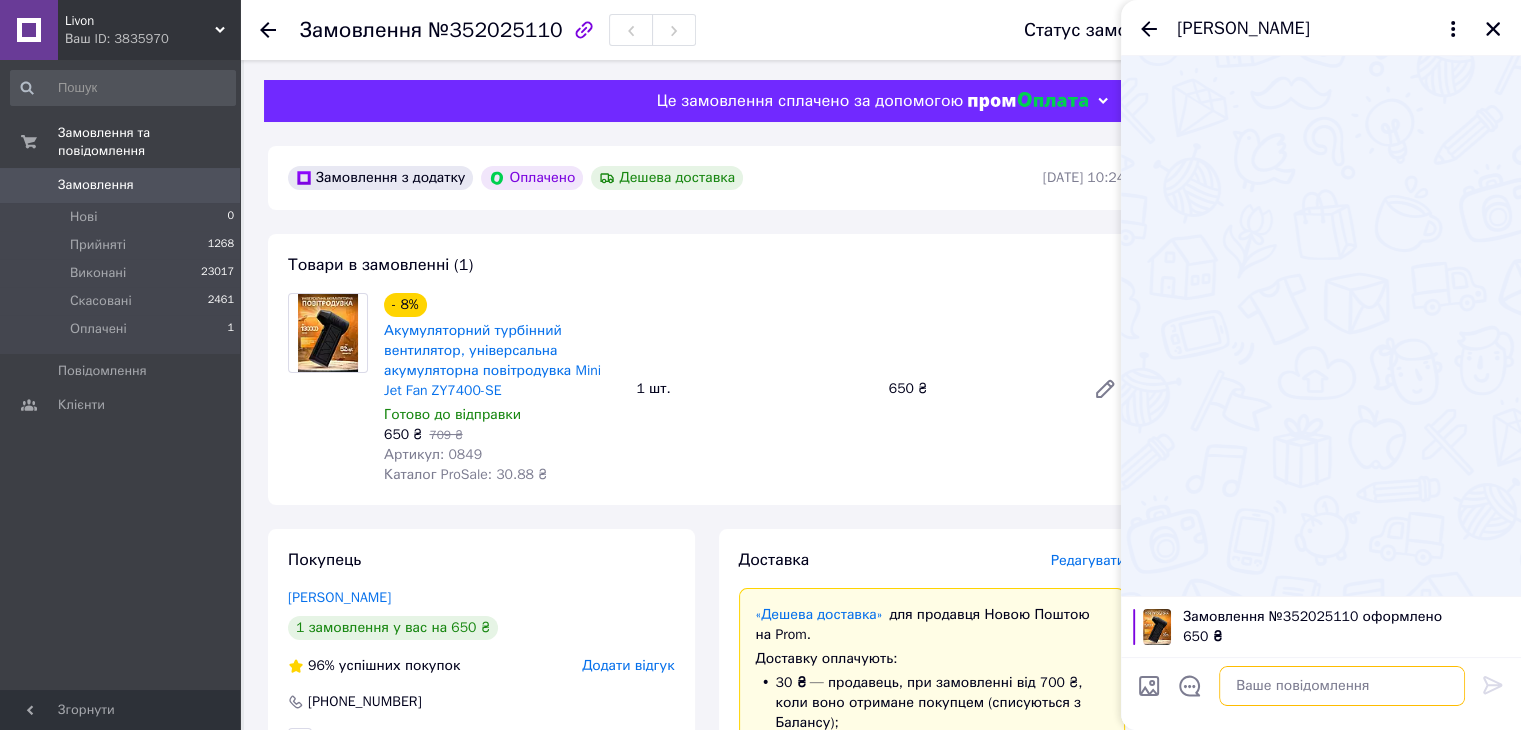 click at bounding box center [1342, 686] 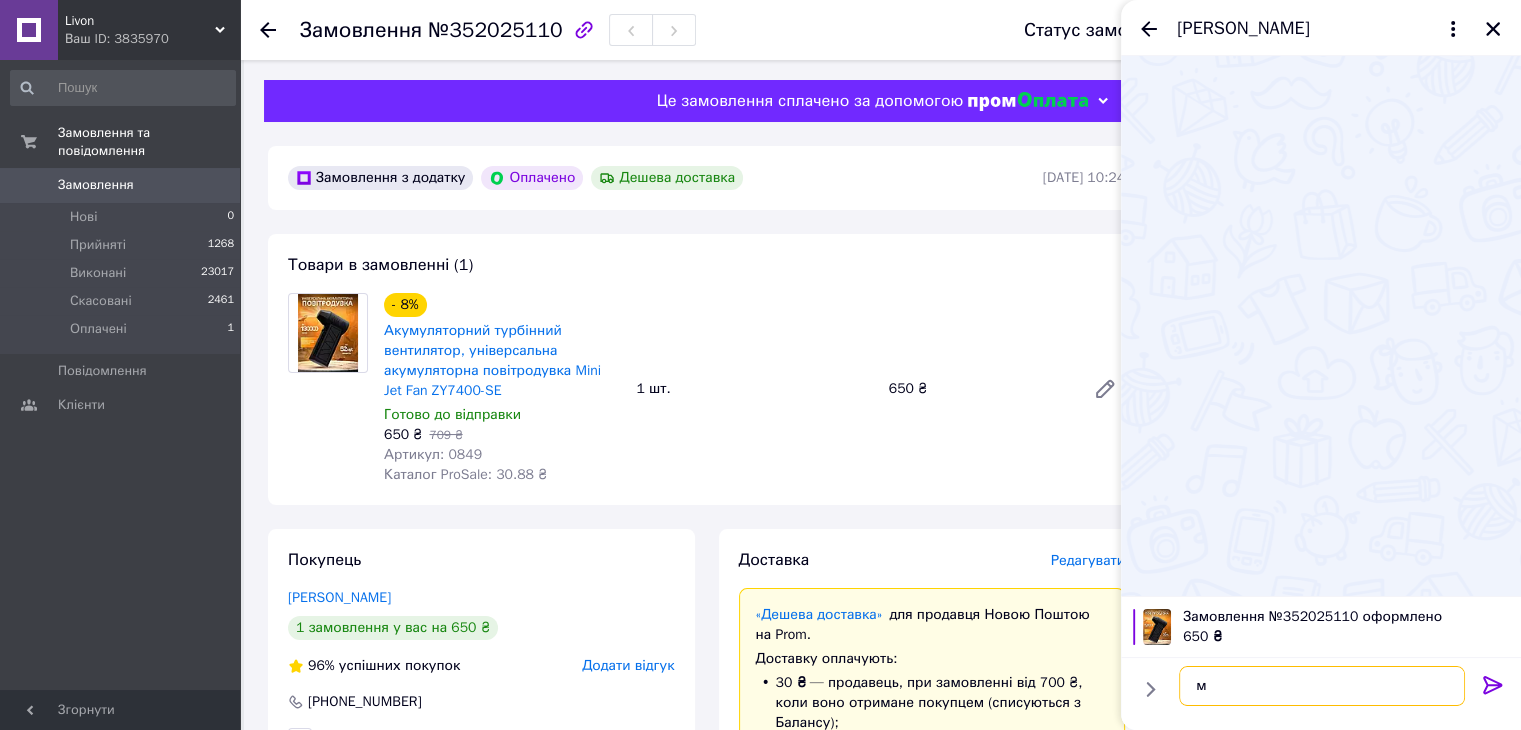 click on "м" at bounding box center [1322, 686] 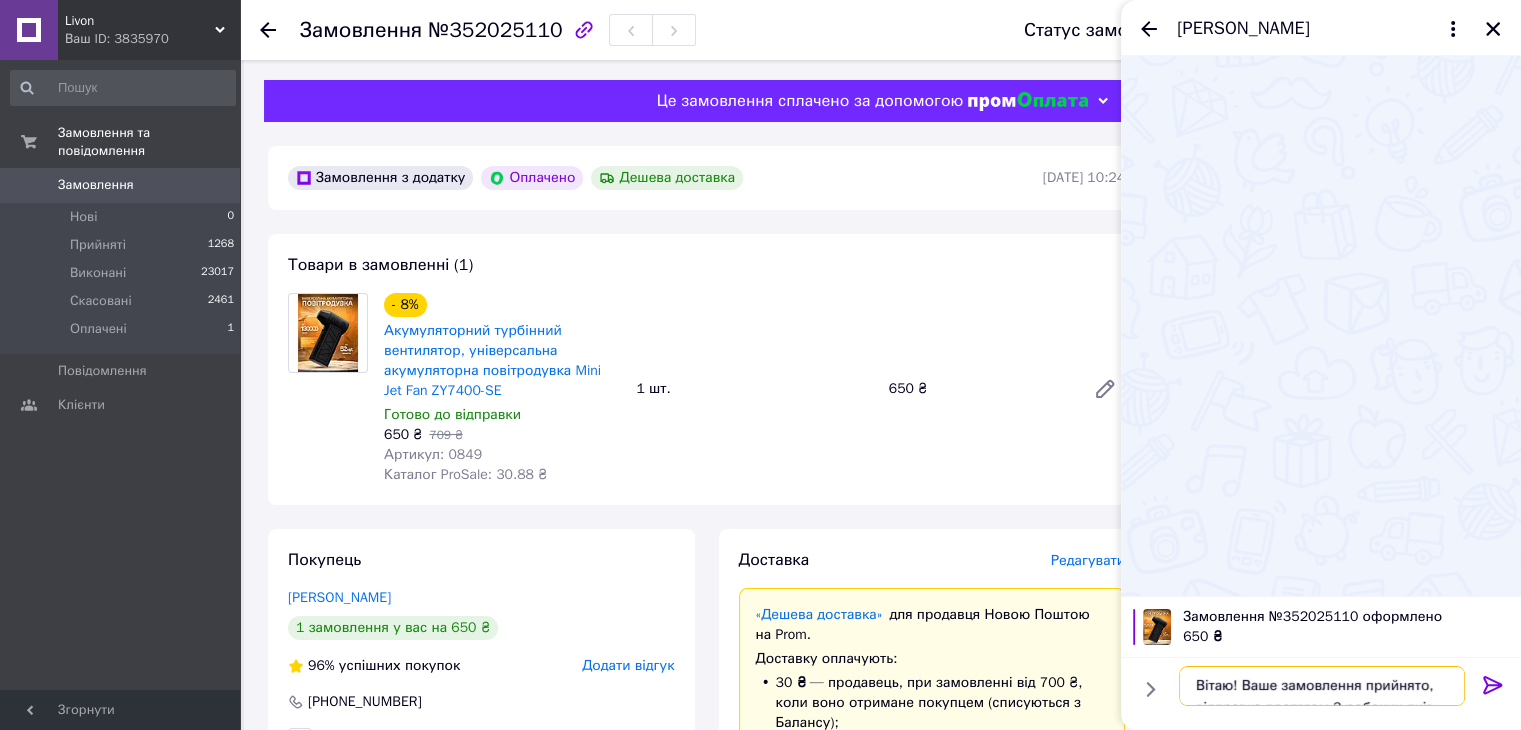 scroll, scrollTop: 13, scrollLeft: 0, axis: vertical 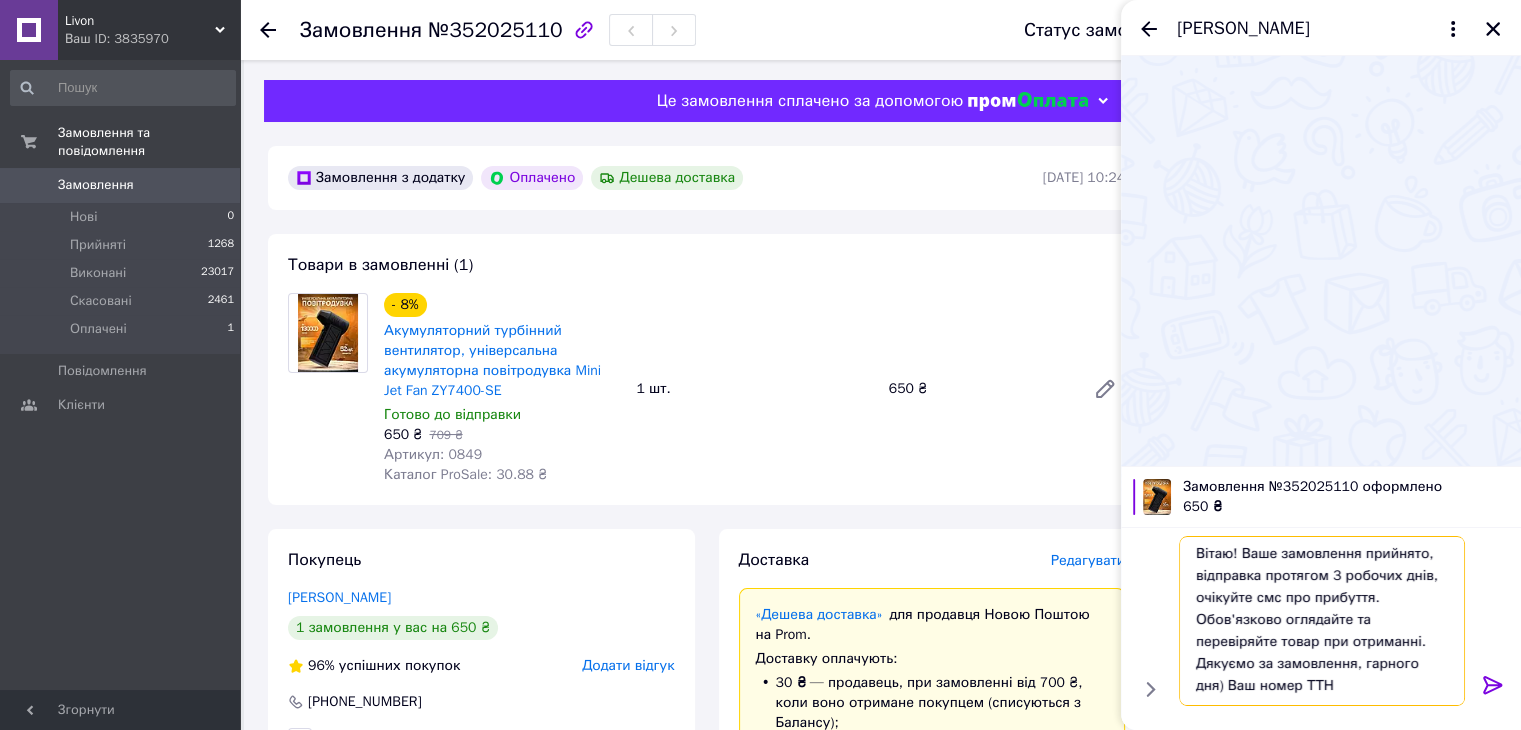 click on "Вітаю! Ваше замовлення прийнято, відправка протягом 3 робочих днів, очікуйте смс про прибуття. Обов'язково оглядайте та перевіряйте товар при отриманні. Дякуємо за замовлення, гарного дня) Ваш номер ТТН" at bounding box center (1322, 621) 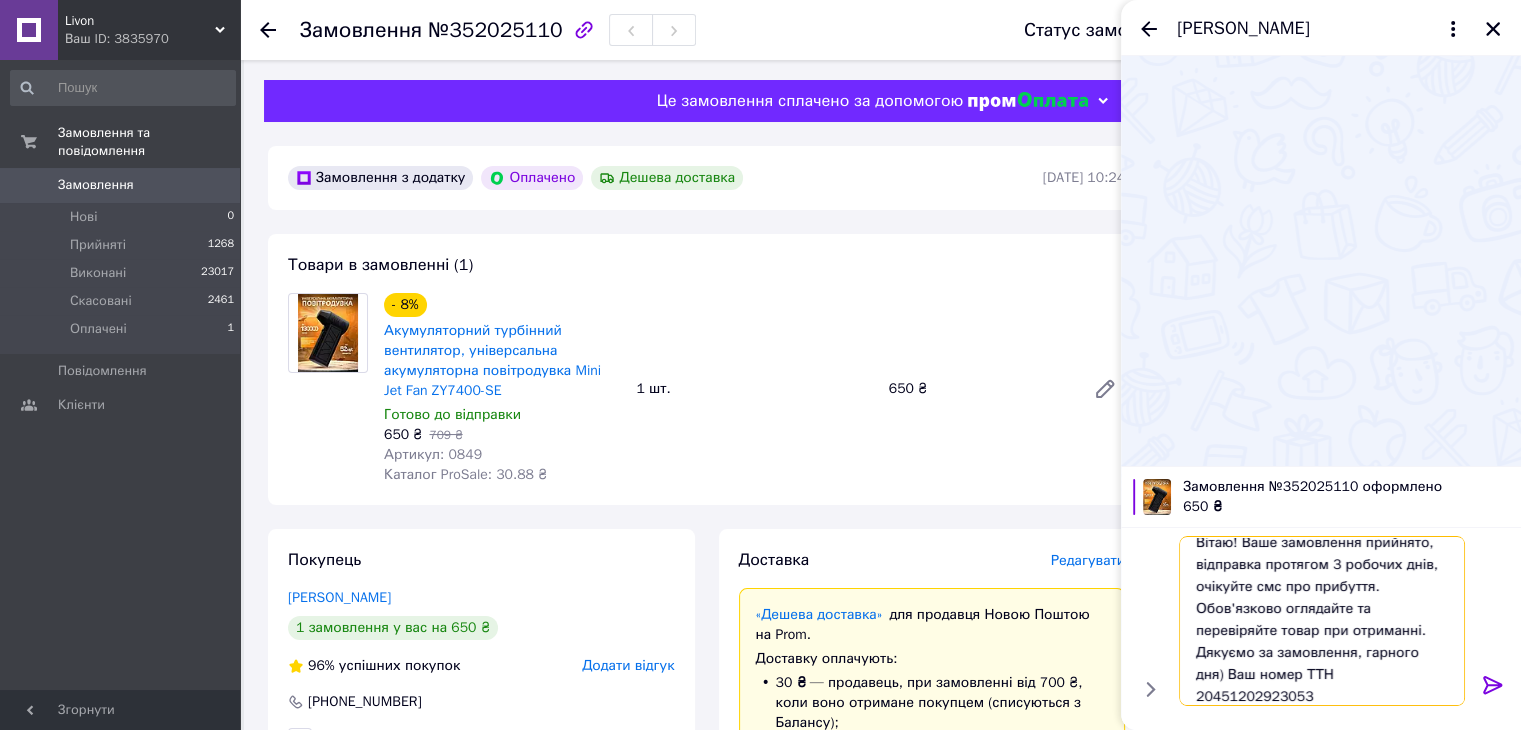 type on "Вітаю! Ваше замовлення прийнято, відправка протягом 3 робочих днів, очікуйте смс про прибуття. Обов'язково оглядайте та перевіряйте товар при отриманні. Дякуємо за замовлення, гарного дня) Ваш номер ТТН 20451202923053" 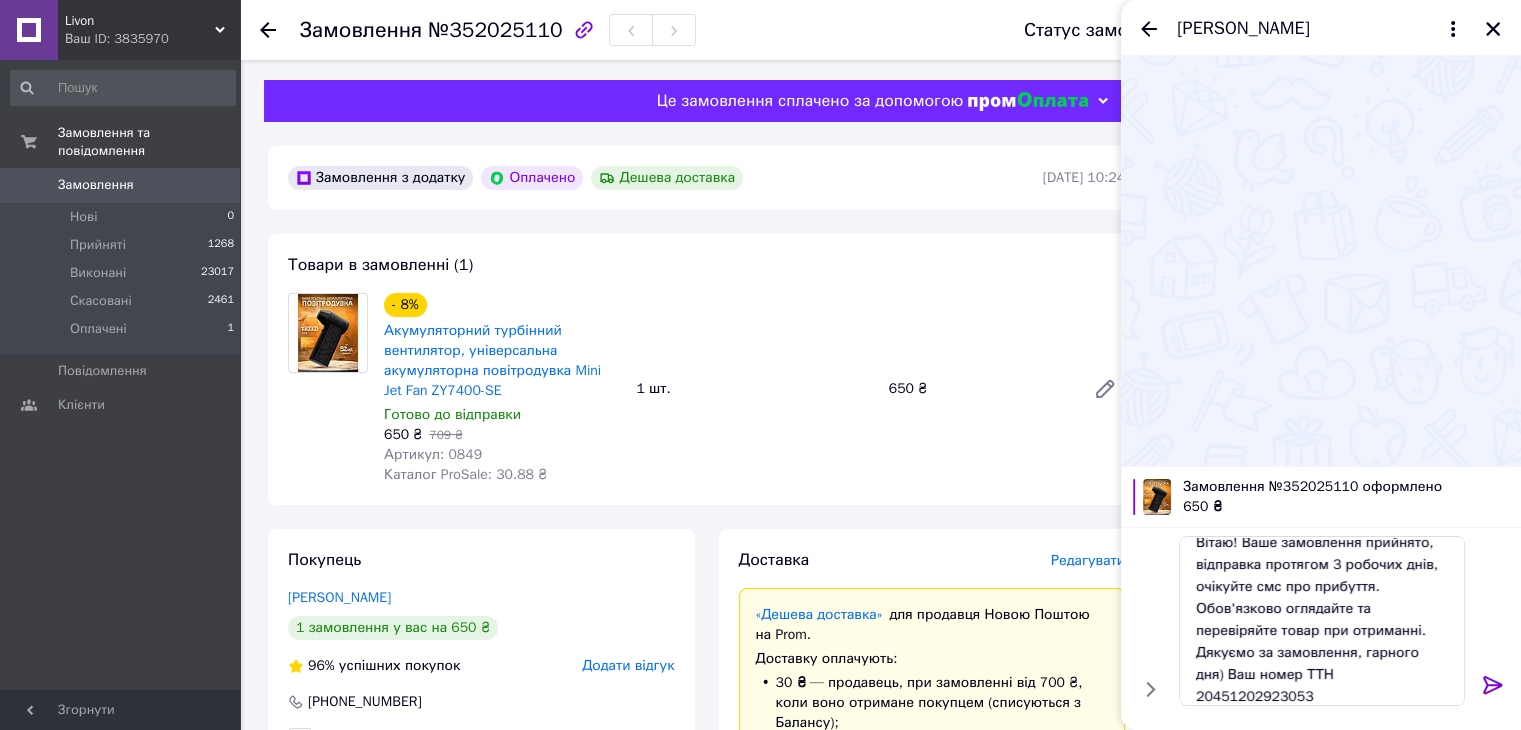 click 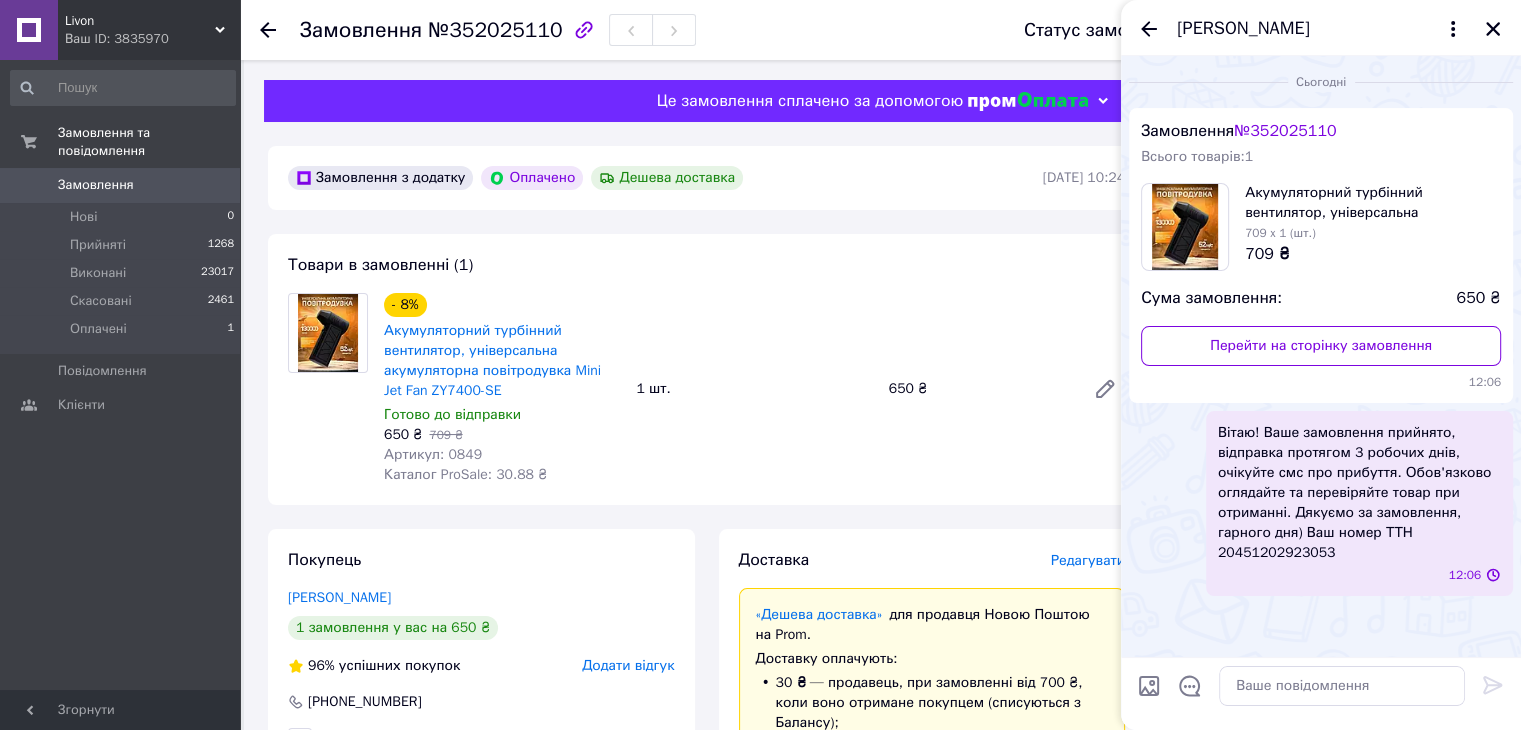scroll, scrollTop: 0, scrollLeft: 0, axis: both 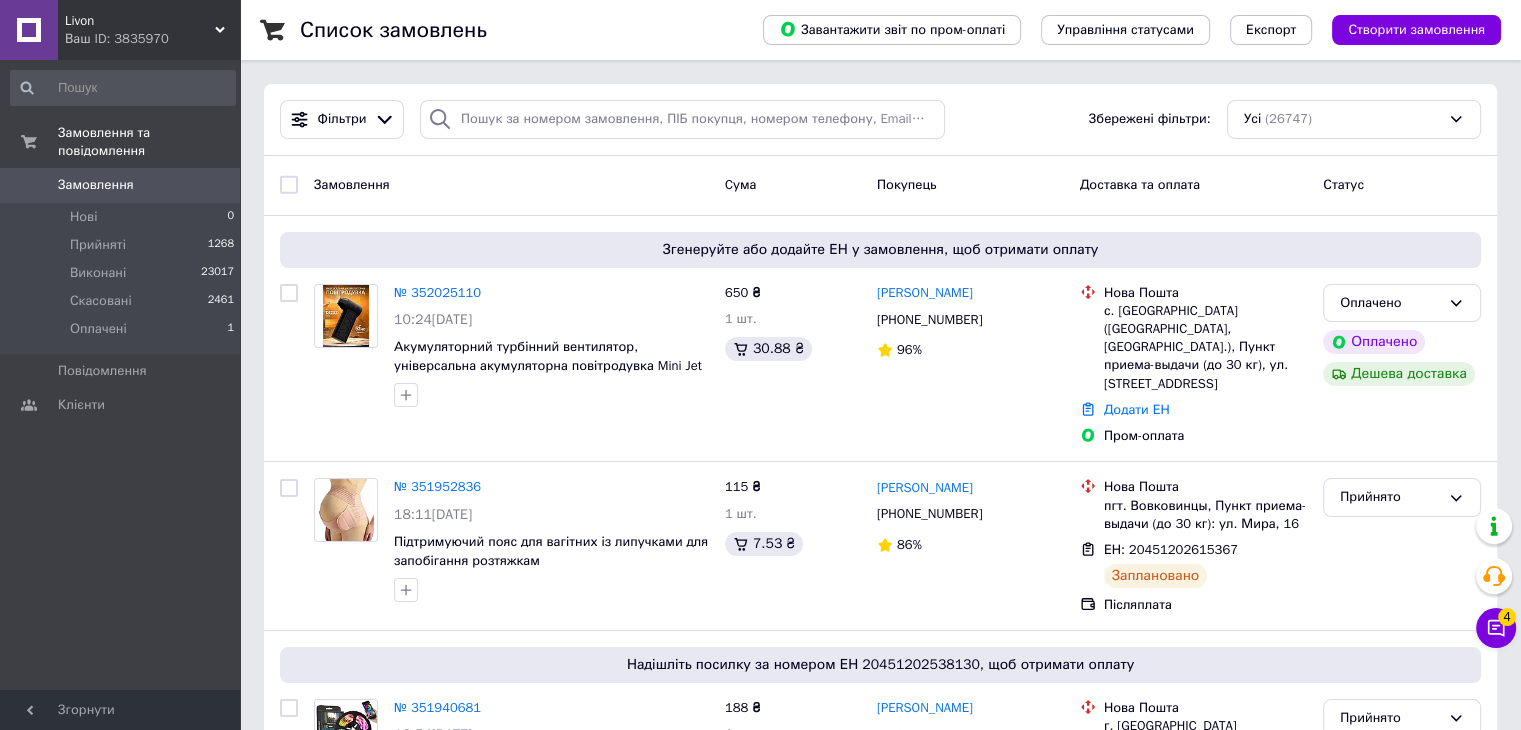 click on "Ваш ID: 3835970" at bounding box center (152, 39) 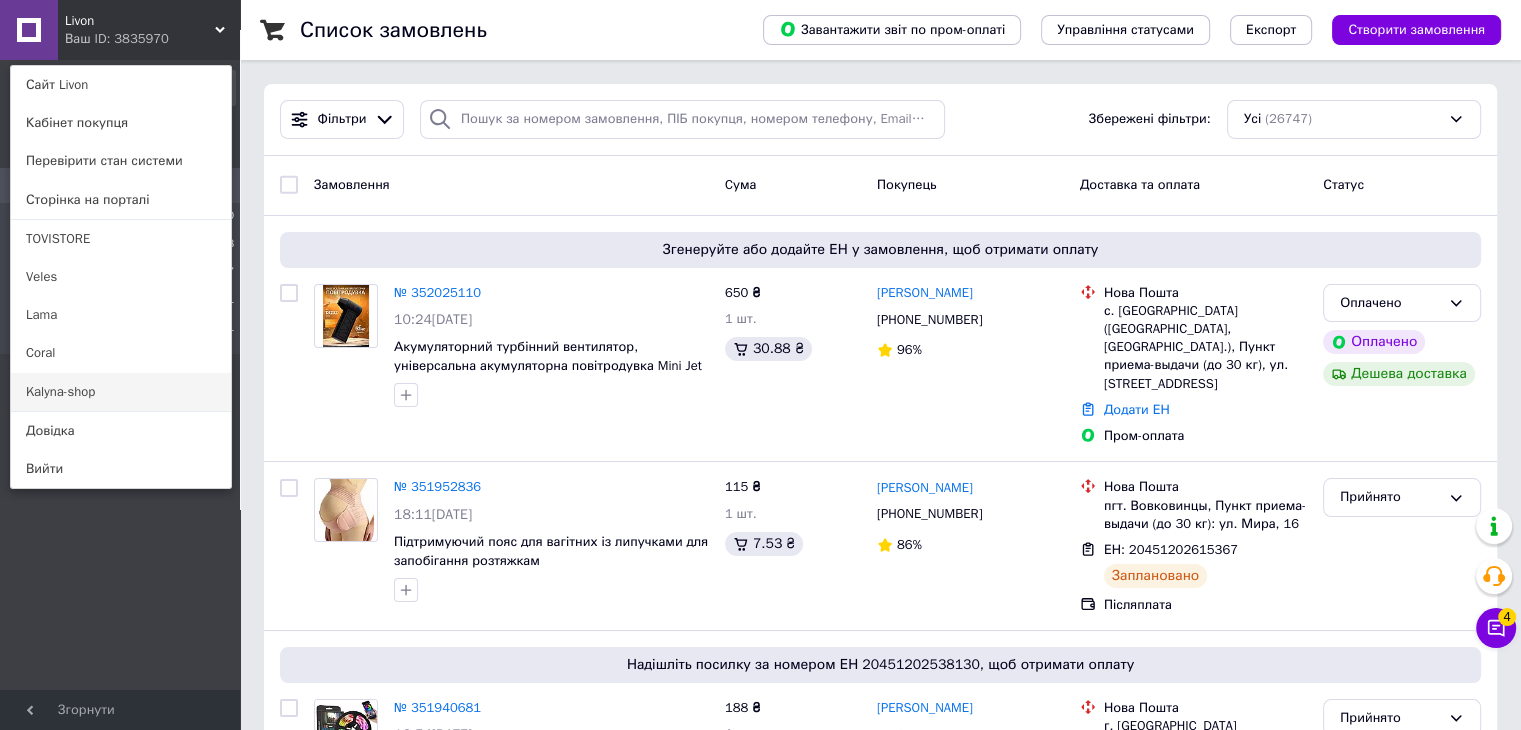 click on "Kalyna-shop" at bounding box center [121, 392] 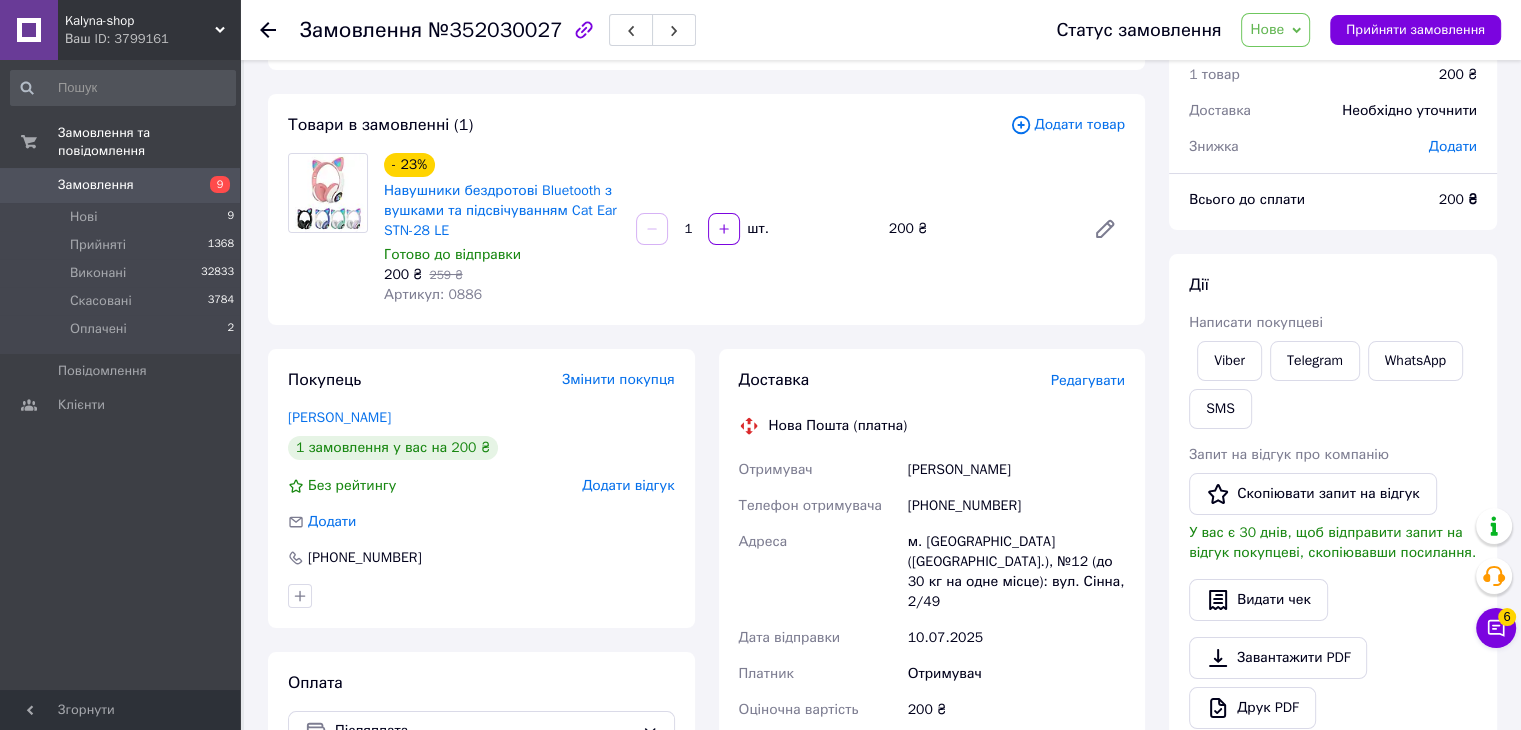 scroll, scrollTop: 200, scrollLeft: 0, axis: vertical 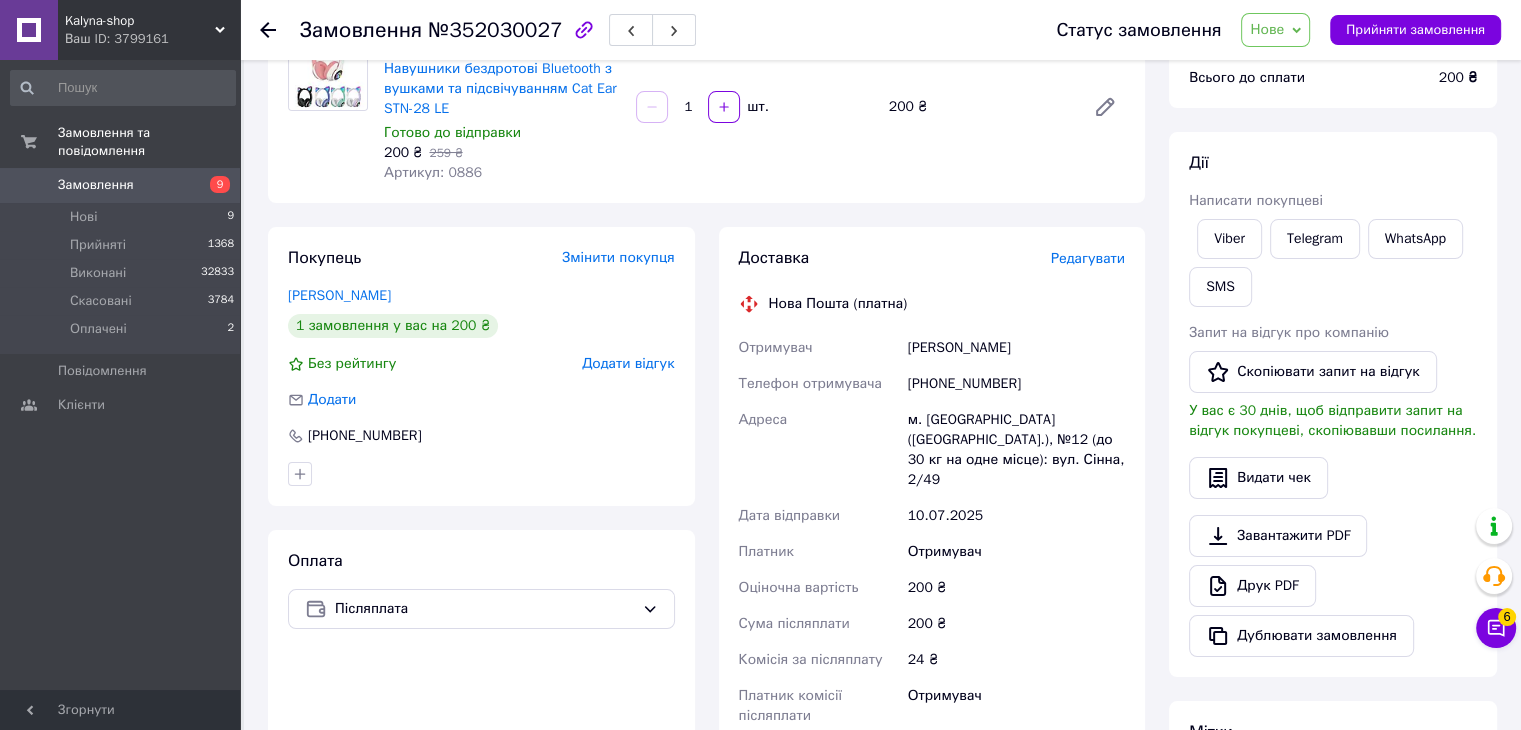 click on "[PHONE_NUMBER]" at bounding box center (1016, 384) 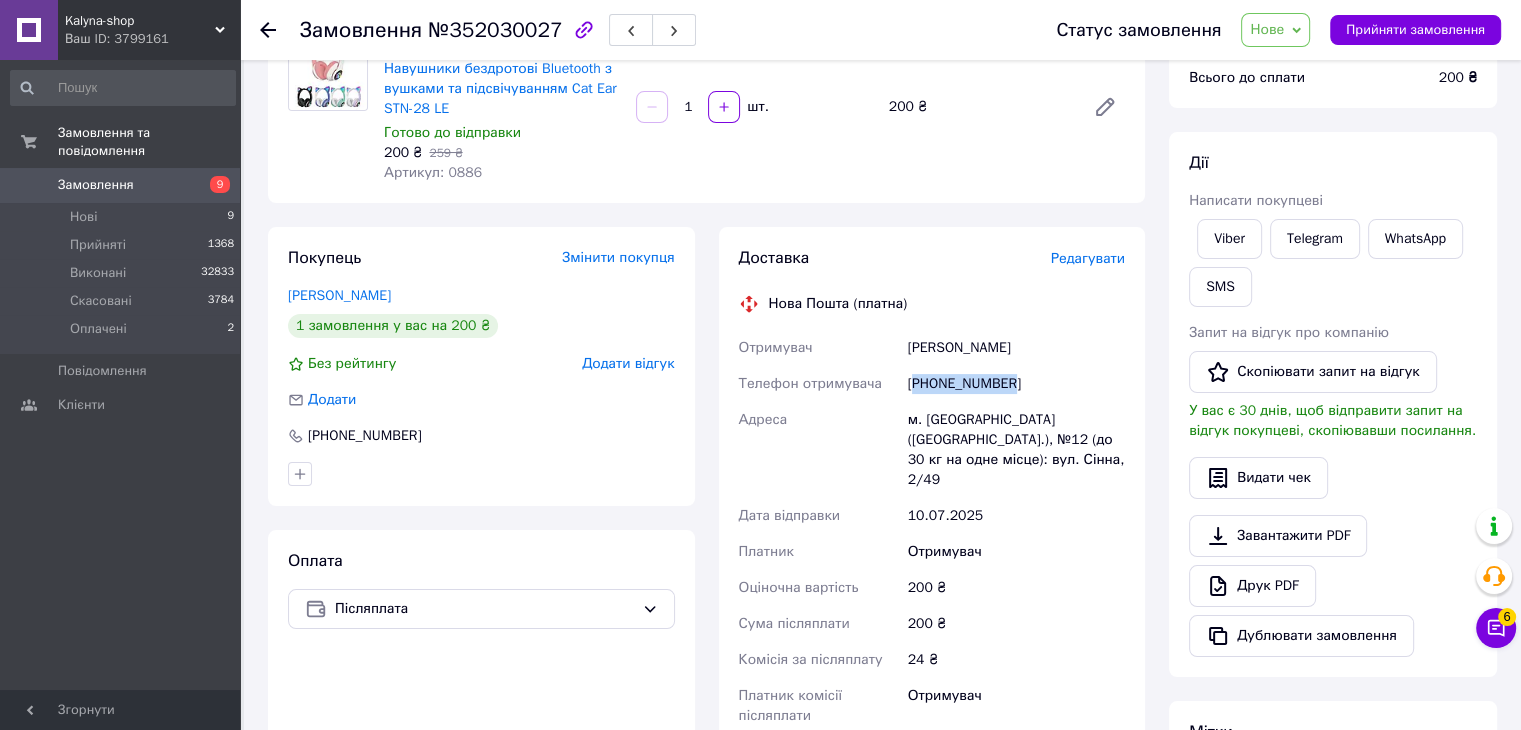 copy on "380505850987" 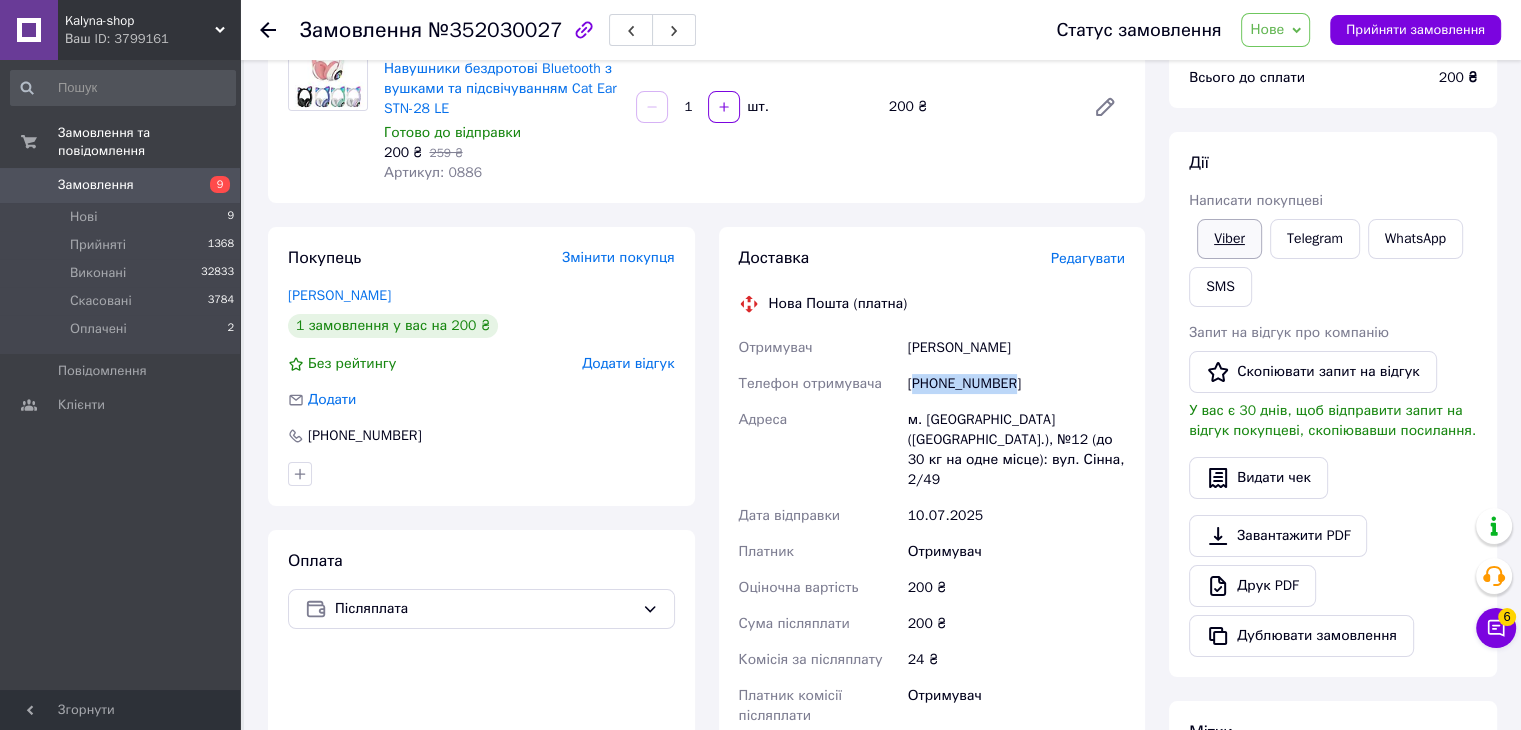 click on "Viber" at bounding box center [1229, 239] 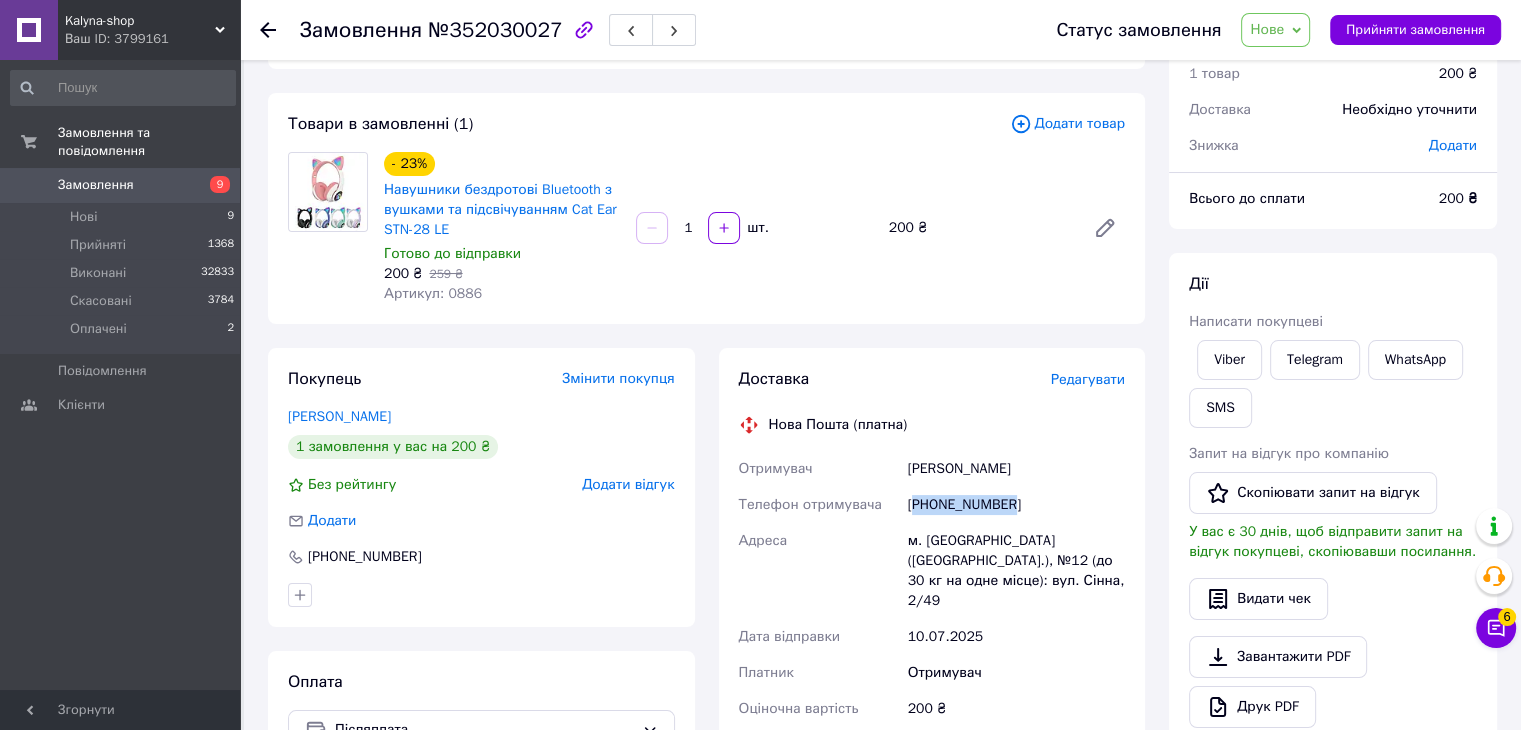 scroll, scrollTop: 0, scrollLeft: 0, axis: both 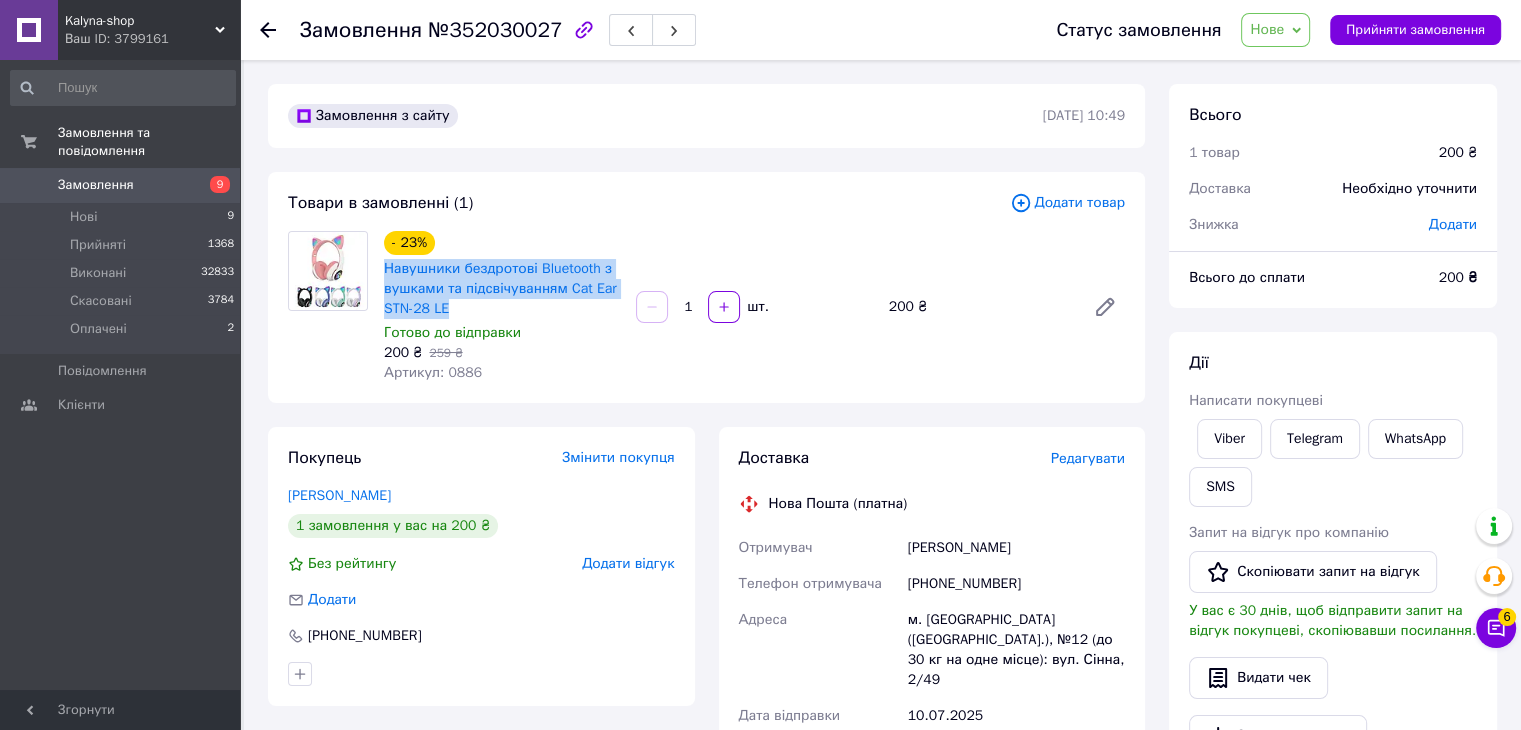 drag, startPoint x: 381, startPoint y: 266, endPoint x: 576, endPoint y: 313, distance: 200.58415 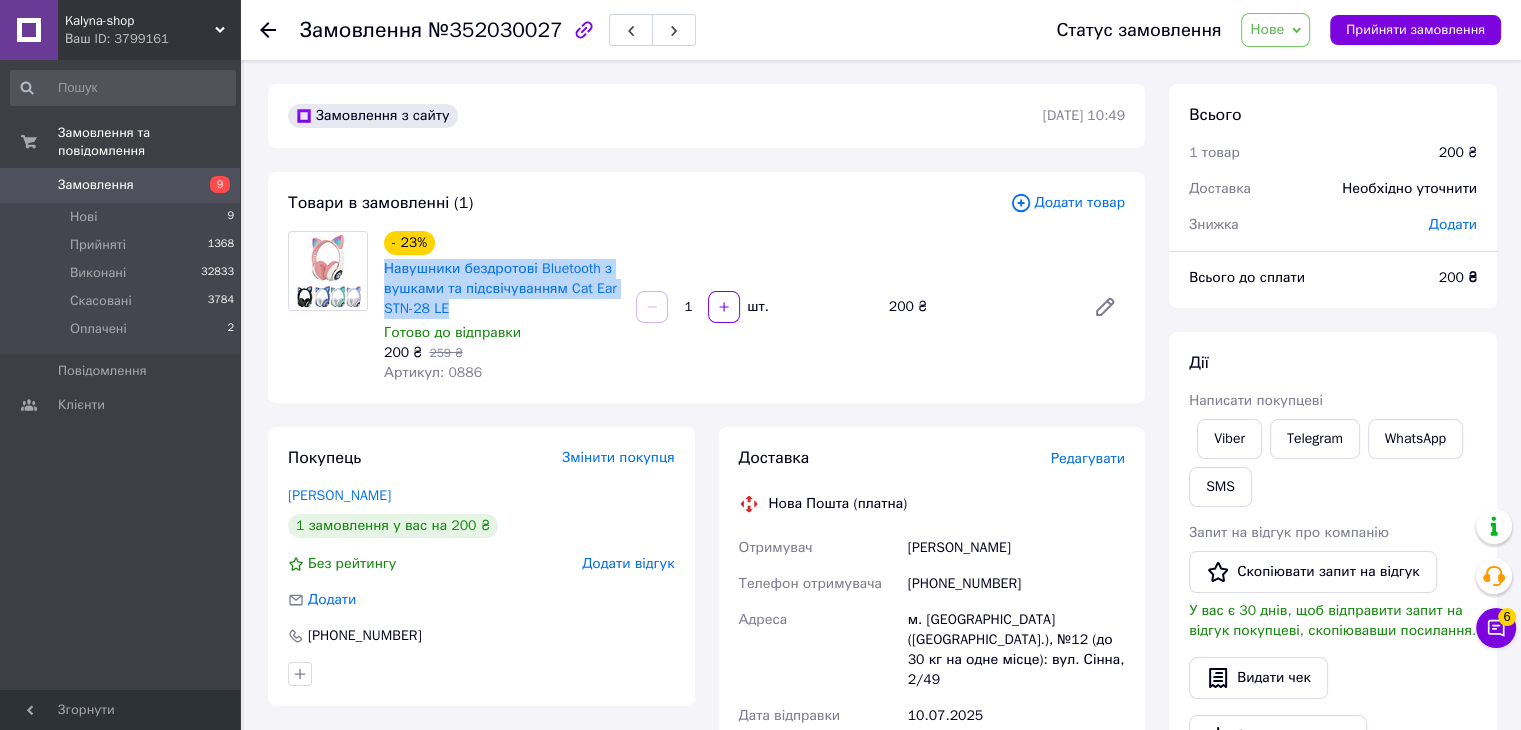 click on "Навушники бездротові Bluetooth з вушками та підсвічуванням Cat Ear STN-28 LE" at bounding box center (502, 289) 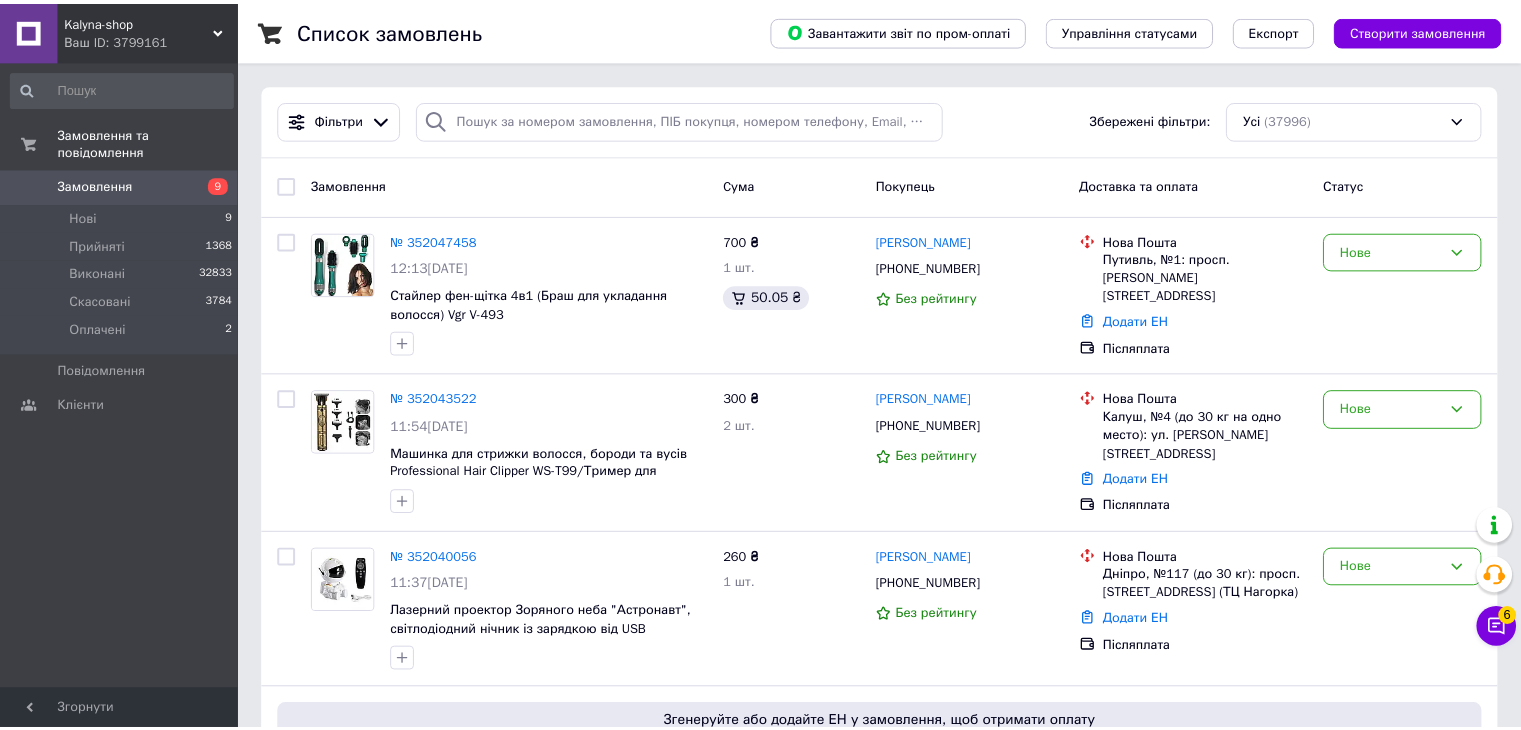 scroll, scrollTop: 0, scrollLeft: 0, axis: both 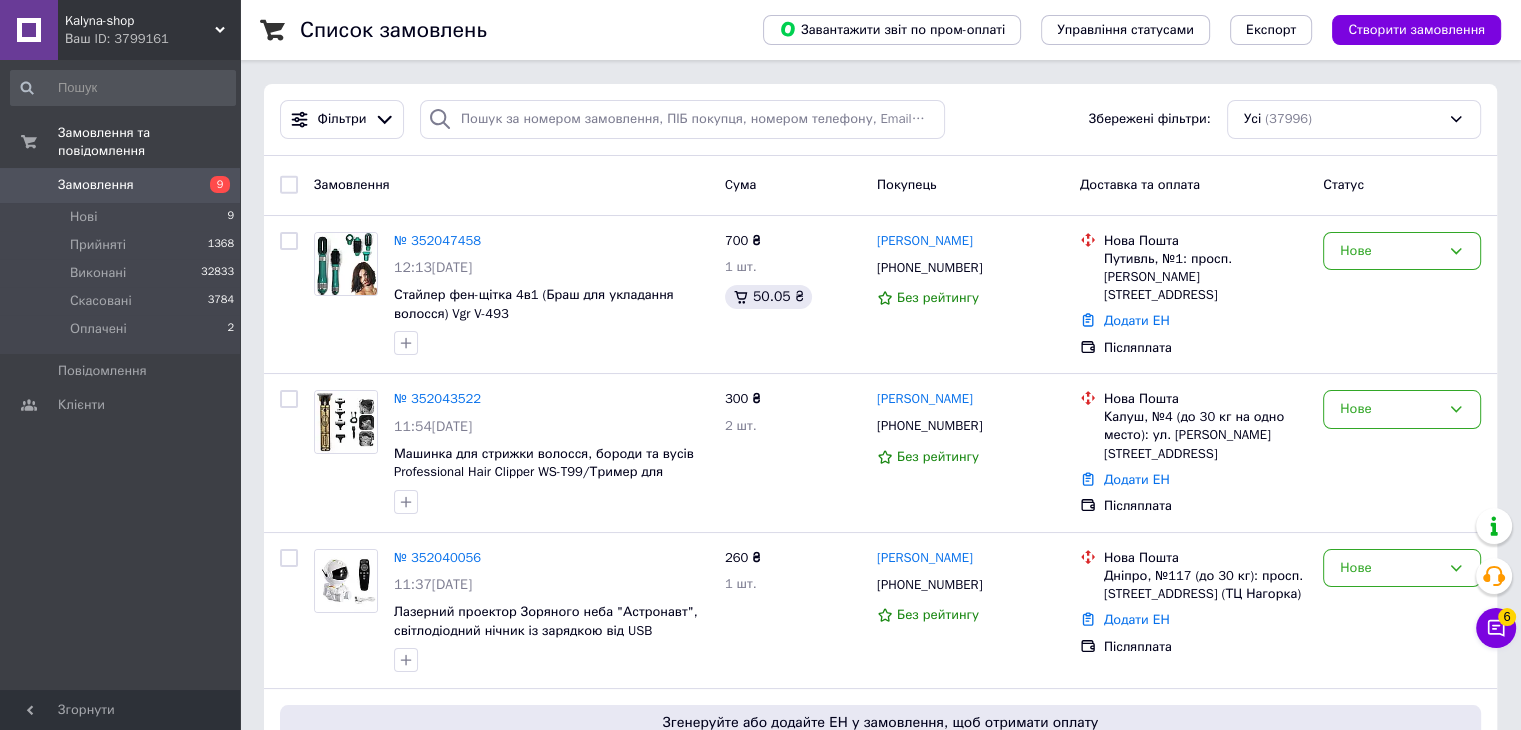 click on "Kalyna-shop" at bounding box center [140, 21] 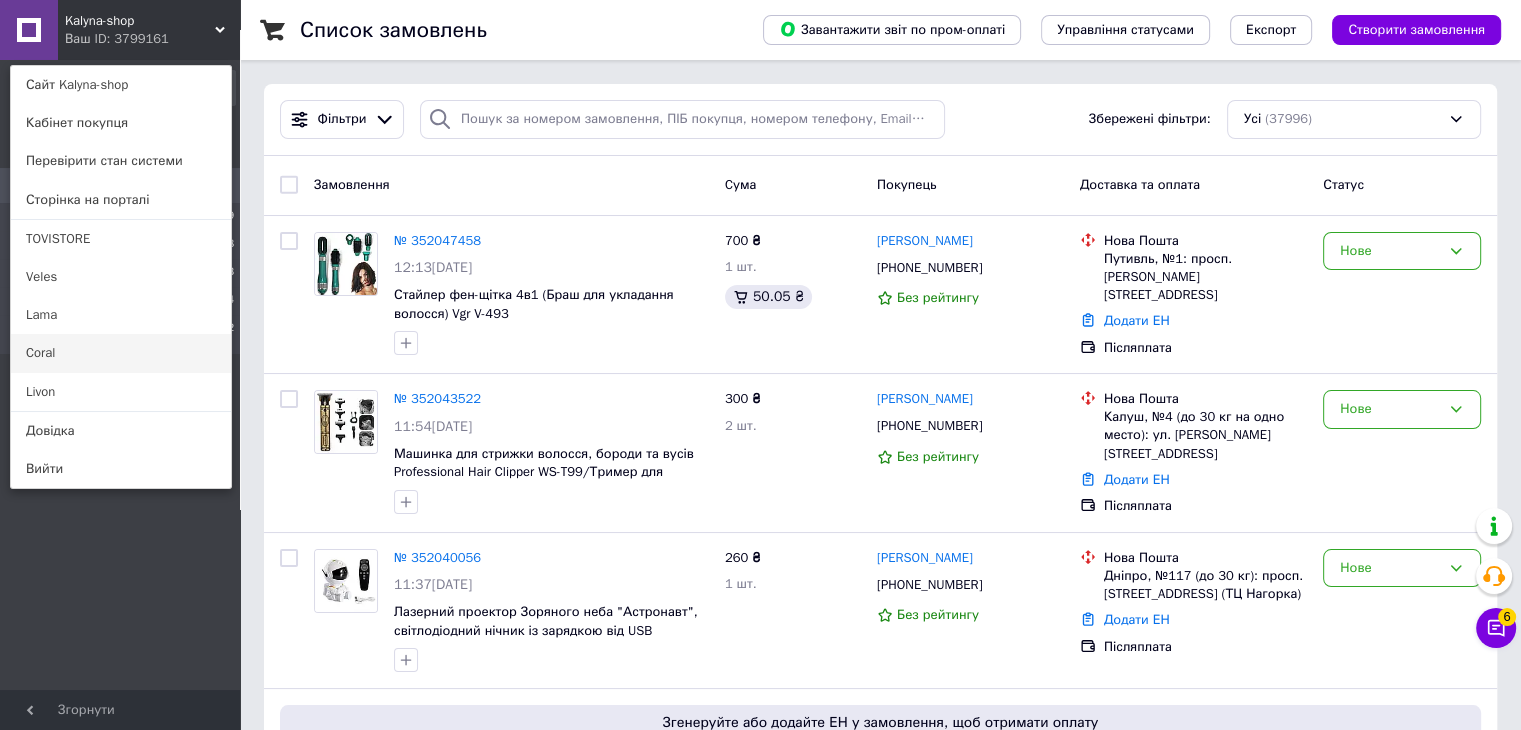 click on "Coral" at bounding box center [121, 353] 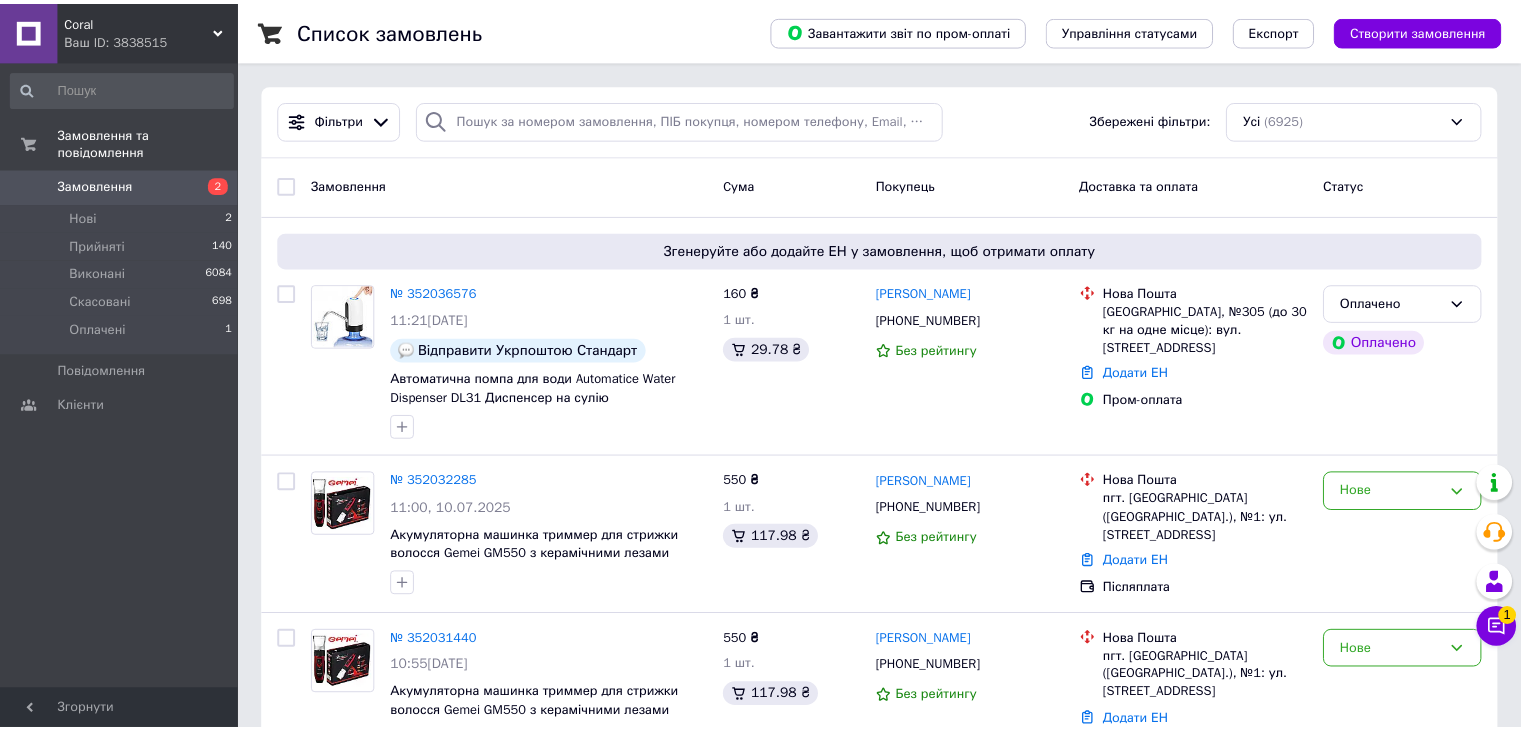 scroll, scrollTop: 0, scrollLeft: 0, axis: both 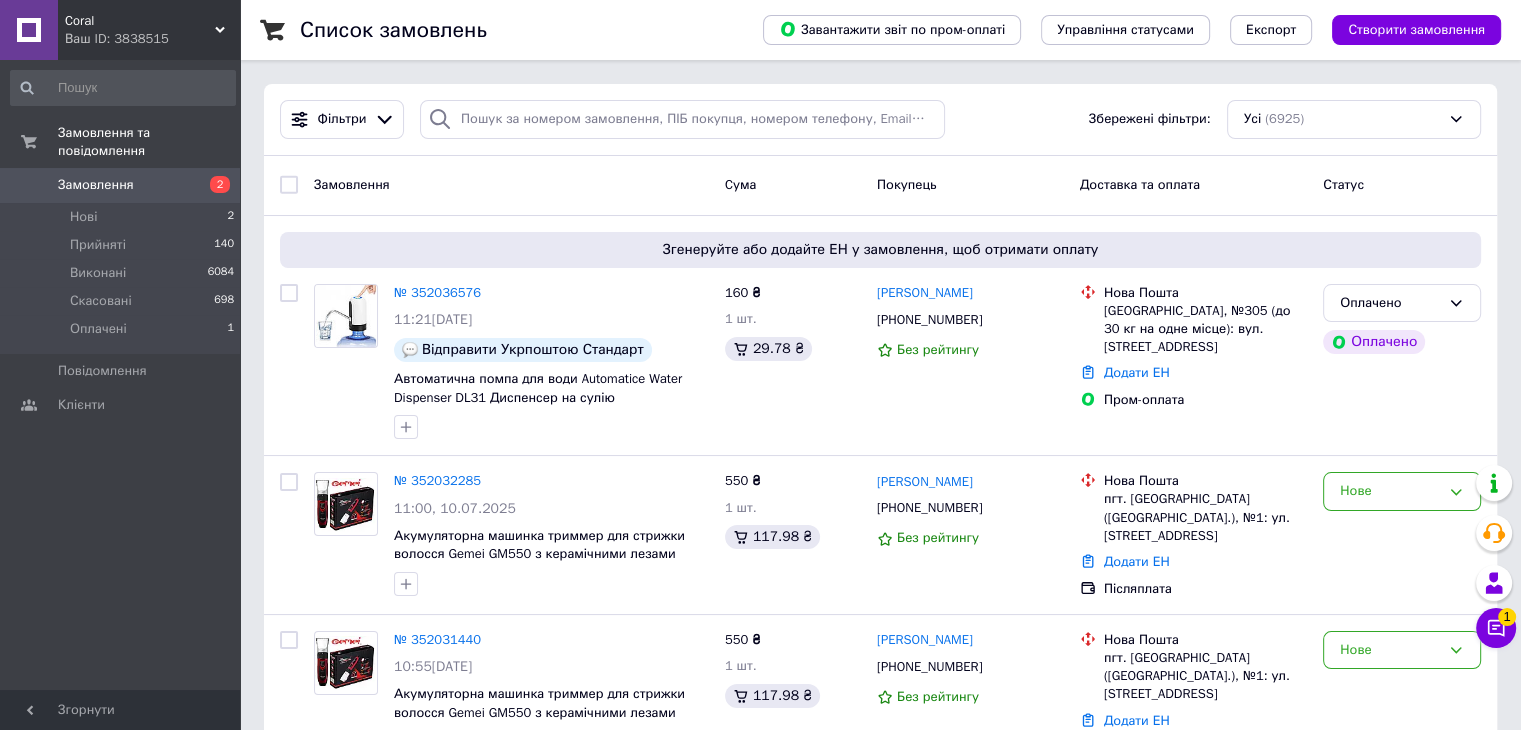 click on "Coral" at bounding box center (140, 21) 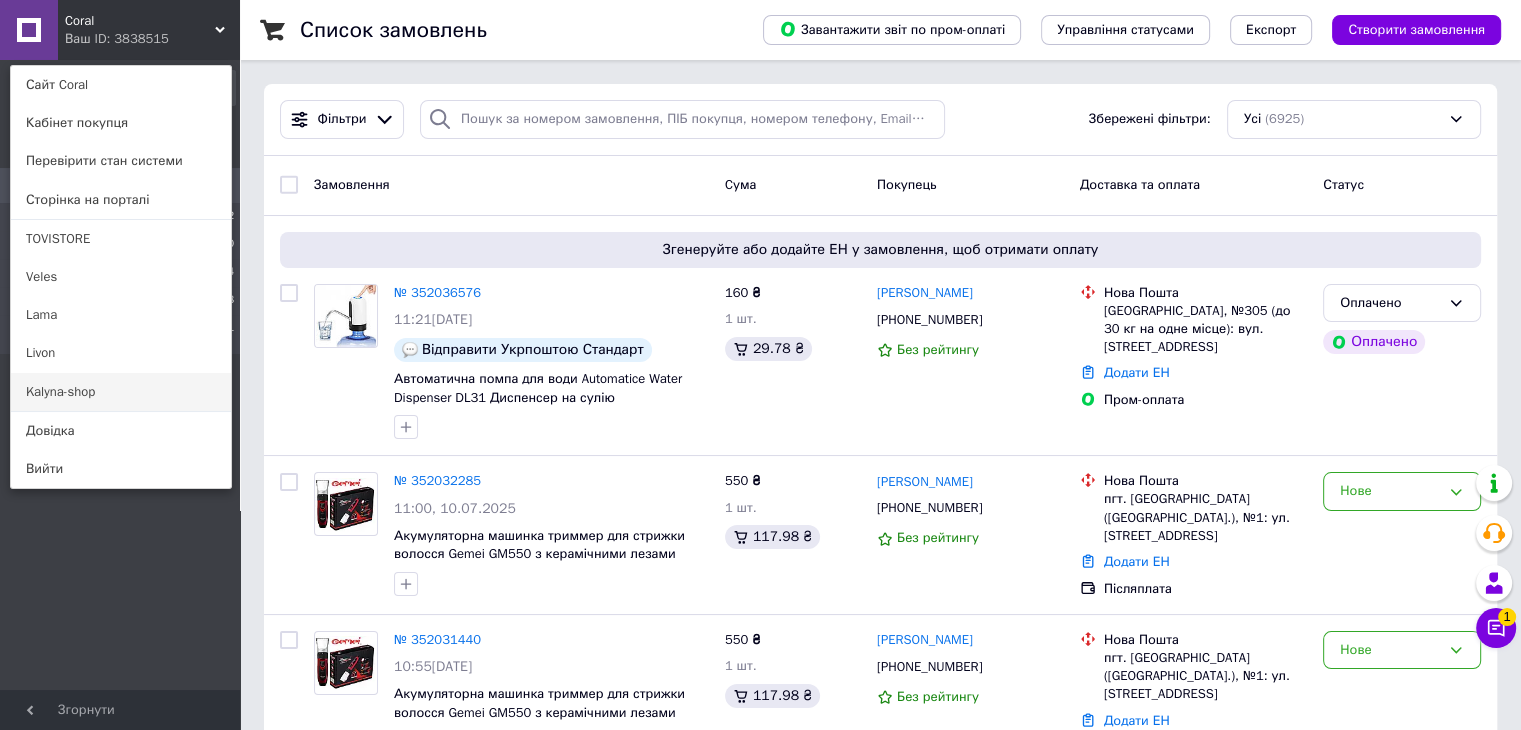 click on "Kalyna-shop" at bounding box center (121, 392) 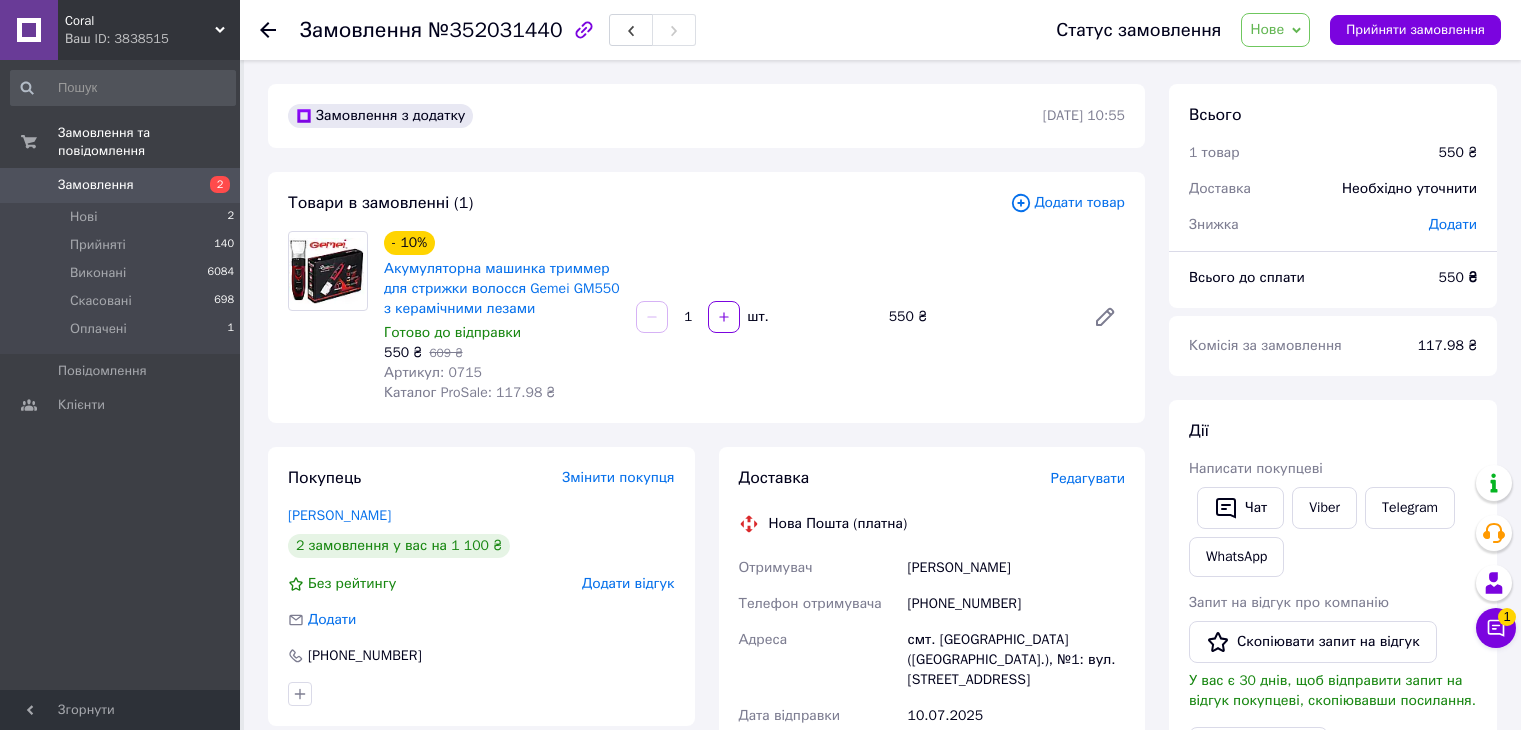 scroll, scrollTop: 0, scrollLeft: 0, axis: both 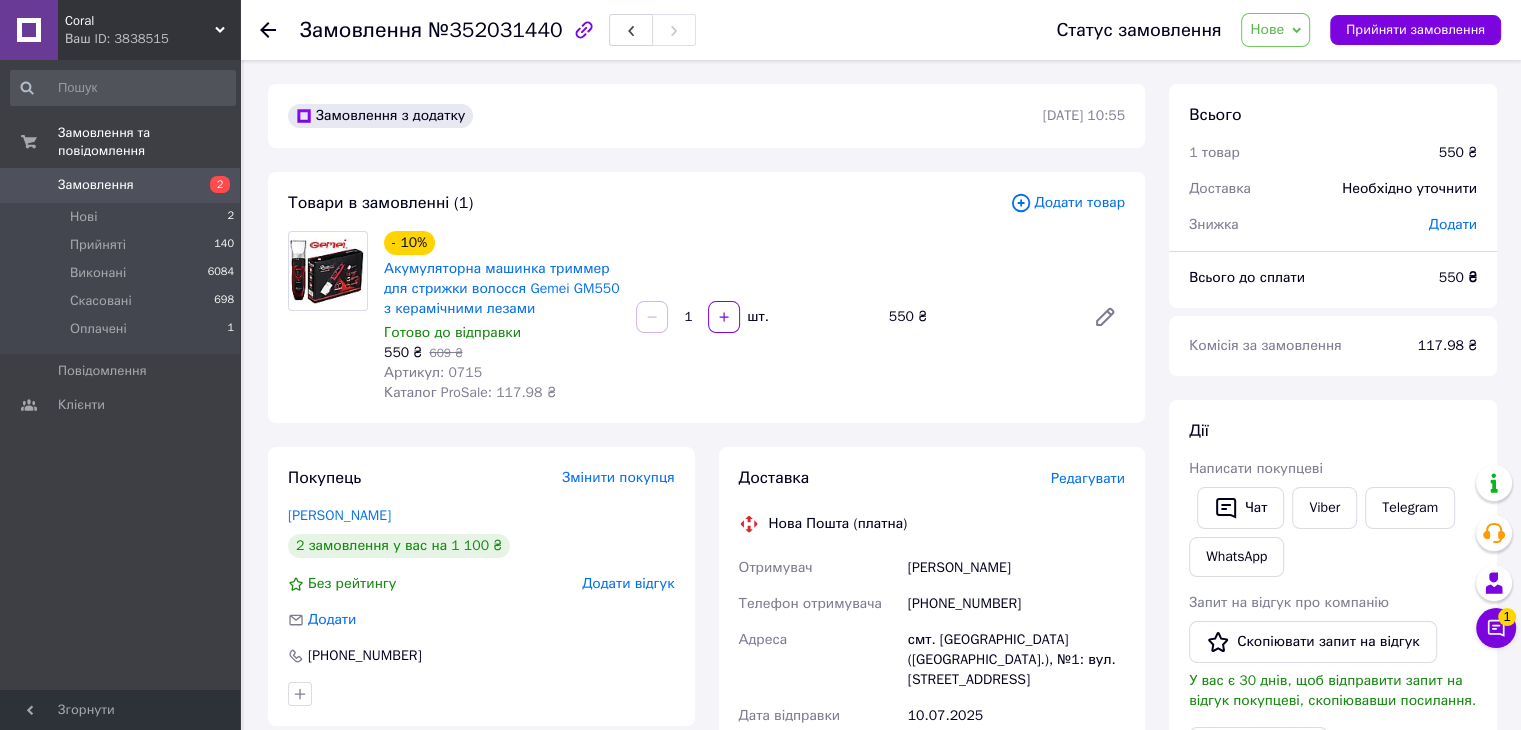 click on "[PHONE_NUMBER]" at bounding box center [1016, 604] 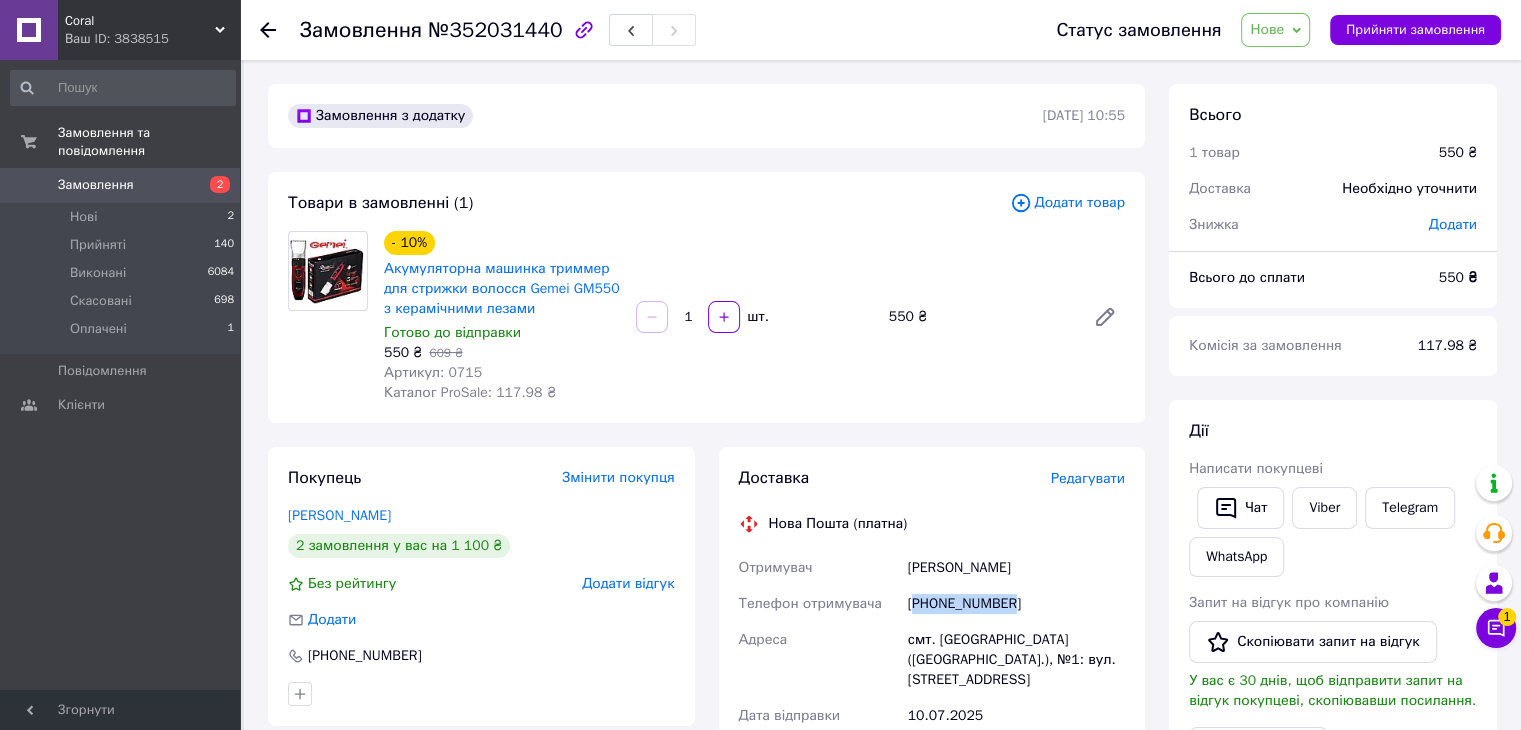 click on "[PHONE_NUMBER]" at bounding box center (1016, 604) 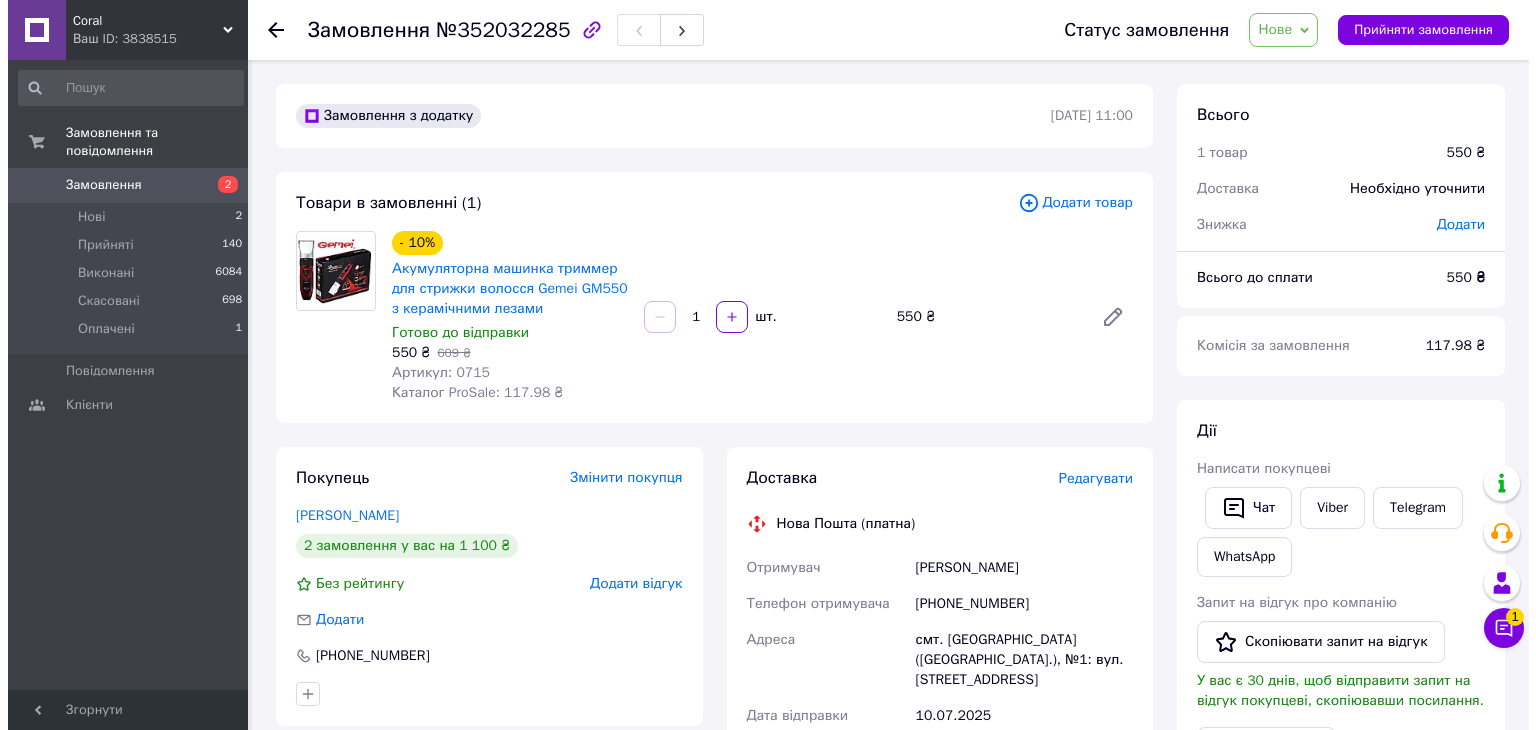 scroll, scrollTop: 0, scrollLeft: 0, axis: both 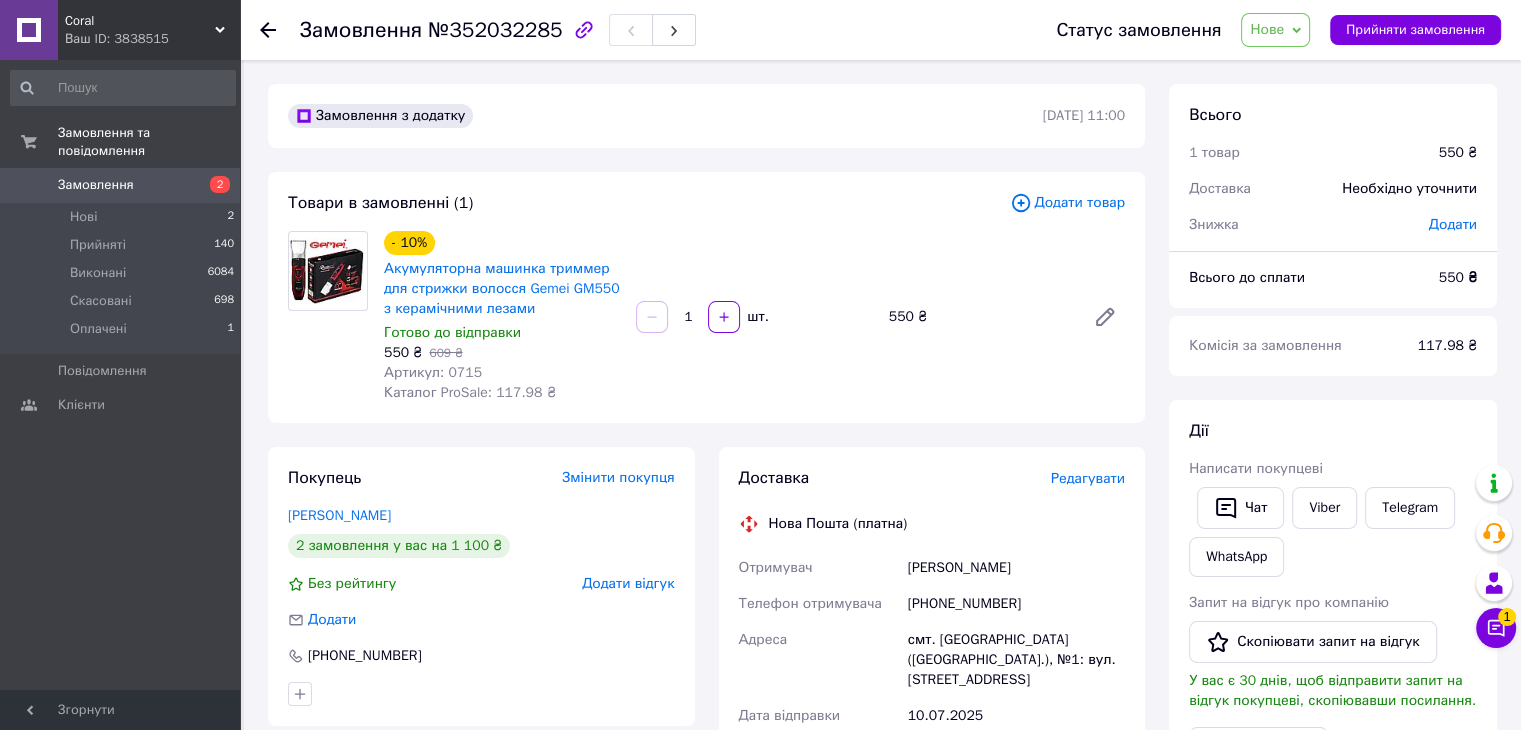 click on "[PHONE_NUMBER]" at bounding box center [1016, 604] 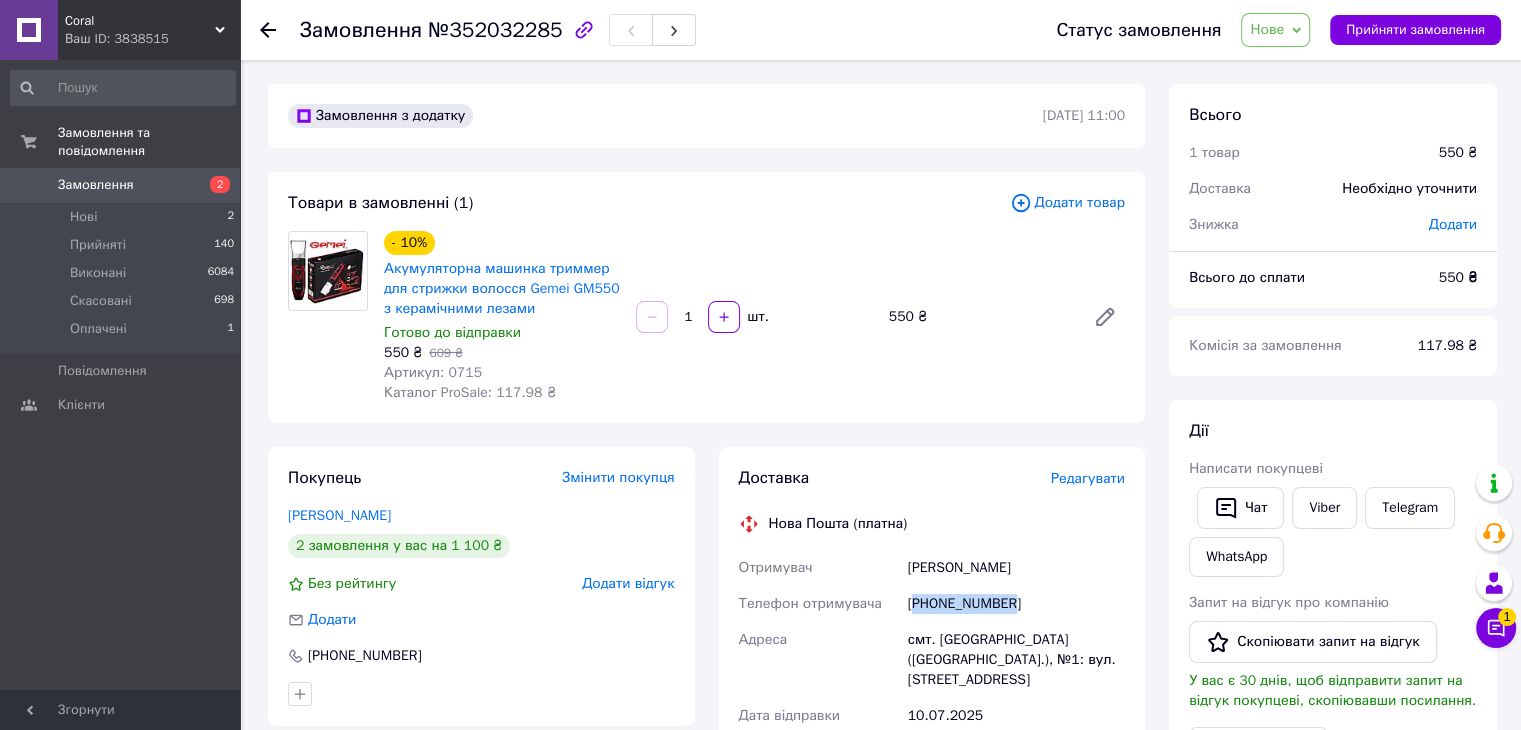 copy on "380978687298" 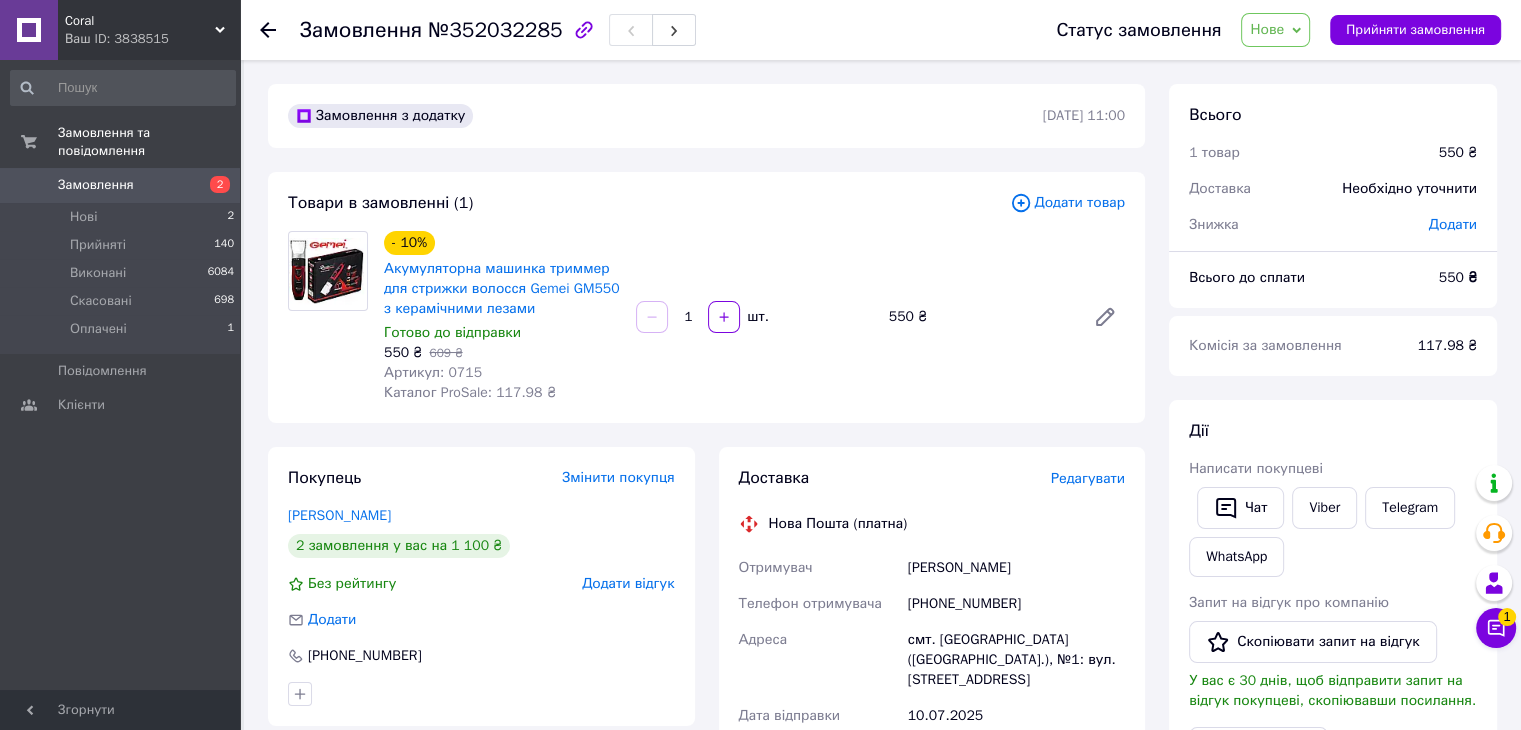 drag, startPoint x: 1296, startPoint y: 29, endPoint x: 1296, endPoint y: 54, distance: 25 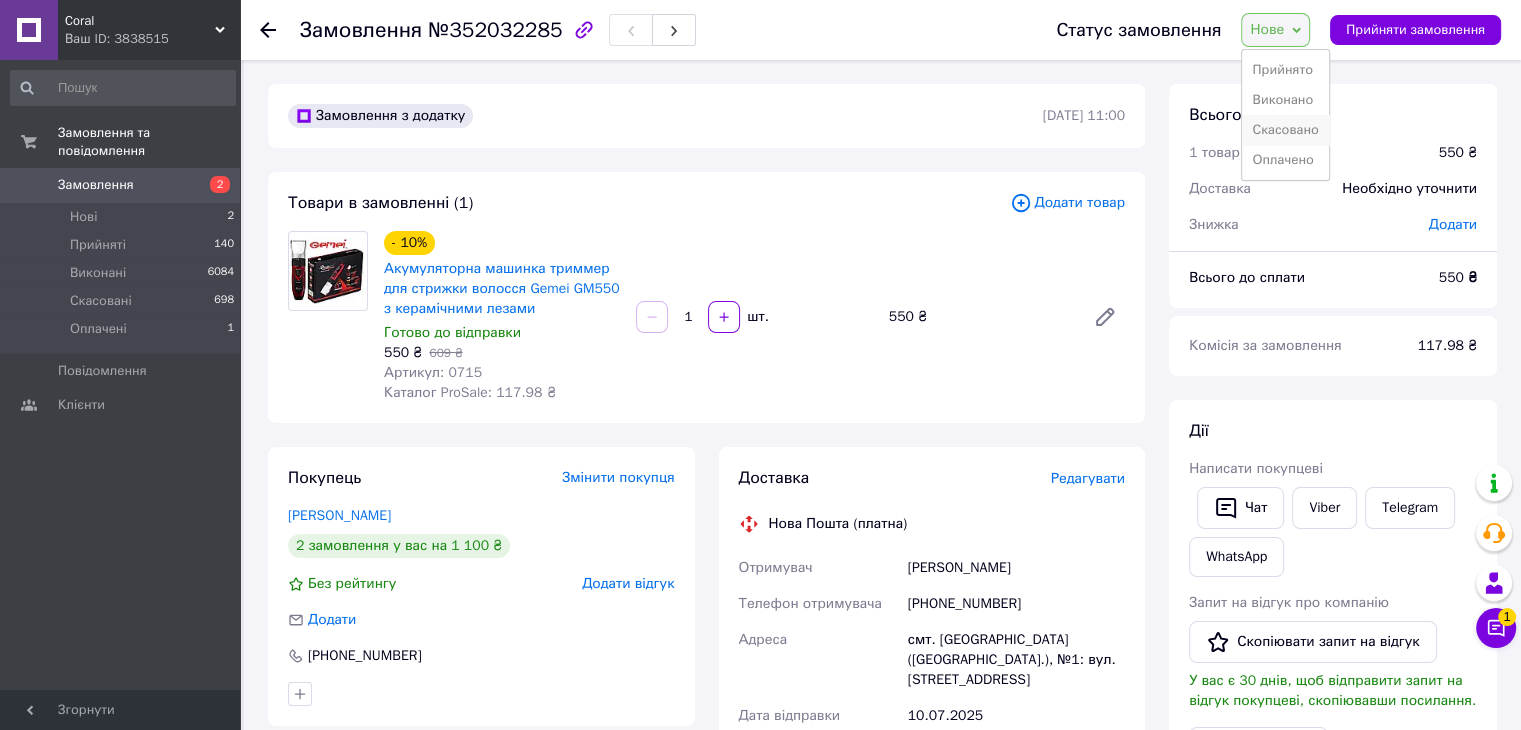 click on "Скасовано" at bounding box center (1285, 130) 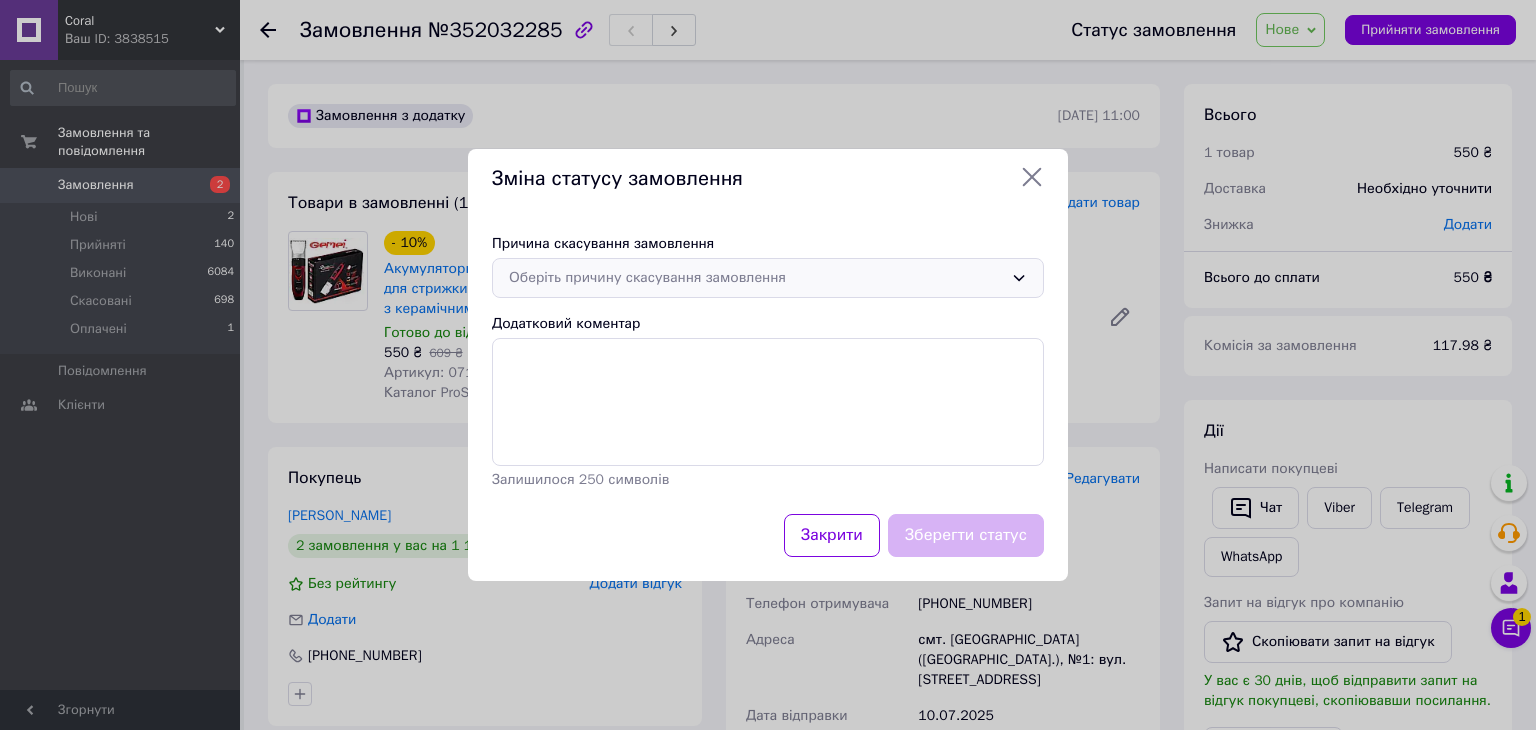 click on "Оберіть причину скасування замовлення" at bounding box center (756, 278) 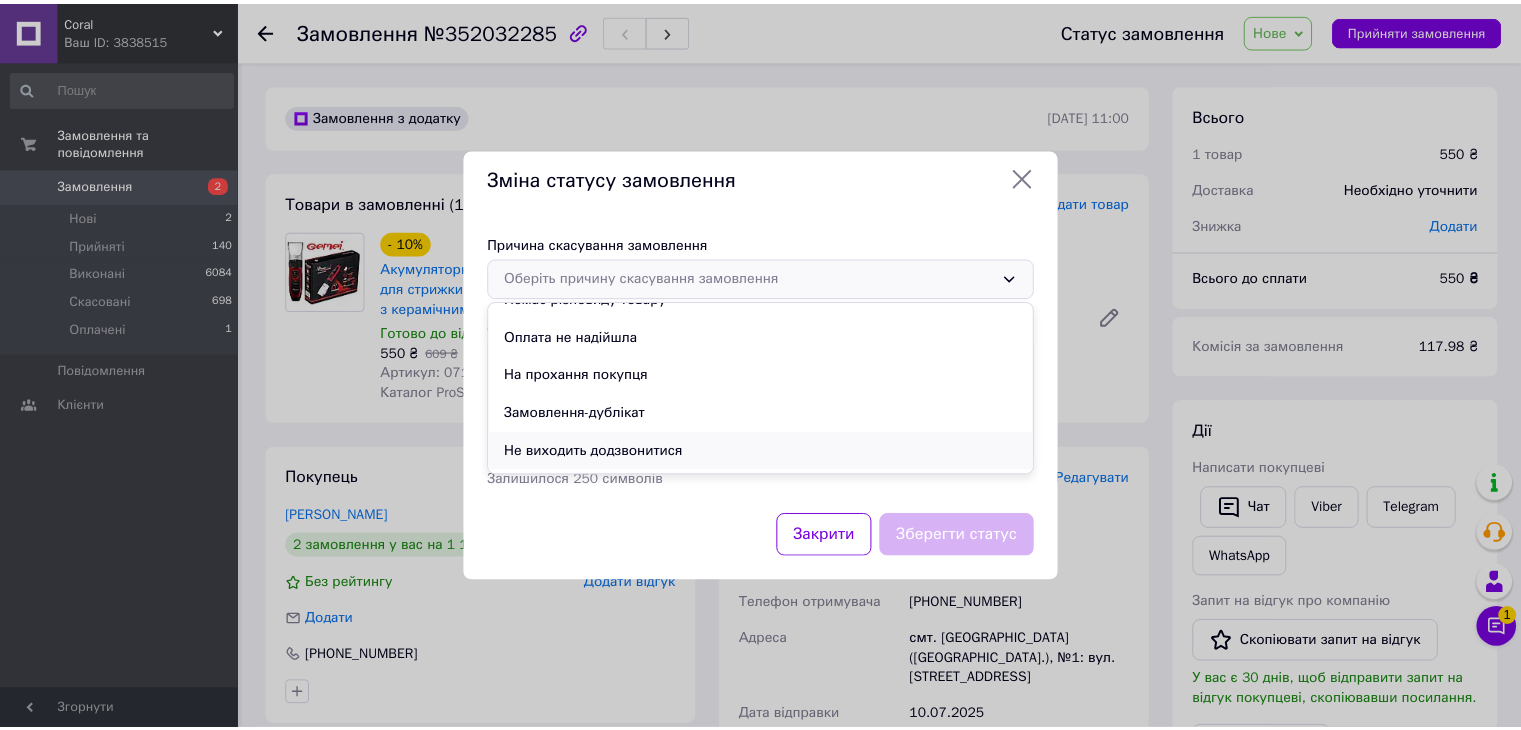 scroll, scrollTop: 93, scrollLeft: 0, axis: vertical 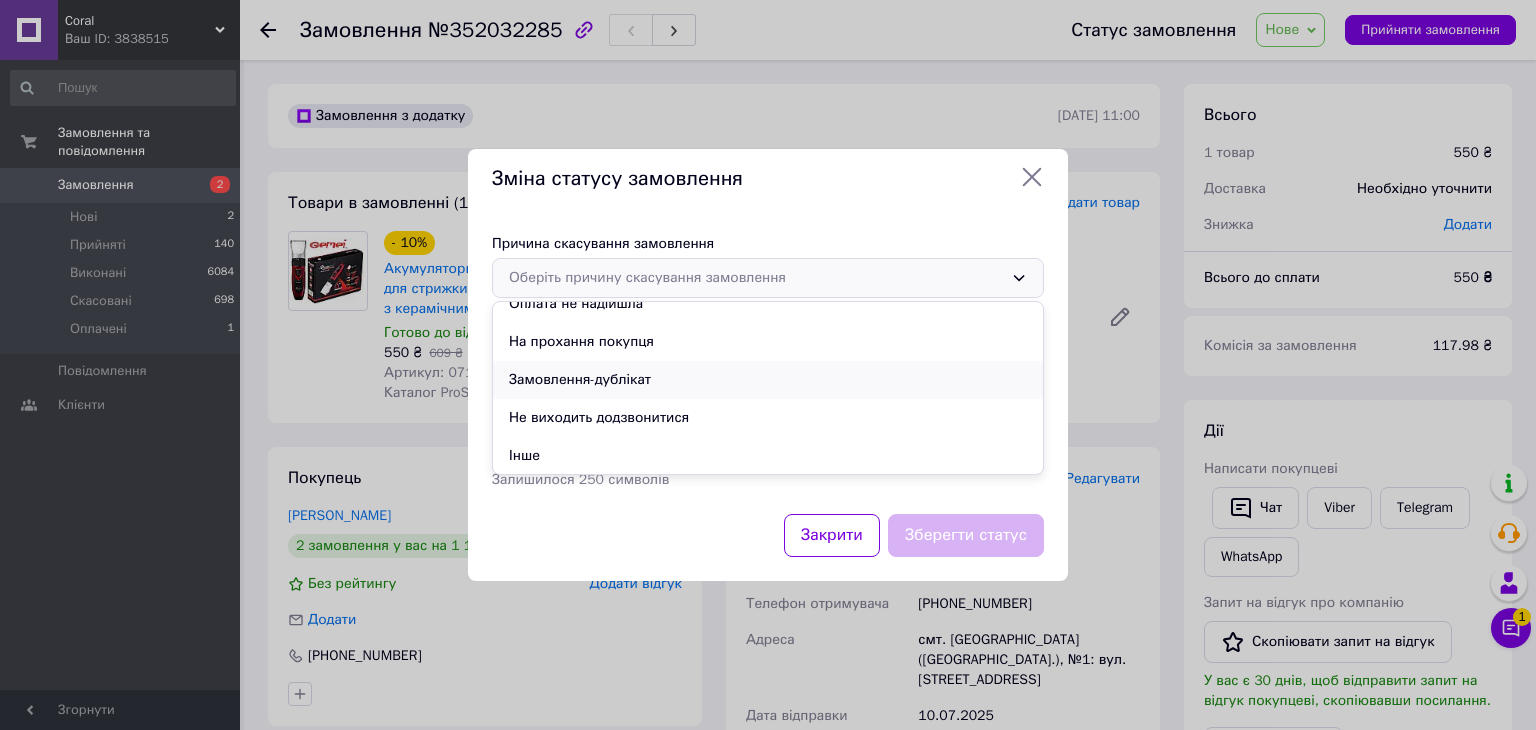 click on "Замовлення-дублікат" at bounding box center (768, 380) 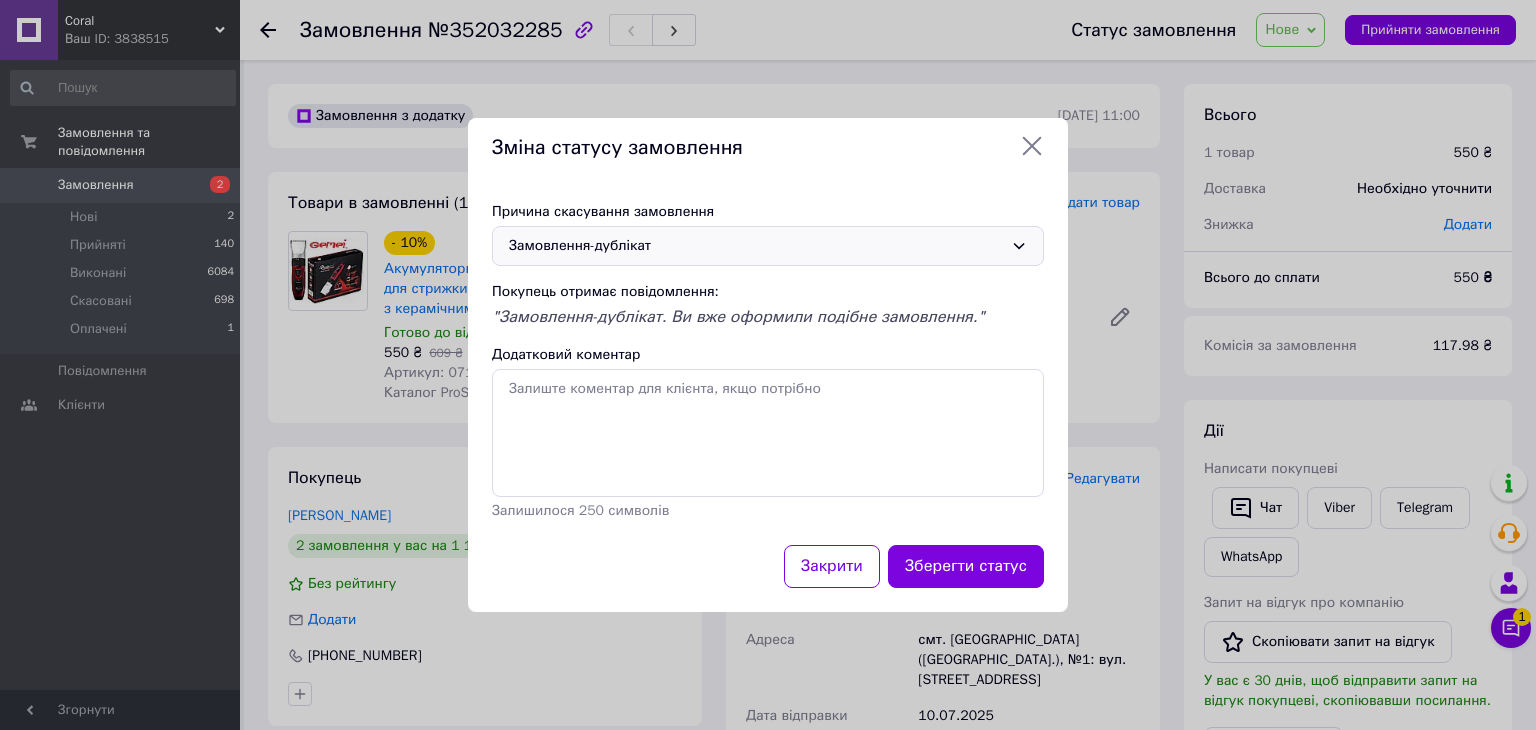 click on "Зберегти статус" at bounding box center [966, 566] 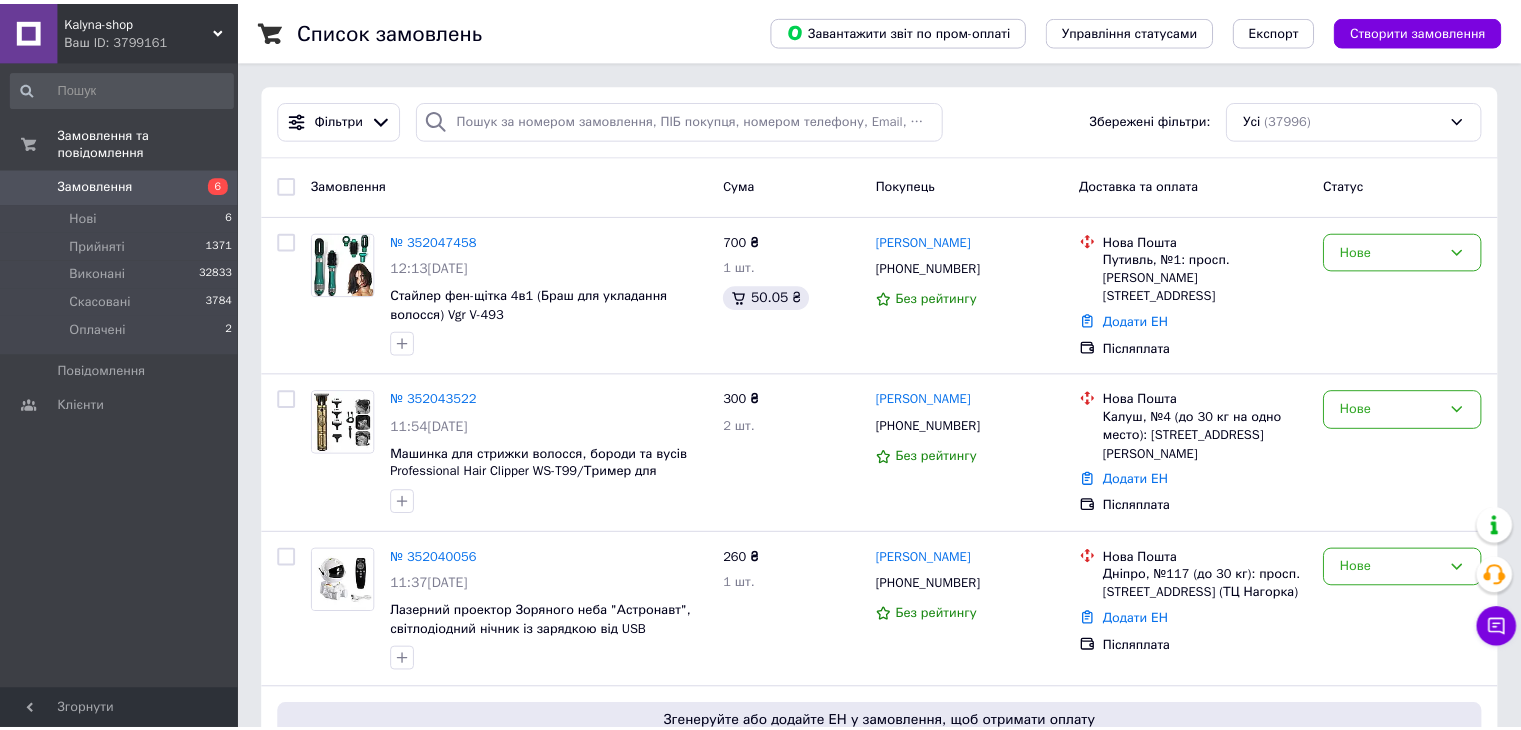 scroll, scrollTop: 0, scrollLeft: 0, axis: both 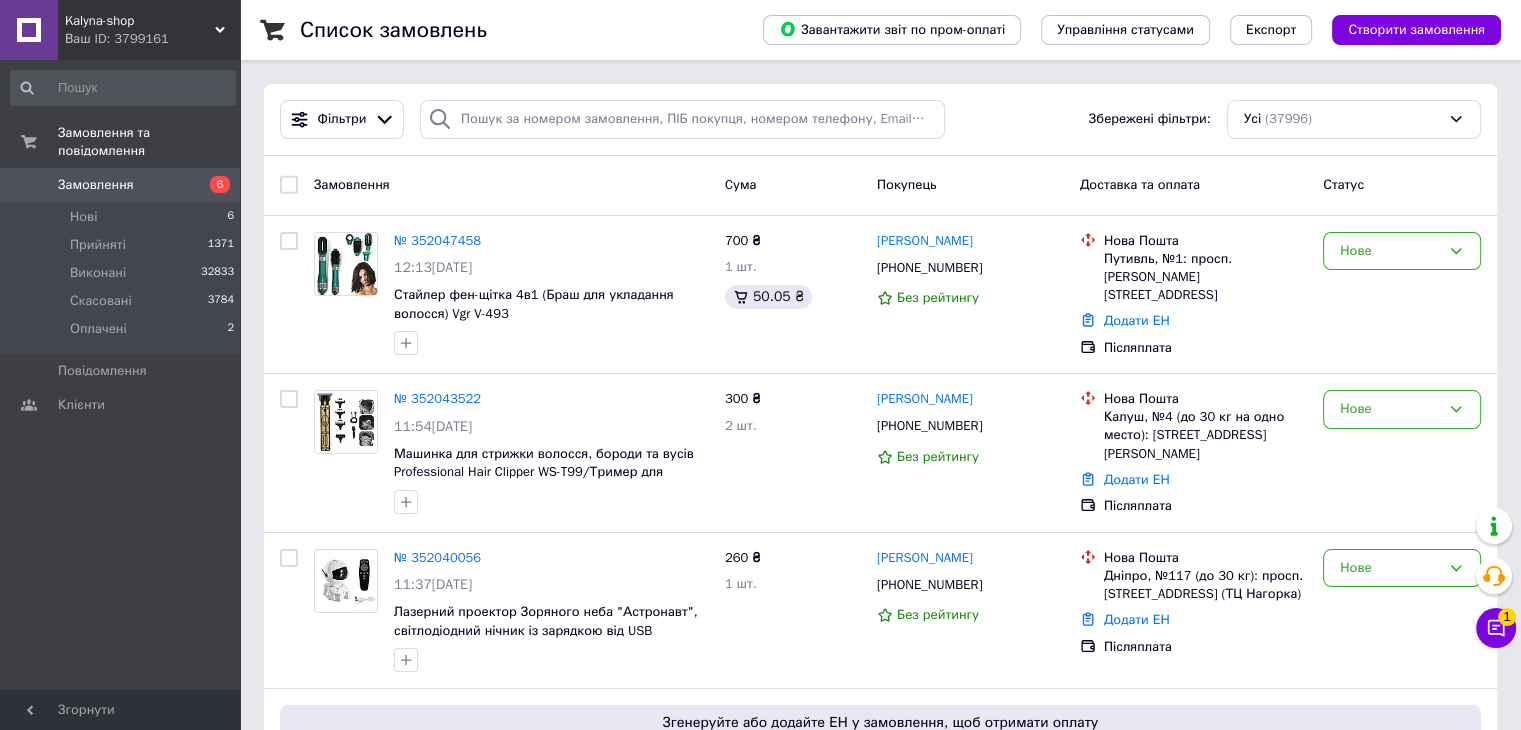drag, startPoint x: 172, startPoint y: 21, endPoint x: 143, endPoint y: 126, distance: 108.93117 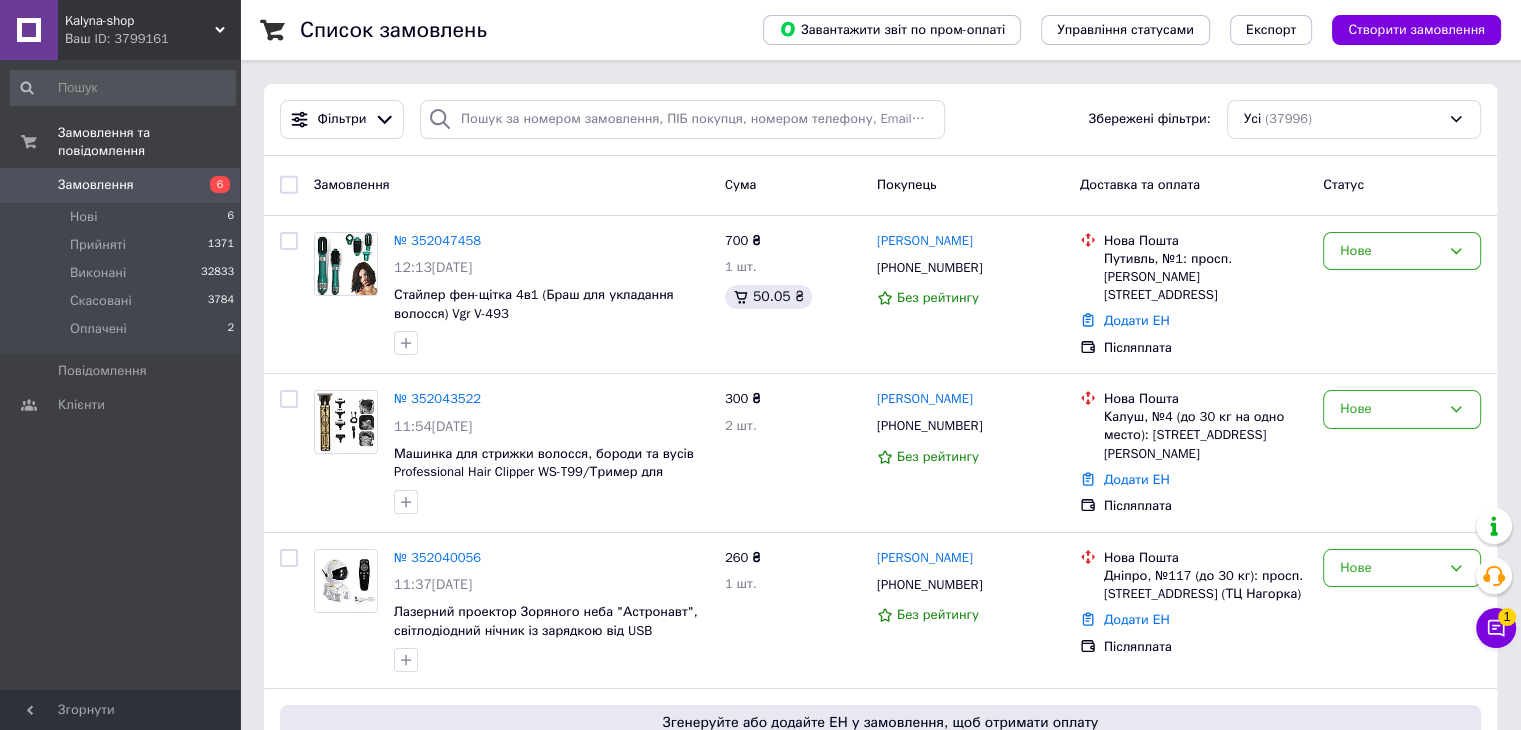 click on "Kalyna-shop" at bounding box center [140, 21] 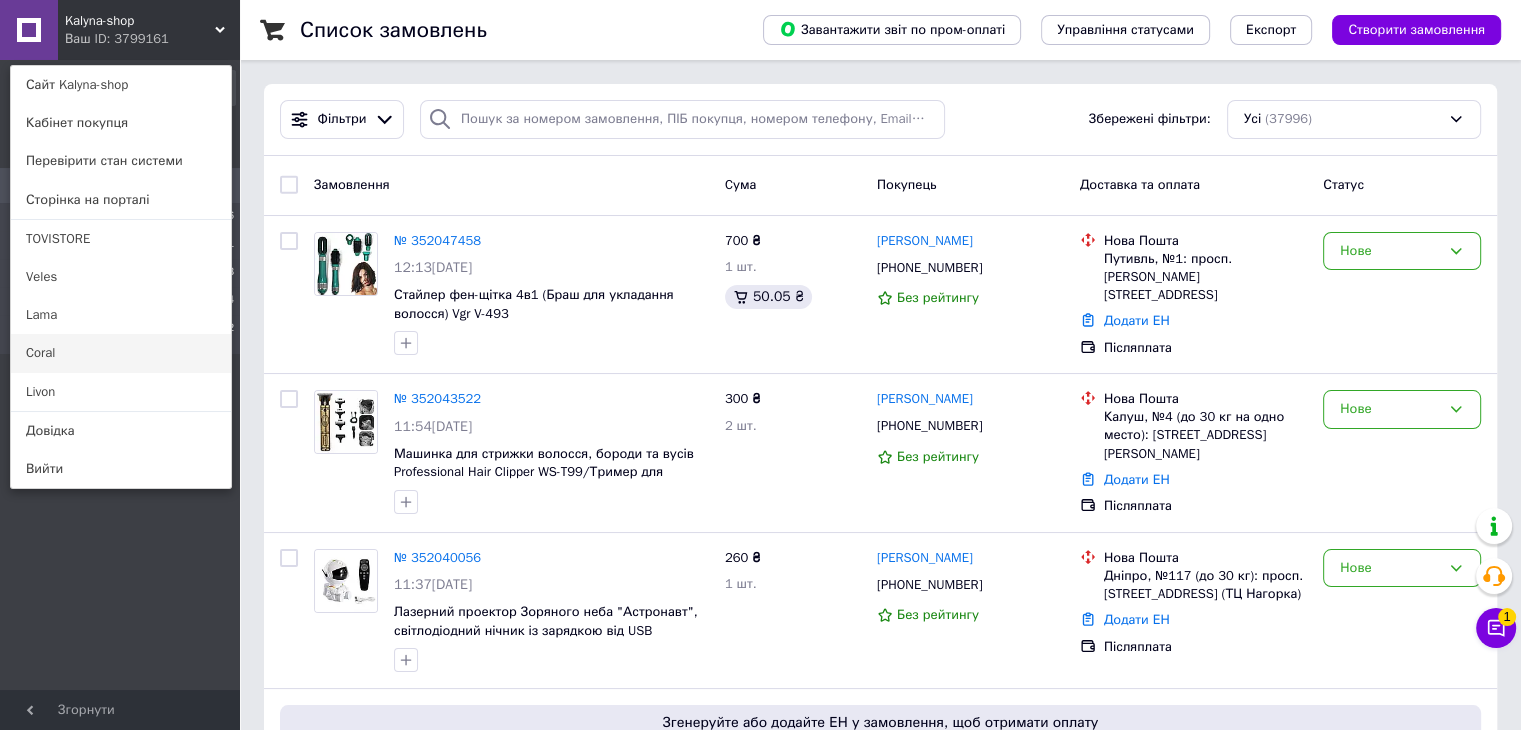 click on "Coral" at bounding box center [121, 353] 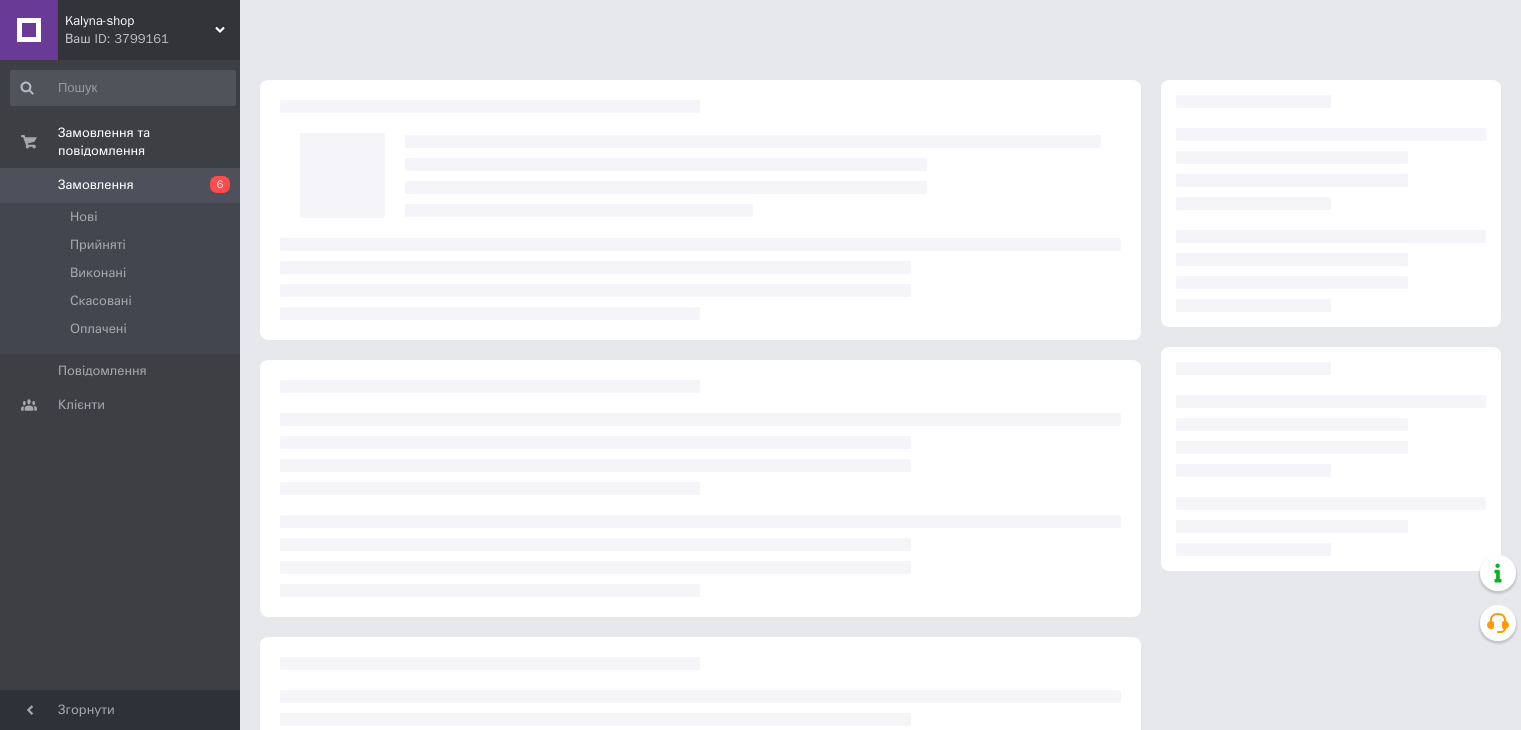 scroll, scrollTop: 0, scrollLeft: 0, axis: both 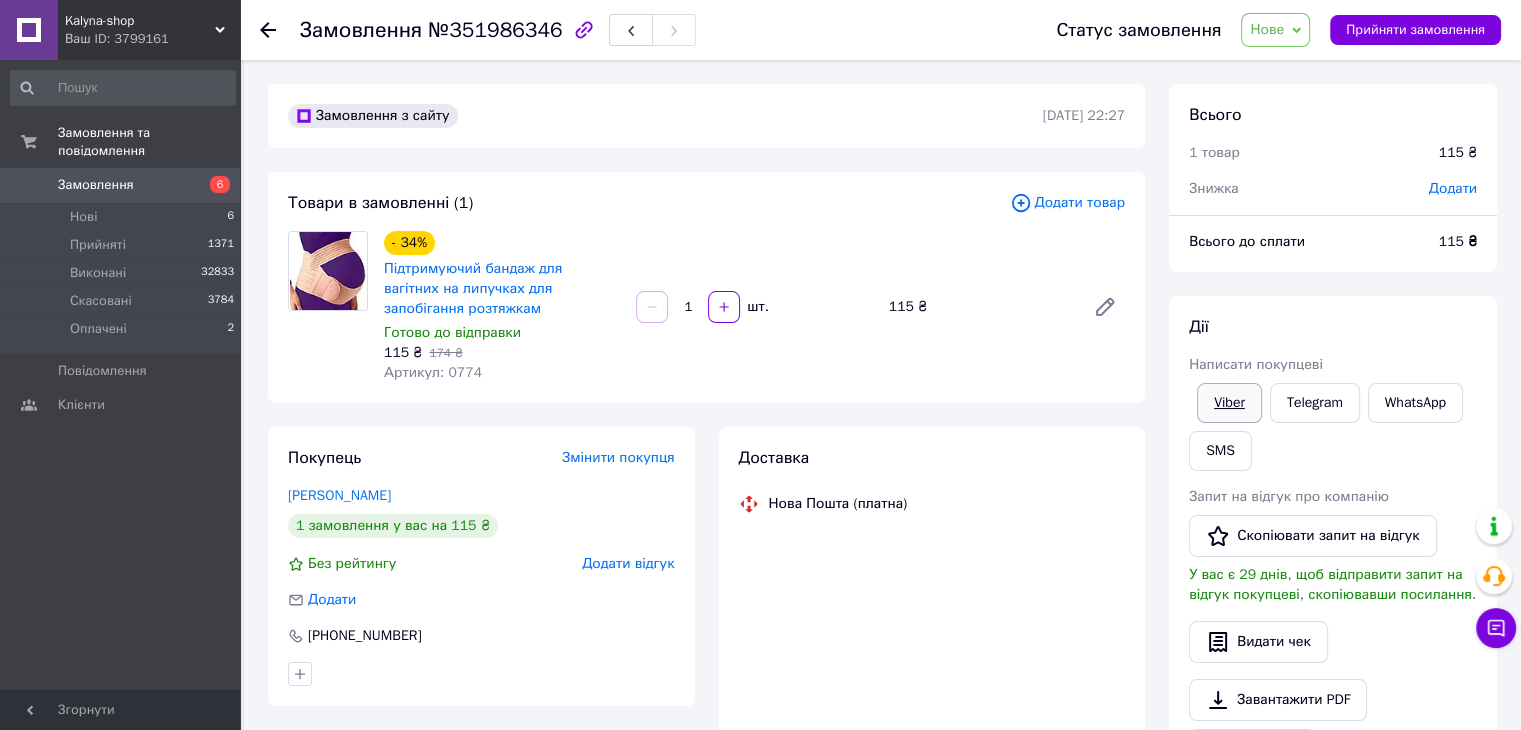 click on "Viber" at bounding box center (1229, 403) 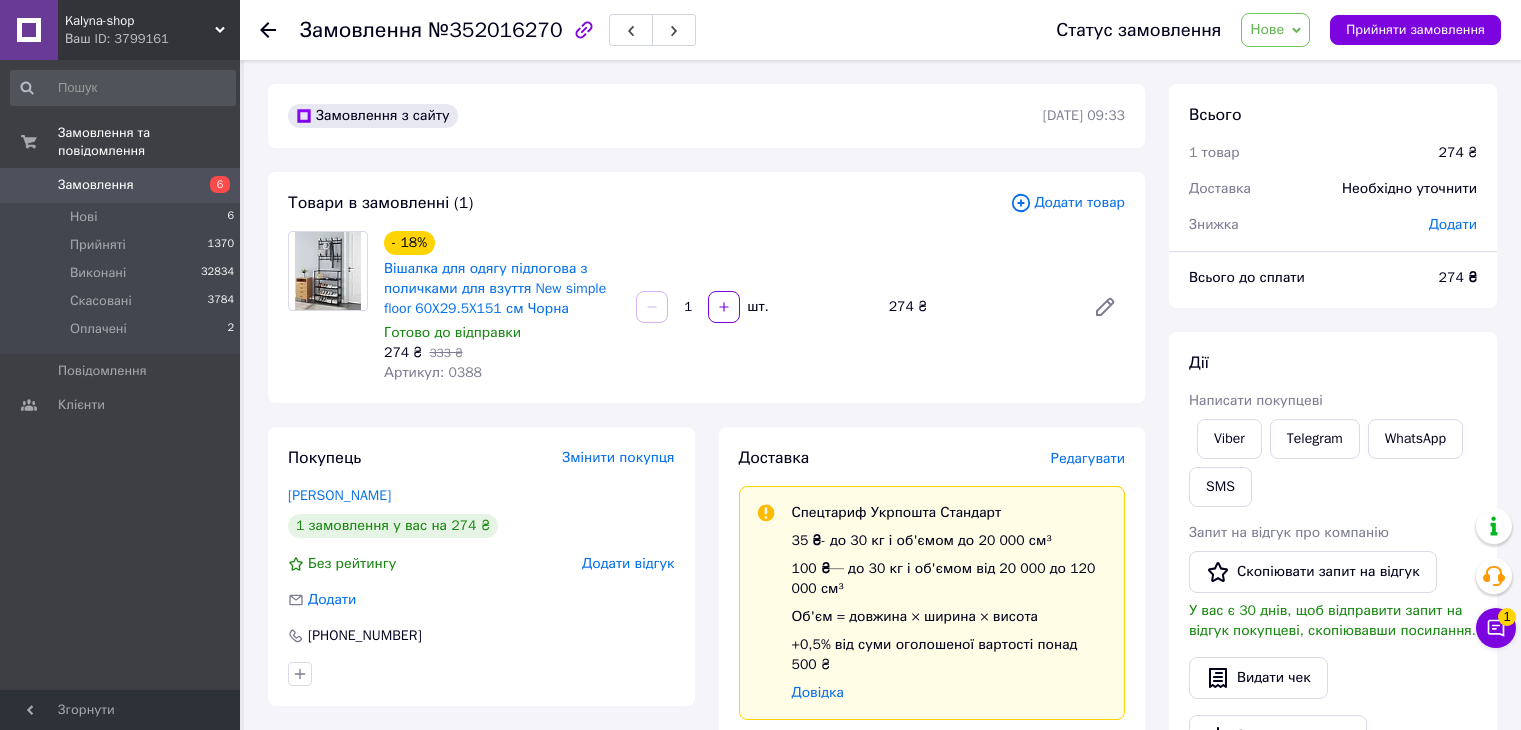 scroll, scrollTop: 0, scrollLeft: 0, axis: both 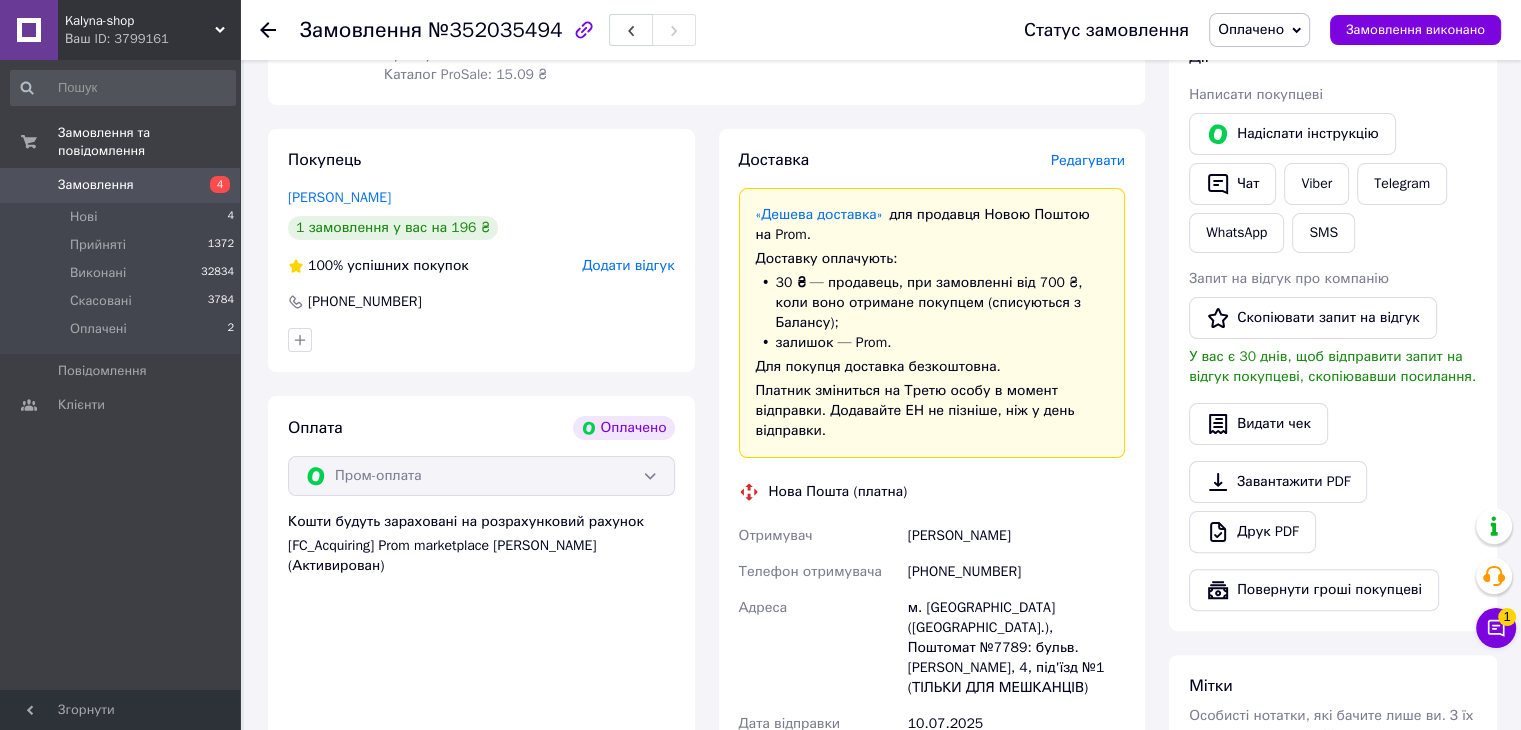 click on "[PHONE_NUMBER]" at bounding box center (1016, 572) 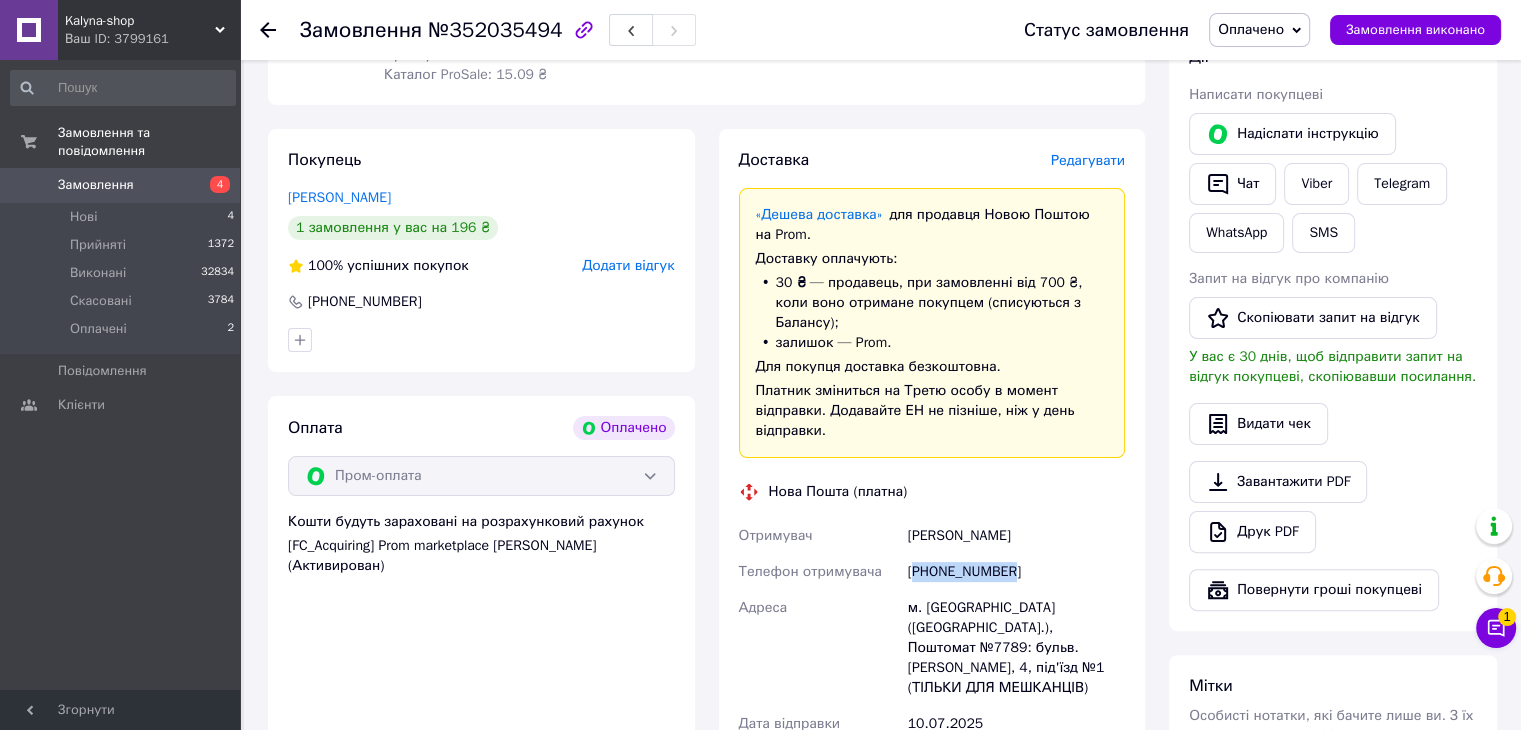 click on "[PHONE_NUMBER]" at bounding box center [1016, 572] 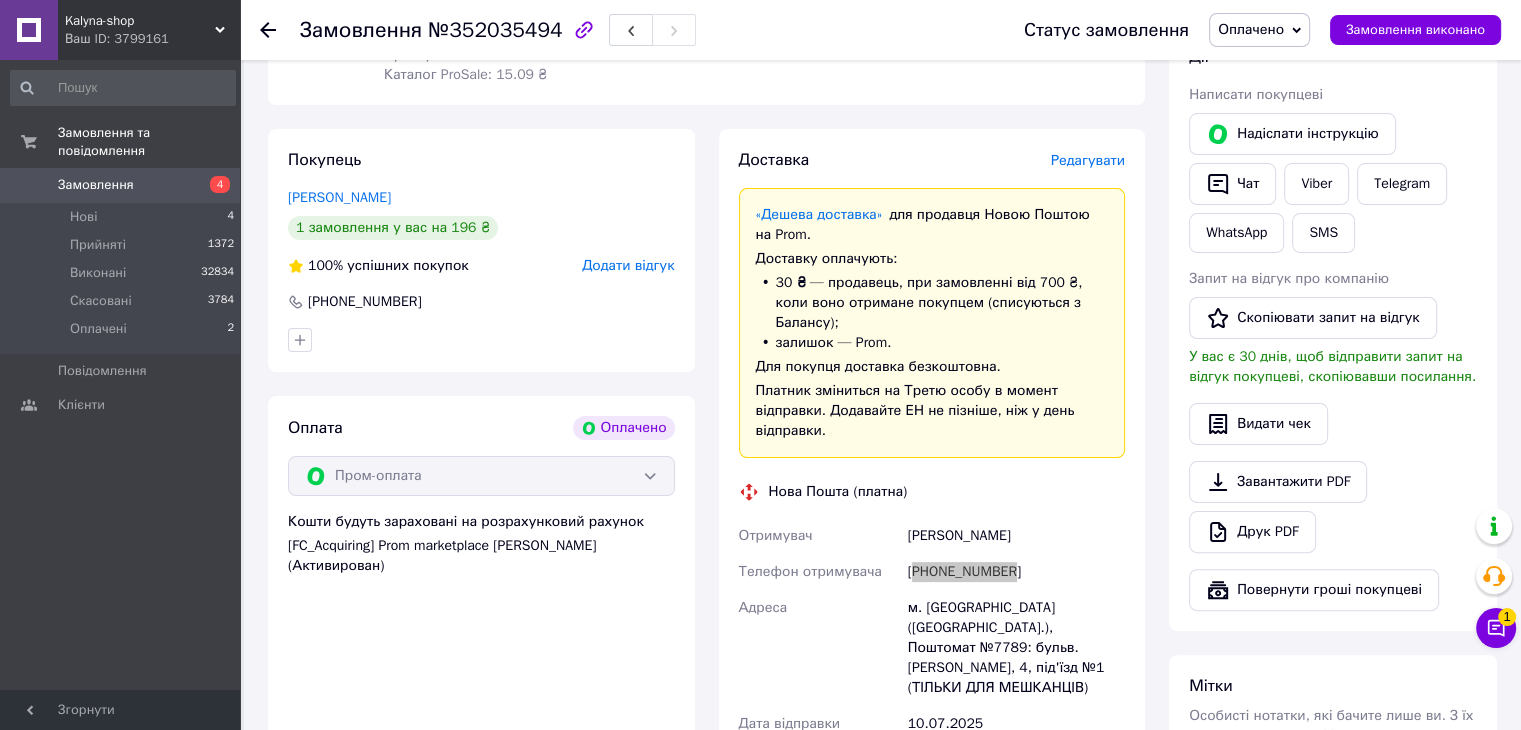 scroll, scrollTop: 0, scrollLeft: 0, axis: both 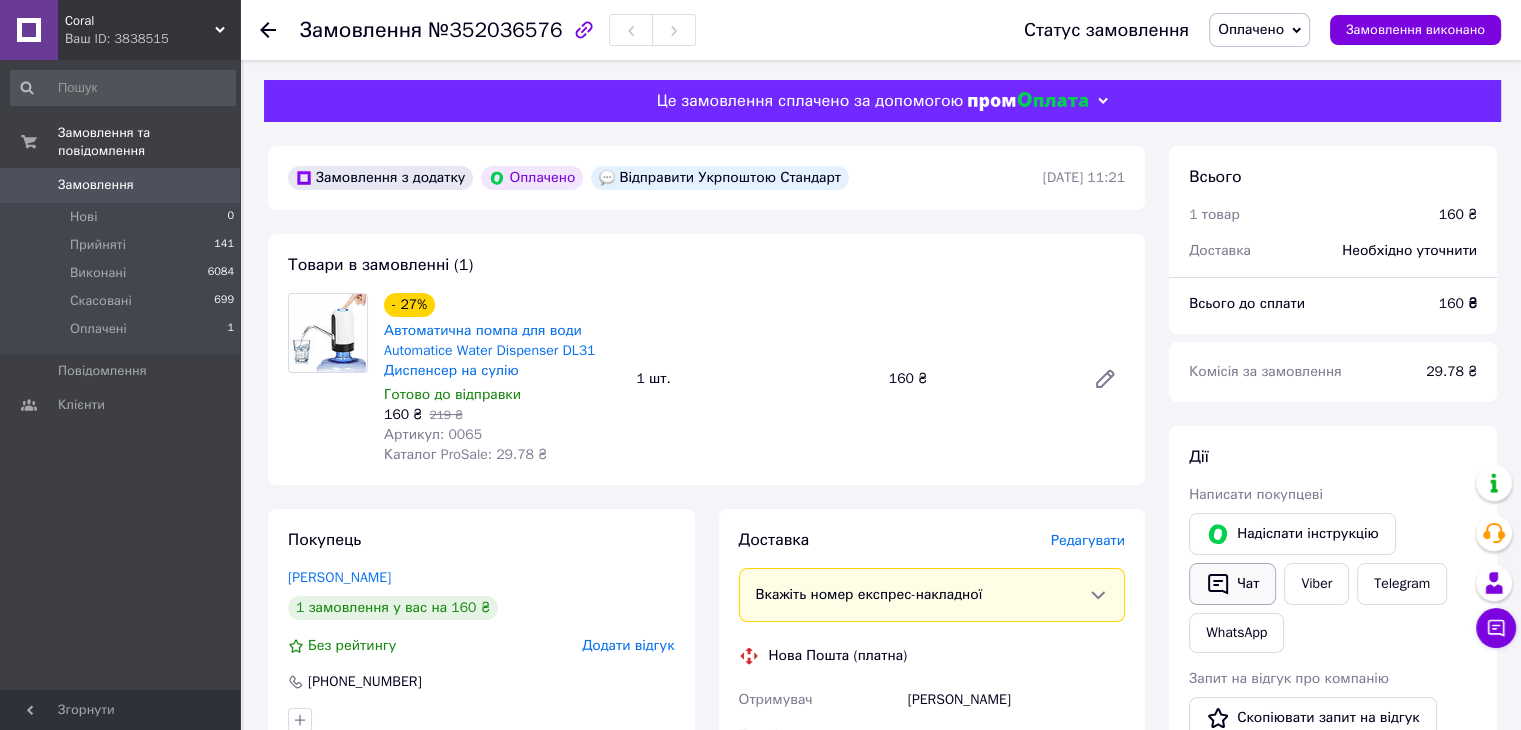 click on "Чат" at bounding box center [1232, 584] 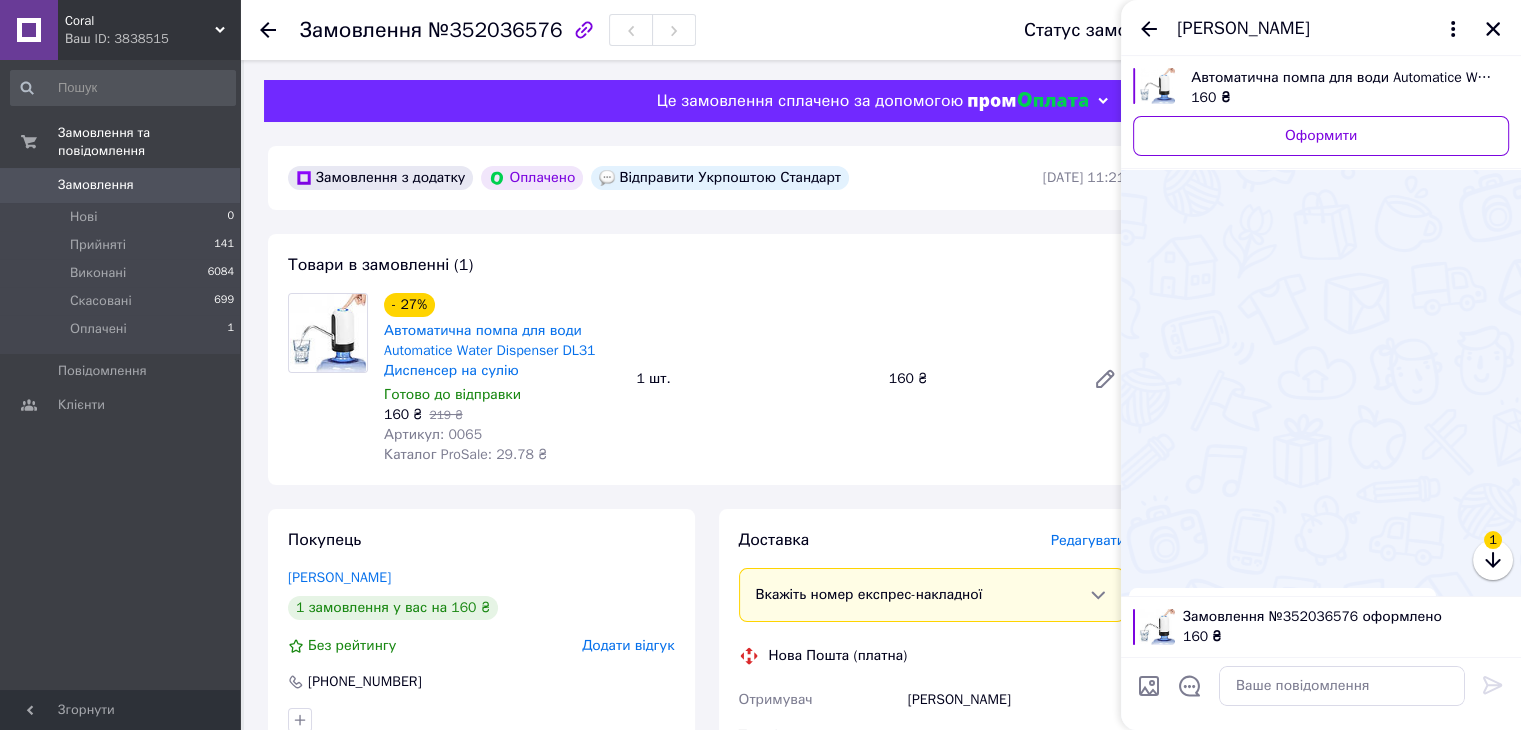 scroll, scrollTop: 420, scrollLeft: 0, axis: vertical 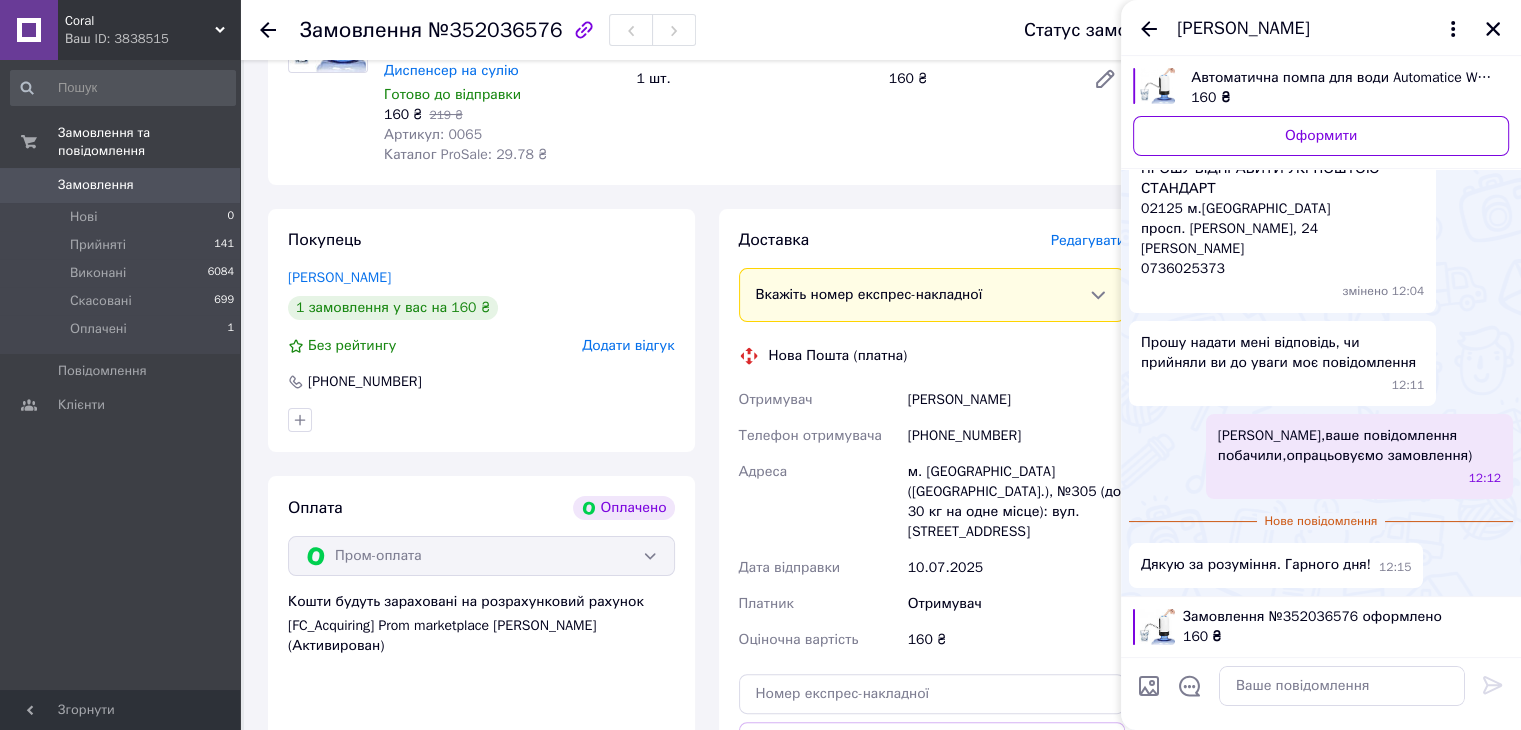click on "Редагувати" at bounding box center (1088, 240) 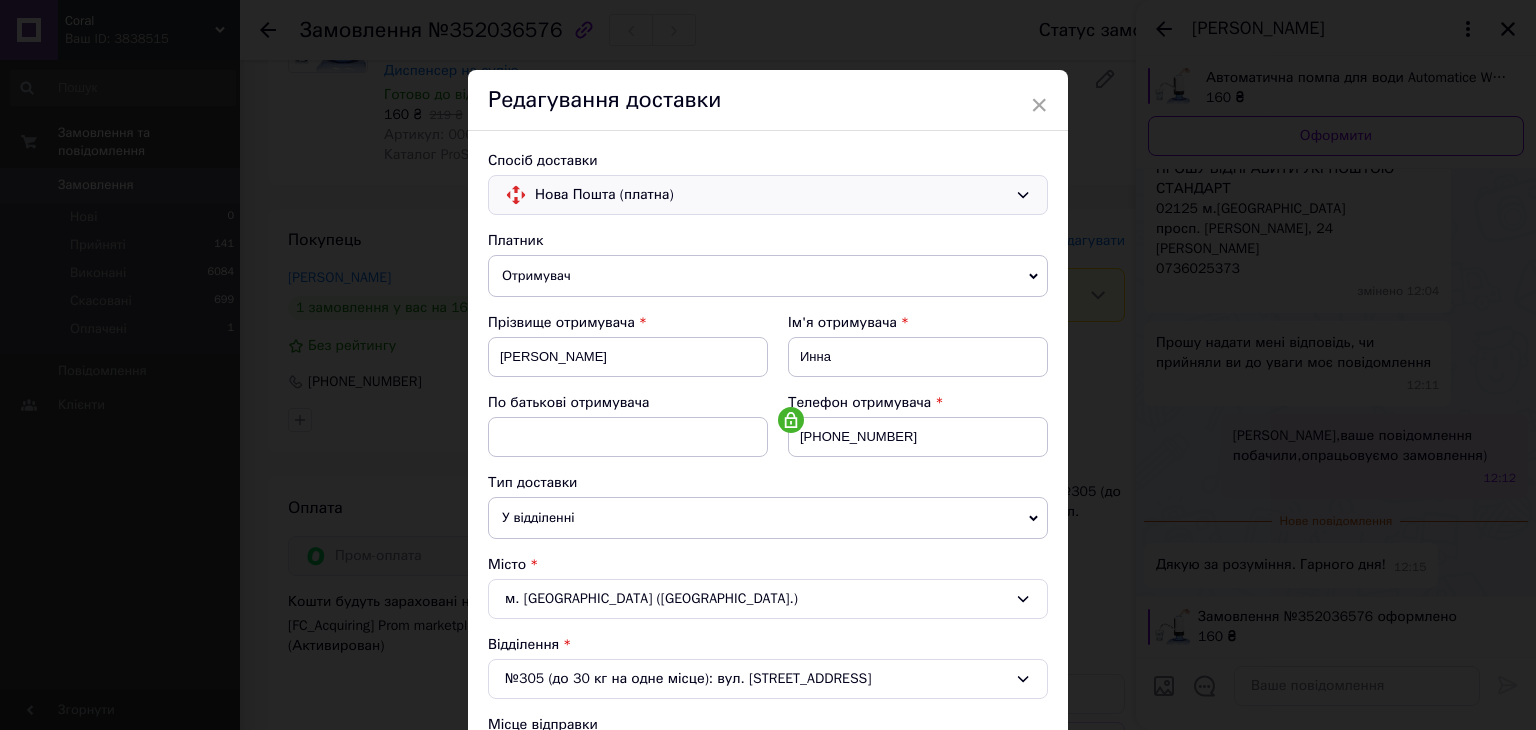 click on "Нова Пошта (платна)" at bounding box center (771, 195) 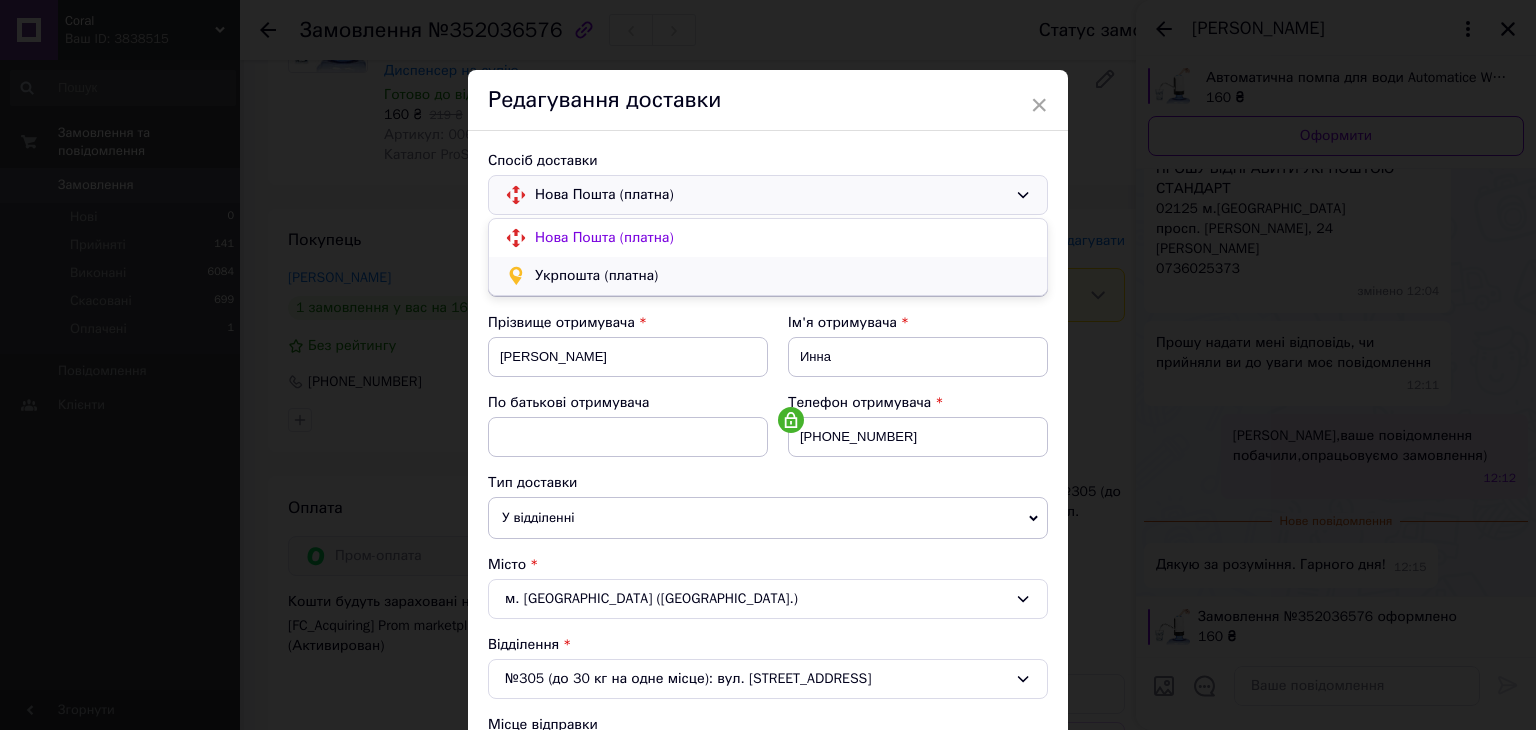 click on "Укрпошта (платна)" at bounding box center [768, 276] 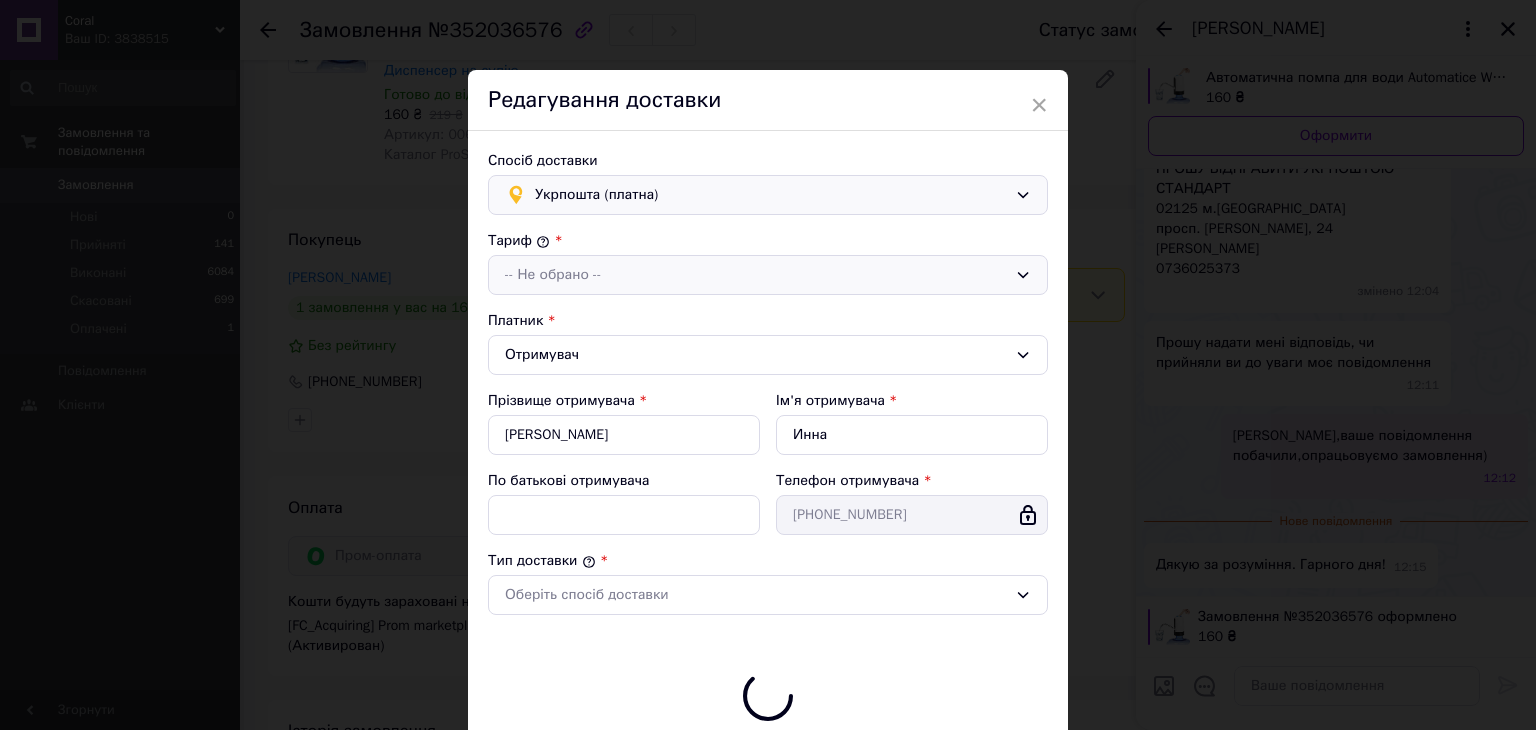 type on "160" 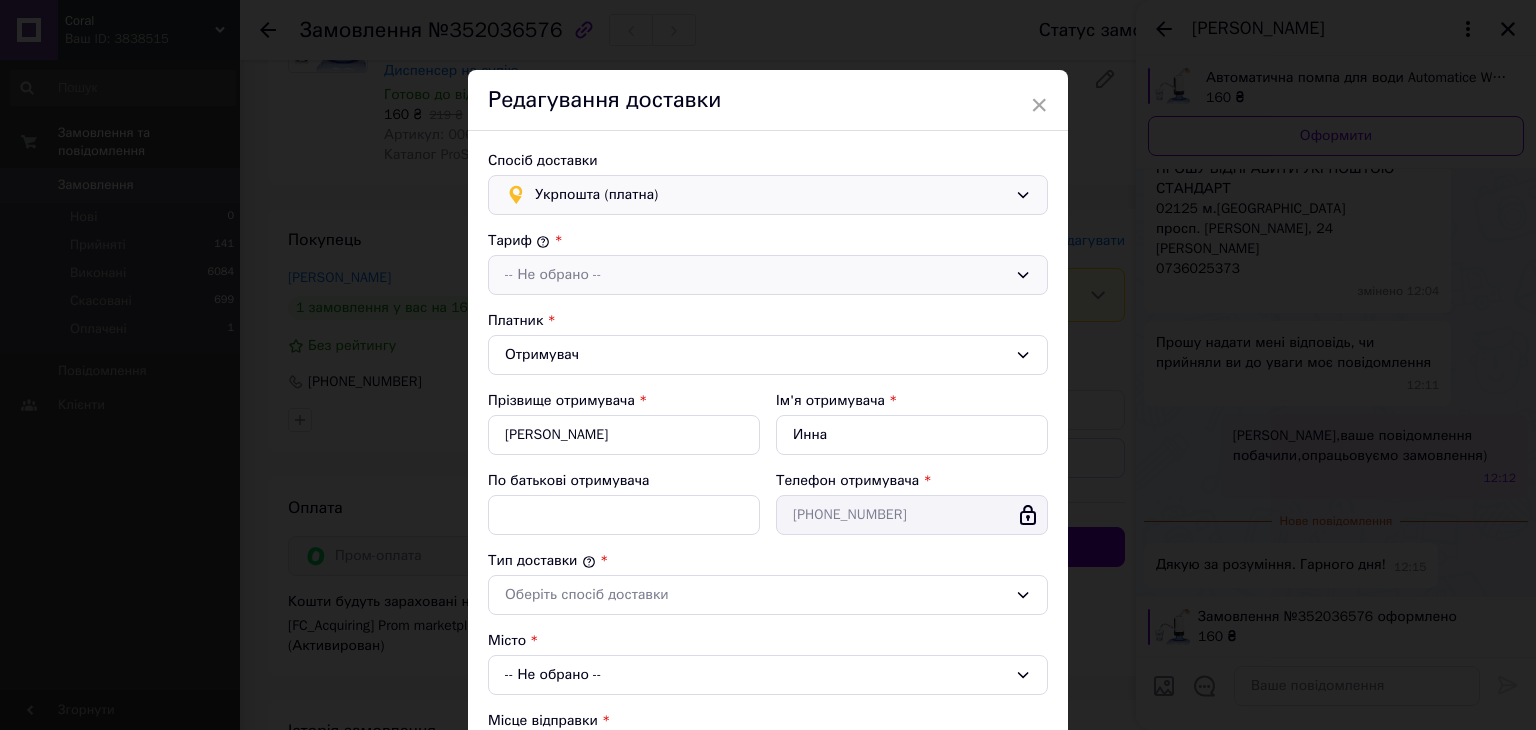 click on "-- Не обрано --" at bounding box center (756, 275) 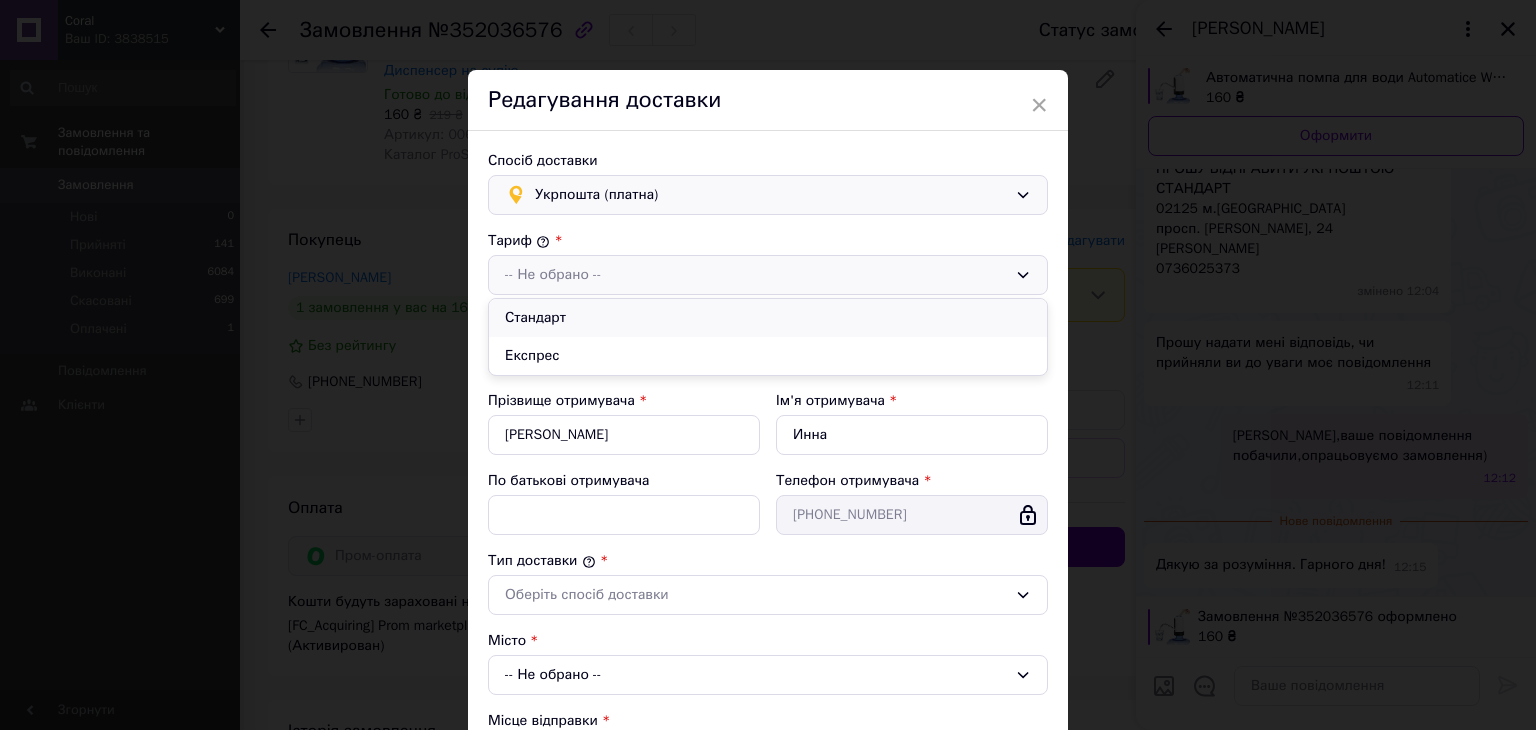 click on "Стандарт" at bounding box center [768, 318] 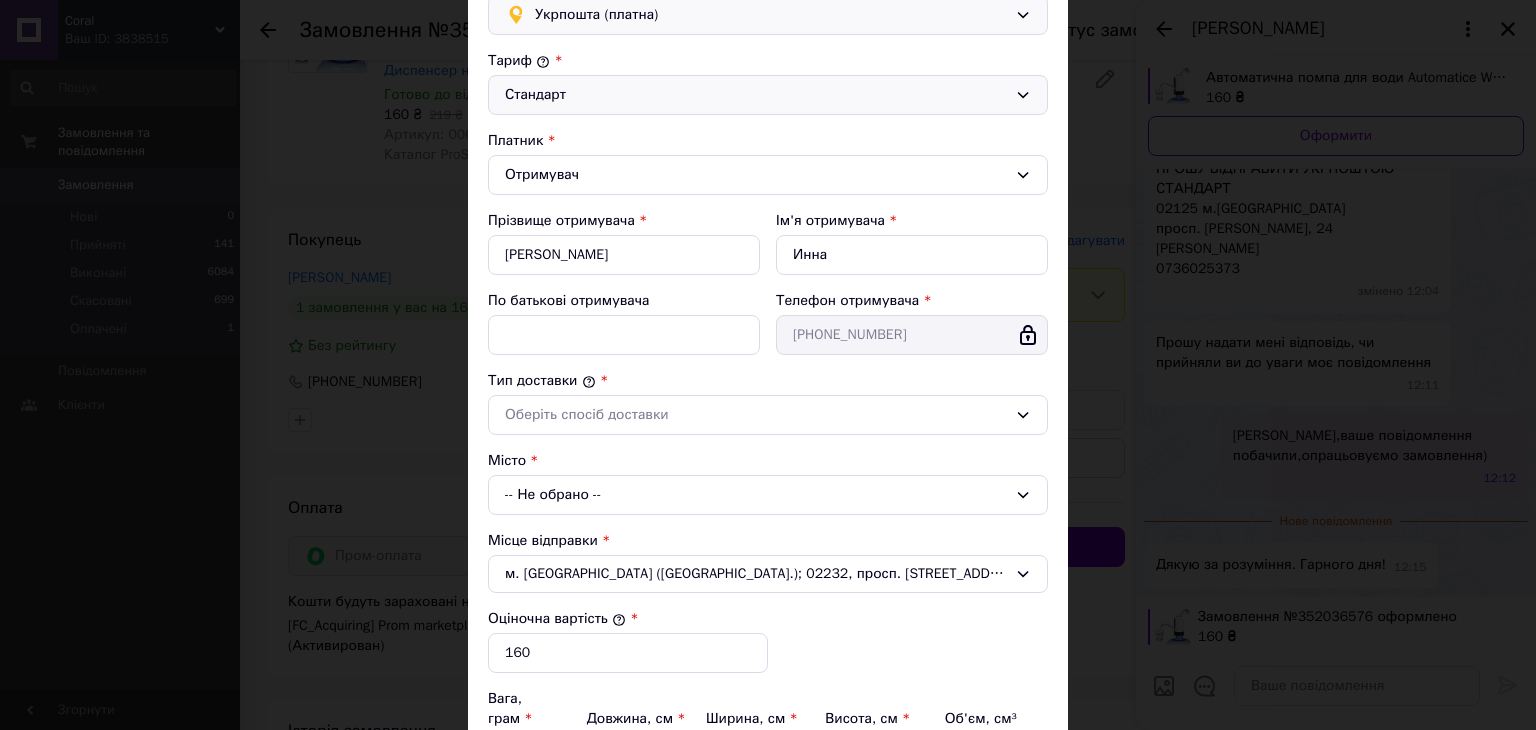 scroll, scrollTop: 200, scrollLeft: 0, axis: vertical 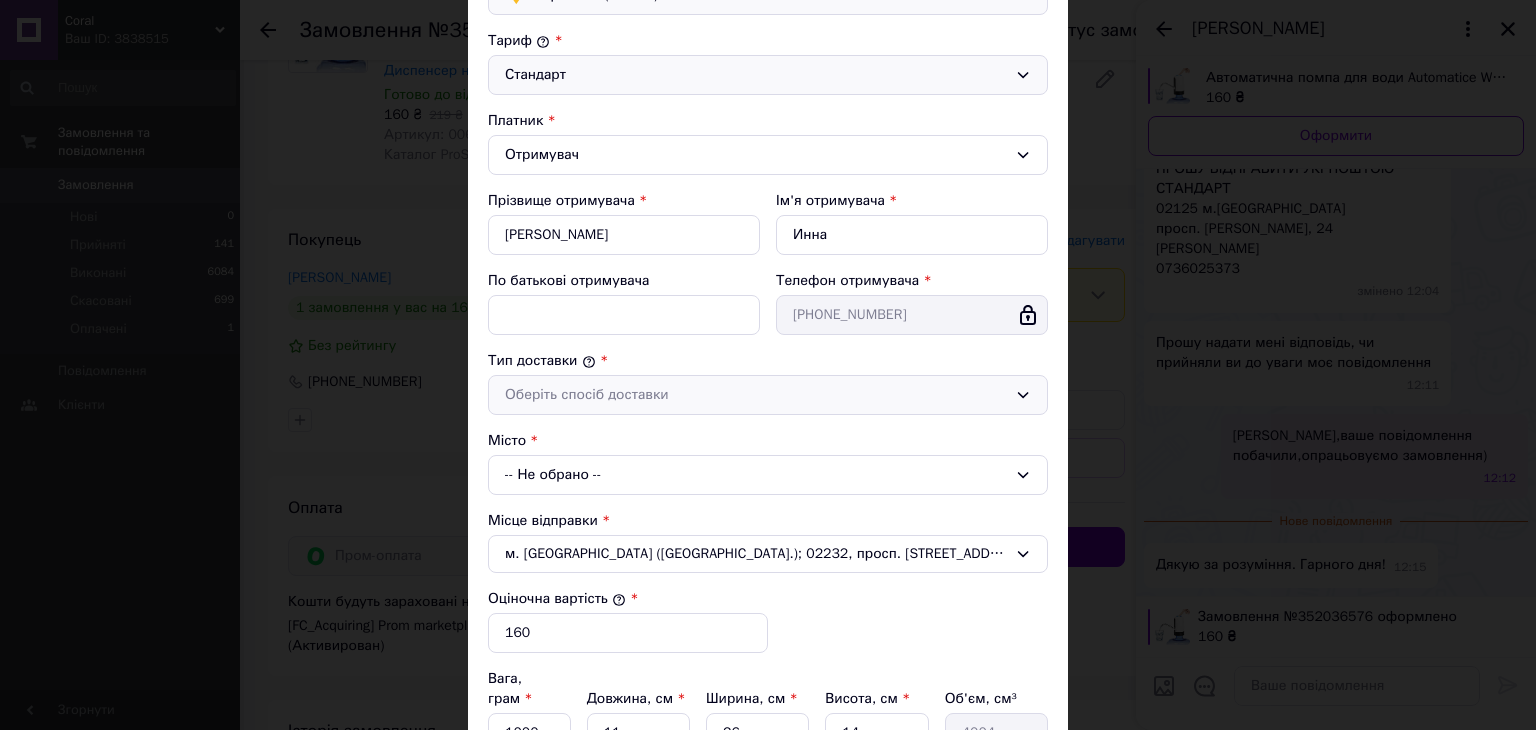 click on "Оберіть спосіб доставки" at bounding box center [756, 395] 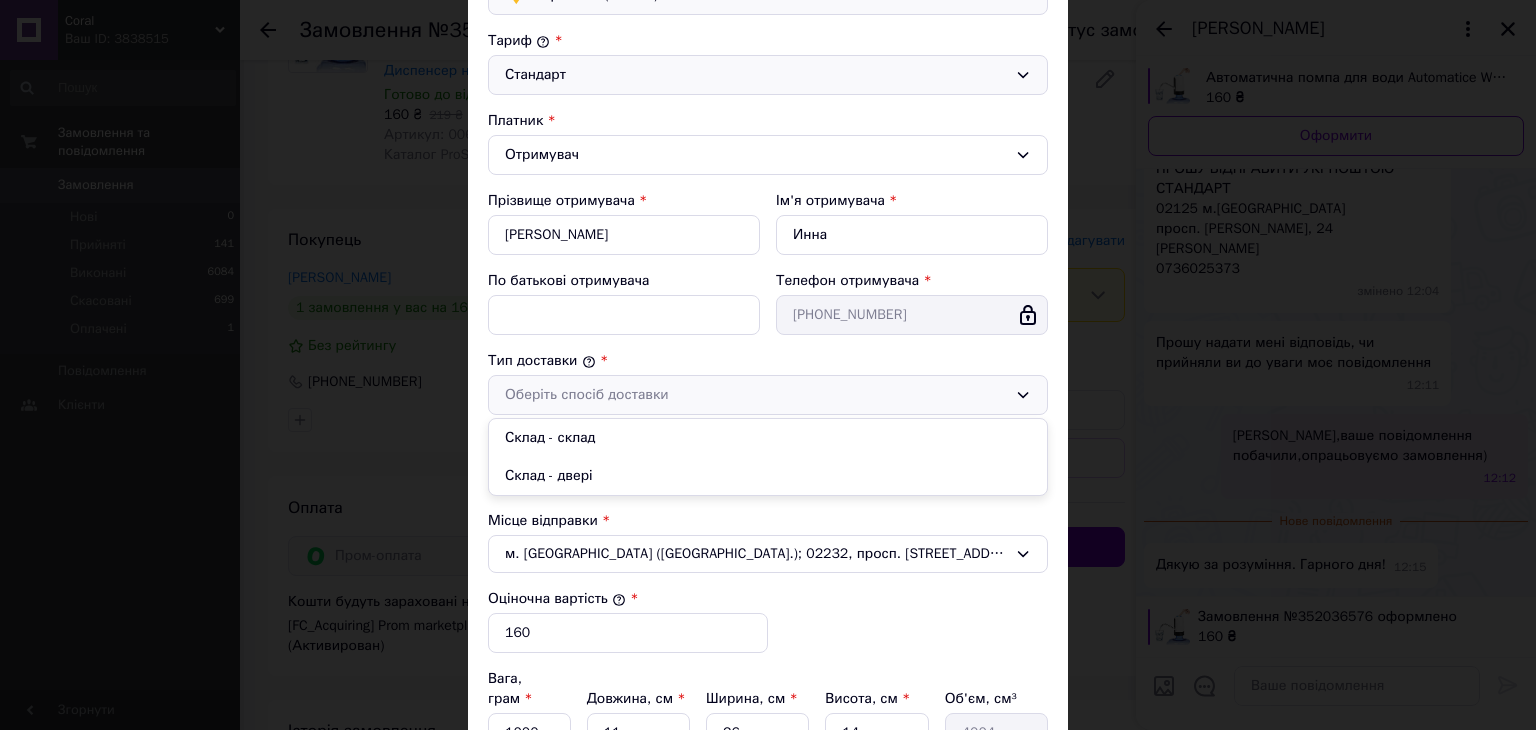 click on "Склад - склад" at bounding box center (768, 438) 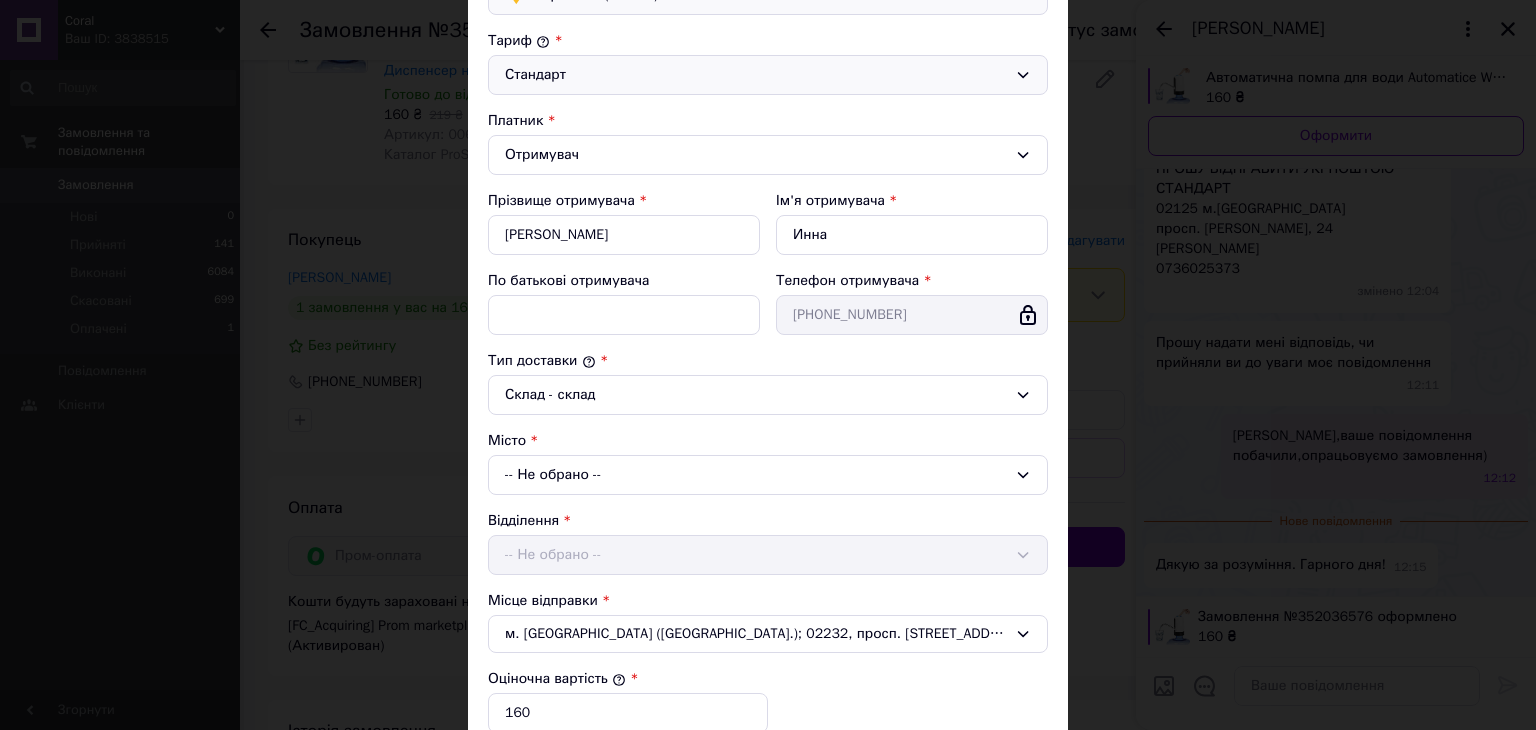 click on "Відділення -- Не обрано --" at bounding box center (768, 543) 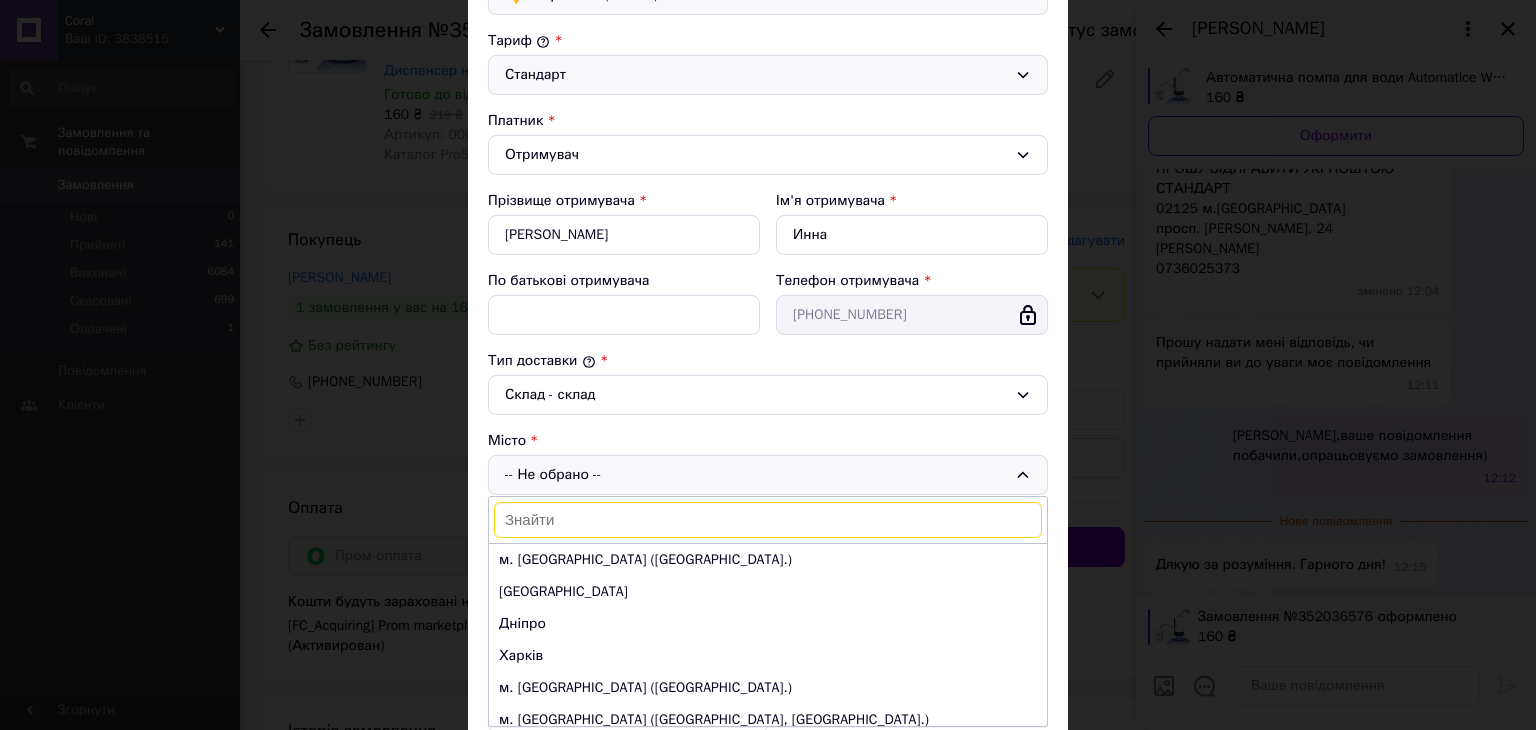 click on "-- Не обрано -- м. Київ (Київська обл.) Одеса Дніпро Харків м. Львів (Львівська обл.) м. Запоріжжя (Запорізька обл., Запорізький р-н.) м. Кривий Ріг (Дніпропетровська обл.) м. Миколаїв (Миколаївська обл.) Вінниця м. Полтава (Полтавська обл.) м. Хмельницький (Хмельницька обл.) м. Черкаси (Черкаська обл.) м. Чернівці (Чернівецька обл.) Суми Житомир Івано-Франківськ м. Рівне (Рівненська обл.) Чернігів Кропивницький Тернопіль" at bounding box center [768, 475] 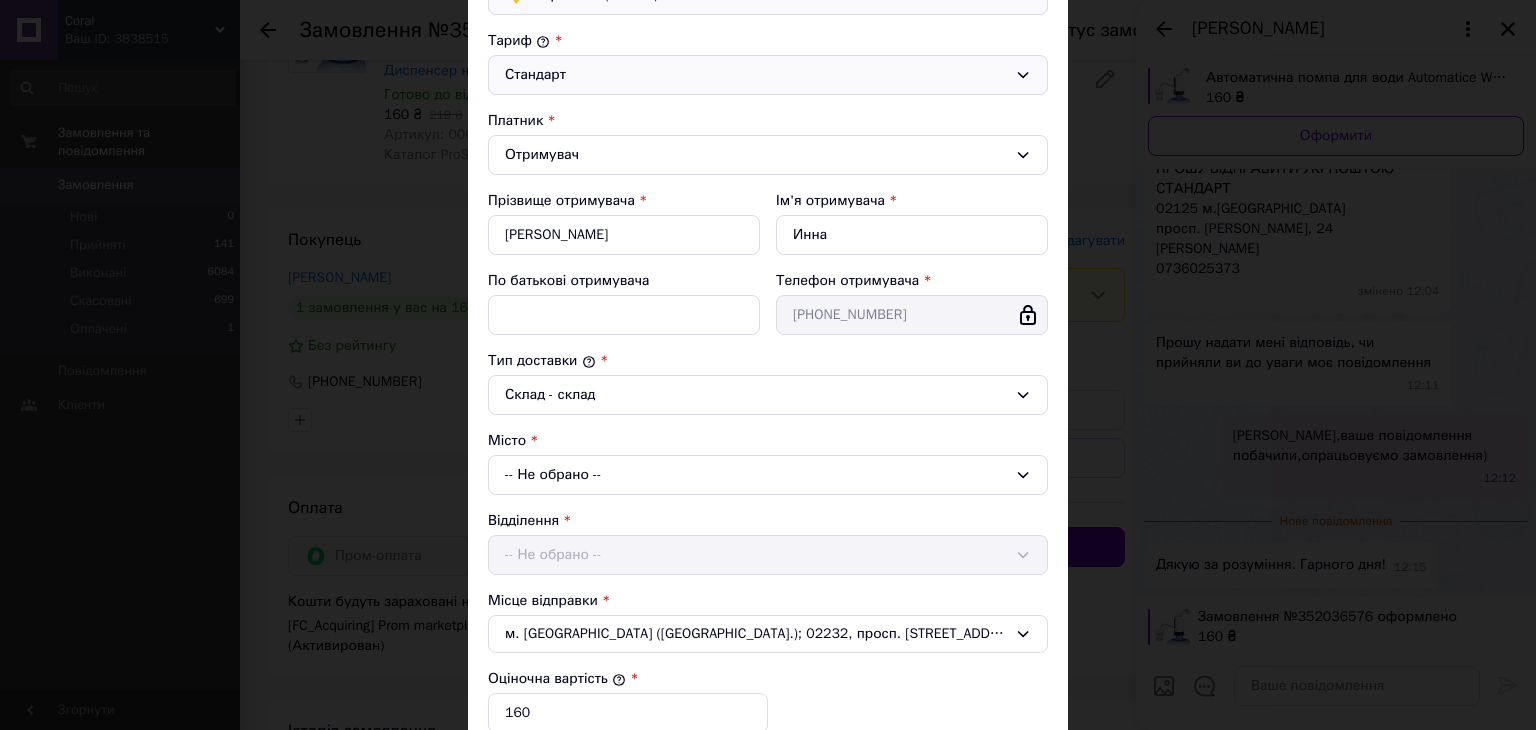 click on "-- Не обрано --" at bounding box center [768, 475] 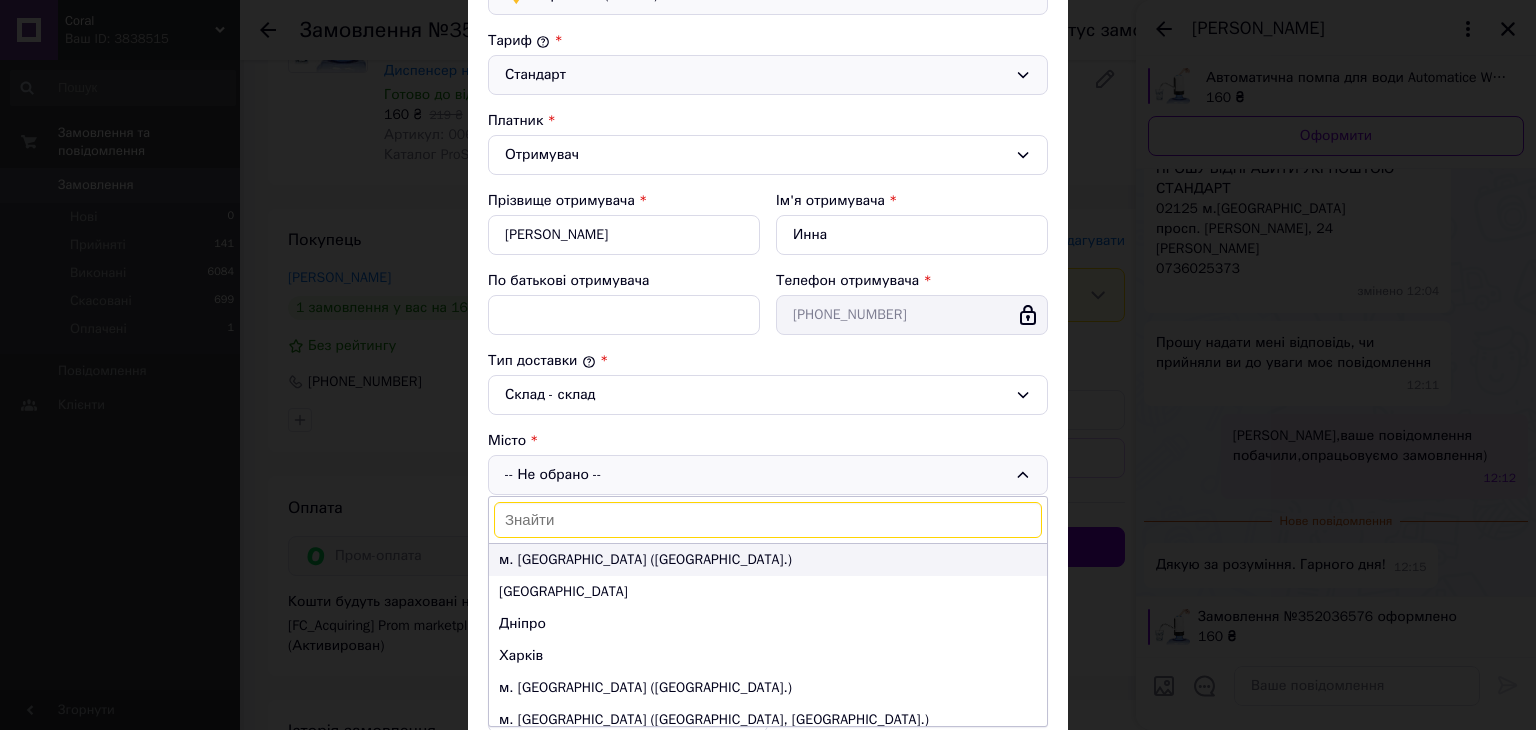 click on "м. Київ (Київська обл.)" at bounding box center (768, 560) 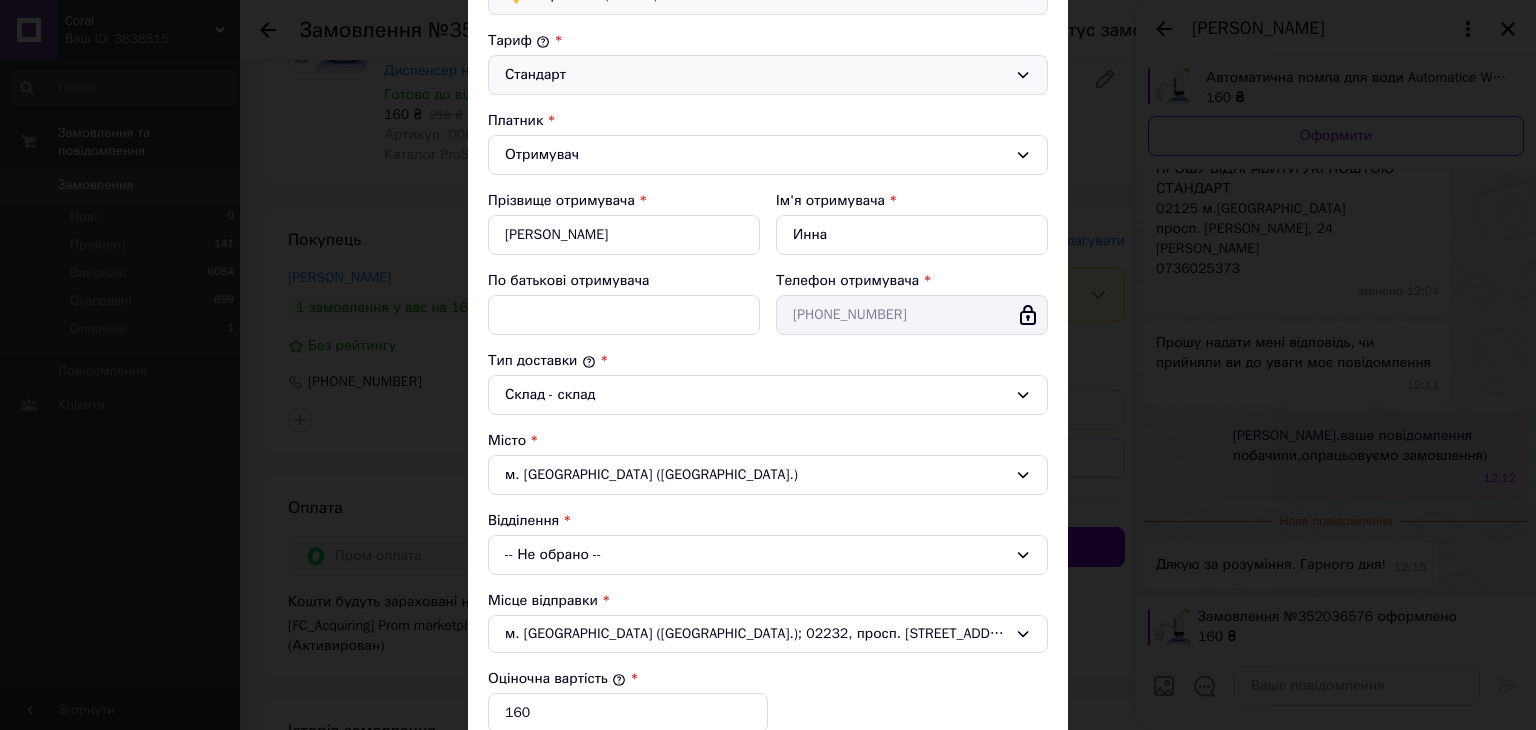click on "-- Не обрано --" at bounding box center [768, 555] 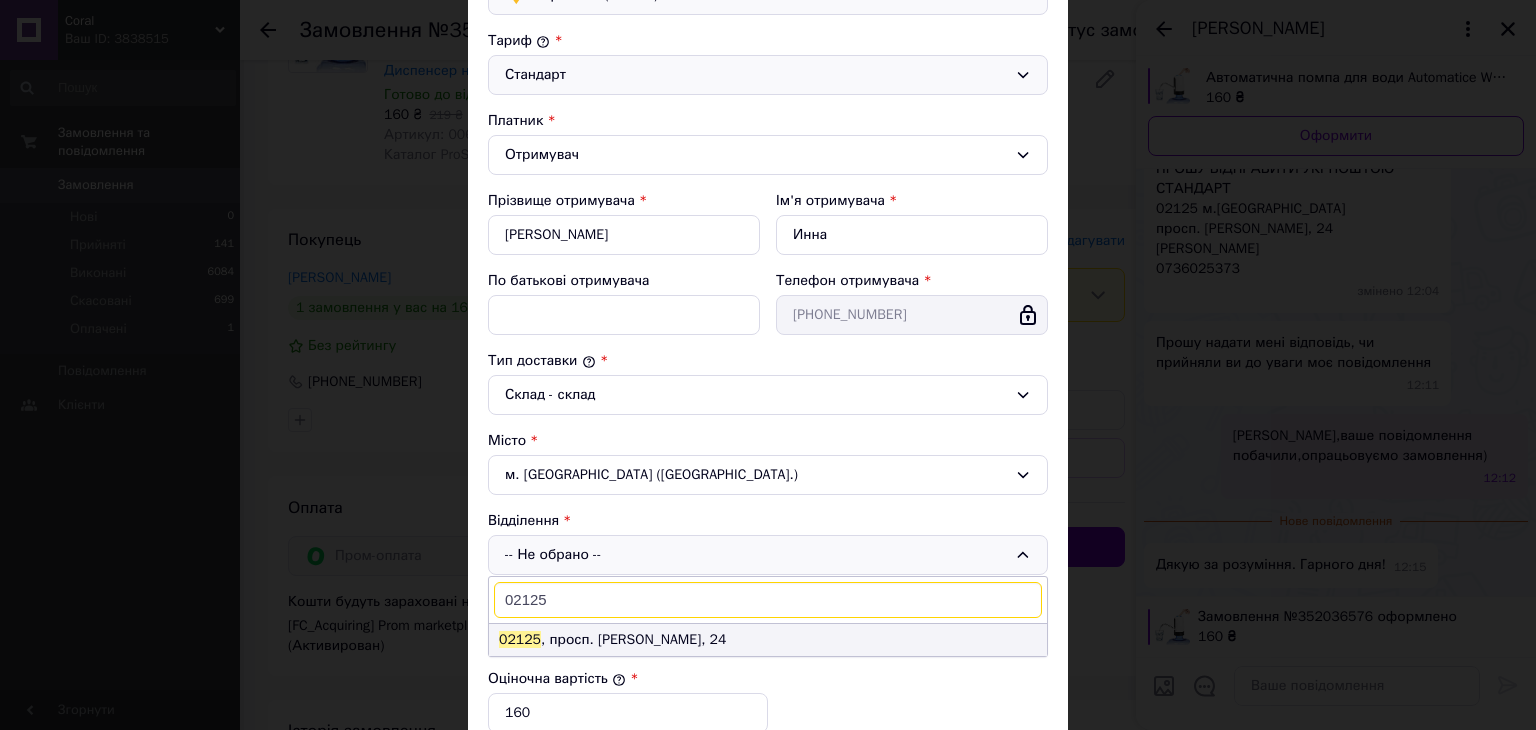 type on "02125" 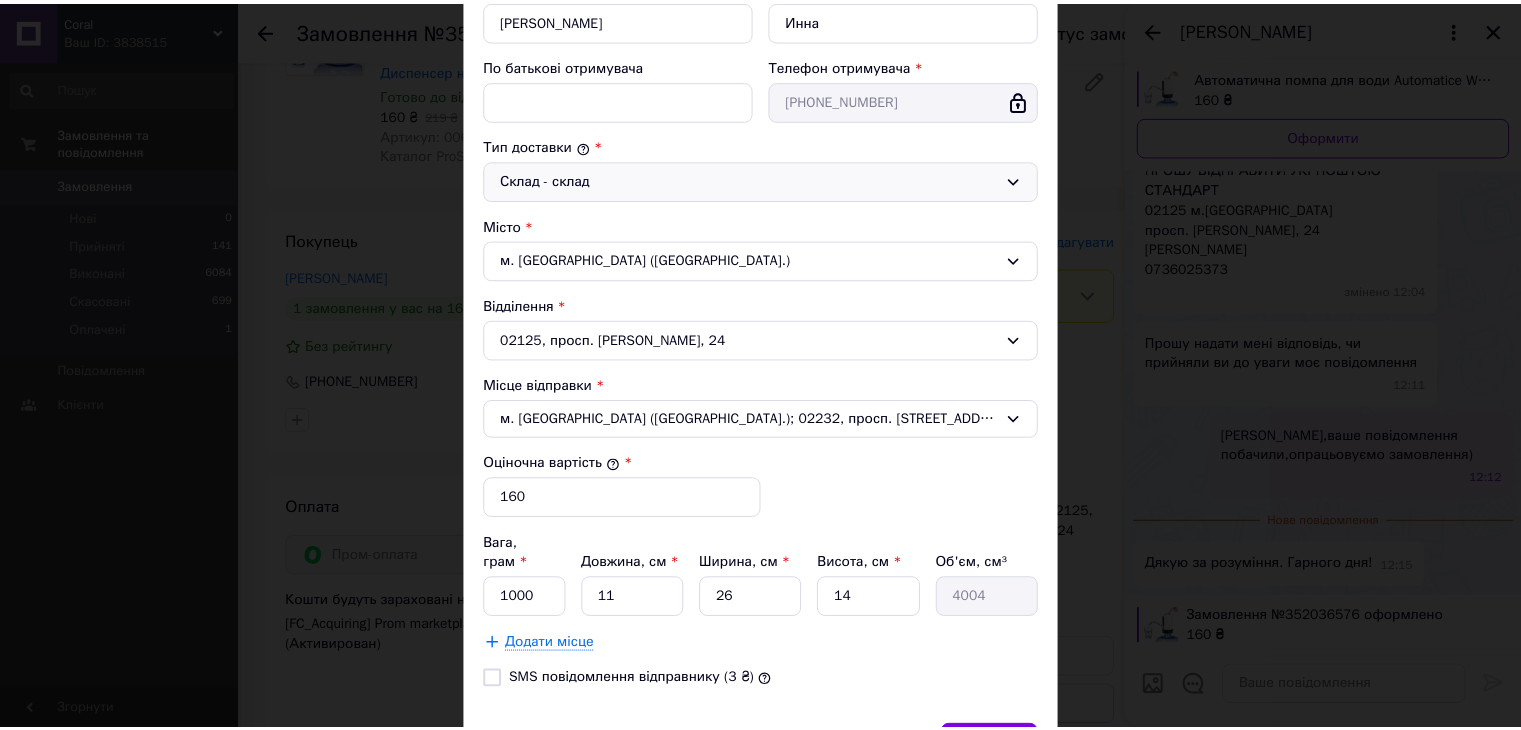 scroll, scrollTop: 500, scrollLeft: 0, axis: vertical 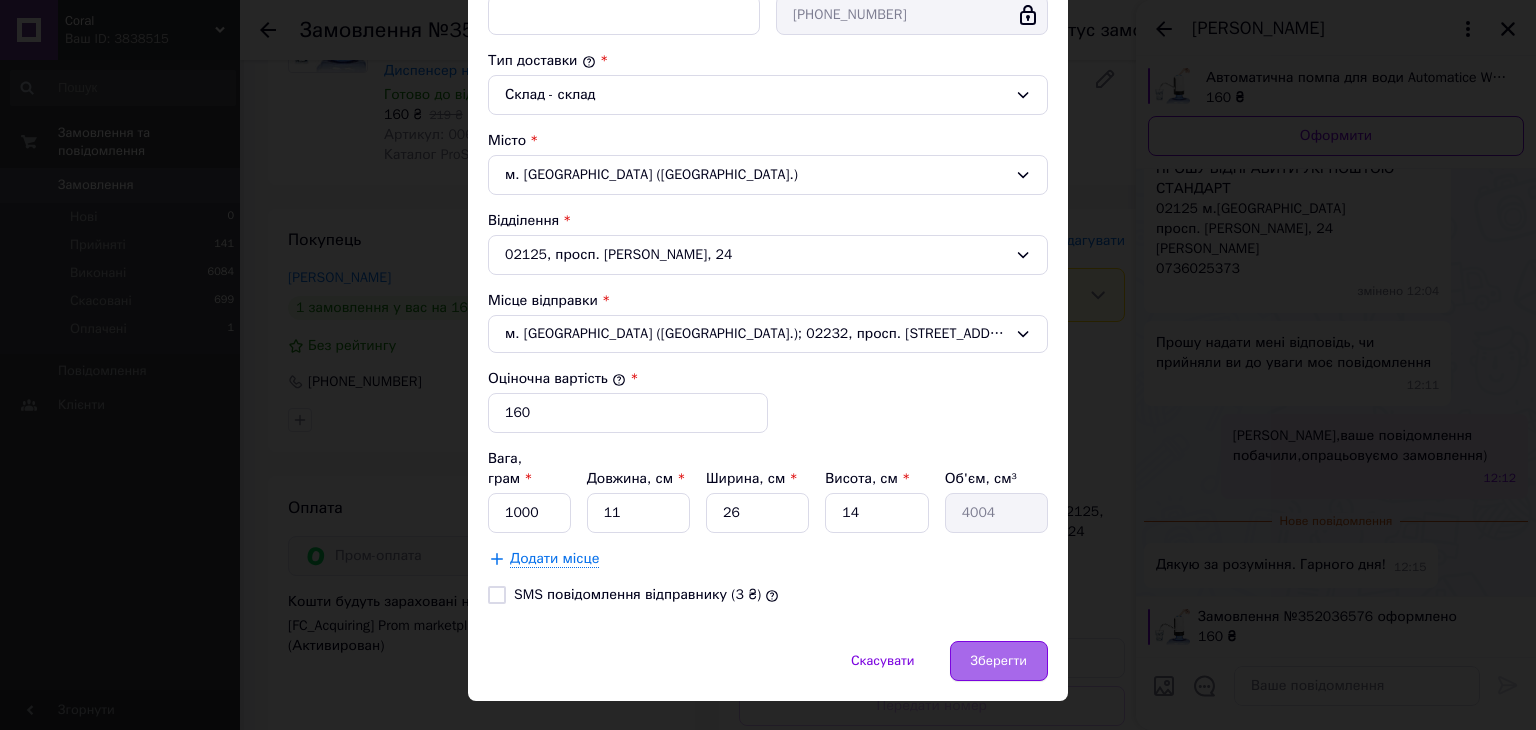 click on "Зберегти" at bounding box center [999, 661] 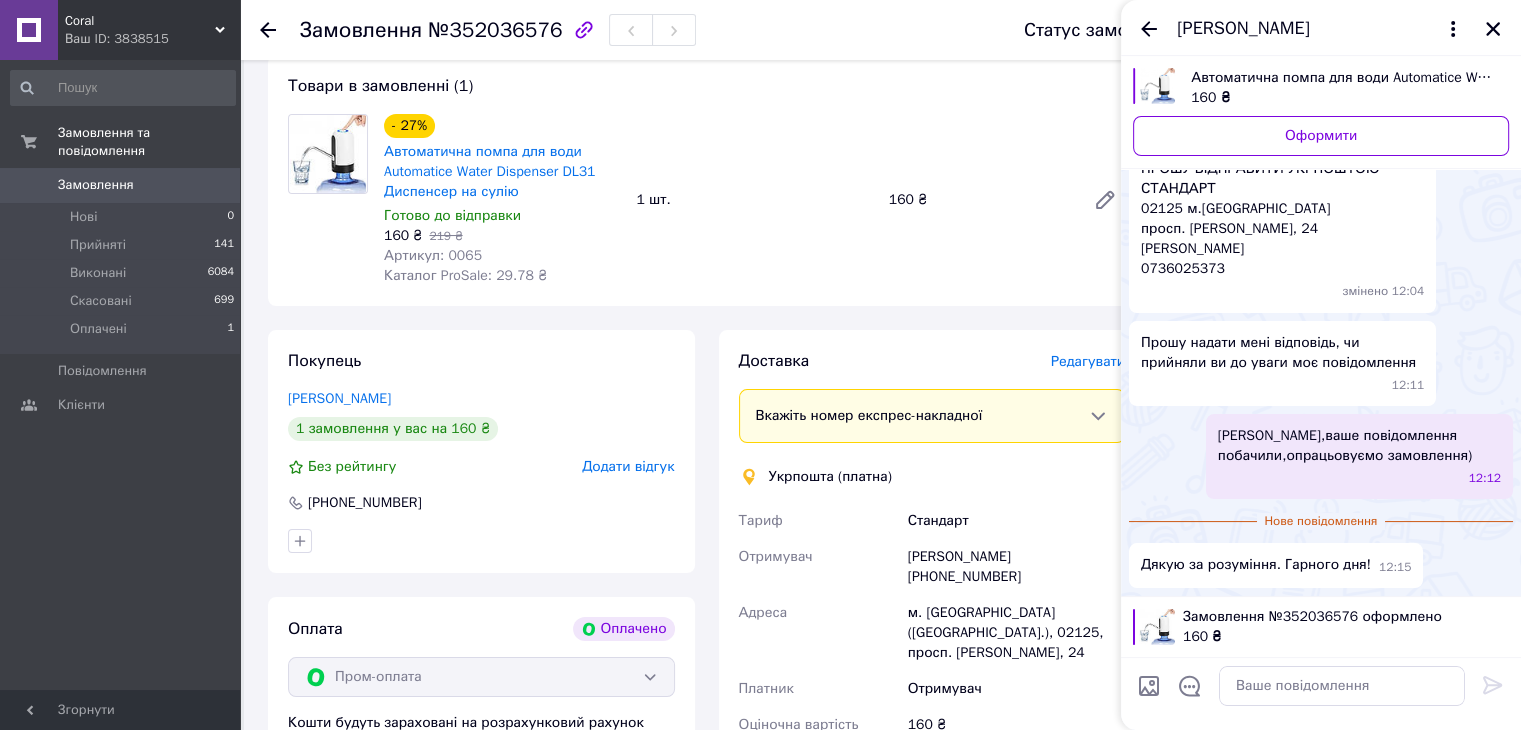 scroll, scrollTop: 0, scrollLeft: 0, axis: both 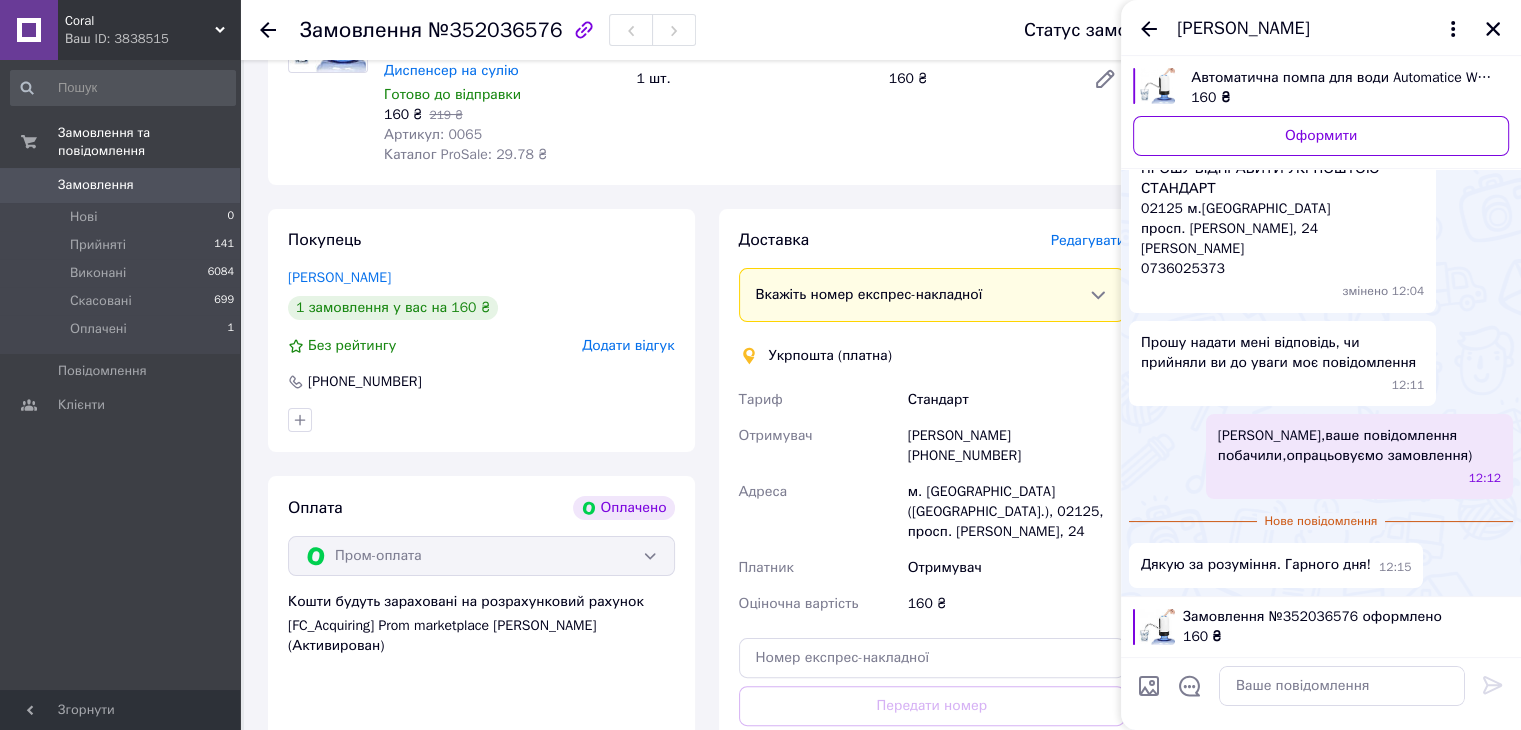 click on "Инна Кодлюк +380736025373" at bounding box center [1016, 446] 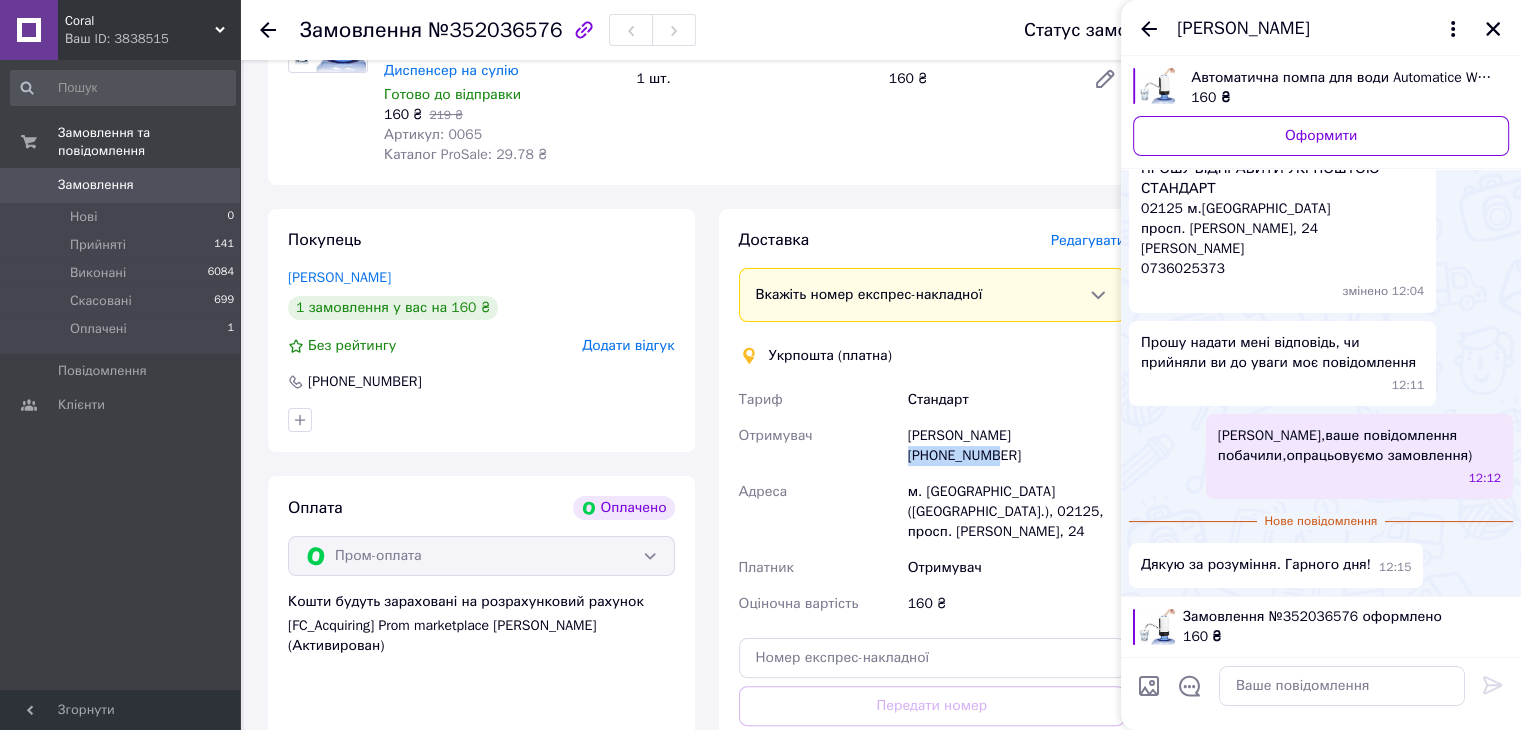 click on "Инна Кодлюк +380736025373" at bounding box center [1016, 446] 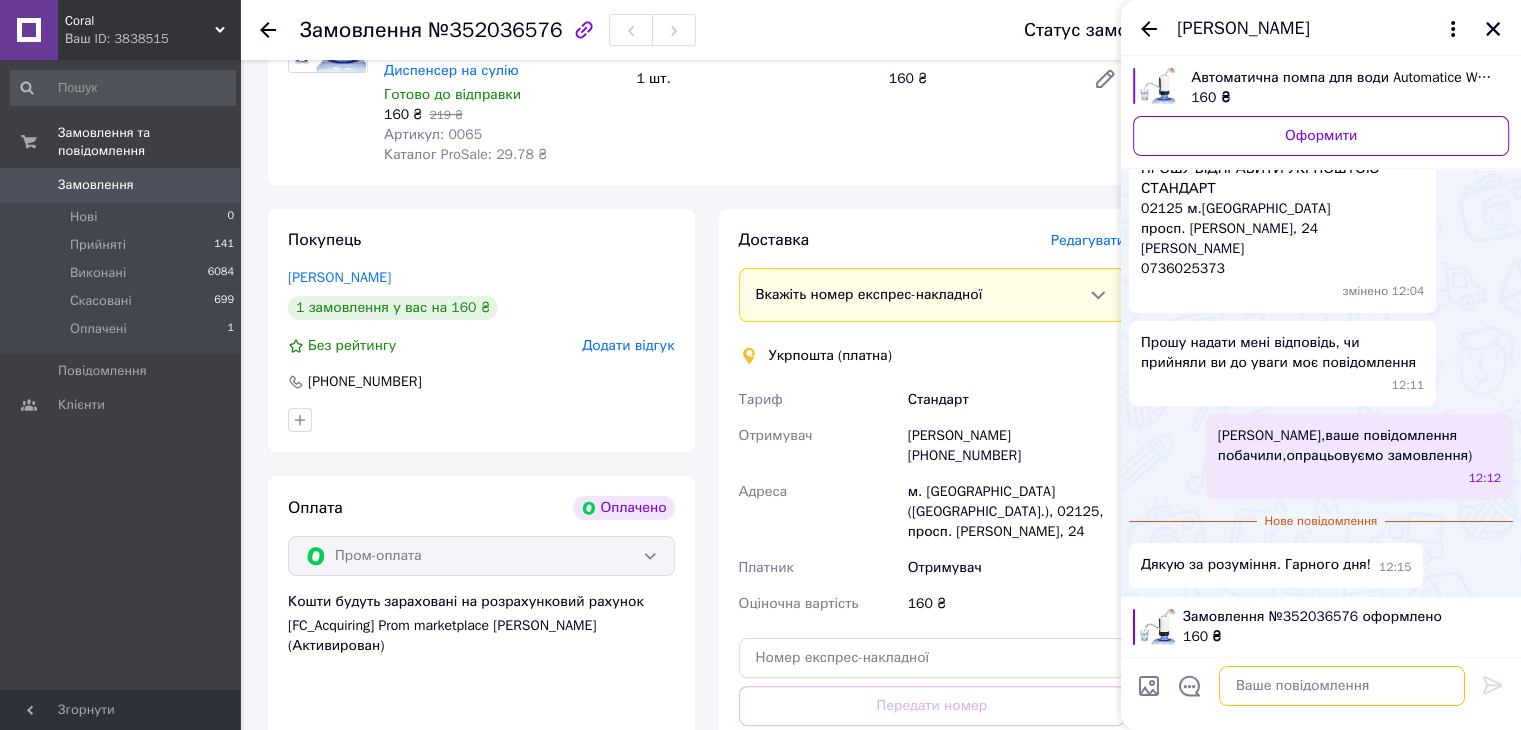 click at bounding box center [1342, 686] 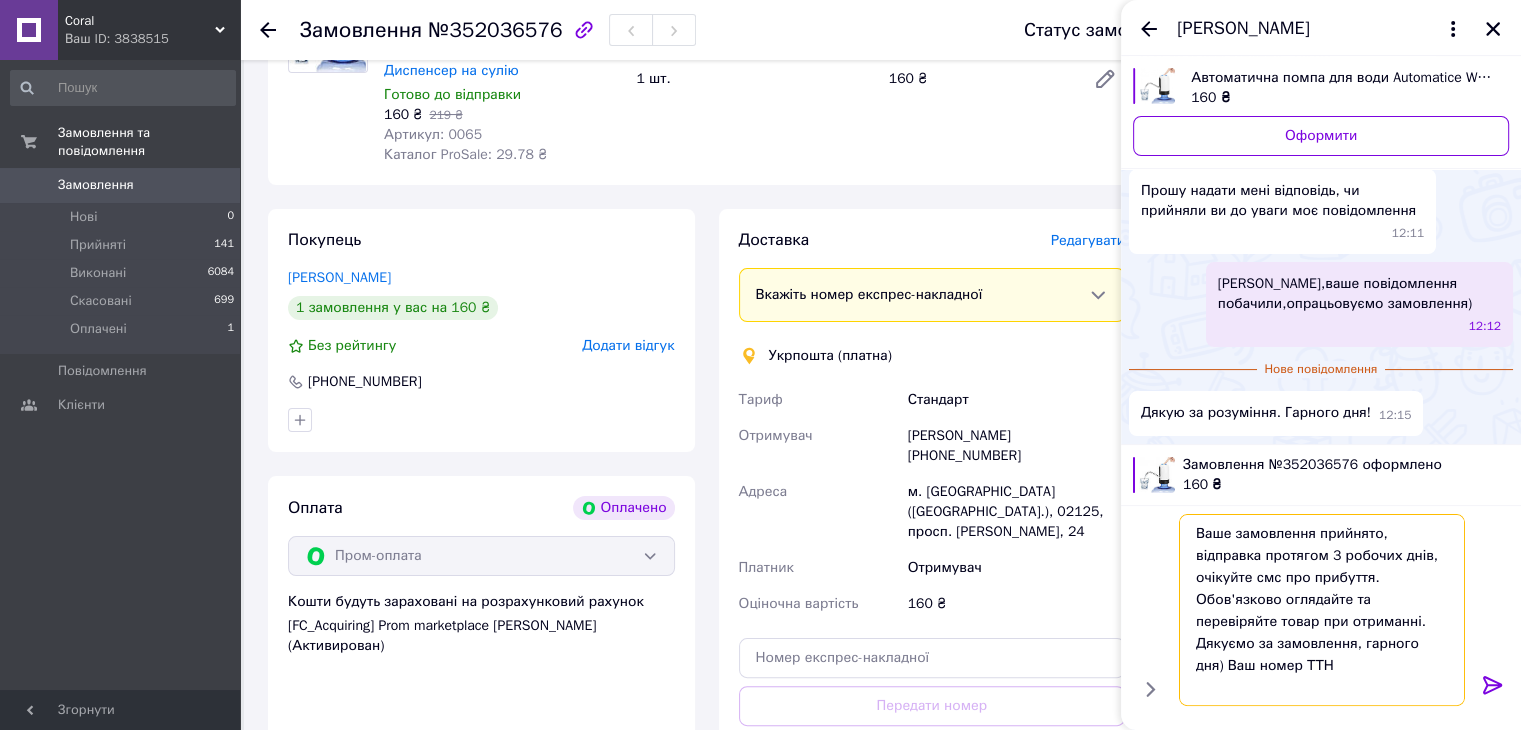 click on "Ваше замовлення прийнято, відправка протягом 3 робочих днів, очікуйте смс про прибуття. Обов'язково оглядайте та перевіряйте товар при отриманні. Дякуємо за замовлення, гарного дня) Ваш номер ТТН" at bounding box center [1322, 610] 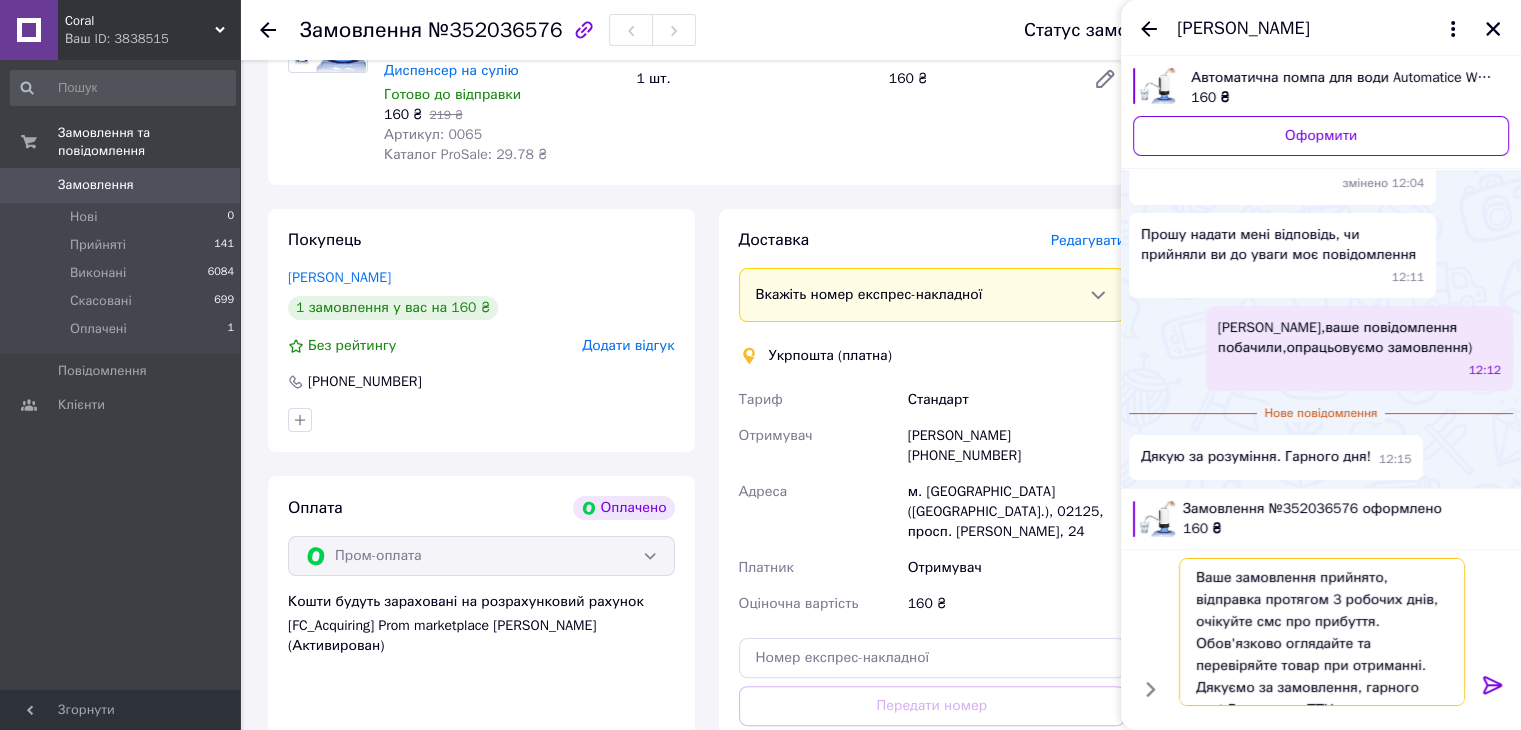 paste on "0503763501142" 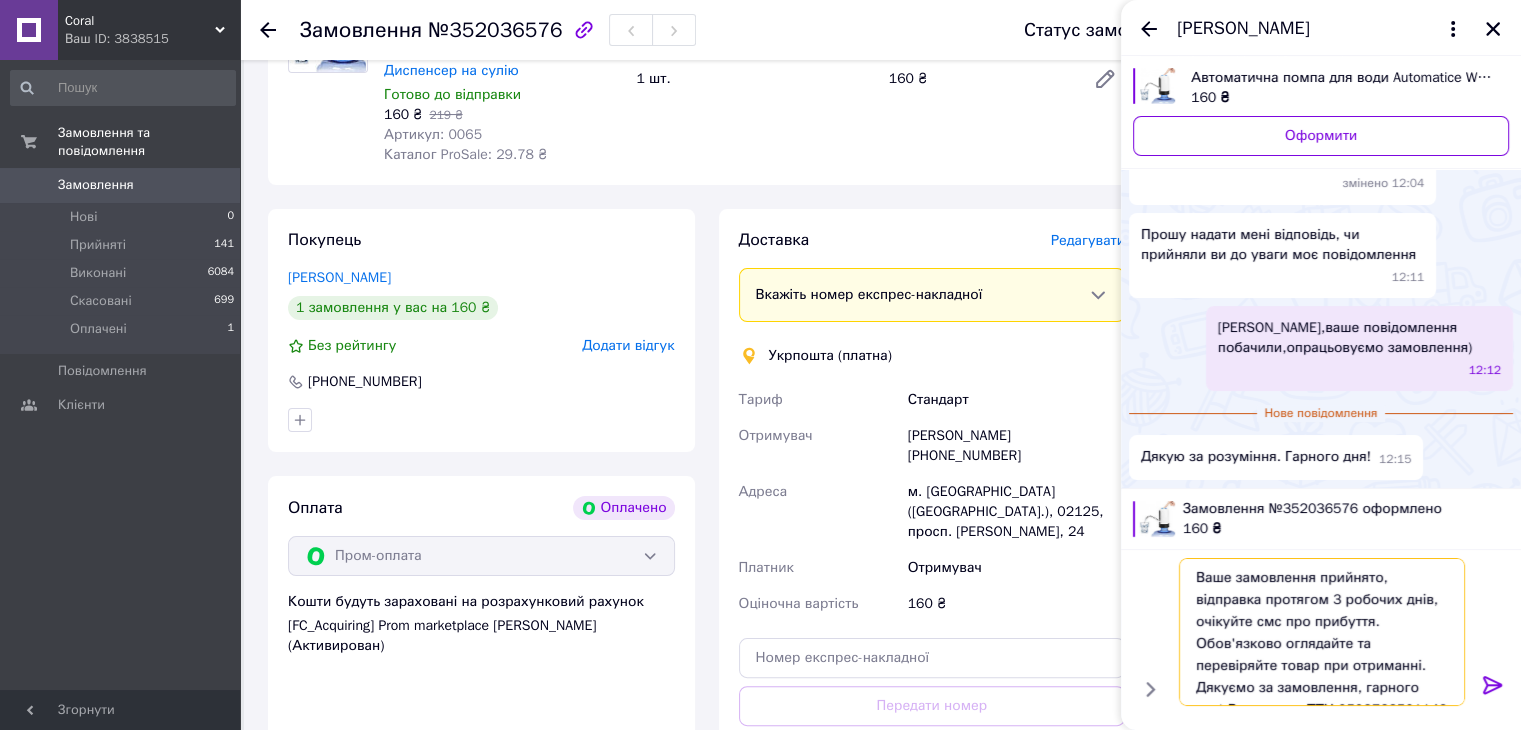 type on "Ваше замовлення прийнято, відправка протягом 3 робочих днів, очікуйте смс про прибуття. Обов'язково оглядайте та перевіряйте товар при отриманні. Дякуємо за замовлення, гарного дня) Ваш номер ТТН 0503763501142" 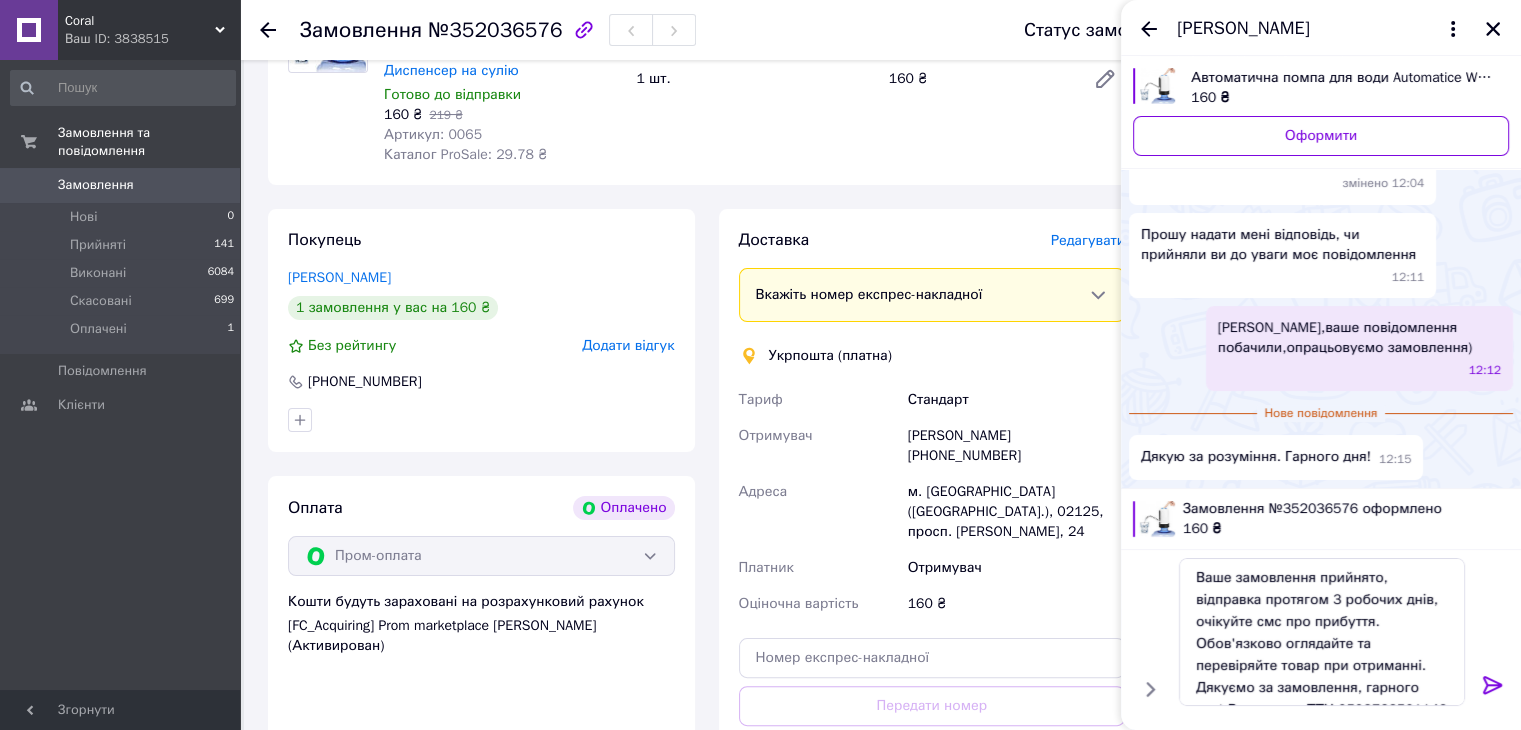 click 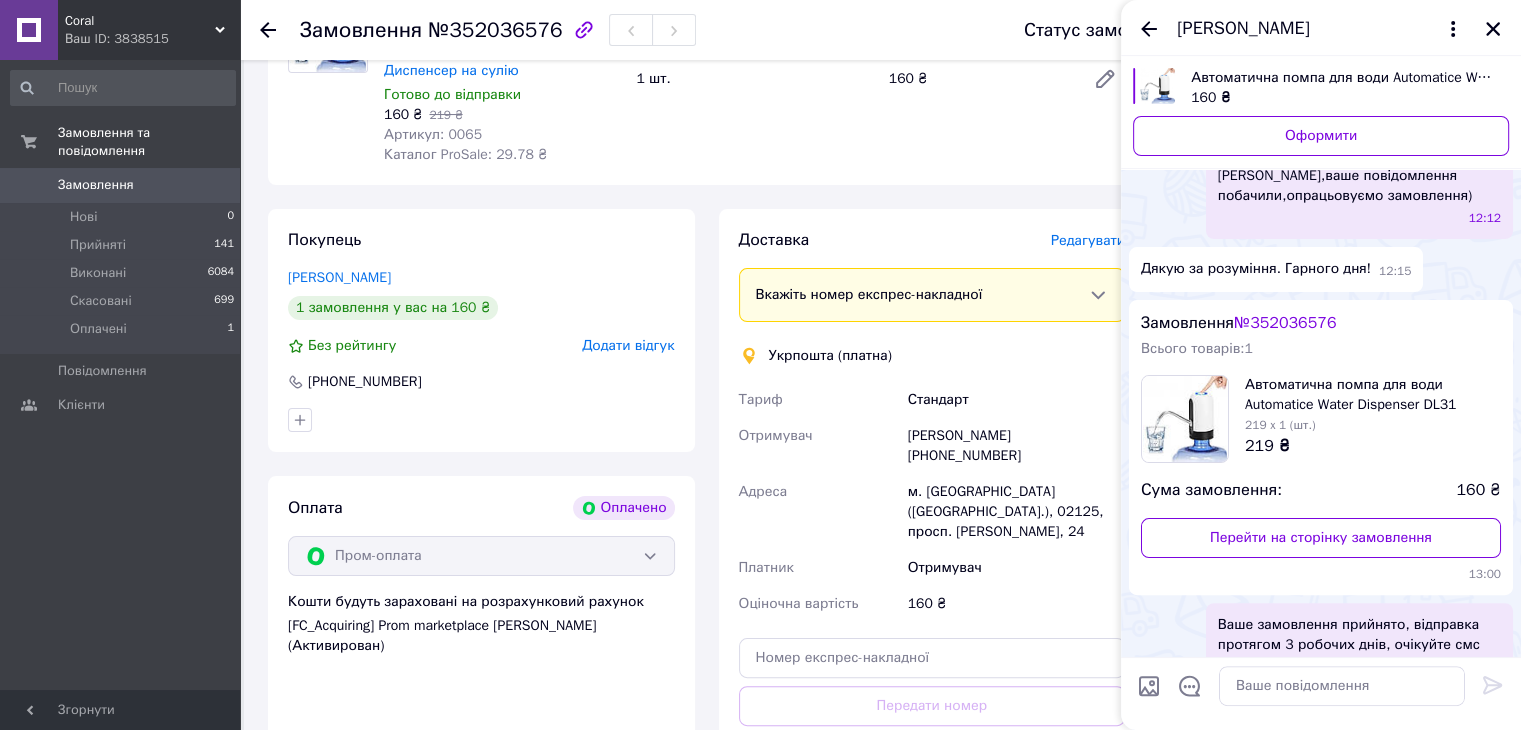 drag, startPoint x: 256, startPoint y: 437, endPoint x: 510, endPoint y: 311, distance: 283.53482 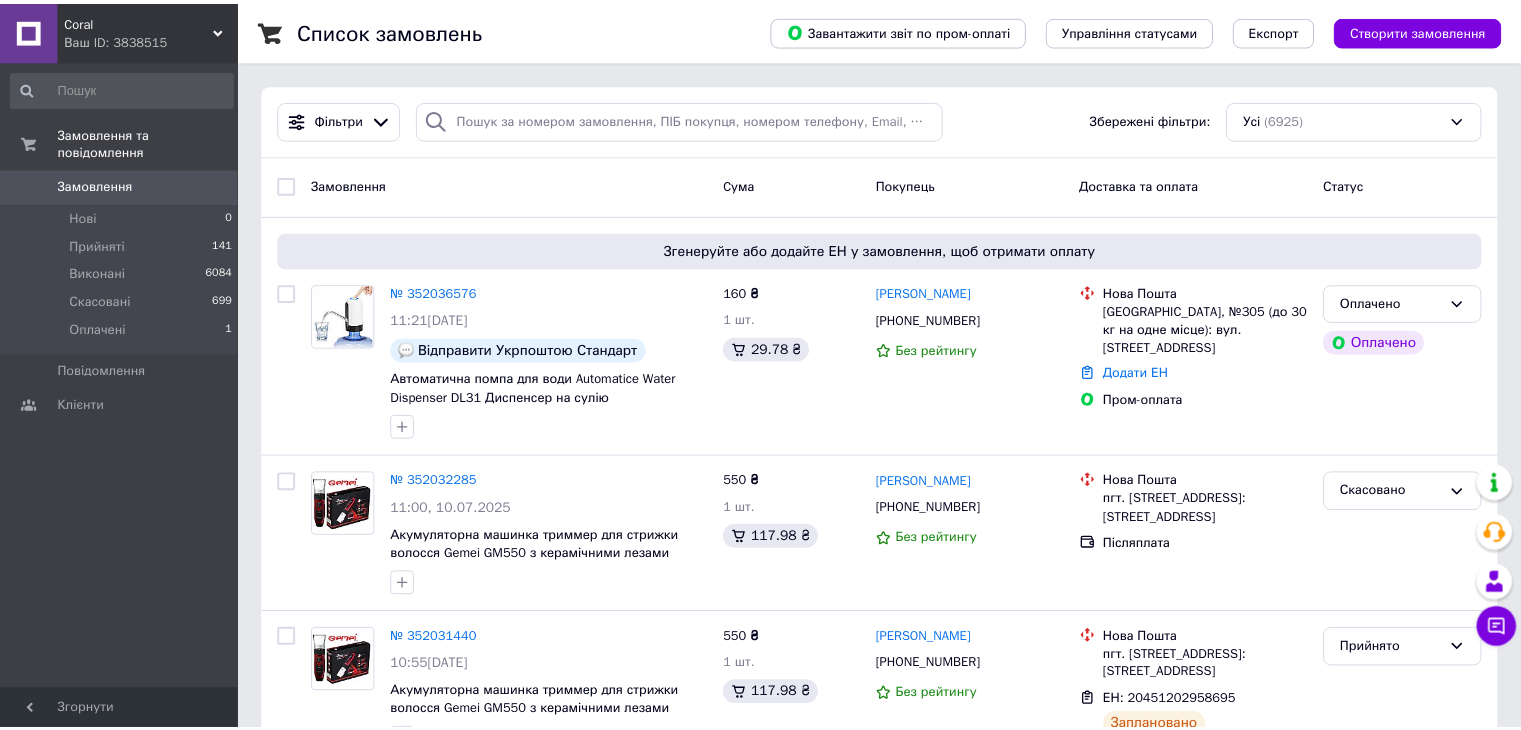 scroll, scrollTop: 0, scrollLeft: 0, axis: both 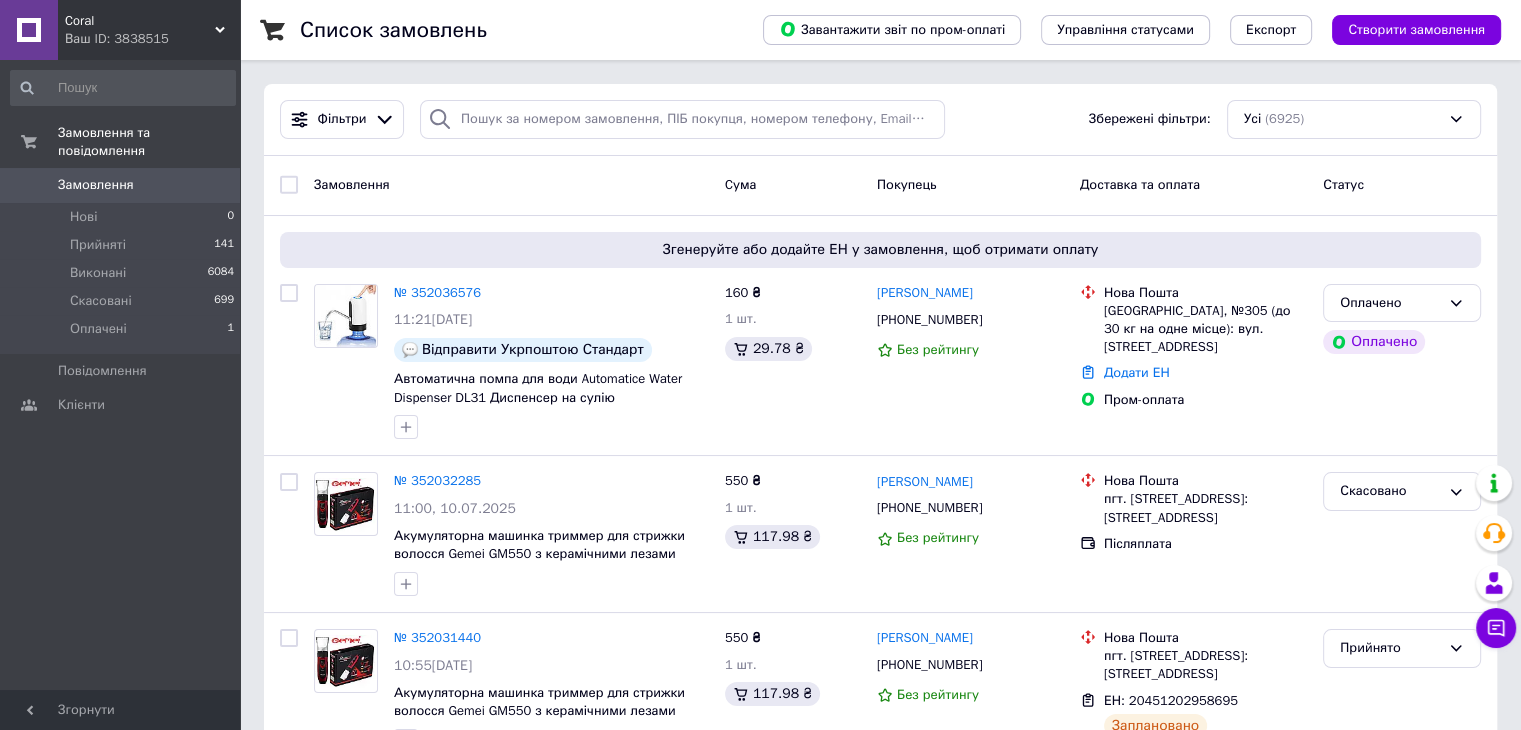 click on "Ваш ID: 3838515" at bounding box center (152, 39) 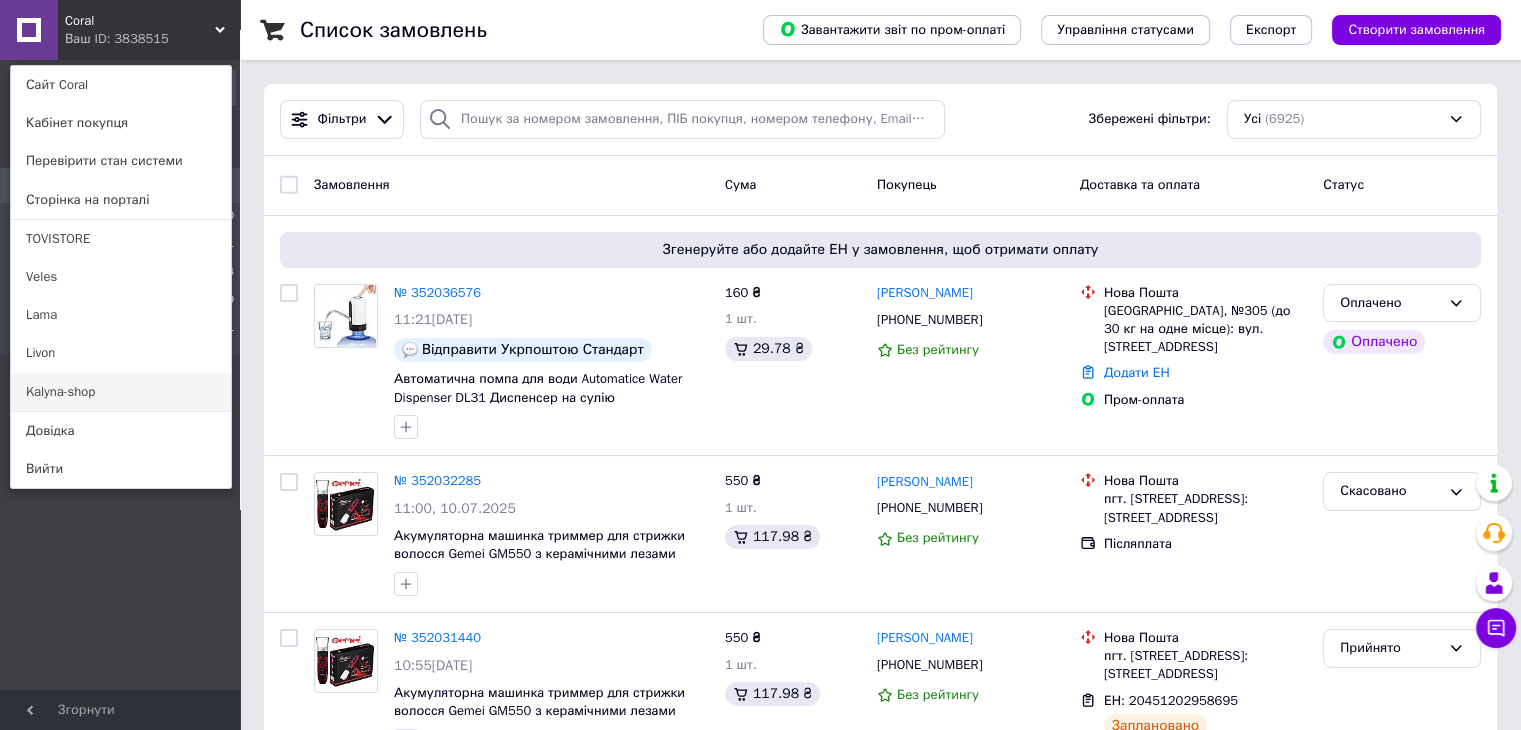 click on "Kalyna-shop" at bounding box center [121, 392] 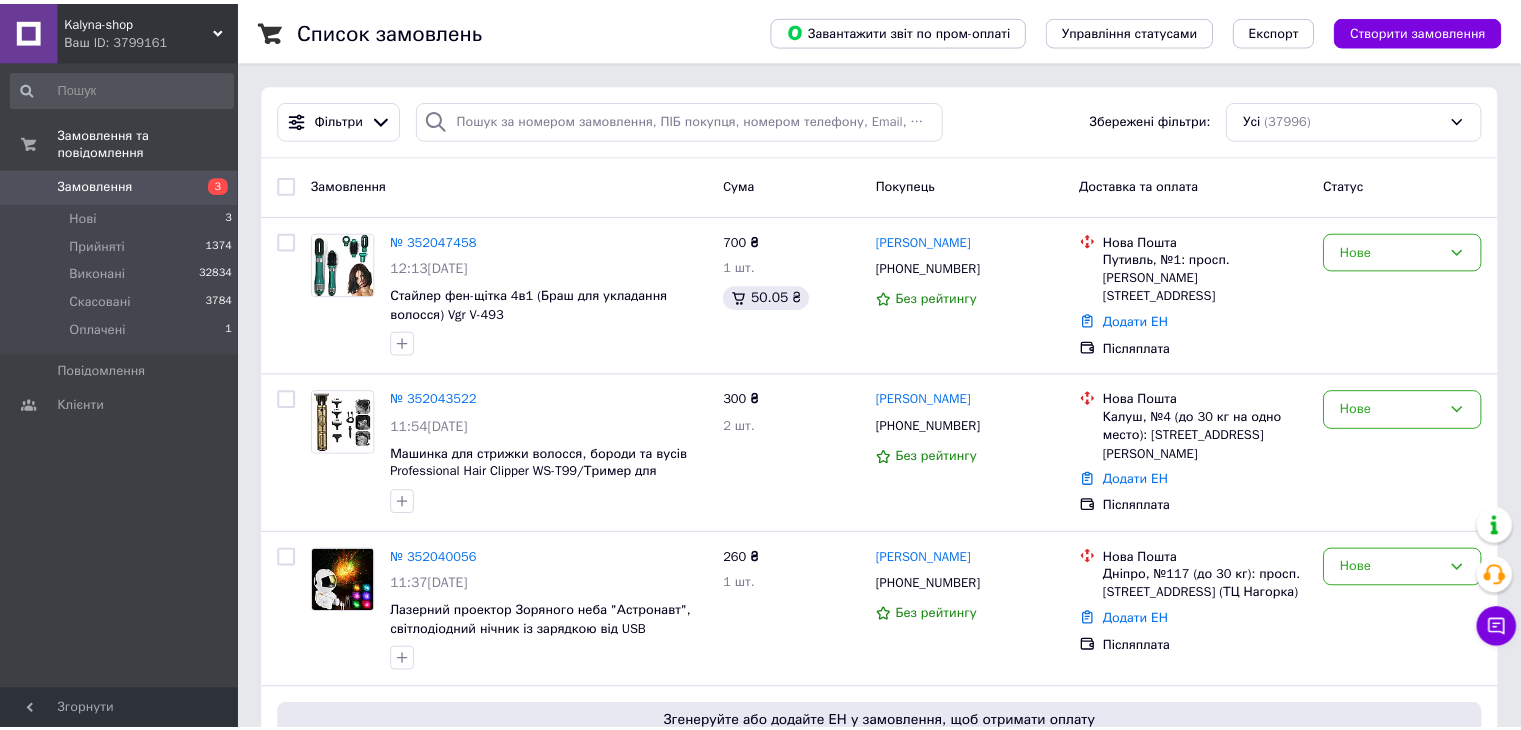 scroll, scrollTop: 0, scrollLeft: 0, axis: both 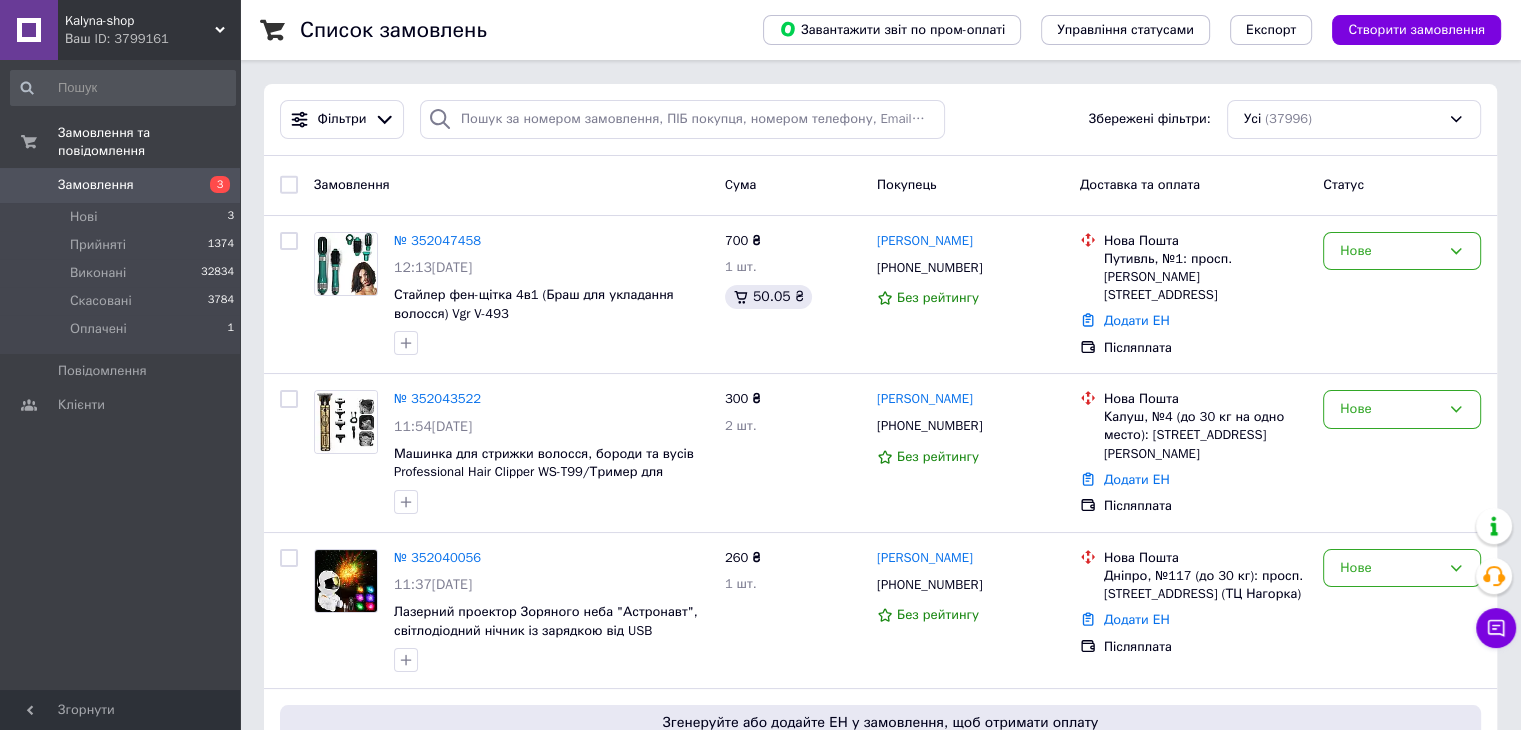 click on "Kalyna-shop" at bounding box center [140, 21] 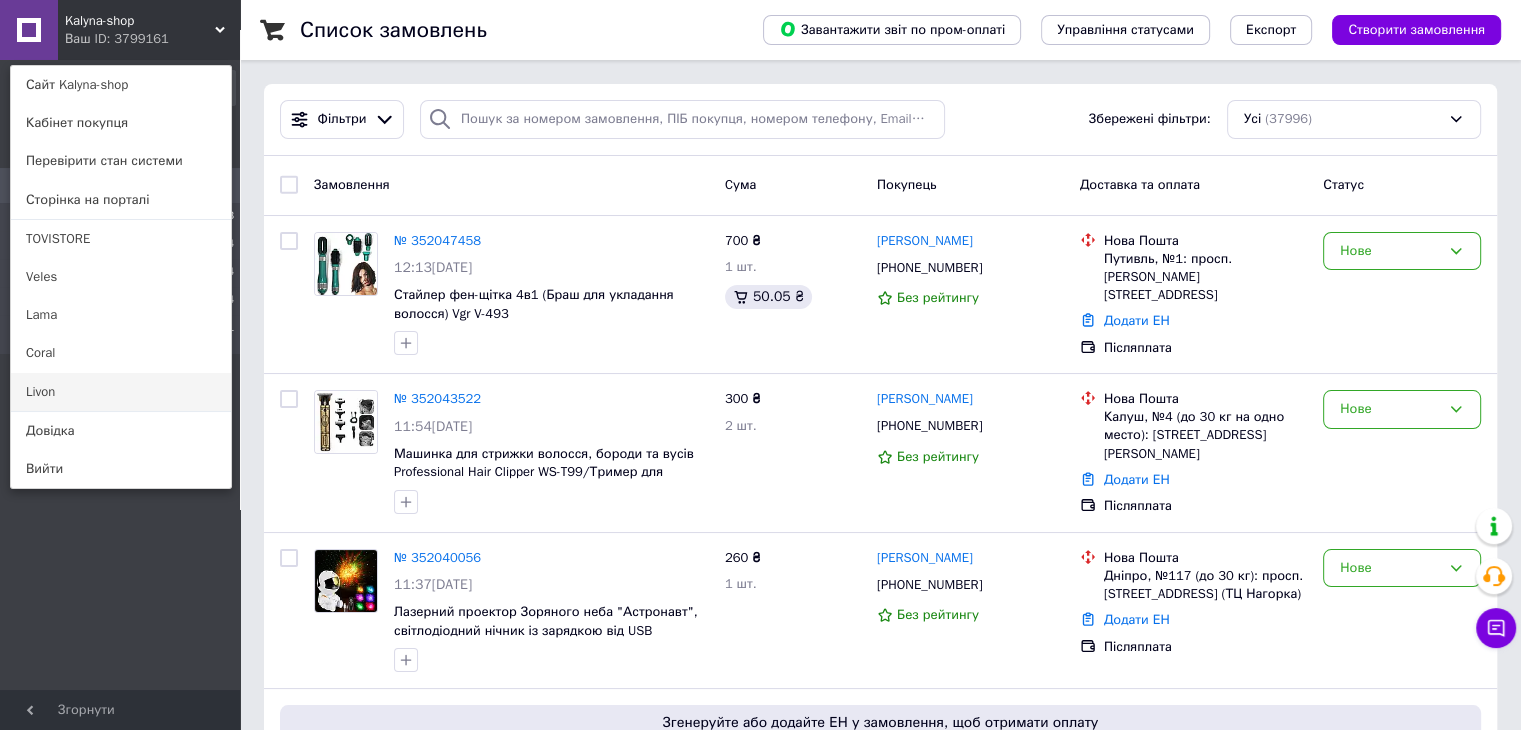 click on "Livon" at bounding box center [121, 392] 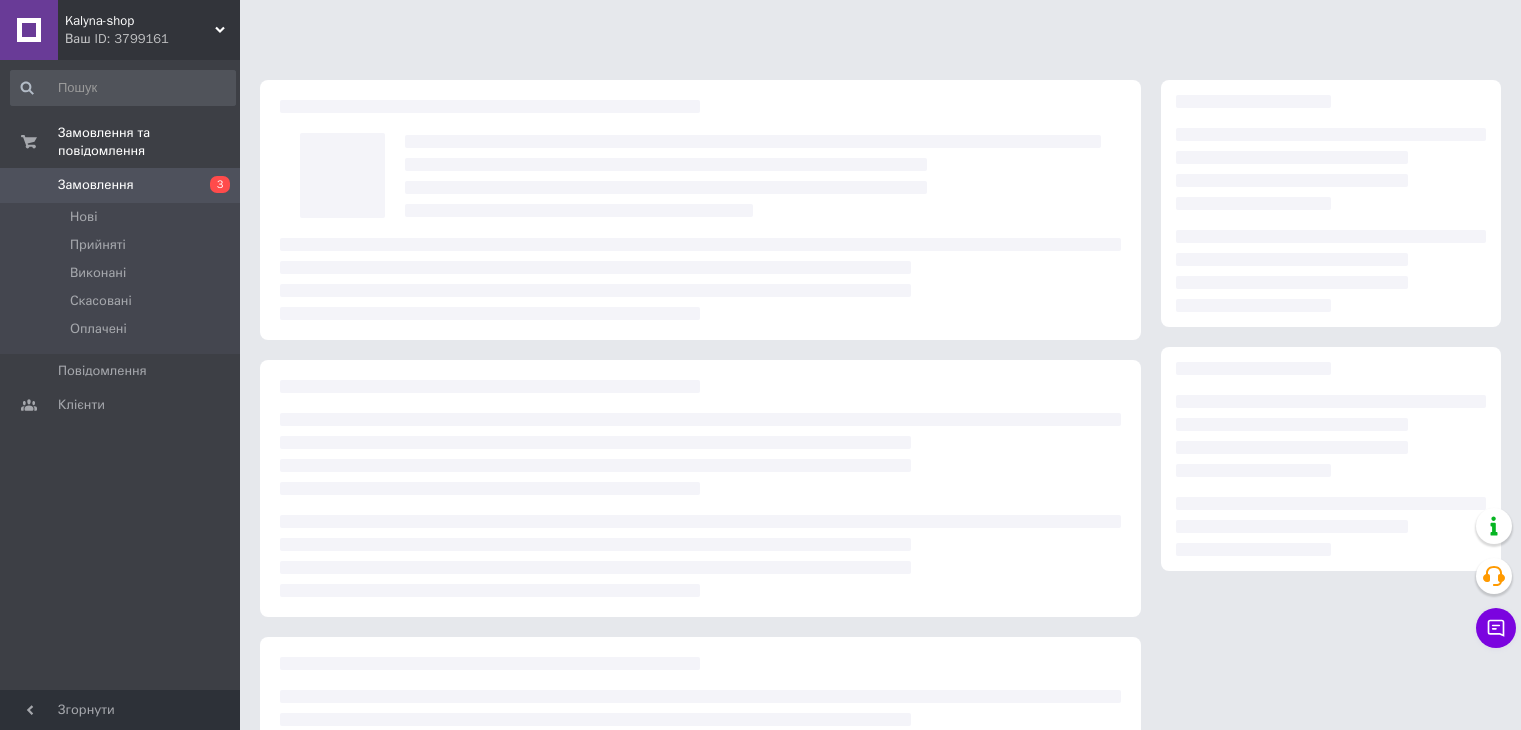 scroll, scrollTop: 0, scrollLeft: 0, axis: both 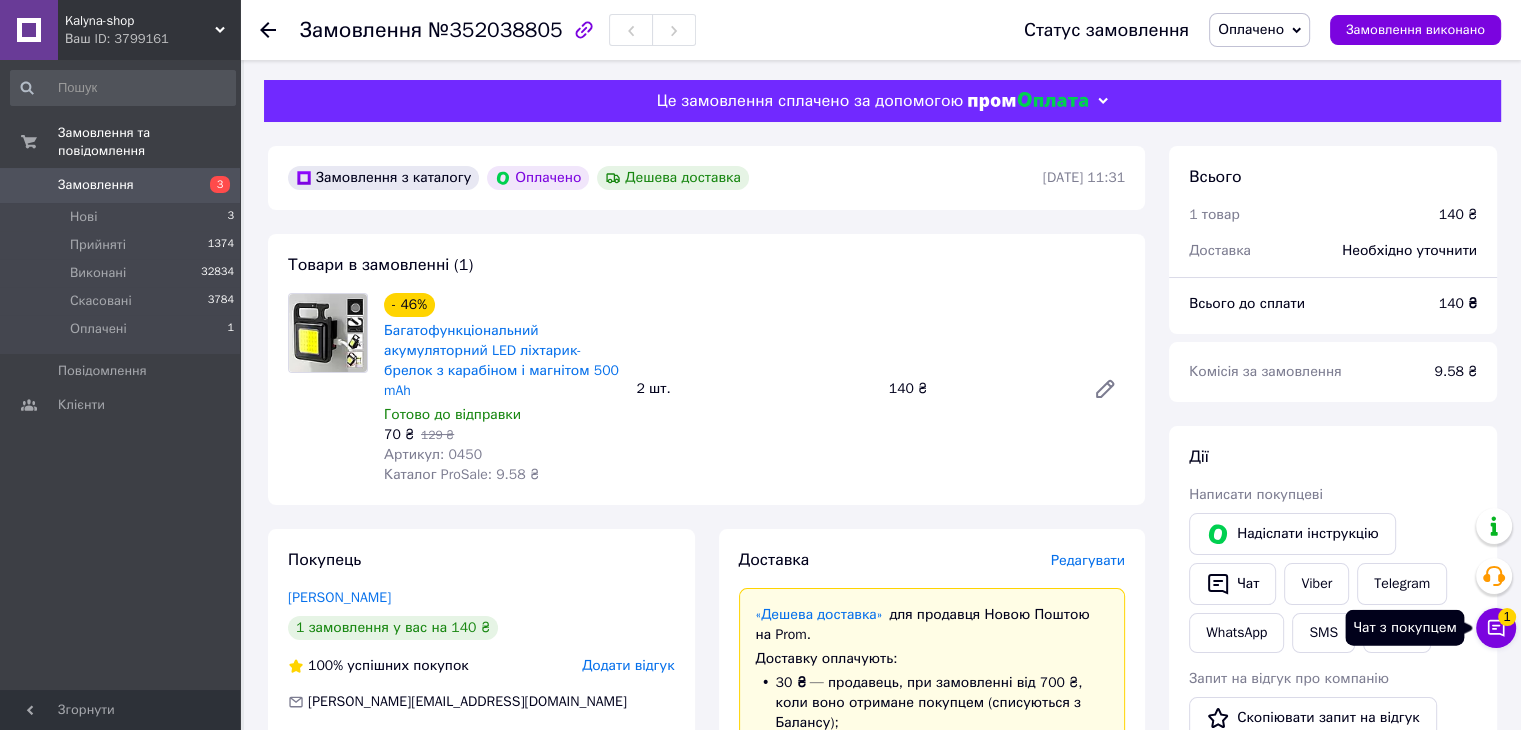 click 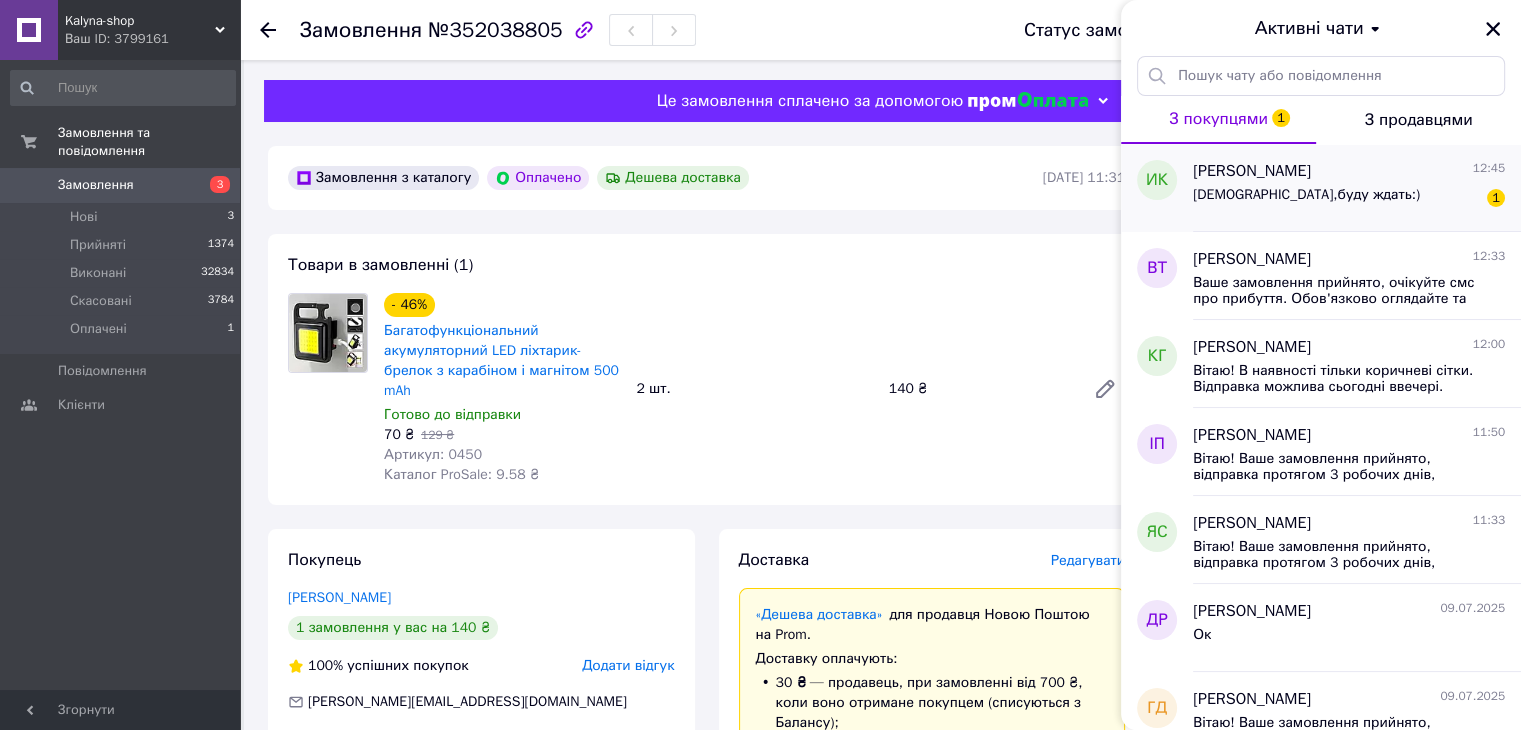 click on "Спасибо,буду ждать:) 1" at bounding box center (1349, 199) 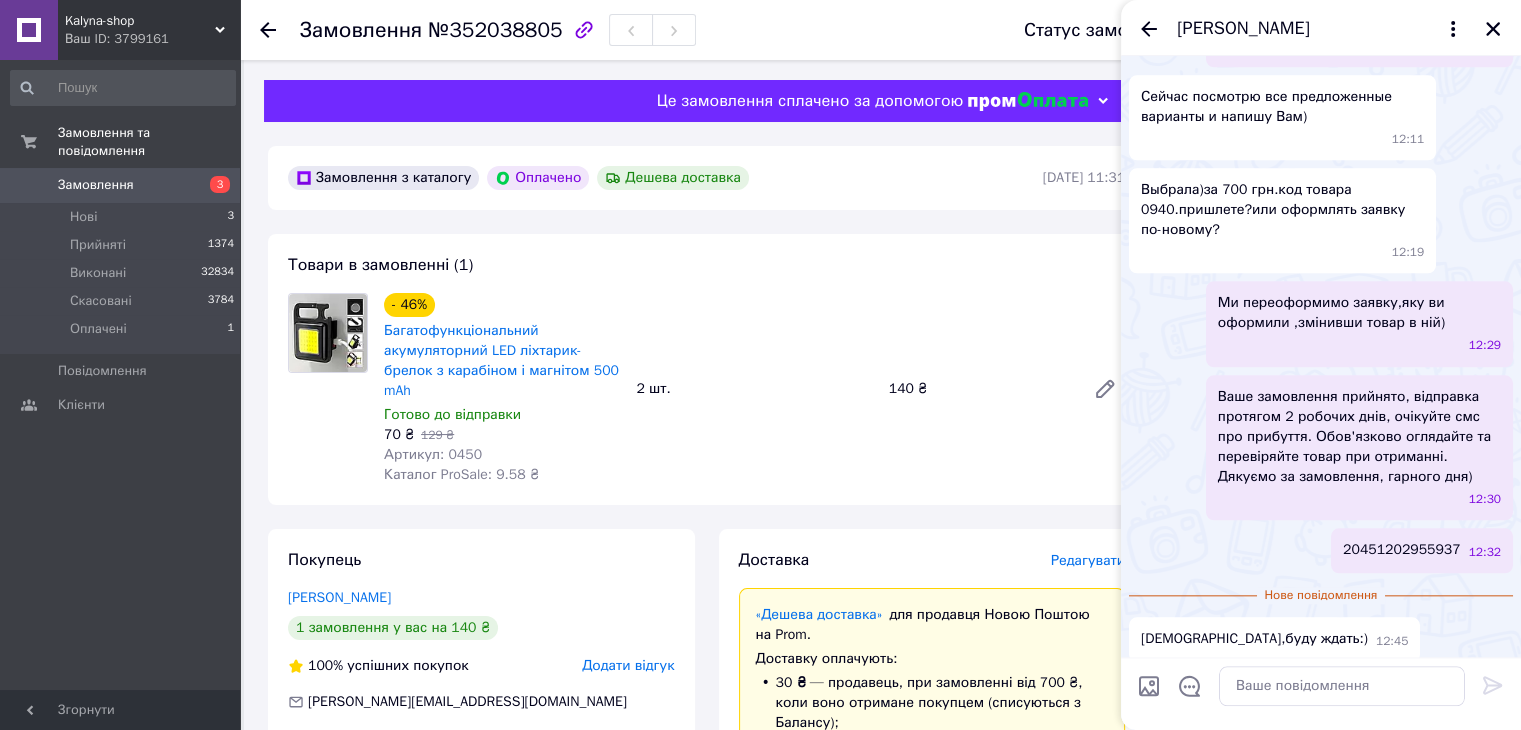 scroll, scrollTop: 1984, scrollLeft: 0, axis: vertical 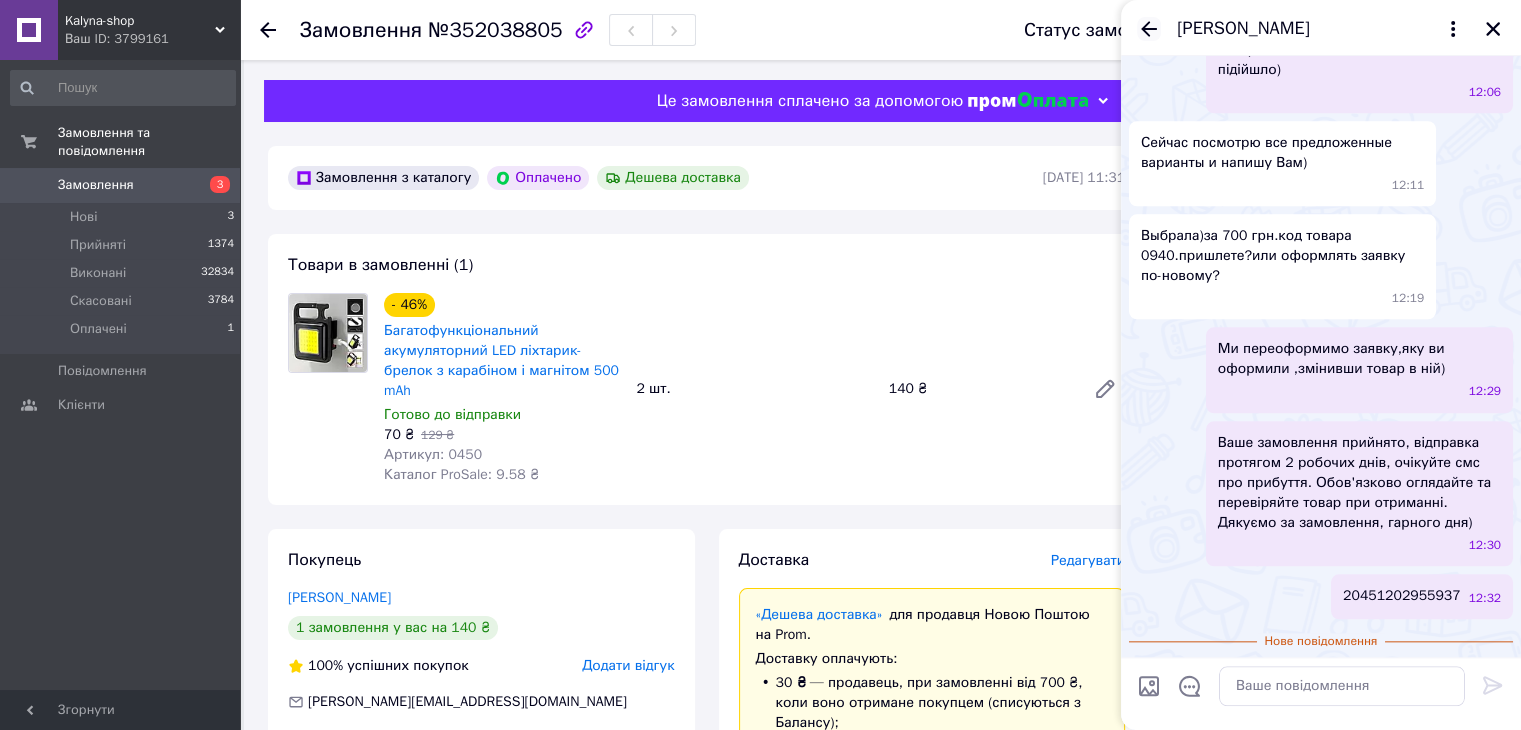 click 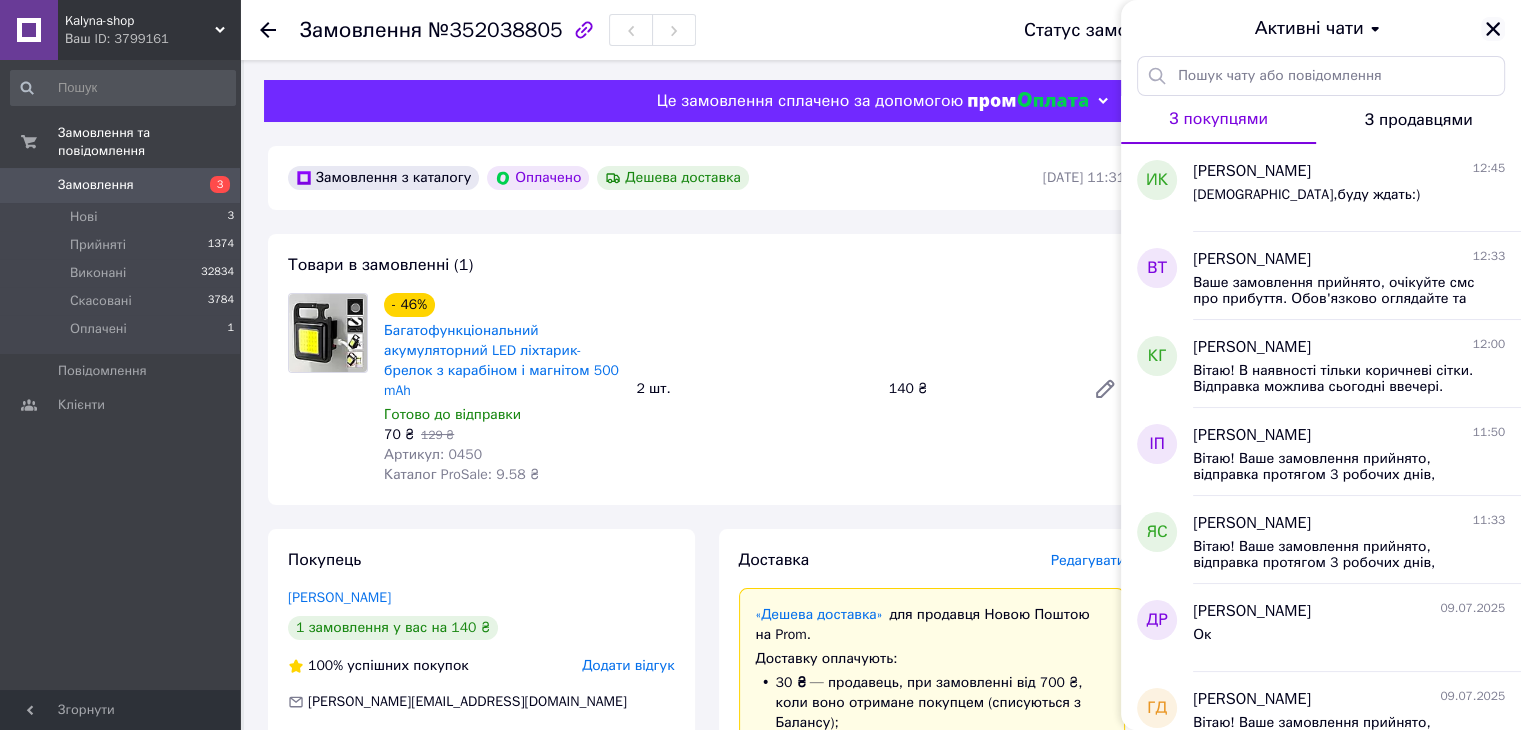 click 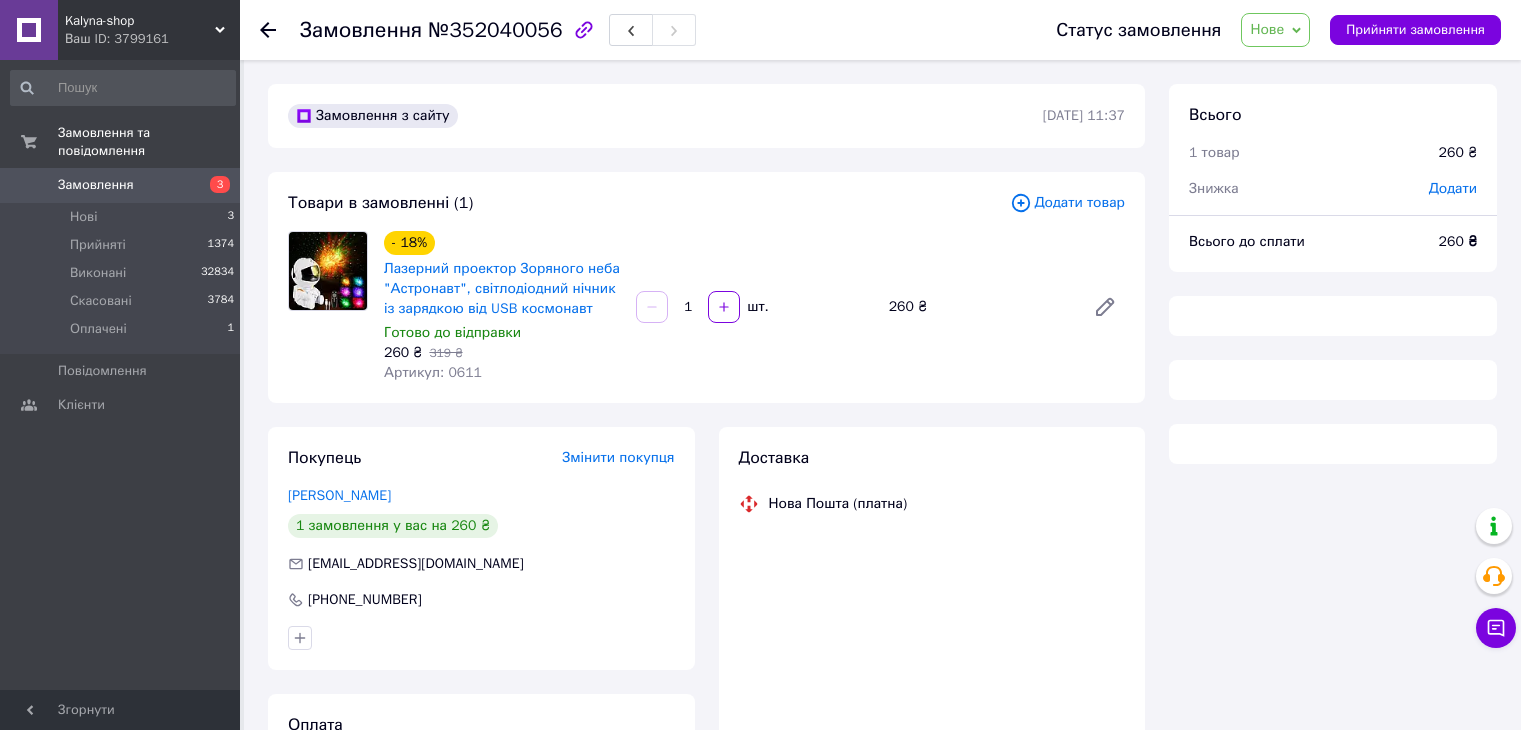 scroll, scrollTop: 0, scrollLeft: 0, axis: both 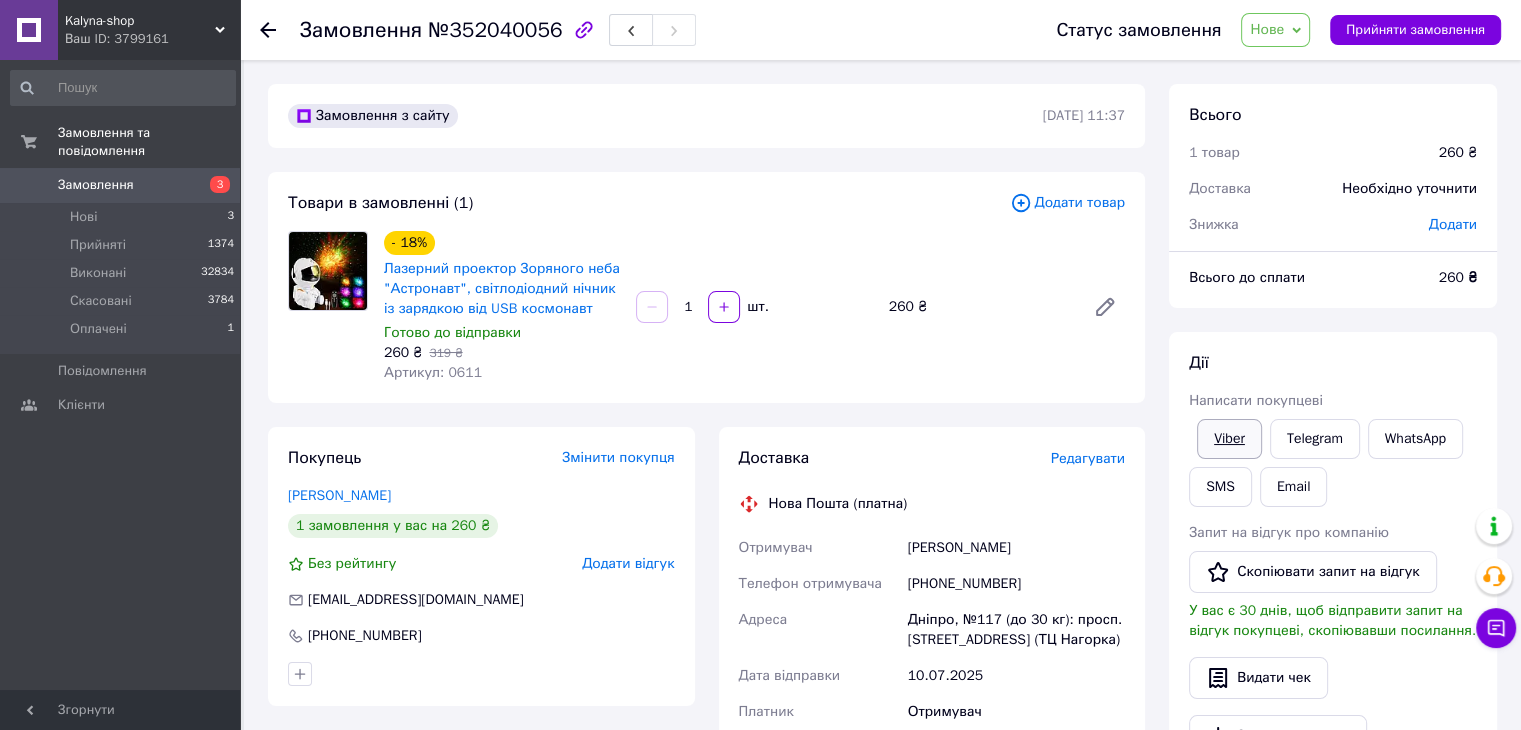 click on "Viber" at bounding box center (1229, 439) 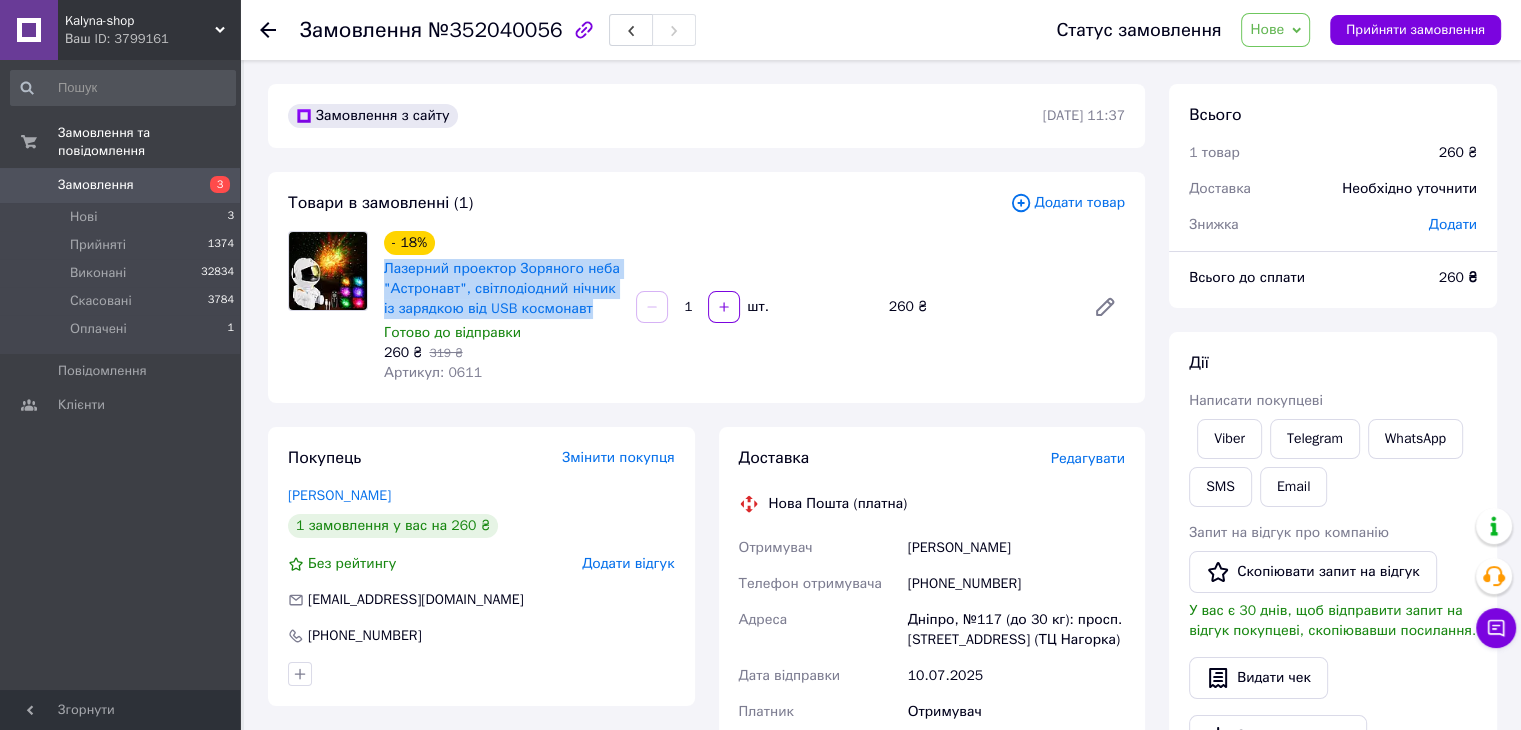 drag, startPoint x: 381, startPoint y: 267, endPoint x: 608, endPoint y: 310, distance: 231.03679 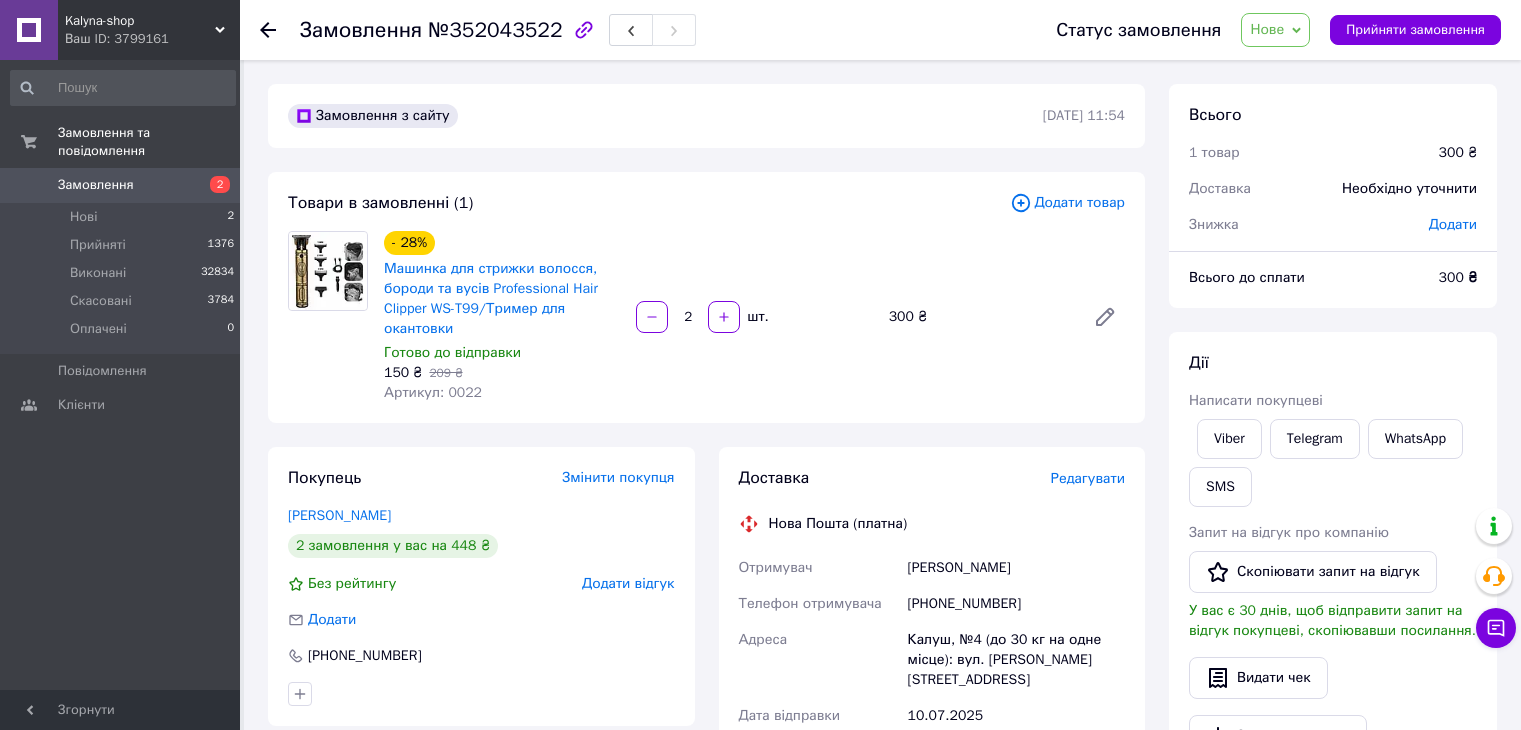 scroll, scrollTop: 0, scrollLeft: 0, axis: both 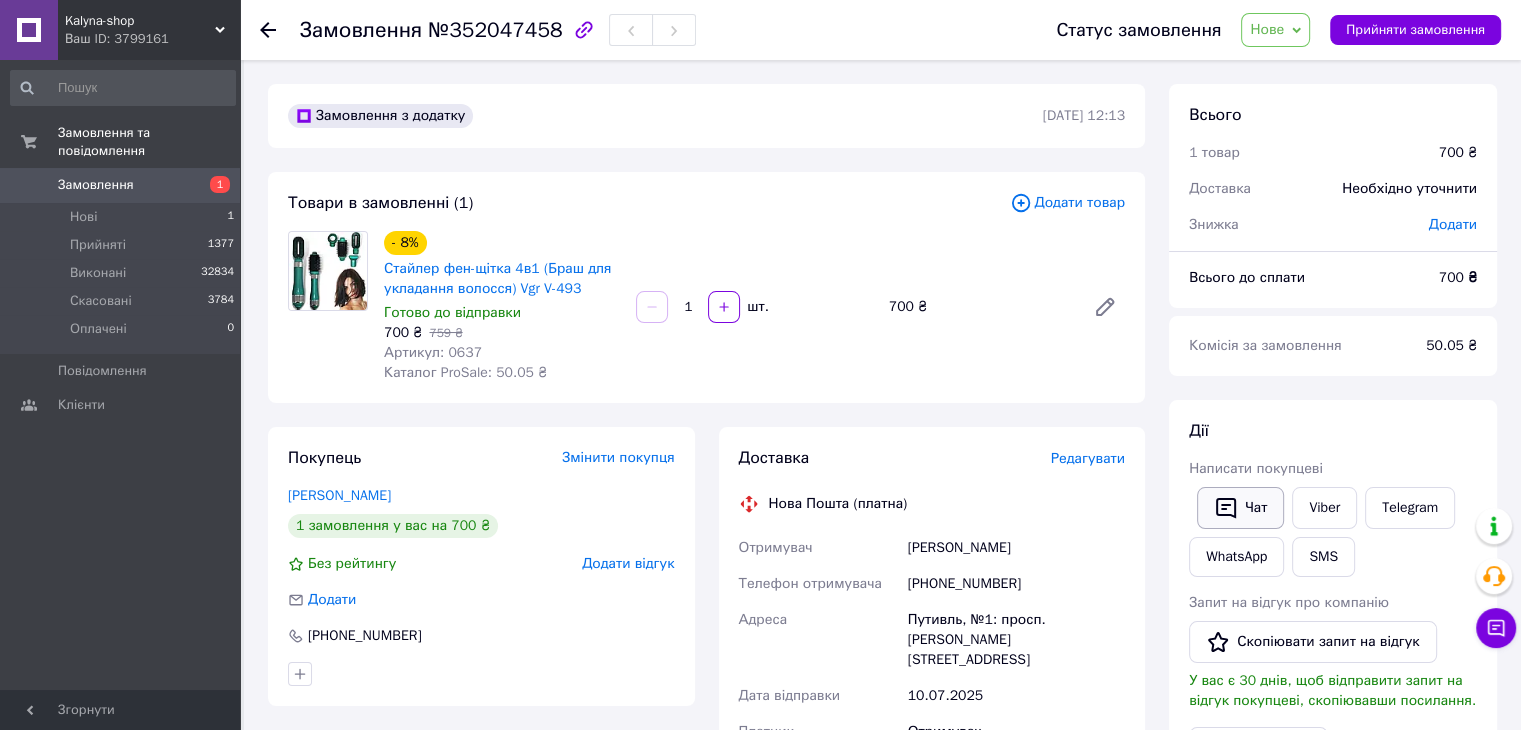 click on "Чат" at bounding box center (1240, 508) 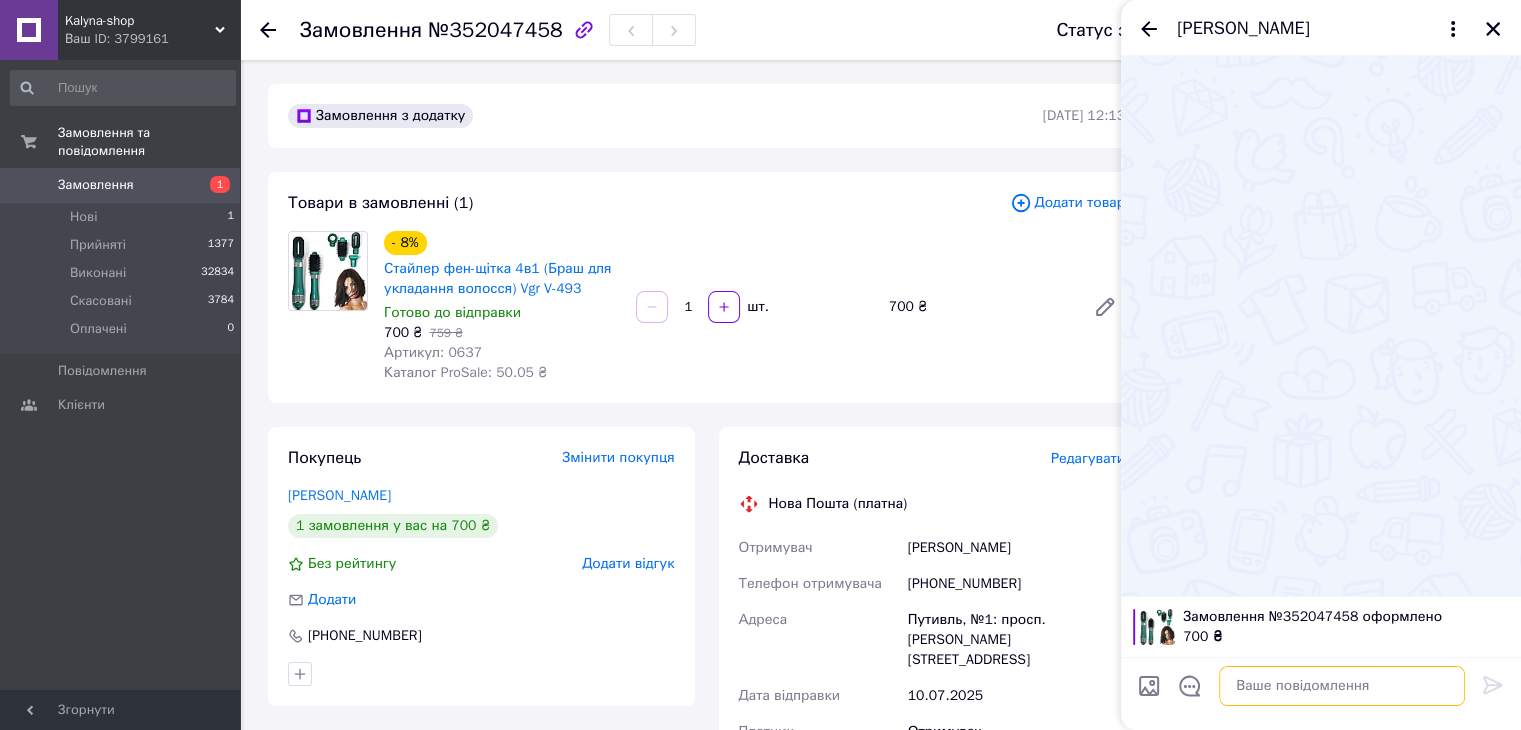 click at bounding box center [1342, 686] 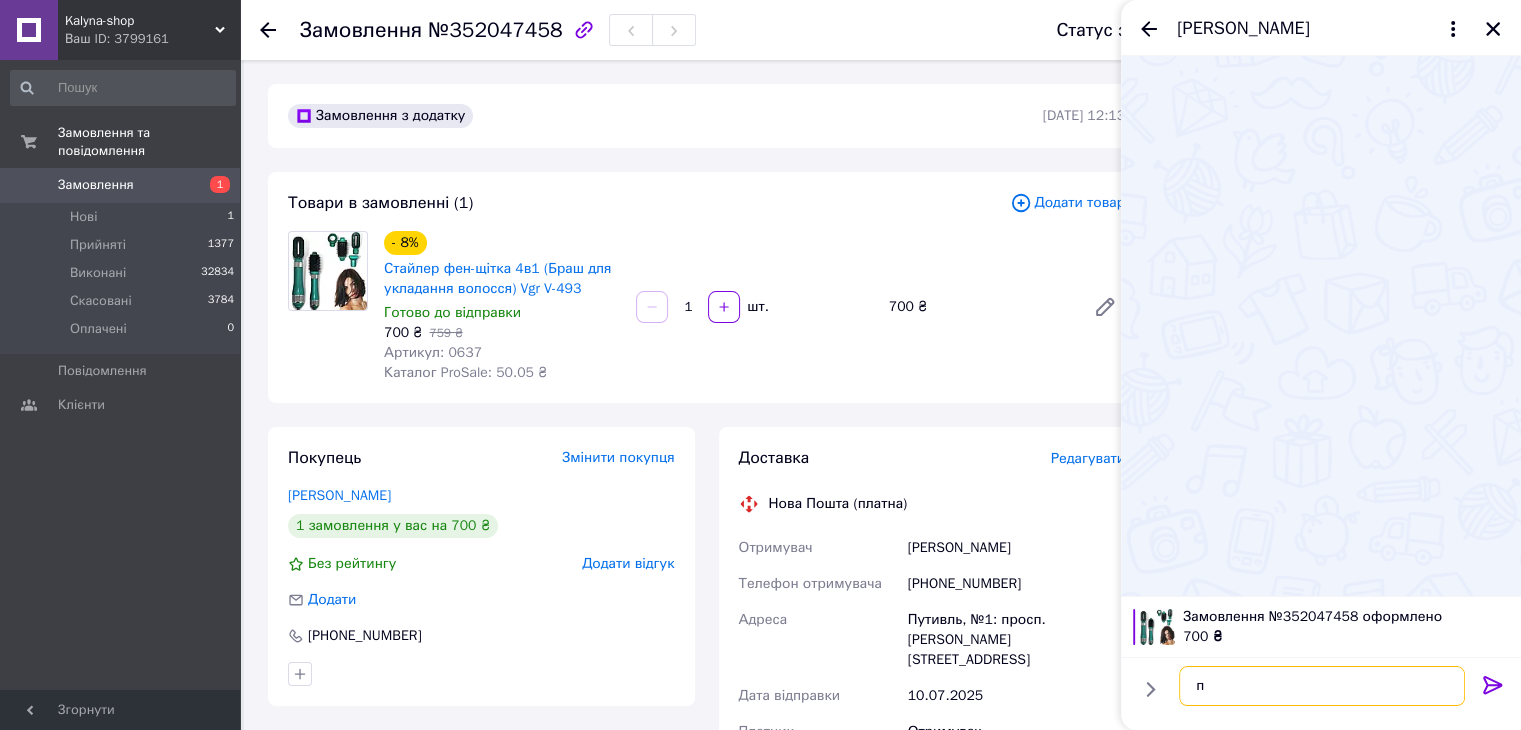 click on "п" at bounding box center (1322, 686) 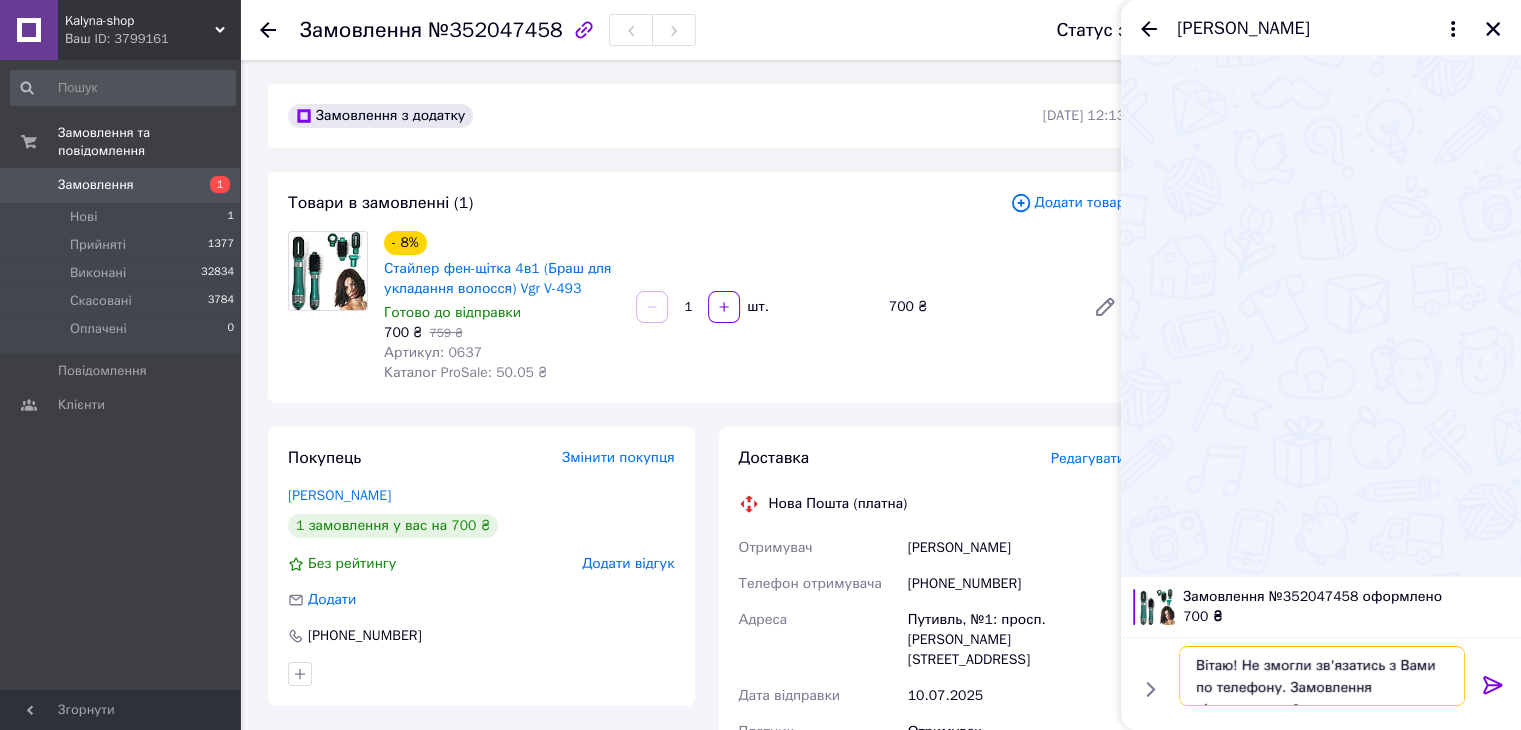 scroll, scrollTop: 13, scrollLeft: 0, axis: vertical 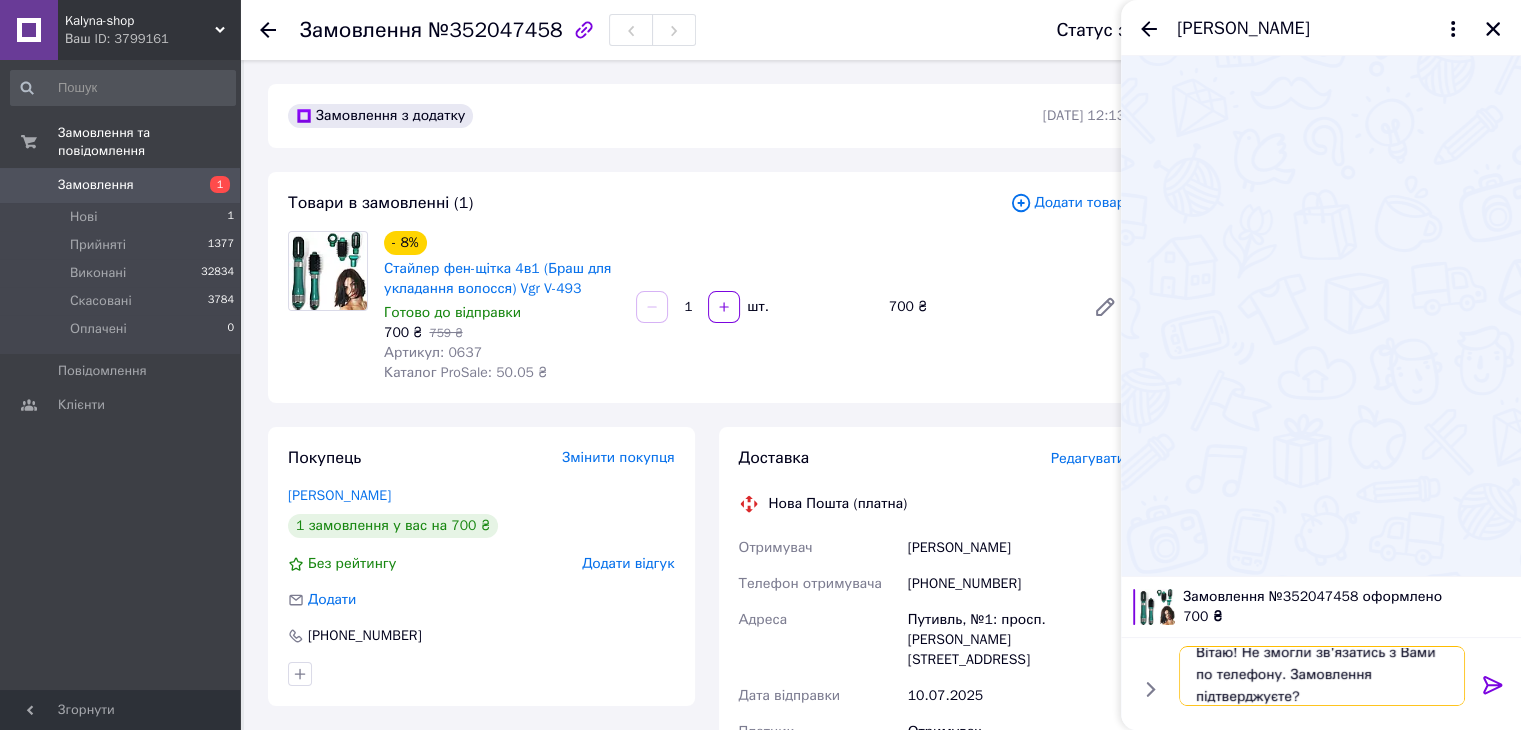 type on "Вітаю! Не змогли зв'язатись з Вами по телефону. Замовлення підтверджуєте?" 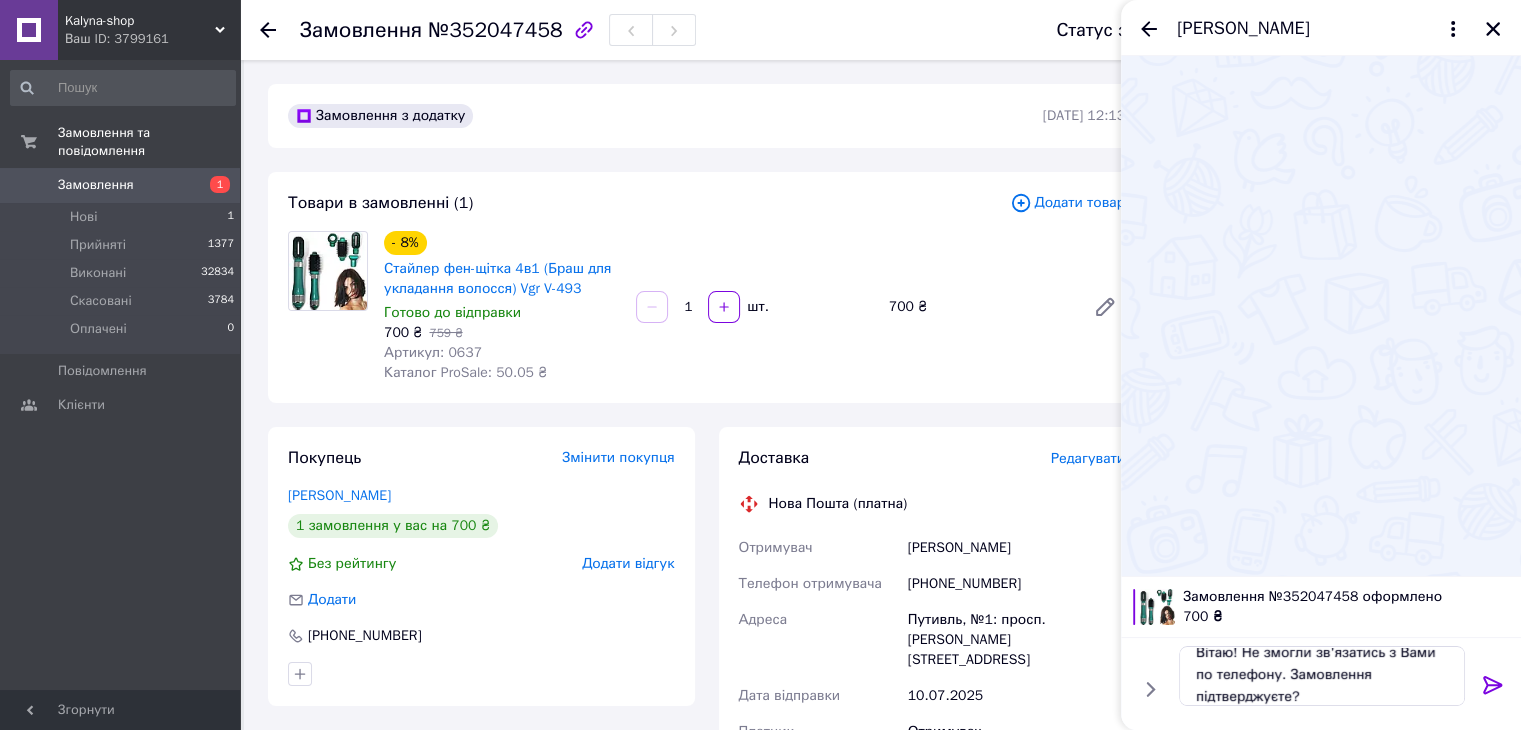 click 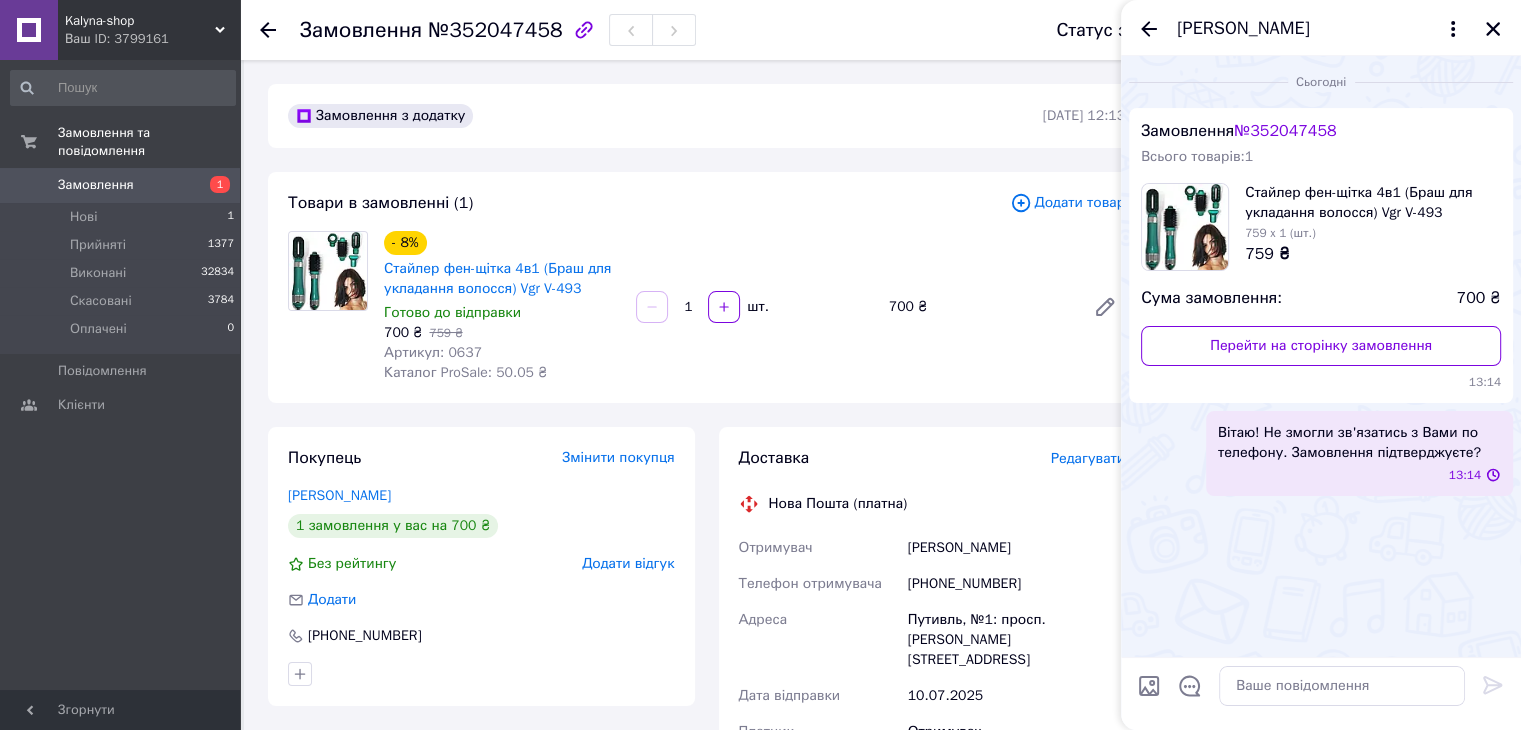 scroll, scrollTop: 0, scrollLeft: 0, axis: both 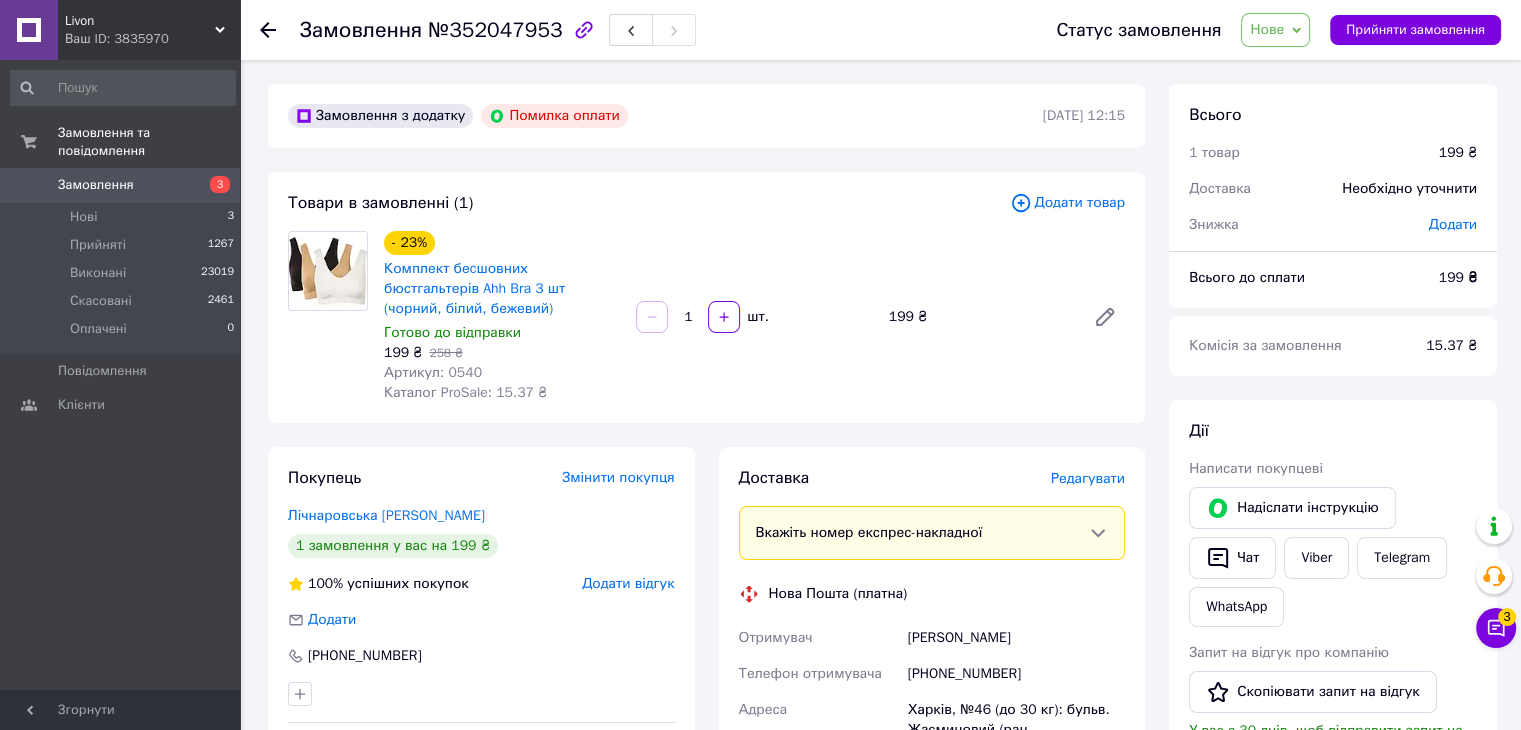 click on "+380505748217" at bounding box center (1016, 674) 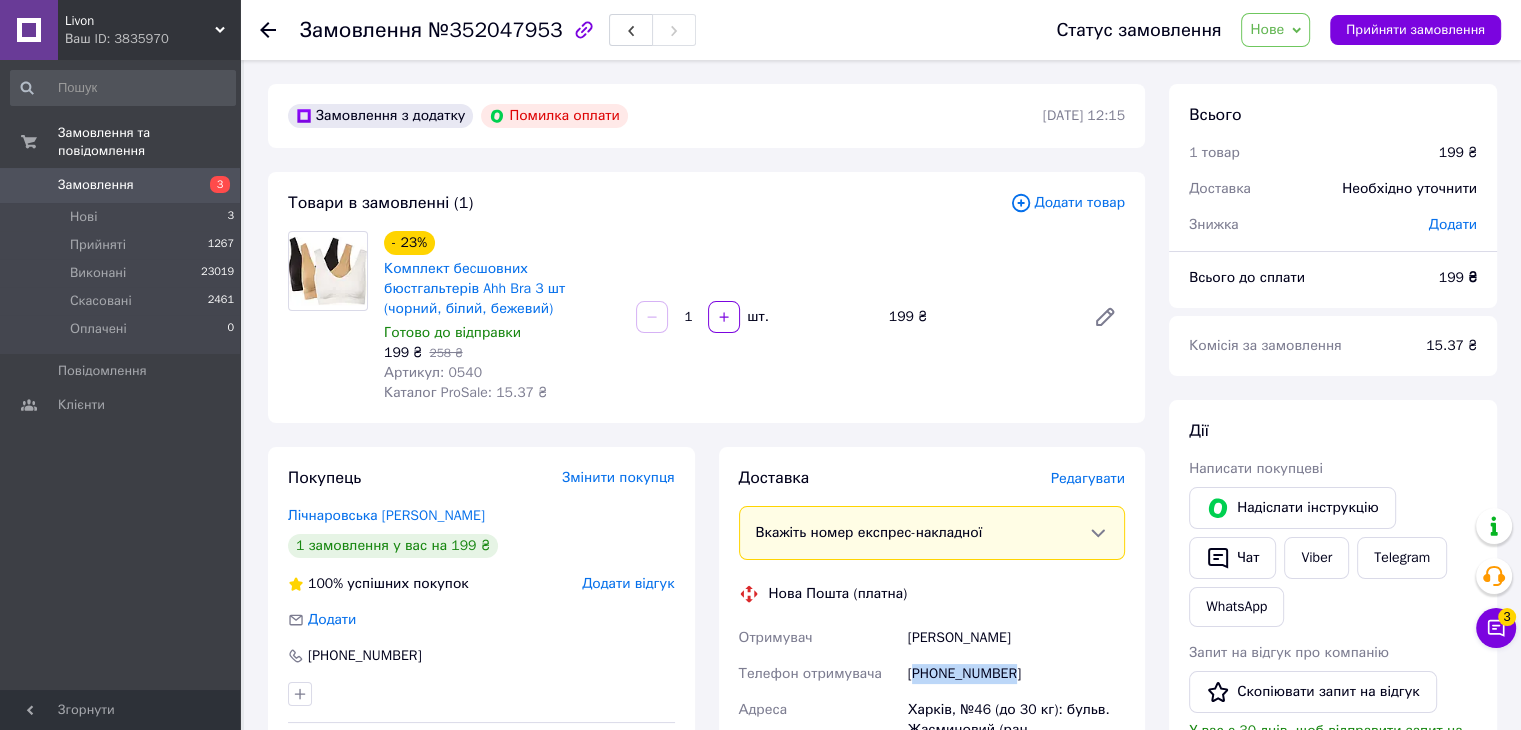 click on "+380505748217" at bounding box center [1016, 674] 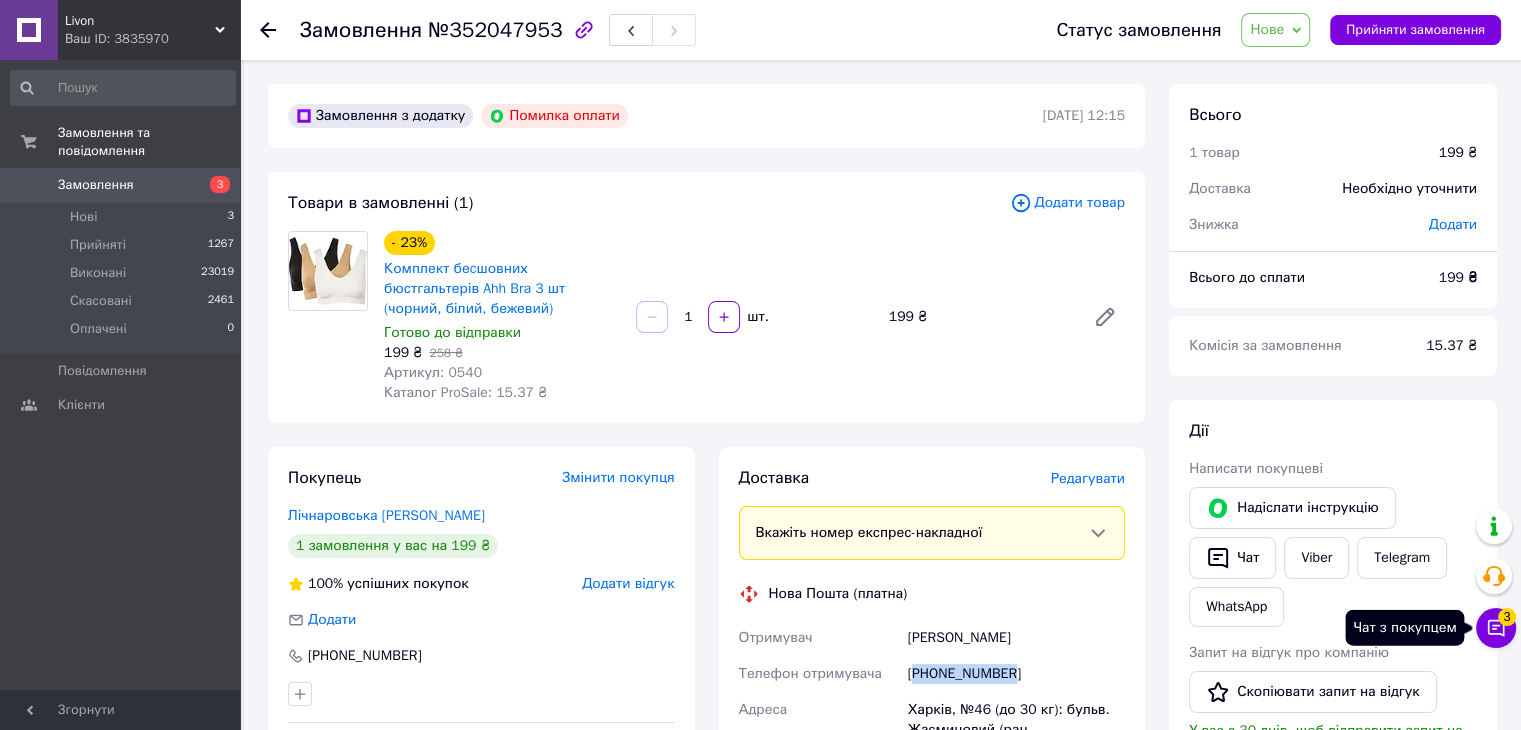 click on "Чат з покупцем 3" at bounding box center (1496, 628) 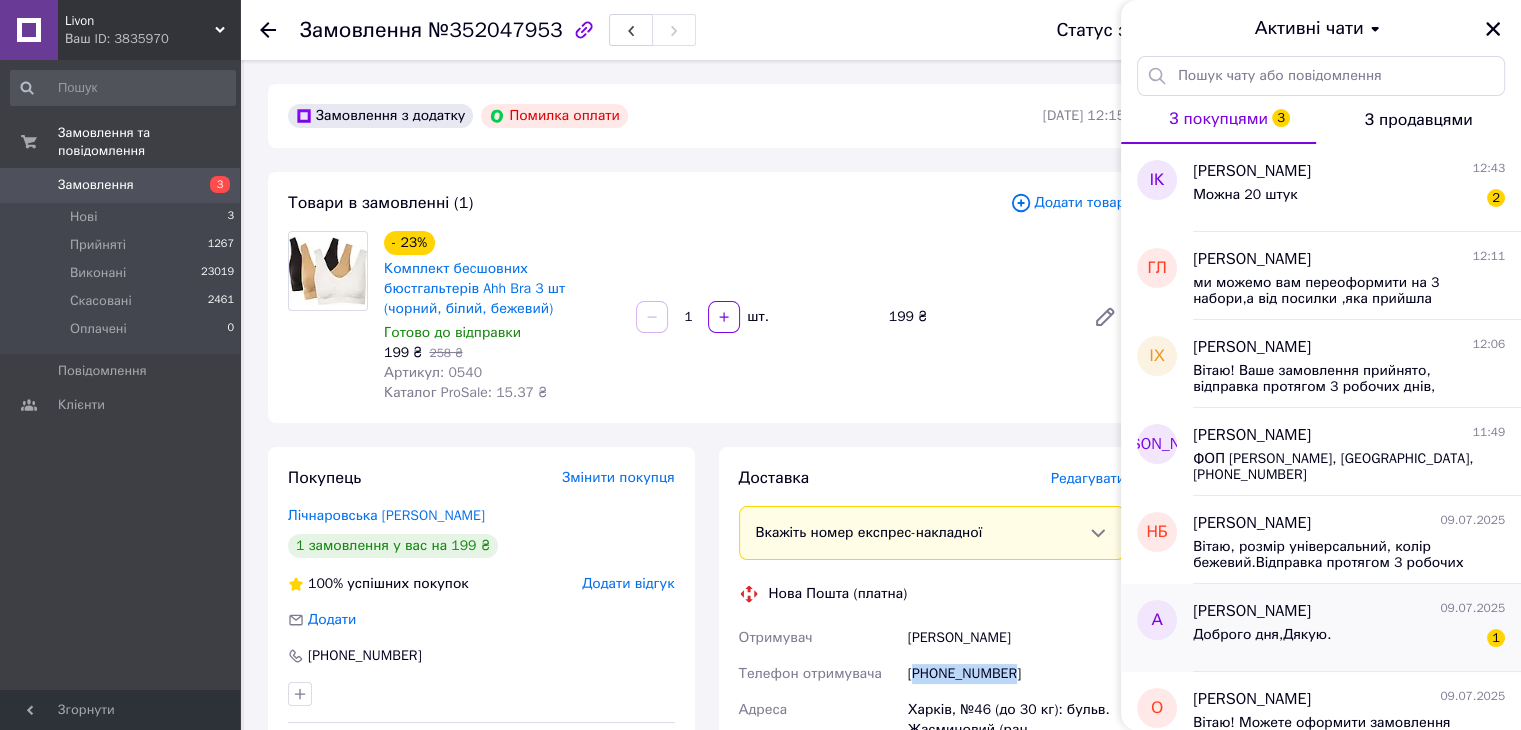 click on "Доброго дня,Дякую. 1" at bounding box center [1349, 639] 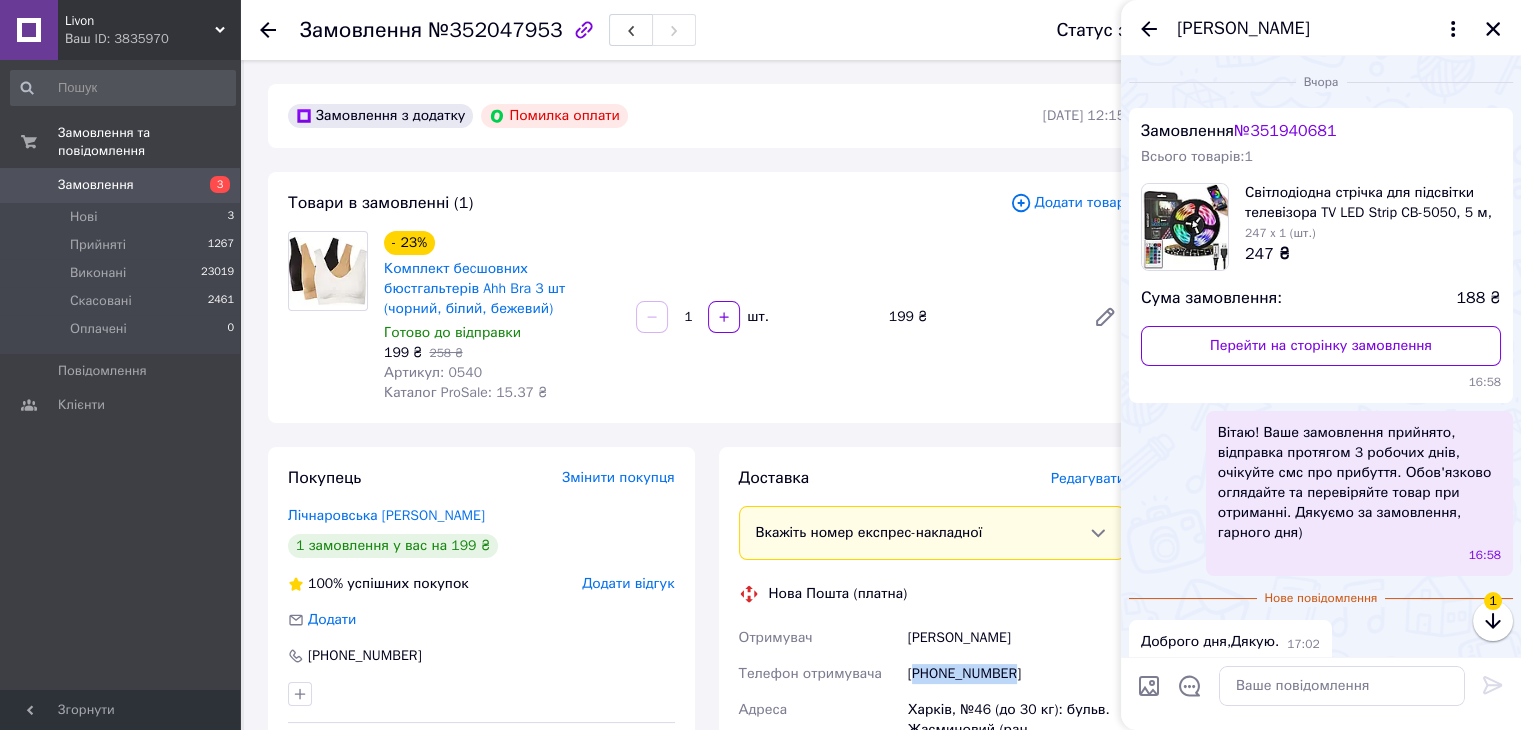 scroll, scrollTop: 16, scrollLeft: 0, axis: vertical 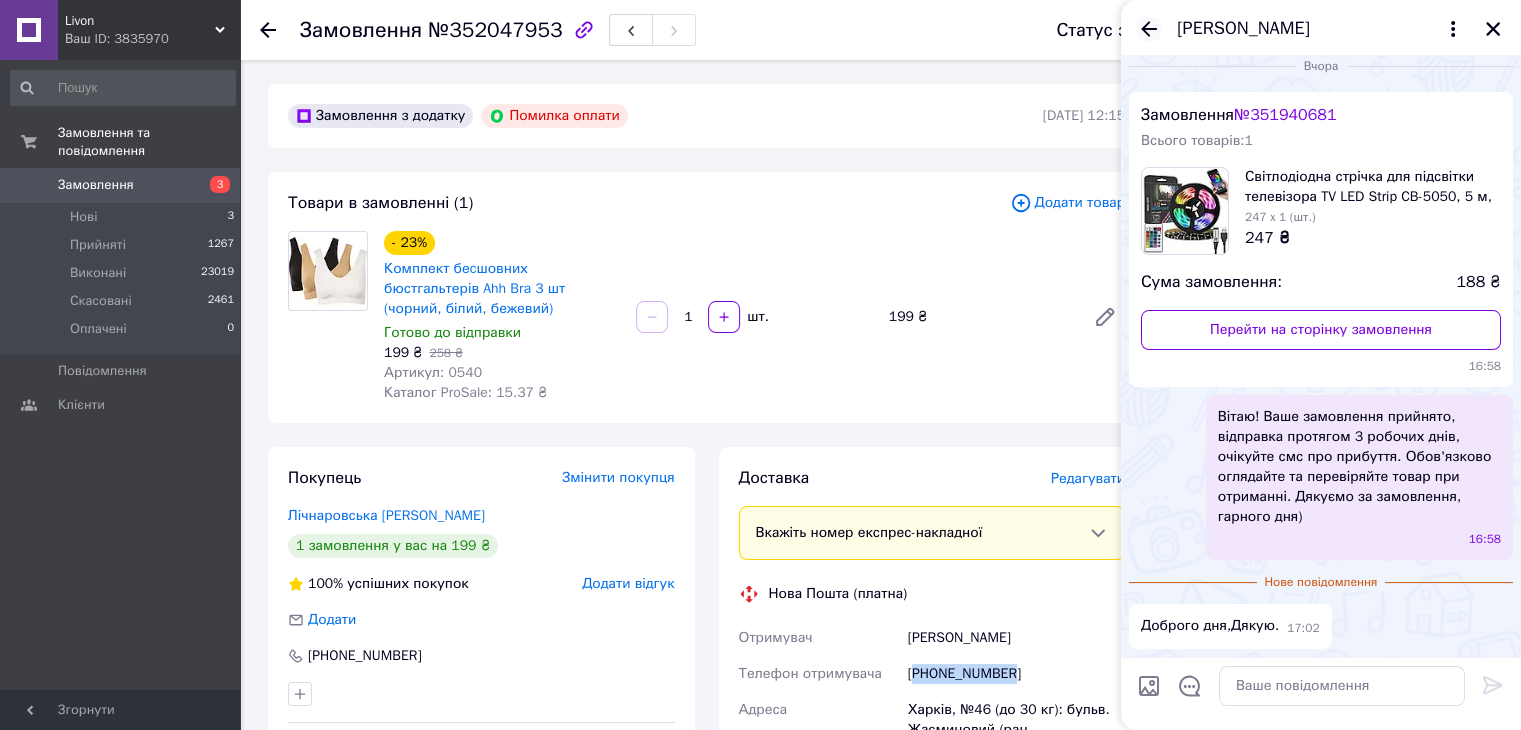 click 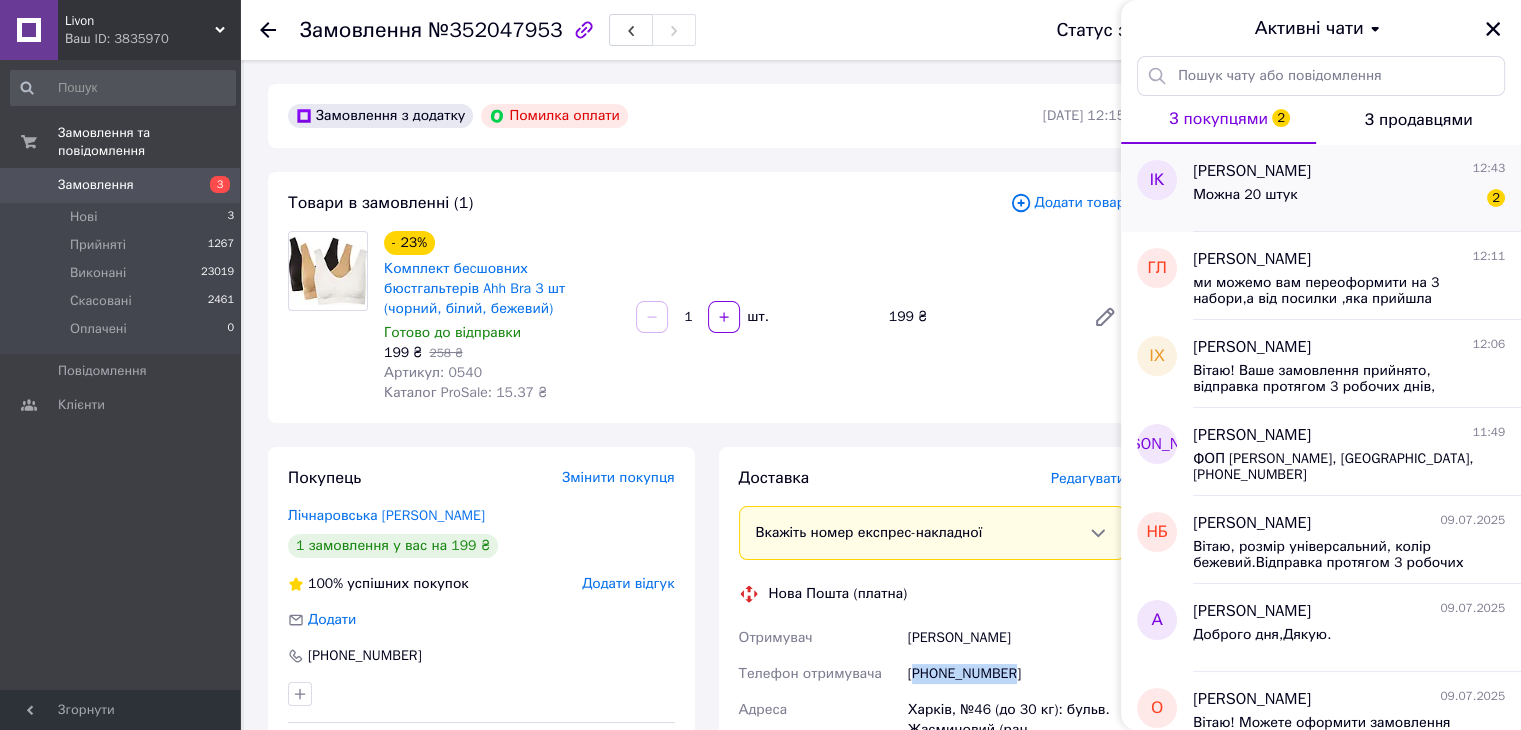 click on "Можна 20 штук 2" at bounding box center [1349, 199] 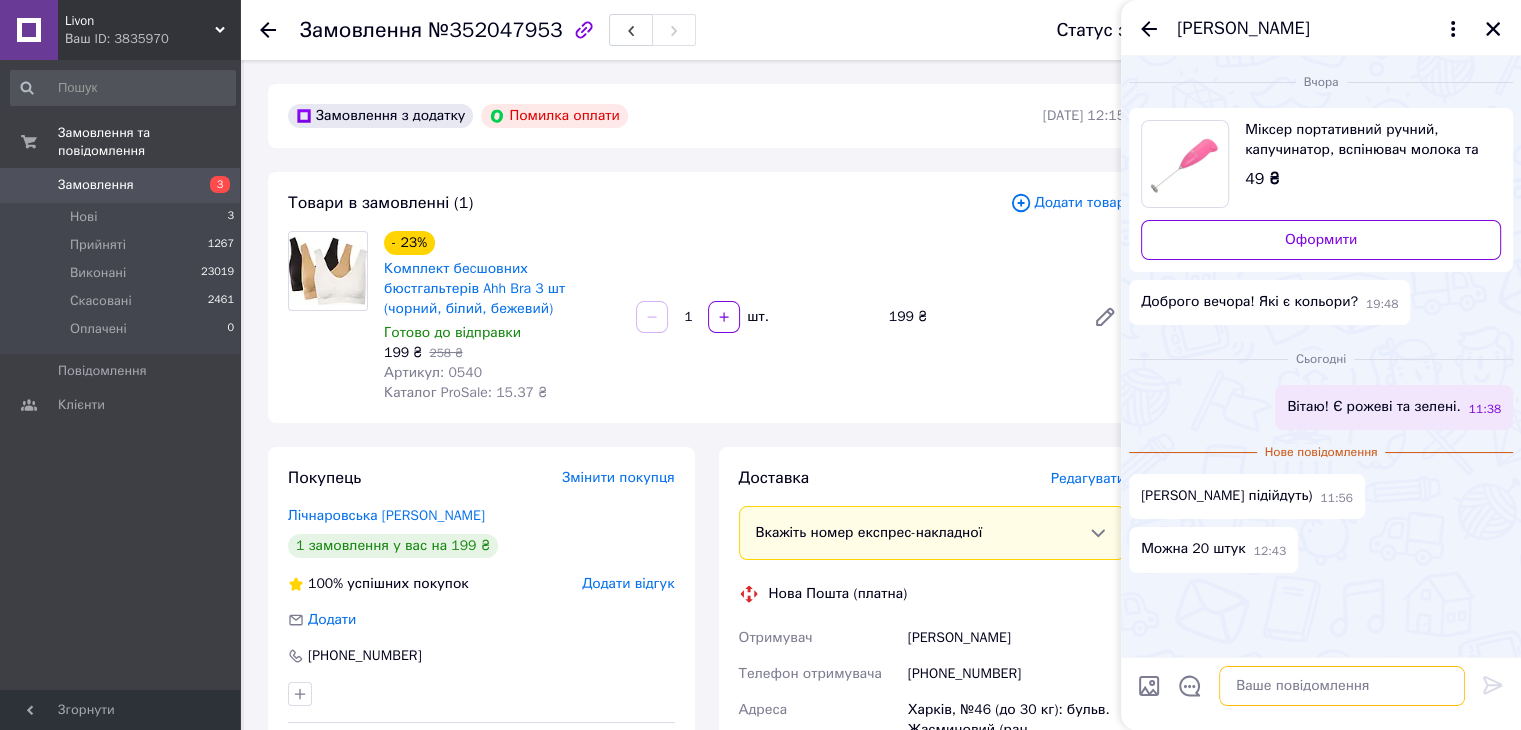 click at bounding box center (1342, 686) 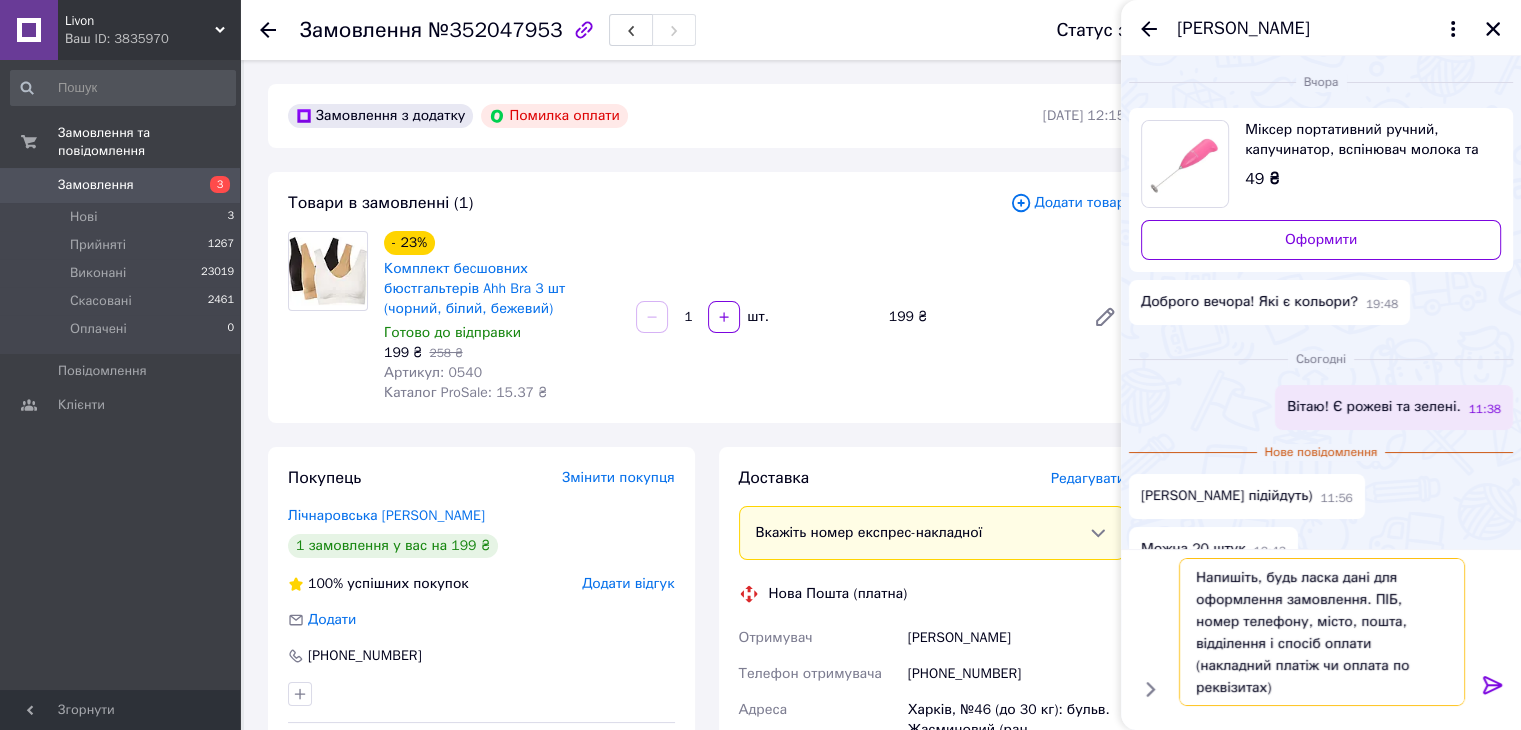 drag, startPoint x: 1192, startPoint y: 581, endPoint x: 1198, endPoint y: 601, distance: 20.880613 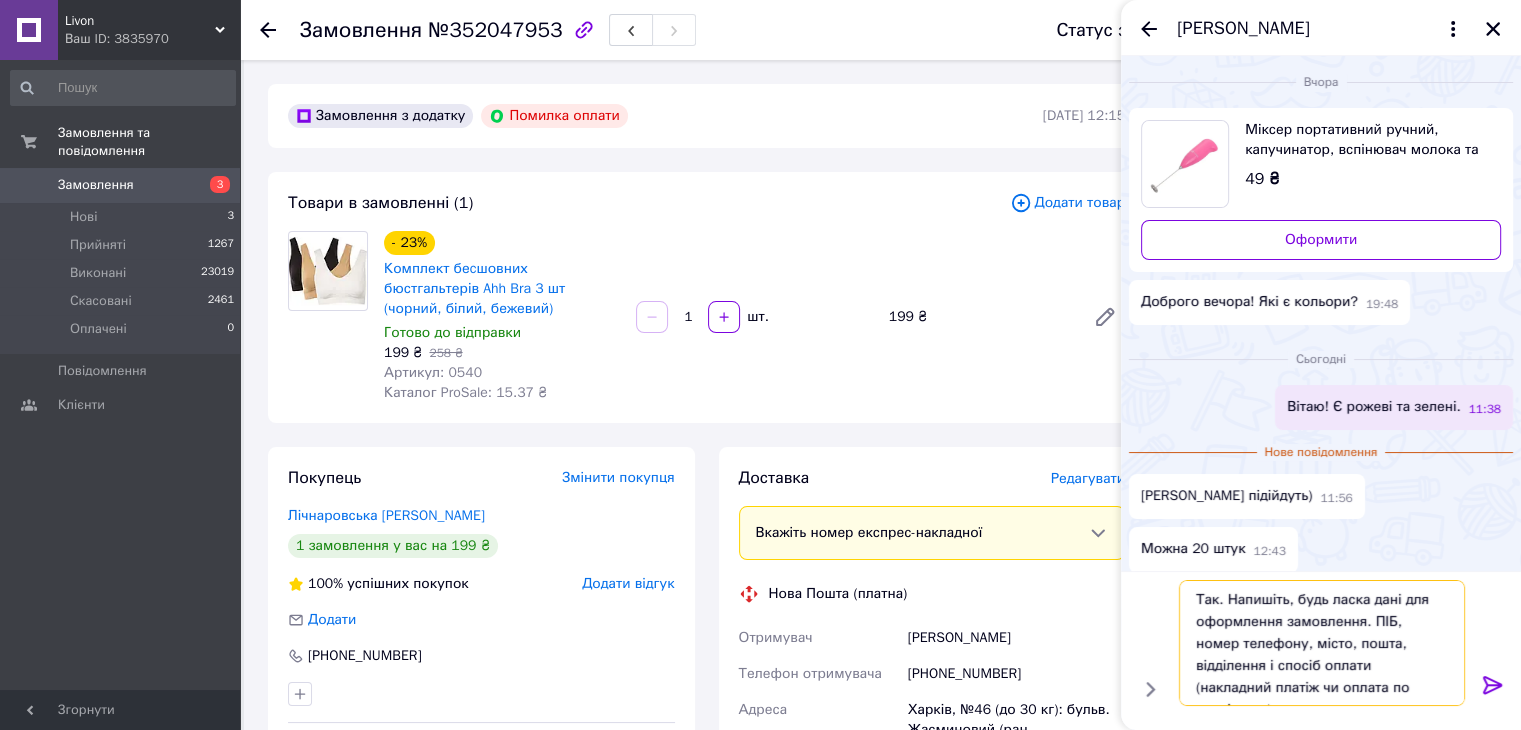 type on "Так. Напишіть, будь ласка дані для оформлення замовлення. ПІБ, номер телефону, місто, пошта, відділення і спосіб оплати (накладний платіж чи оплата по реквізитах)" 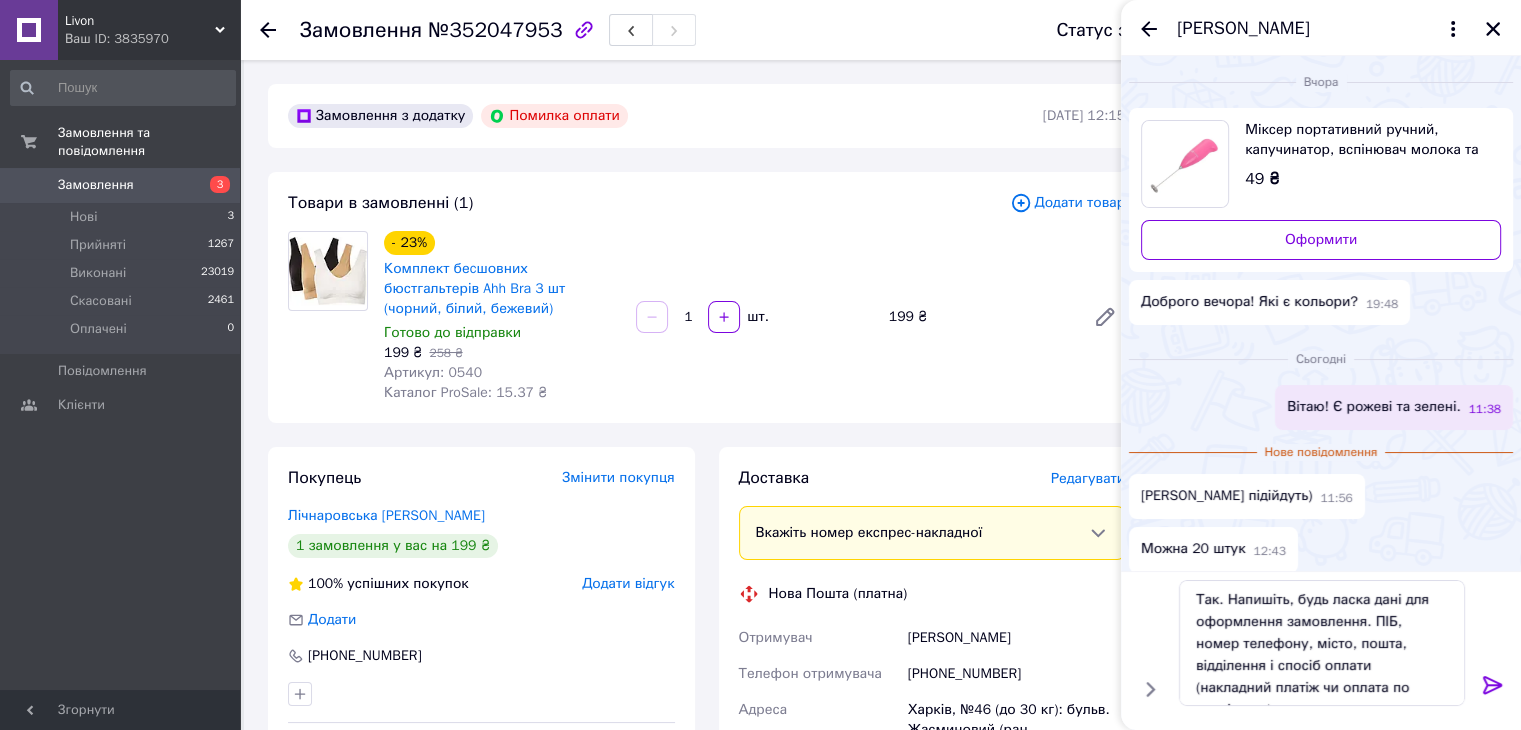 click 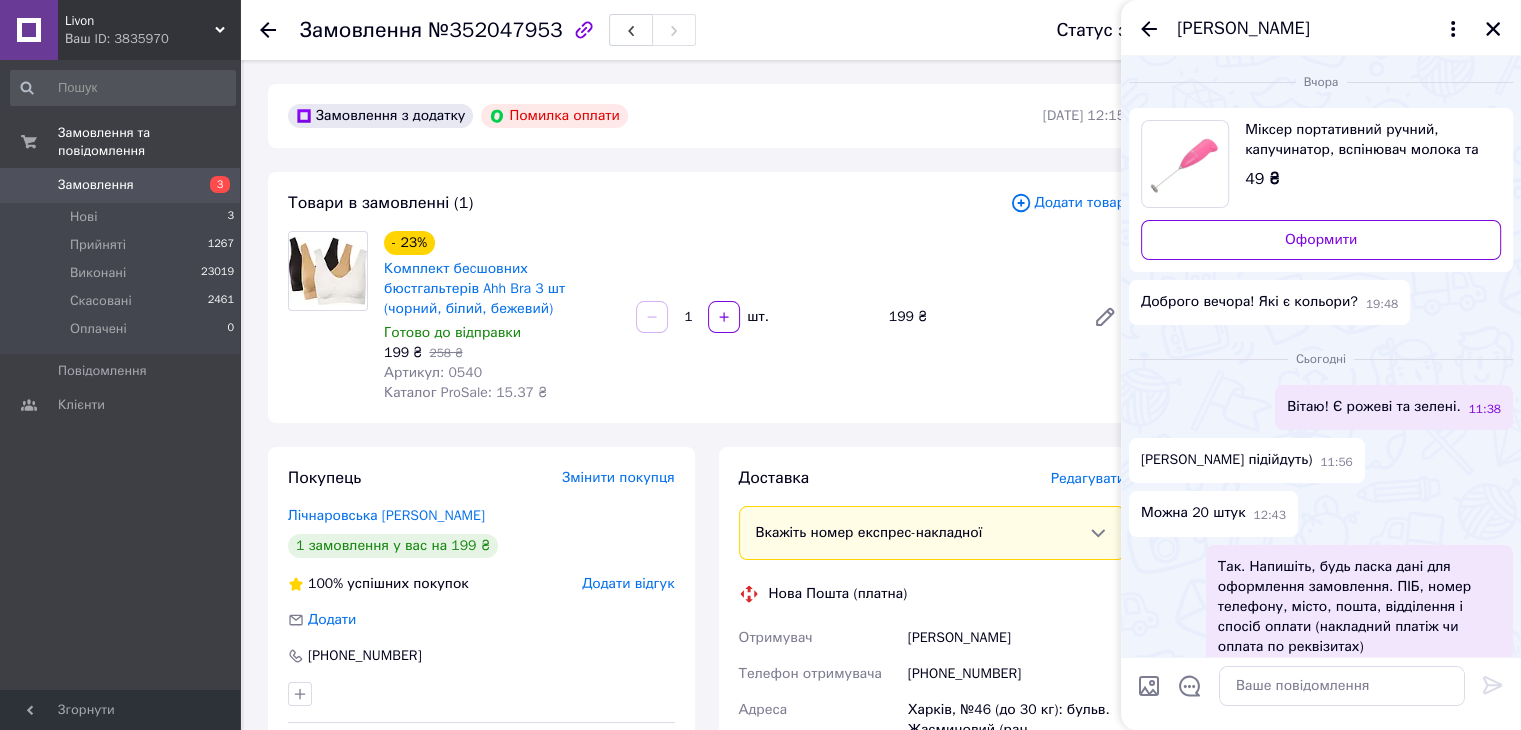 scroll, scrollTop: 41, scrollLeft: 0, axis: vertical 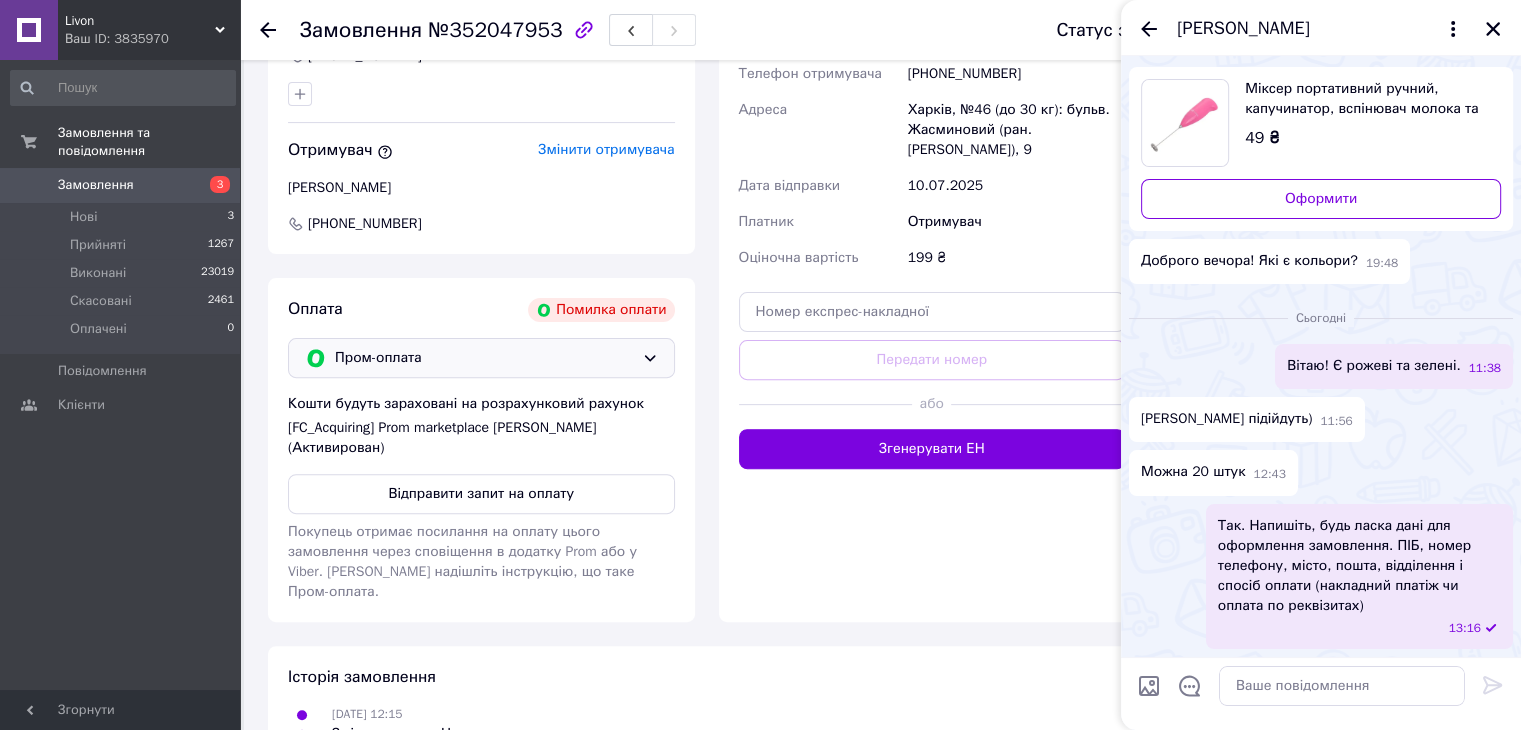 click on "Пром-оплата" at bounding box center (484, 358) 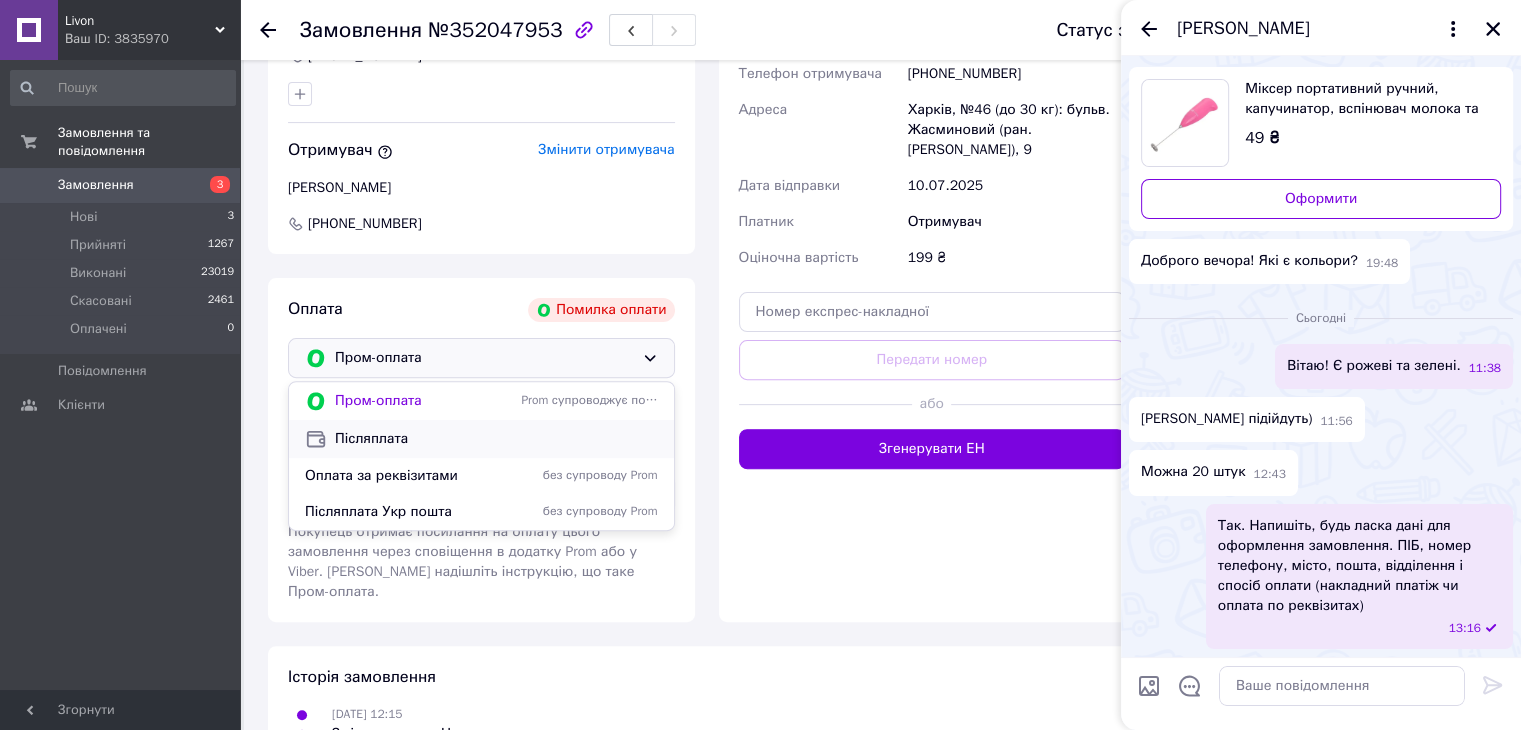 click on "Післяплата" at bounding box center [496, 439] 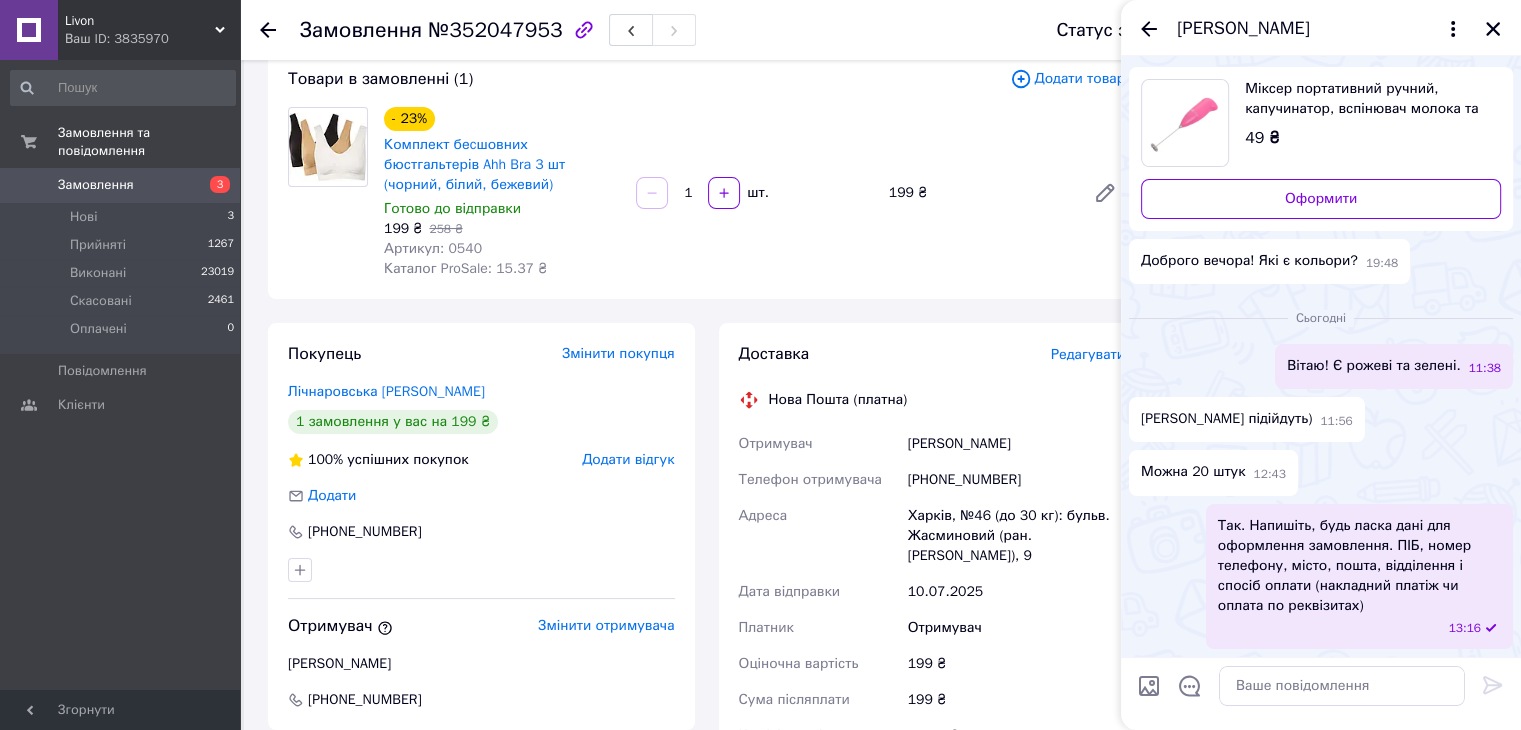 scroll, scrollTop: 100, scrollLeft: 0, axis: vertical 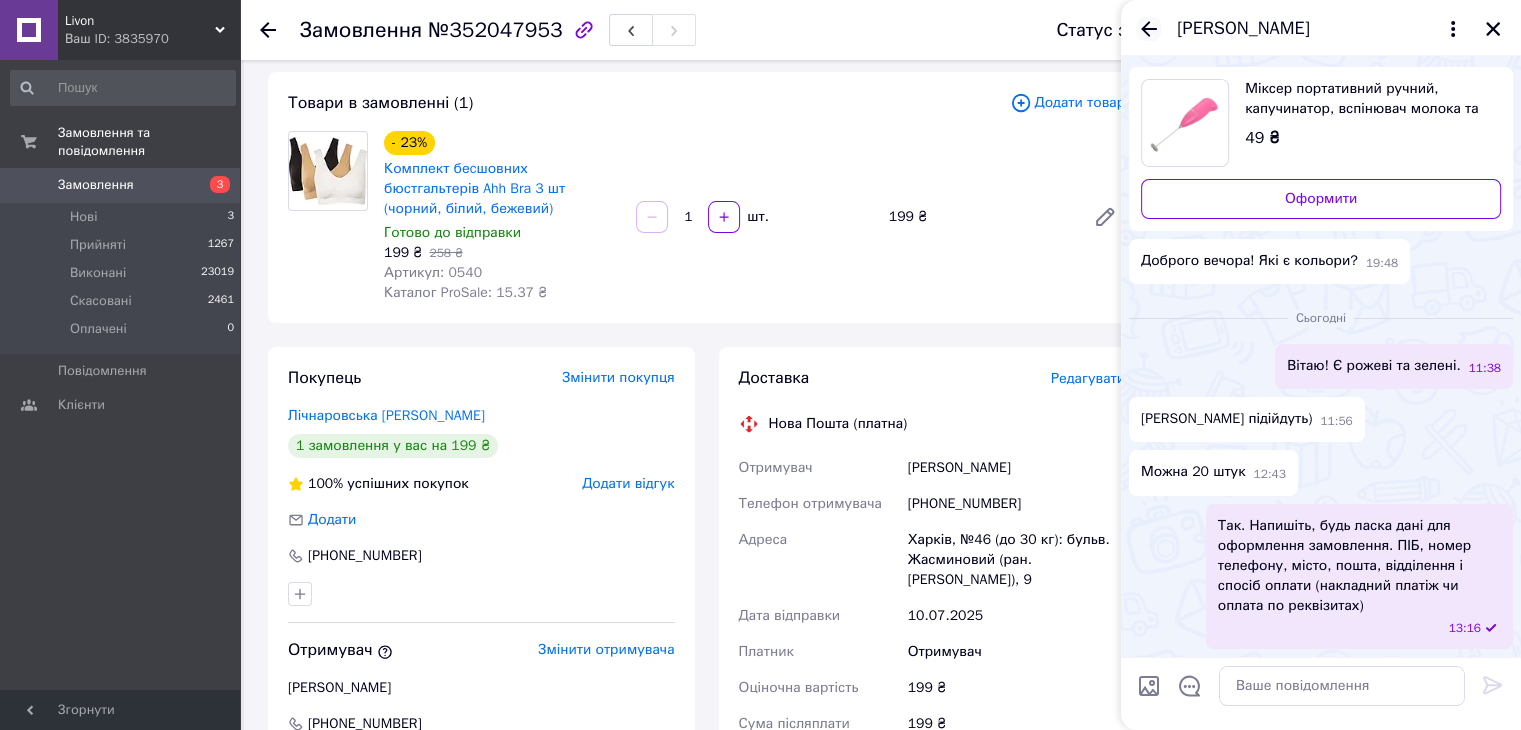 click 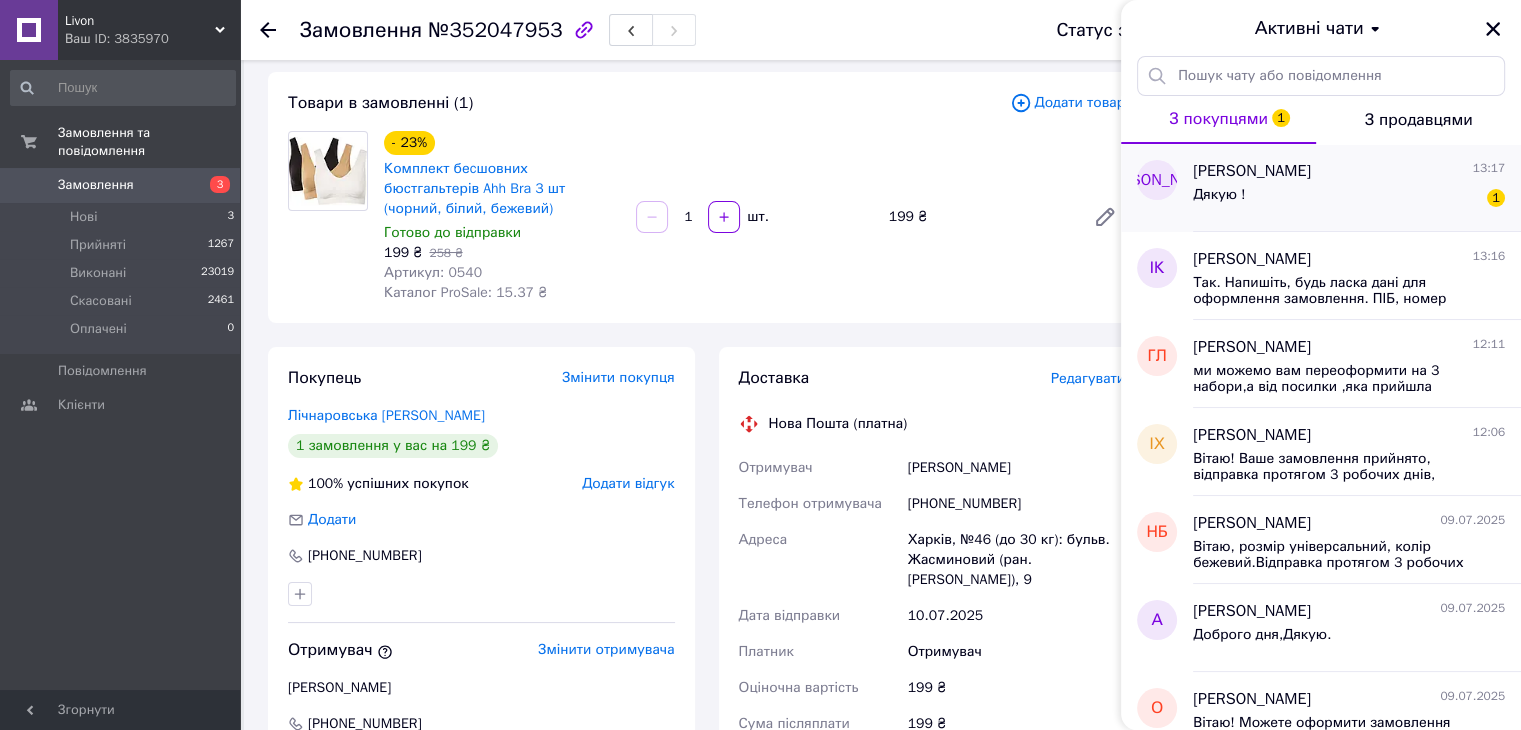 click on "Дякую ! 1" at bounding box center [1349, 199] 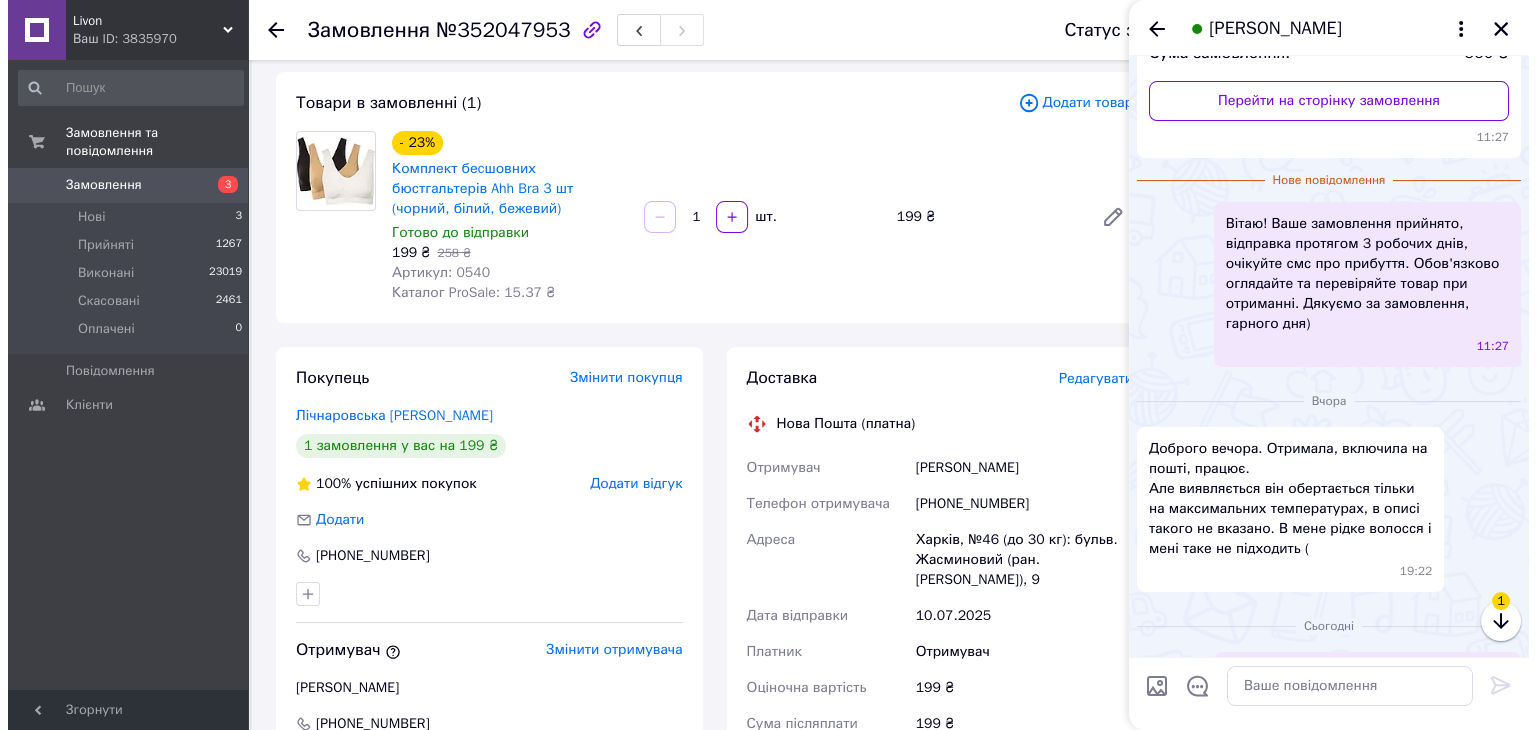 scroll, scrollTop: 933, scrollLeft: 0, axis: vertical 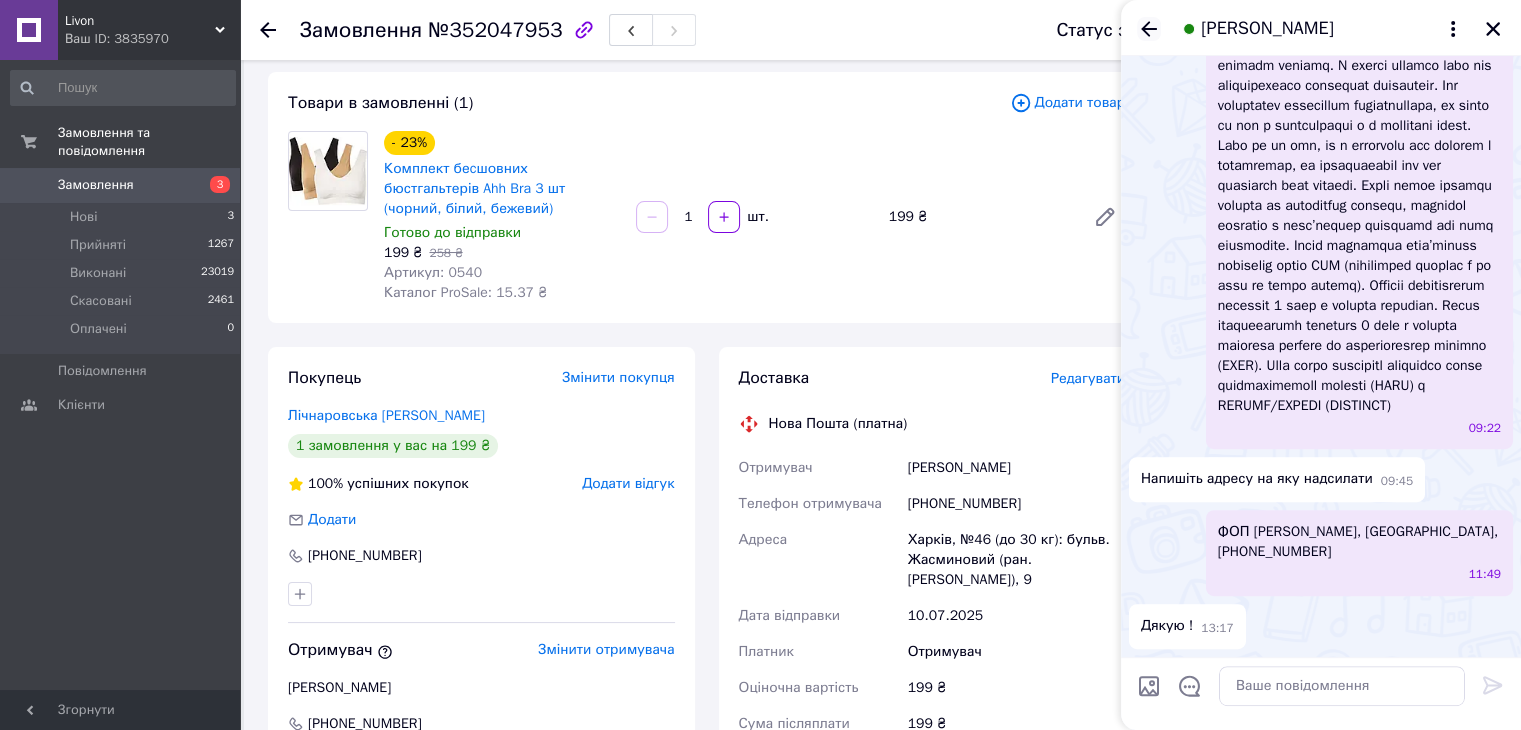 click 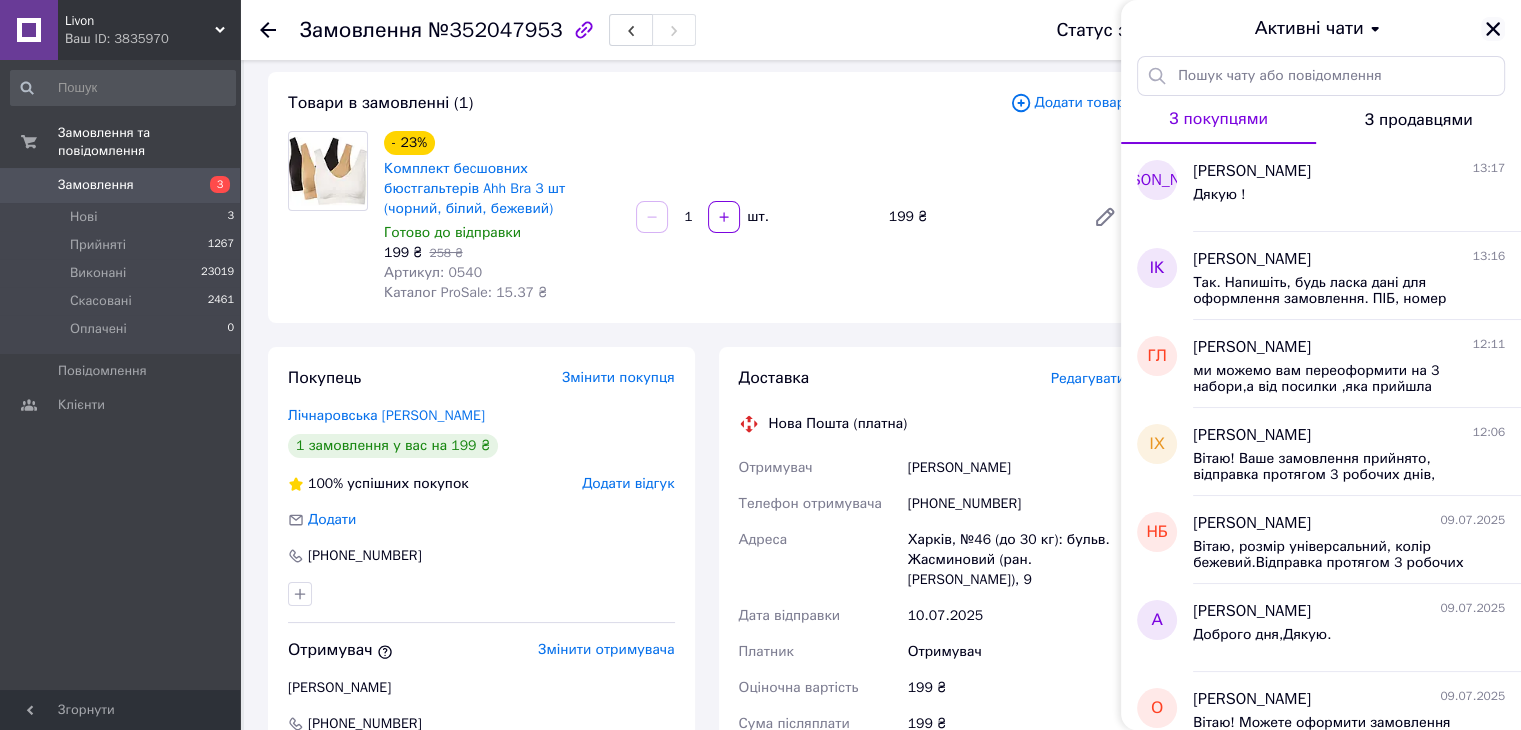 click 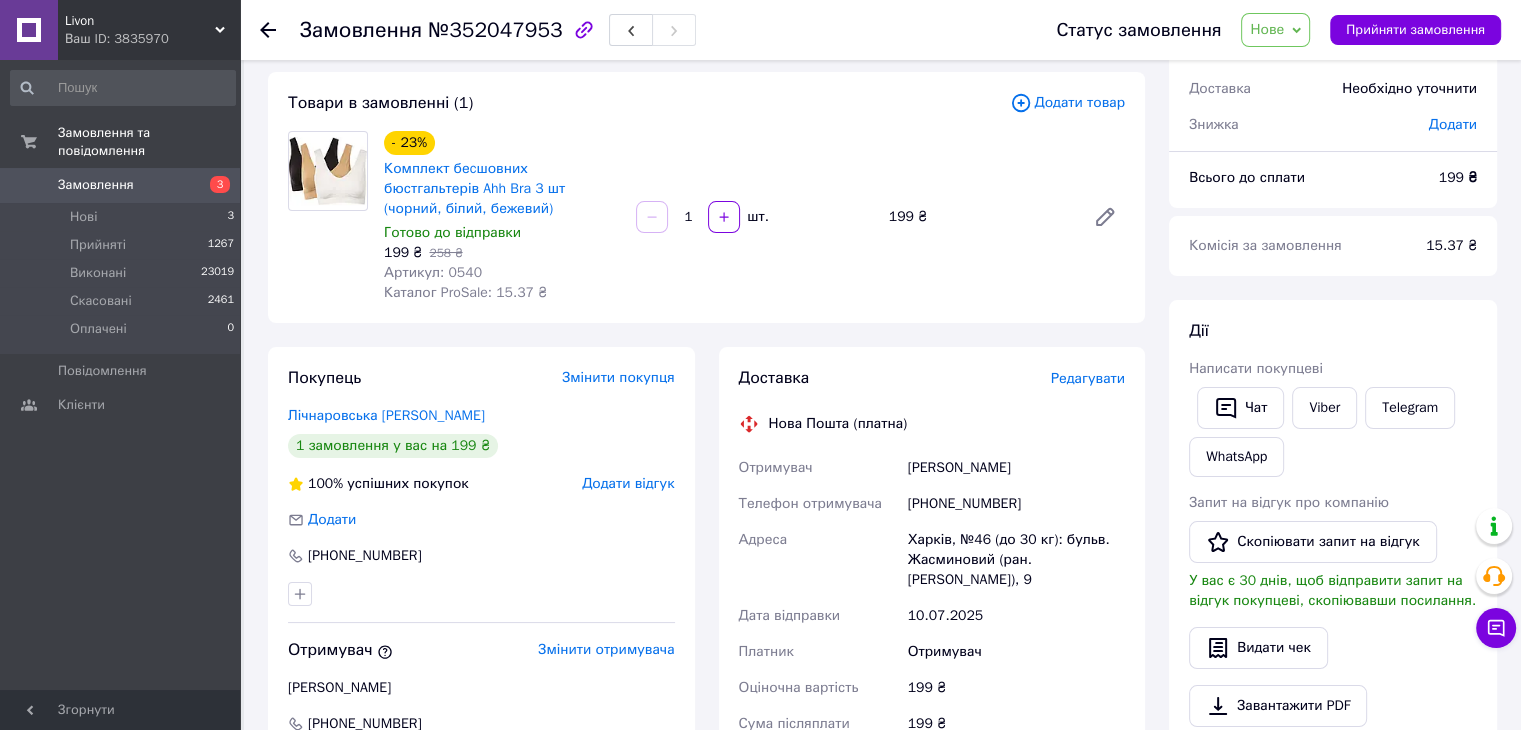 click on "Редагувати" at bounding box center [1088, 378] 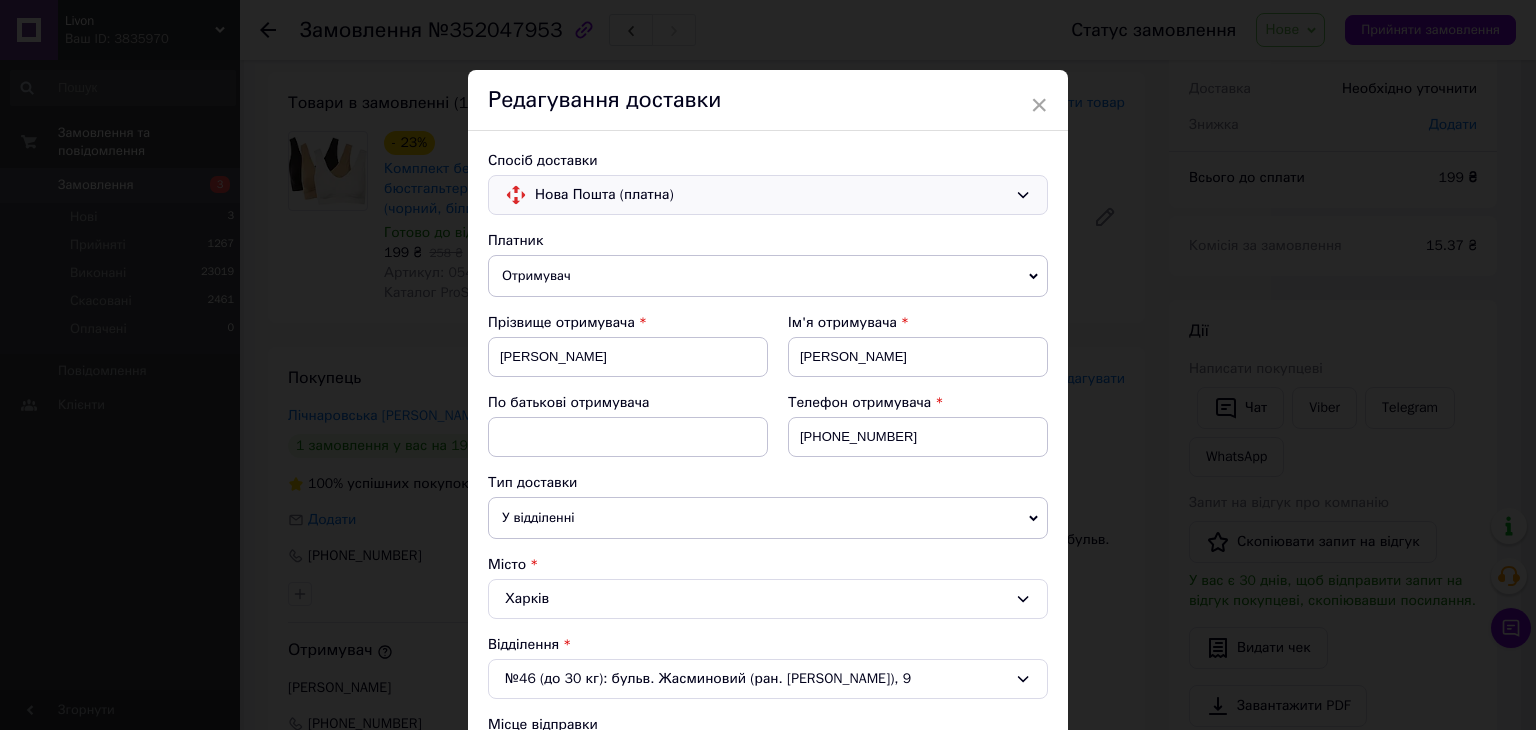 click on "Нова Пошта (платна)" at bounding box center (771, 195) 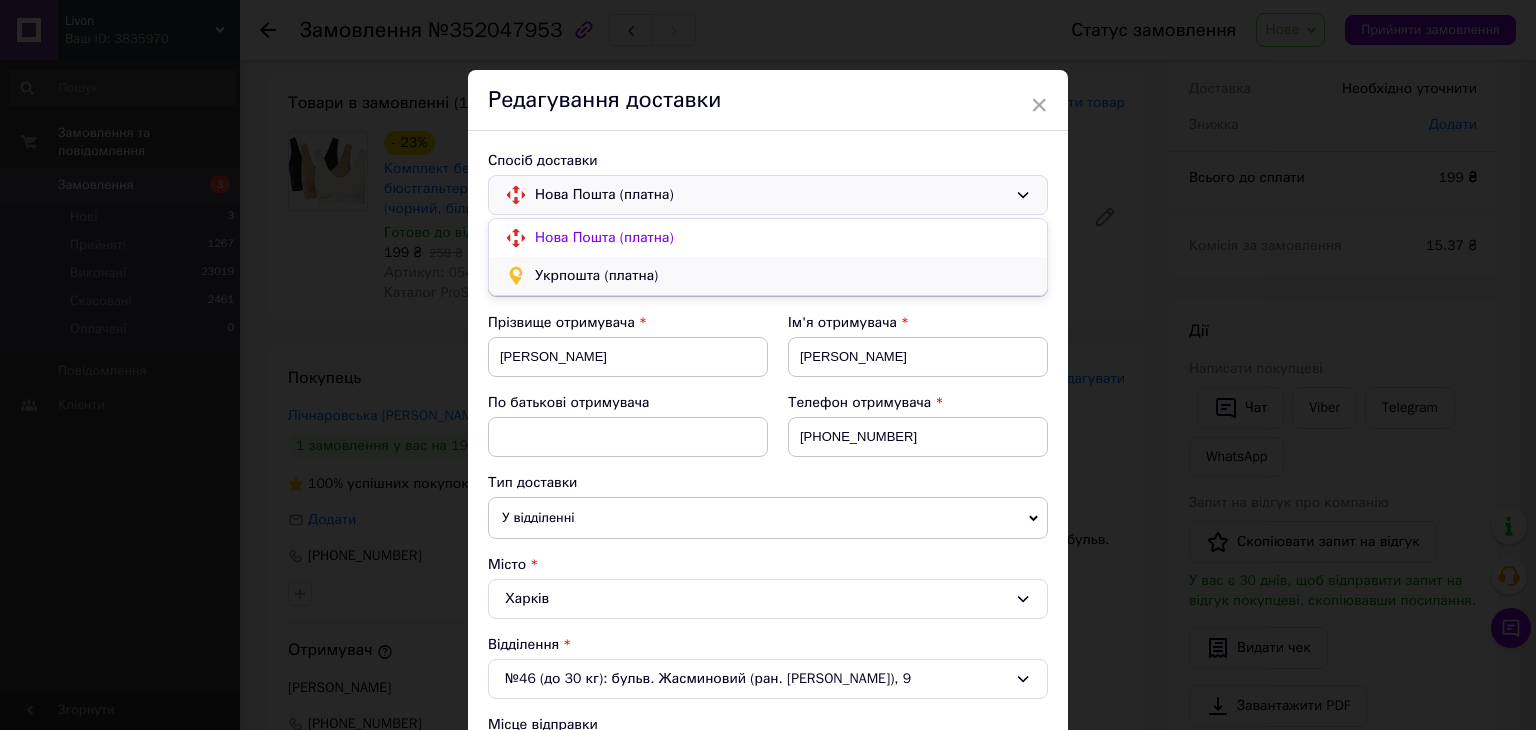 click on "Укрпошта (платна)" at bounding box center (783, 276) 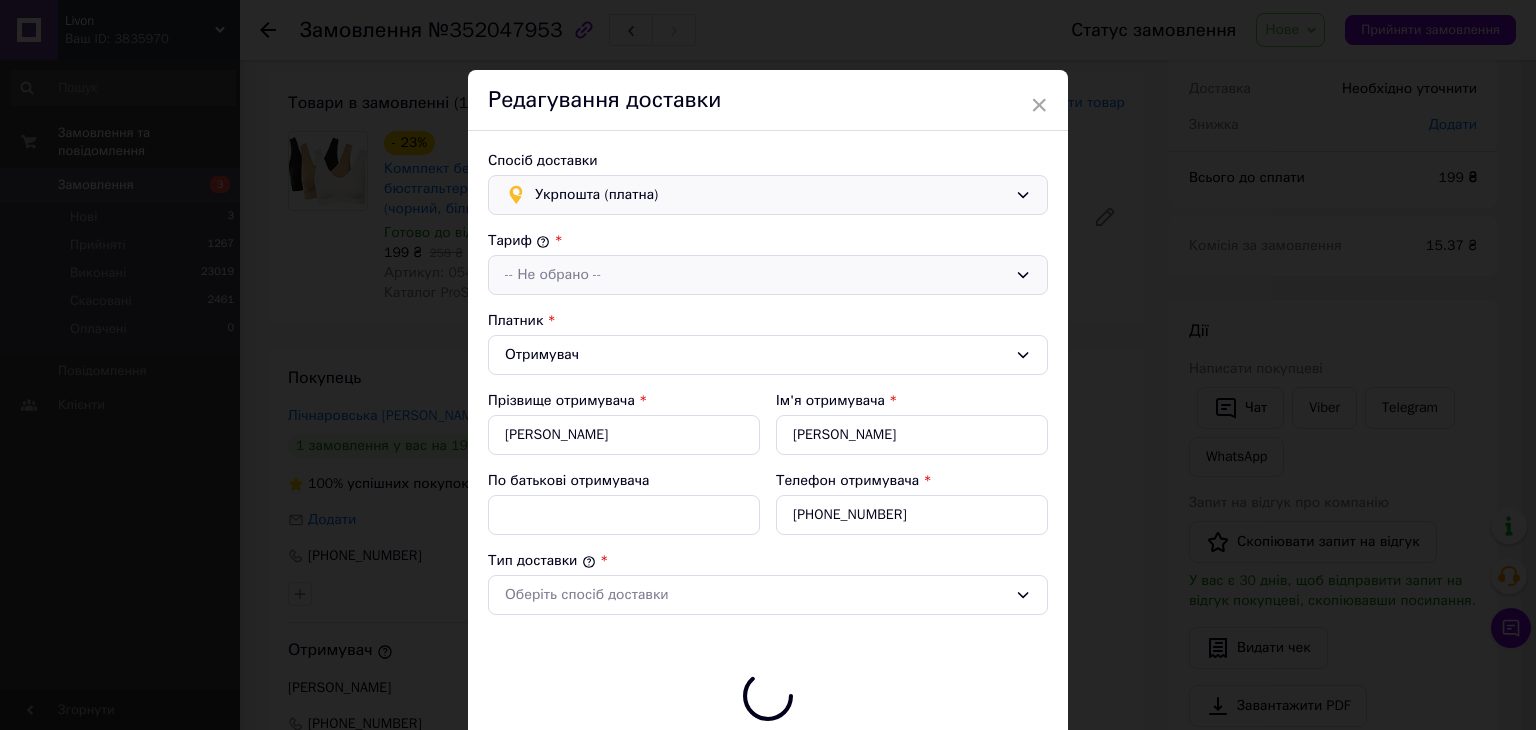 type on "199" 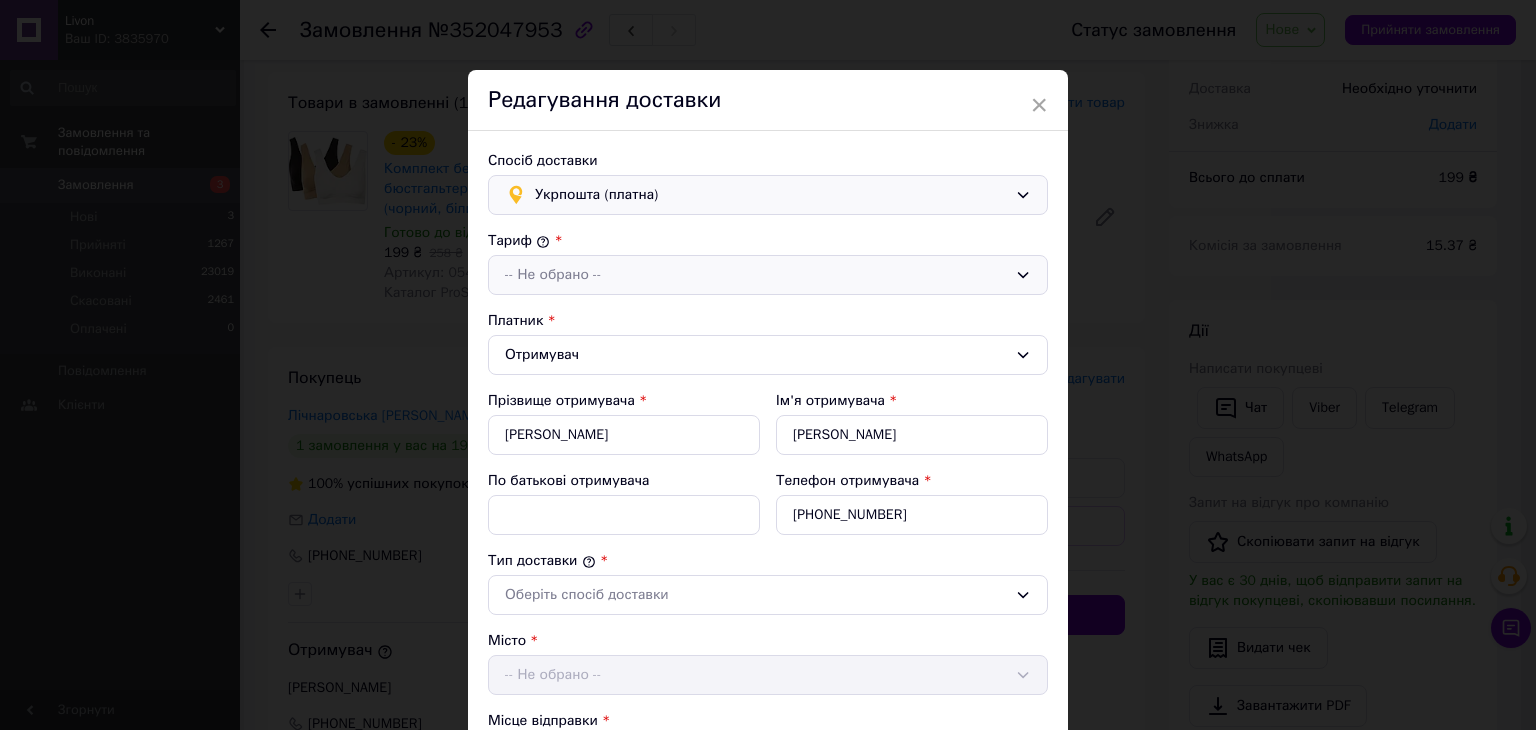 click on "-- Не обрано --" at bounding box center (756, 275) 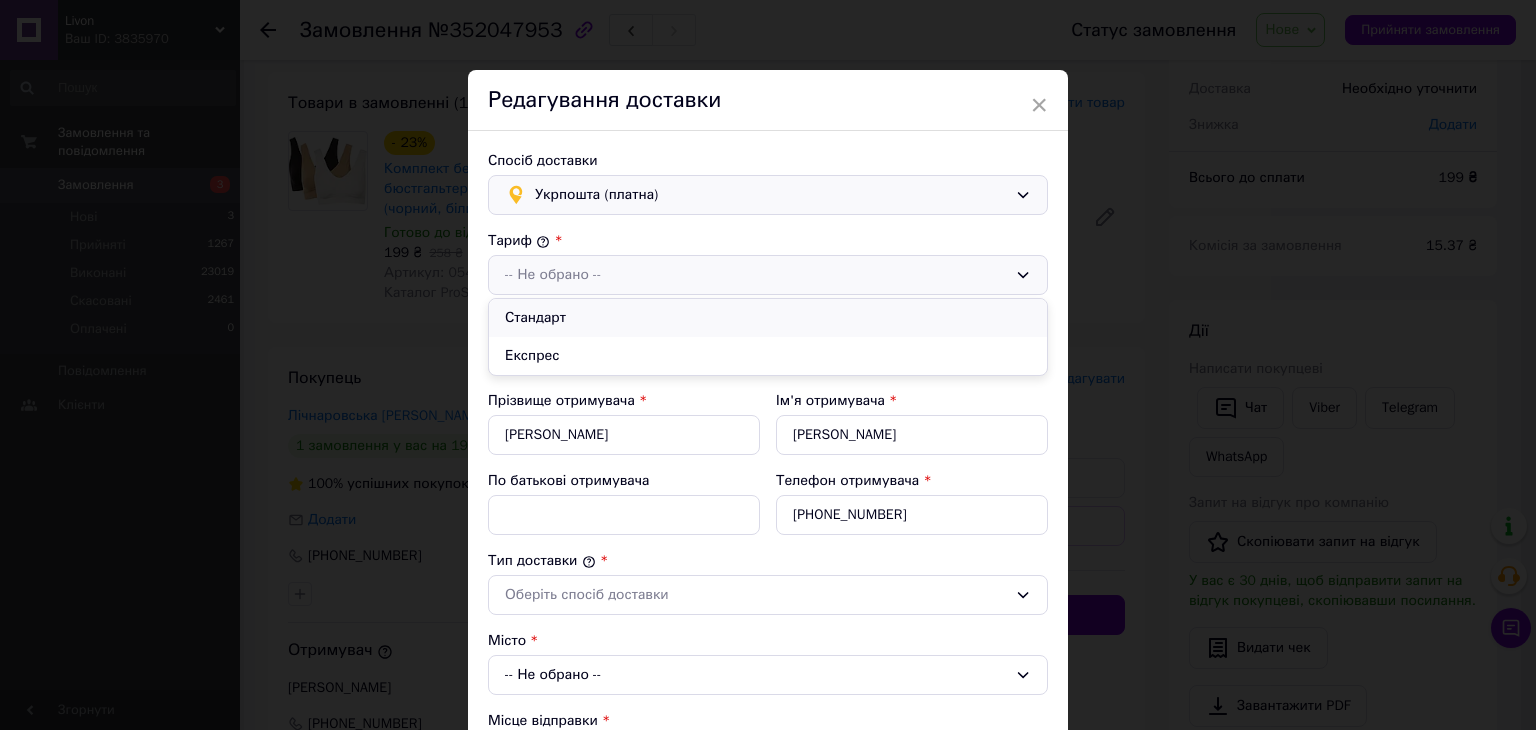 click on "Стандарт" at bounding box center [768, 318] 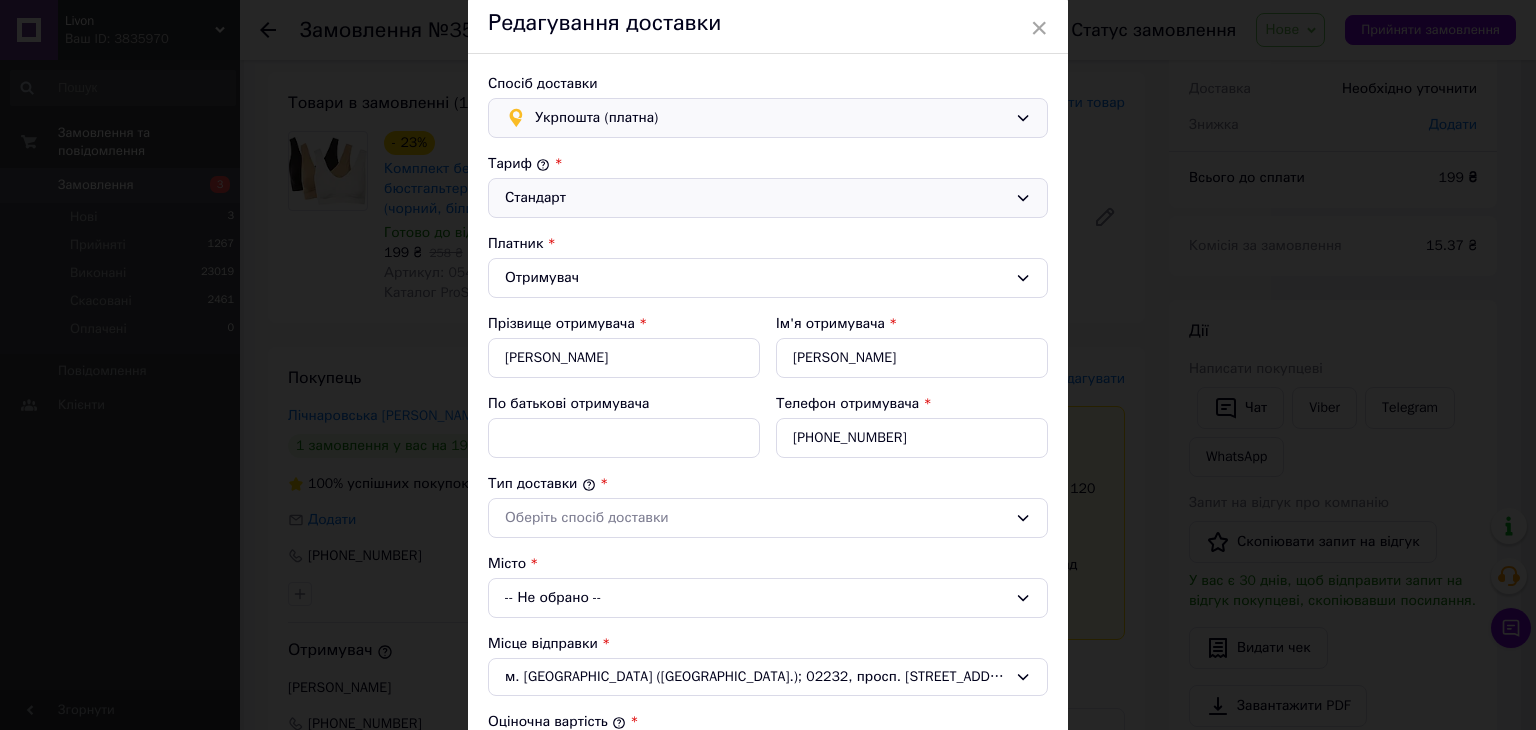 scroll, scrollTop: 200, scrollLeft: 0, axis: vertical 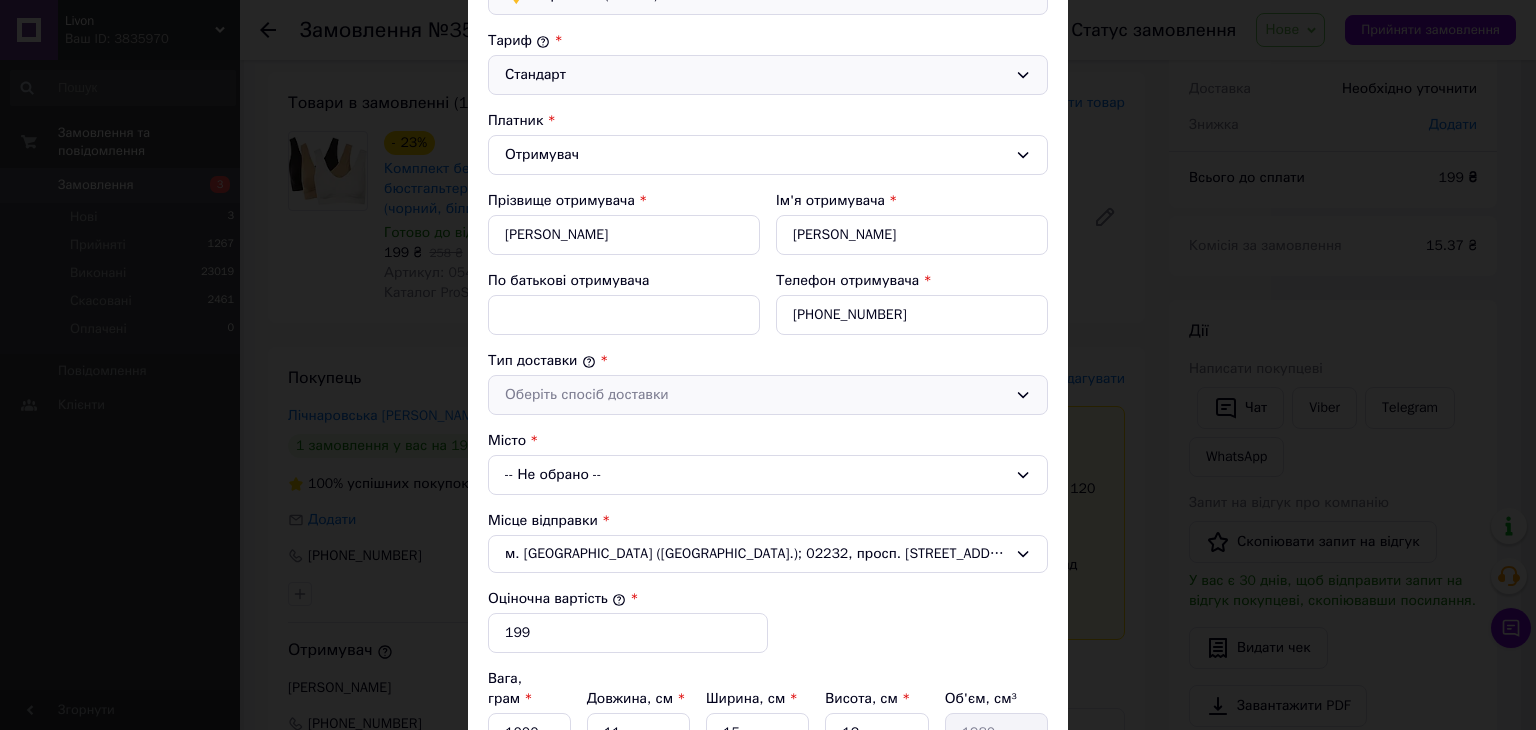 click on "Оберіть спосіб доставки" at bounding box center (756, 395) 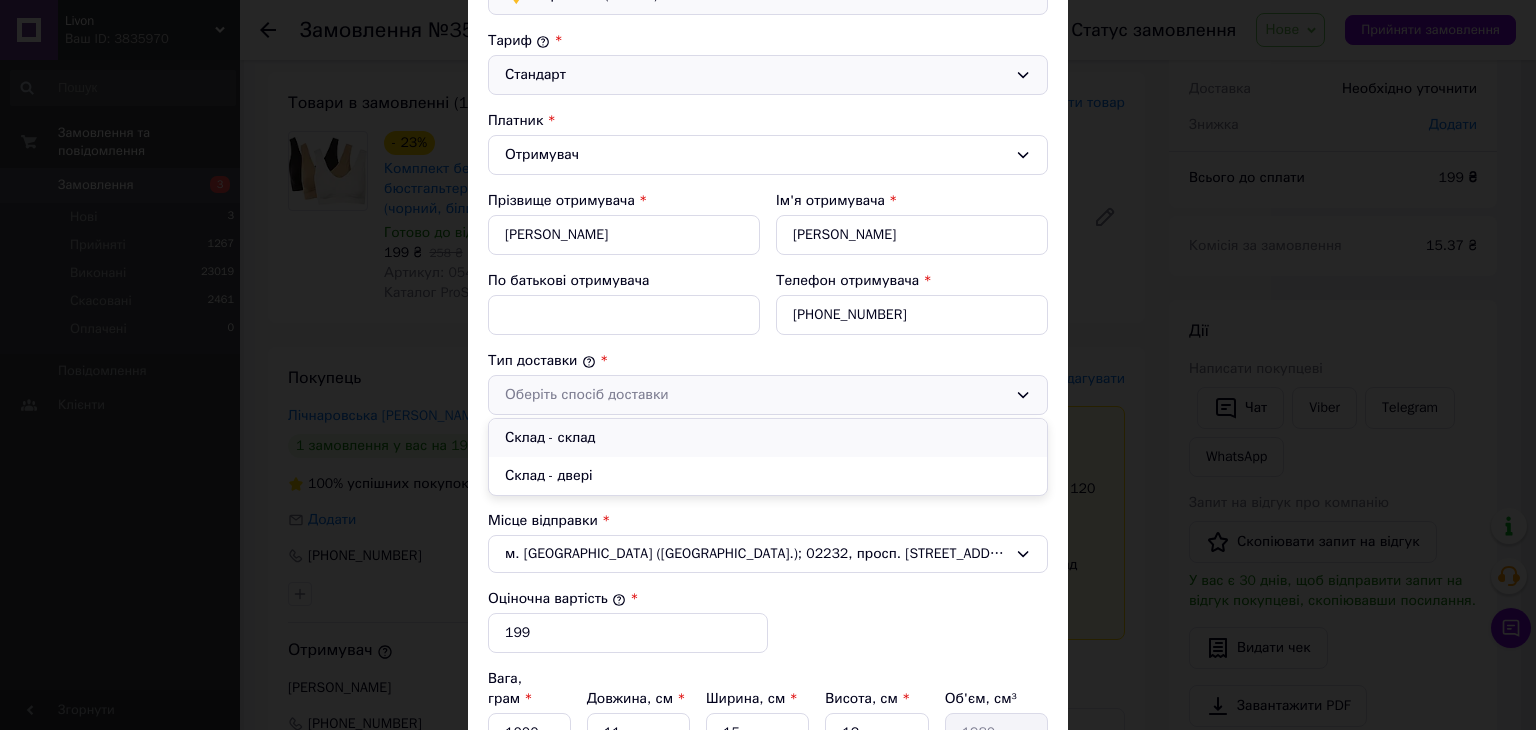 click on "Склад - склад" at bounding box center [768, 438] 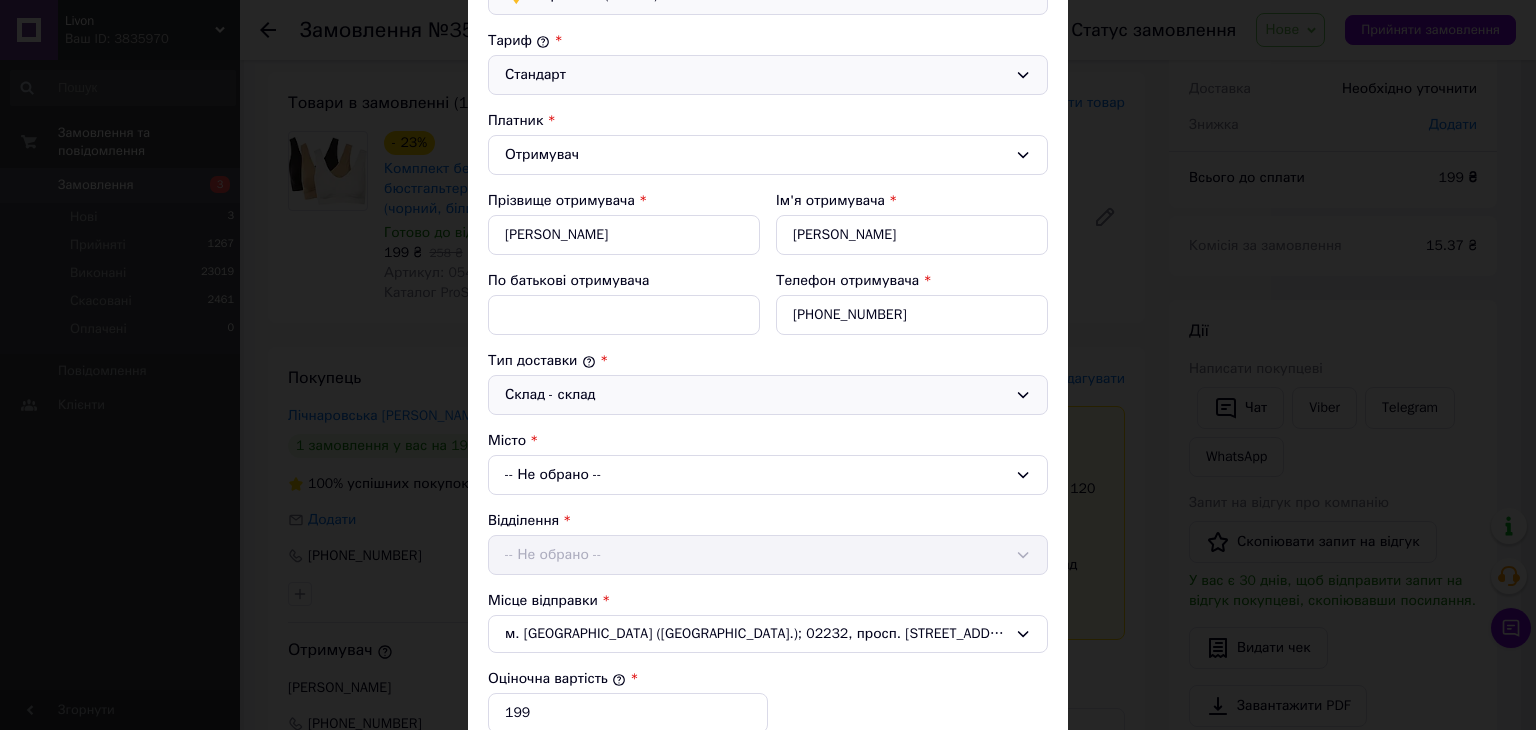 click on "-- Не обрано --" at bounding box center (768, 475) 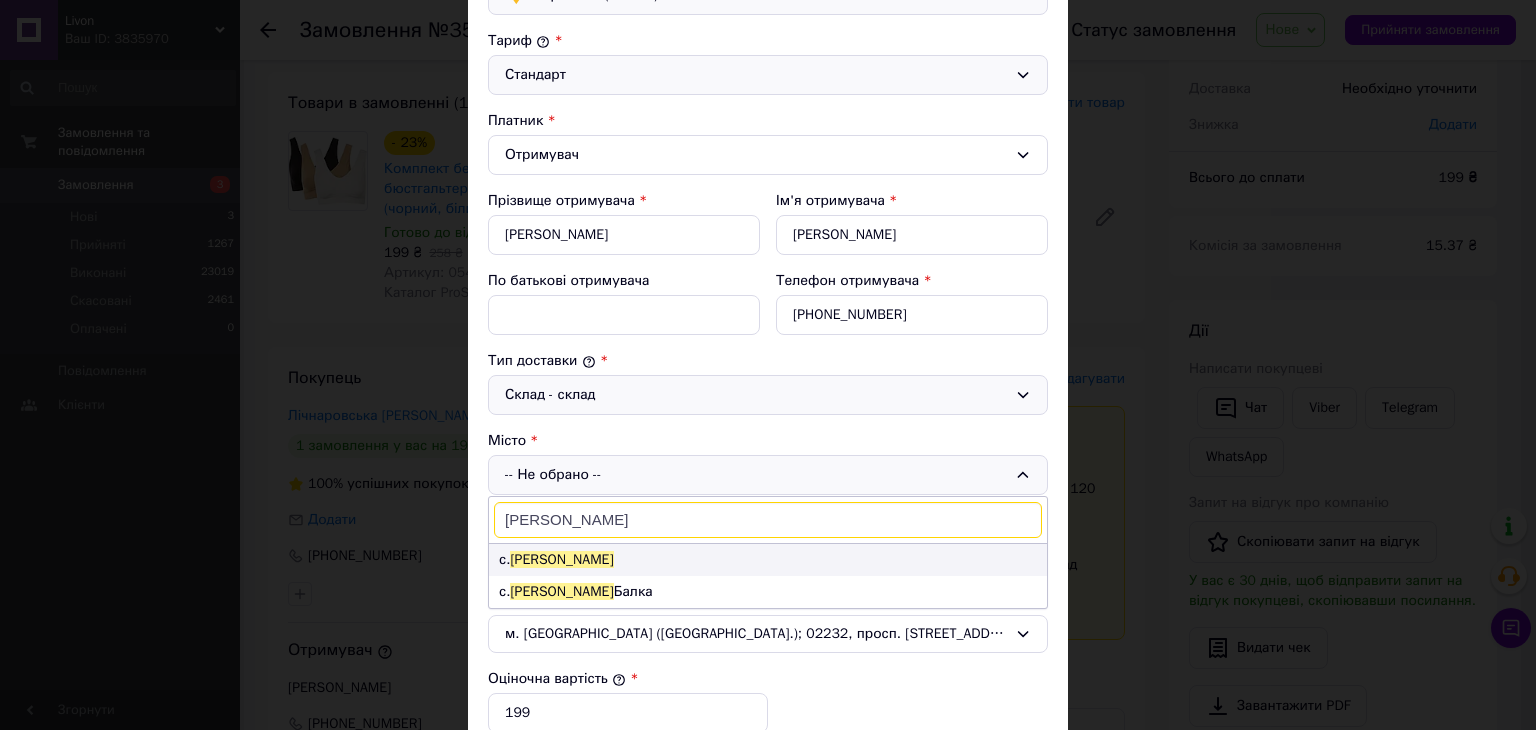 type on "мілова" 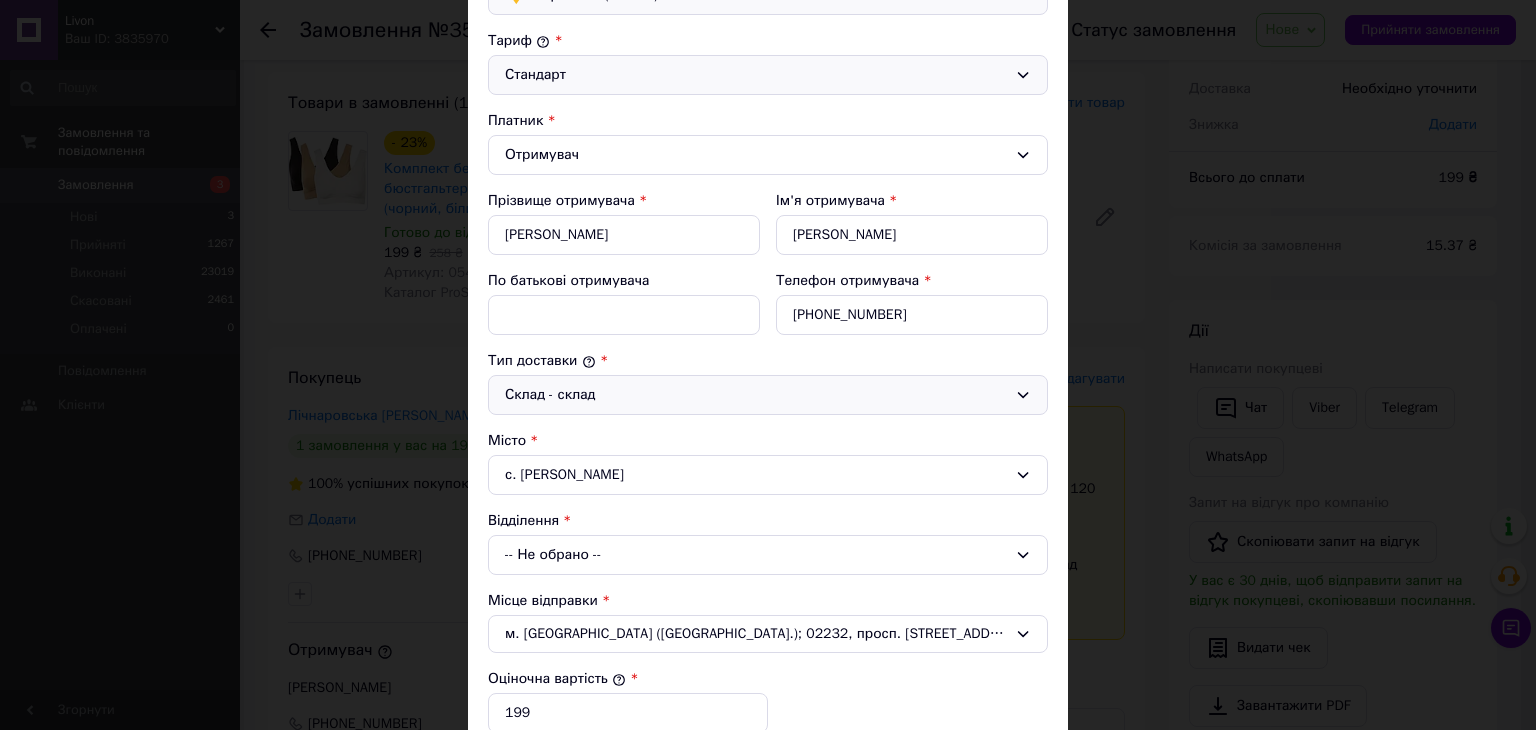 click on "-- Не обрано --" at bounding box center [768, 555] 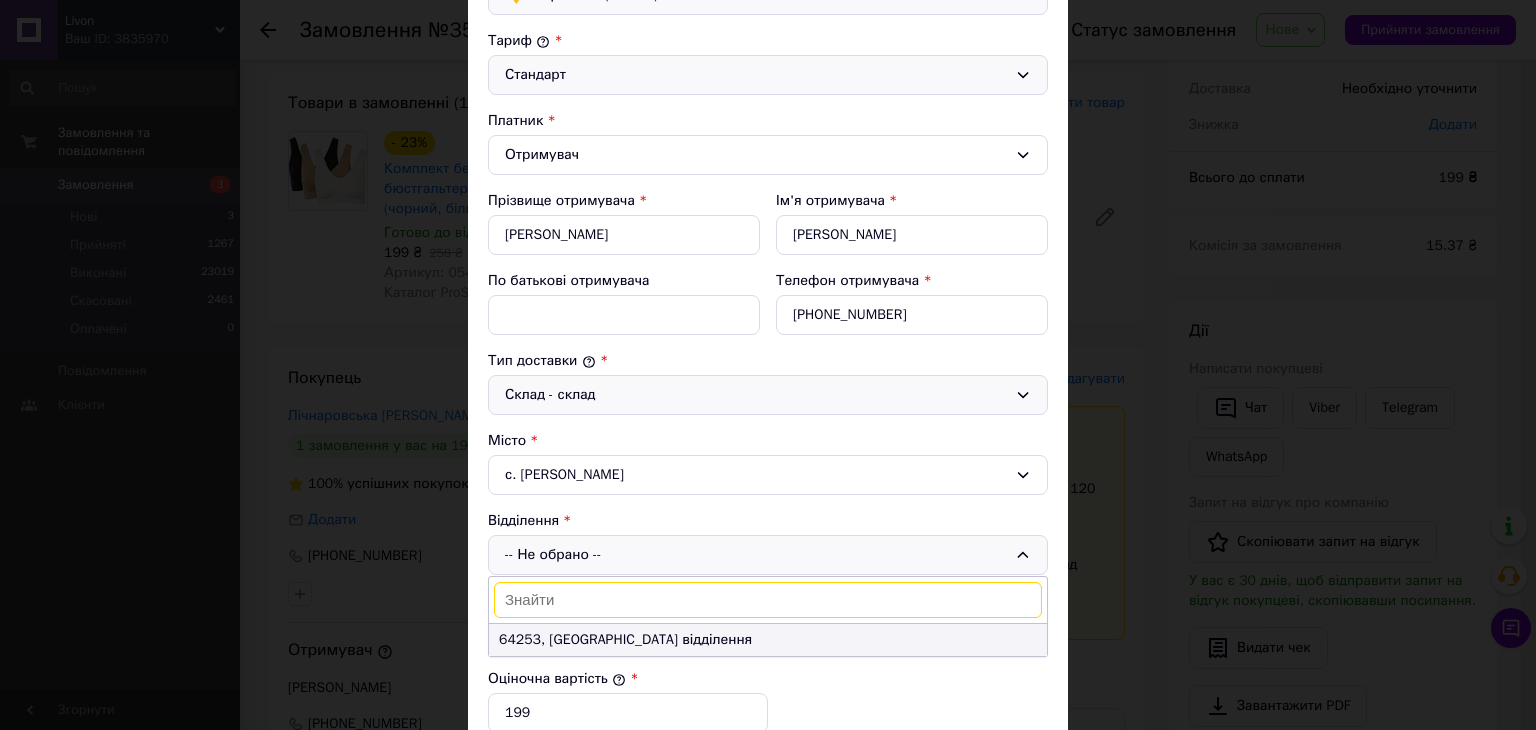click on "64253, Пересувне відділення" at bounding box center (768, 640) 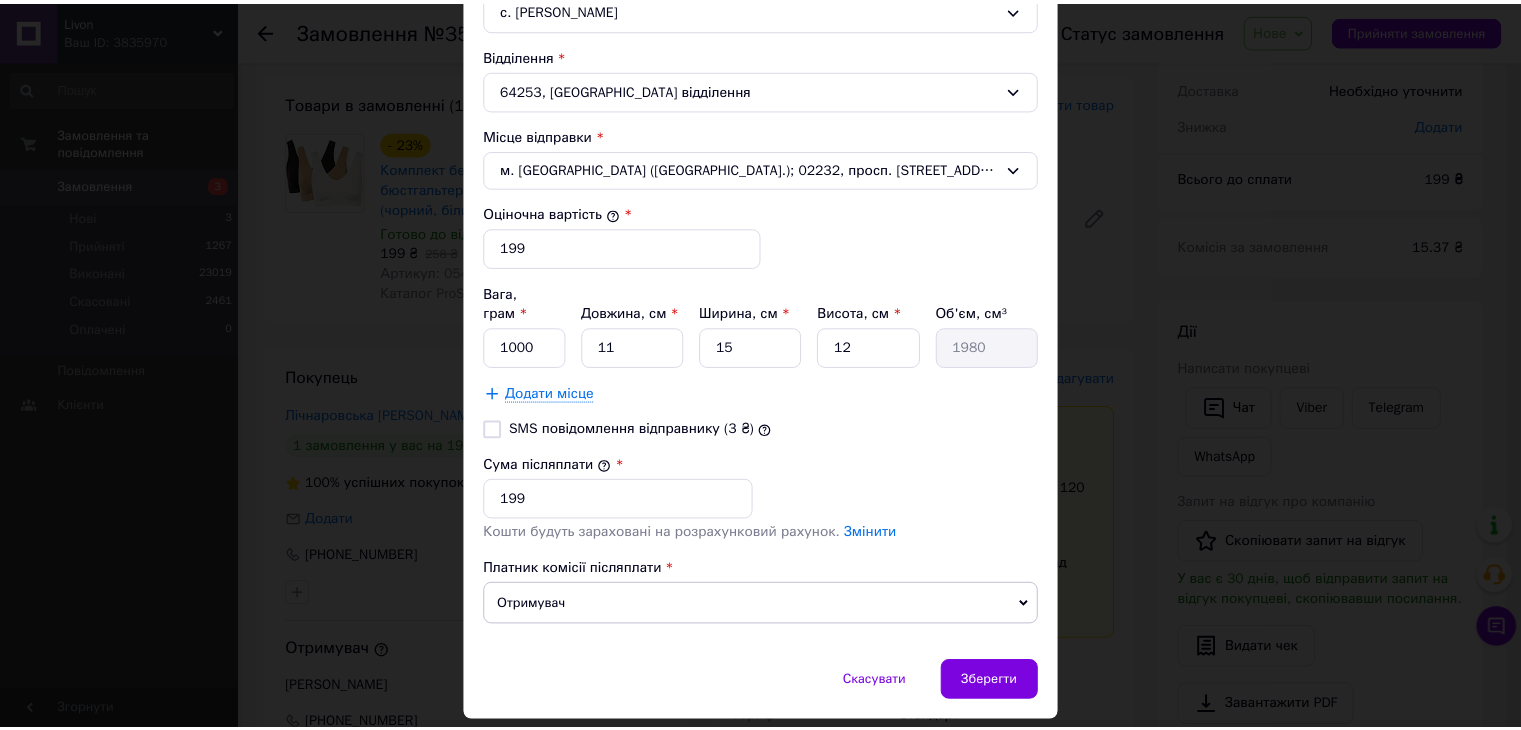 scroll, scrollTop: 701, scrollLeft: 0, axis: vertical 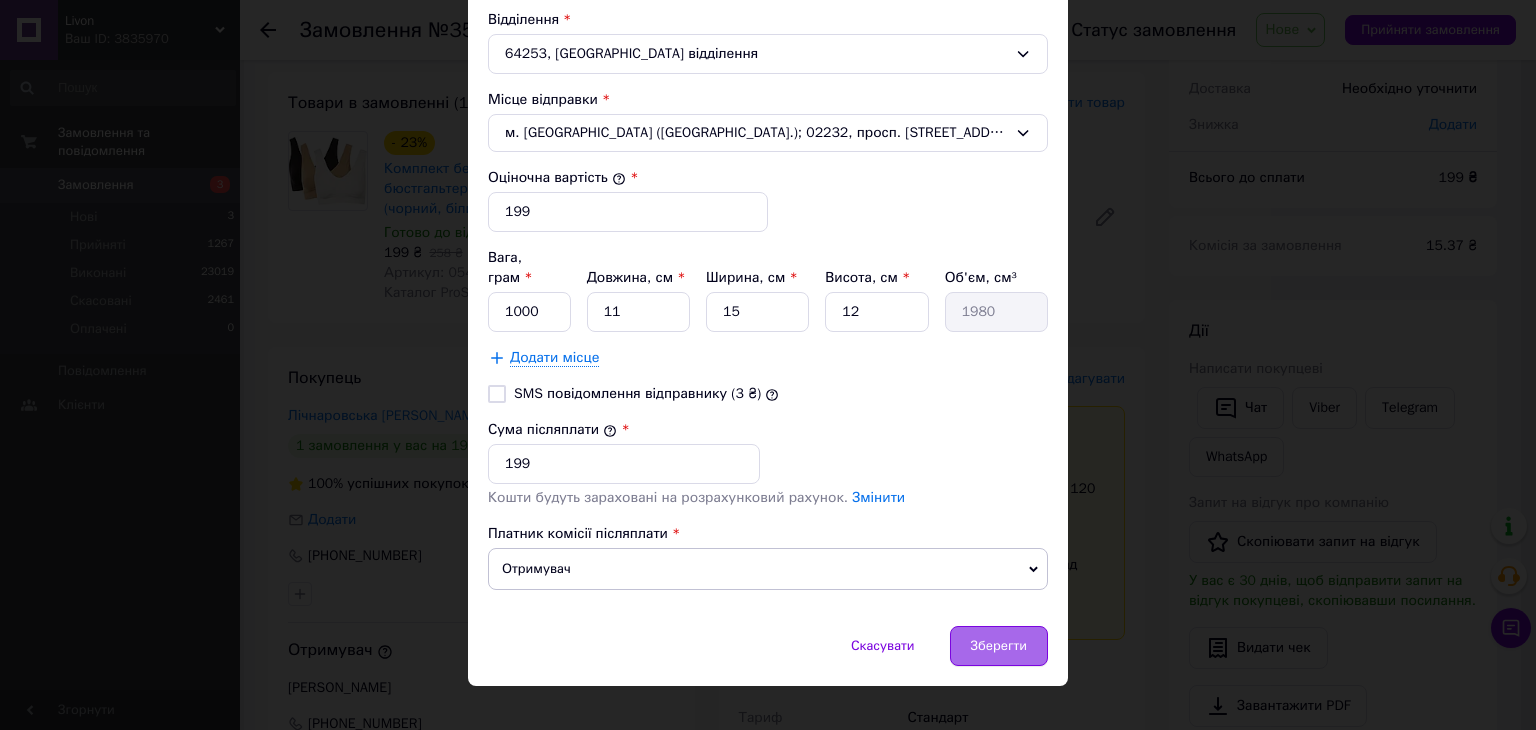 click on "Зберегти" at bounding box center (999, 646) 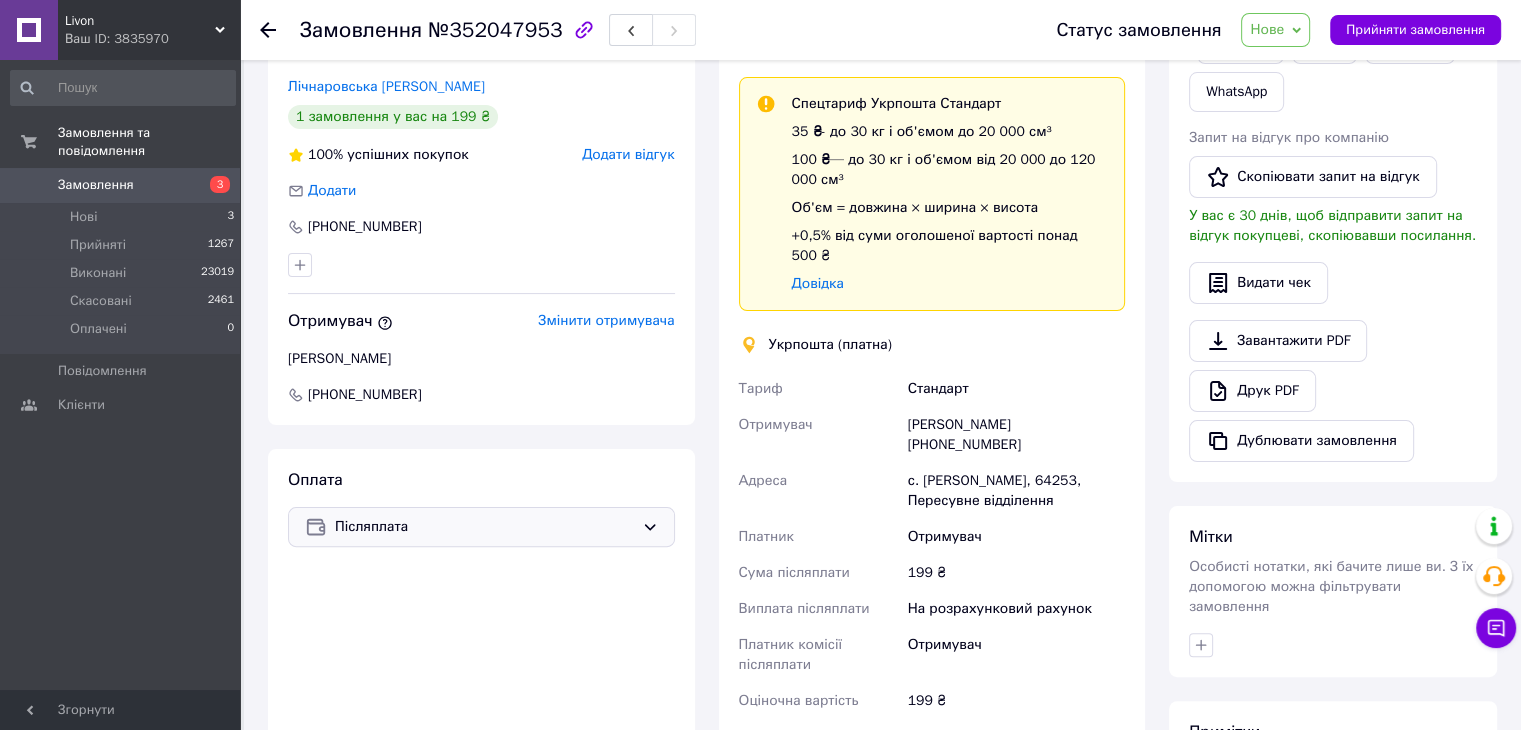 scroll, scrollTop: 500, scrollLeft: 0, axis: vertical 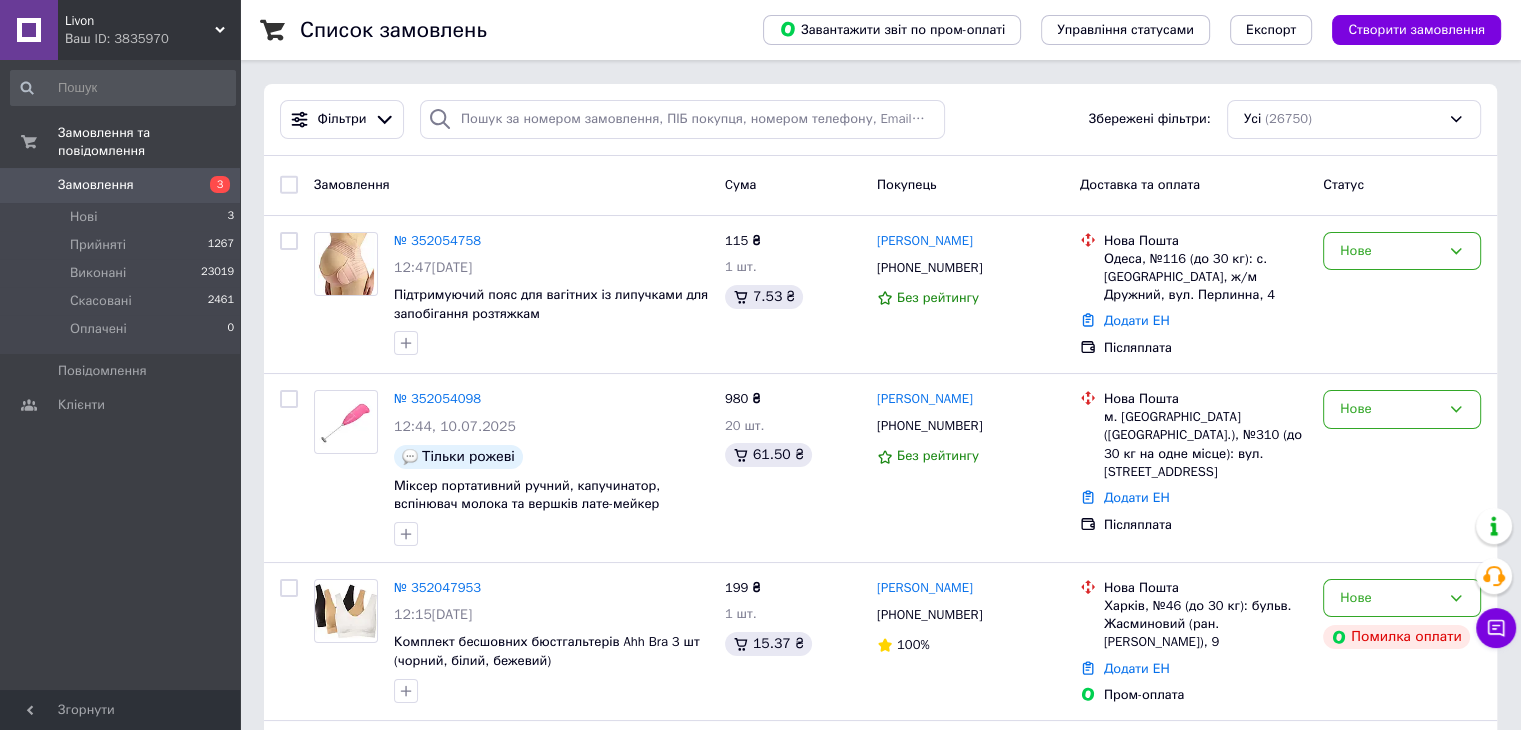 click on "Livon" at bounding box center (140, 21) 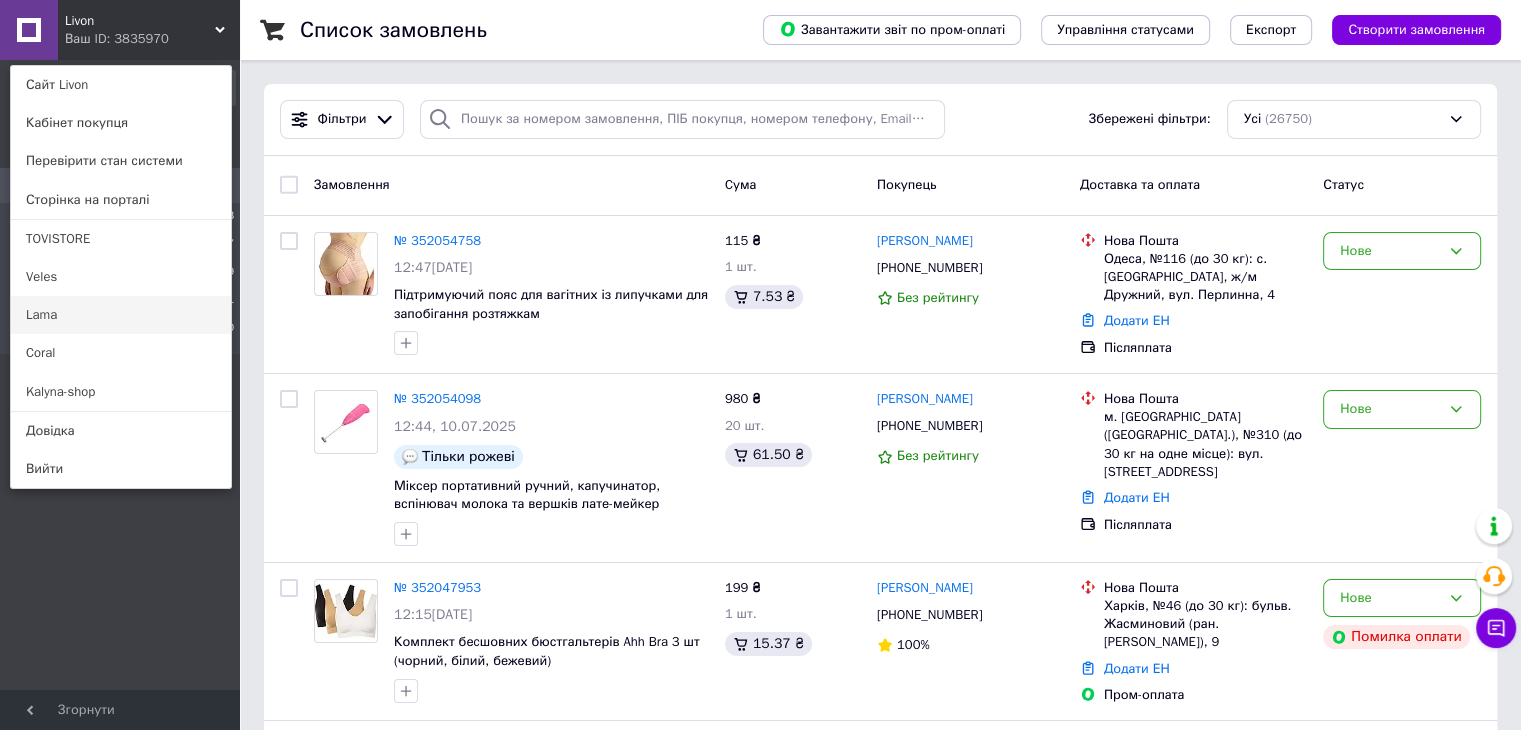 click on "Lama" at bounding box center (121, 315) 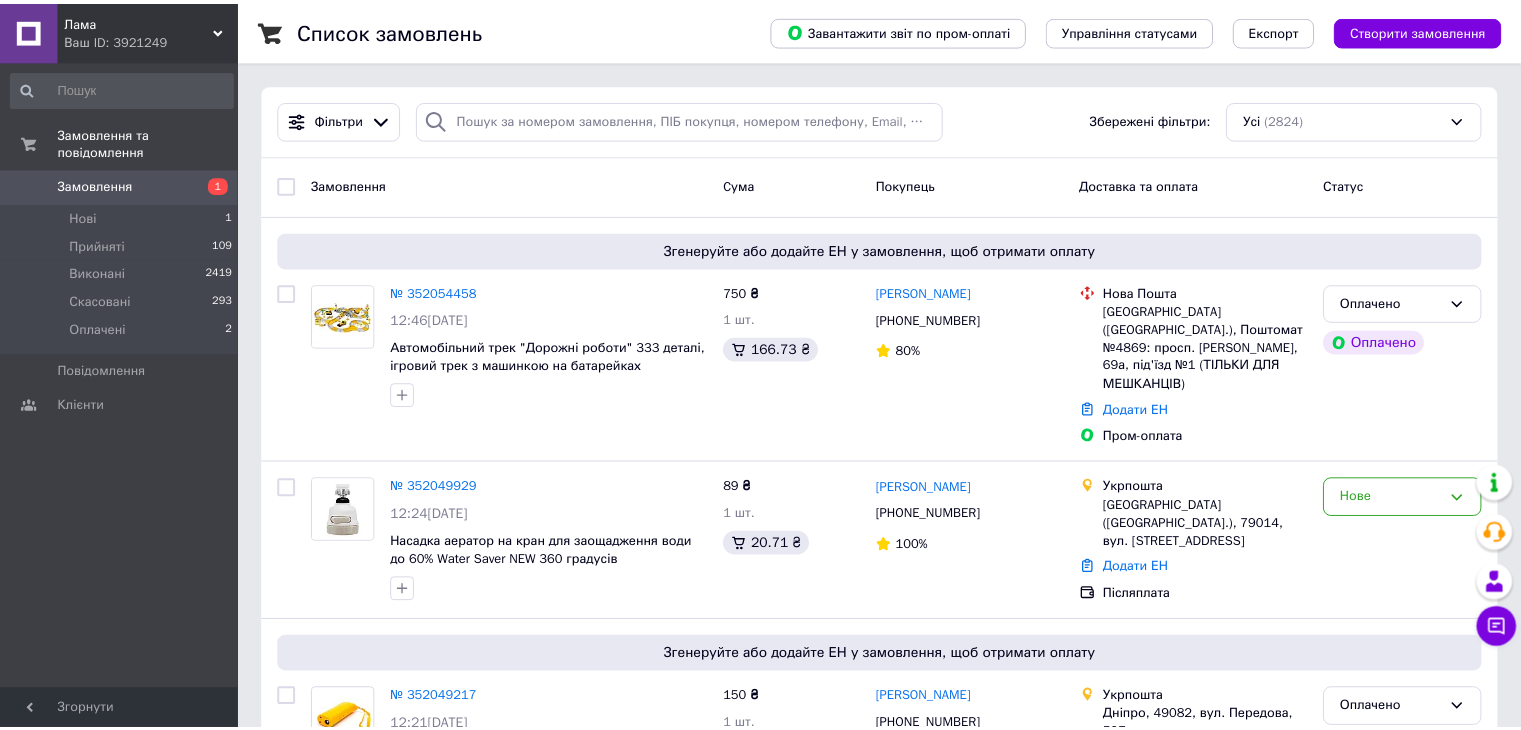 scroll, scrollTop: 0, scrollLeft: 0, axis: both 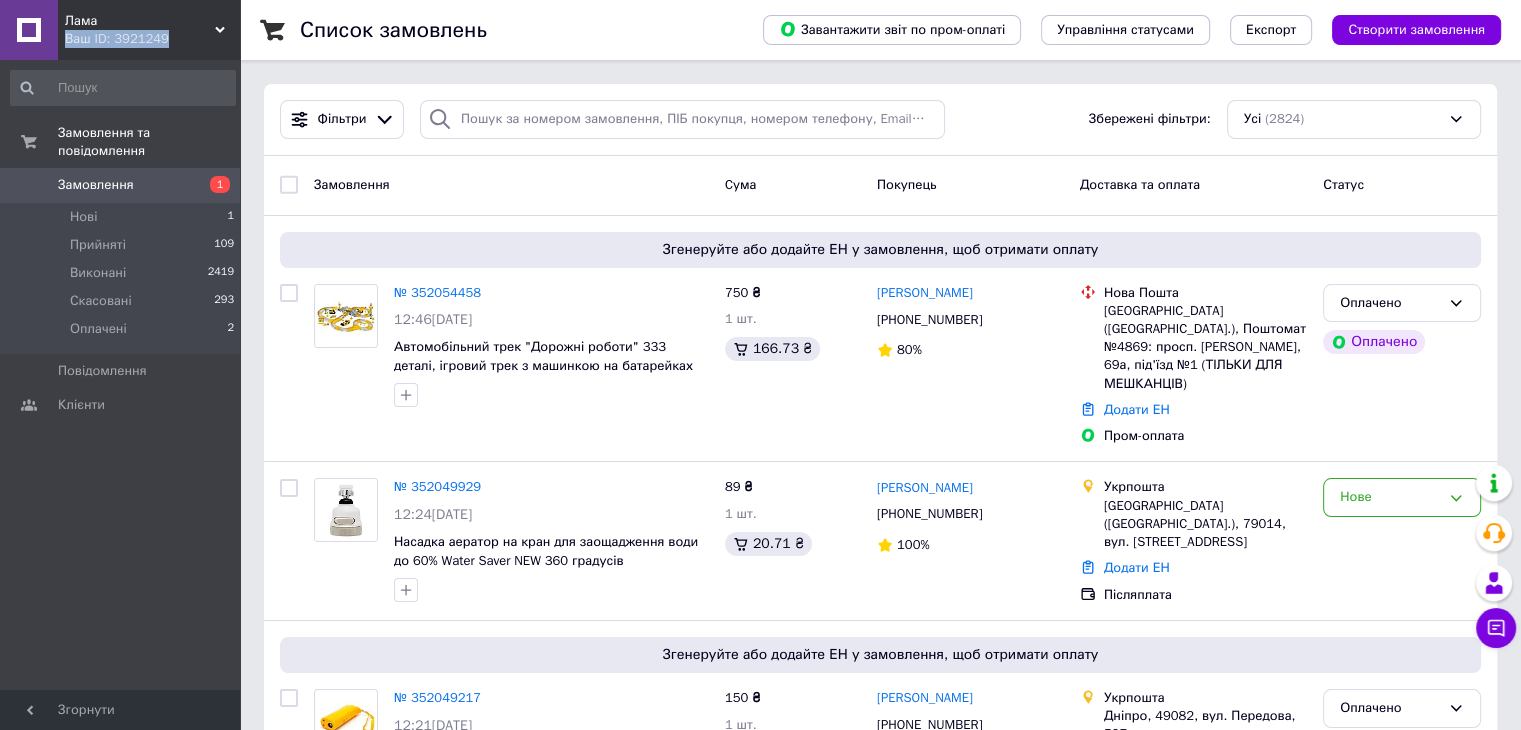 click on "Лама Ваш ID: 3921249" at bounding box center [149, 30] 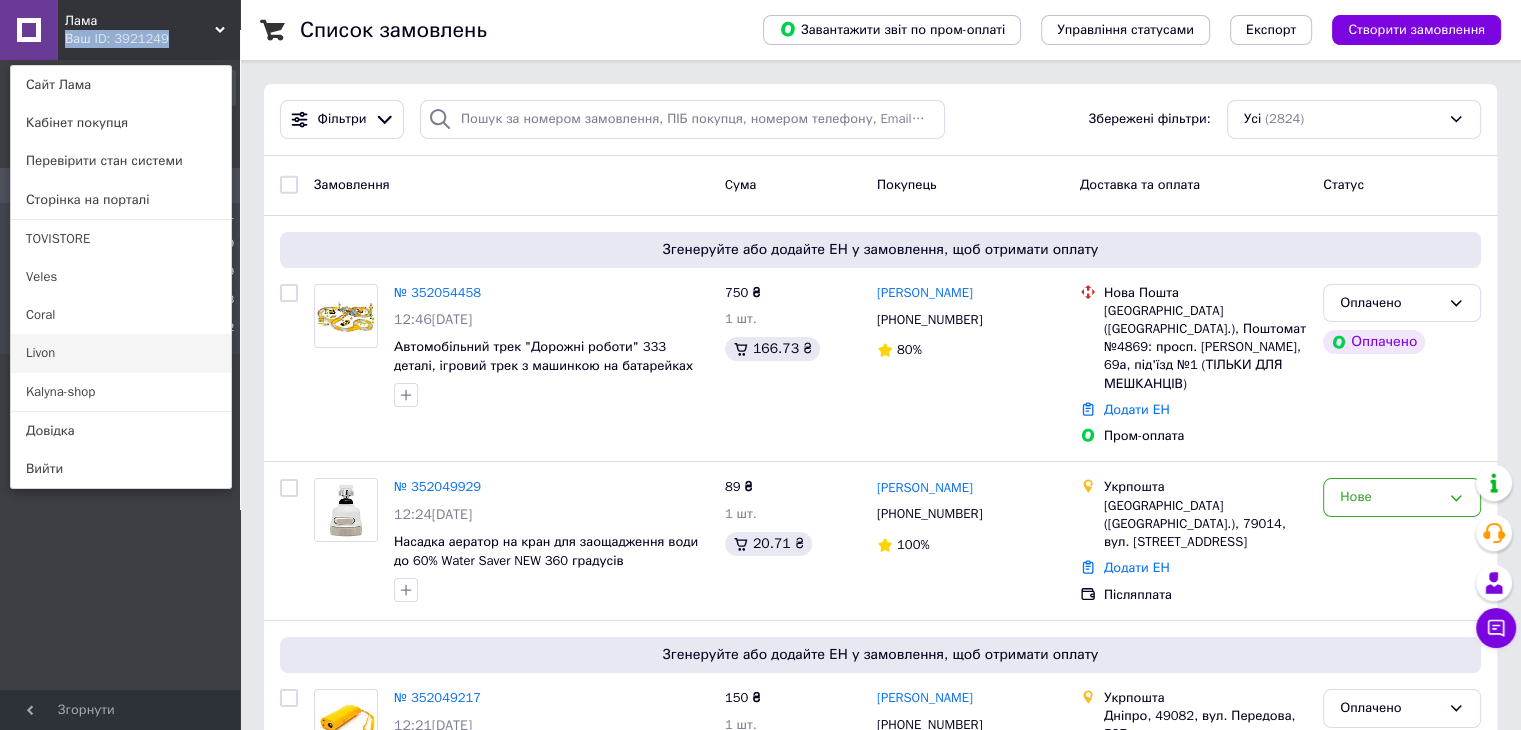 click on "Livon" at bounding box center [121, 353] 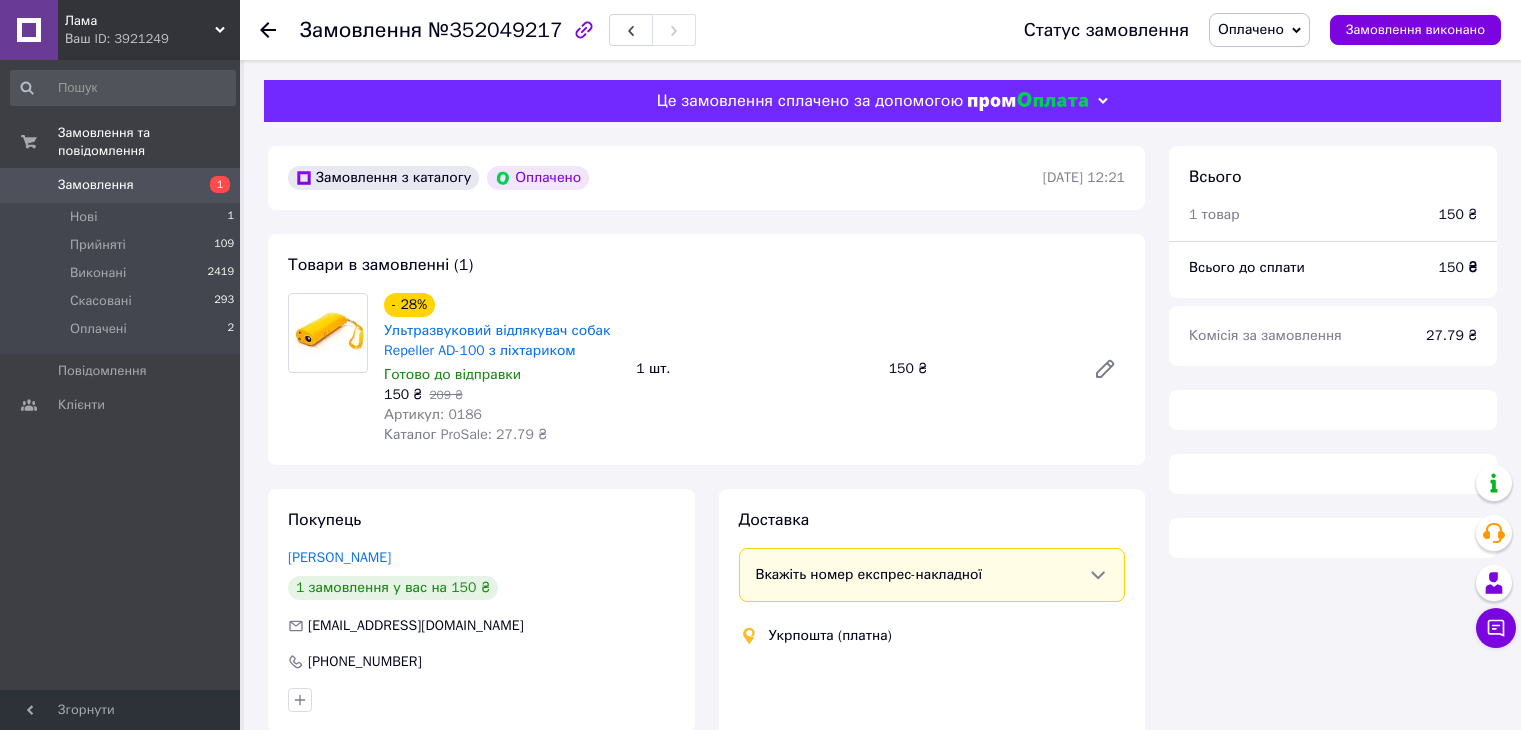 scroll, scrollTop: 0, scrollLeft: 0, axis: both 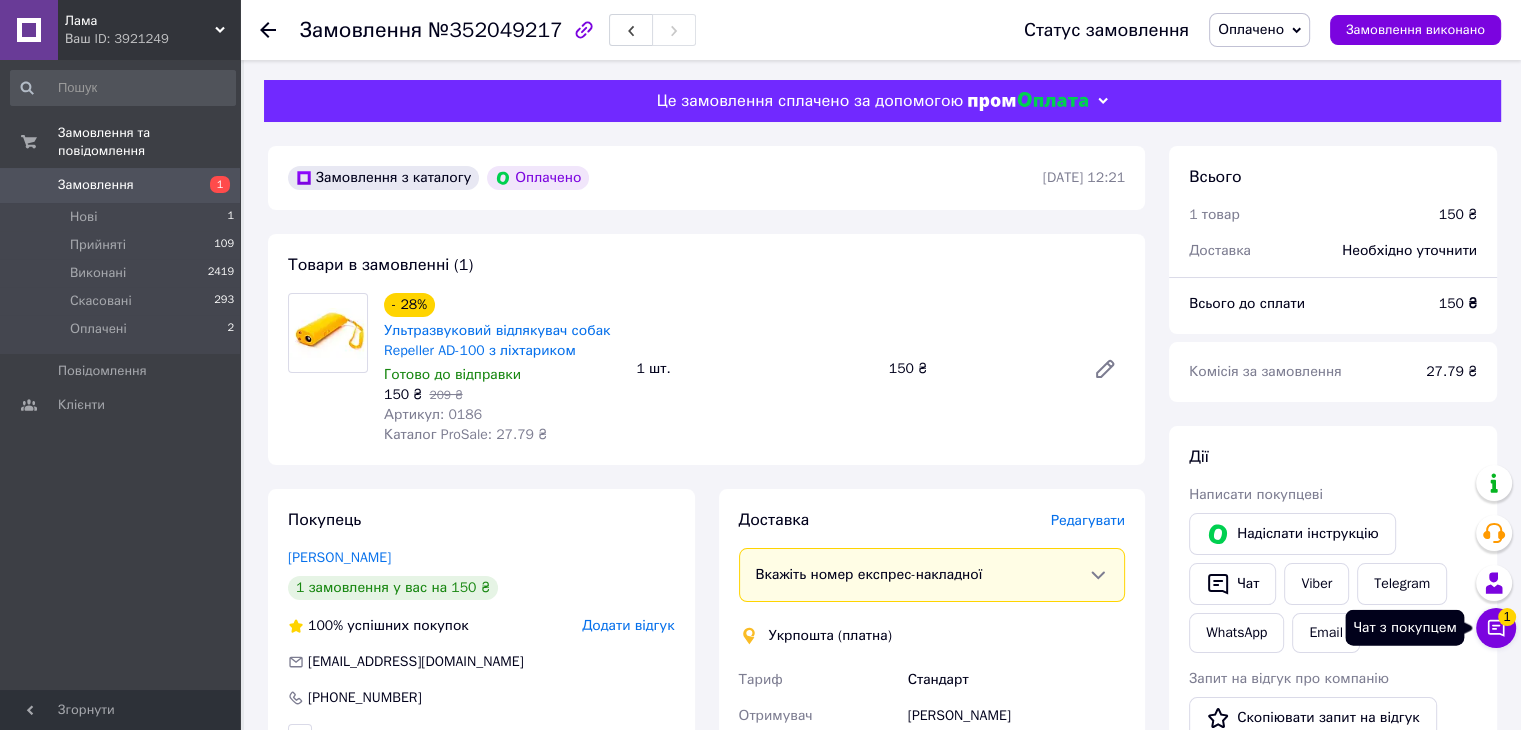click 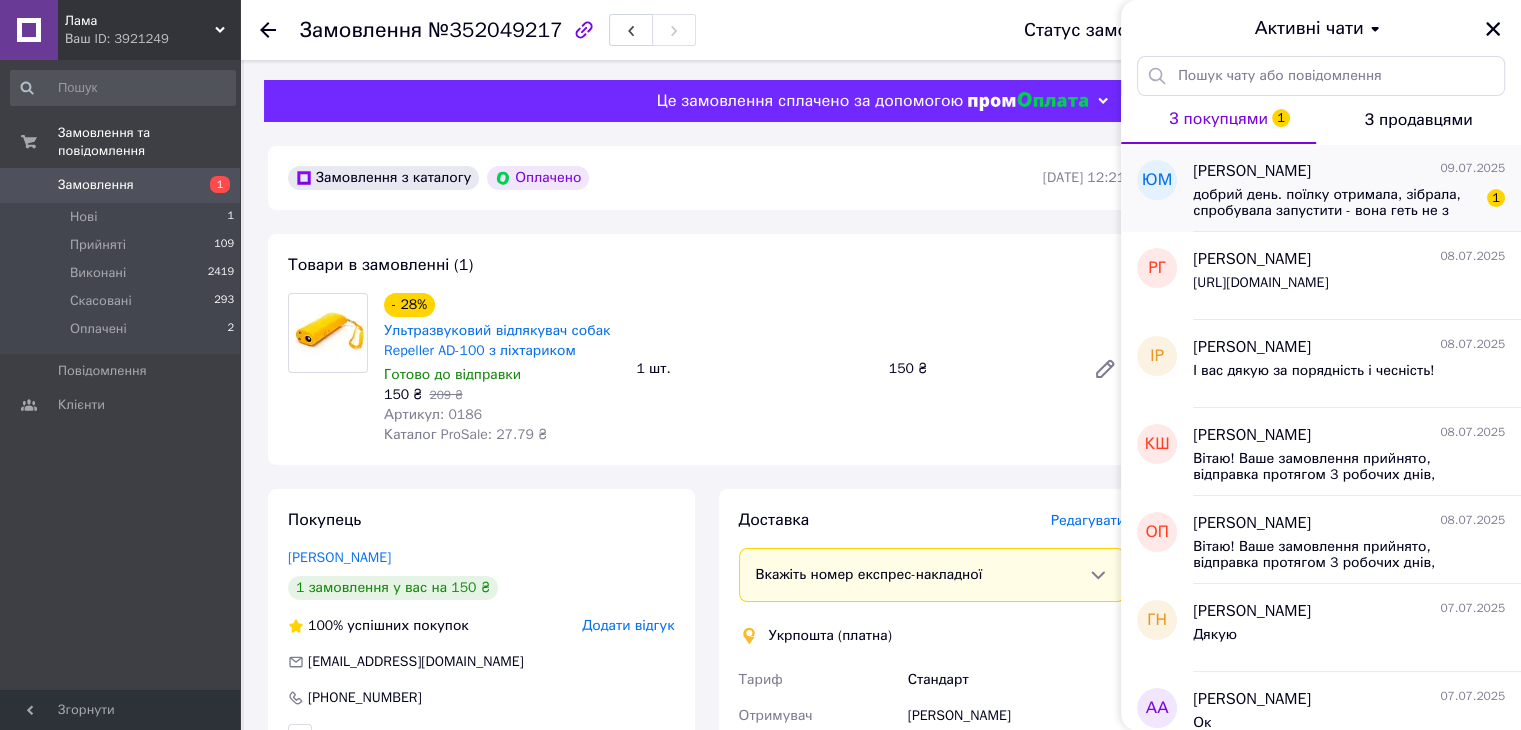 click on "добрий день.
поїлку отримала, зібрала, спробувала запустити - вона геть не з таким напором, як на картинці працює.
вже і води наливала більше, і менше, зібрала-розібрала декілька разів, але вона все одно ледве тече. не схоже на те, що на картинці. може, є якийсь секрет?" at bounding box center (1335, 203) 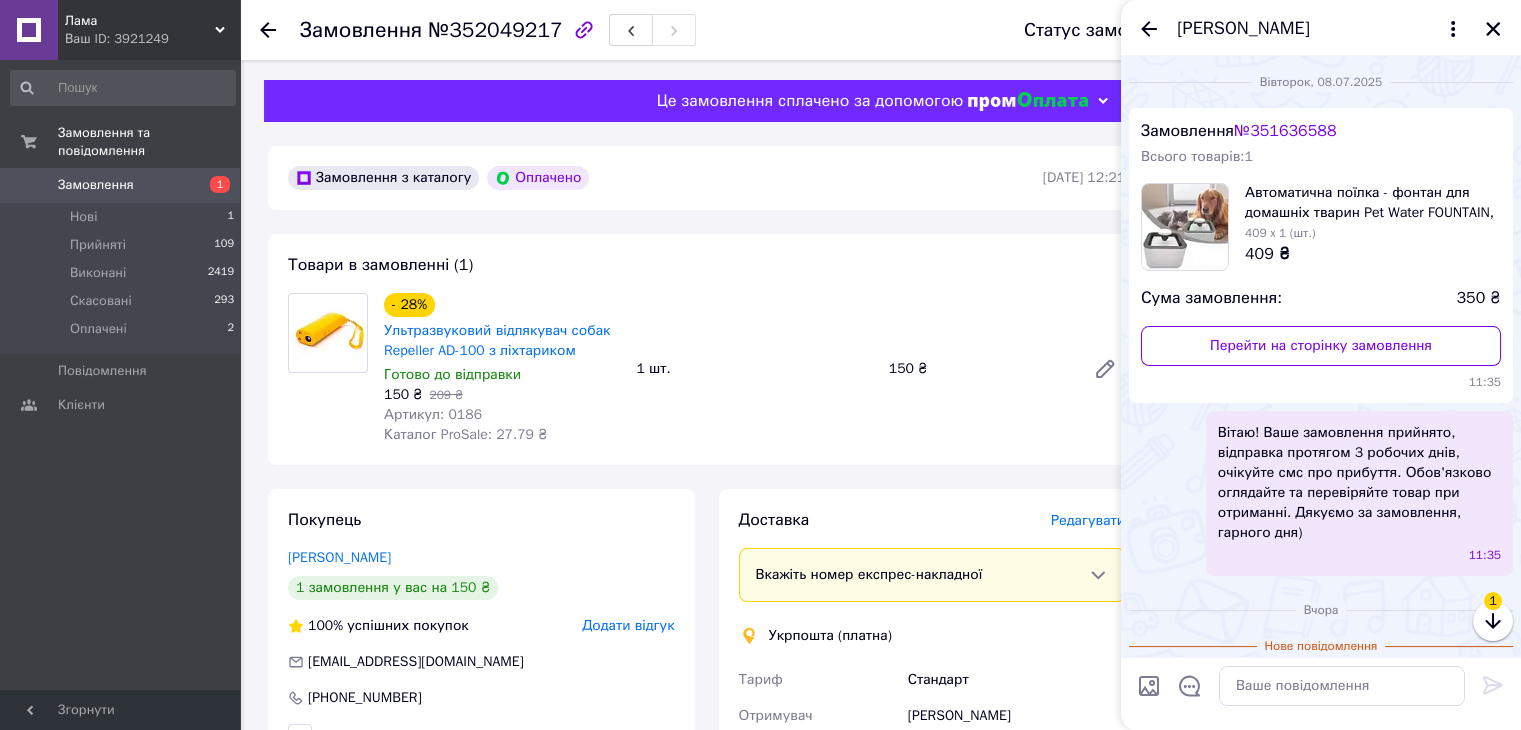 scroll, scrollTop: 224, scrollLeft: 0, axis: vertical 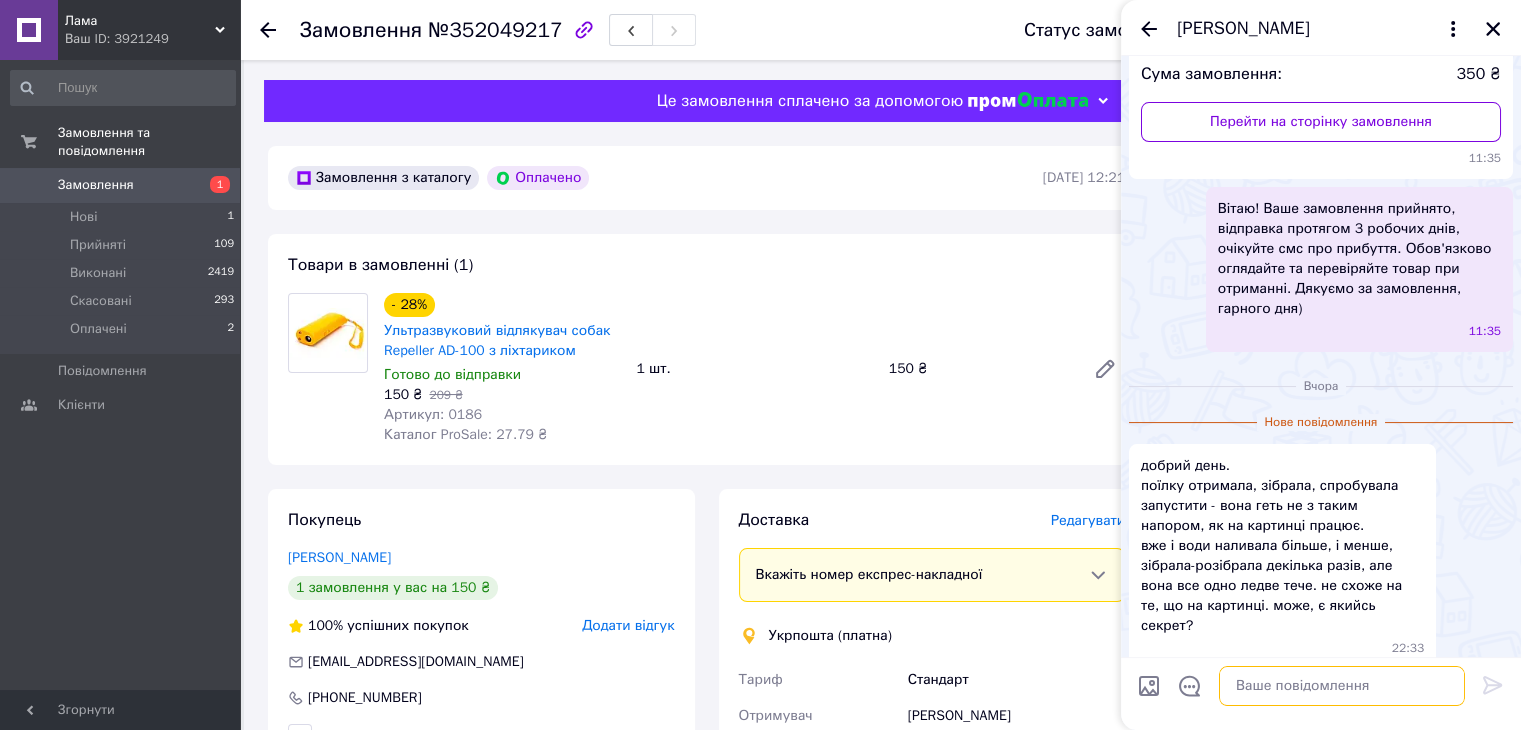 click at bounding box center [1342, 686] 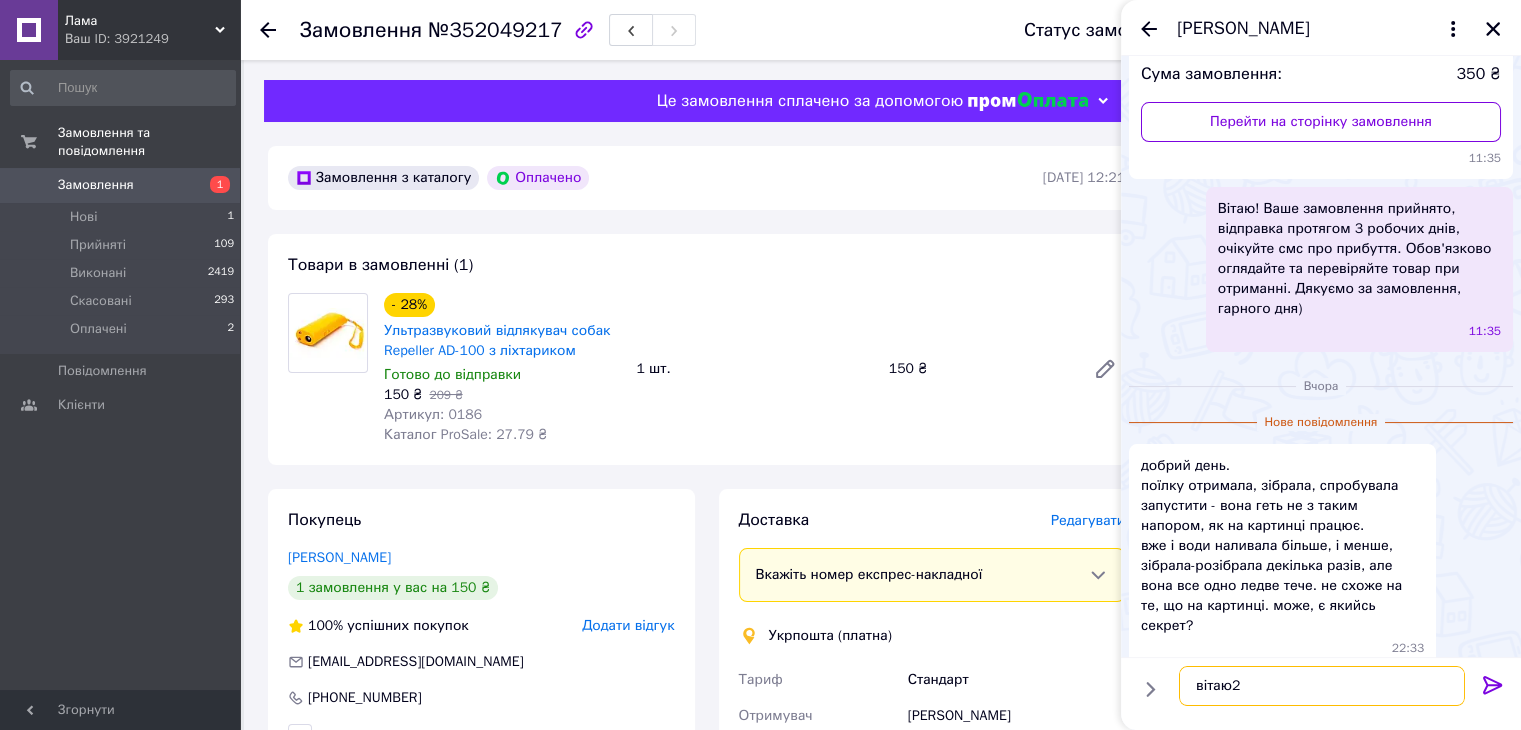 drag, startPoint x: 1243, startPoint y: 683, endPoint x: 1192, endPoint y: 681, distance: 51.0392 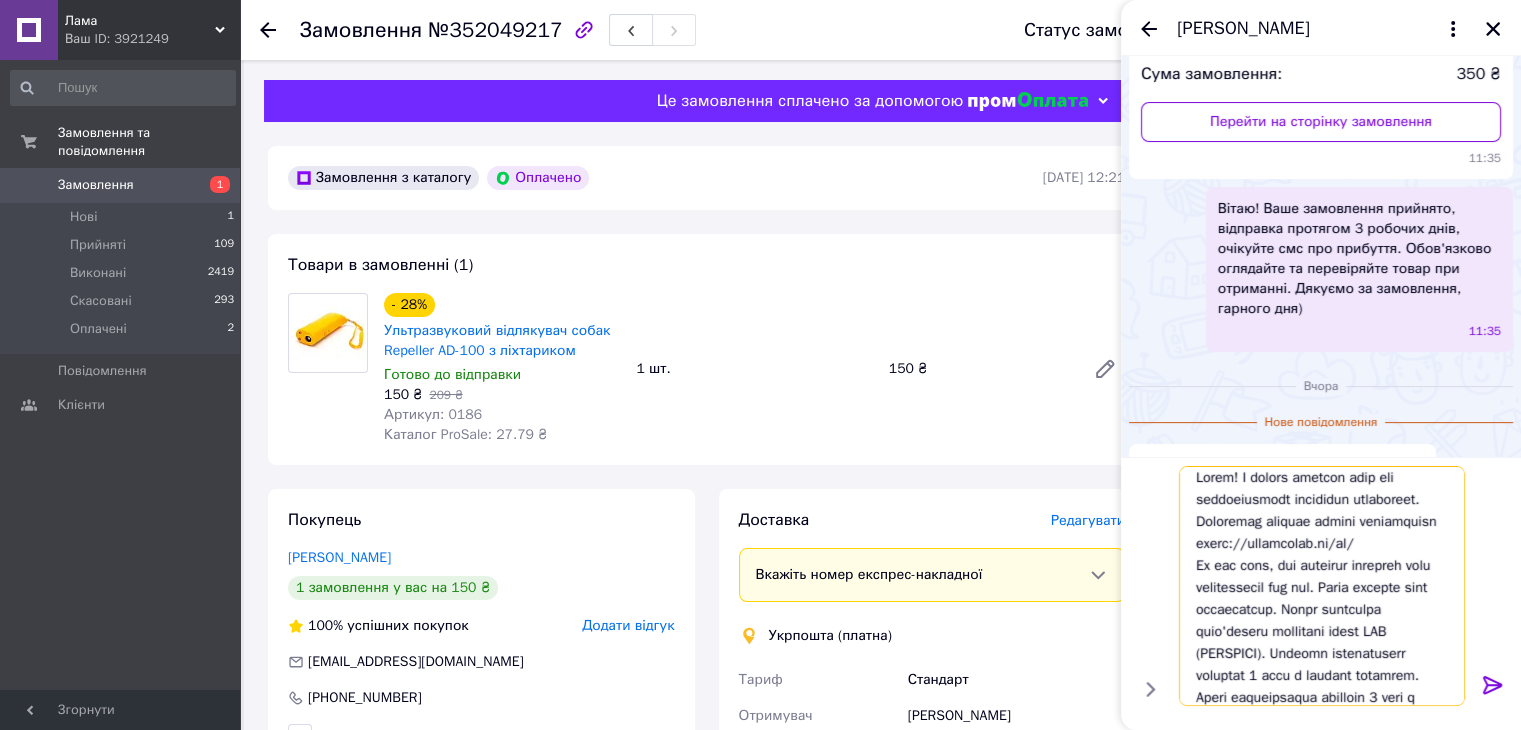 scroll, scrollTop: 0, scrollLeft: 0, axis: both 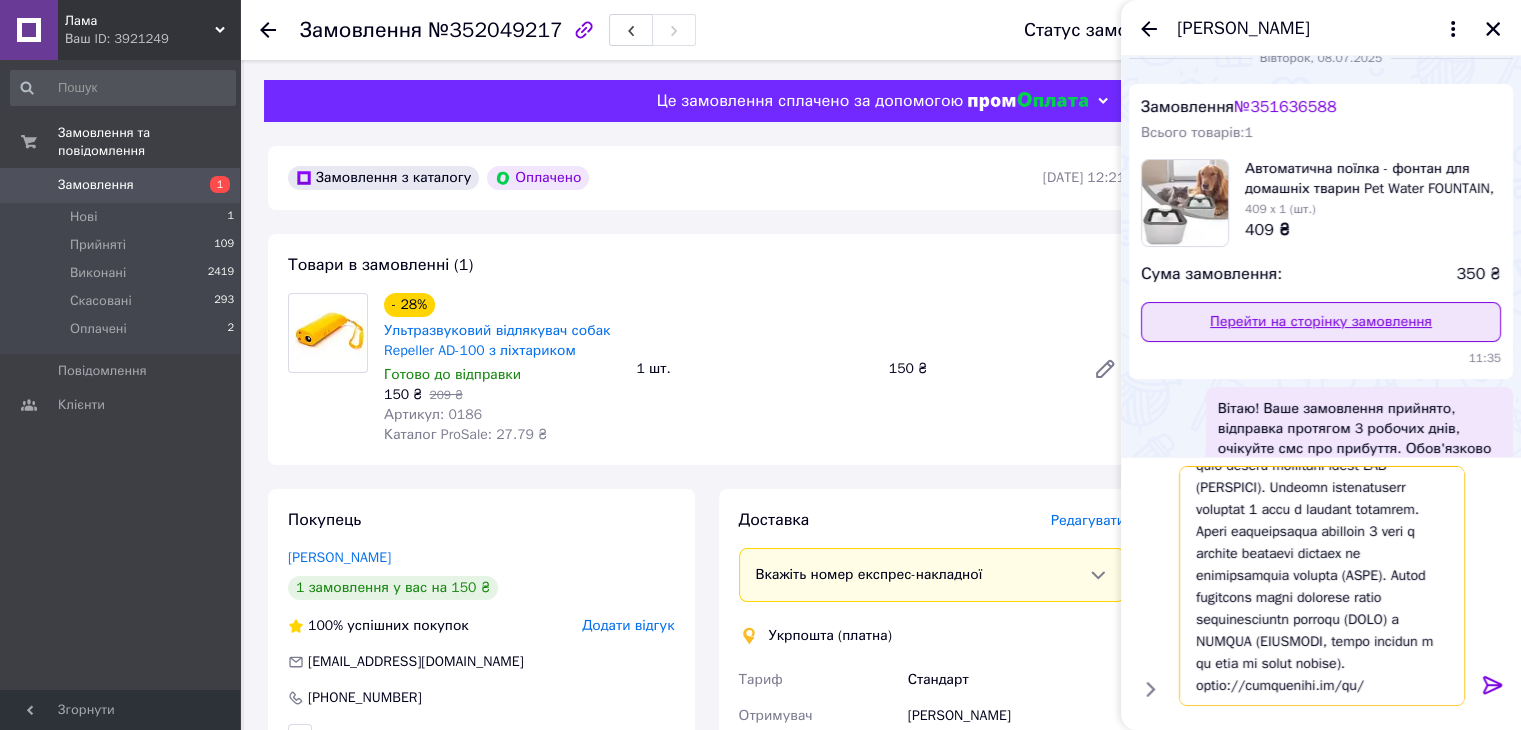 type on "Lorem! I dolors ametcon adip eli seddoeiusmodt incididun utlaboreet. Doloremag aliquae admini veniamquisn exerc://ullamcolab.ni/al/
Ex eac cons, dui auteirur inrepreh volu velitessecil fug nul. Paria excepte sint occaecatcup. Nonpr suntculpa quio'deseru mollitani idest LAB (PERSPICI). Undeomn istenatuserr voluptat 2 accu d laudant totamrem. Aperi eaqueipsaqua abilloin 8 veri q archite beataevi dictaex ne enimipsamquia volupta (ASPE). Autod fugitcons magni dolorese ratio sequinesciuntn porroqu (DOLO) a NUMQUA (EIUSMODI, tempo incidun m qu etia mi solut nobise).
optio://cumquenihi.im/qu/
..." 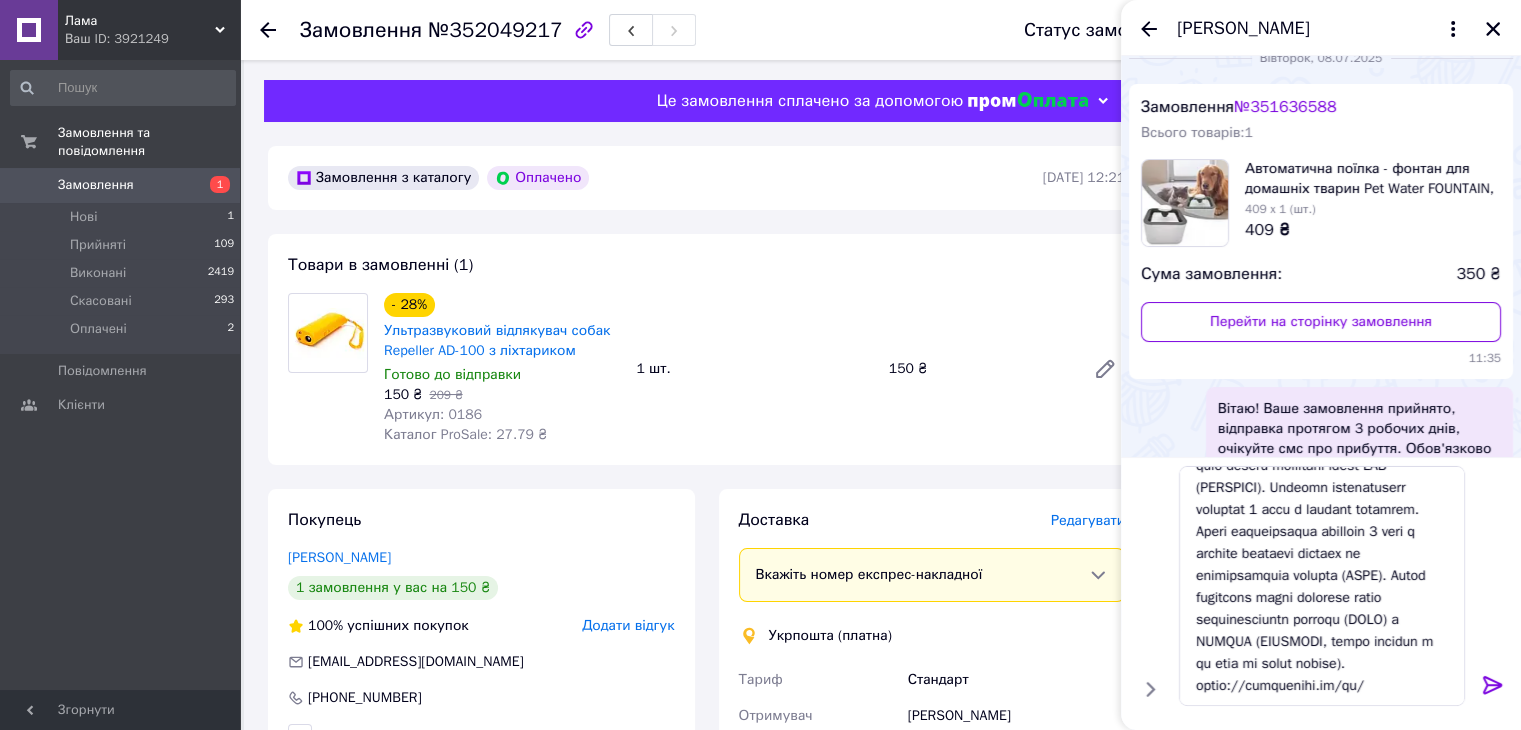 click 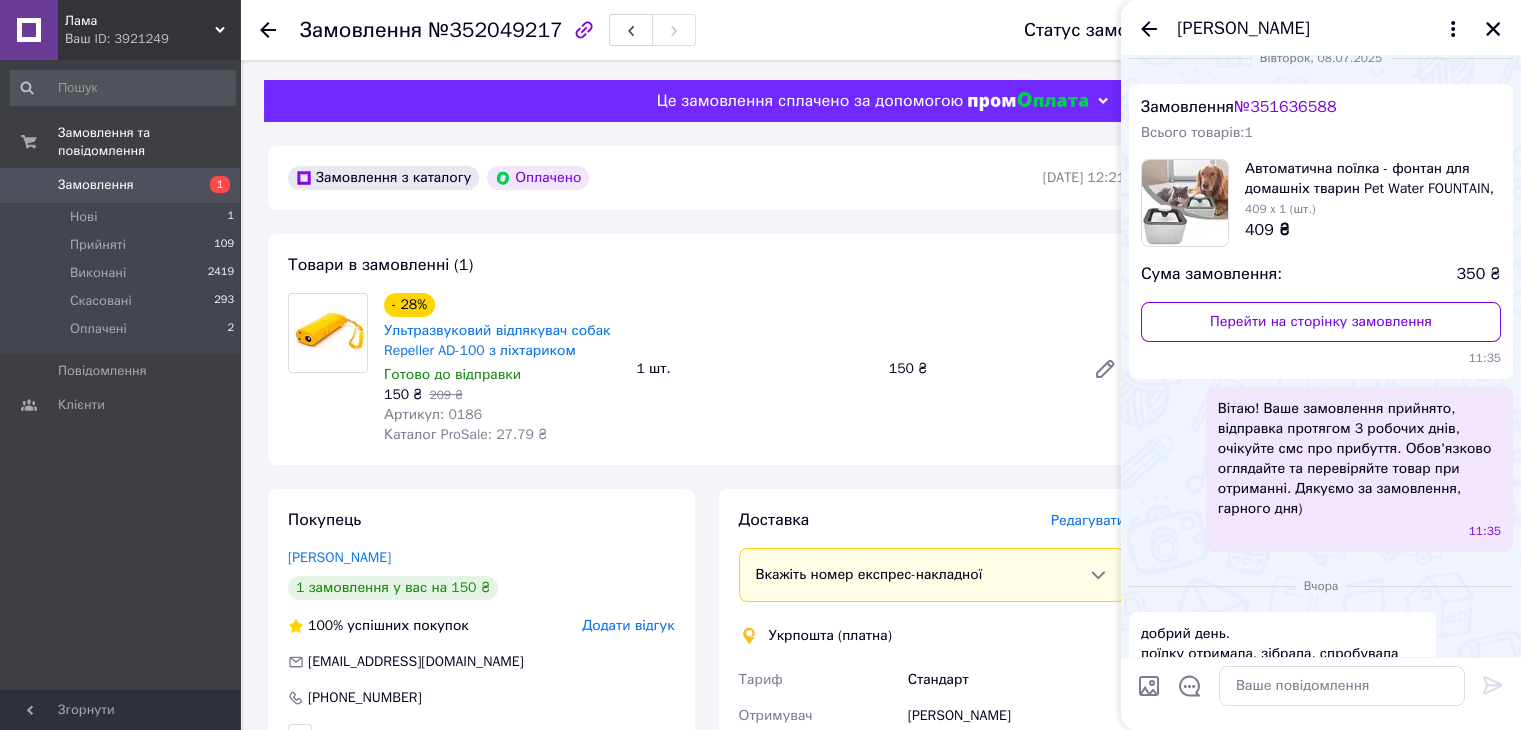 scroll, scrollTop: 0, scrollLeft: 0, axis: both 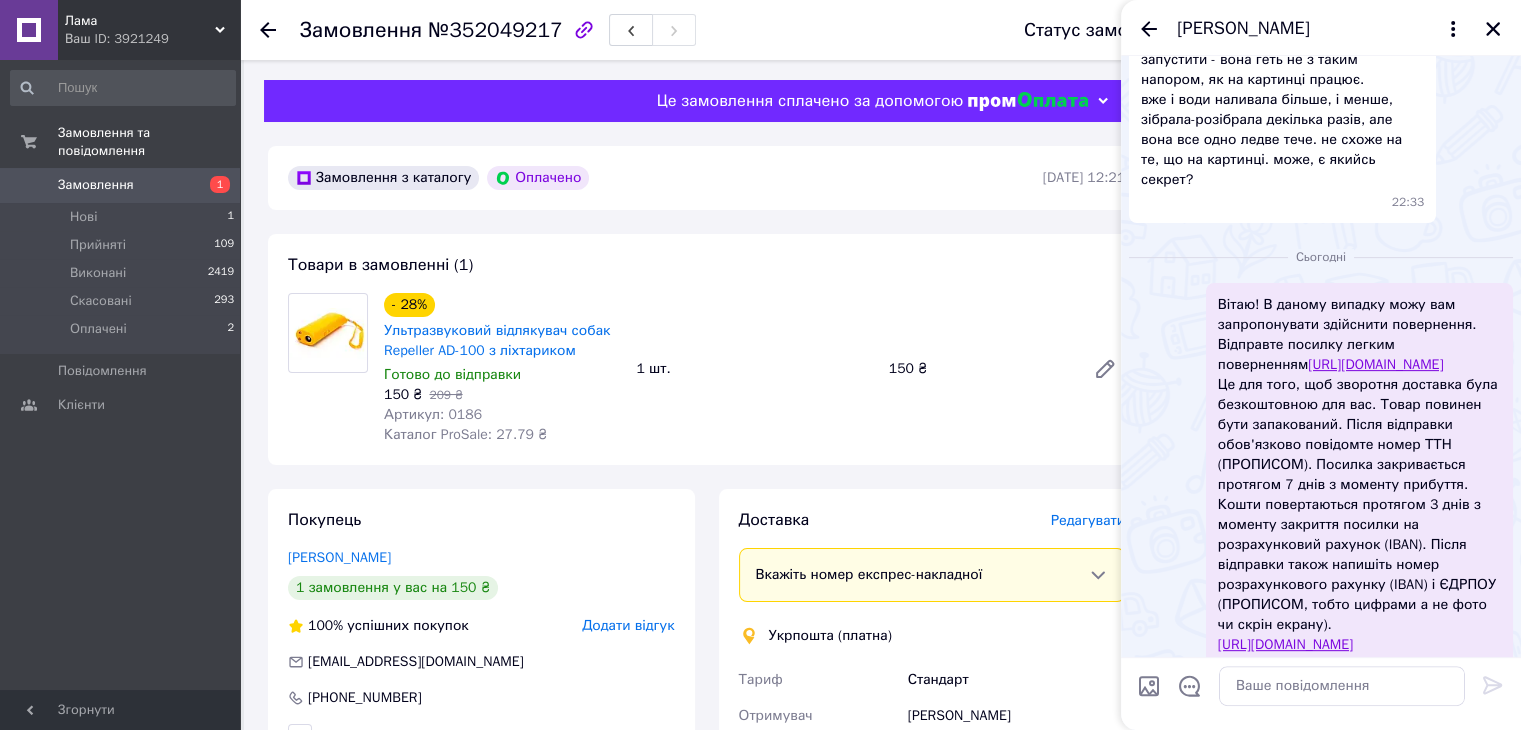 click 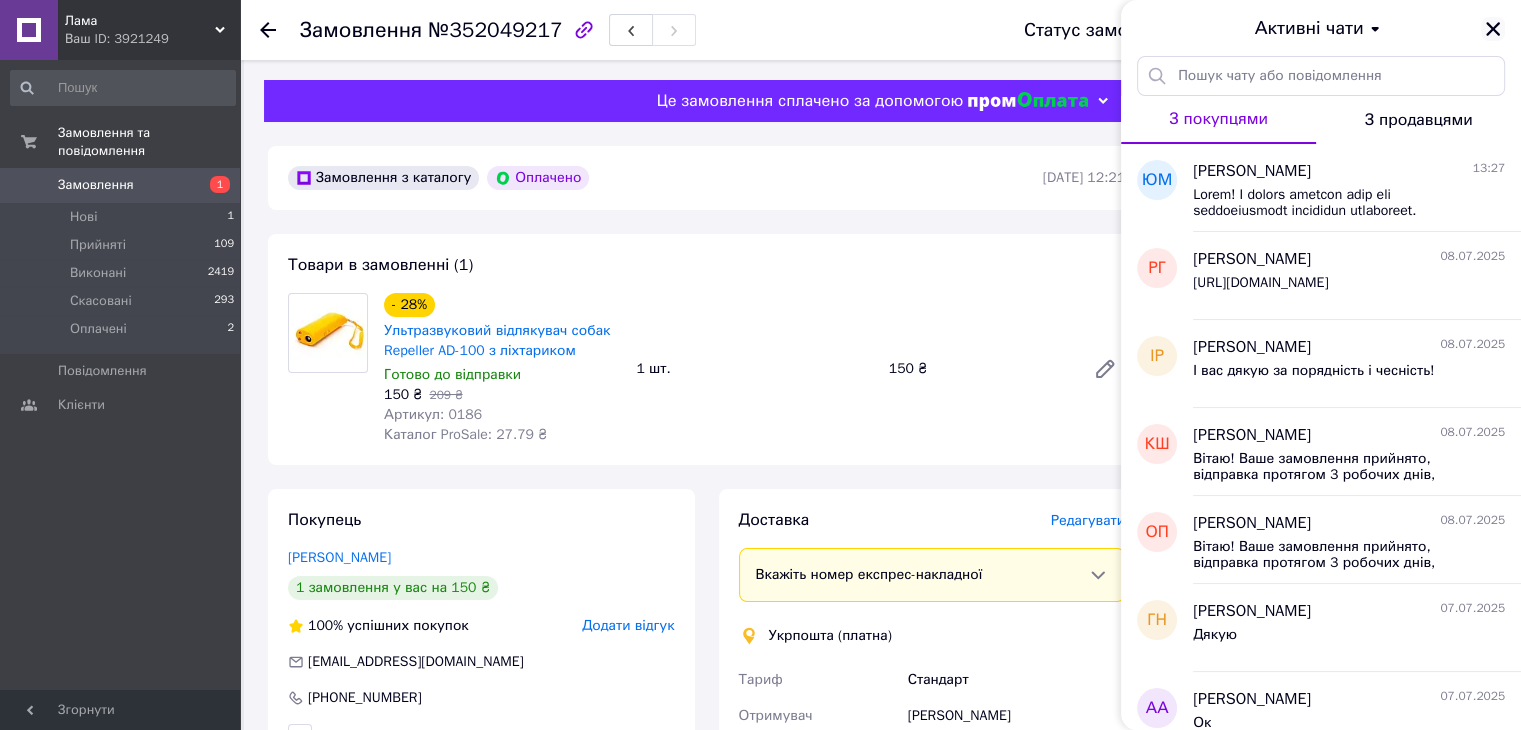 click 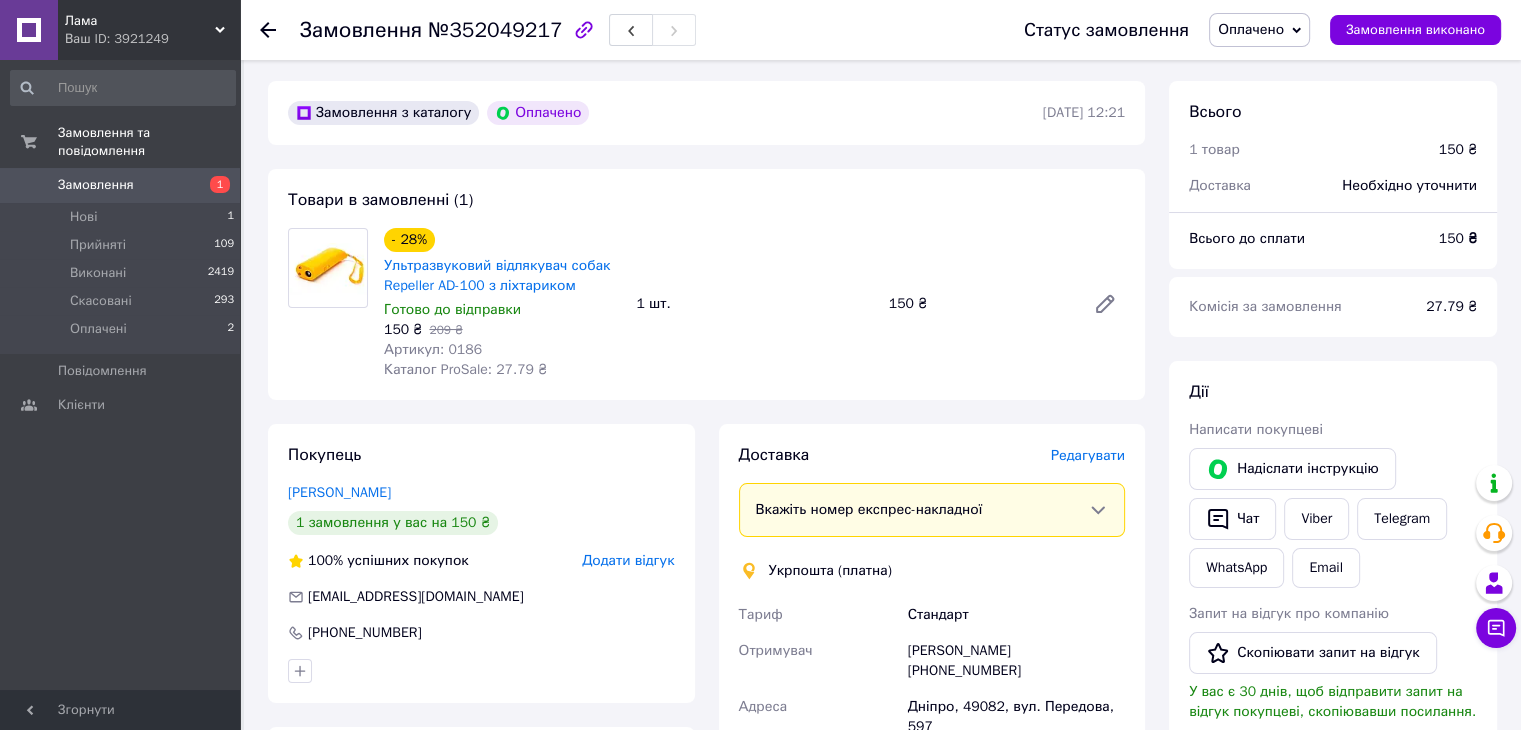 scroll, scrollTop: 100, scrollLeft: 0, axis: vertical 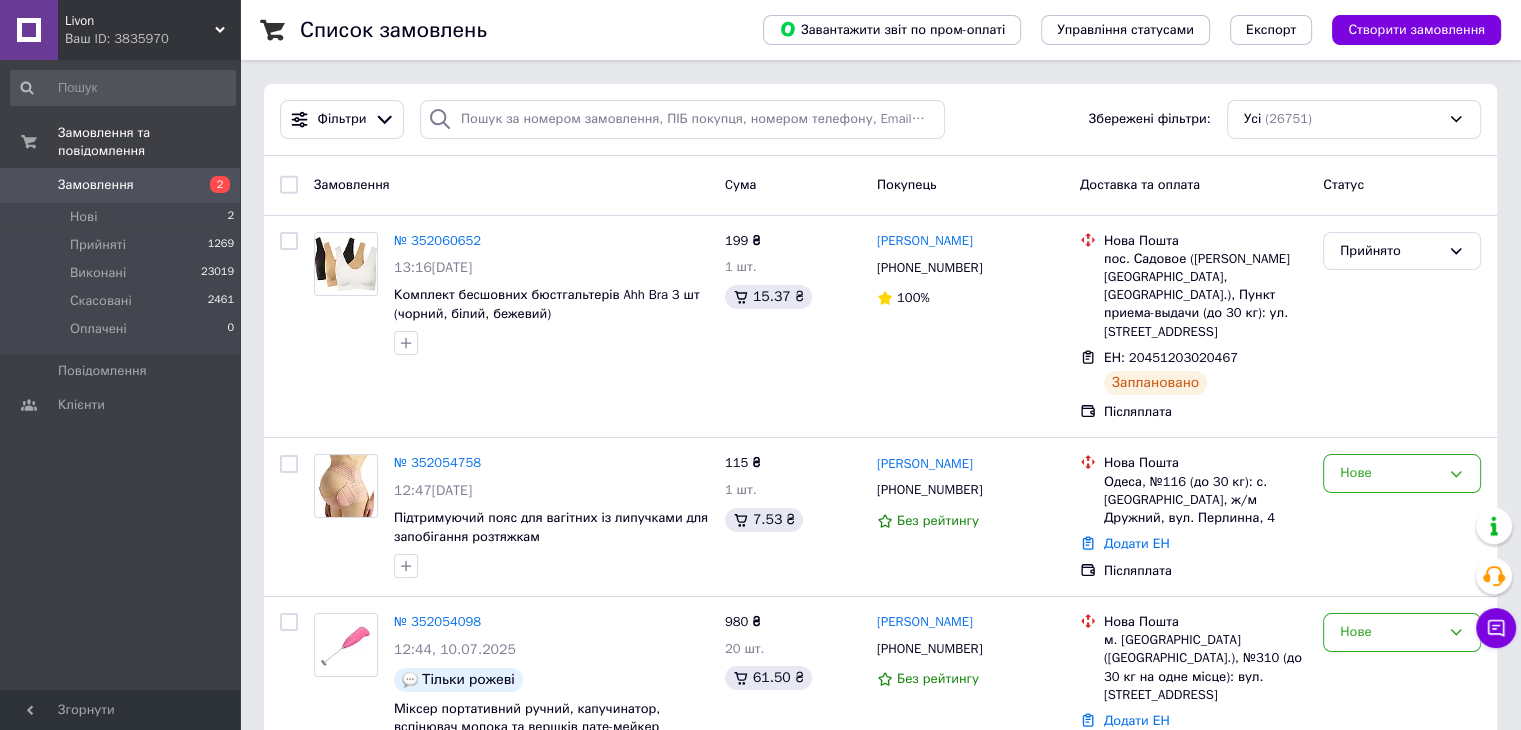 click on "Ваш ID: 3835970" at bounding box center (152, 39) 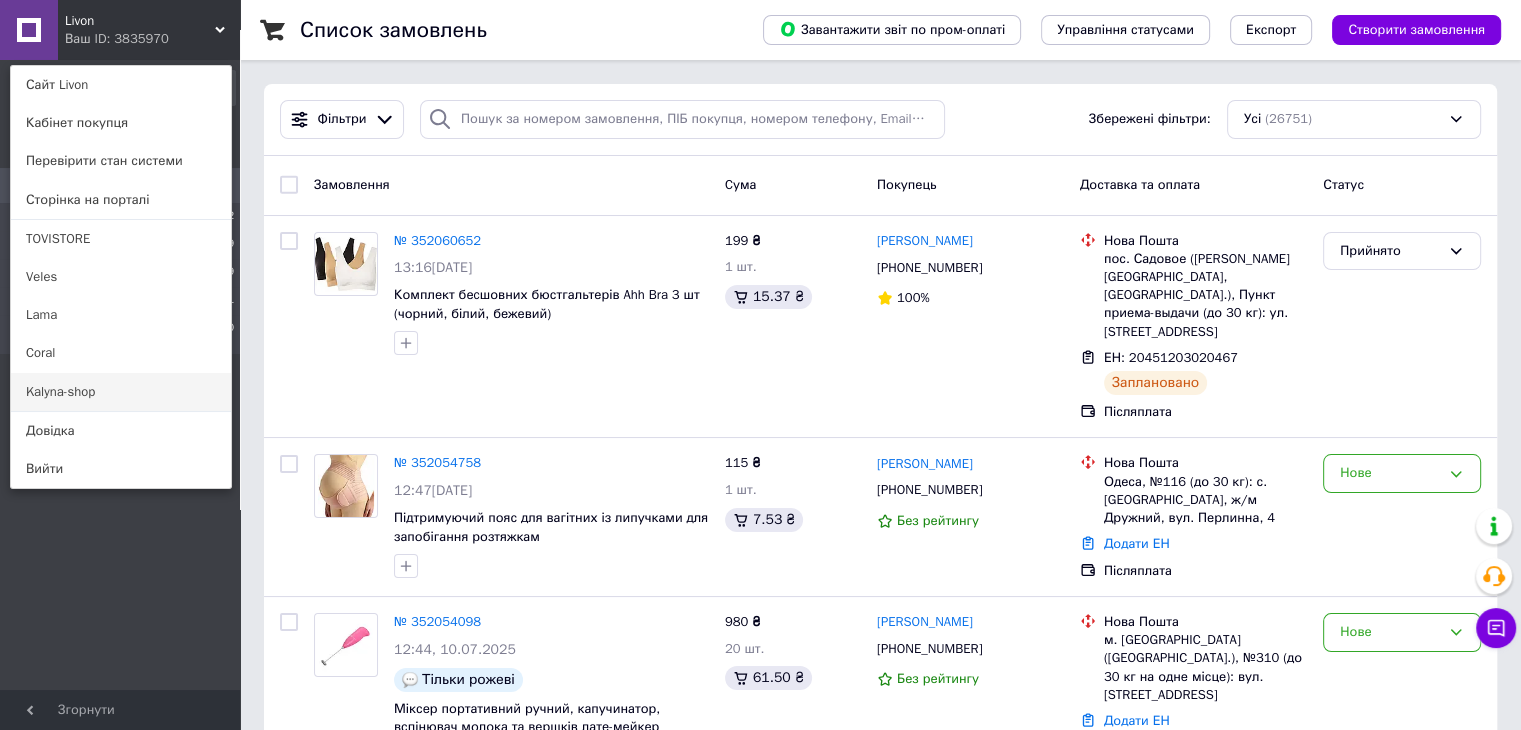 click on "Kalyna-shop" at bounding box center (121, 392) 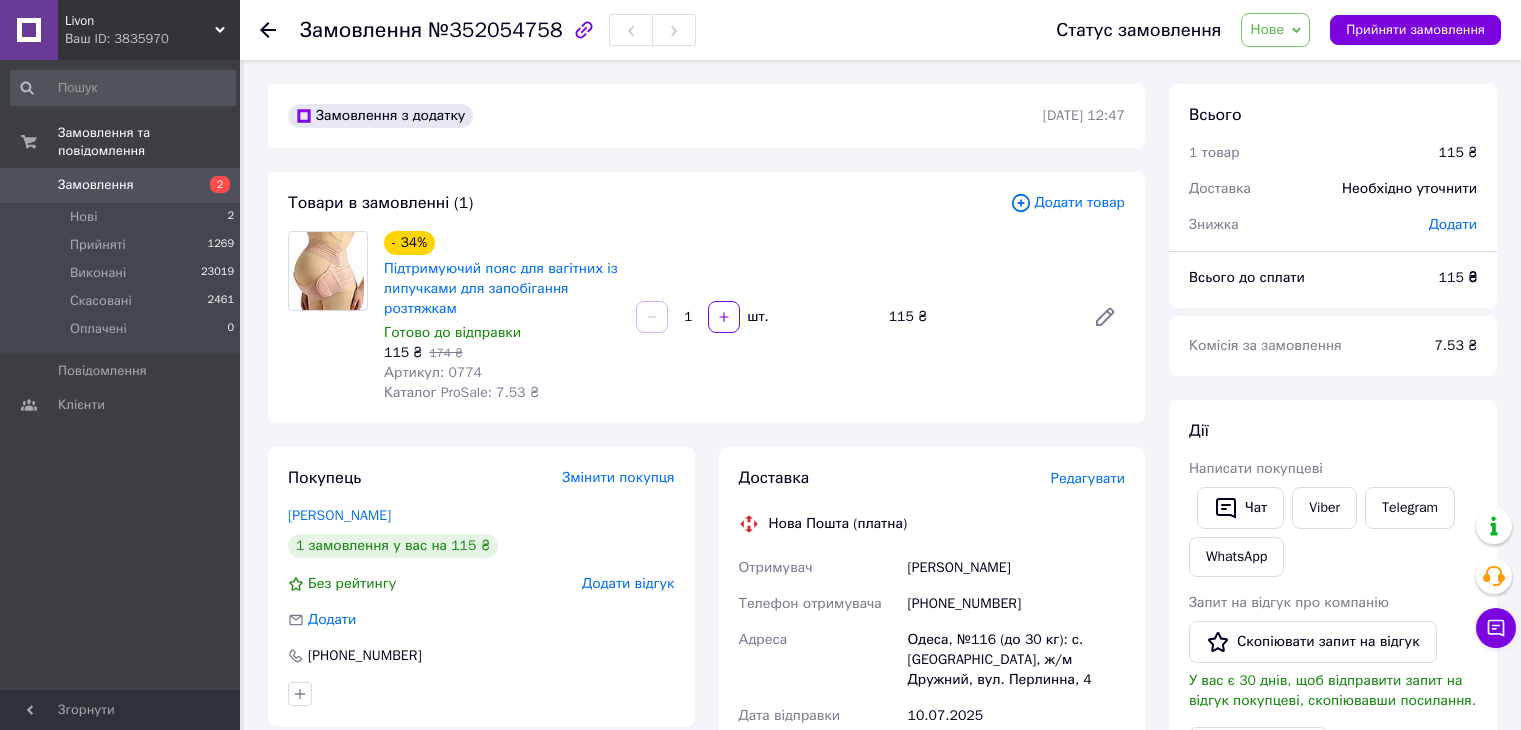 scroll, scrollTop: 0, scrollLeft: 0, axis: both 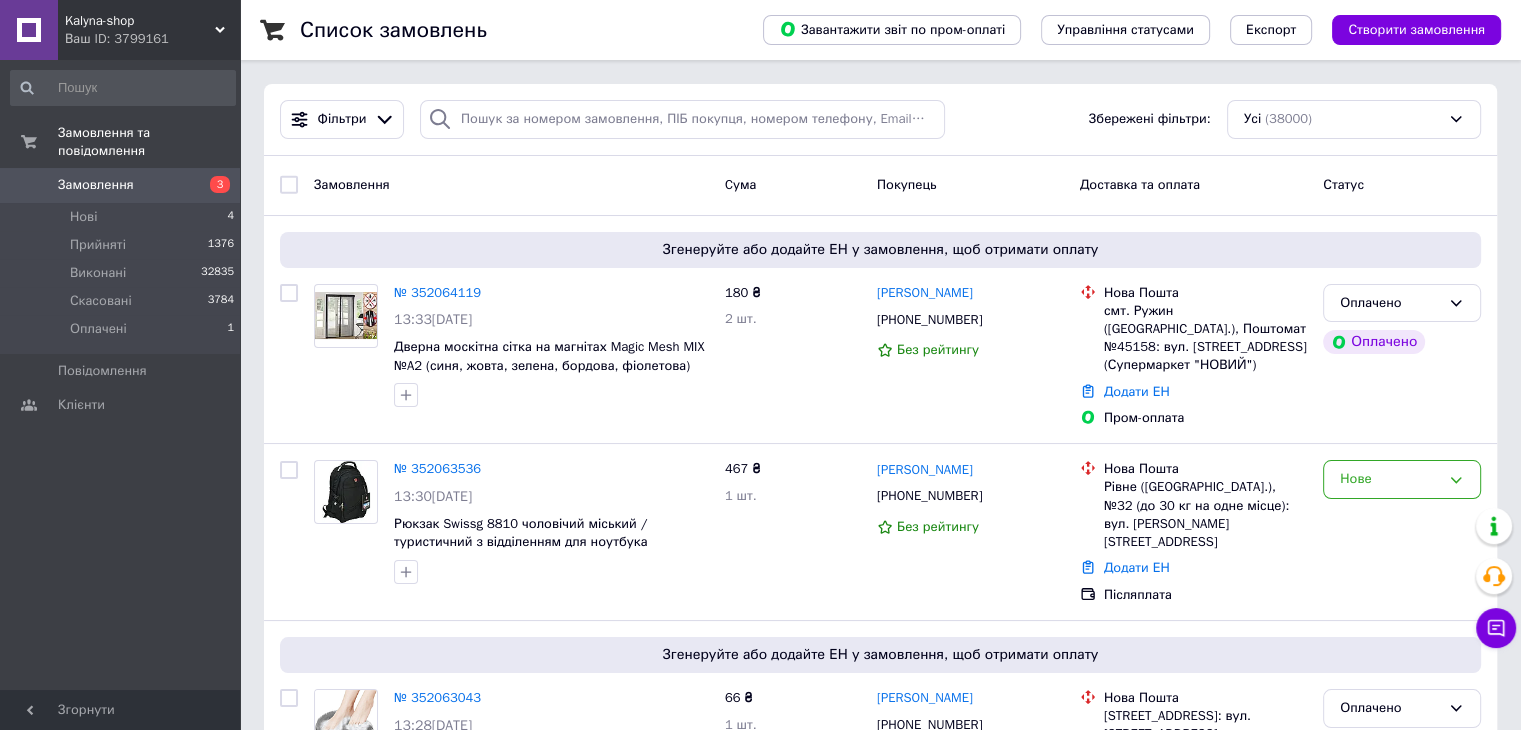 click on "Kalyna-shop" at bounding box center (140, 21) 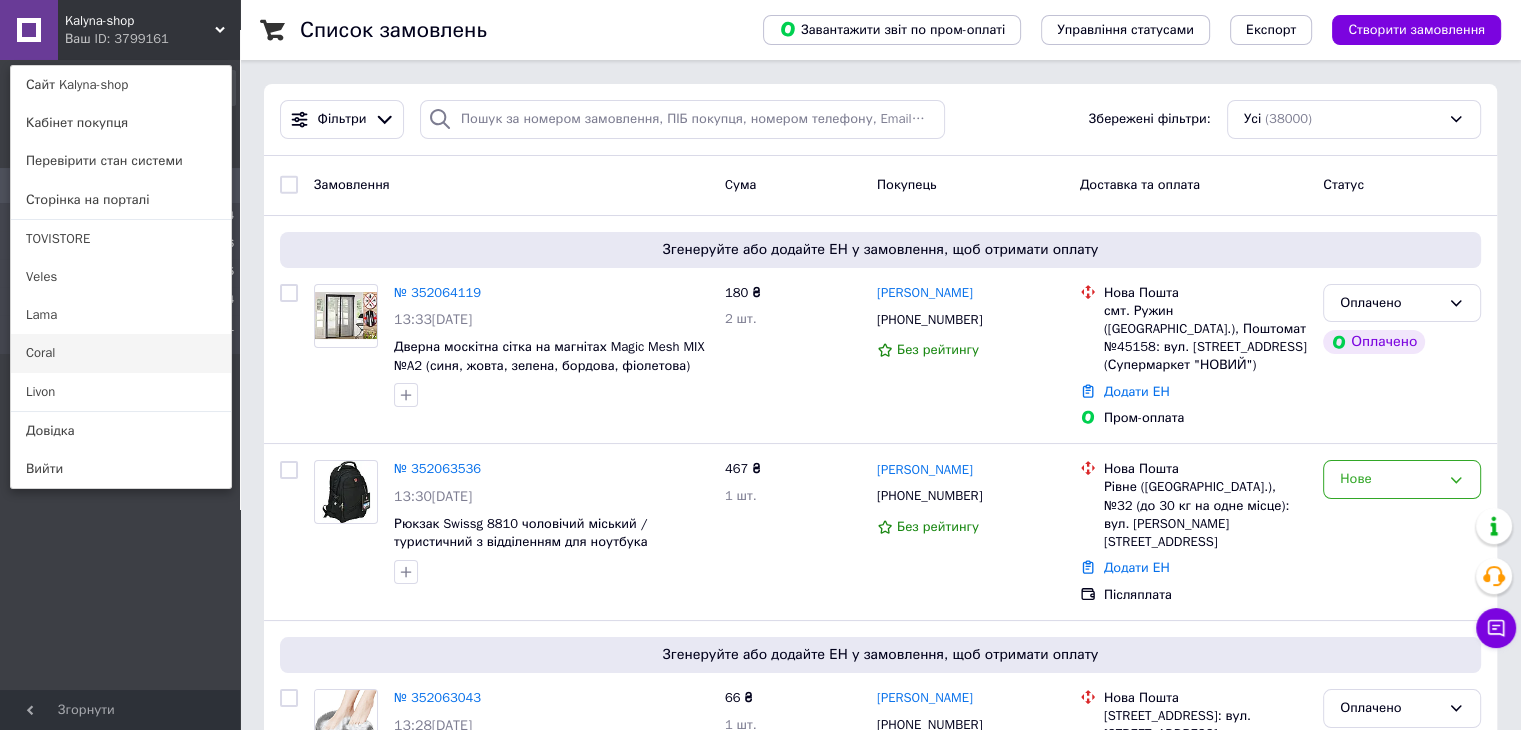 click on "Coral" at bounding box center (121, 353) 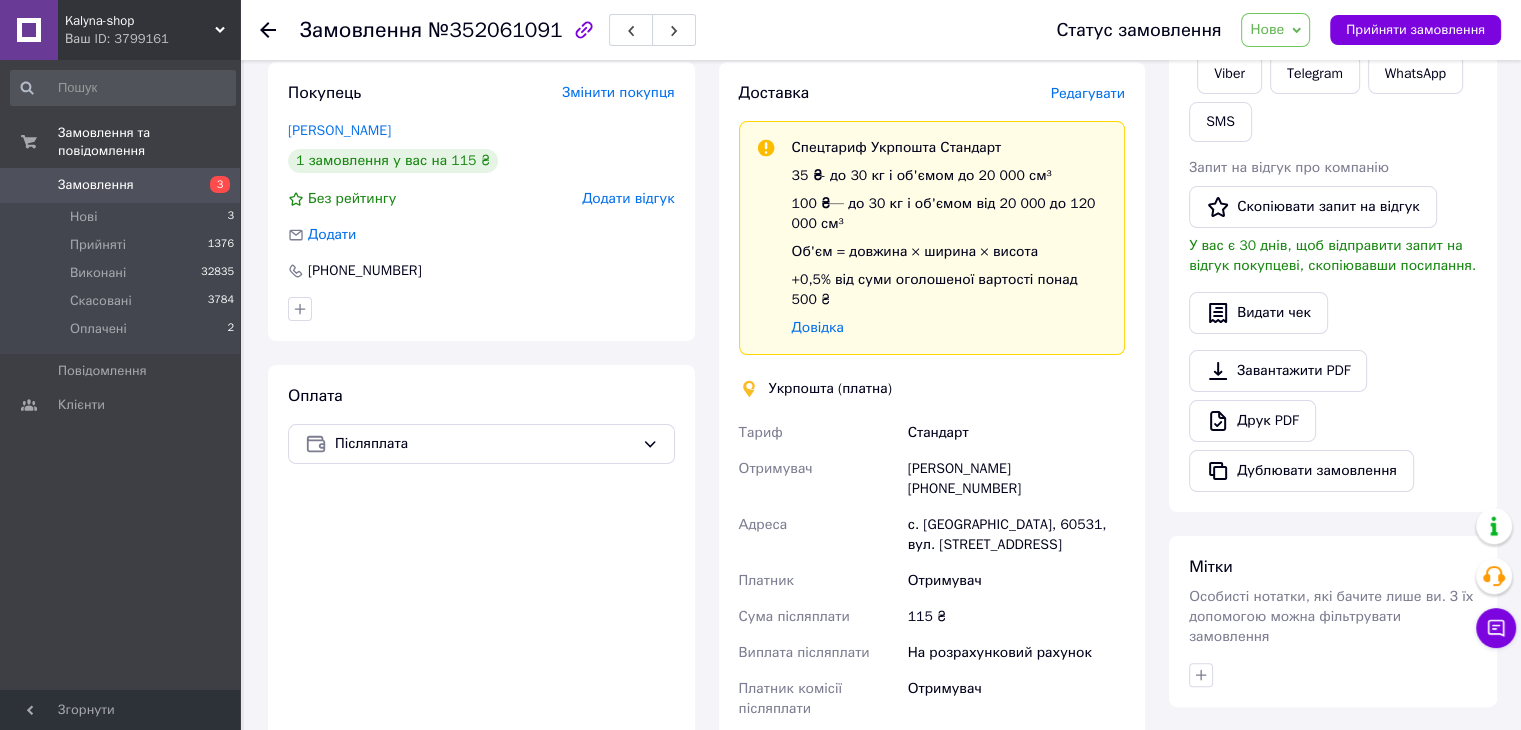 scroll, scrollTop: 400, scrollLeft: 0, axis: vertical 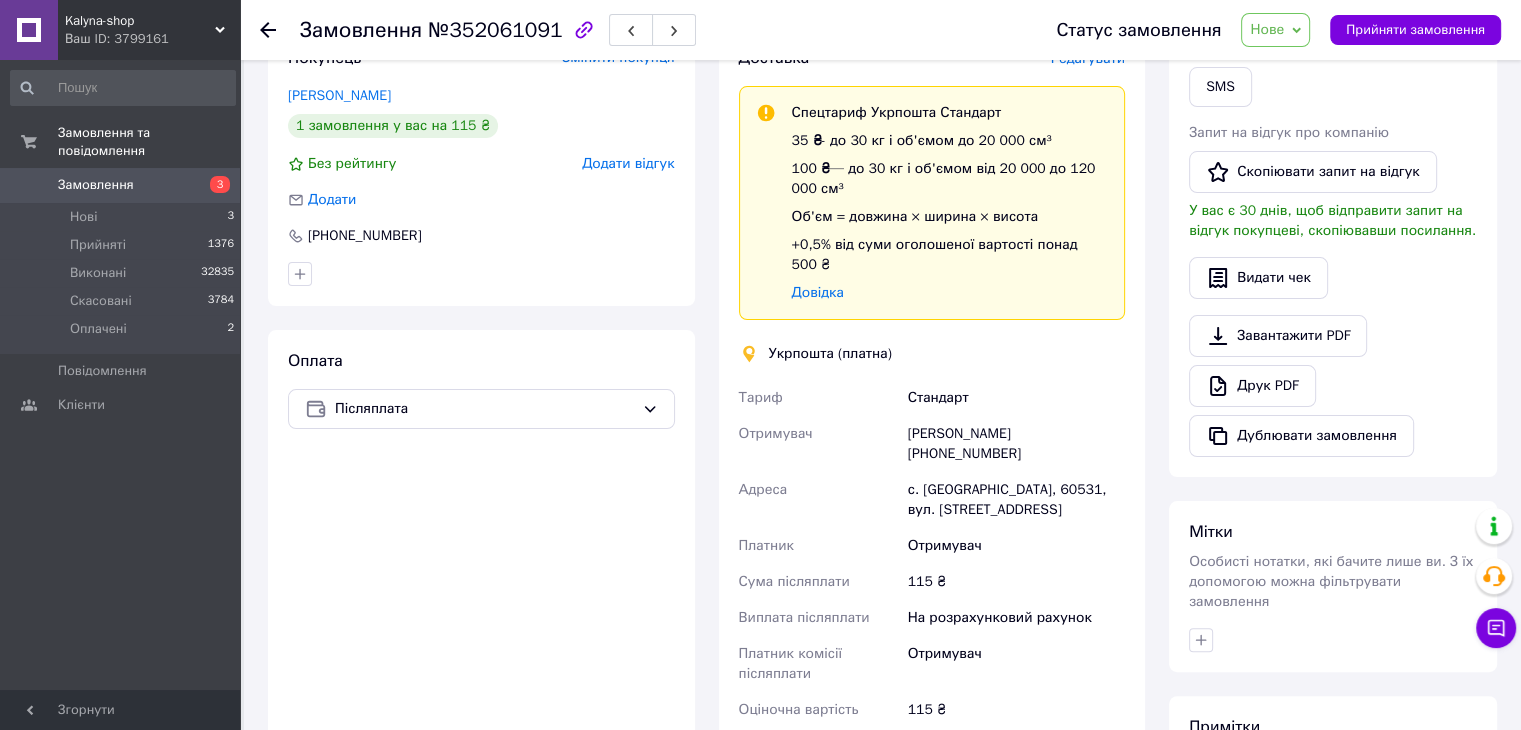 click on "[PERSON_NAME] [PHONE_NUMBER]" at bounding box center (1016, 444) 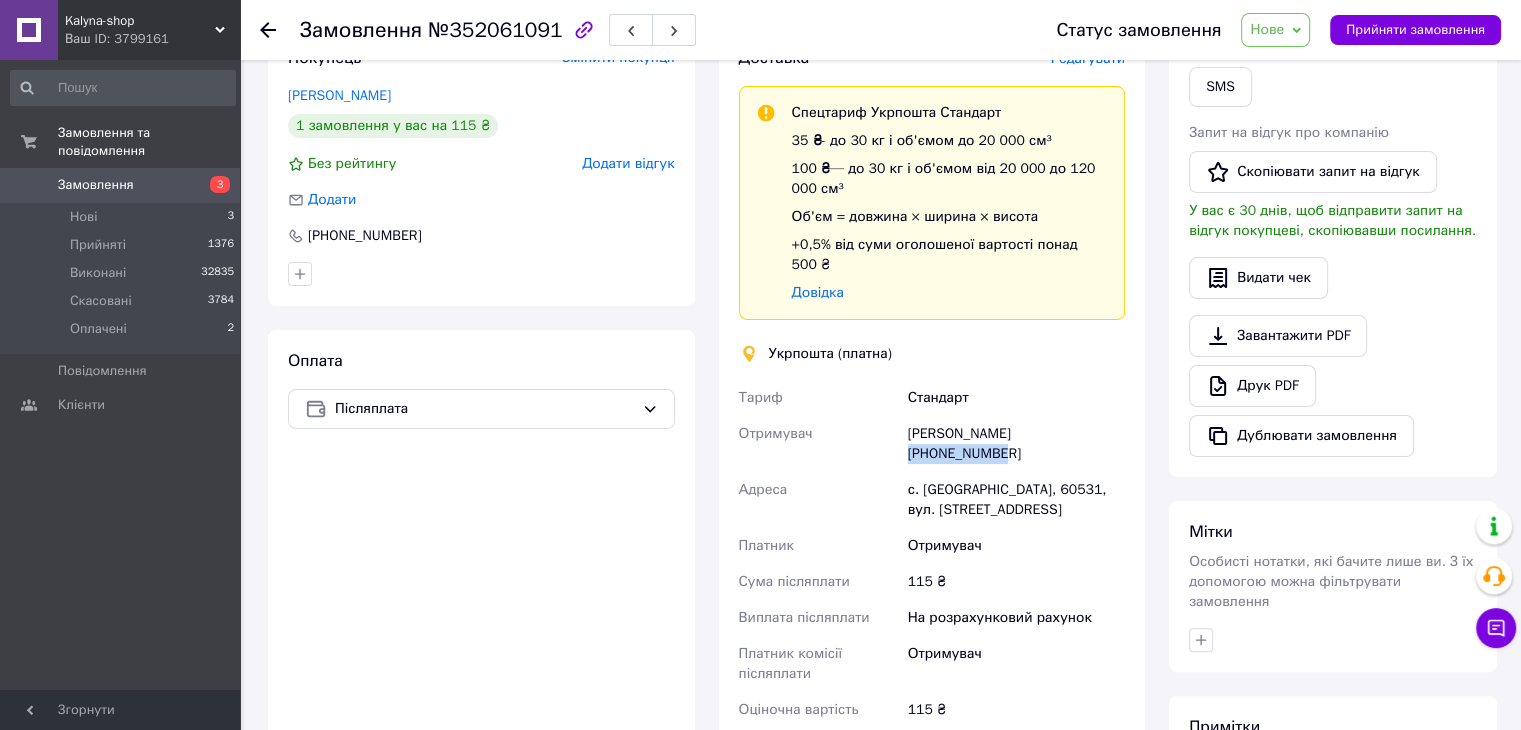 click on "[PERSON_NAME] [PHONE_NUMBER]" at bounding box center [1016, 444] 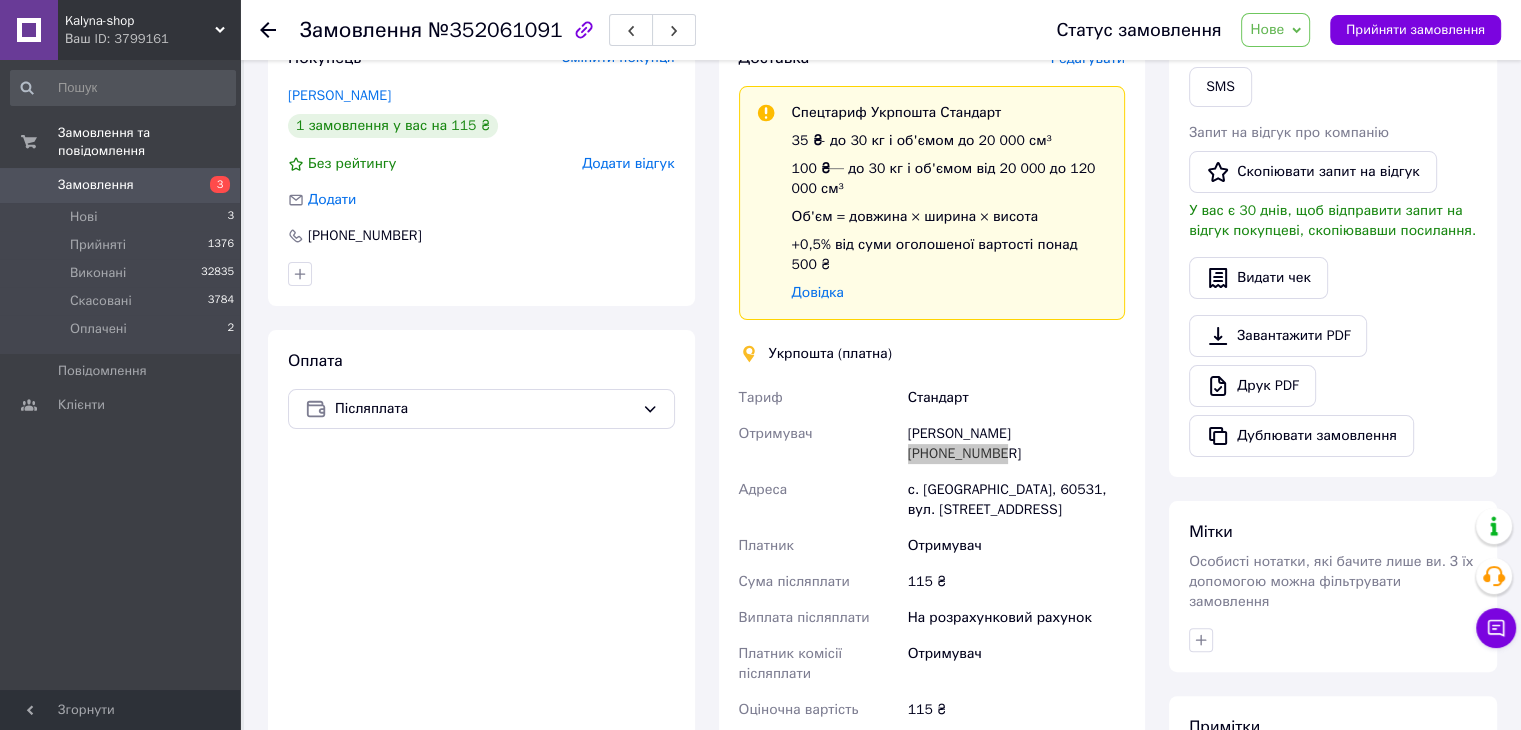 scroll, scrollTop: 0, scrollLeft: 0, axis: both 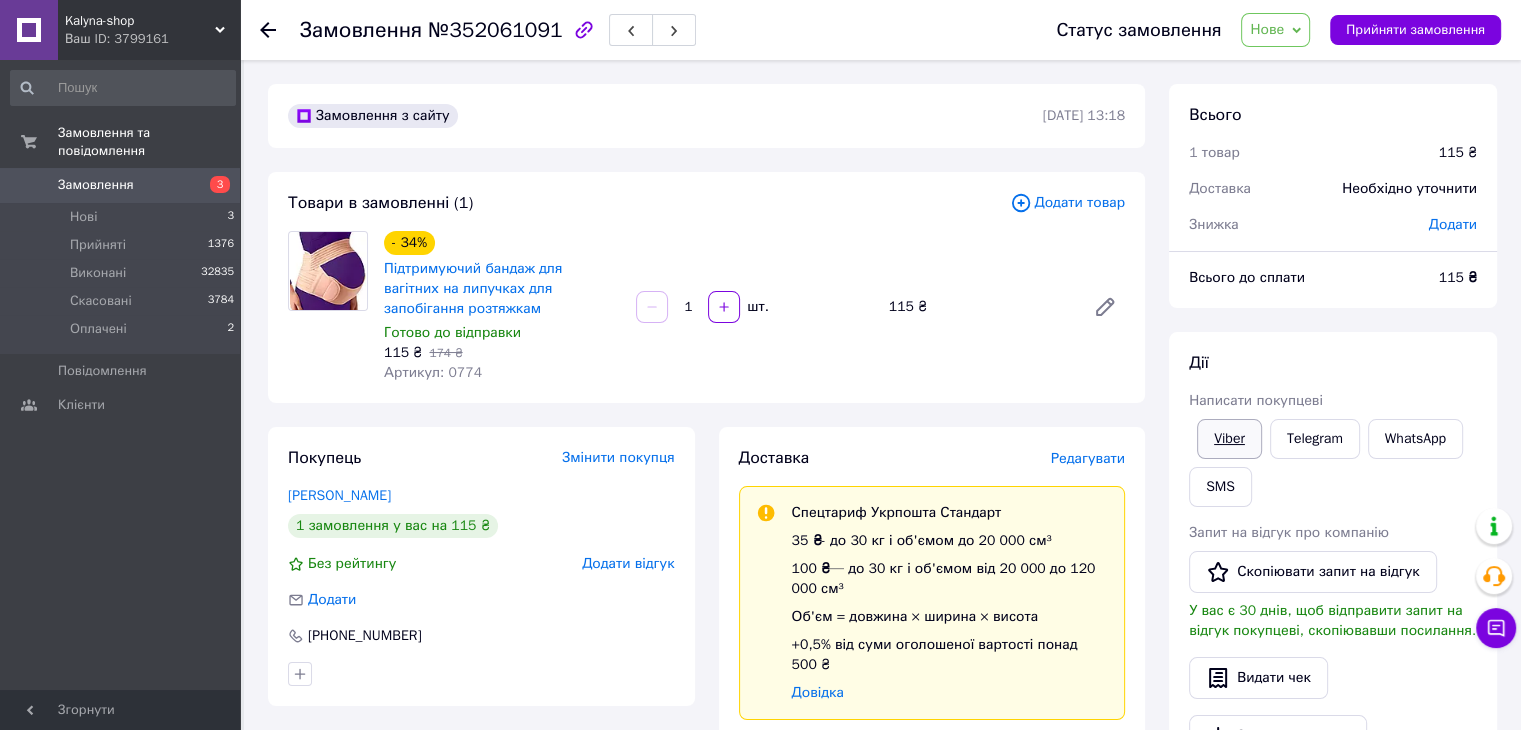 click on "Viber" at bounding box center (1229, 439) 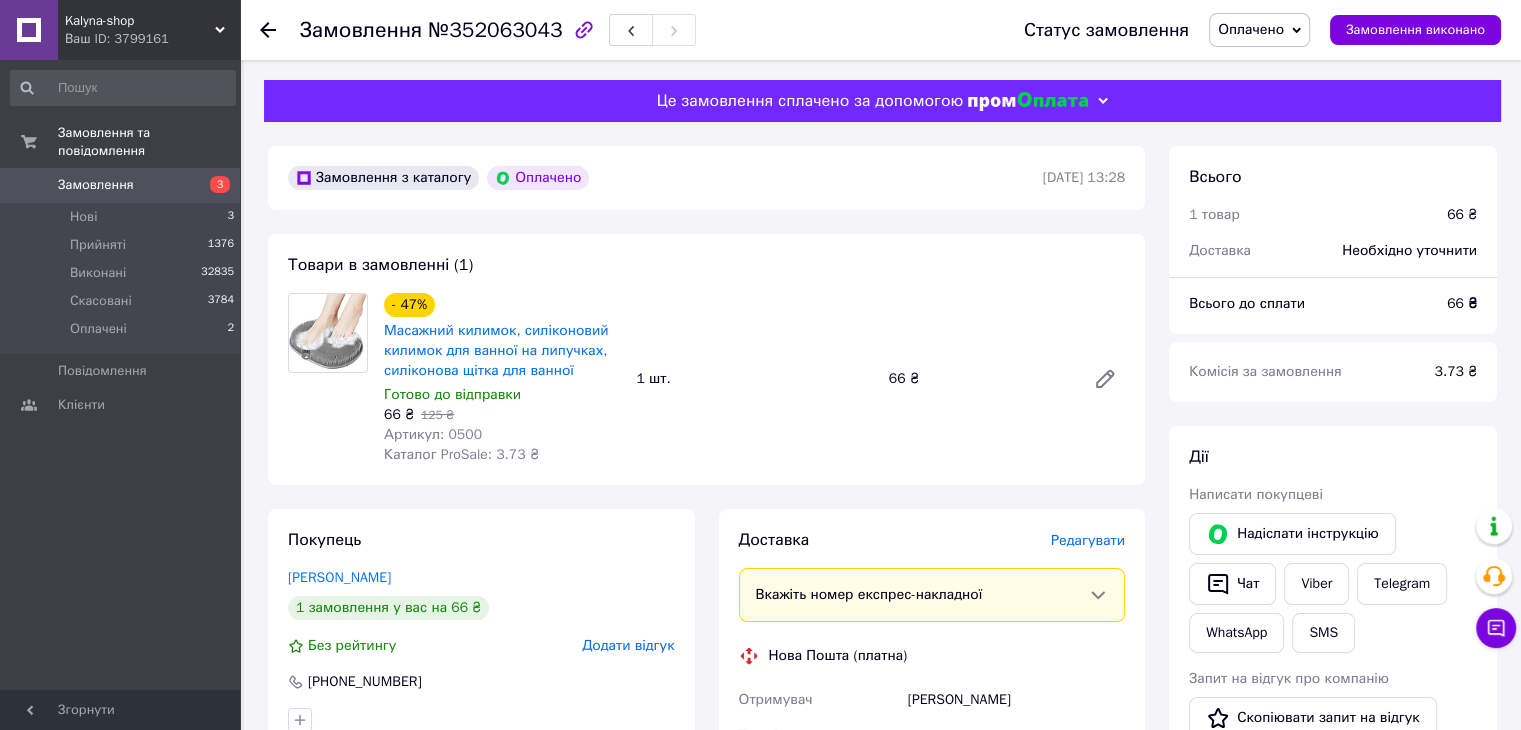 scroll, scrollTop: 200, scrollLeft: 0, axis: vertical 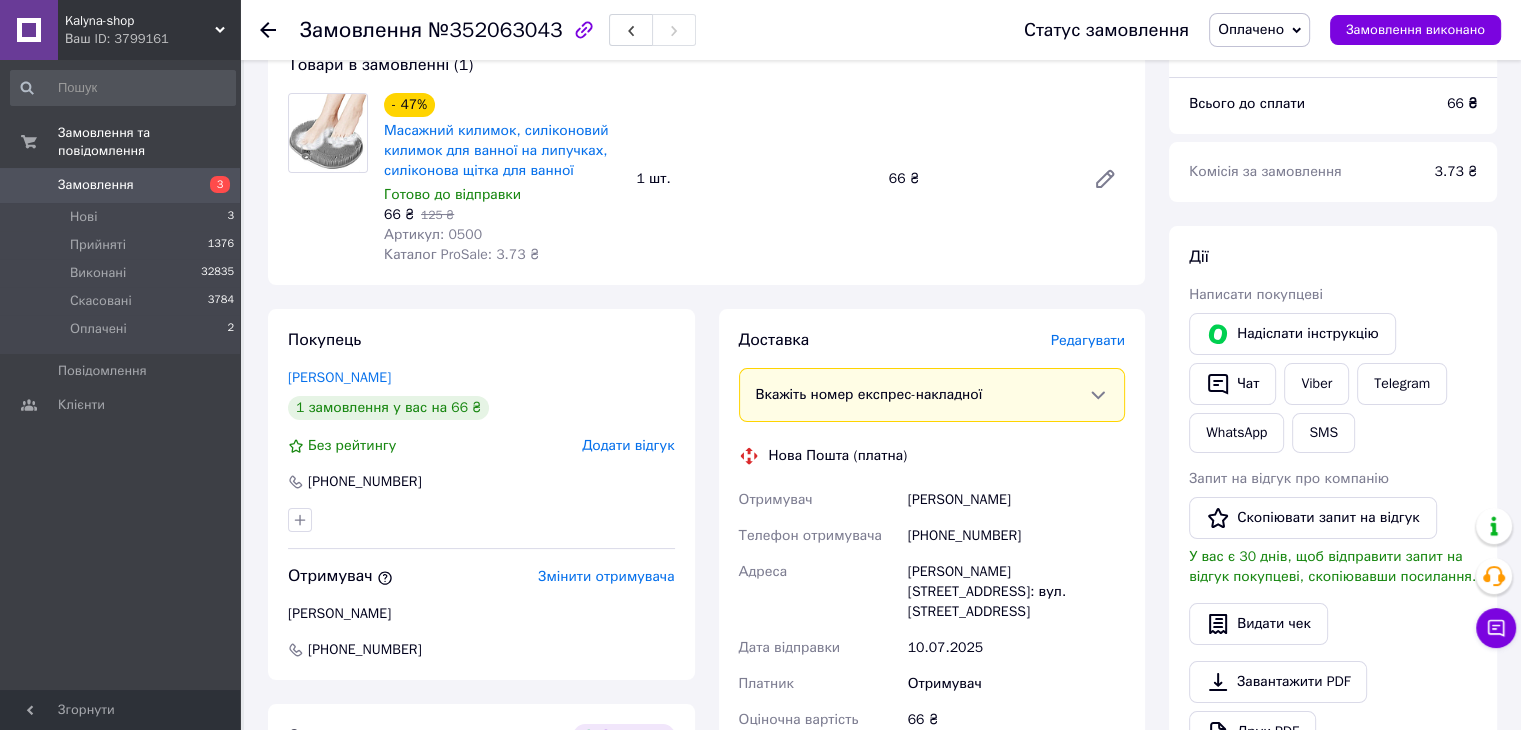 click on "+380664219336" at bounding box center (1016, 536) 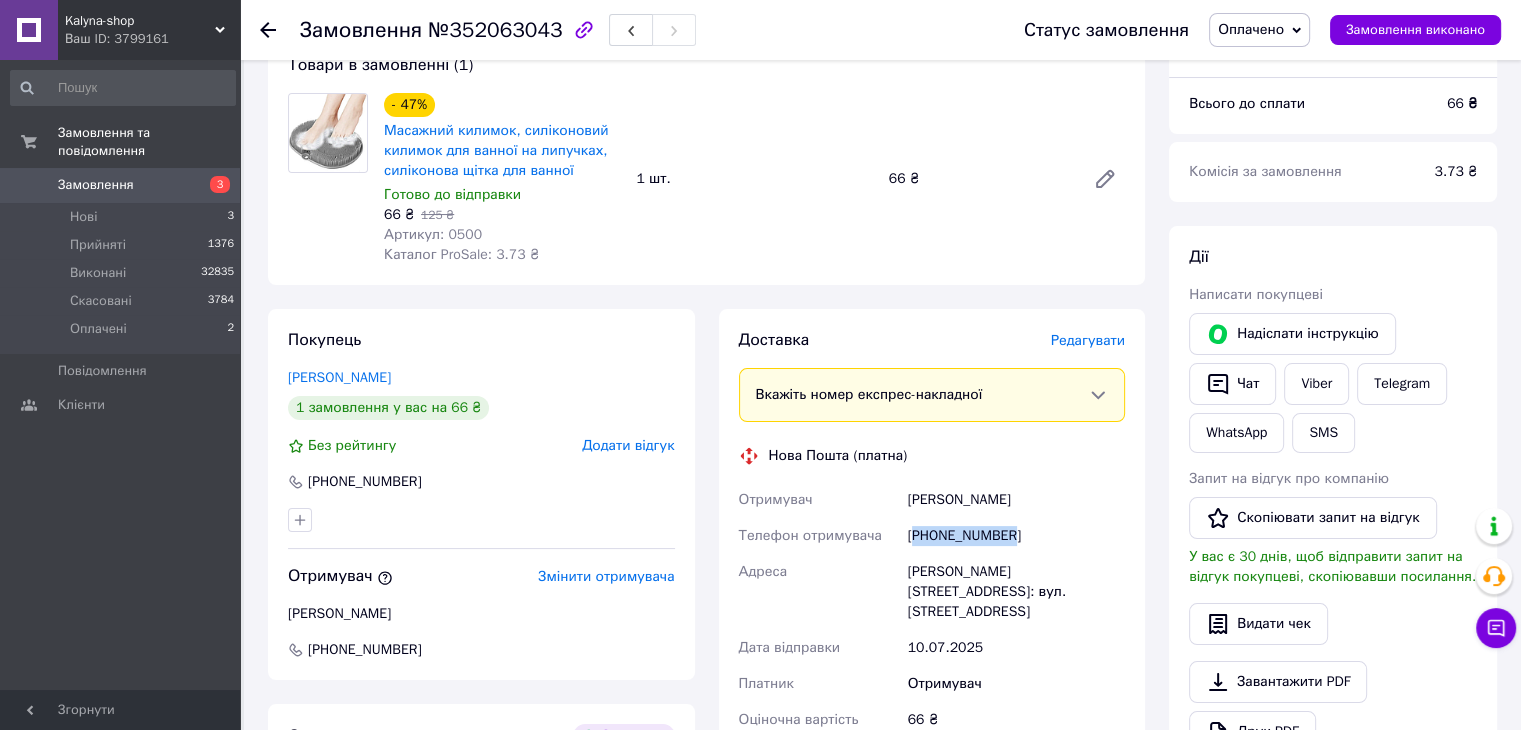 click on "+380664219336" at bounding box center [1016, 536] 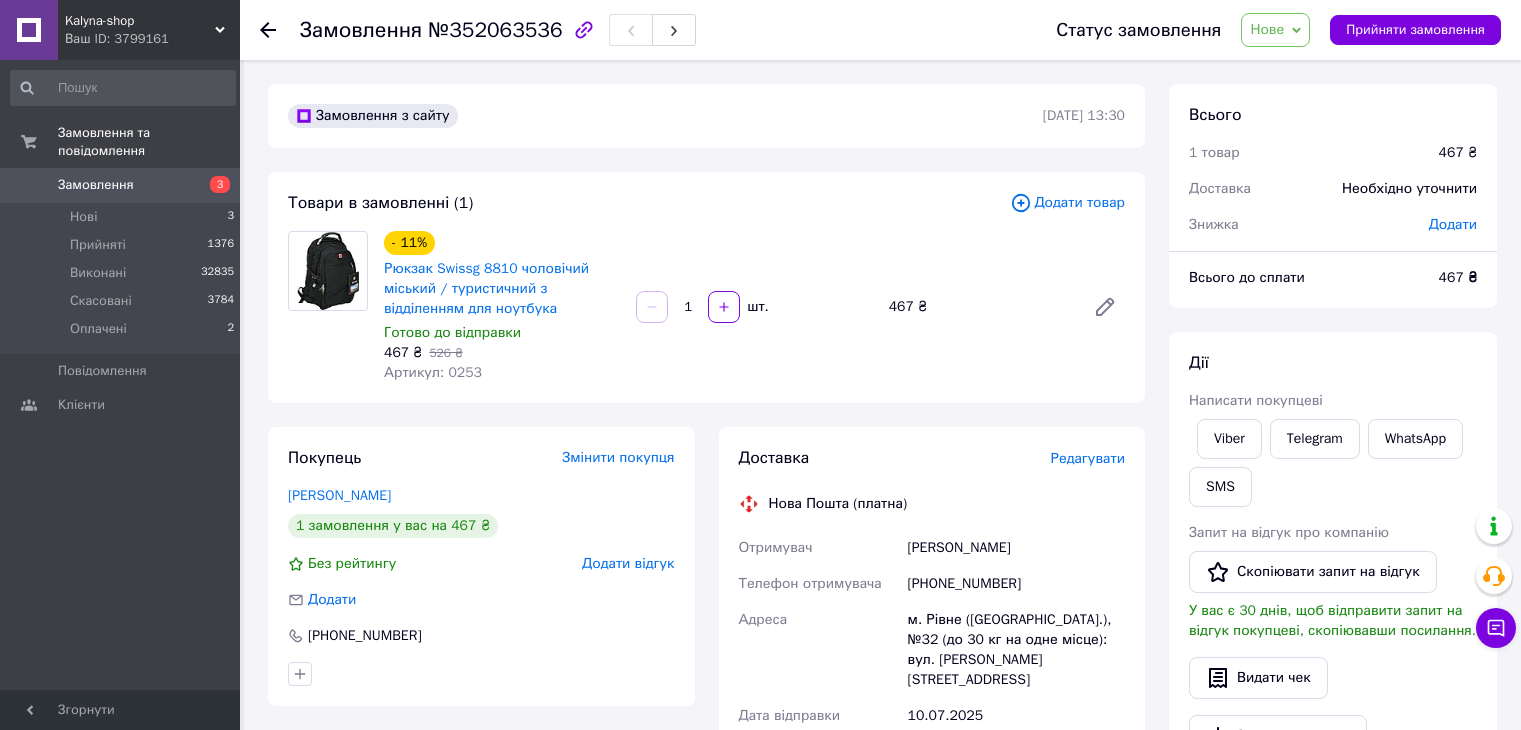 scroll, scrollTop: 0, scrollLeft: 0, axis: both 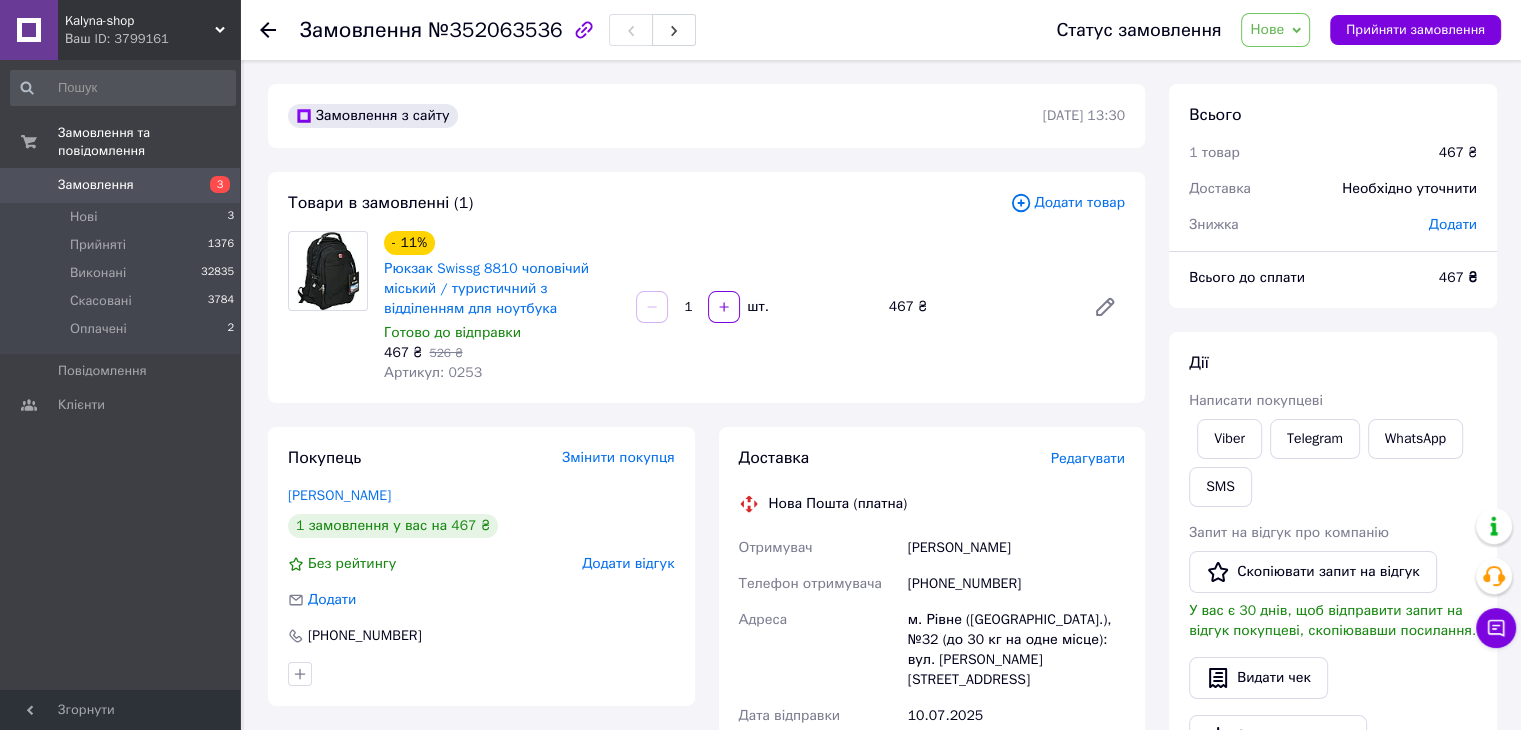 click on "+380987929120" at bounding box center (1016, 584) 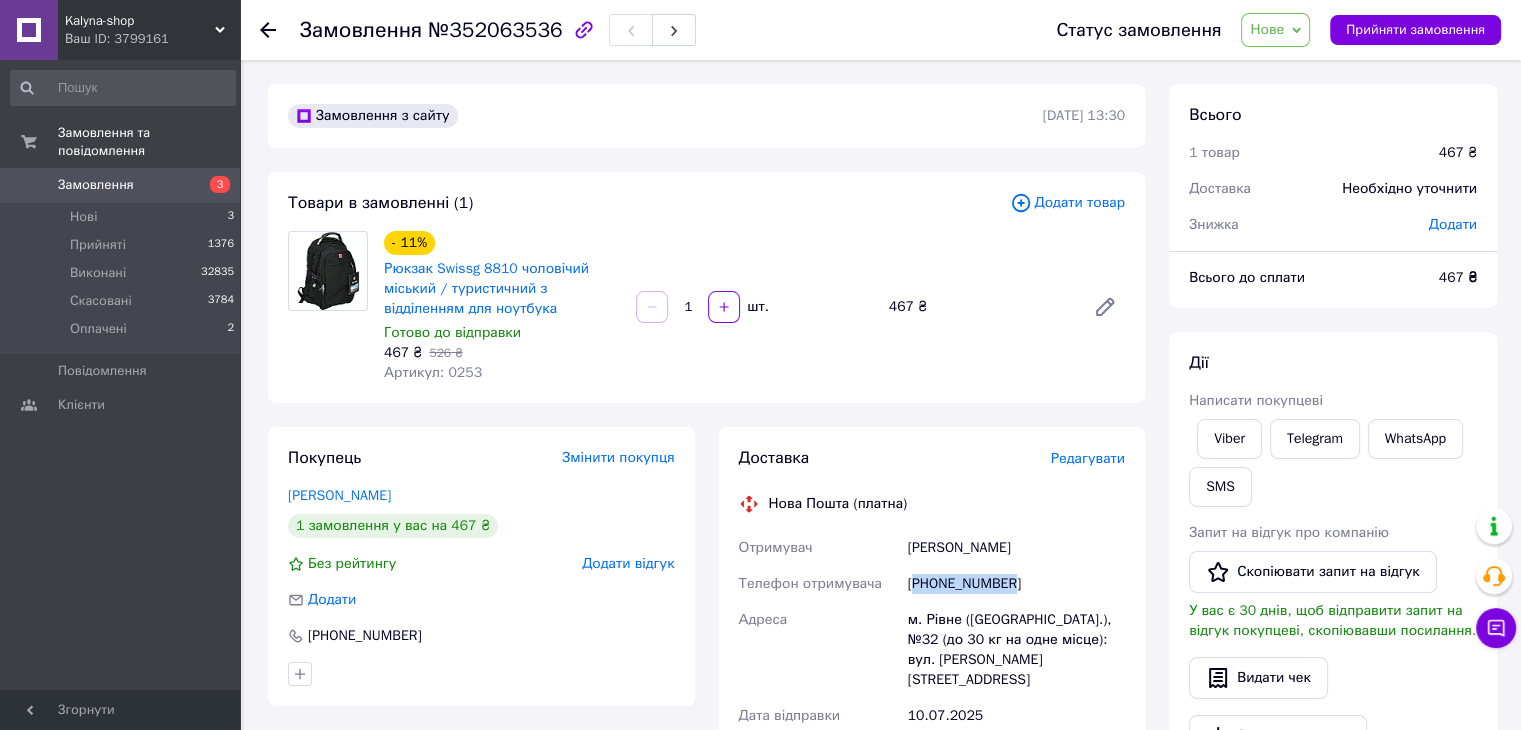 click on "+380987929120" at bounding box center (1016, 584) 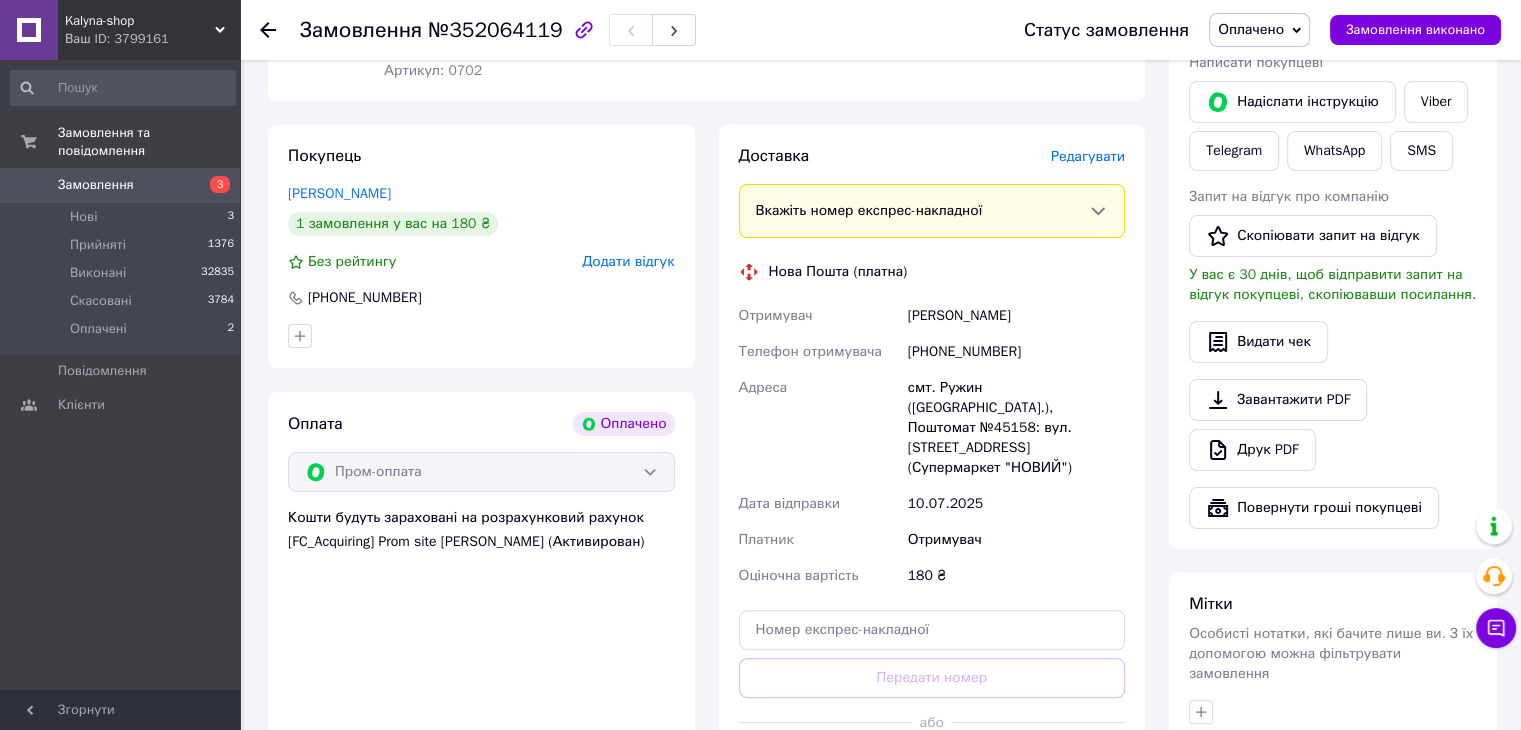 scroll, scrollTop: 400, scrollLeft: 0, axis: vertical 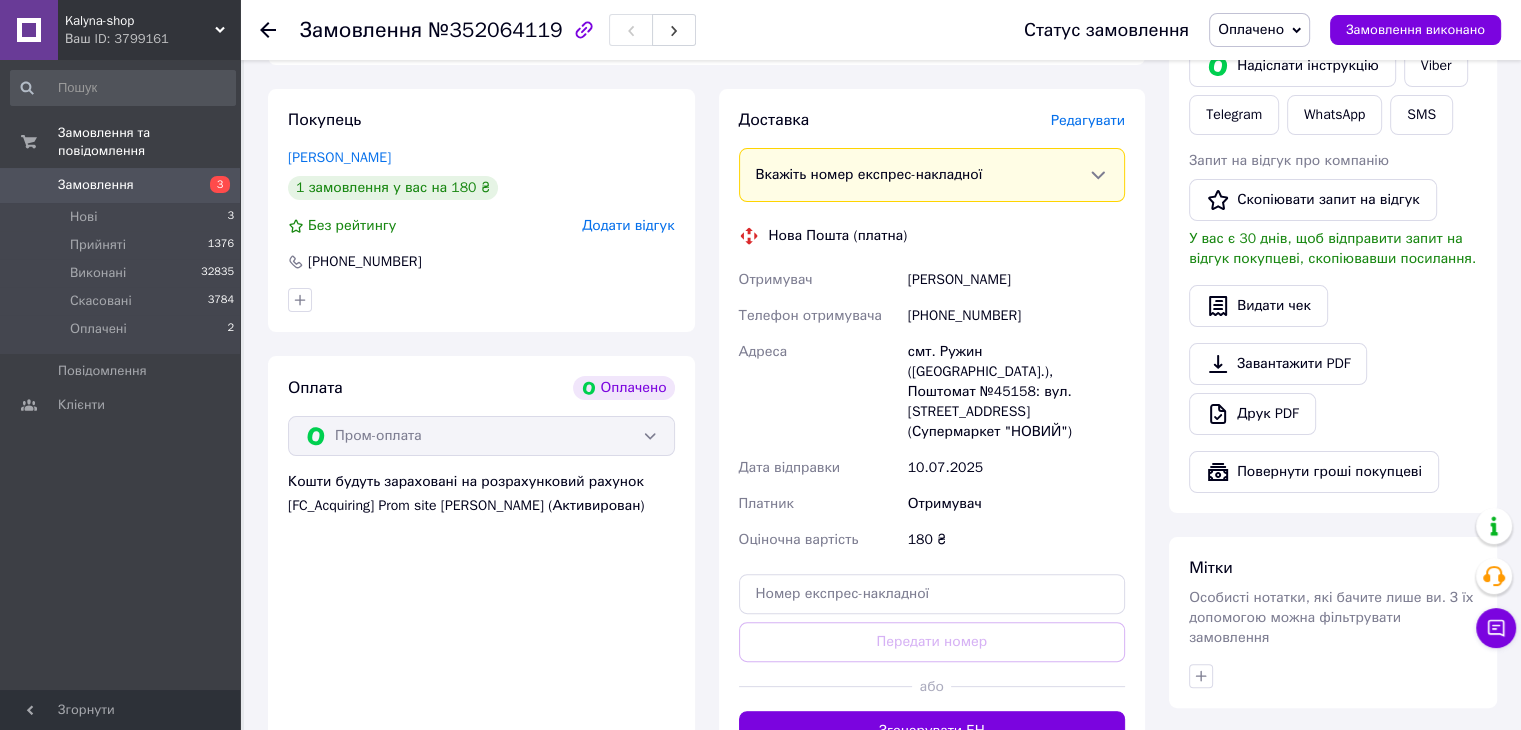 click on "[PHONE_NUMBER]" at bounding box center [1016, 316] 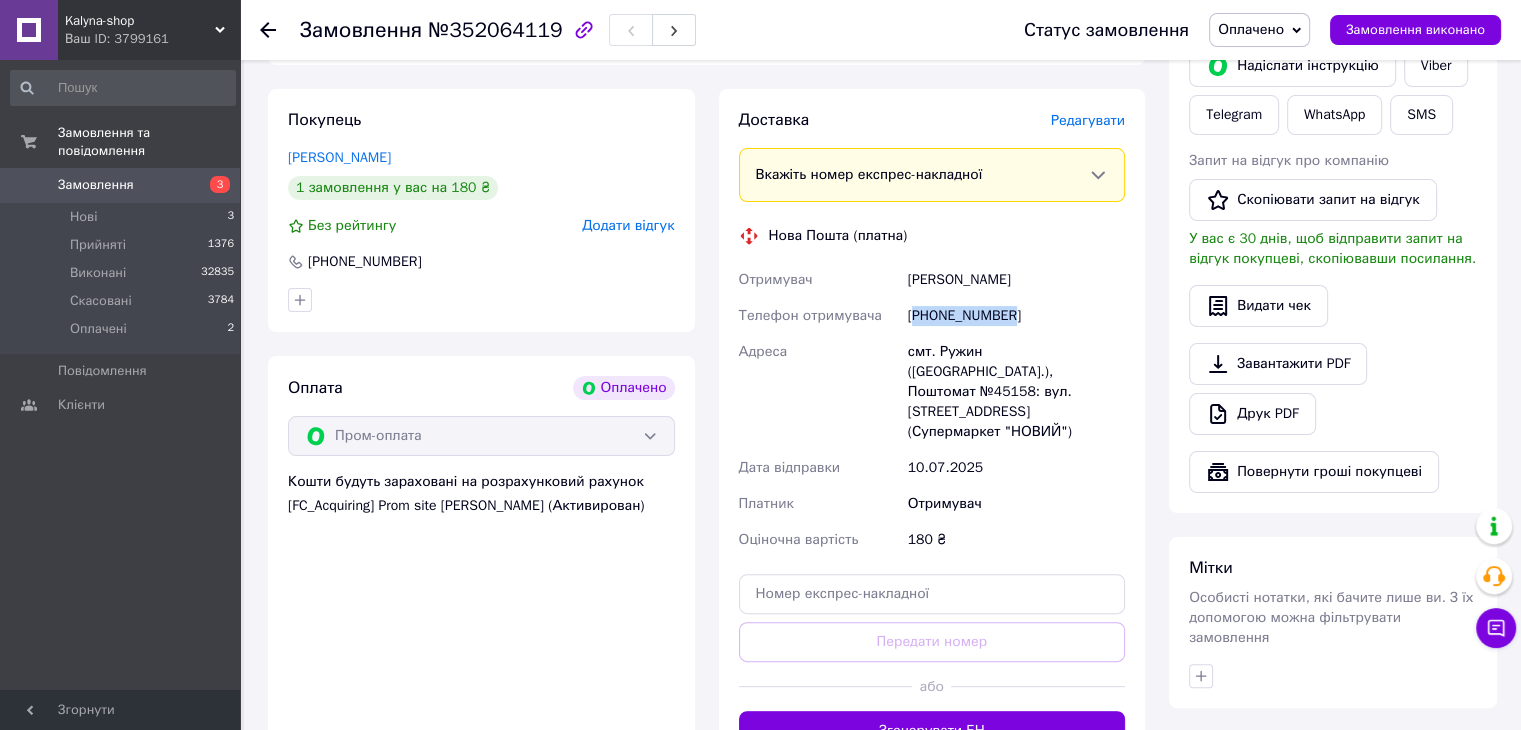 click on "[PHONE_NUMBER]" at bounding box center [1016, 316] 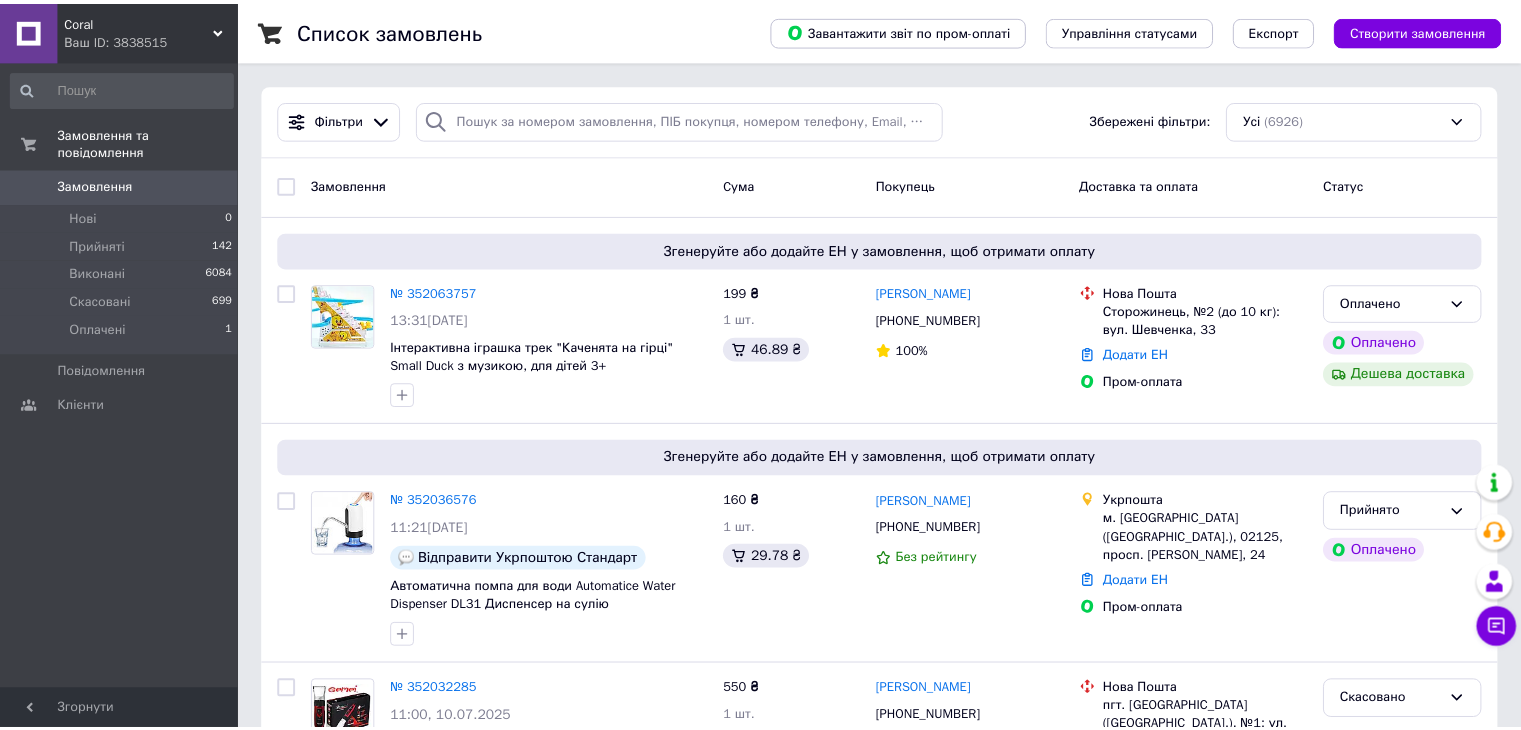 scroll, scrollTop: 0, scrollLeft: 0, axis: both 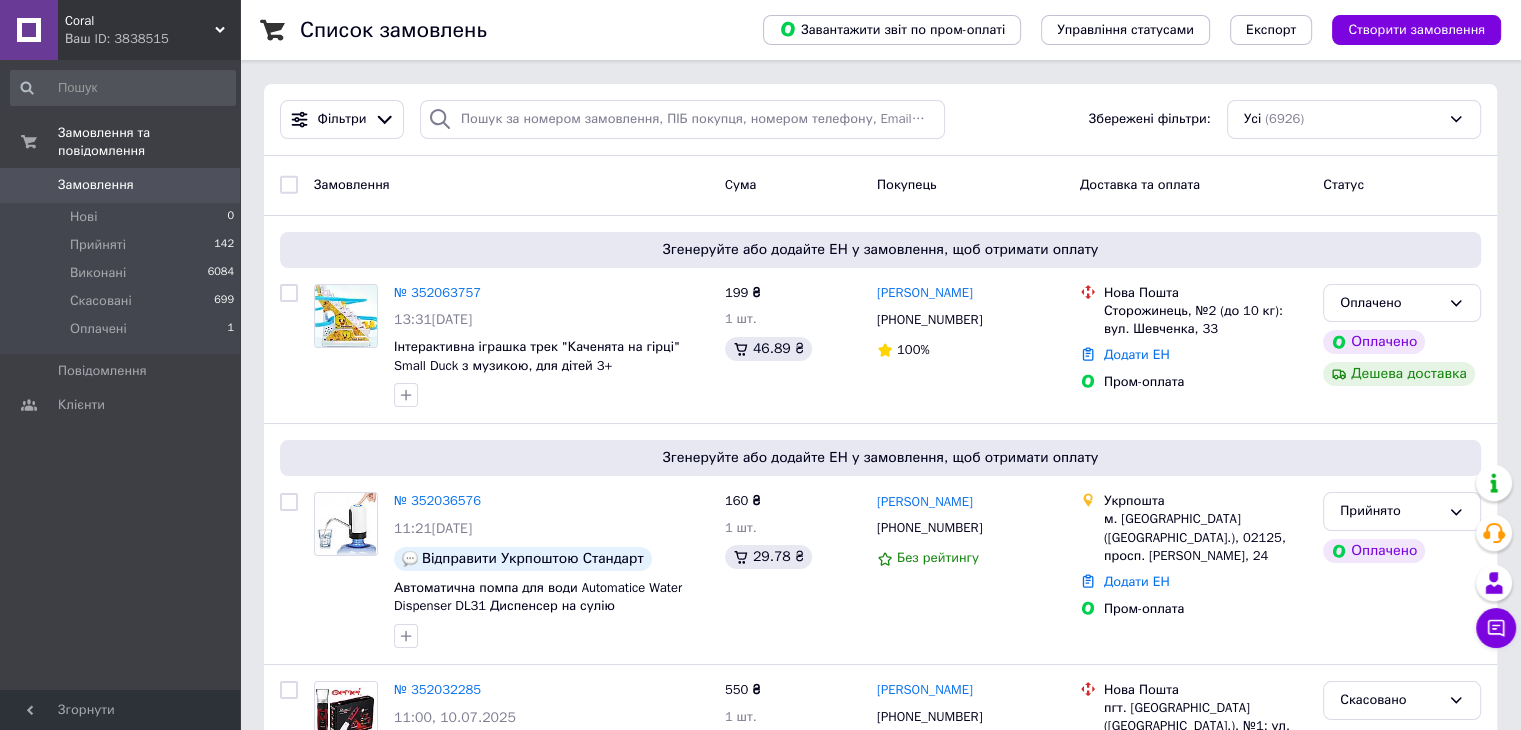 click on "Coral" at bounding box center (140, 21) 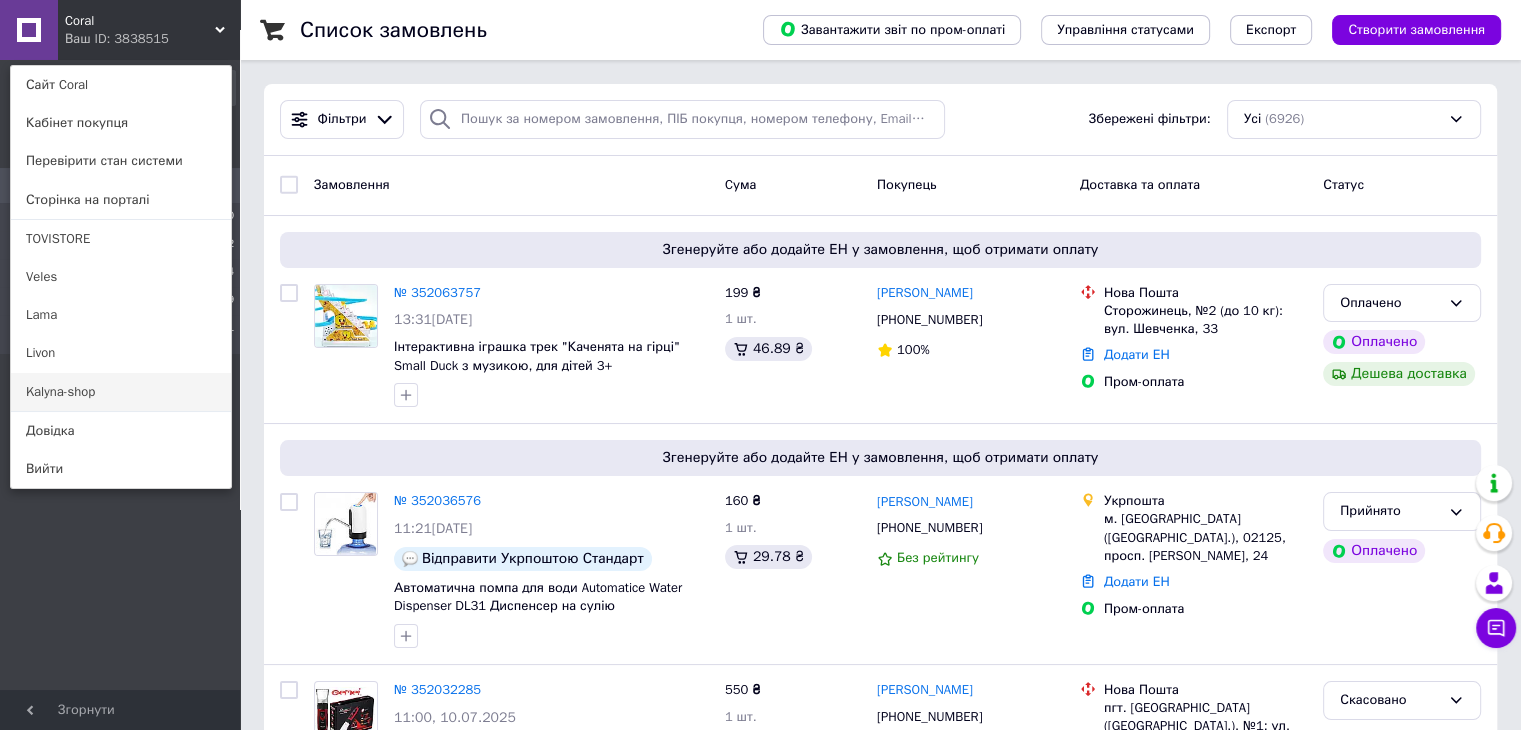 click on "Kalyna-shop" at bounding box center [121, 392] 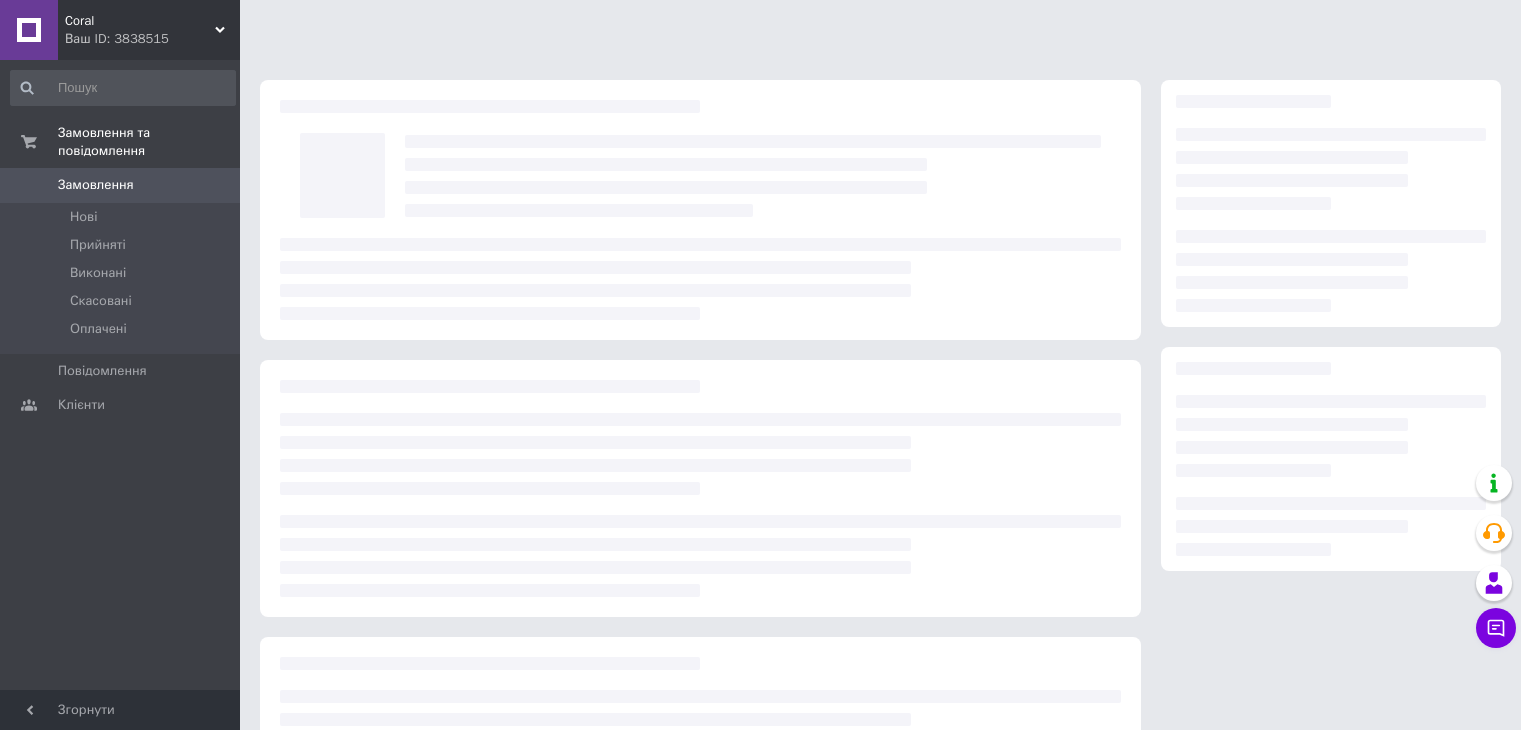 scroll, scrollTop: 0, scrollLeft: 0, axis: both 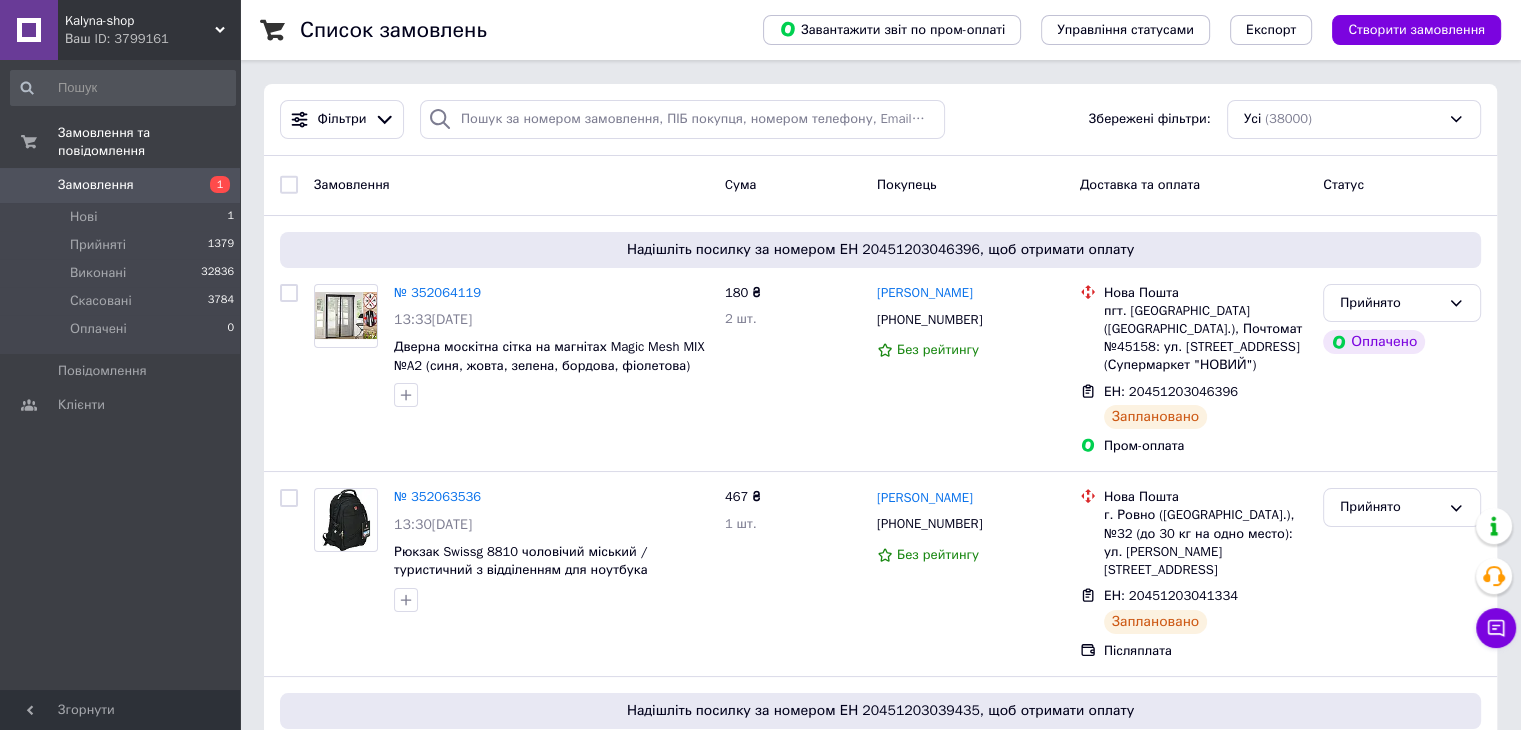 click on "Kalyna-shop" at bounding box center [140, 21] 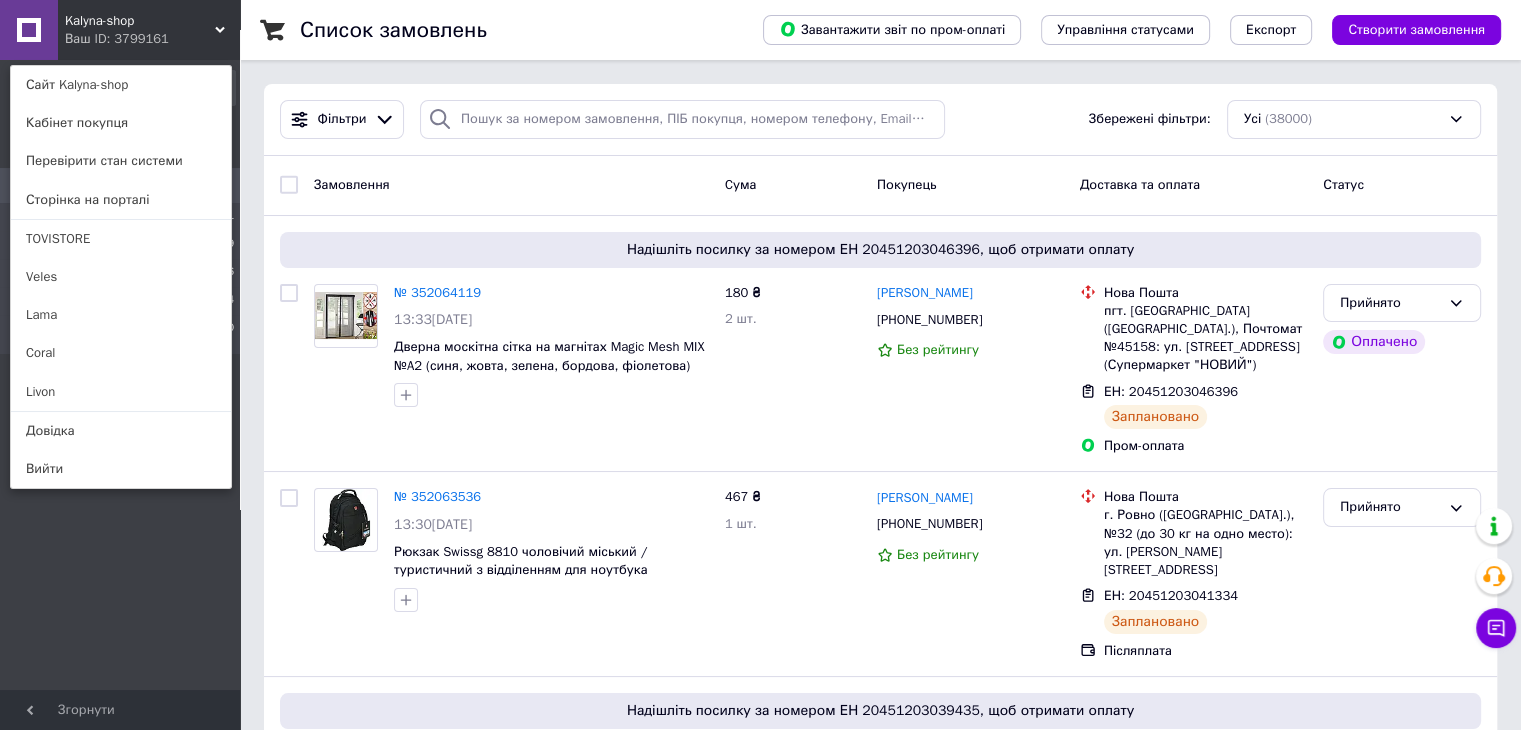 click on "Livon" at bounding box center (121, 392) 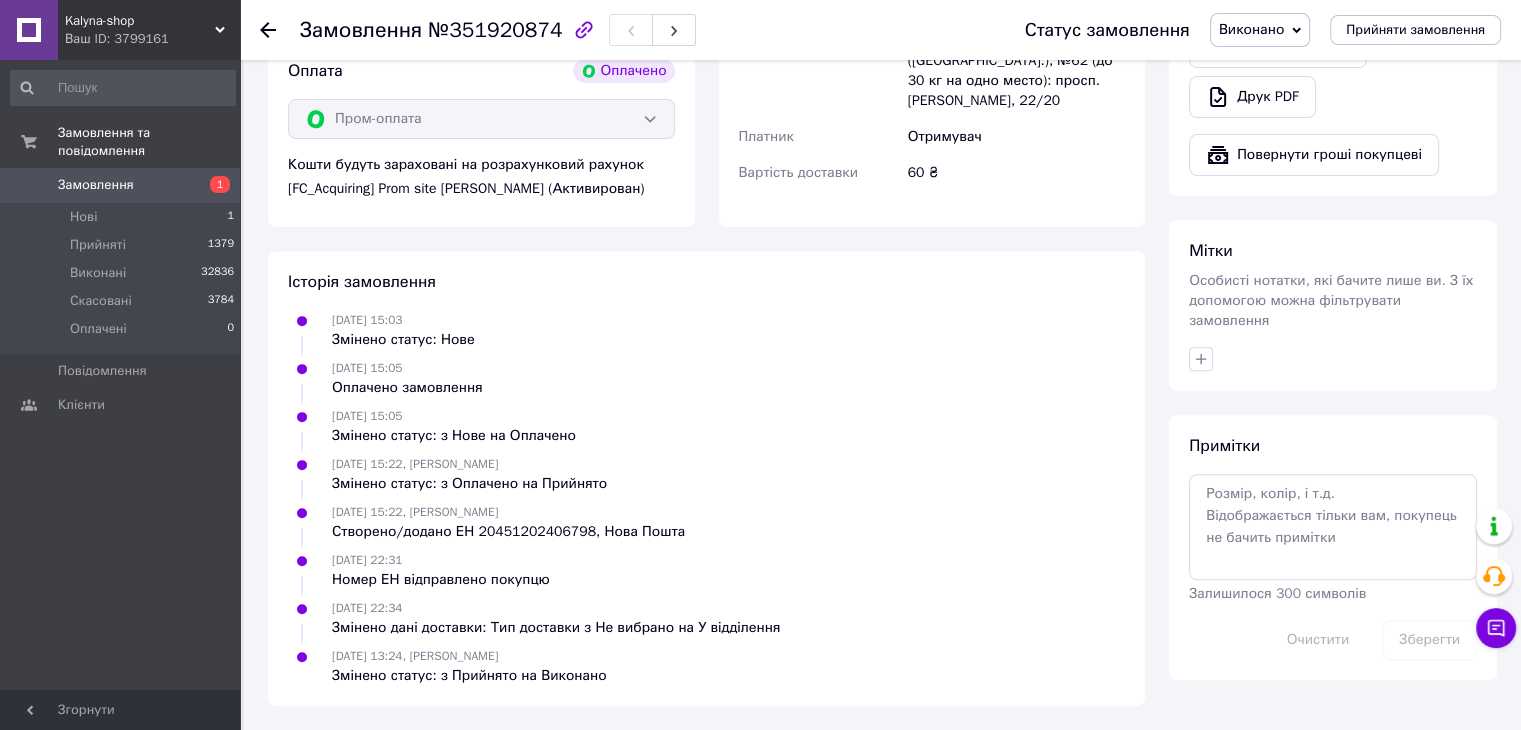 scroll, scrollTop: 36, scrollLeft: 0, axis: vertical 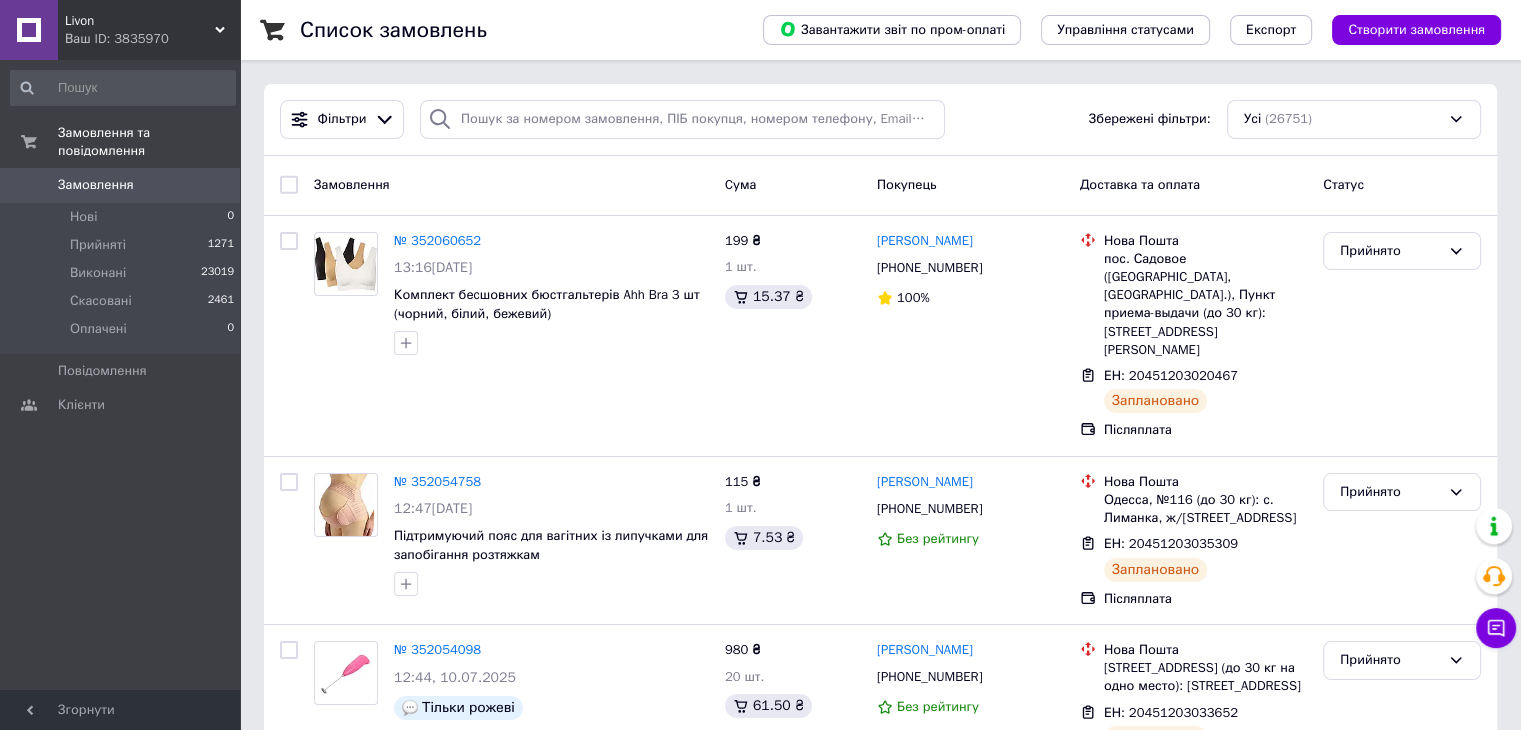 click on "Livon" at bounding box center (140, 21) 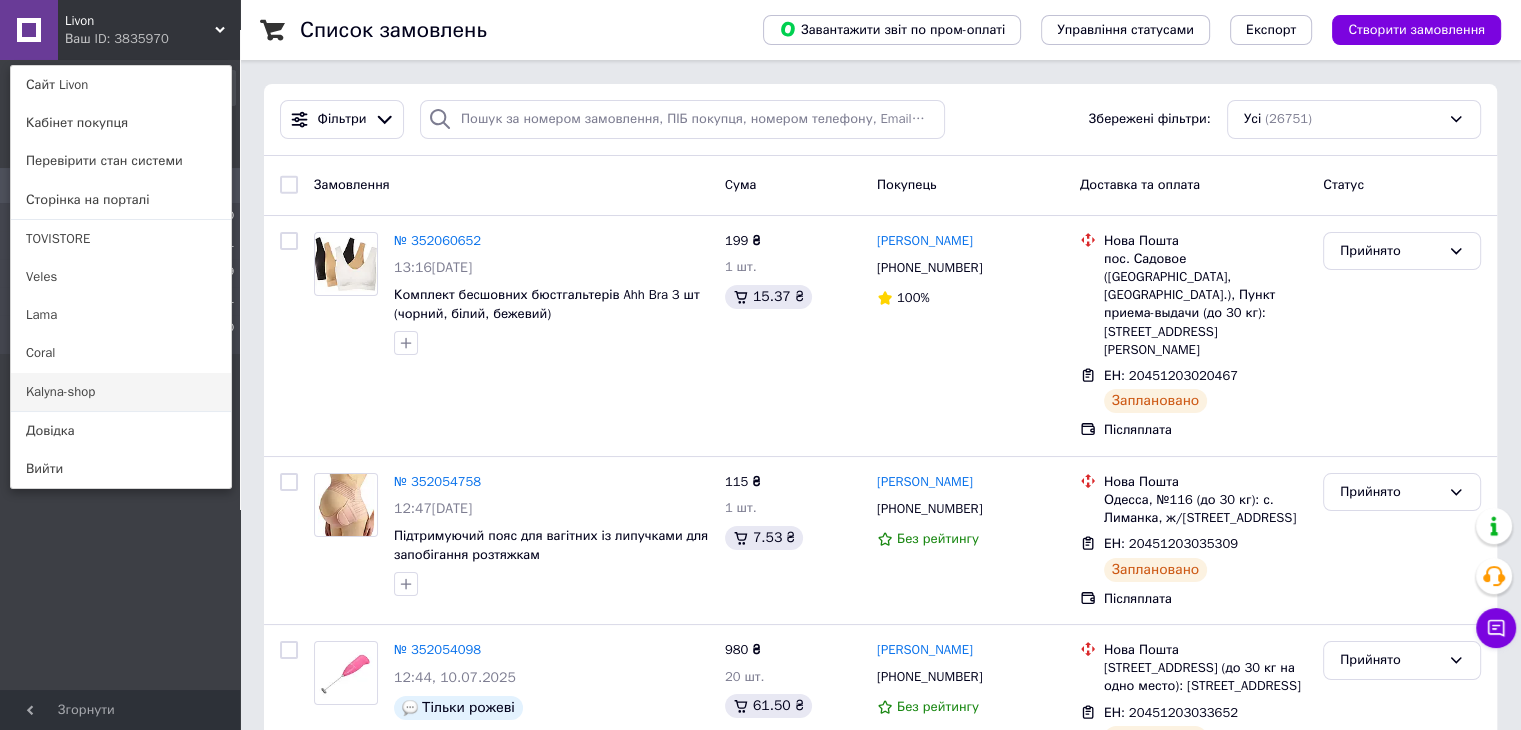 click on "Kalyna-shop" at bounding box center (121, 392) 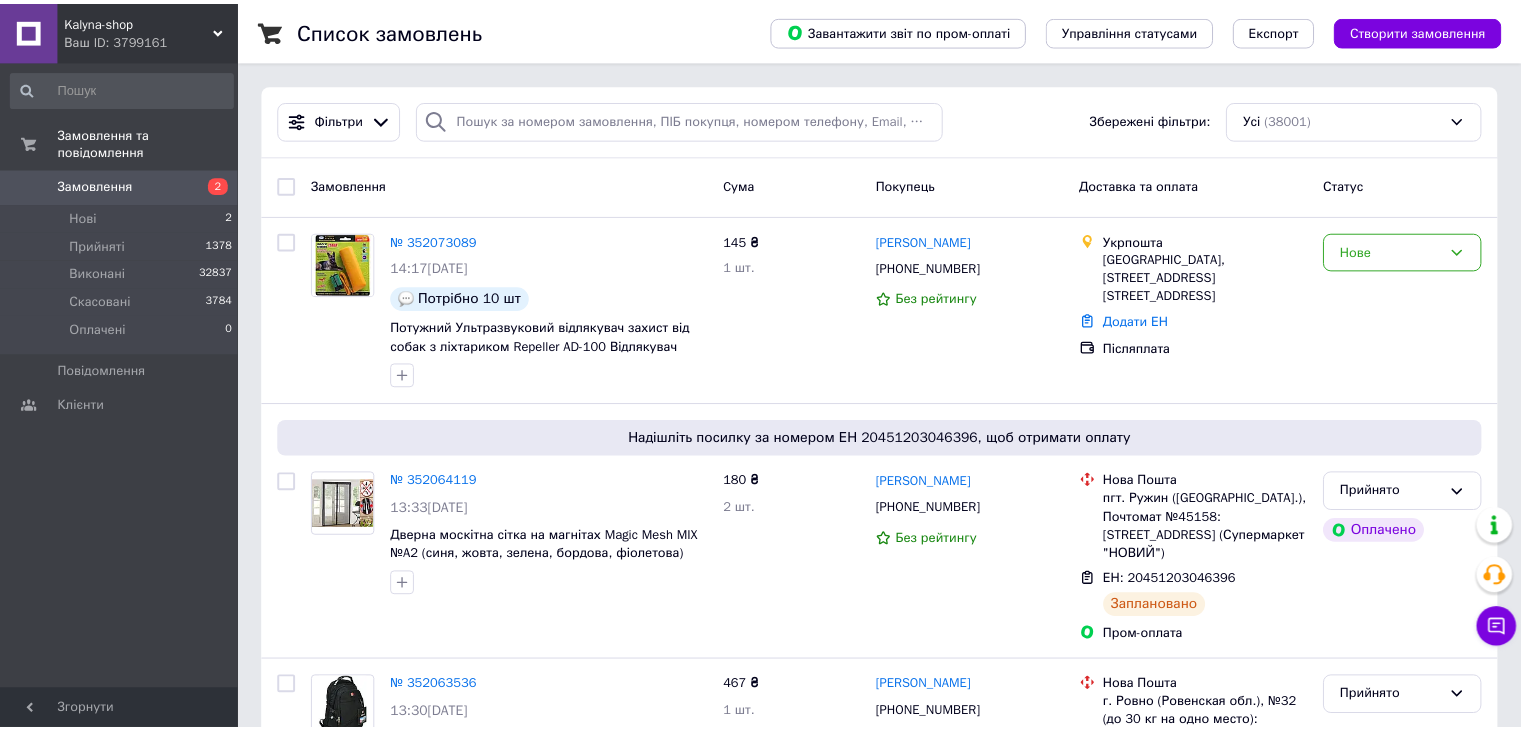 scroll, scrollTop: 0, scrollLeft: 0, axis: both 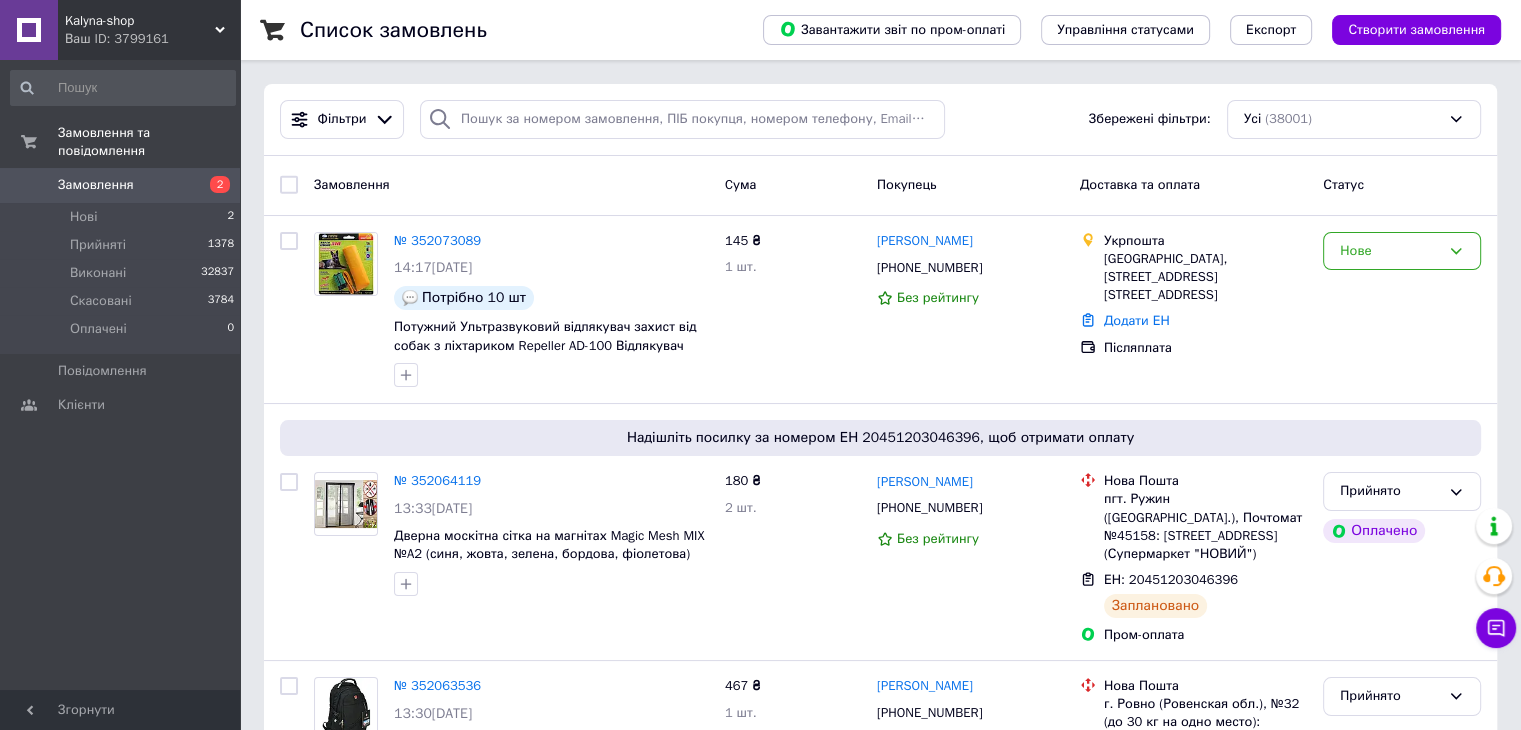 click on "Kalyna-shop" at bounding box center (140, 21) 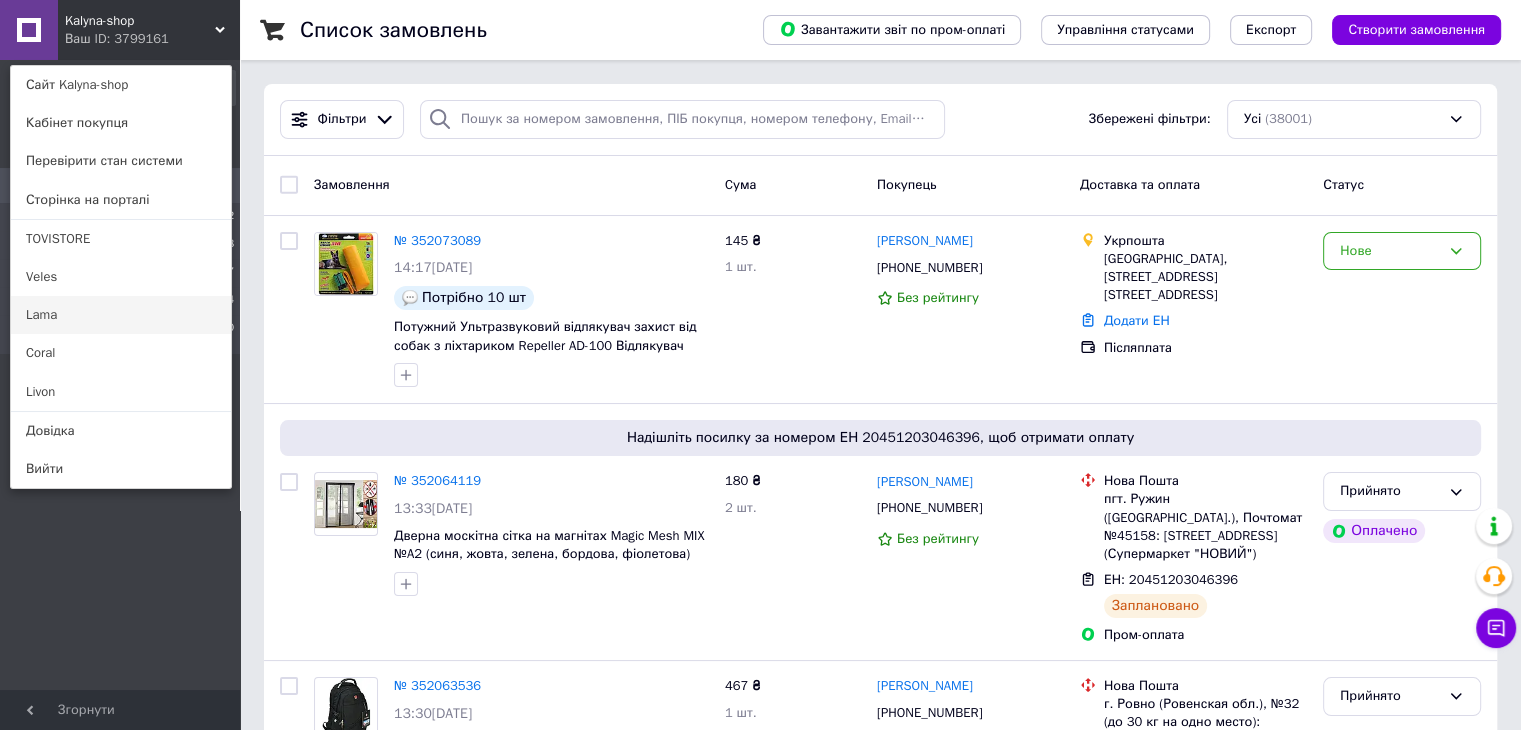 click on "Lama" at bounding box center (121, 315) 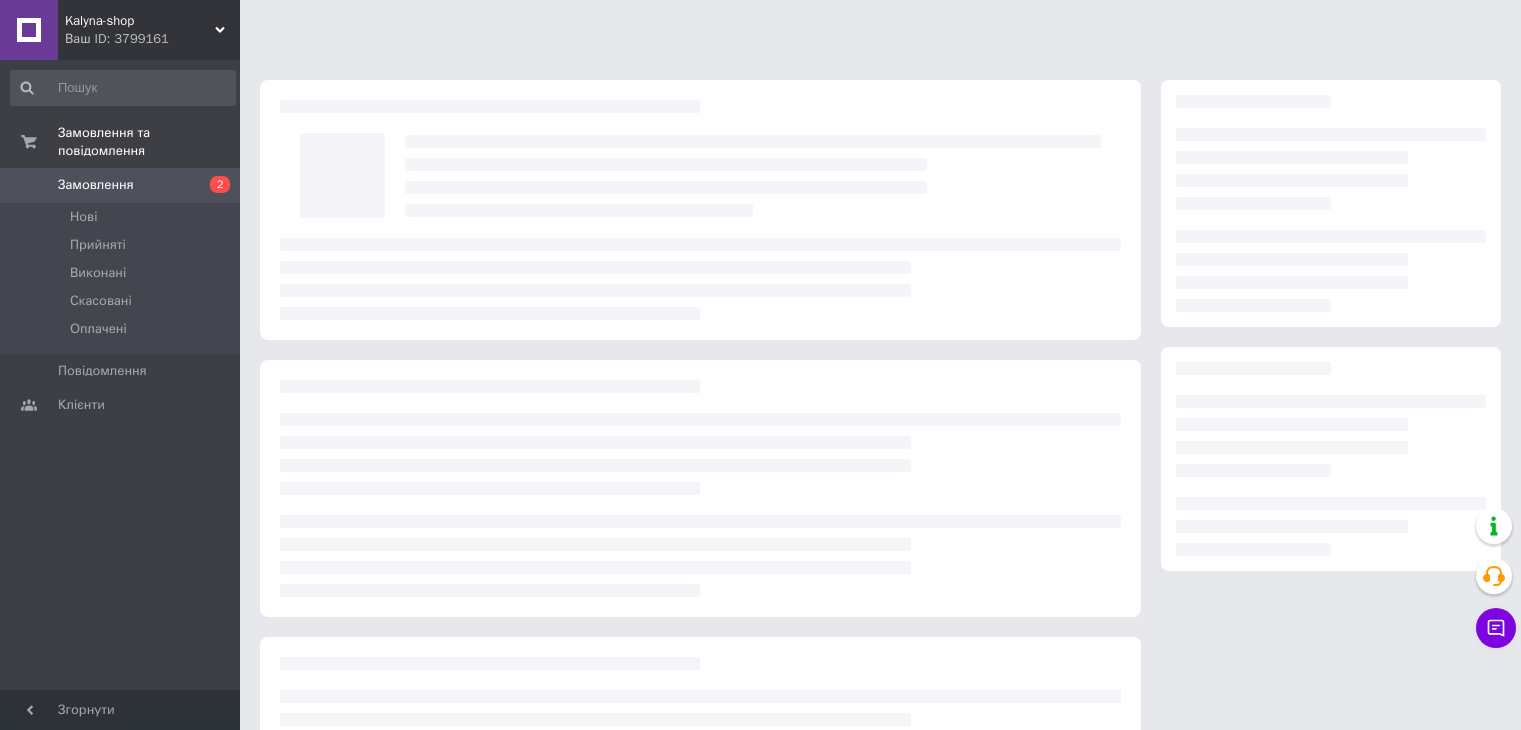scroll, scrollTop: 0, scrollLeft: 0, axis: both 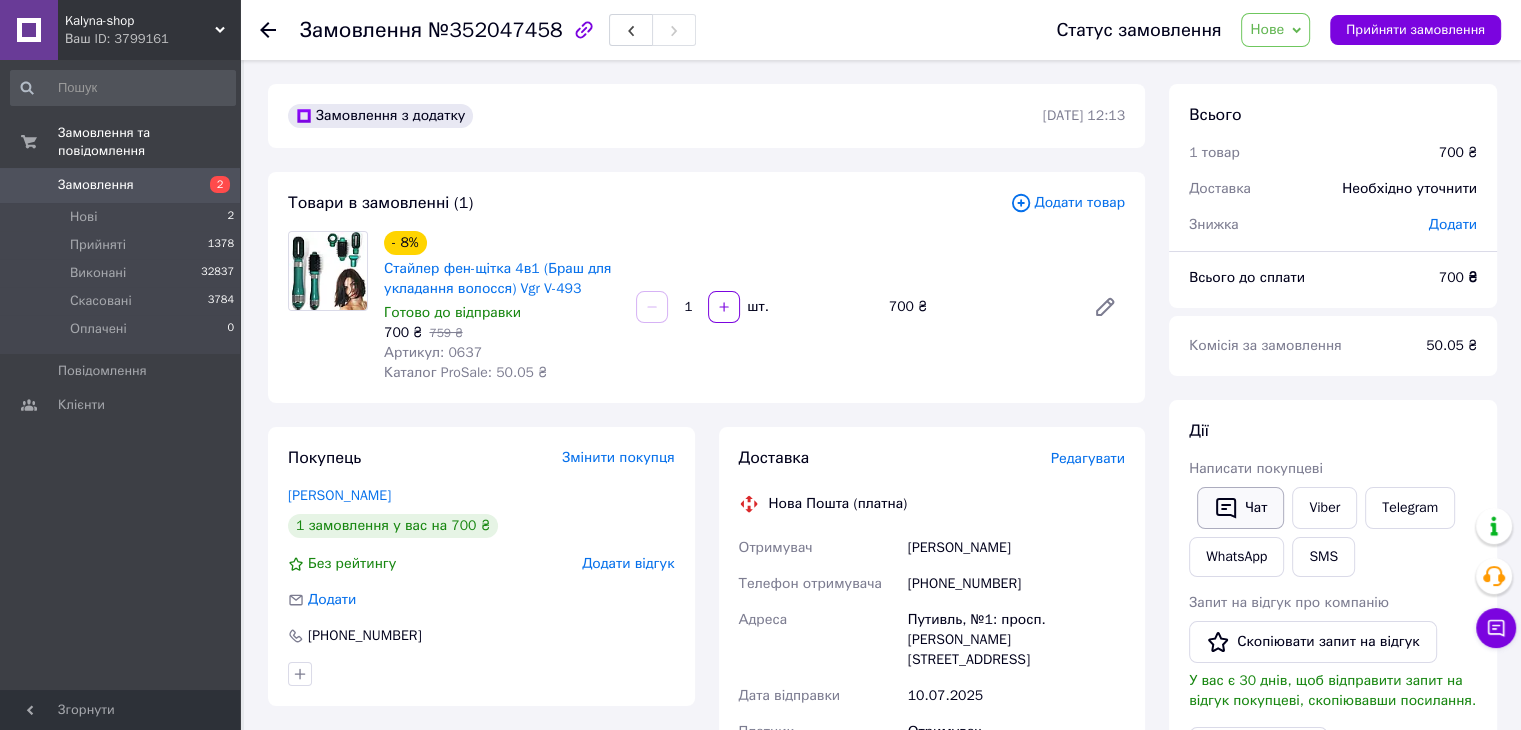 click on "Чат" at bounding box center (1240, 508) 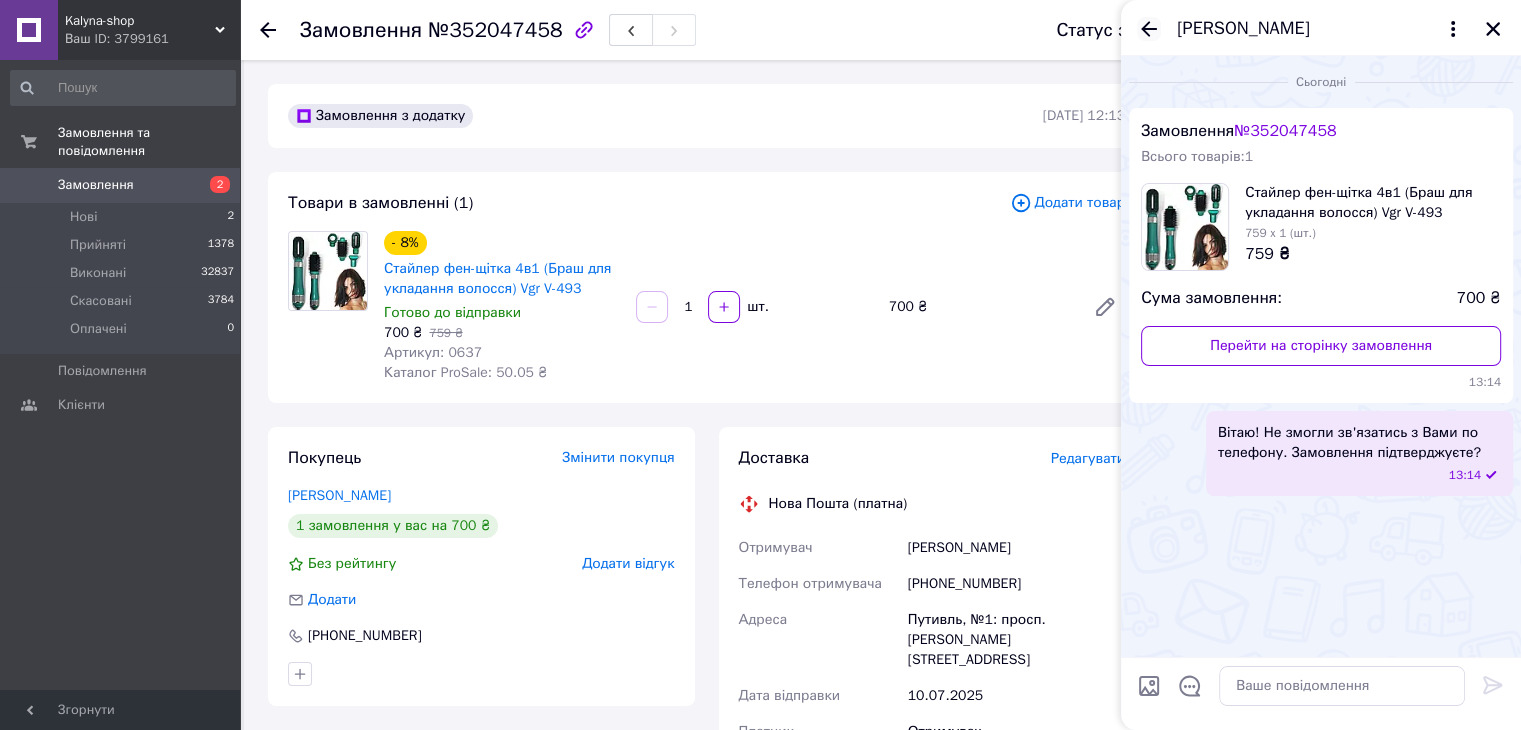 click 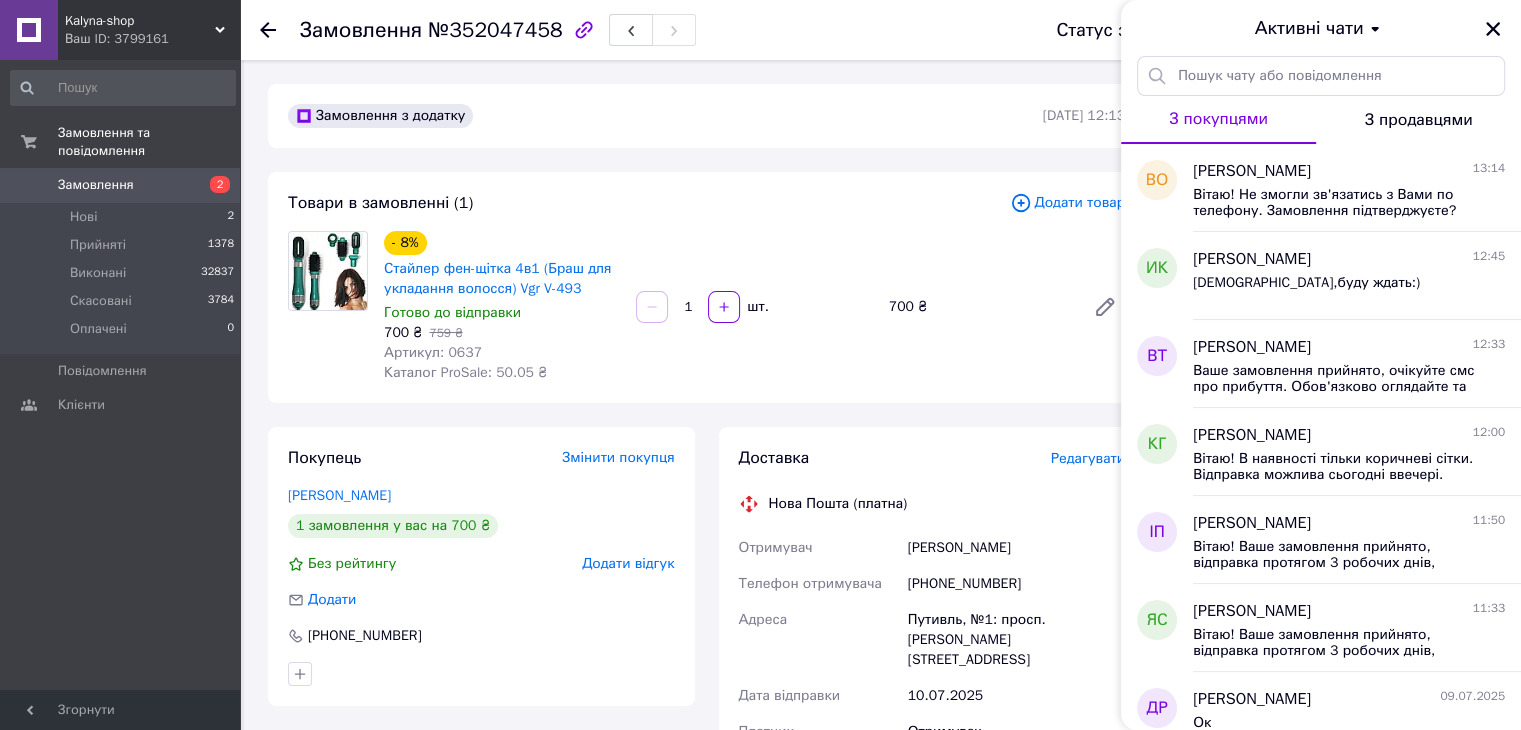 drag, startPoint x: 1499, startPoint y: 28, endPoint x: 1447, endPoint y: 125, distance: 110.059074 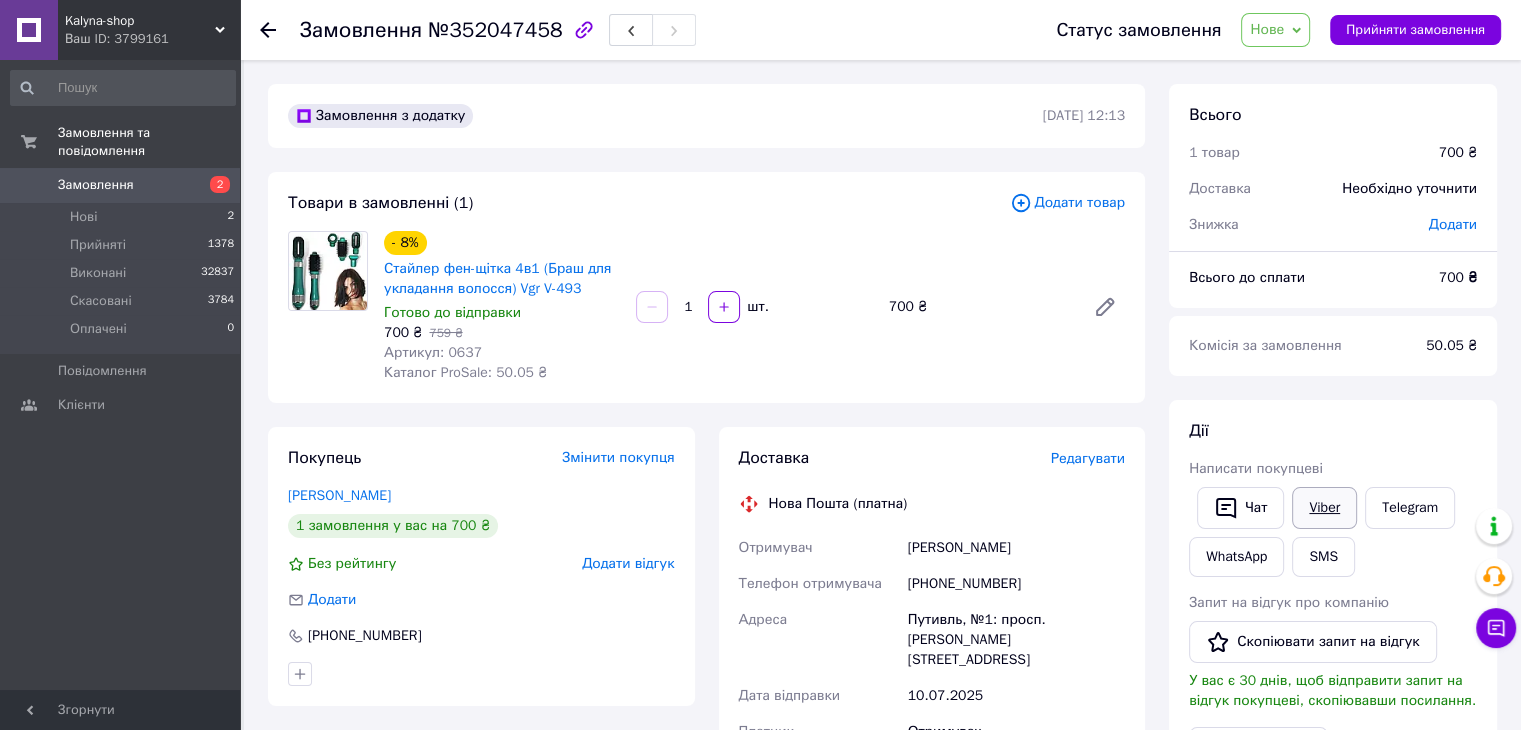 click on "Viber" at bounding box center (1324, 508) 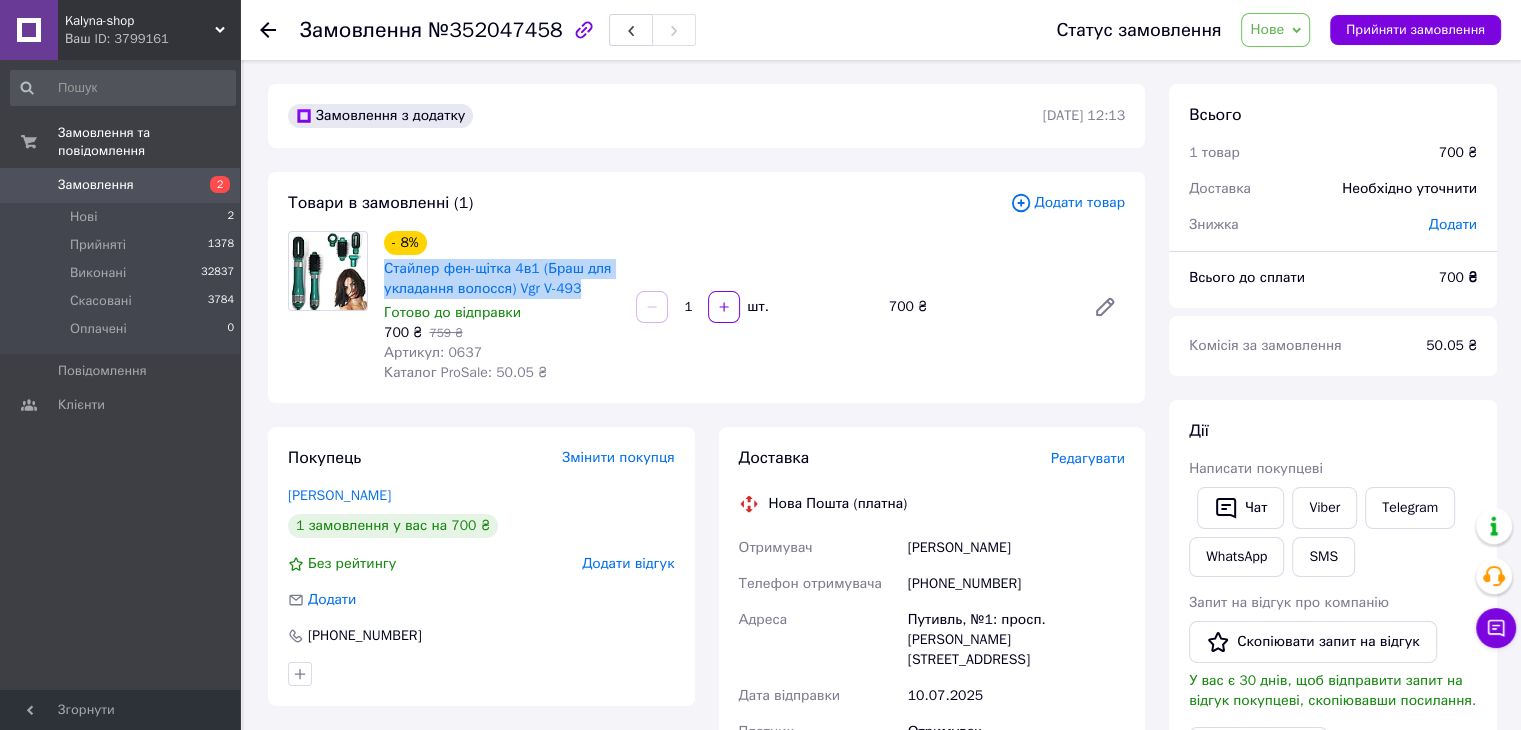 drag, startPoint x: 383, startPoint y: 269, endPoint x: 583, endPoint y: 293, distance: 201.43486 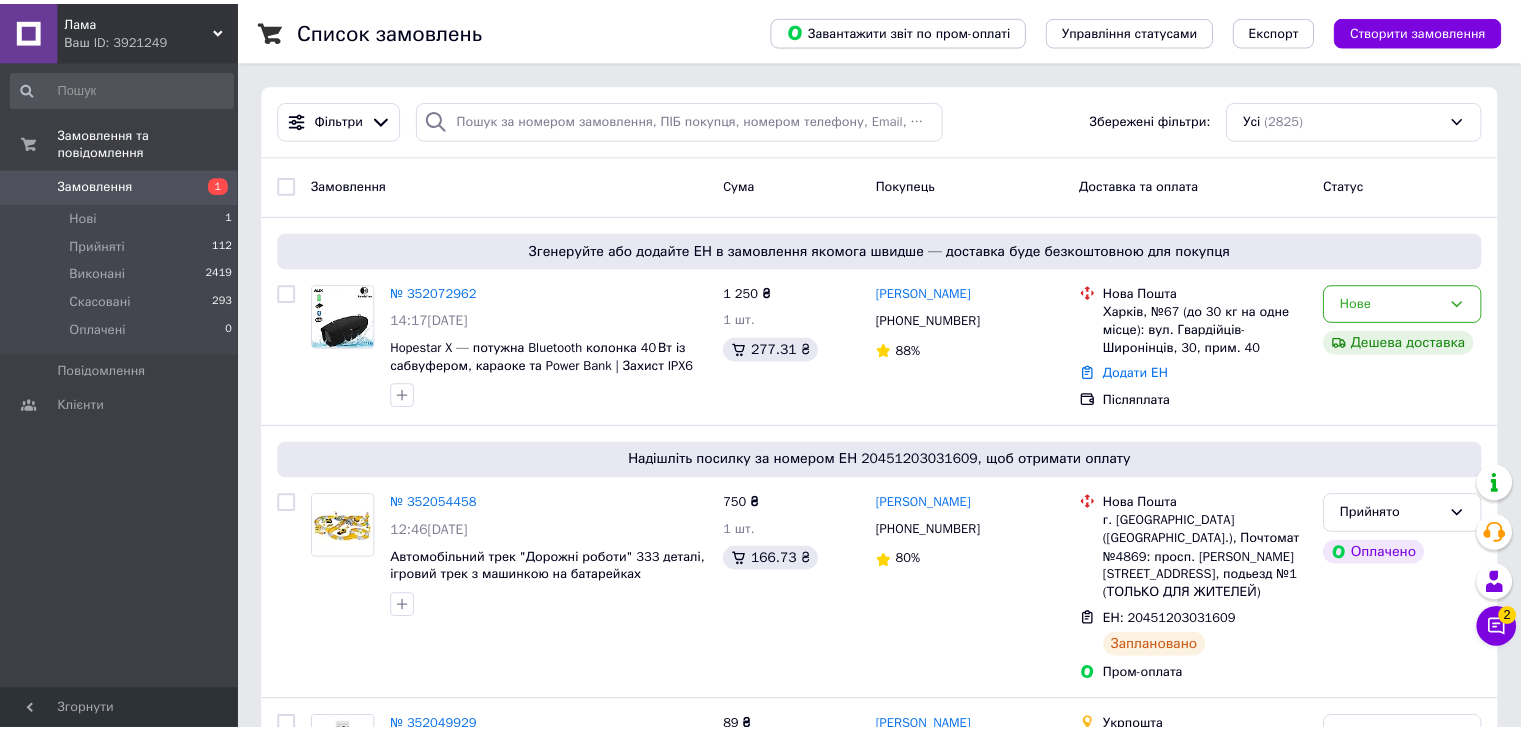 scroll, scrollTop: 0, scrollLeft: 0, axis: both 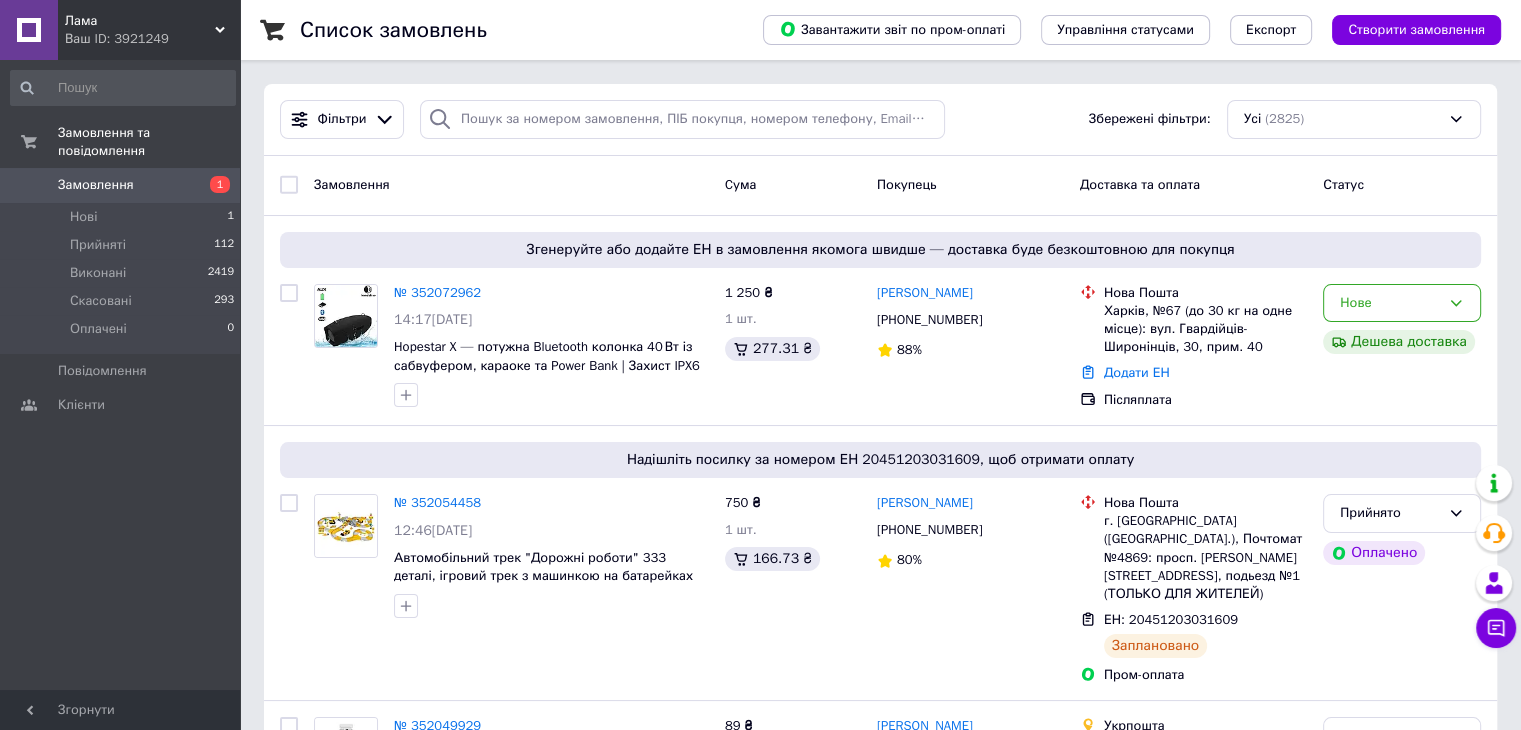 click on "Лама" at bounding box center (140, 21) 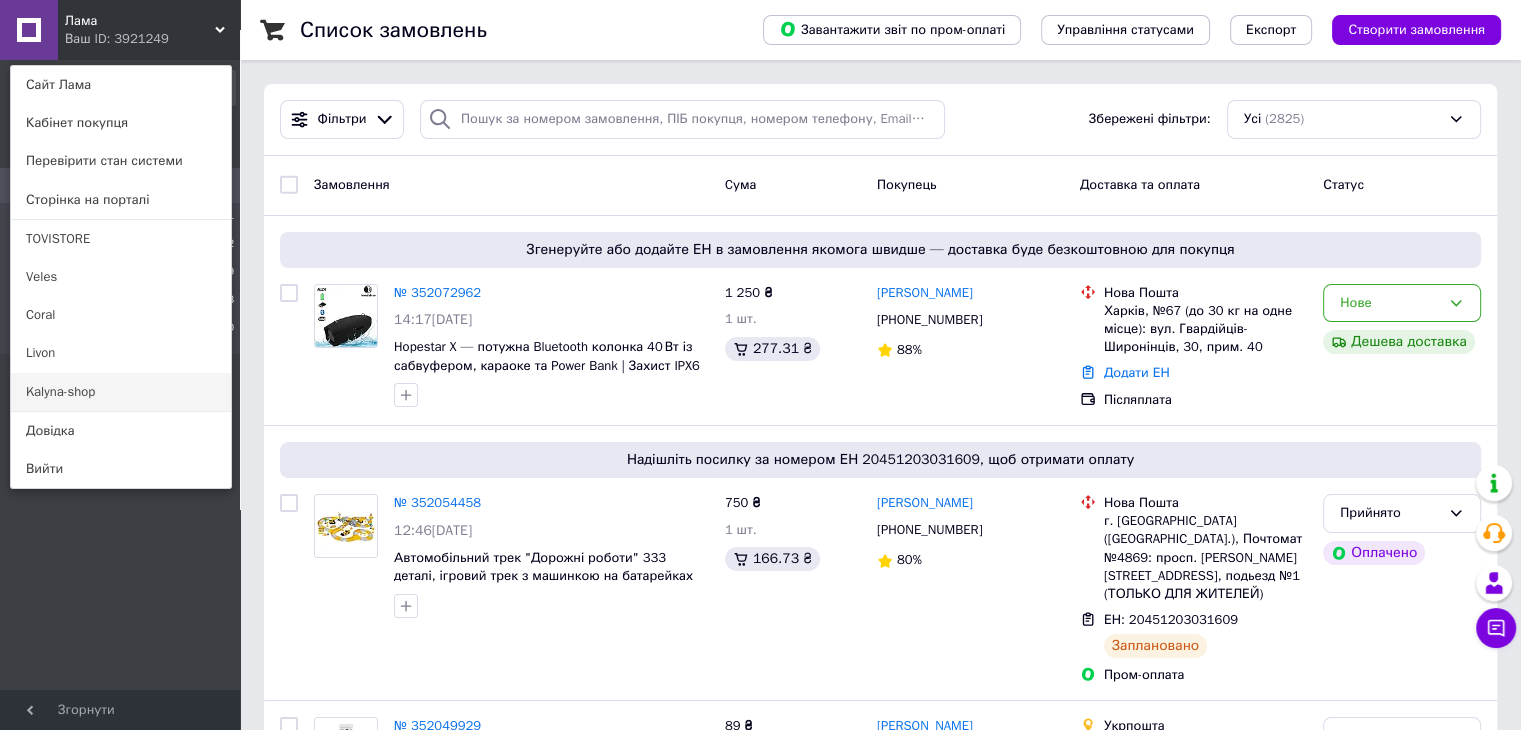 click on "Kalyna-shop" at bounding box center [121, 392] 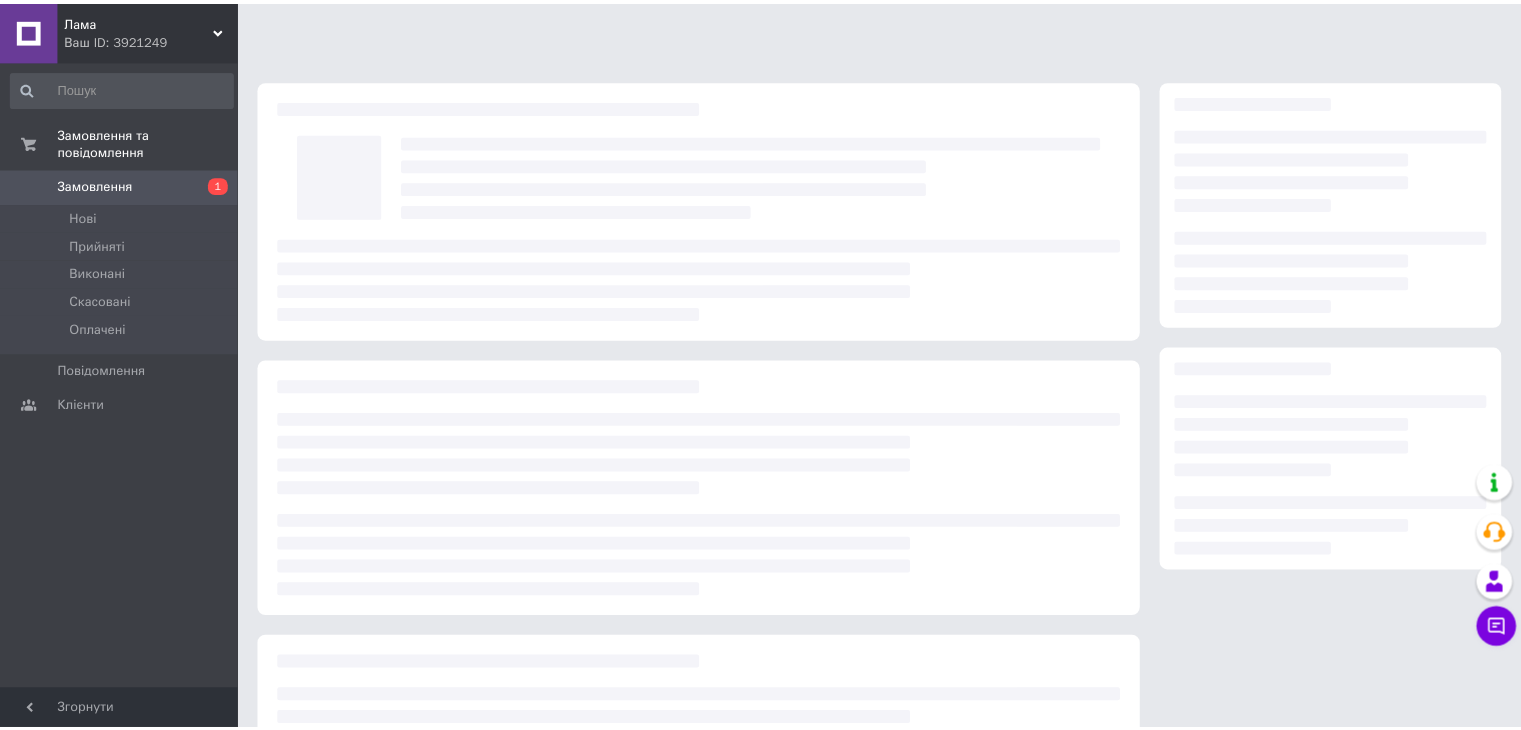 scroll, scrollTop: 0, scrollLeft: 0, axis: both 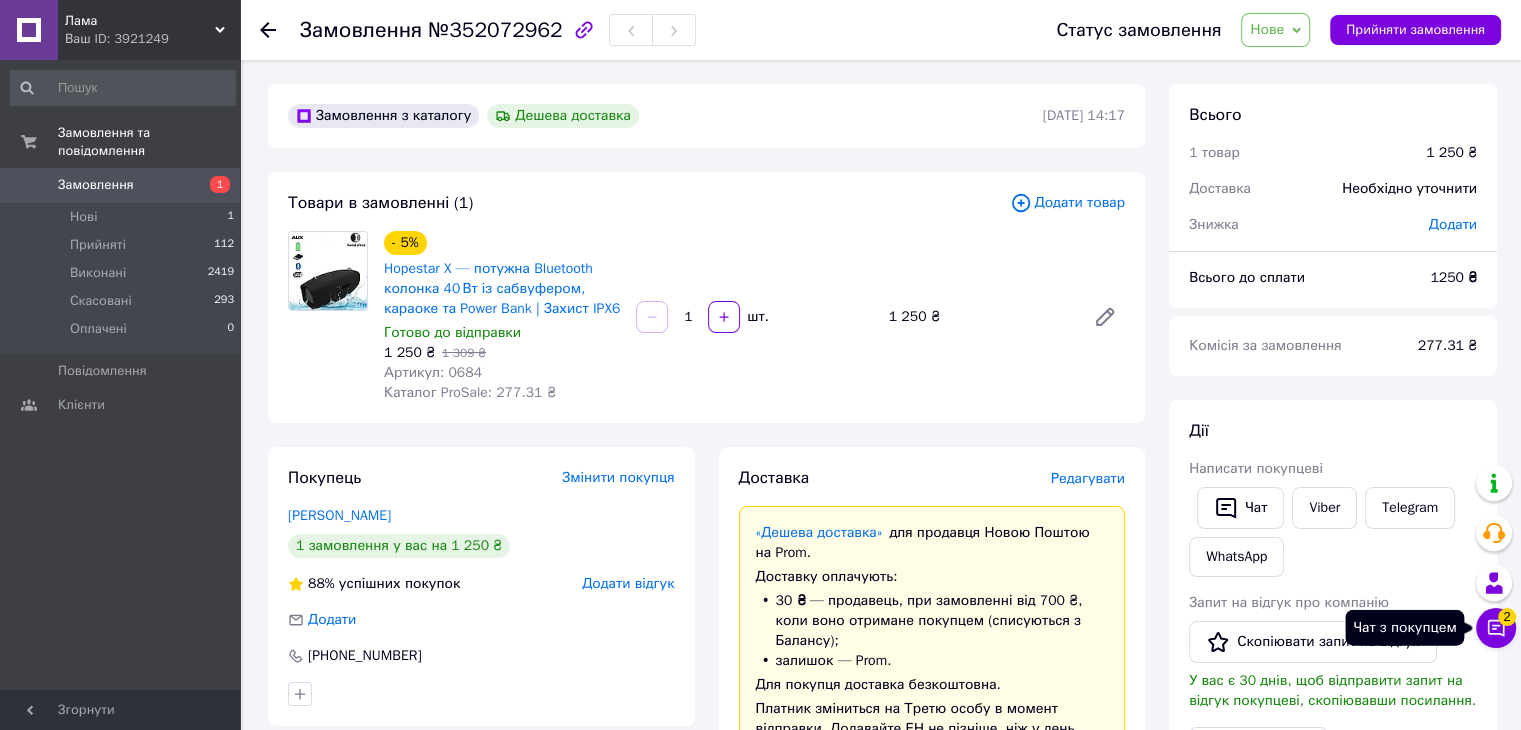 click 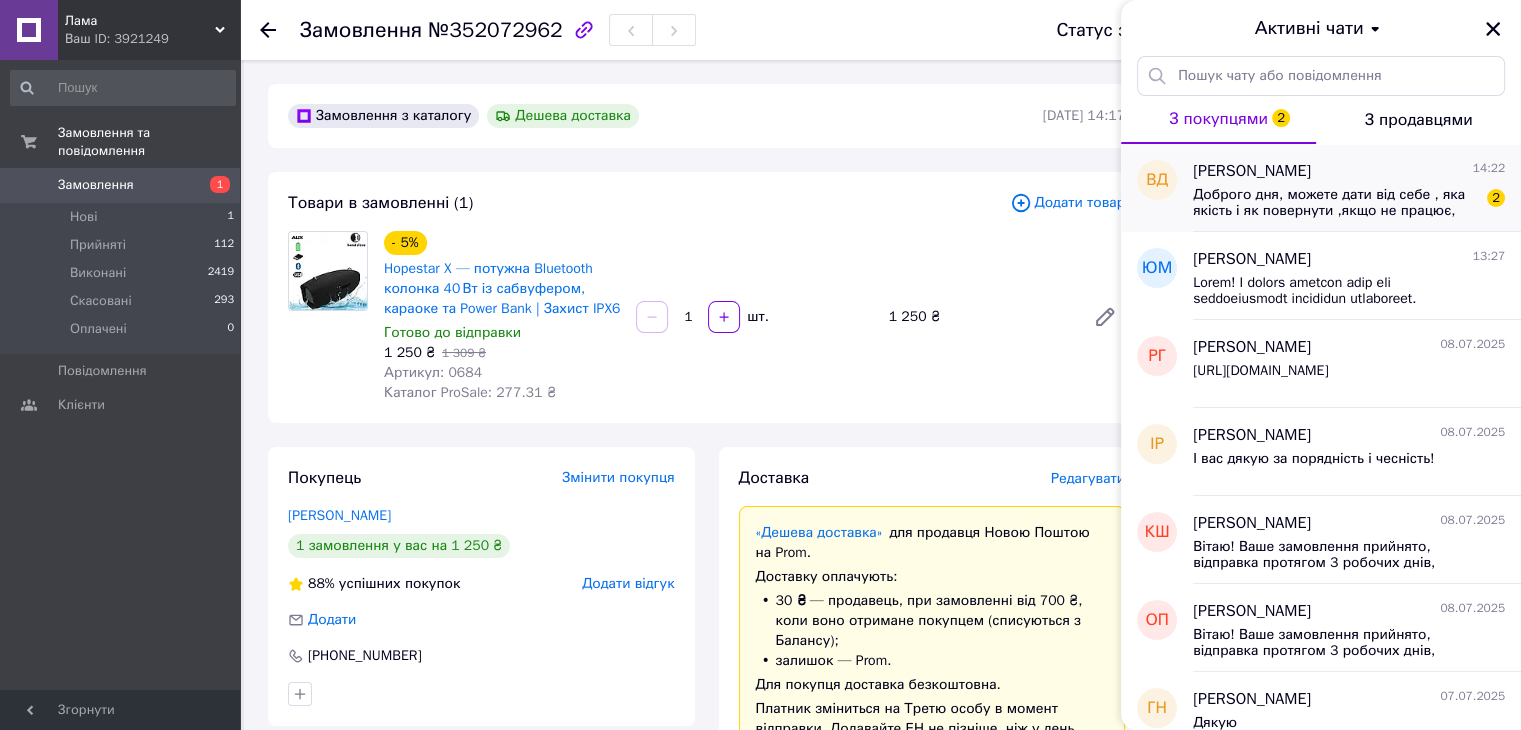 click on "Доброго дня, можете дати від себе , яка якість і як повернути ,якщо не працює, яка гарантія?" at bounding box center [1335, 203] 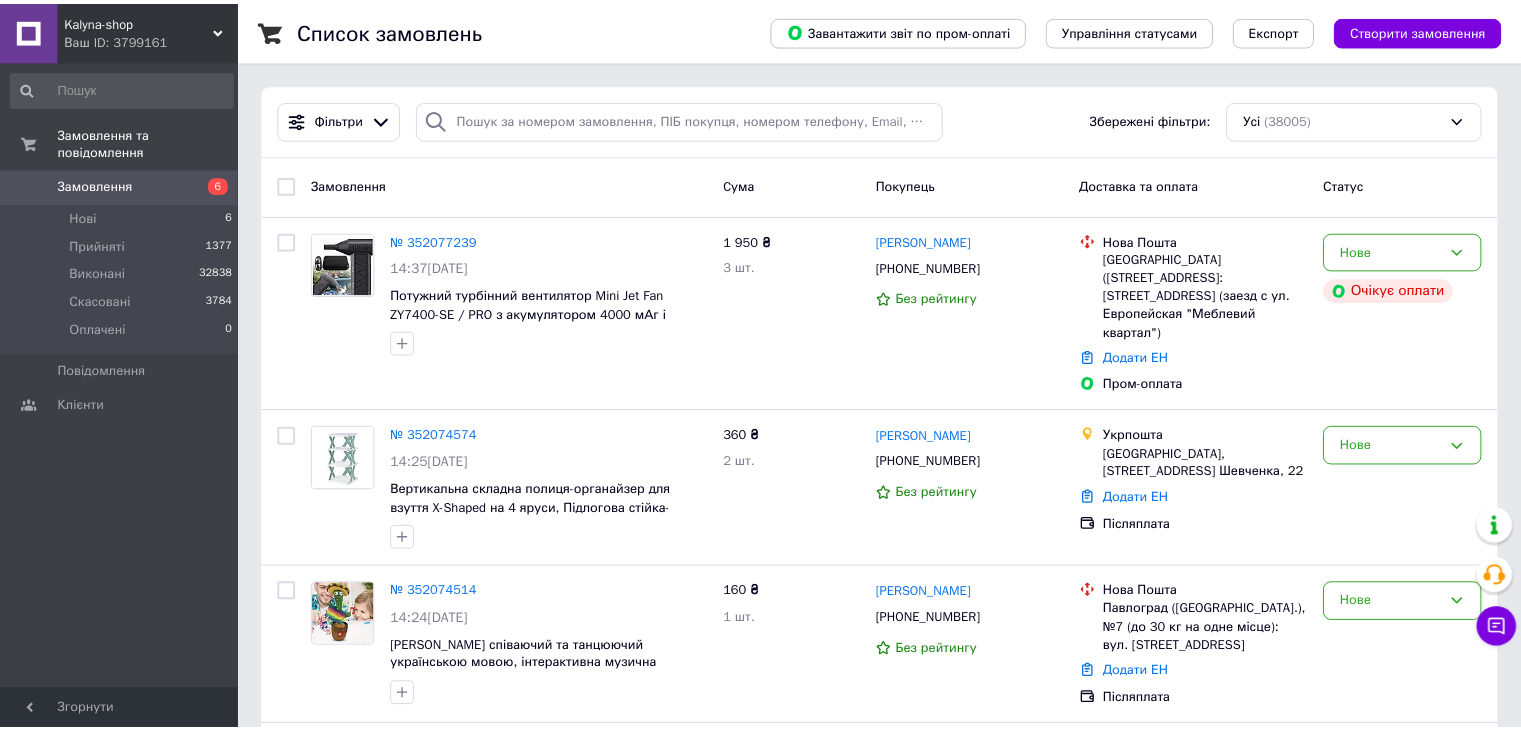 scroll, scrollTop: 0, scrollLeft: 0, axis: both 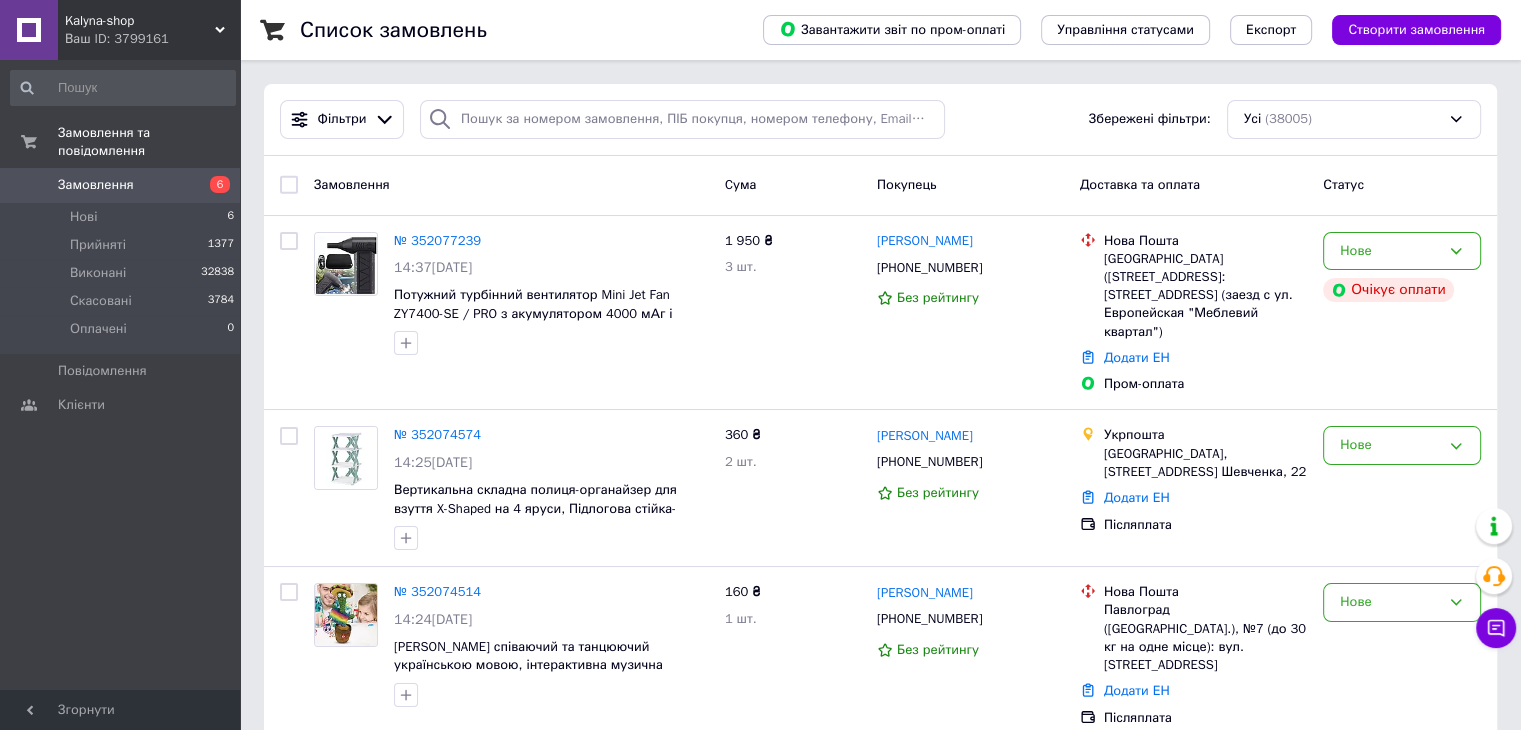 click on "Ваш ID: 3799161" at bounding box center (152, 39) 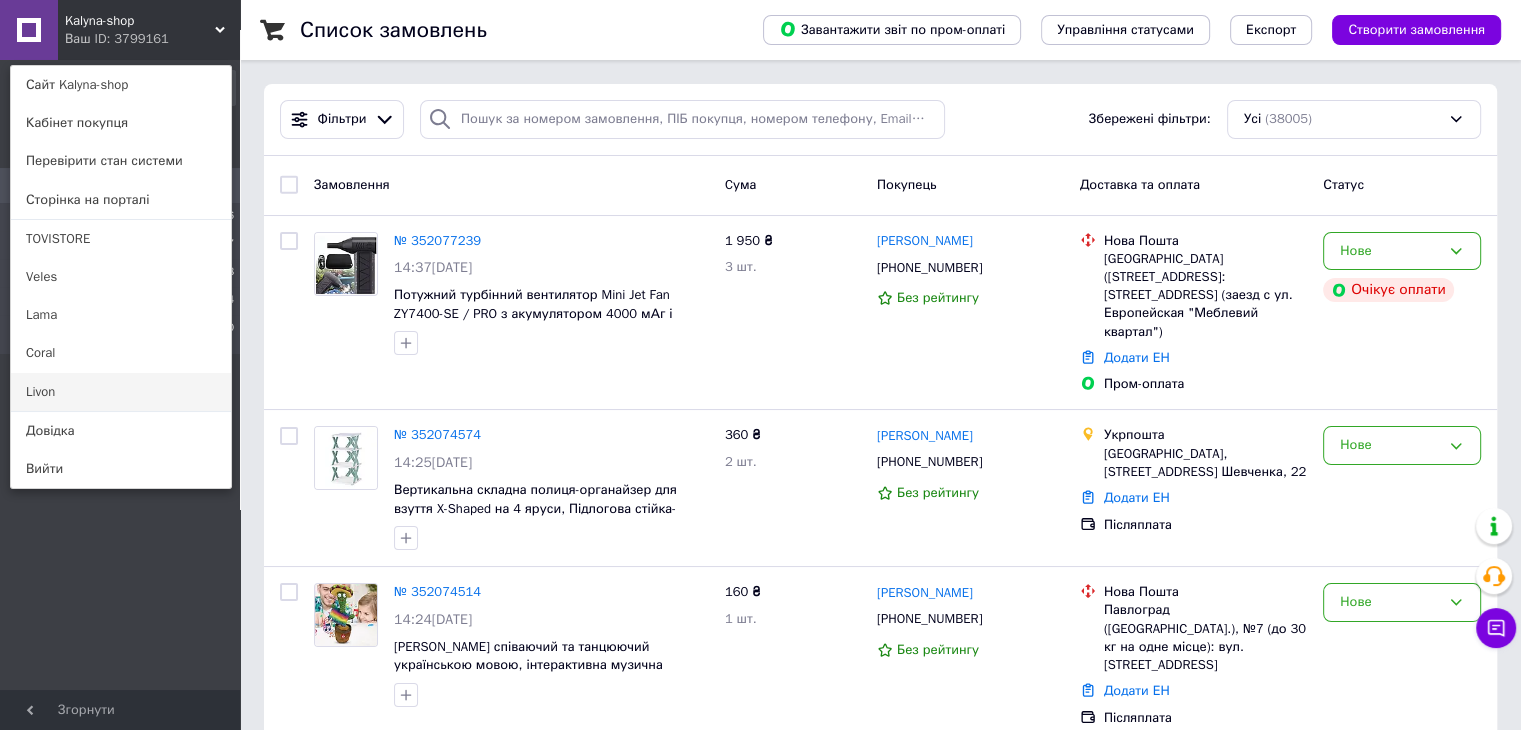 click on "Livon" at bounding box center (121, 392) 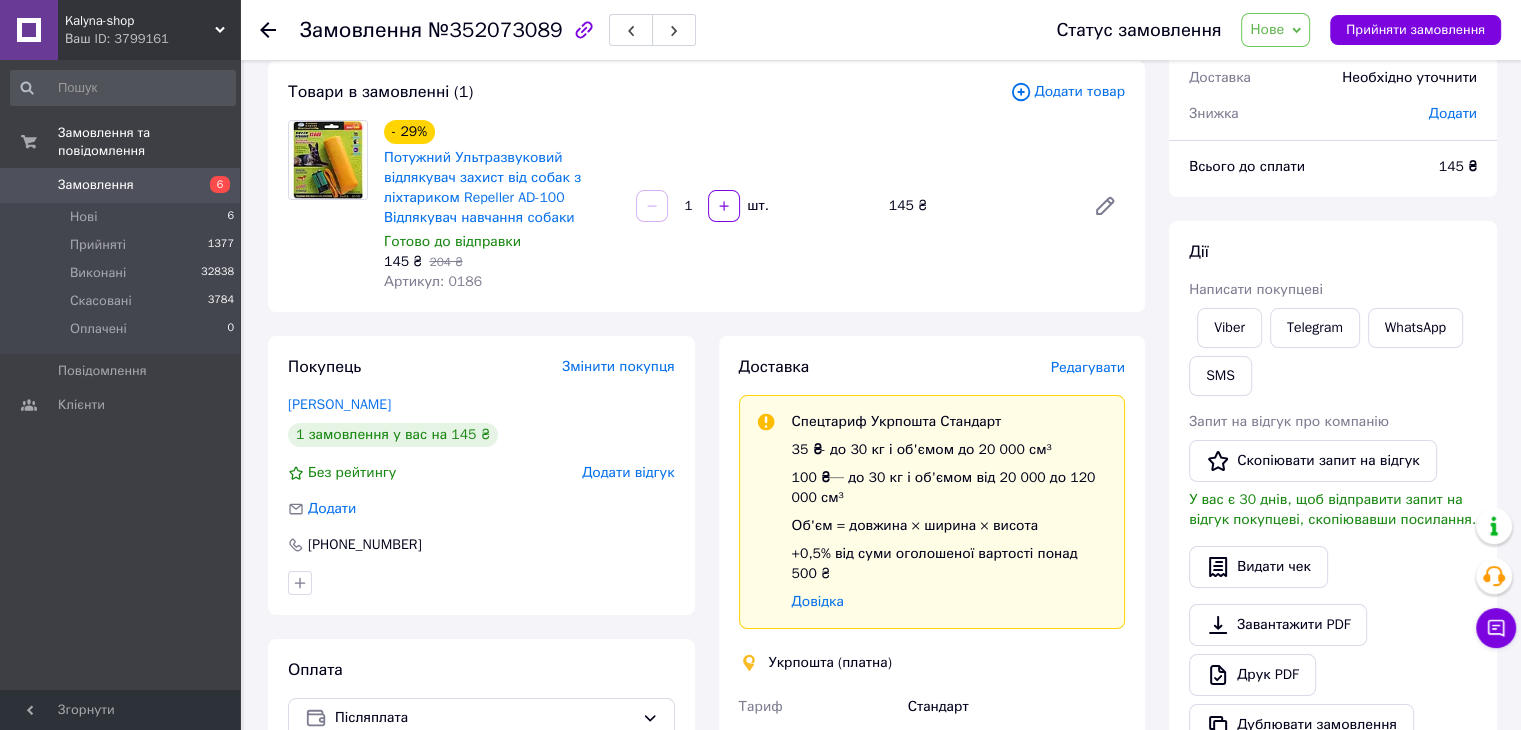 scroll, scrollTop: 200, scrollLeft: 0, axis: vertical 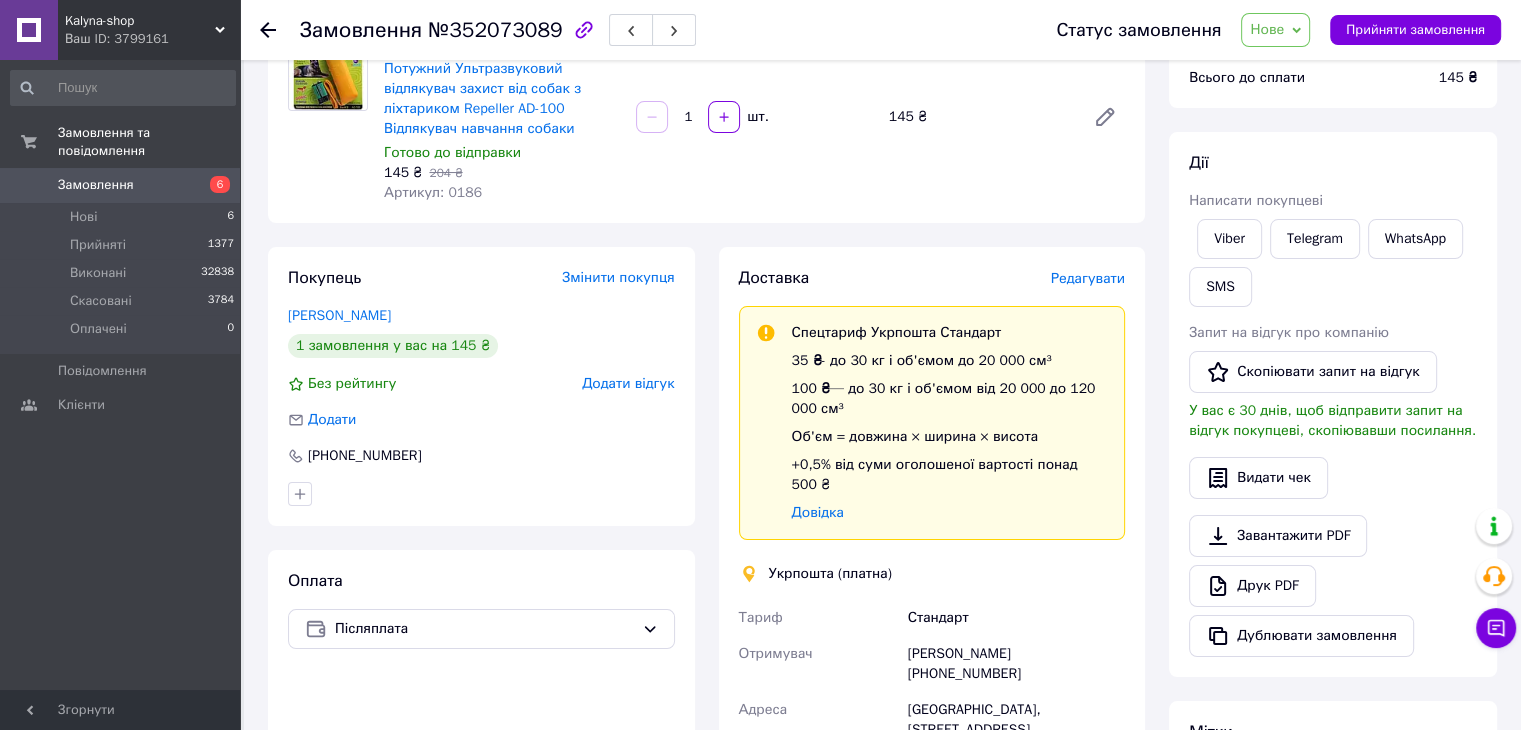 click on "[PERSON_NAME] [PHONE_NUMBER]" at bounding box center (1016, 664) 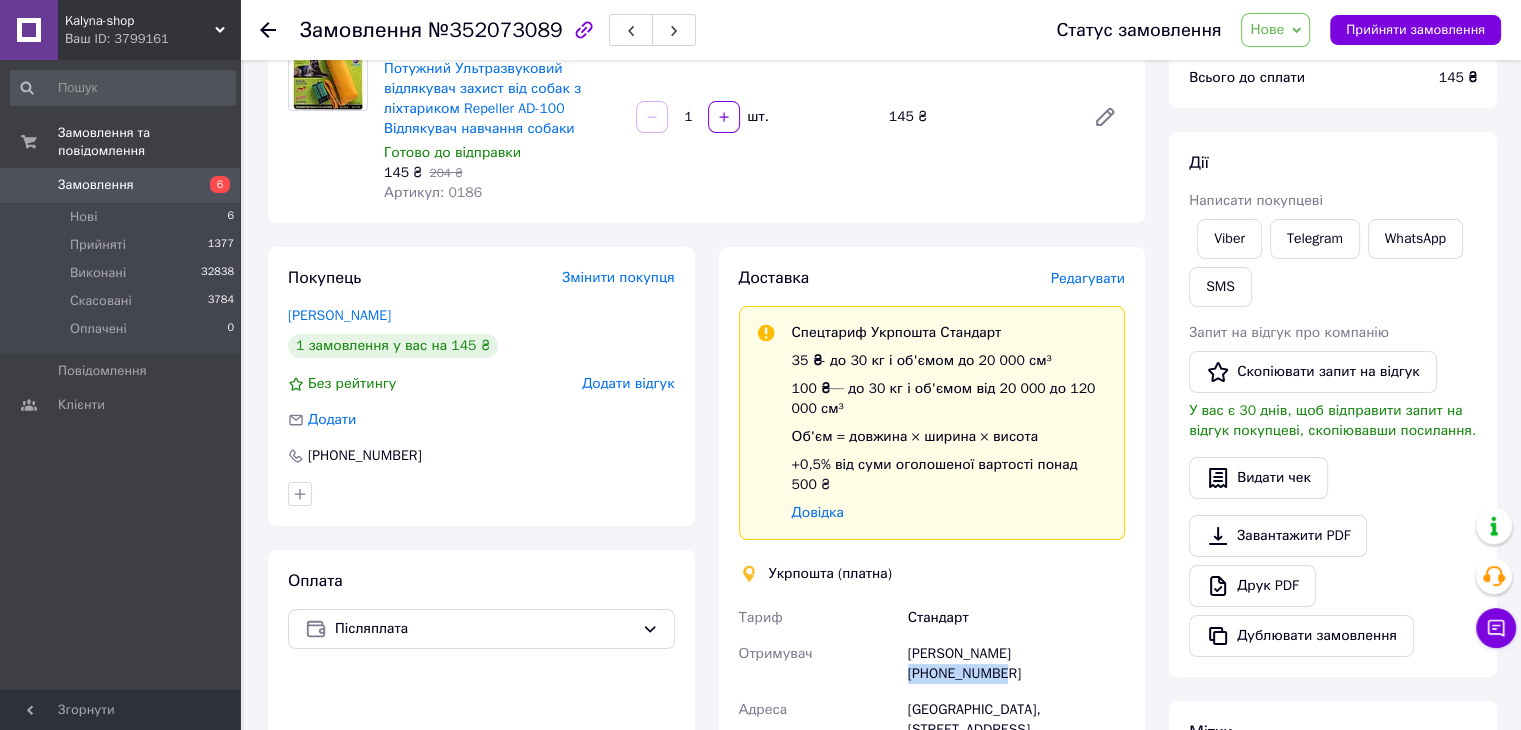 click on "[PERSON_NAME] [PHONE_NUMBER]" at bounding box center (1016, 664) 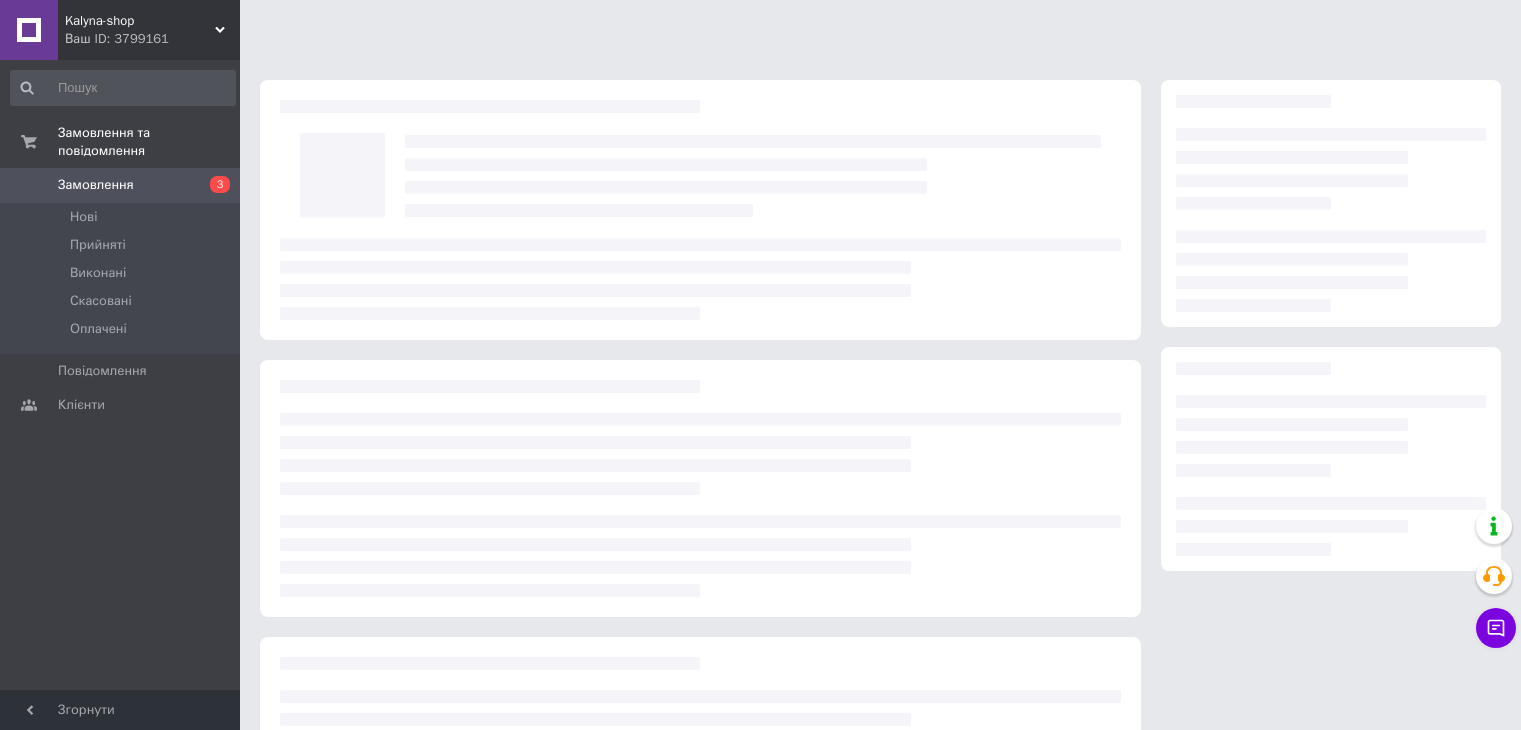 scroll, scrollTop: 0, scrollLeft: 0, axis: both 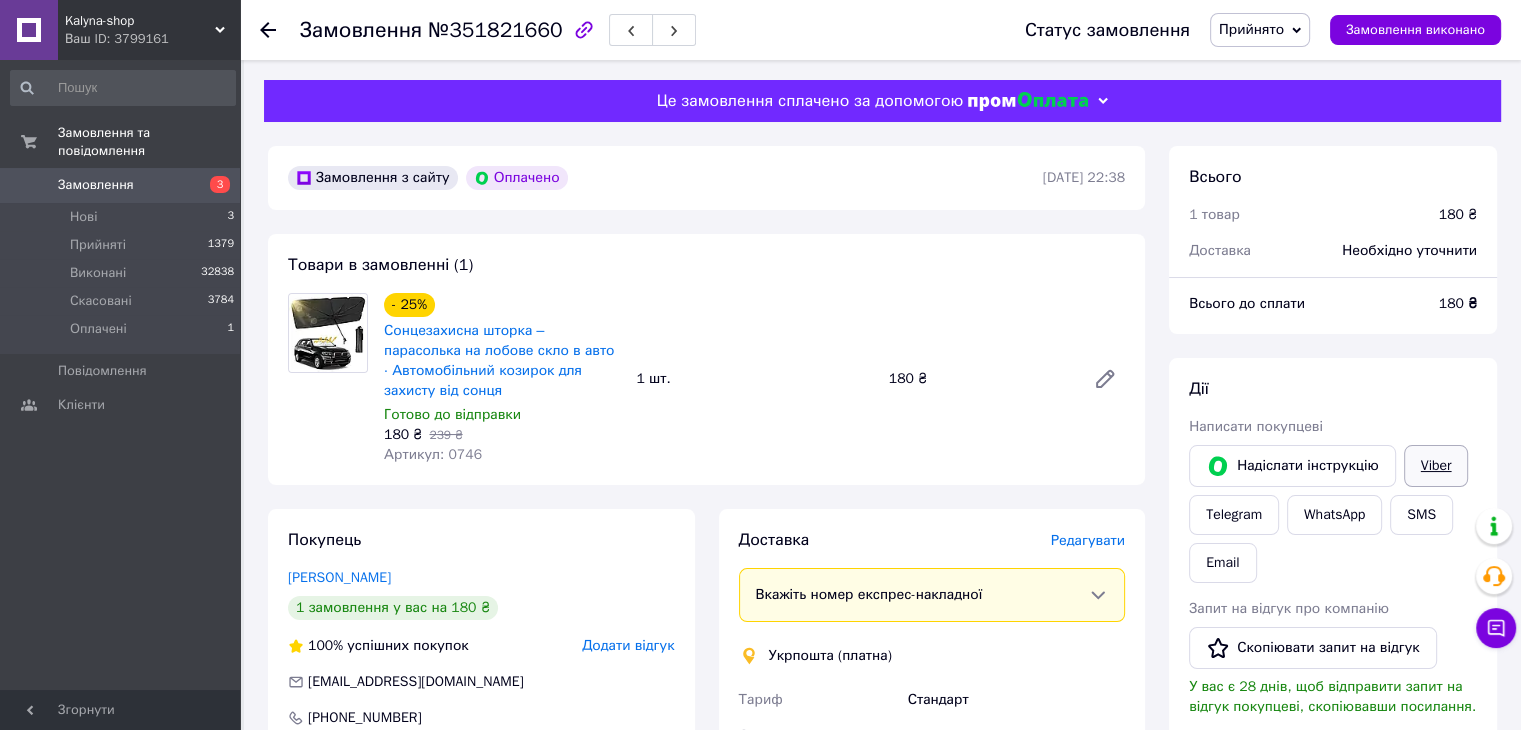 click on "Viber" at bounding box center (1436, 466) 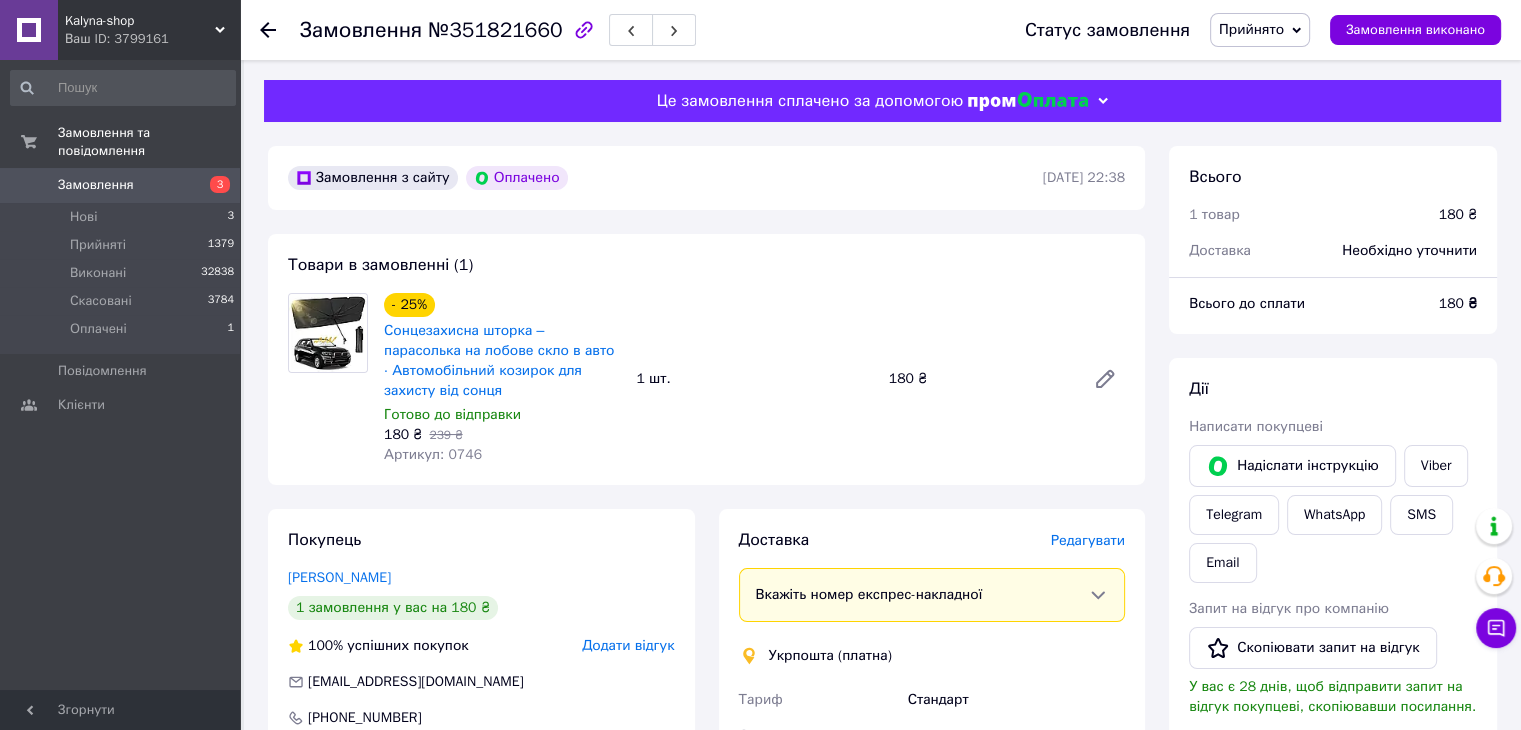 click on "Прийнято" at bounding box center (1260, 30) 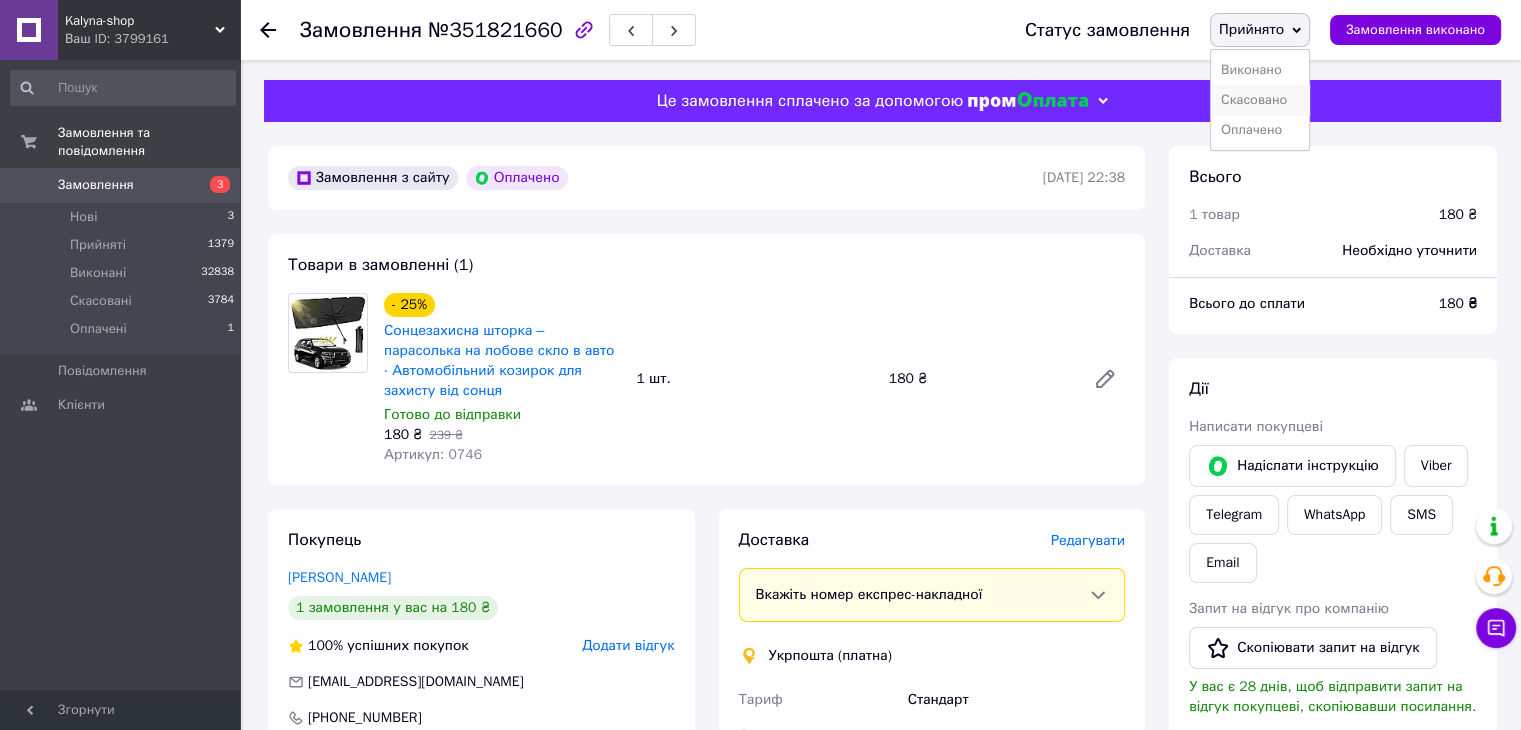 click on "Скасовано" at bounding box center (1260, 100) 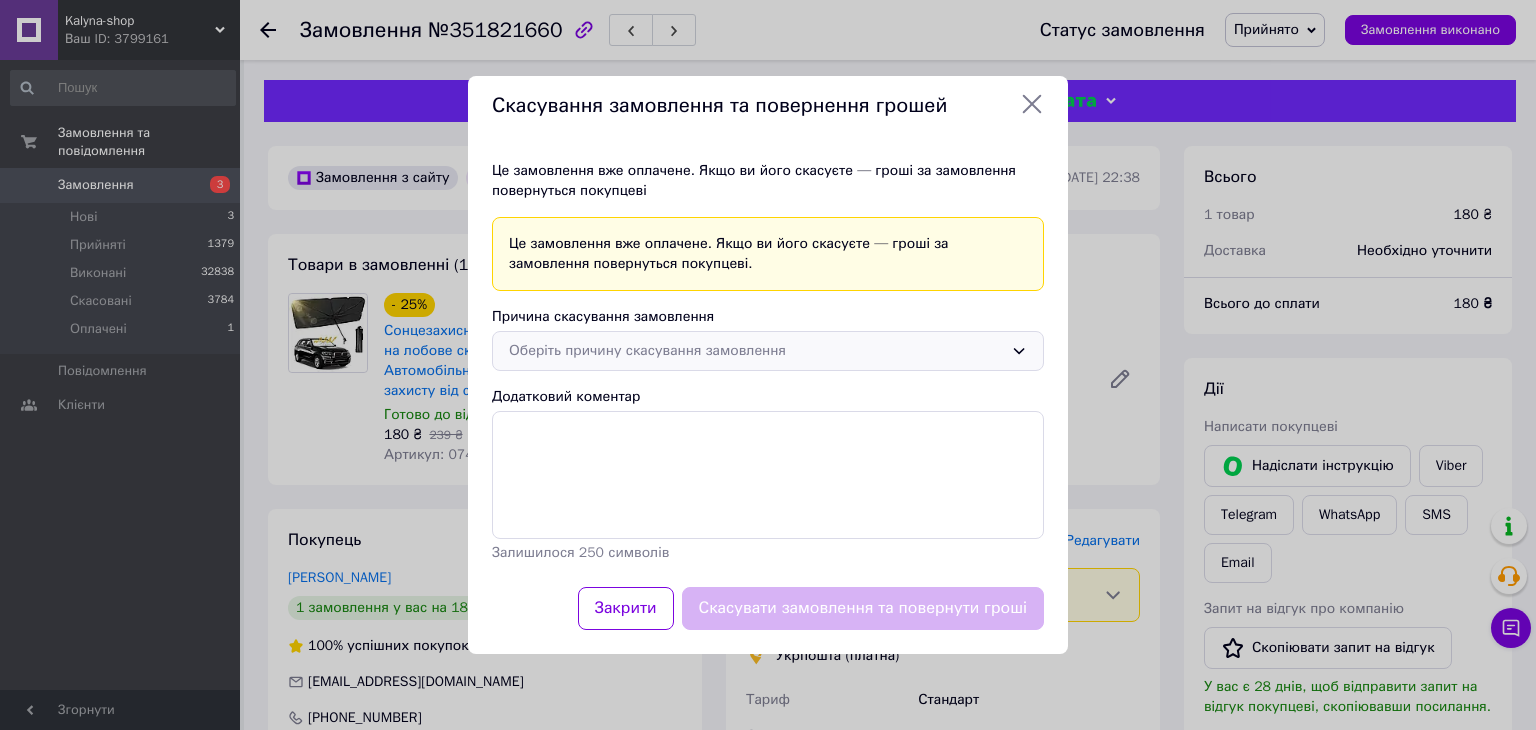 click on "Оберіть причину скасування замовлення" at bounding box center (756, 351) 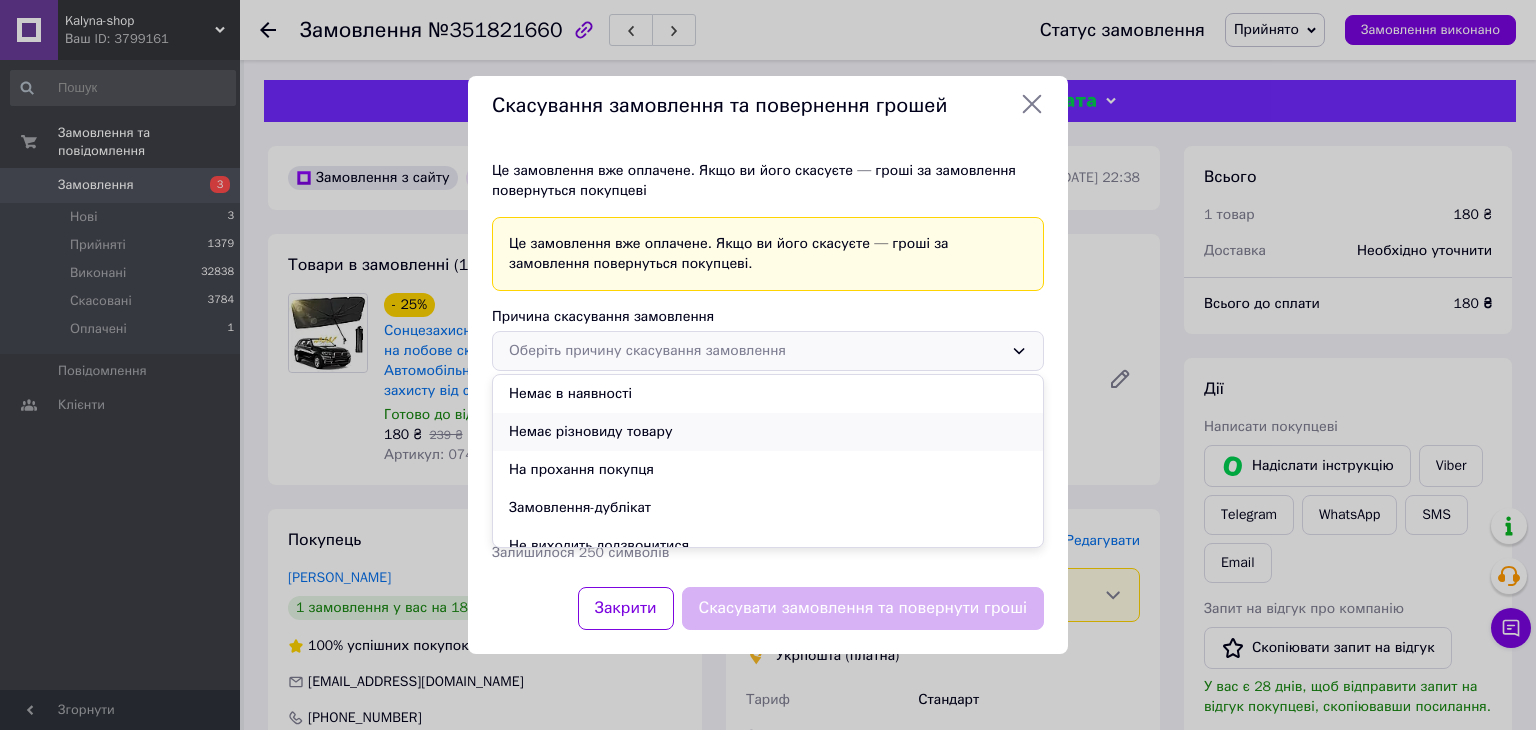 click on "Немає різновиду товару" at bounding box center (768, 432) 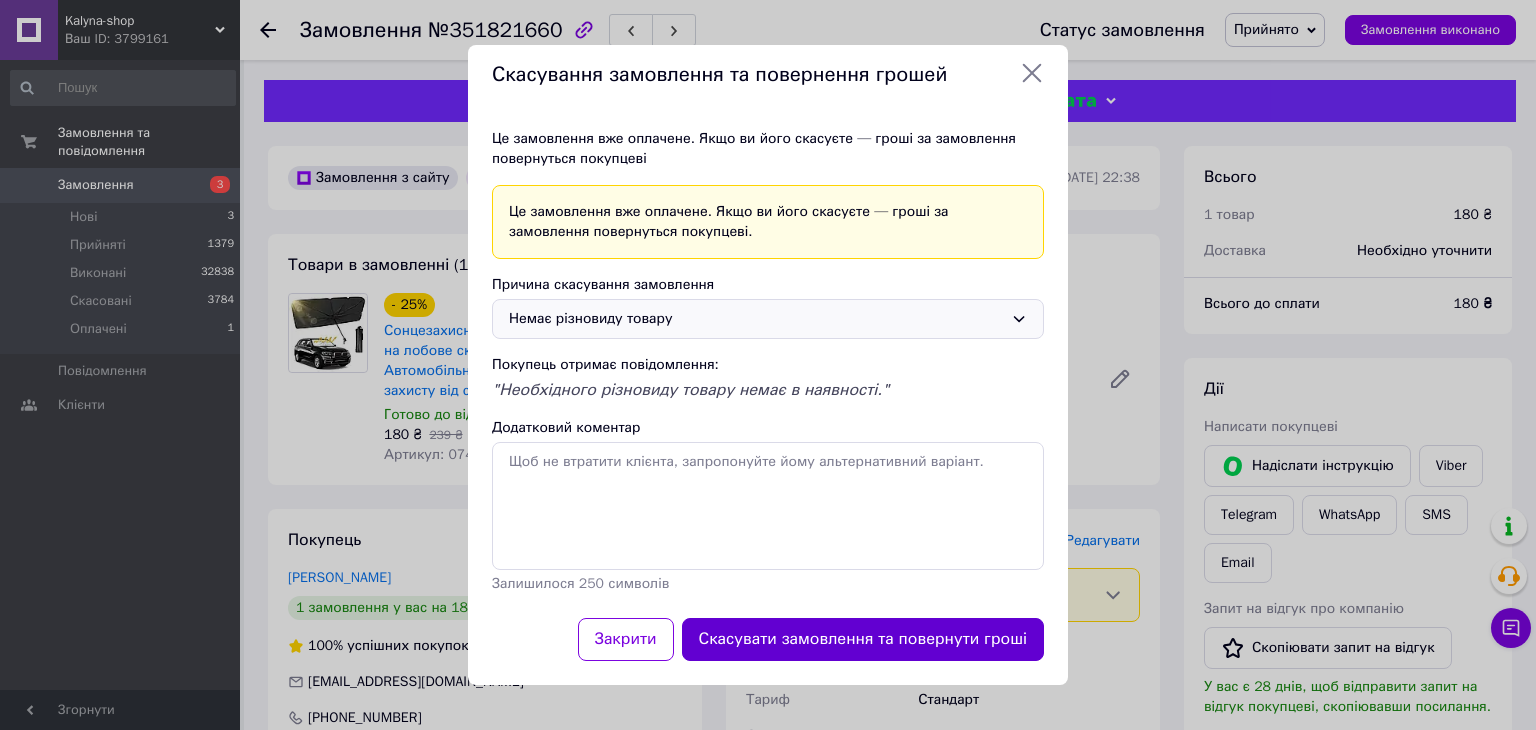 click on "Скасувати замовлення та повернути гроші" at bounding box center (863, 639) 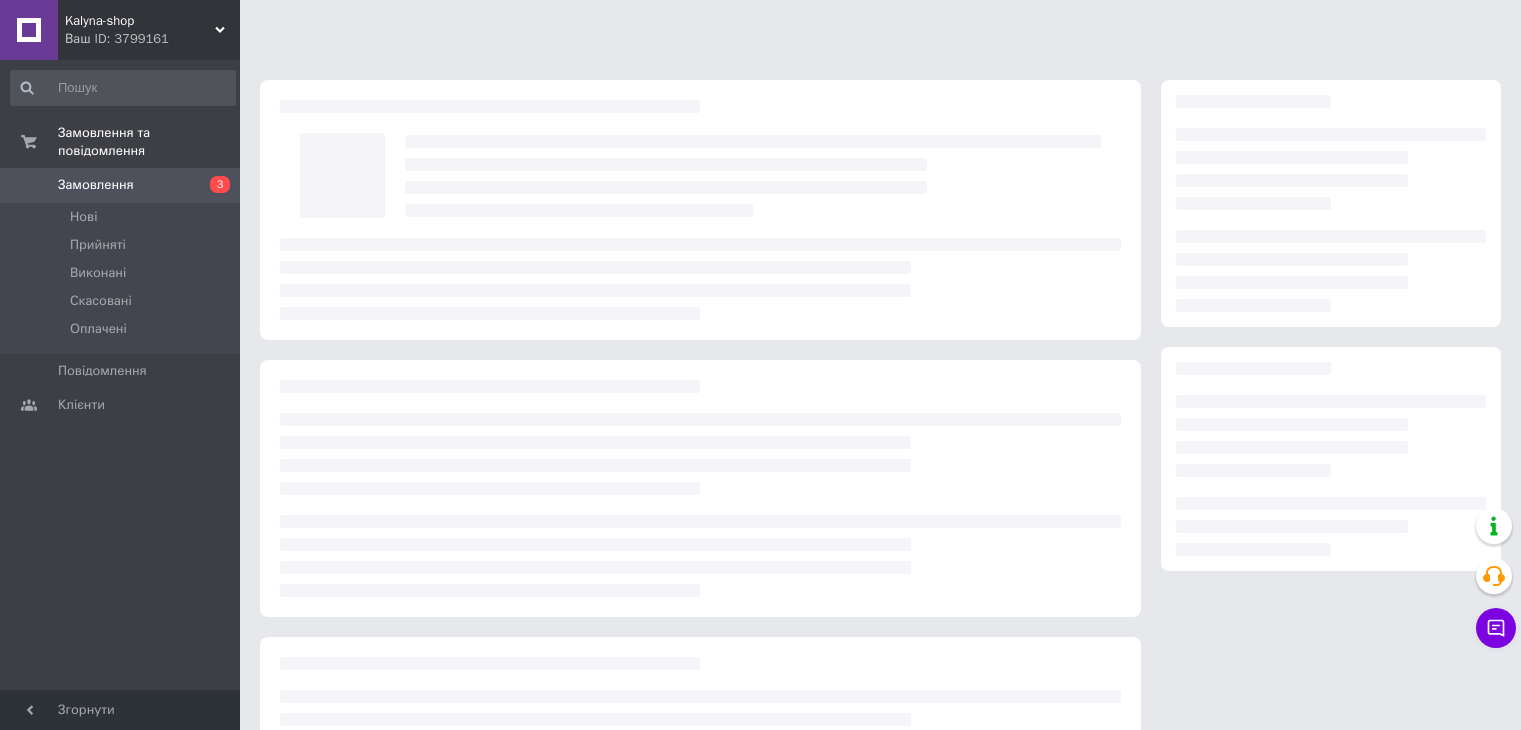 scroll, scrollTop: 0, scrollLeft: 0, axis: both 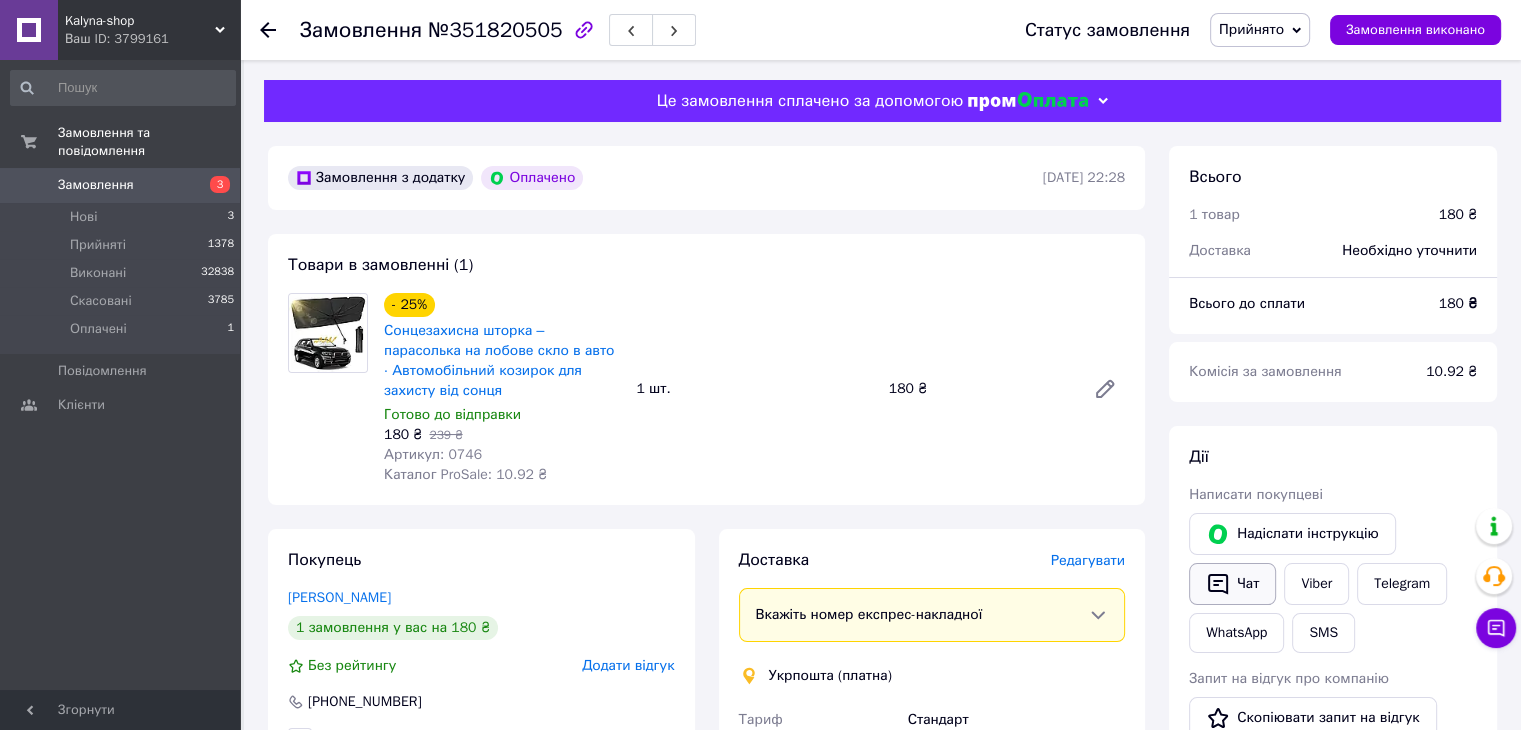 click on "Чат" at bounding box center [1232, 584] 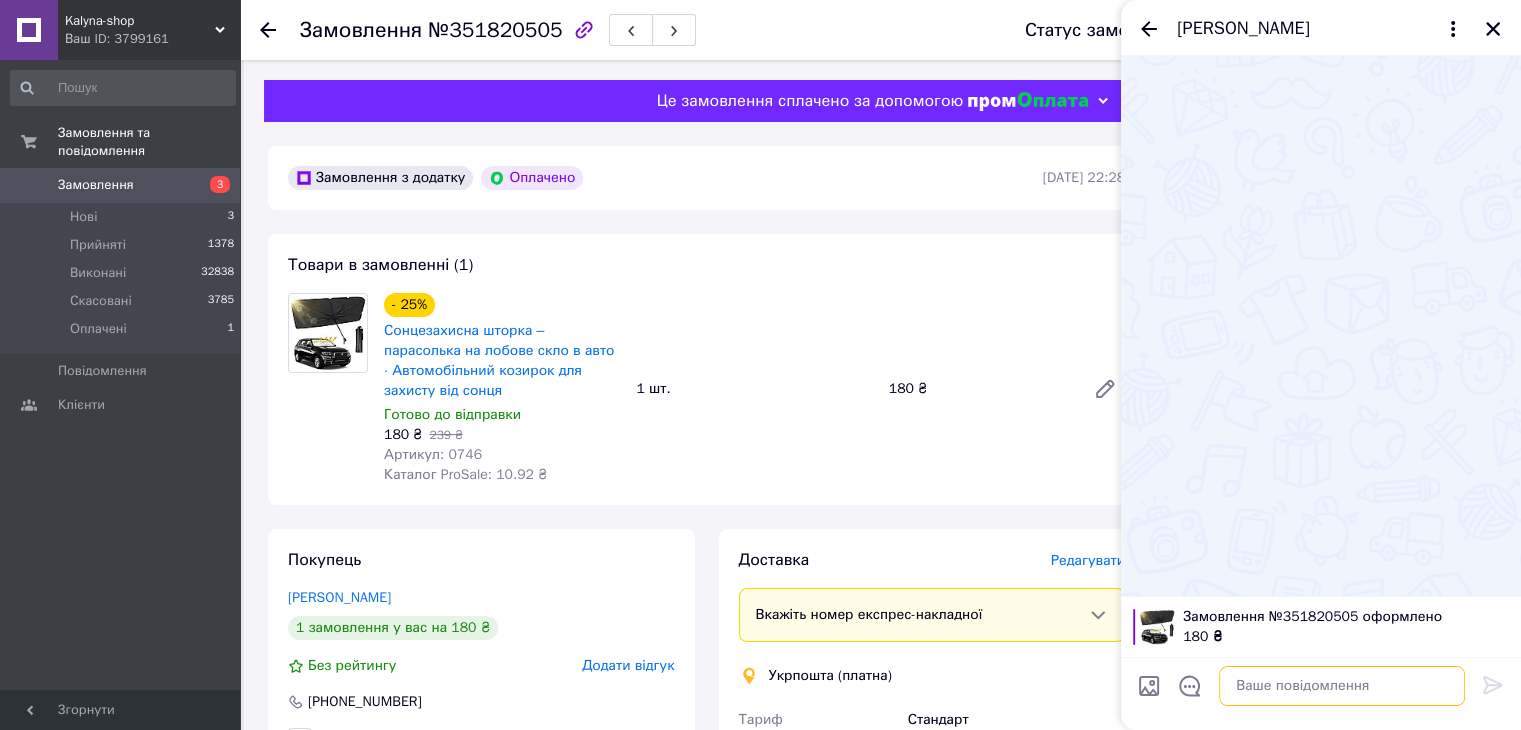 click at bounding box center (1342, 686) 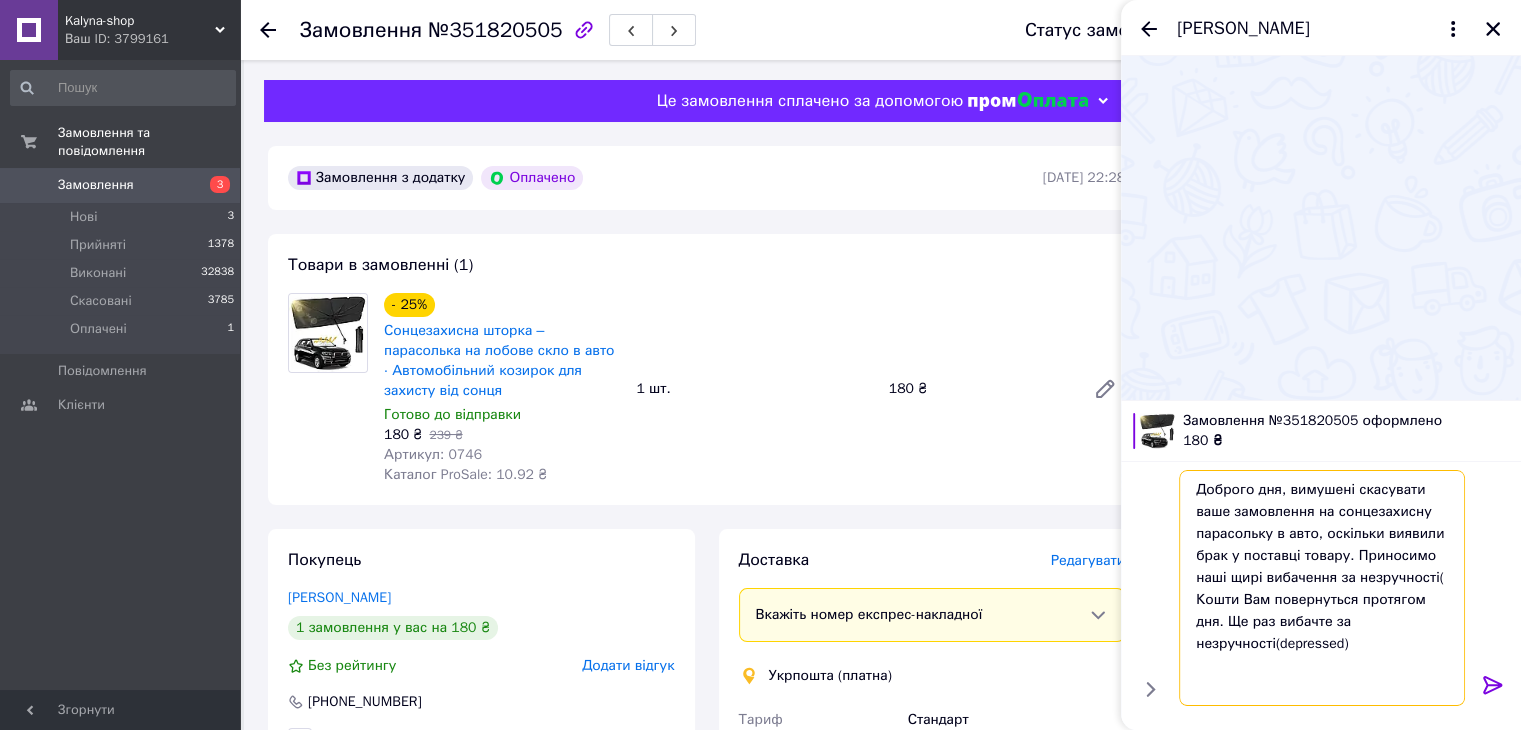 drag, startPoint x: 1197, startPoint y: 625, endPoint x: 1334, endPoint y: 630, distance: 137.09122 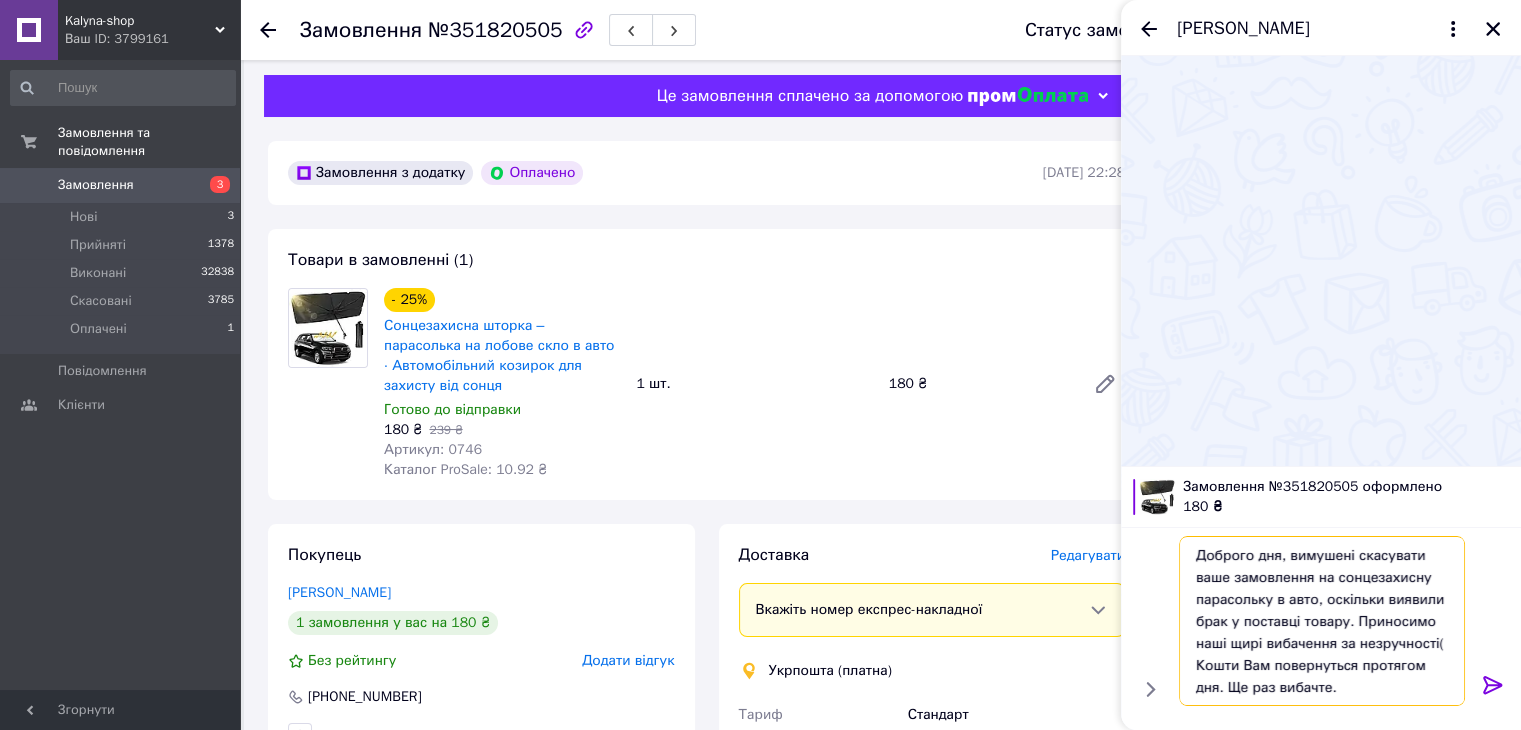 scroll, scrollTop: 0, scrollLeft: 0, axis: both 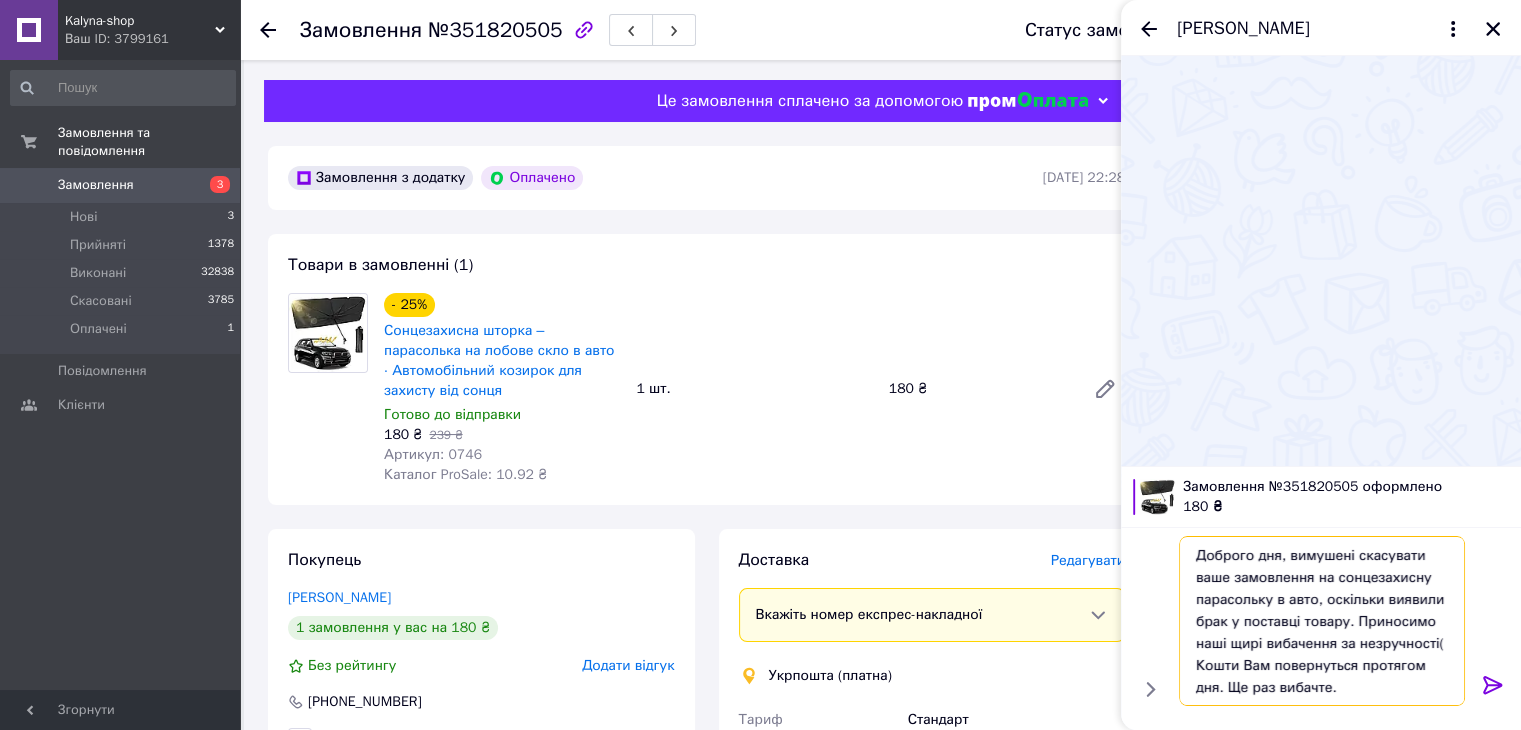 type on "Доброго дня, вимушені скасувати ваше замовлення на сонцезахисну парасольку в авто, оскільки виявили брак у поставці товару. Приносимо наші щирі вибачення за незручності( Кошти Вам повернуться протягом дня. Ще раз вибачте." 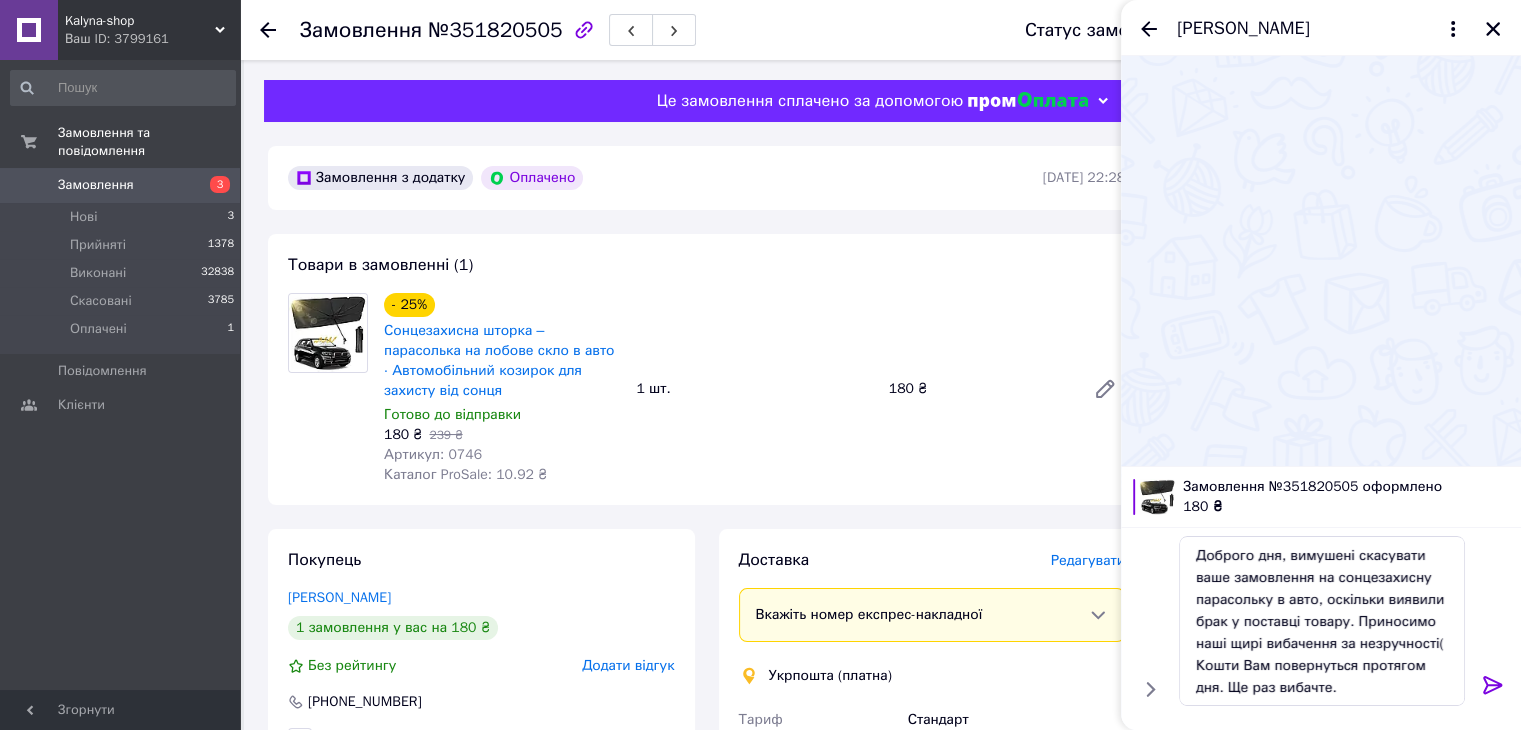 click 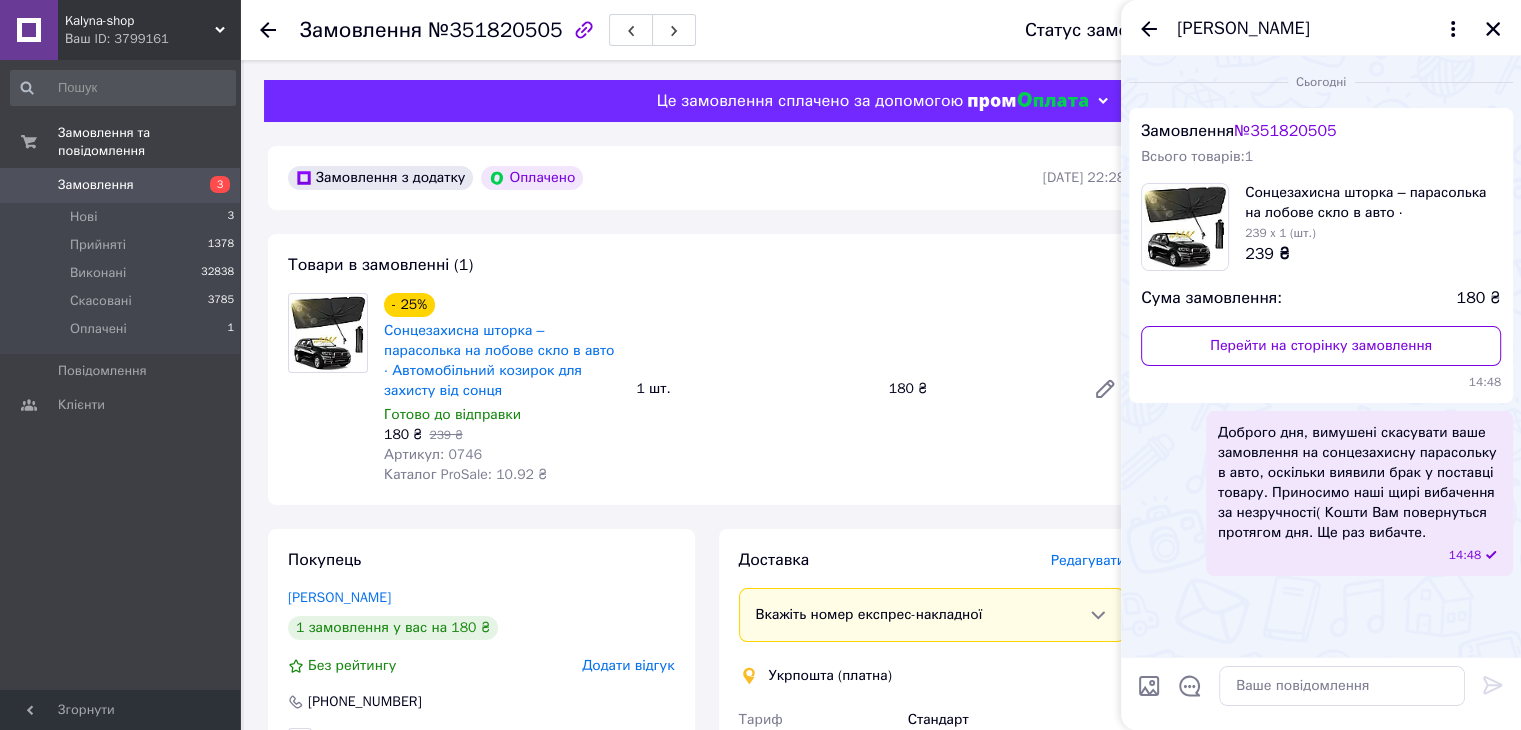 click on "Замовлення з додатку Оплачено" at bounding box center [663, 178] 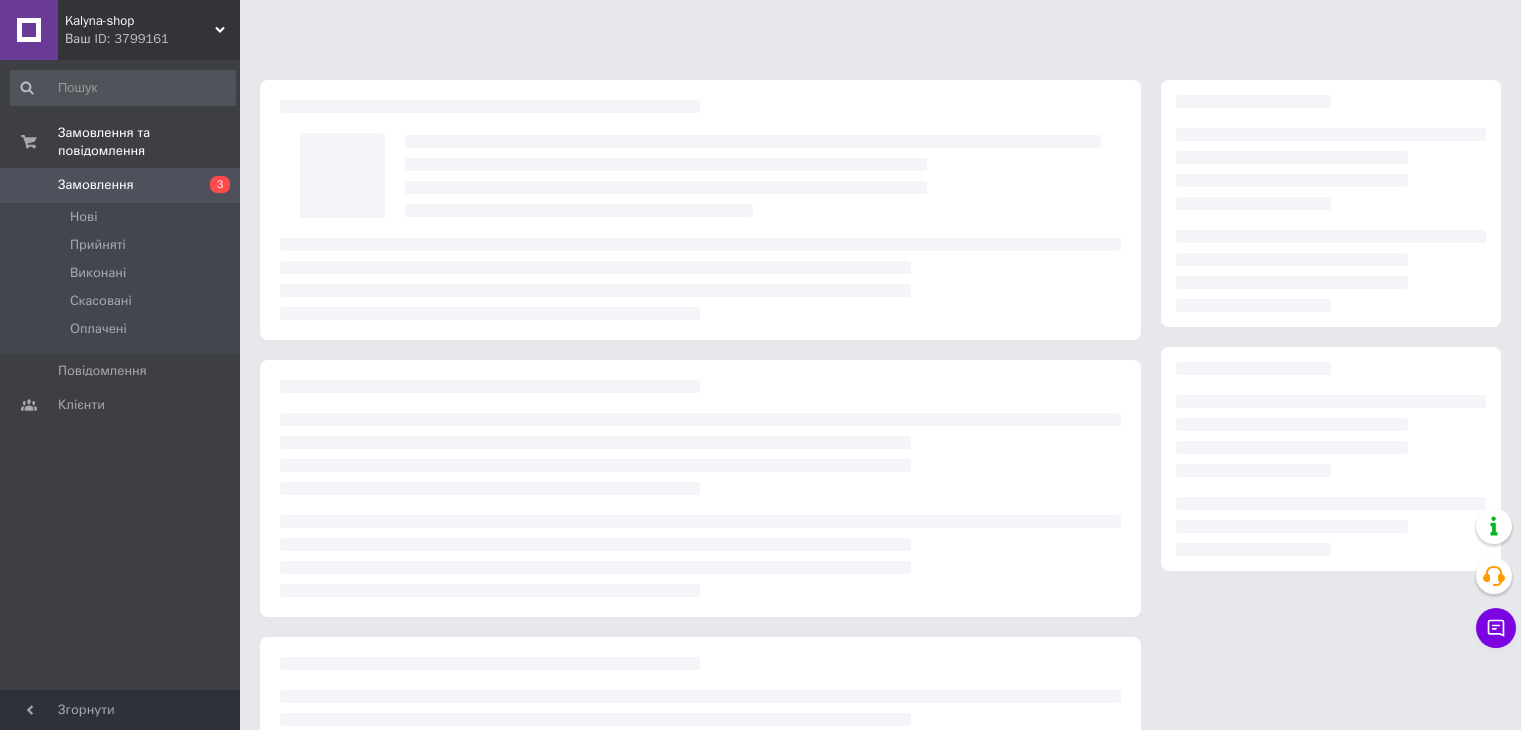 scroll, scrollTop: 0, scrollLeft: 0, axis: both 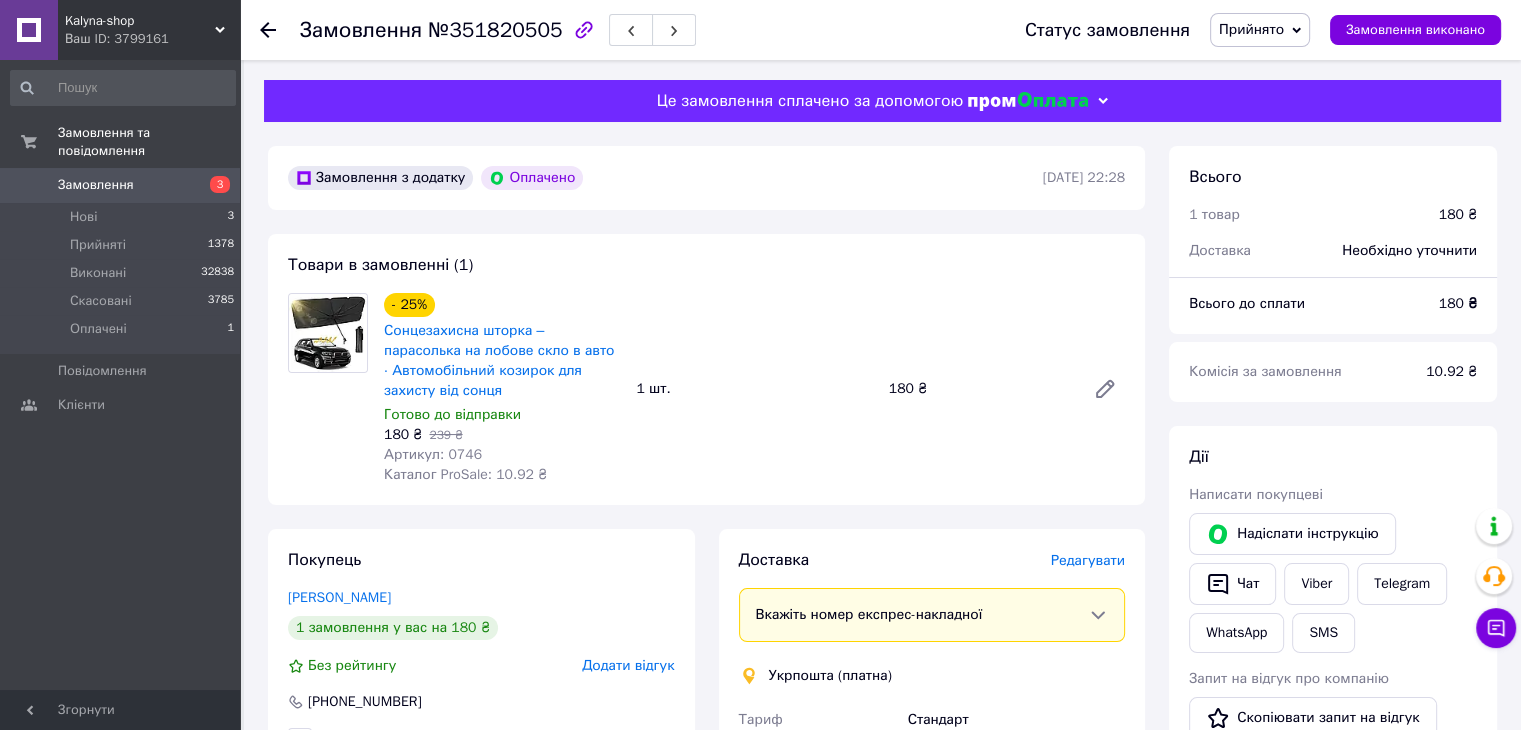 click 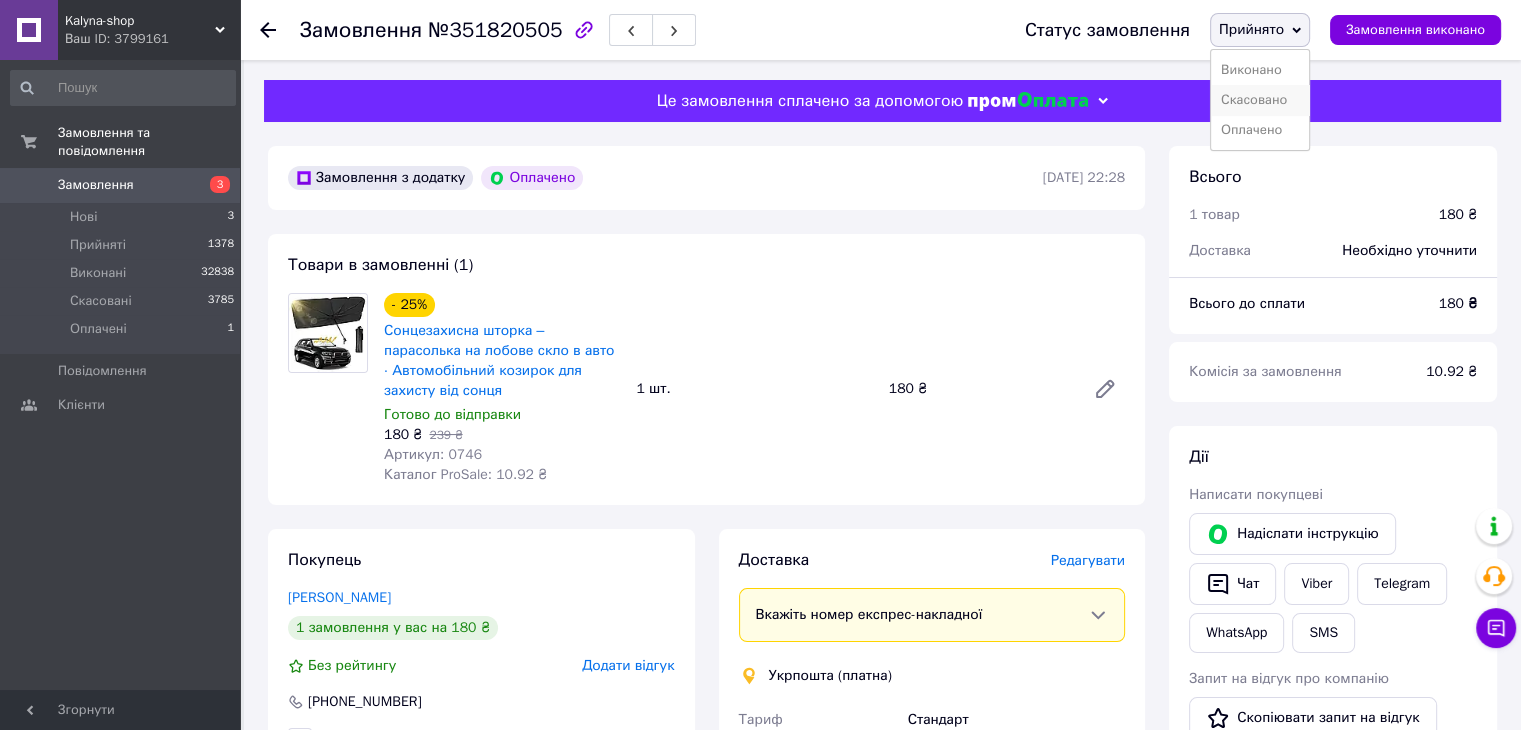 click on "Скасовано" at bounding box center [1260, 100] 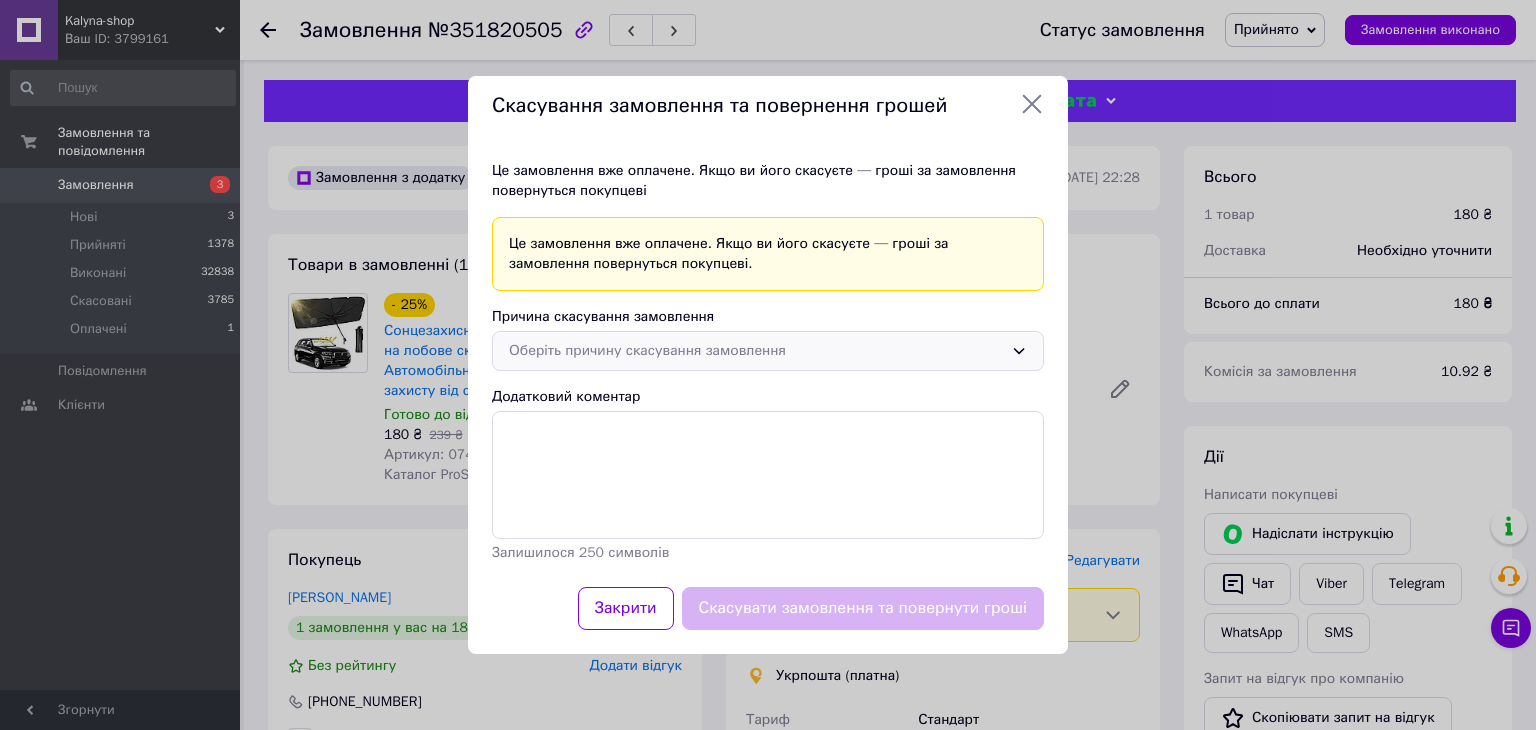 click on "Оберіть причину скасування замовлення" at bounding box center [756, 351] 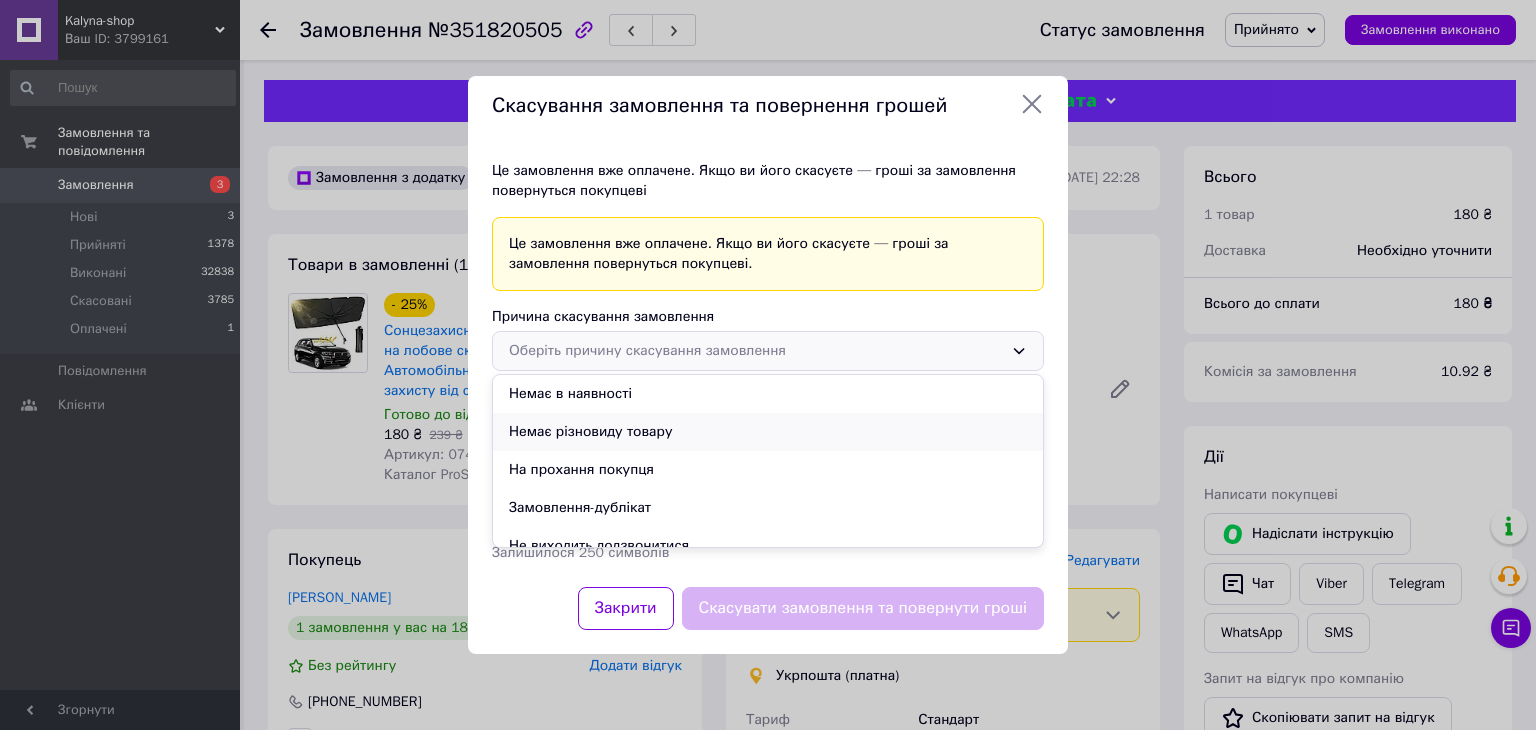 click on "Немає різновиду товару" at bounding box center (768, 432) 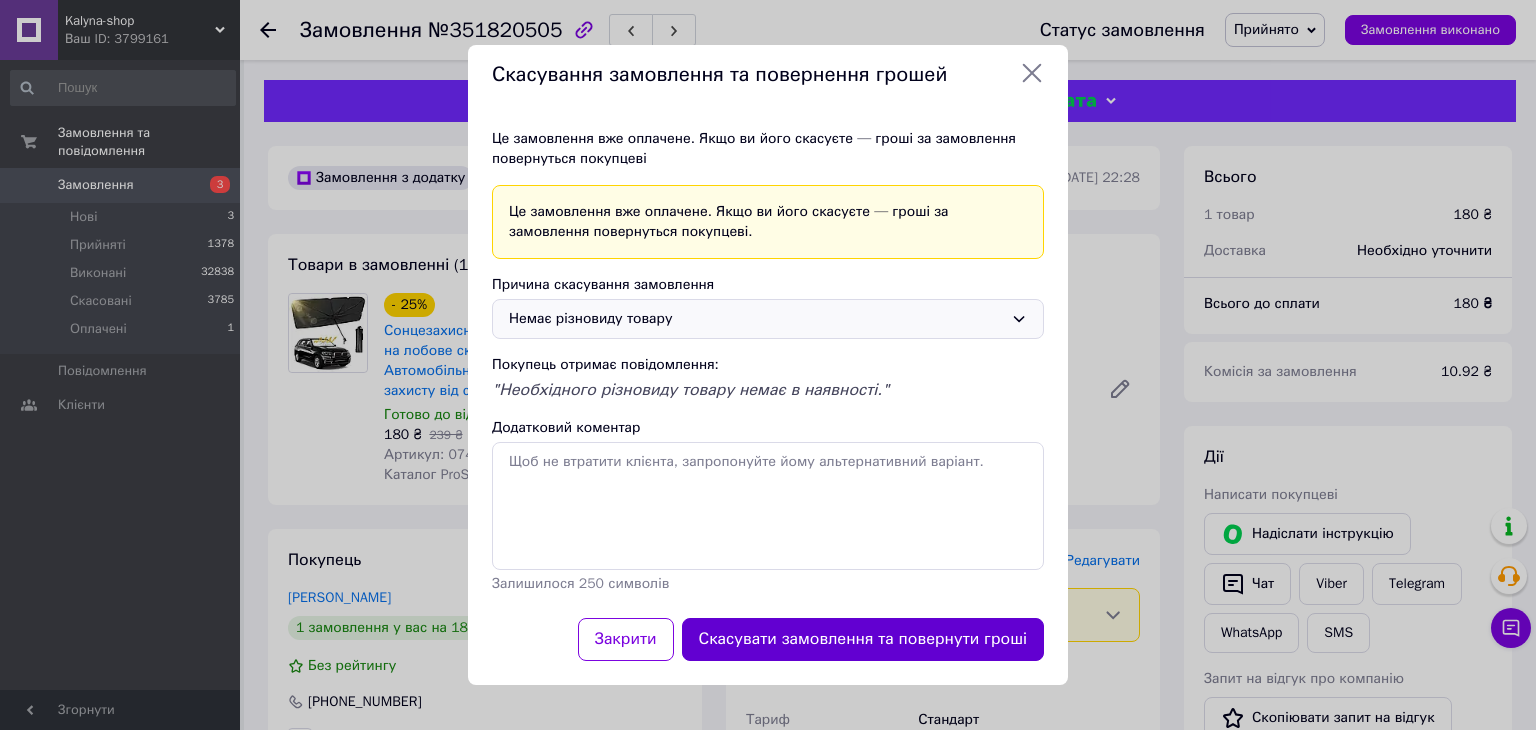 click on "Скасувати замовлення та повернути гроші" at bounding box center [863, 639] 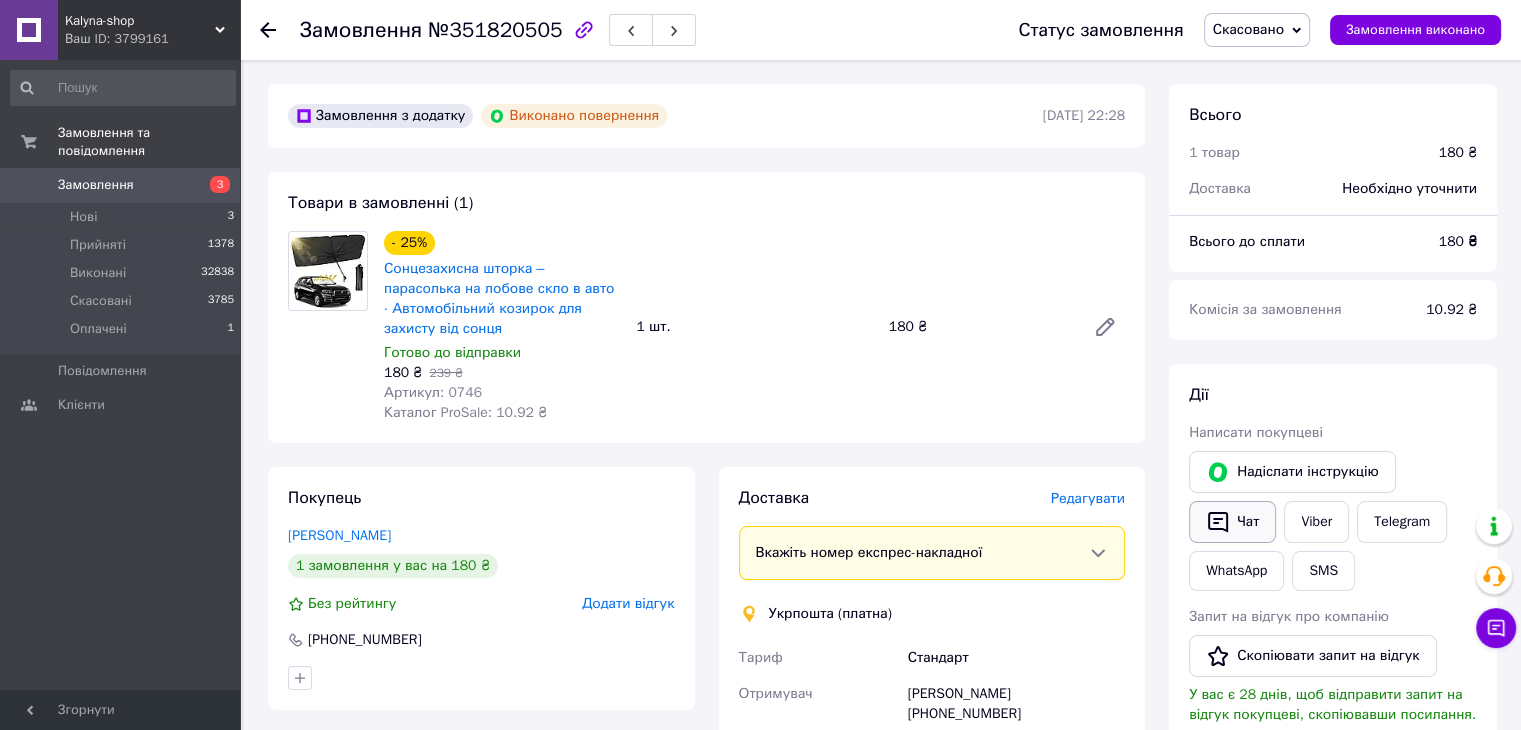 click on "Чат" at bounding box center (1232, 522) 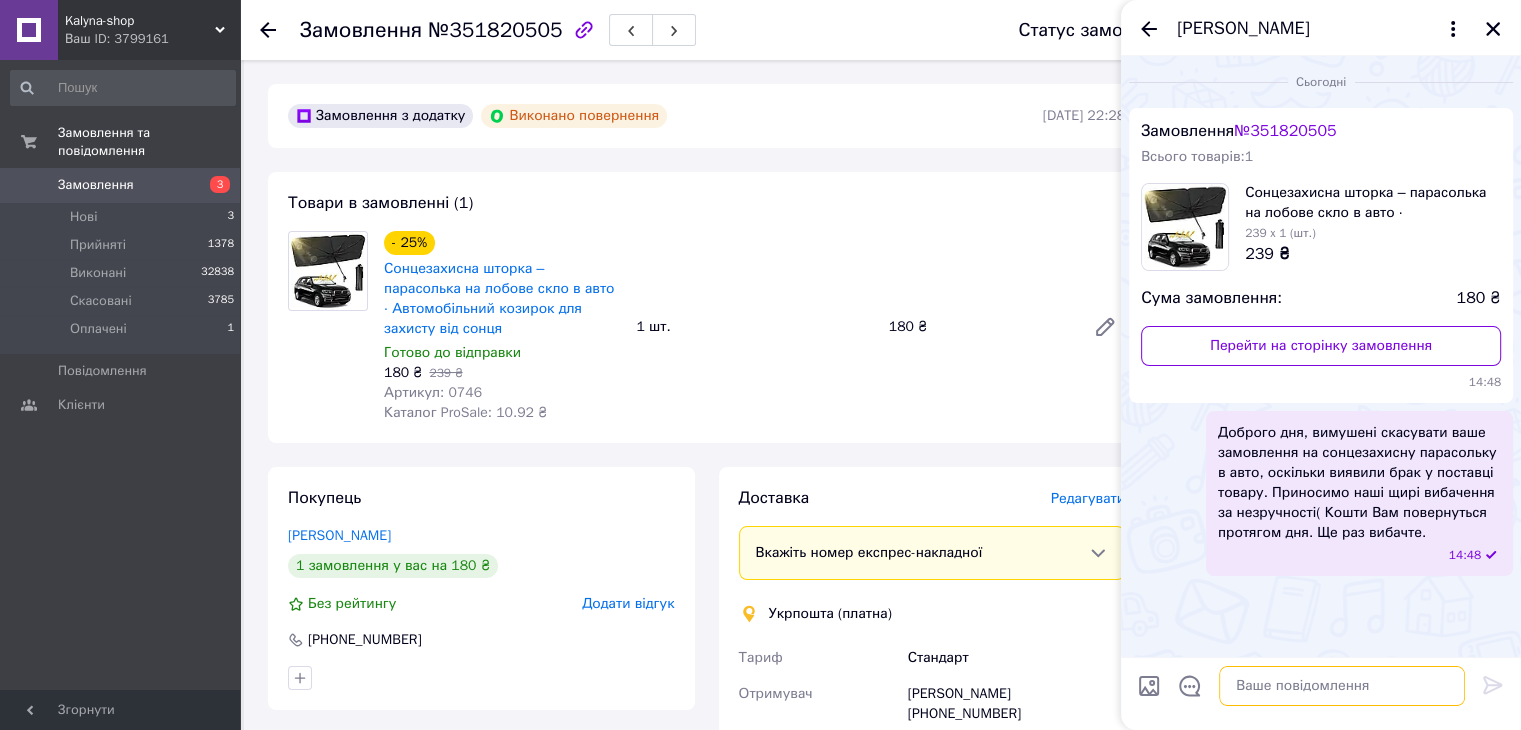 click at bounding box center (1342, 686) 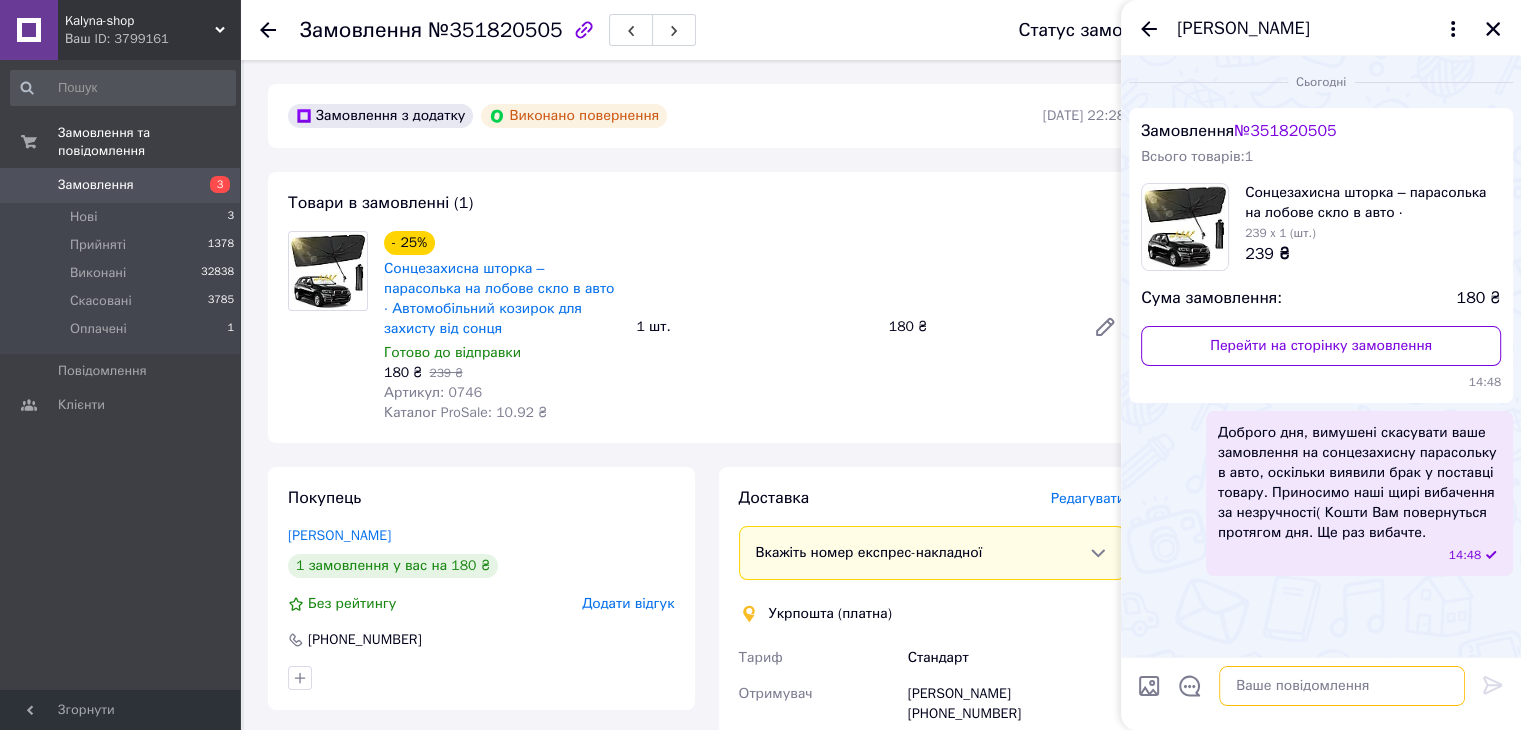 paste on "https://kalyna-shop.com.ua/ua/p2171884762-solntsezaschitnaya-shtora-lobovoe.html" 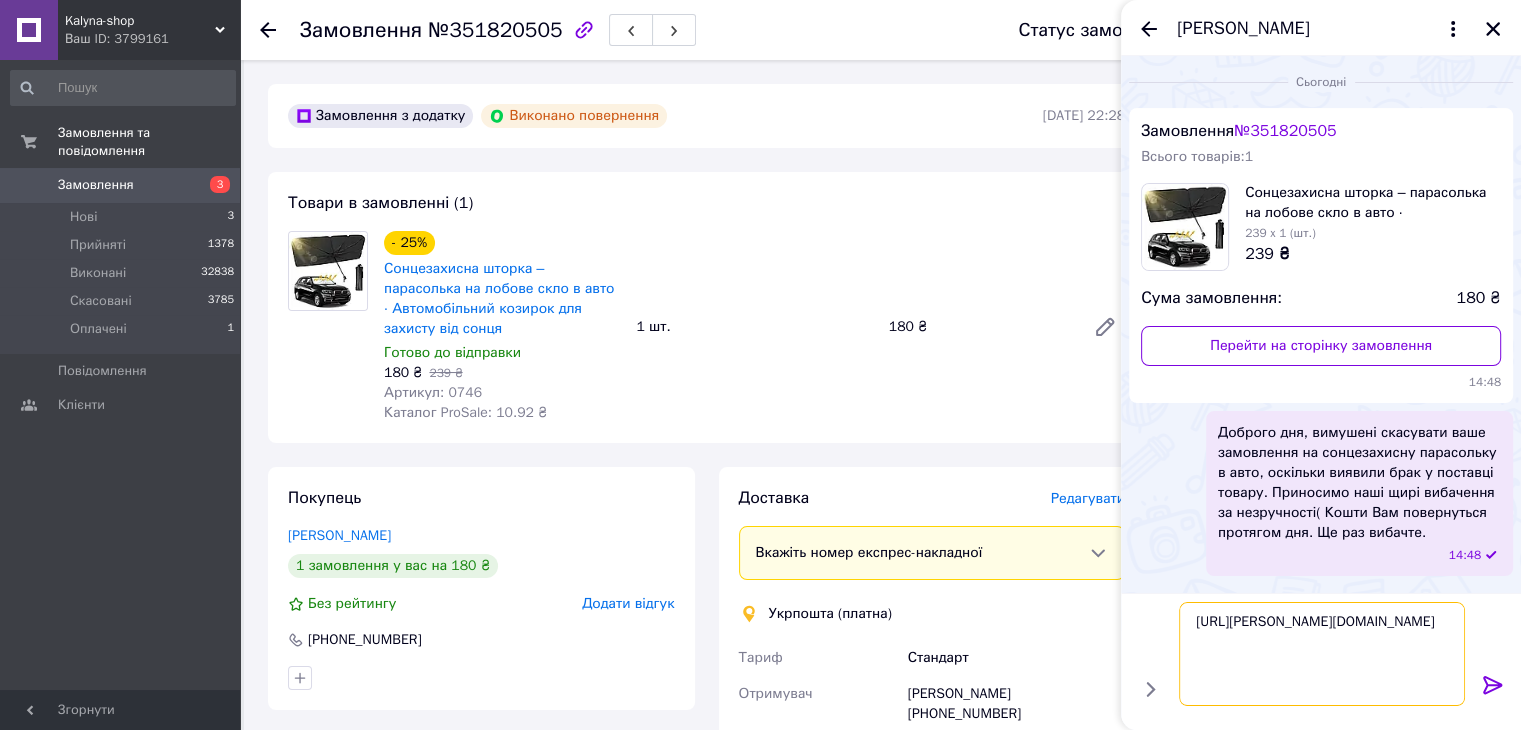 click on "https://kalyna-shop.com.ua/ua/p2171884762-solntsezaschitnaya-shtora-lobovoe.html" at bounding box center [1322, 654] 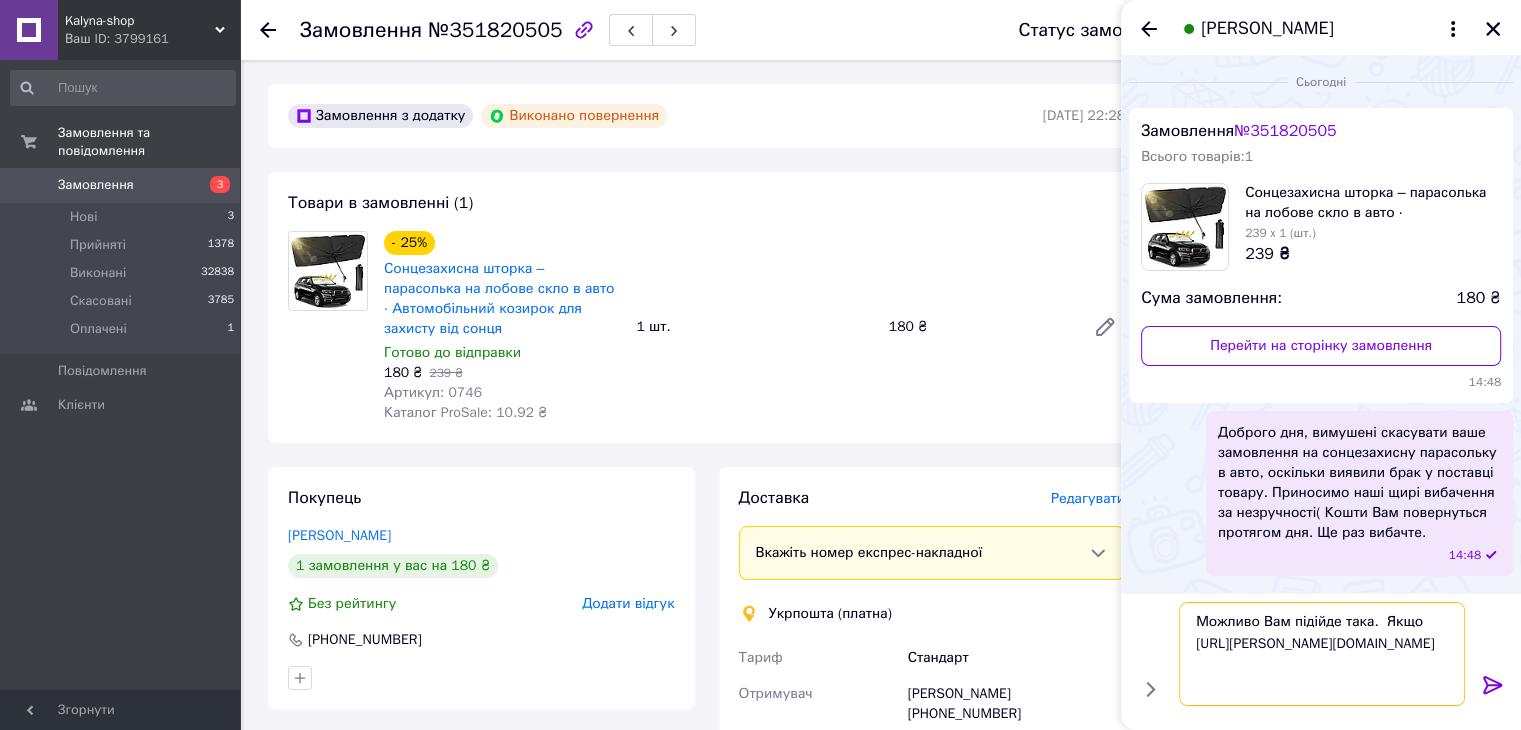 click on "Можливо Вам підійде така.  Якщо https://kalyna-shop.com.ua/ua/p2171884762-solntsezaschitnaya-shtora-lobovoe.html" at bounding box center [1322, 654] 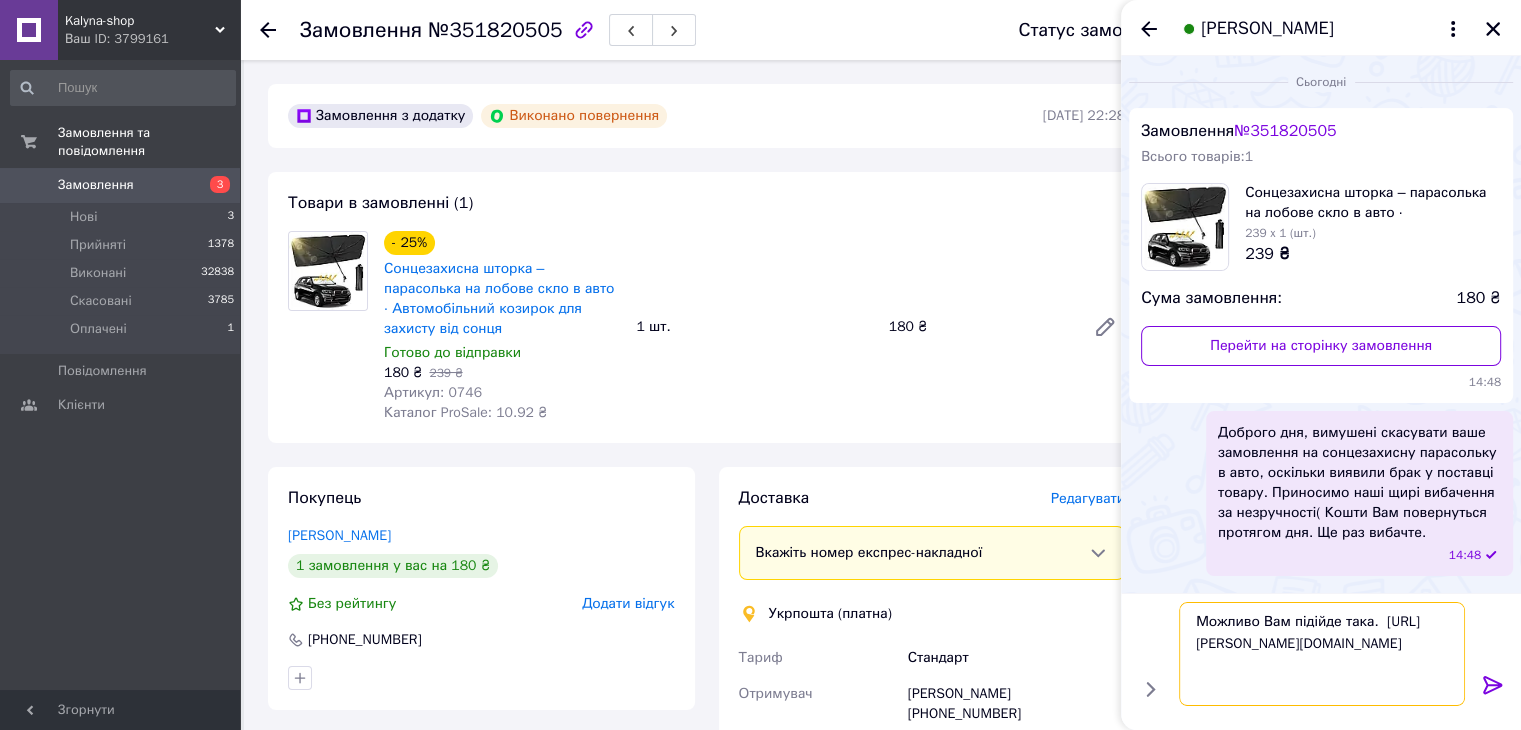 type on "Можливо Вам підійде така.  https://kalyna-shop.com.ua/ua/p2171884762-solntsezaschitnaya-shtora-lobovoe.html" 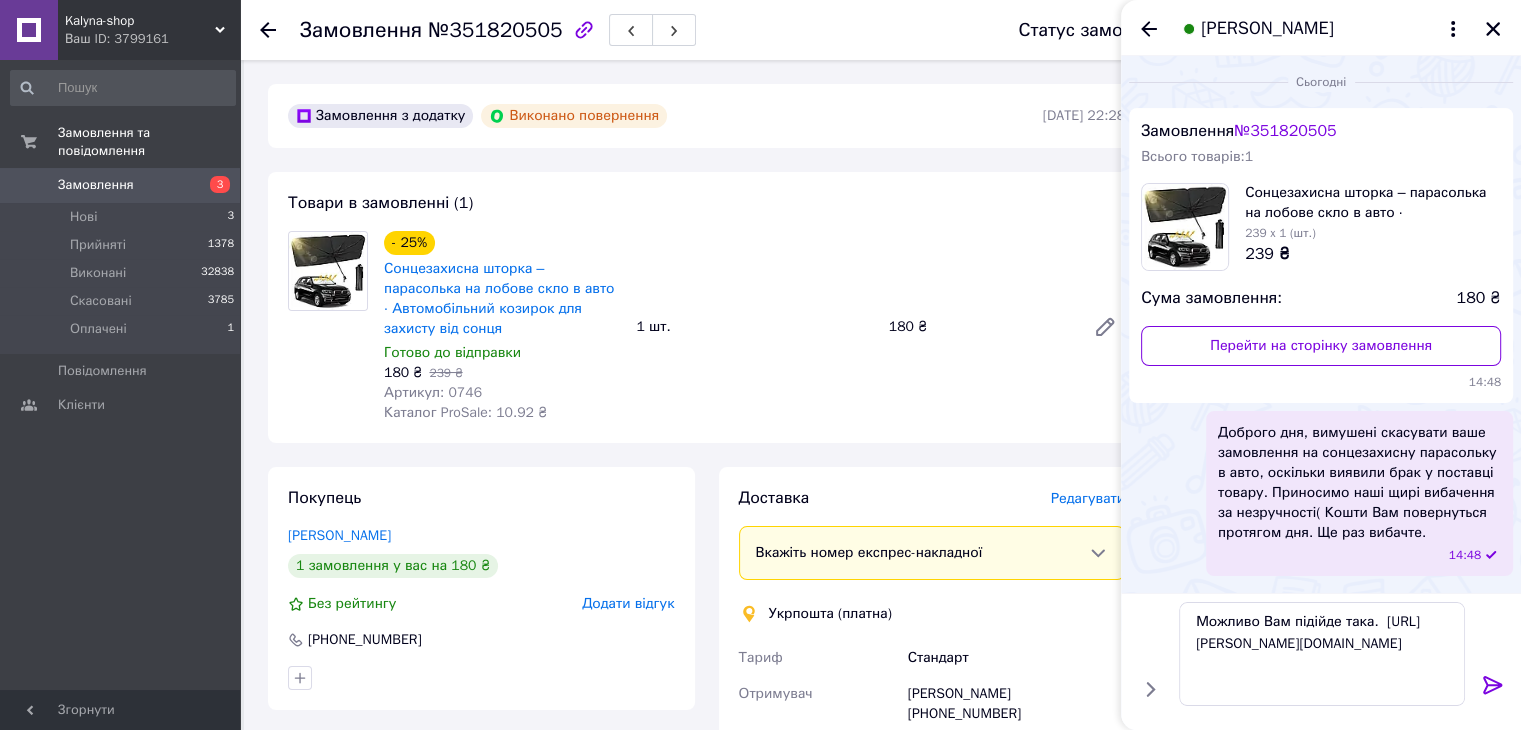 click 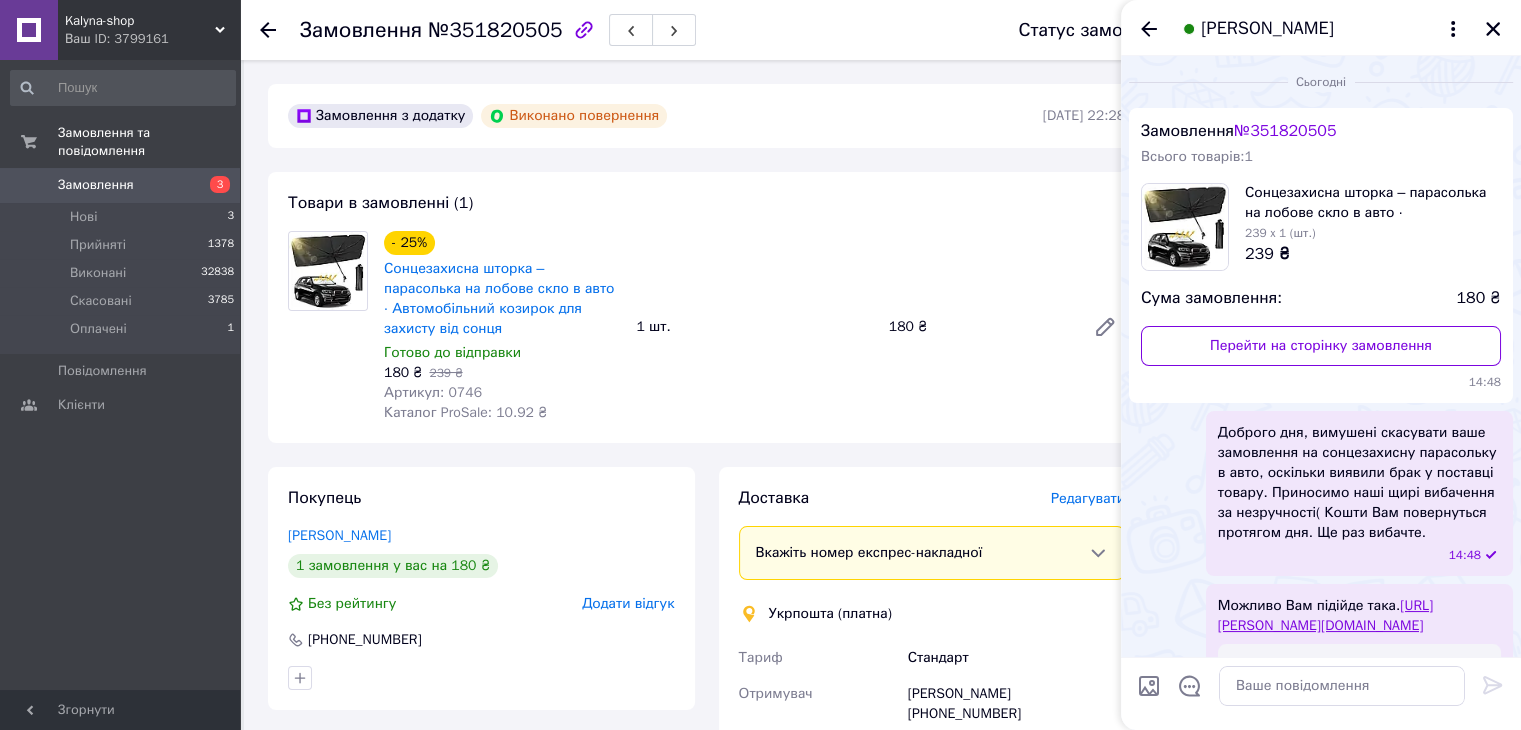scroll, scrollTop: 288, scrollLeft: 0, axis: vertical 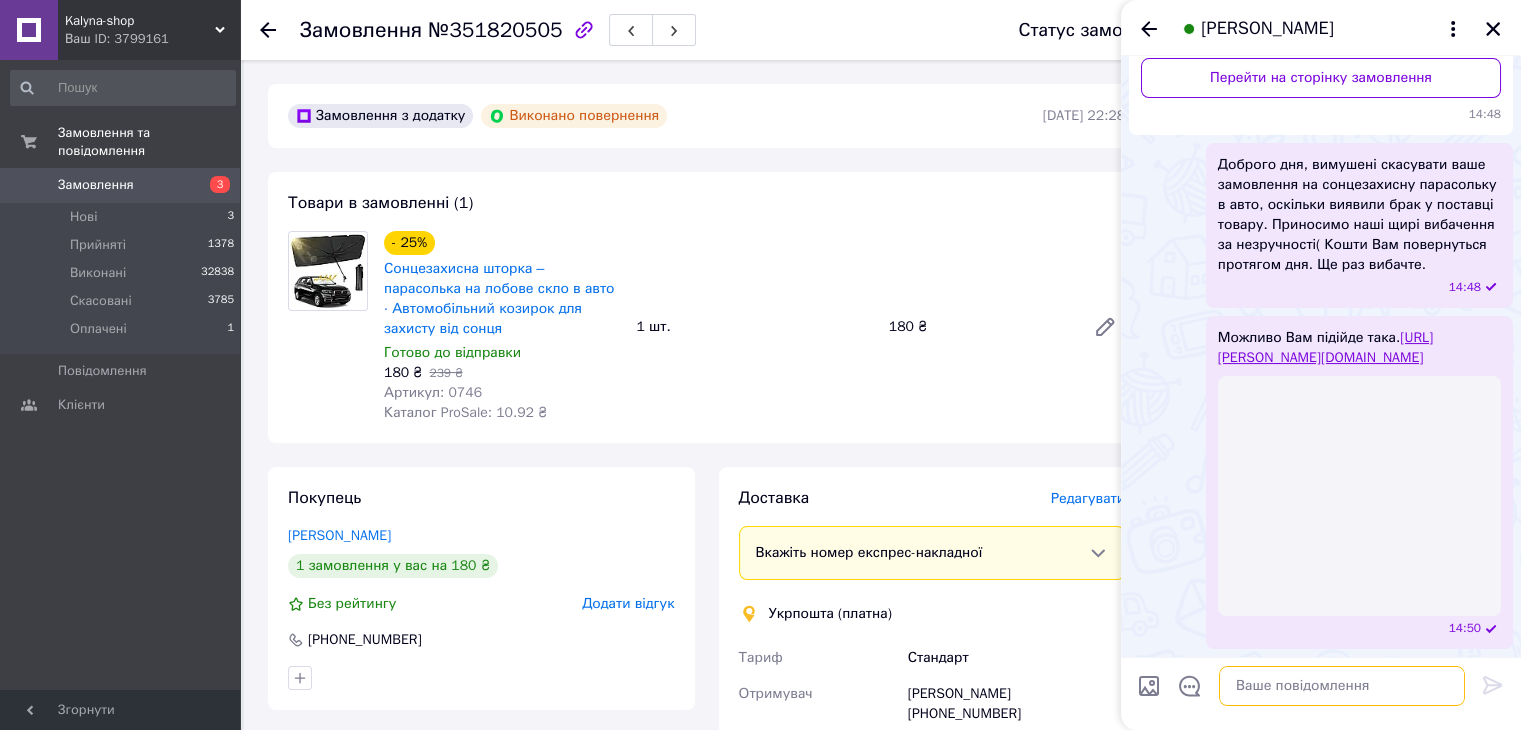 drag, startPoint x: 1287, startPoint y: 678, endPoint x: 1288, endPoint y: 709, distance: 31.016125 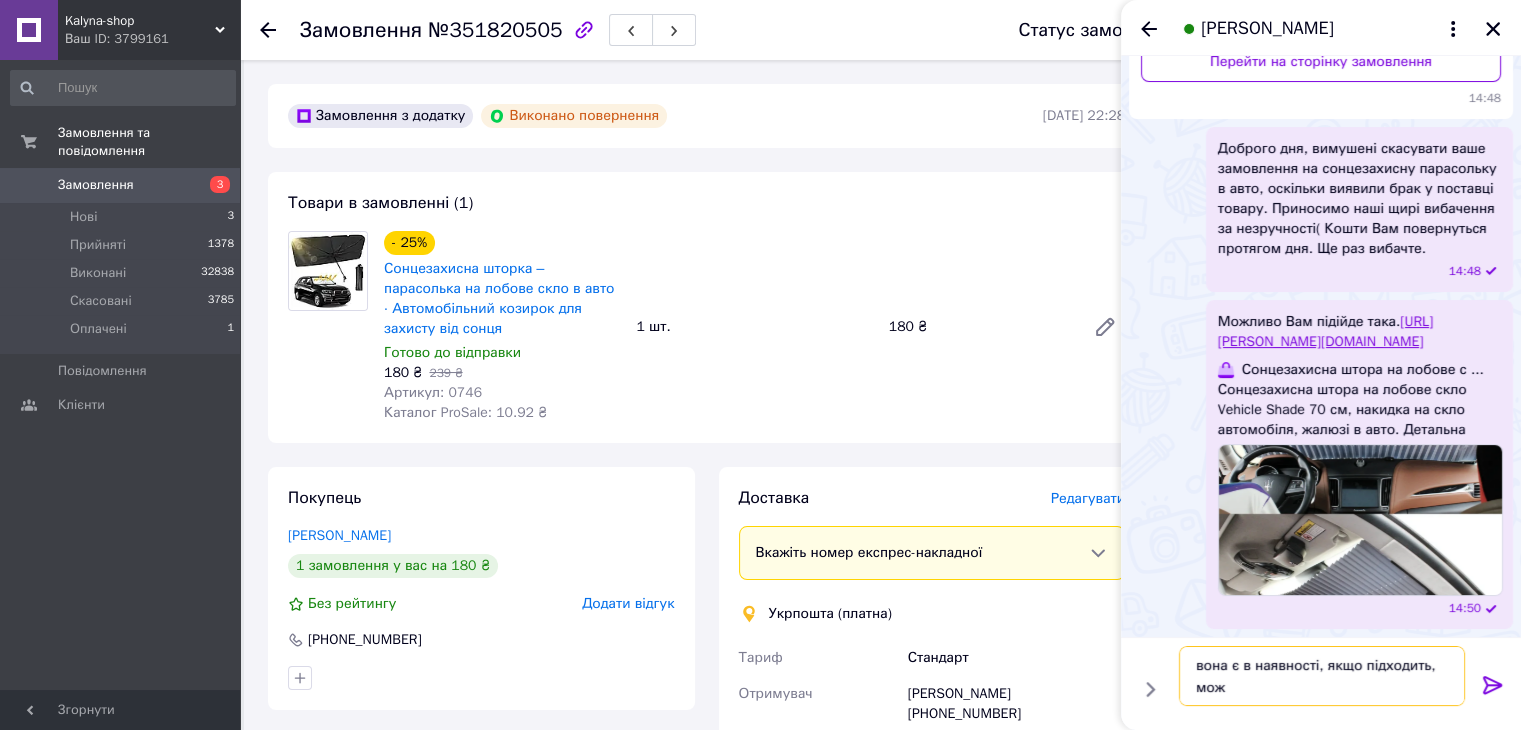 scroll, scrollTop: 288, scrollLeft: 0, axis: vertical 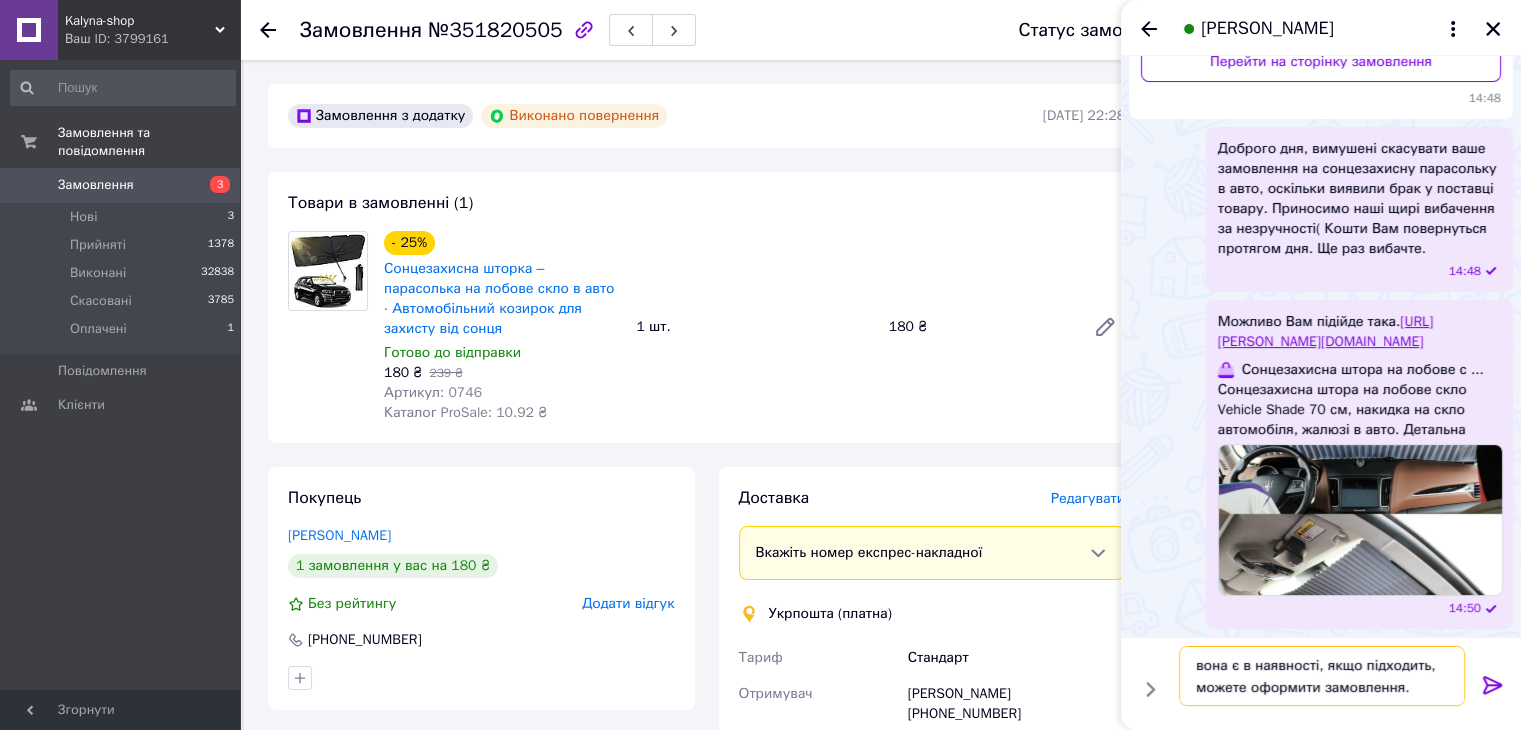click on "вона є в наявності, якщо підходить, можете оформити замовлення." at bounding box center [1322, 676] 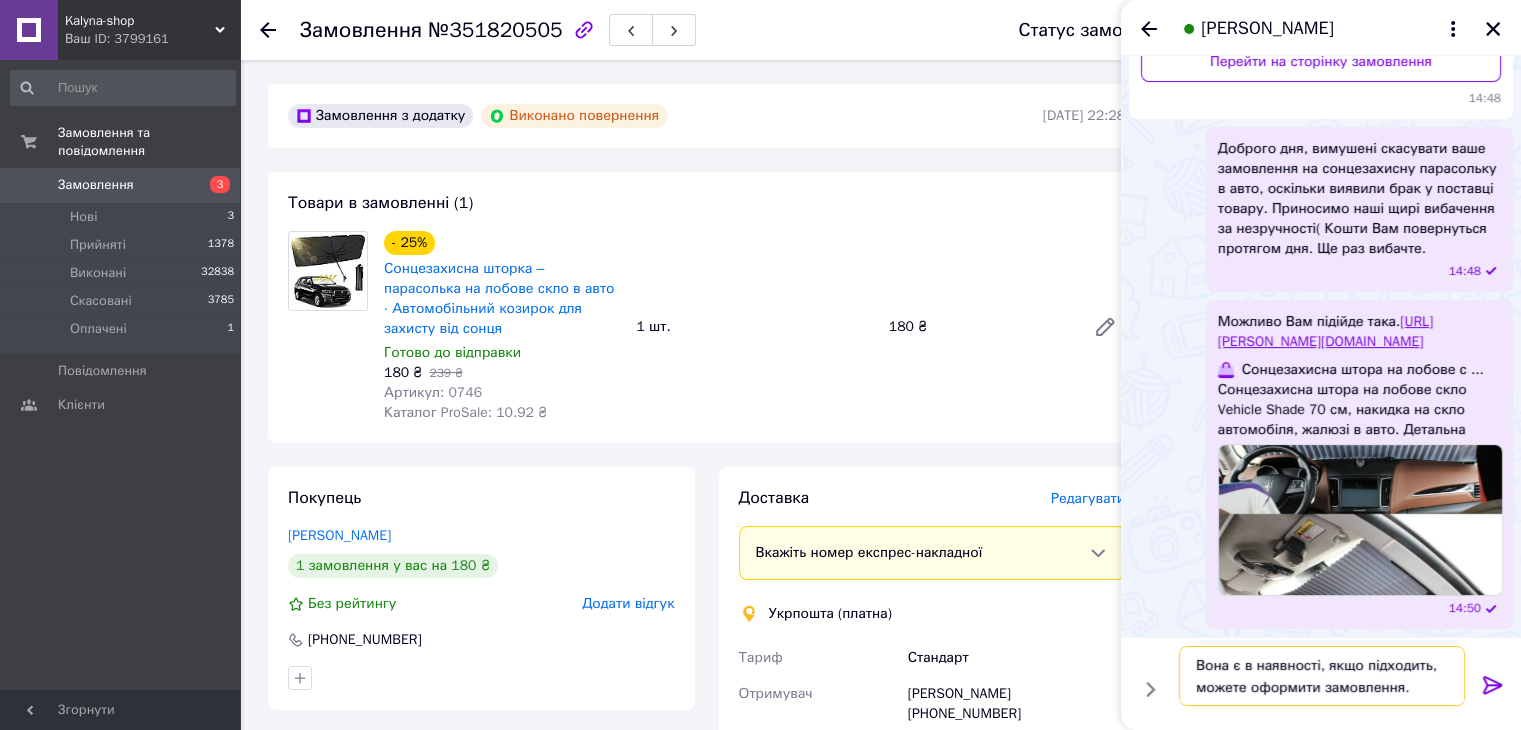 type on "Вона є в наявності, якщо підходить, можете оформити замовлення." 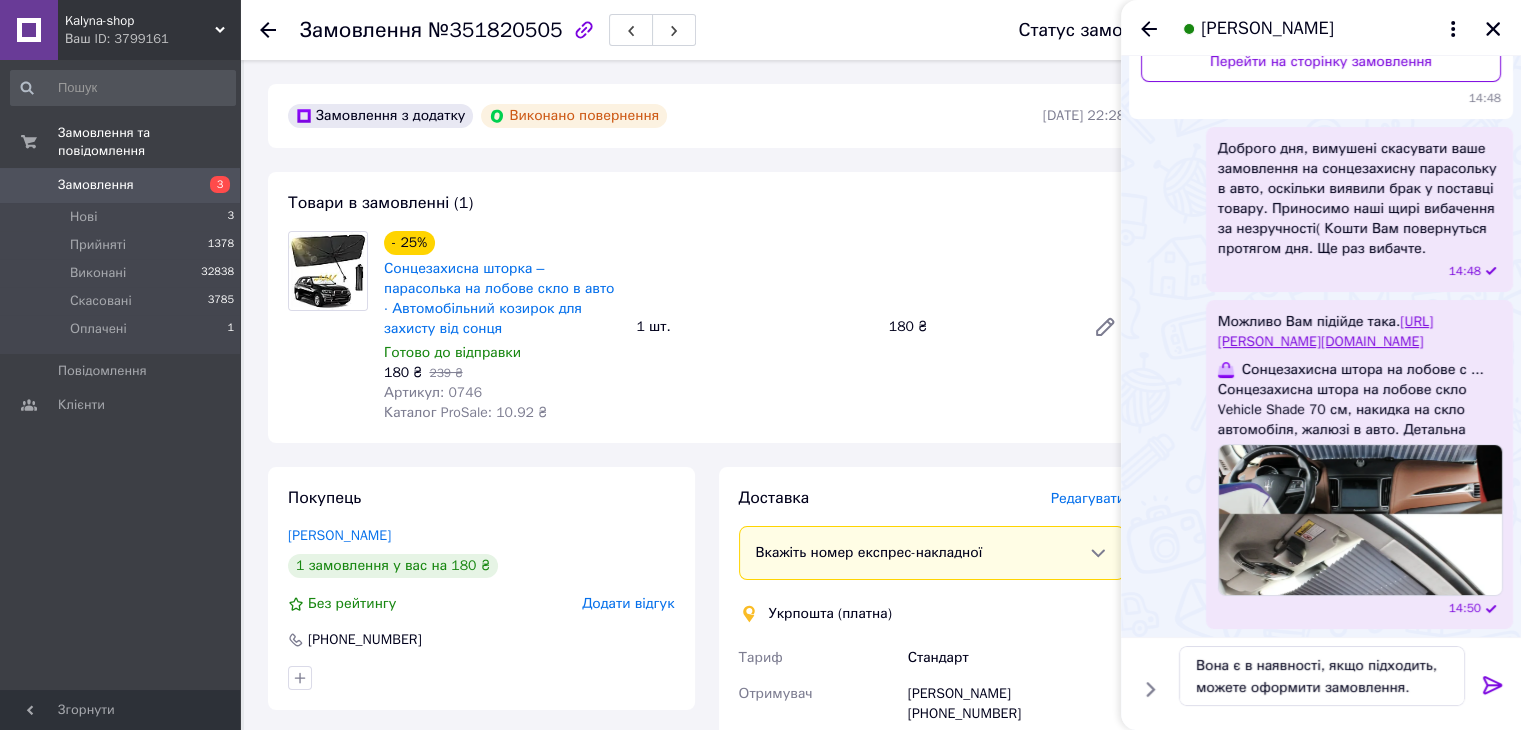 drag, startPoint x: 1488, startPoint y: 687, endPoint x: 1492, endPoint y: 723, distance: 36.221542 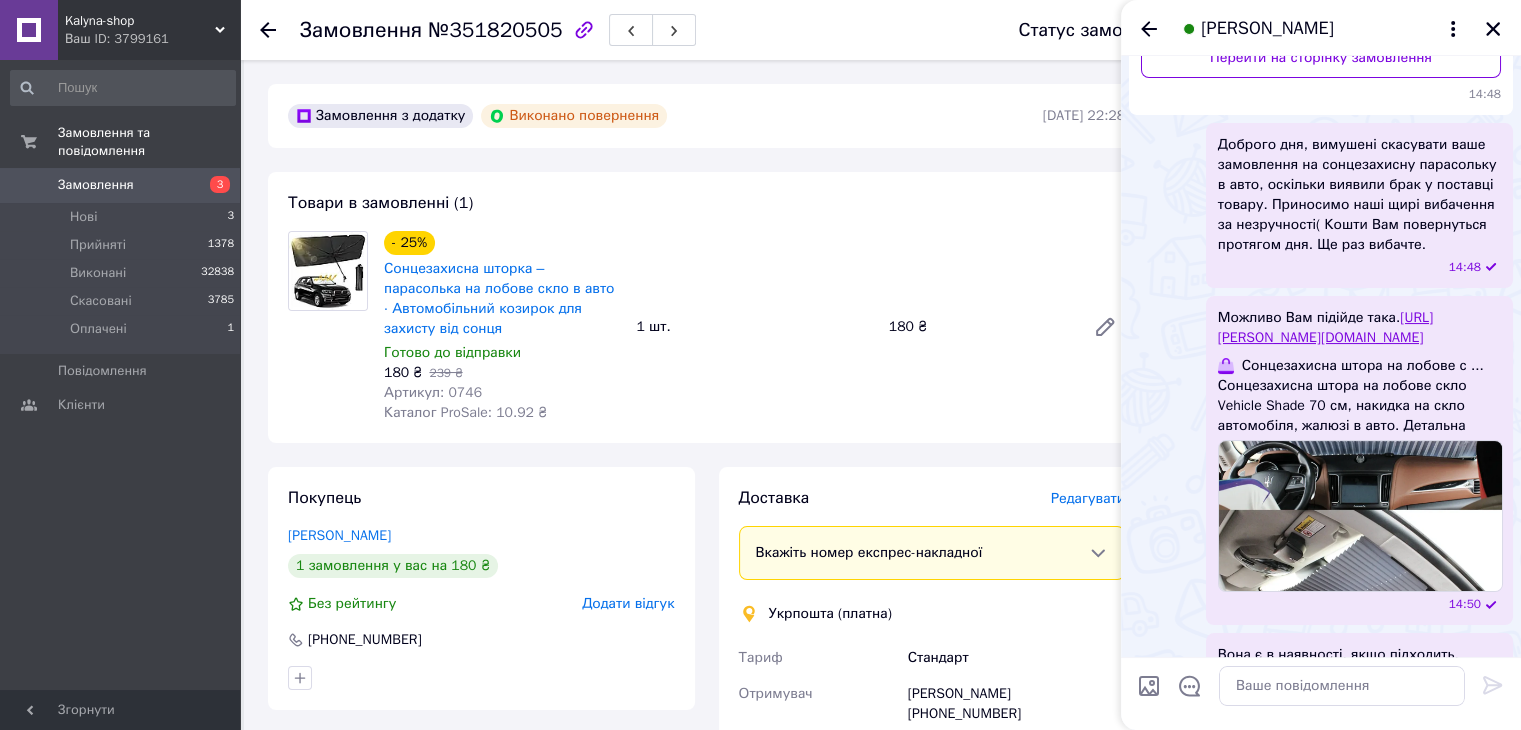 scroll, scrollTop: 377, scrollLeft: 0, axis: vertical 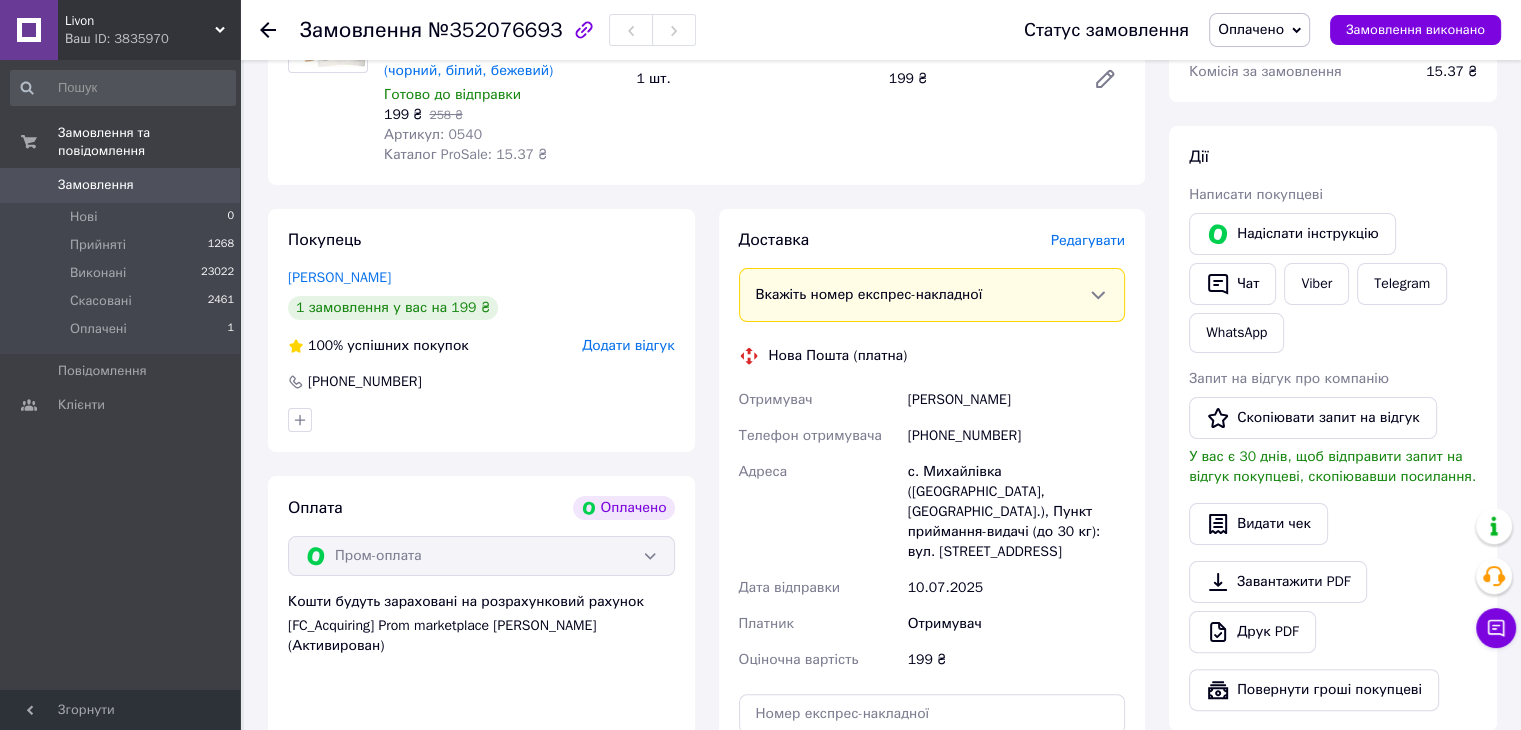 click on "[PHONE_NUMBER]" at bounding box center (1016, 436) 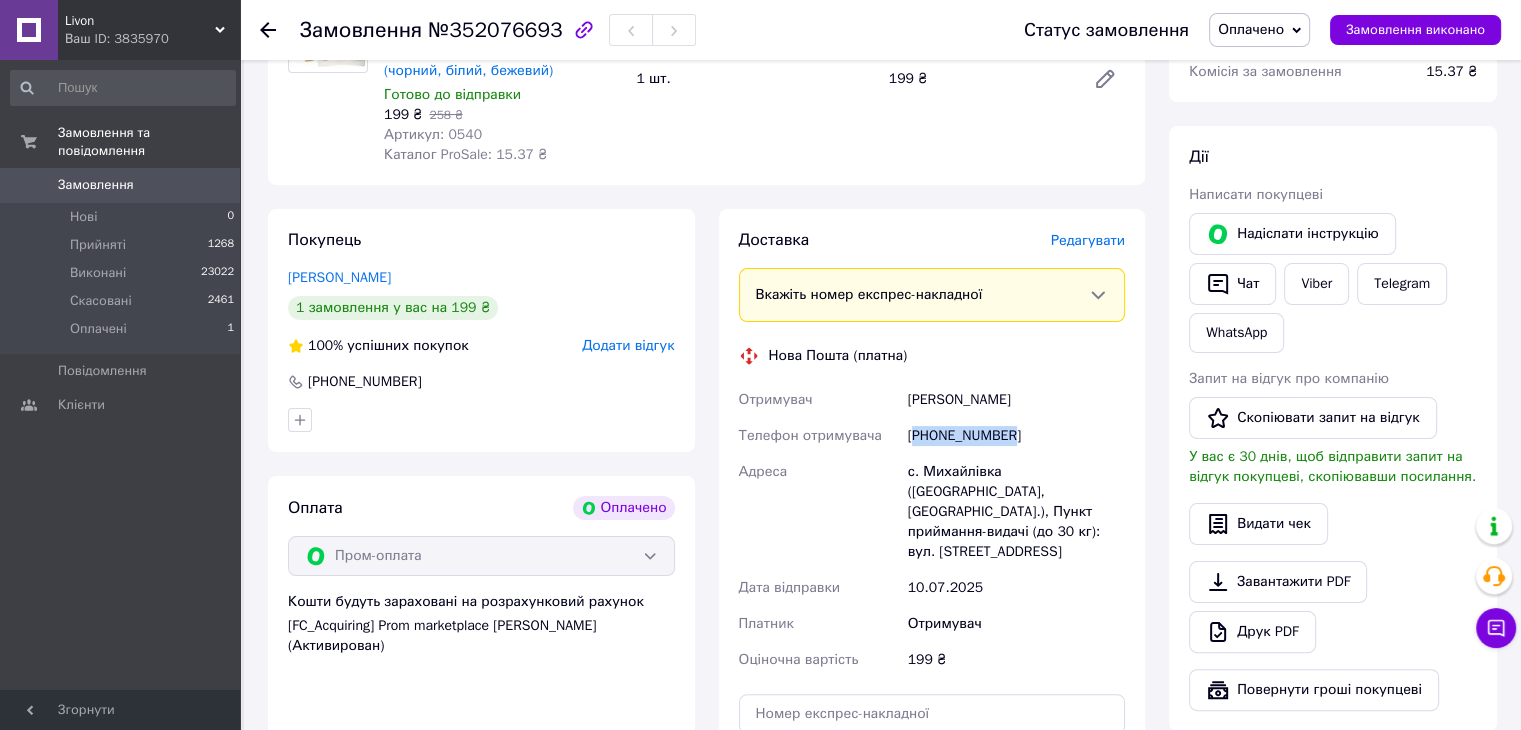 click on "[PHONE_NUMBER]" at bounding box center (1016, 436) 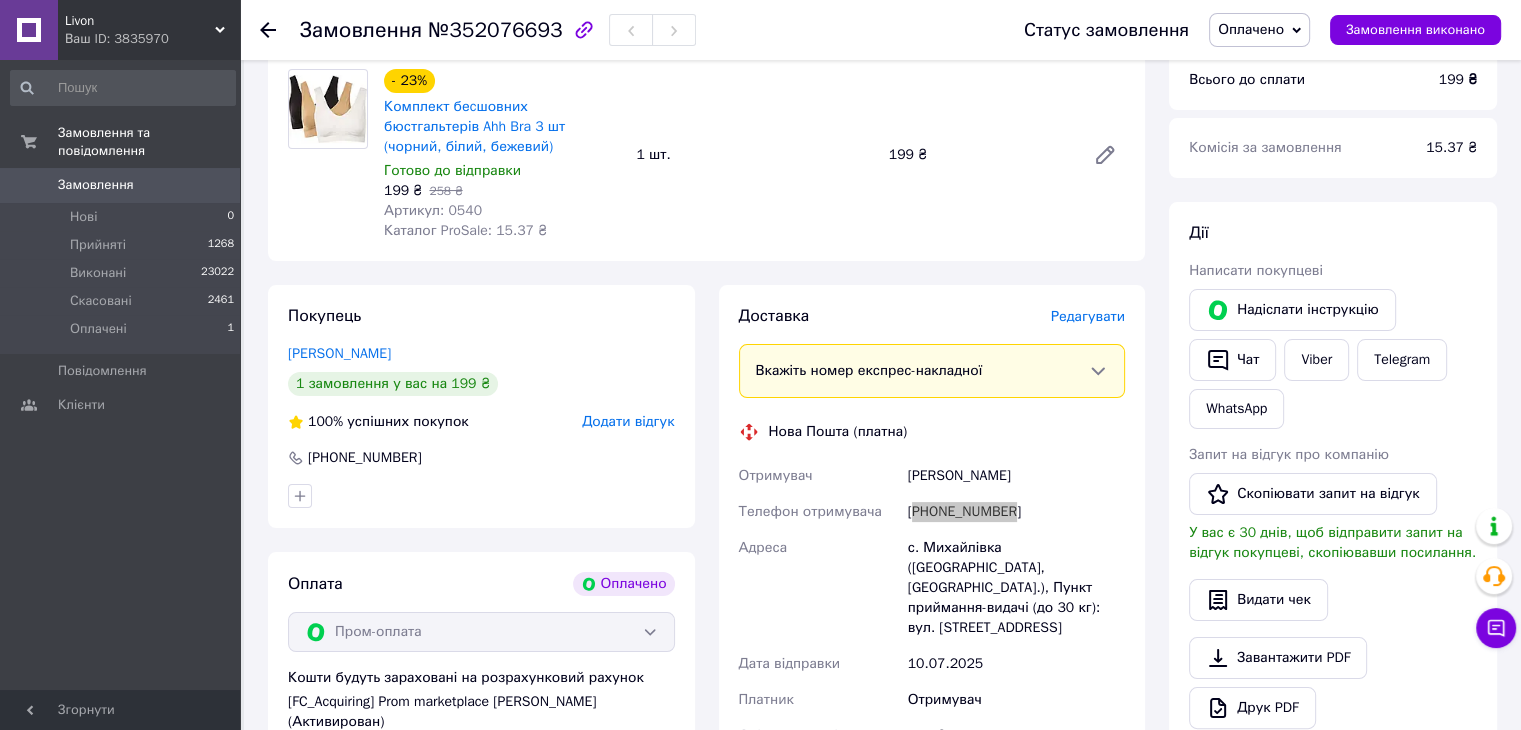 scroll, scrollTop: 0, scrollLeft: 0, axis: both 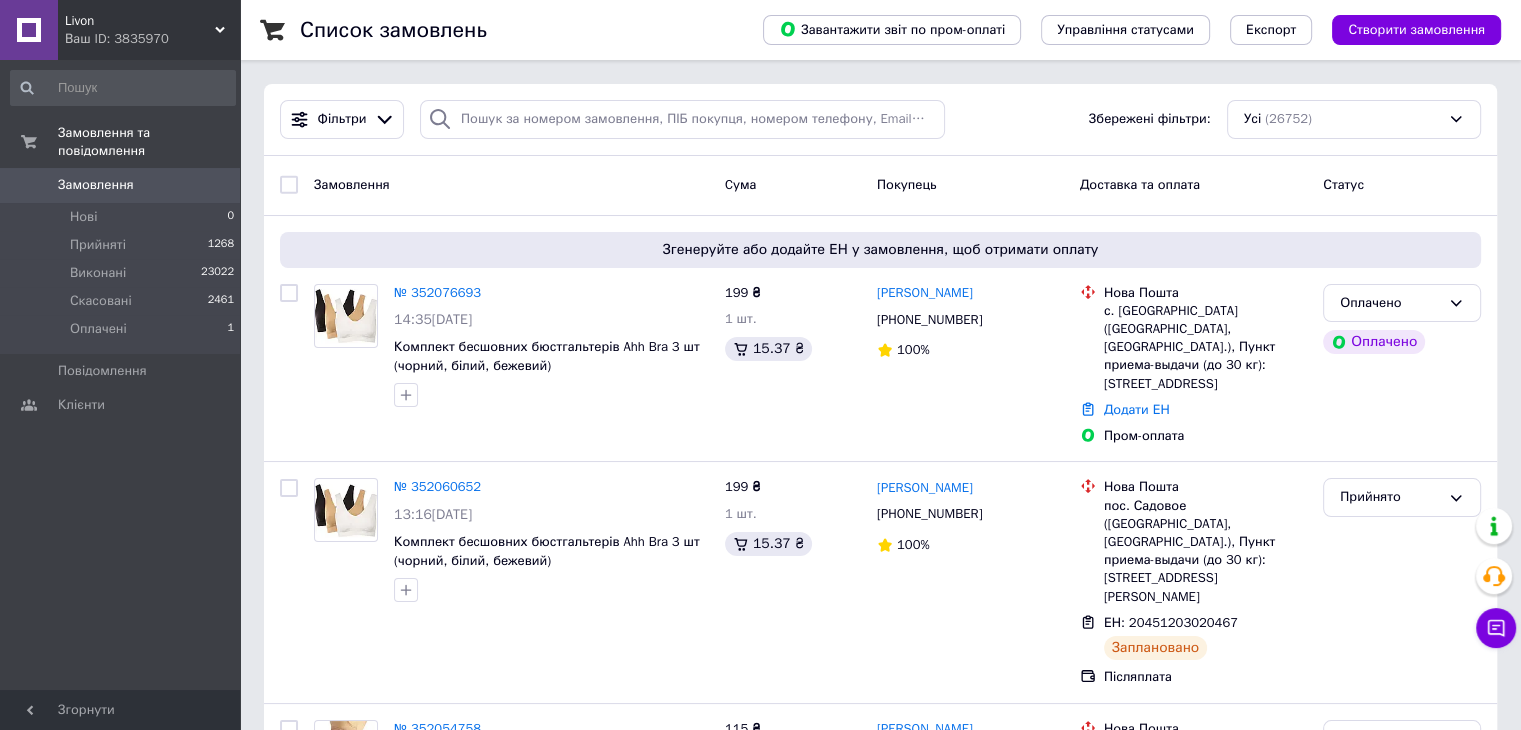 click on "Livon Ваш ID: 3835970" at bounding box center (149, 30) 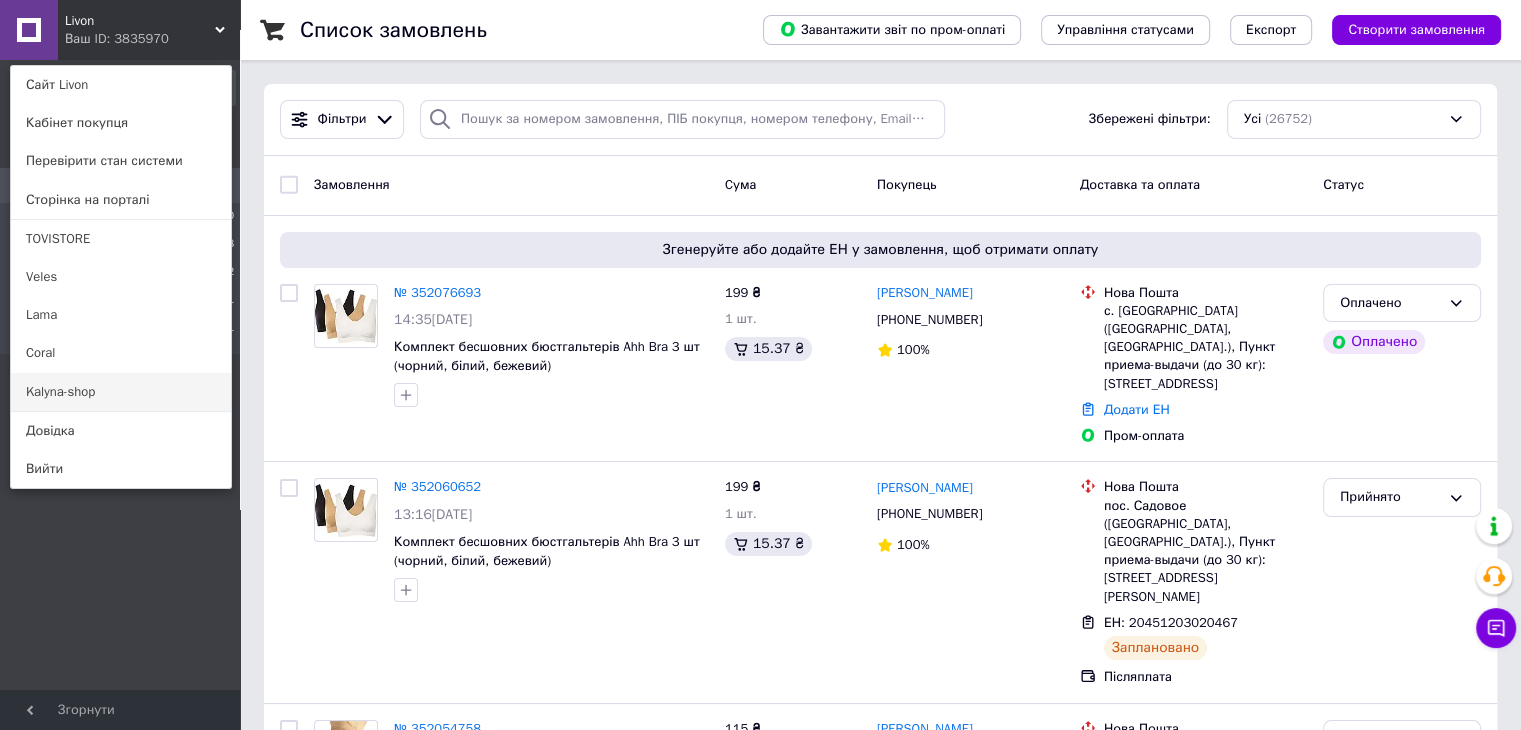 click on "Kalyna-shop" at bounding box center [121, 392] 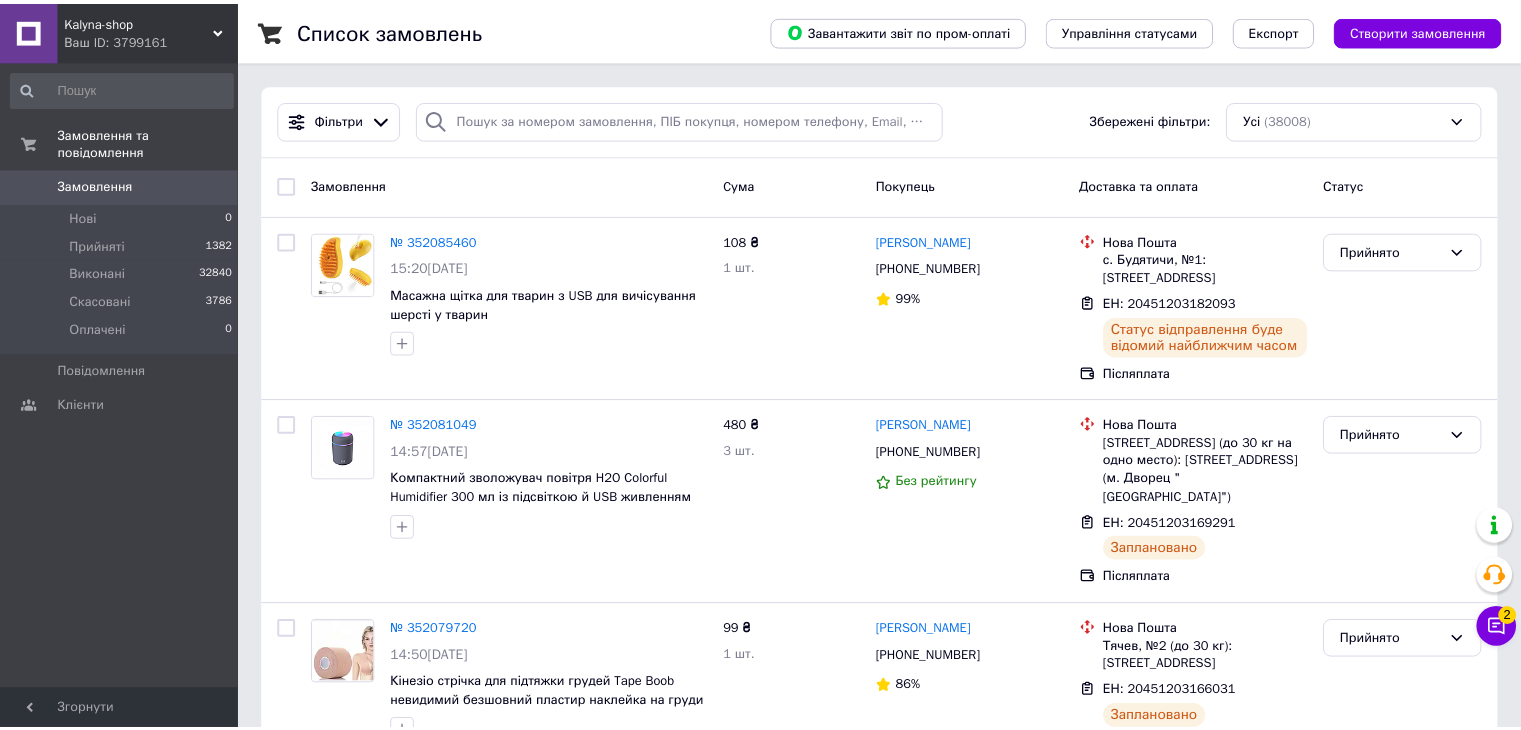 scroll, scrollTop: 0, scrollLeft: 0, axis: both 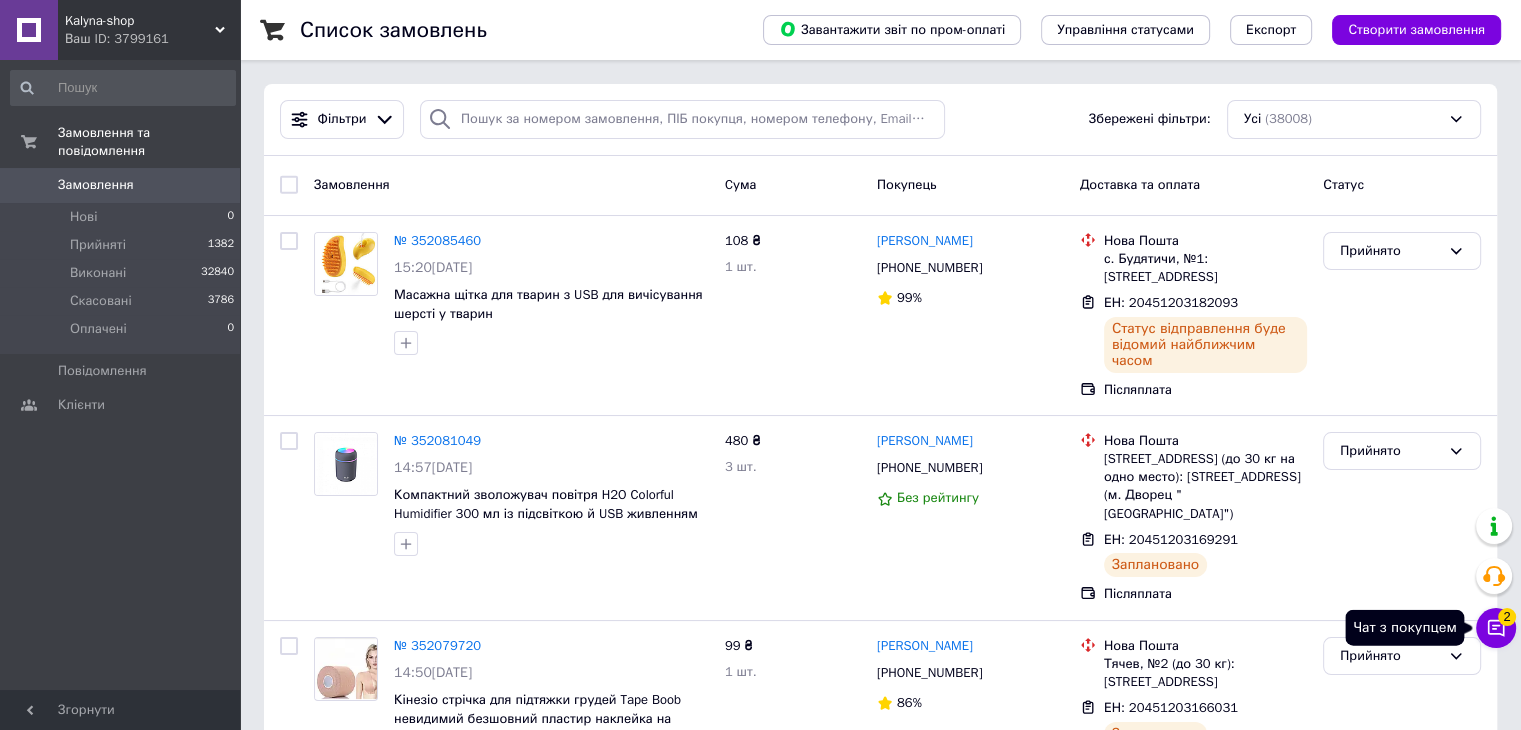 click on "2" at bounding box center [1507, 617] 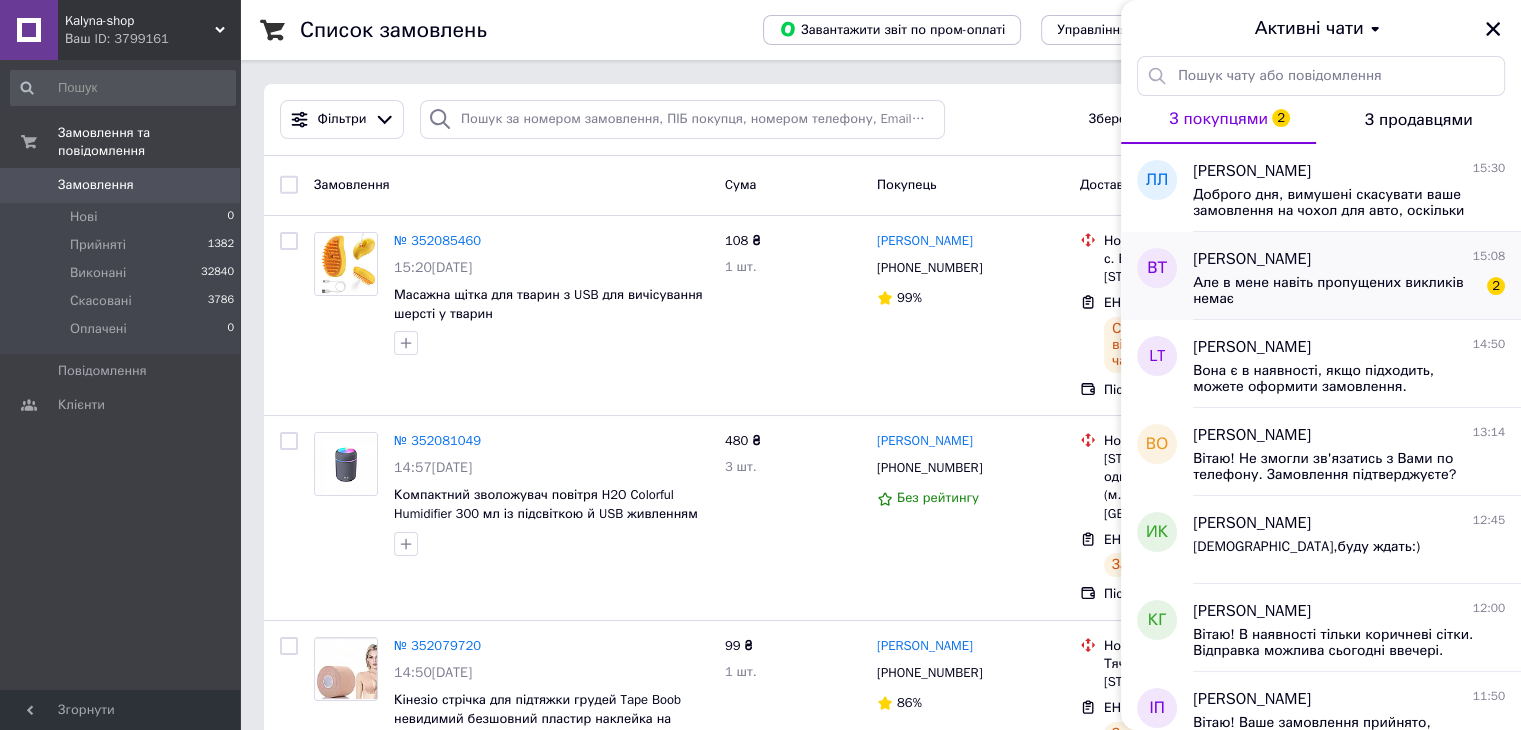 click on "Але в мене навіть пропущених викликів немає" at bounding box center (1335, 291) 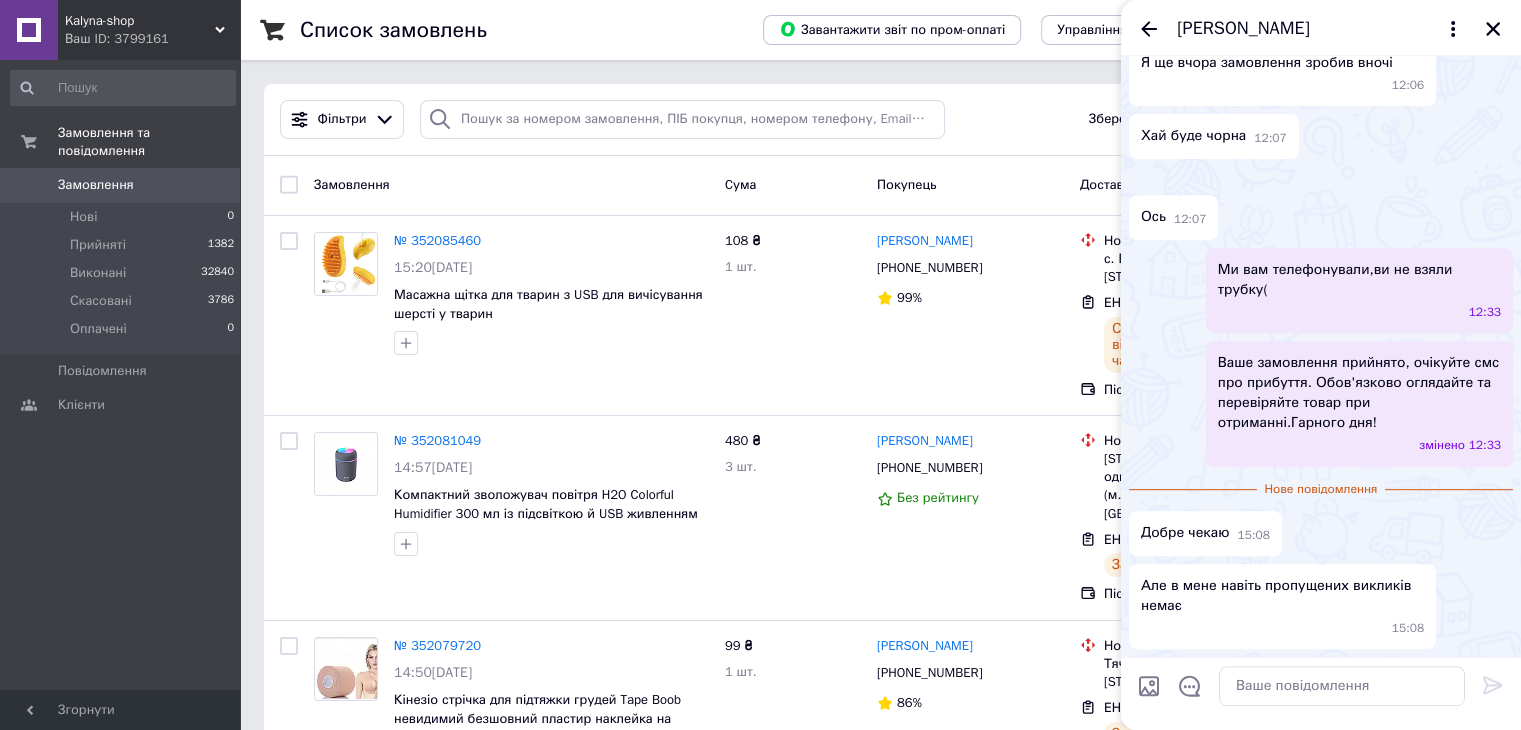 scroll, scrollTop: 1062, scrollLeft: 0, axis: vertical 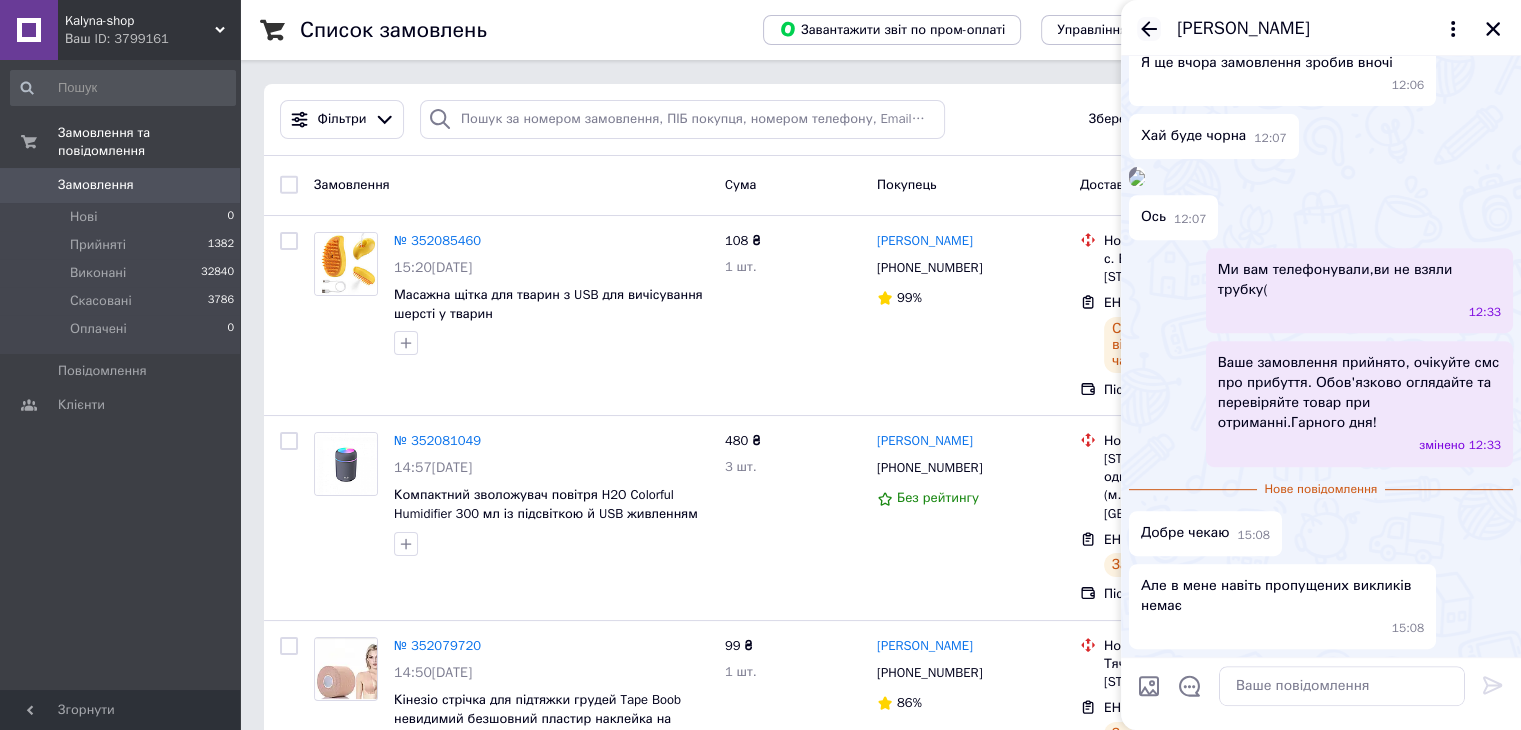 click 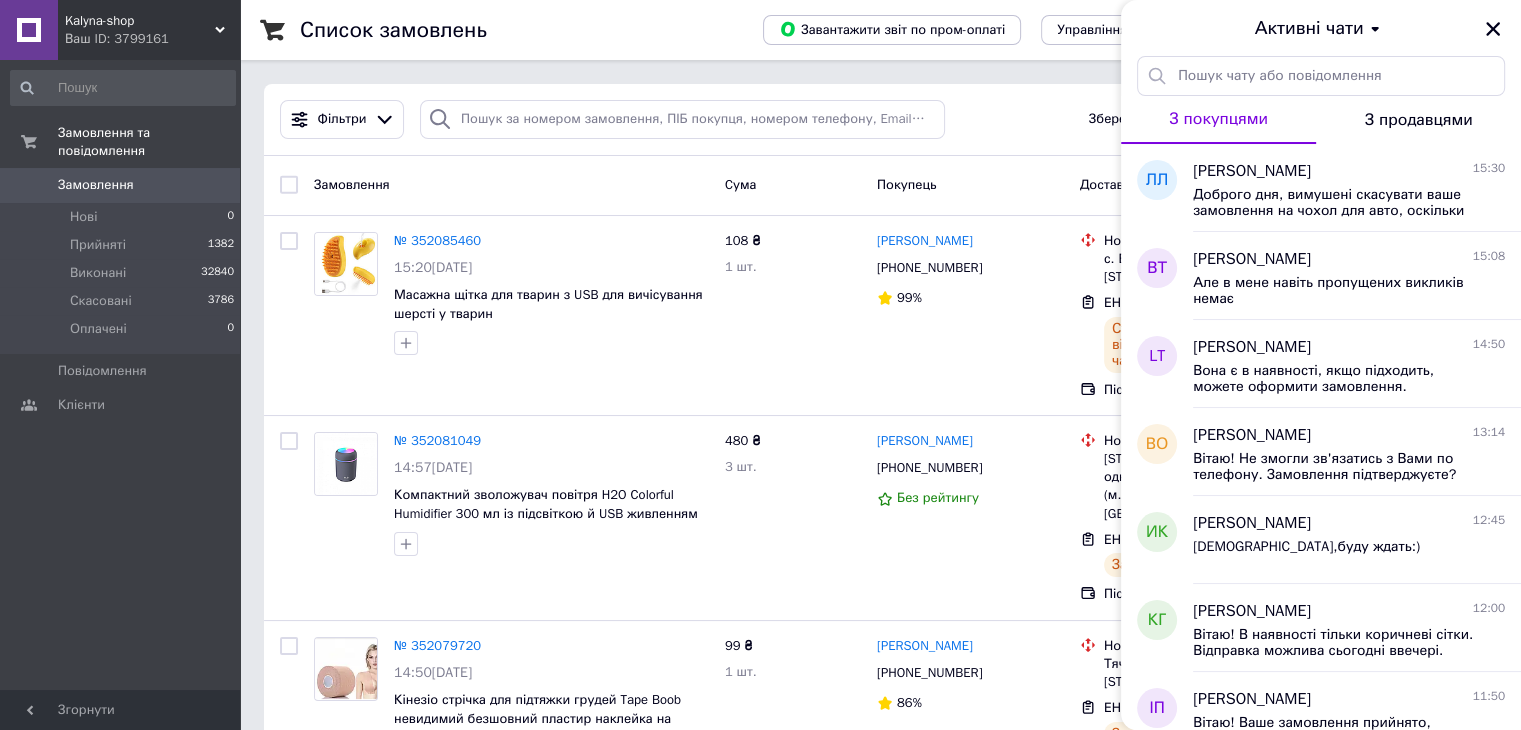 click on "Kalyna-shop" at bounding box center (140, 21) 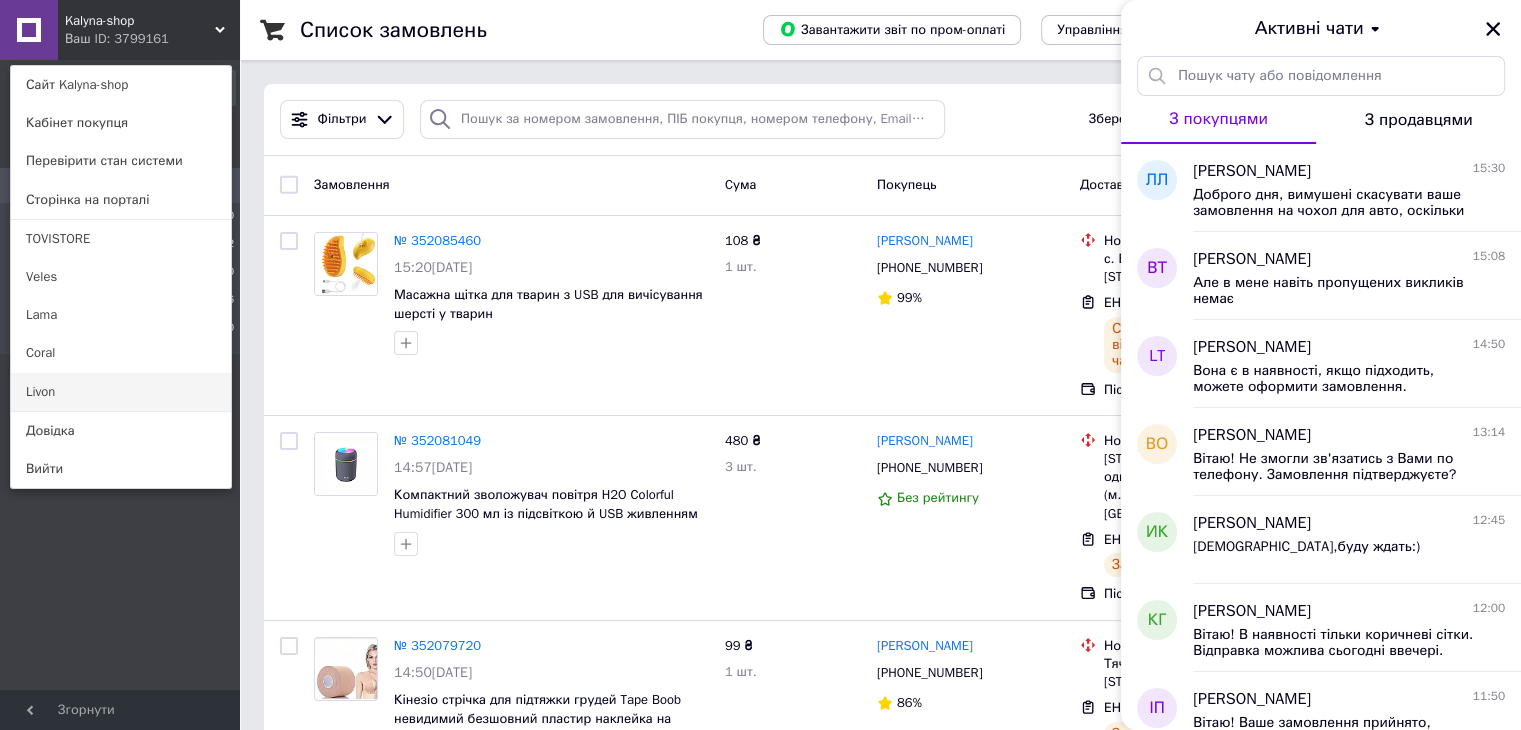 click on "Livon" at bounding box center [121, 392] 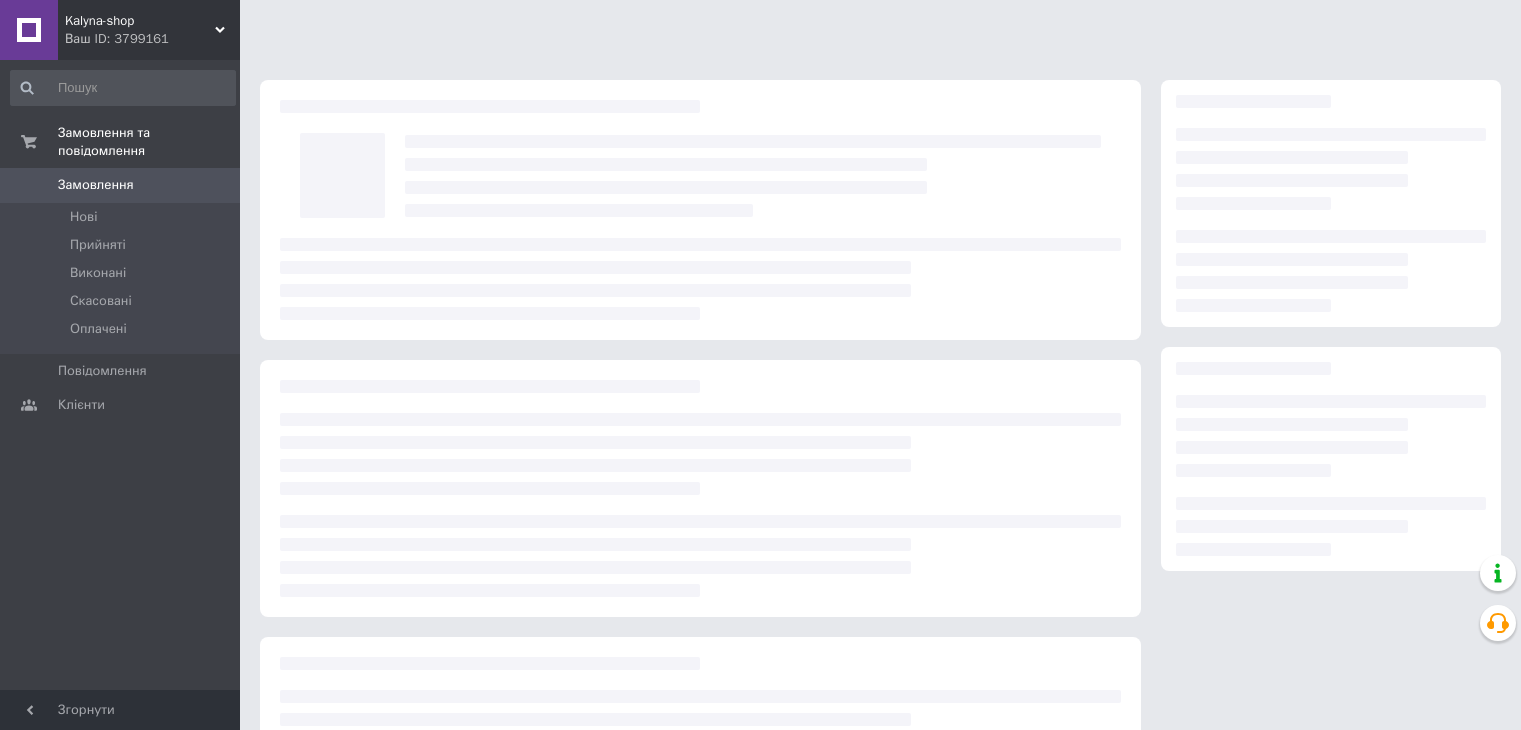 scroll, scrollTop: 0, scrollLeft: 0, axis: both 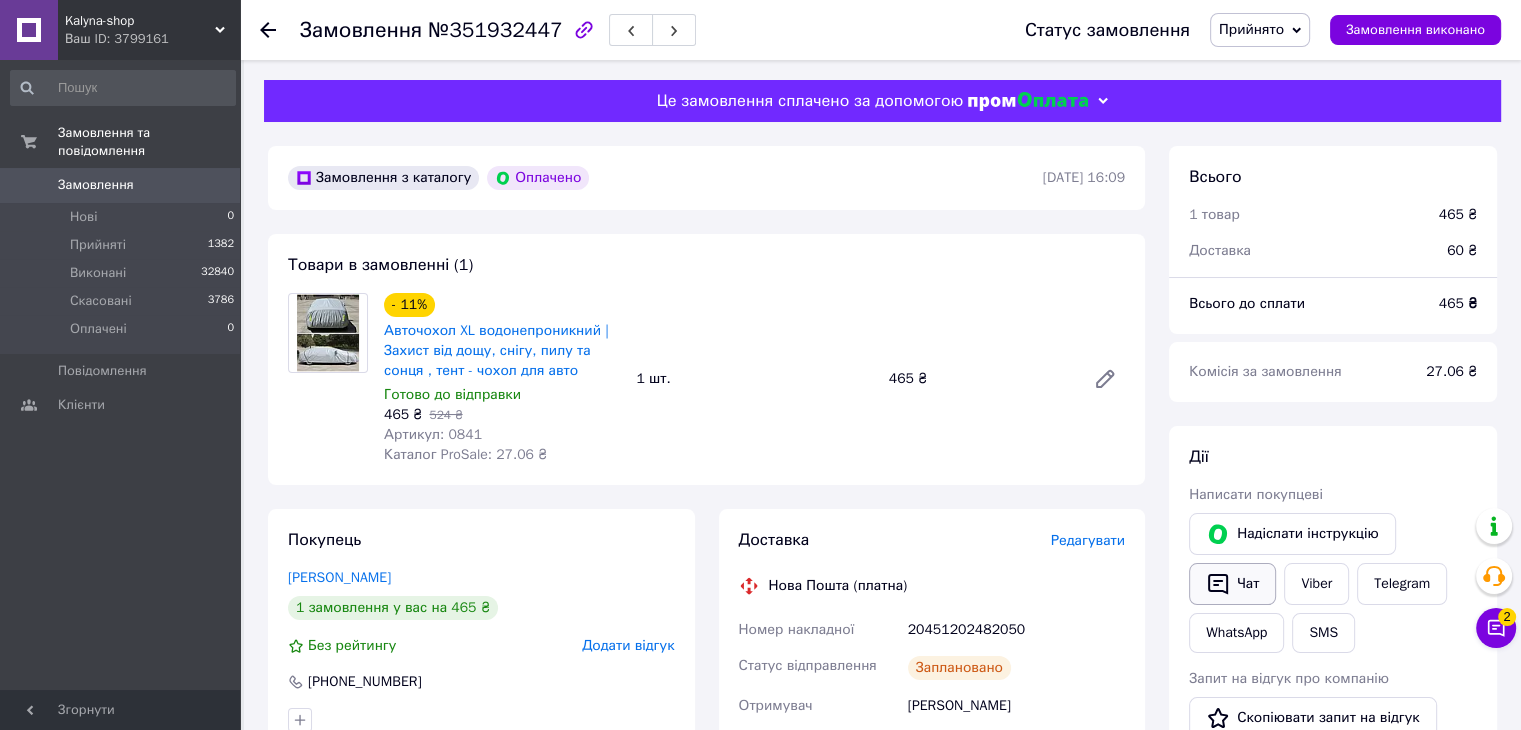 click on "Чат" at bounding box center (1232, 584) 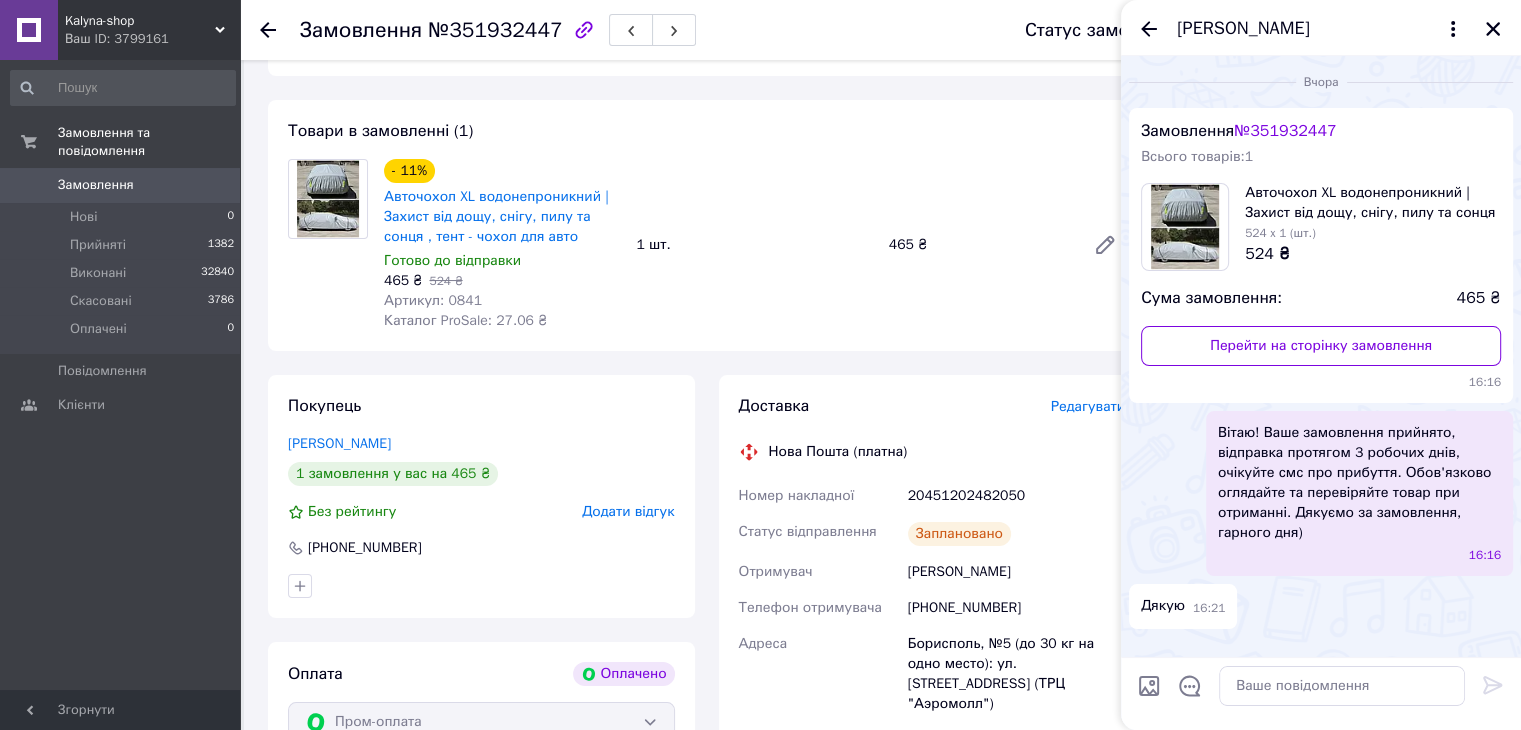 scroll, scrollTop: 100, scrollLeft: 0, axis: vertical 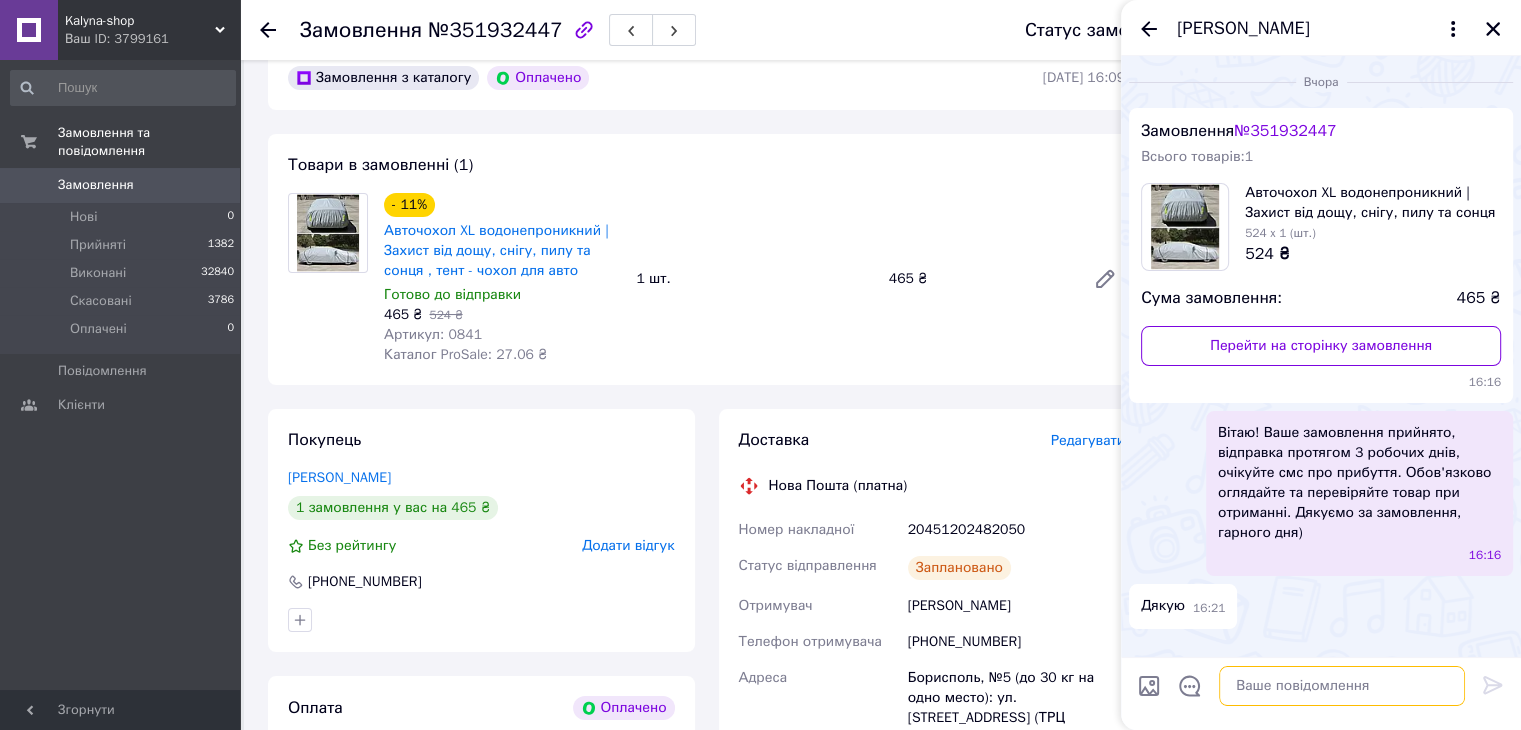 click at bounding box center (1342, 686) 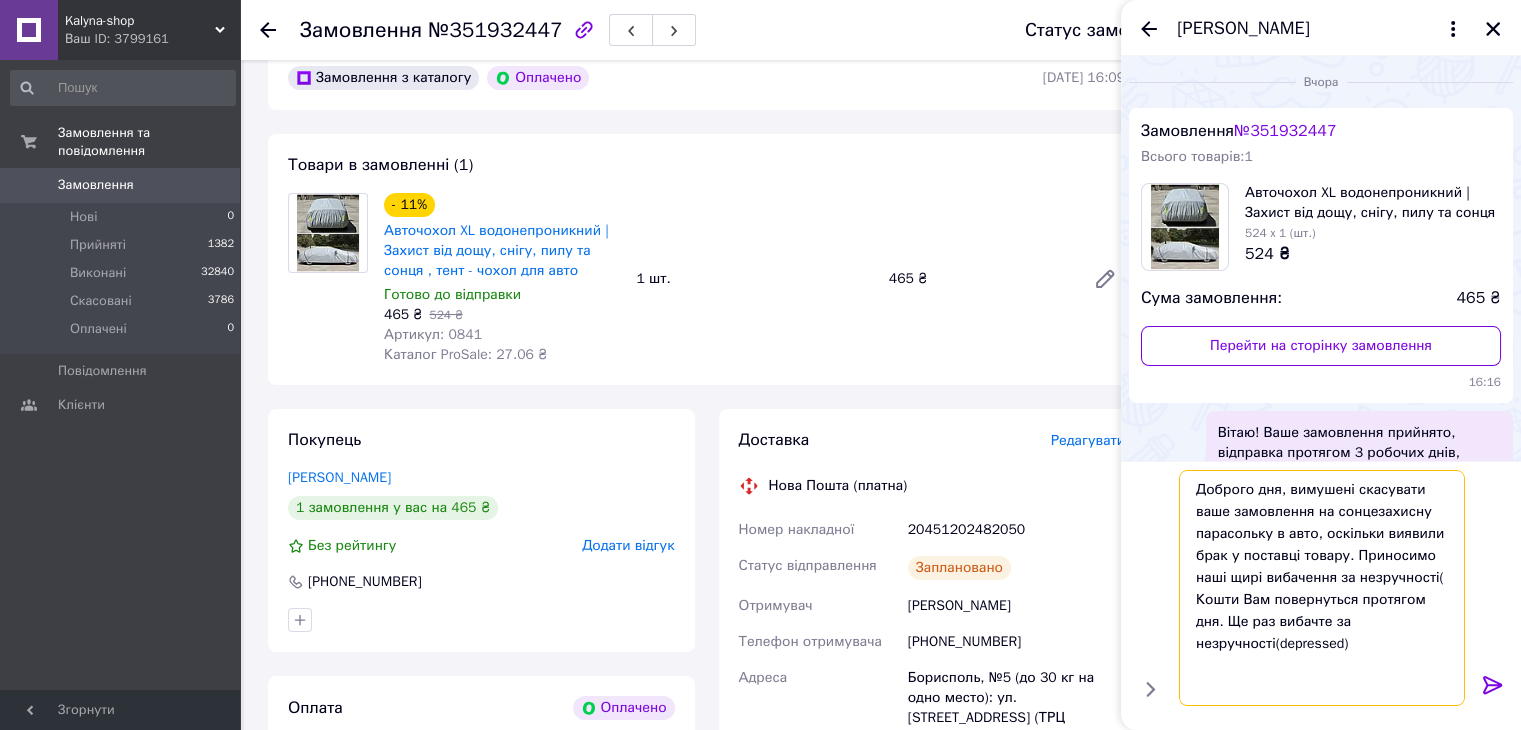 drag, startPoint x: 1332, startPoint y: 512, endPoint x: 1424, endPoint y: 514, distance: 92.021736 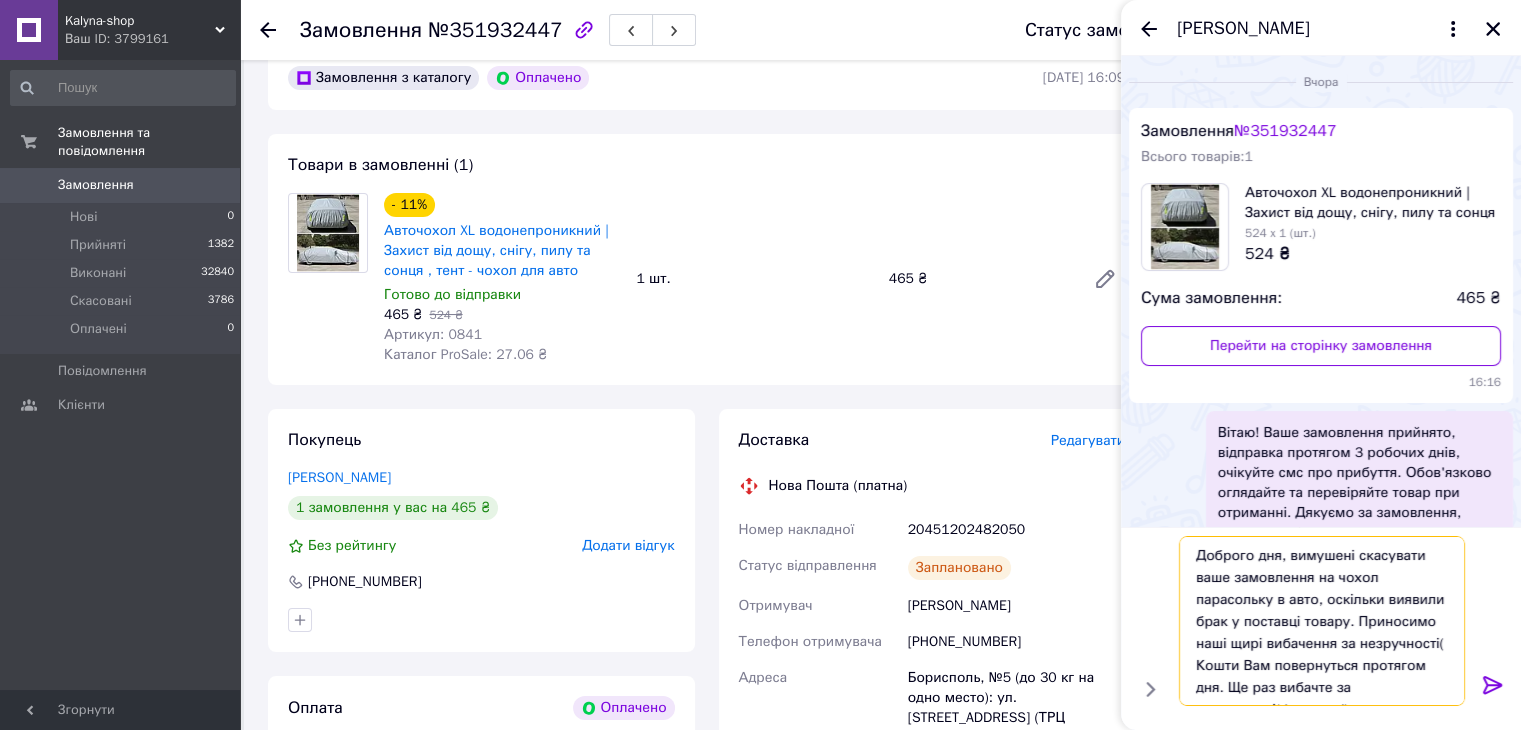 click on "Доброго дня, вимушені скасувати ваше замовлення на чохол парасольку в авто, оскільки виявили брак у поставці товару. Приносимо наші щирі вибачення за незручності( Кошти Вам повернуться протягом дня. Ще раз вибачте за незручності(depressed)" at bounding box center [1322, 621] 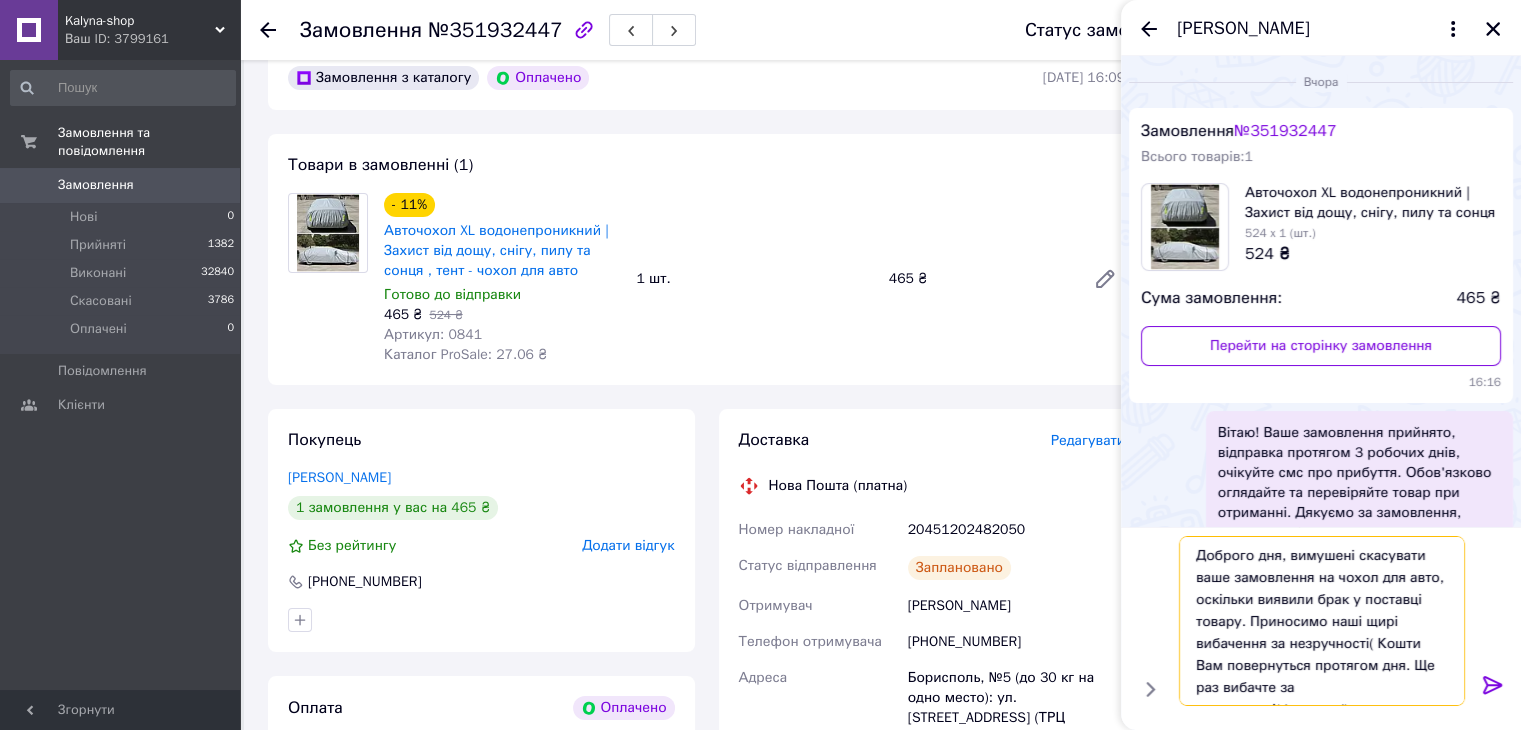 scroll, scrollTop: 1, scrollLeft: 0, axis: vertical 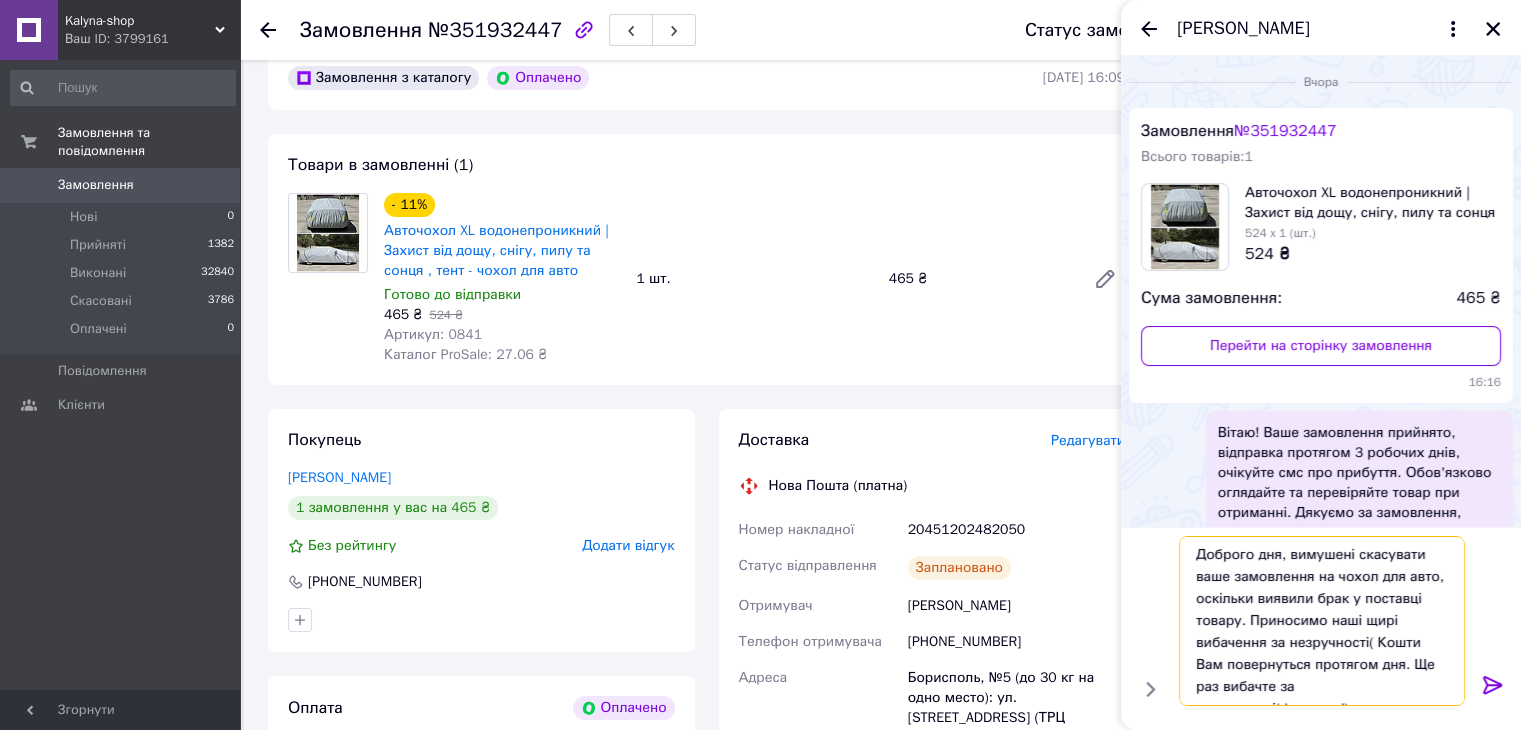 drag, startPoint x: 1248, startPoint y: 692, endPoint x: 1449, endPoint y: 683, distance: 201.20139 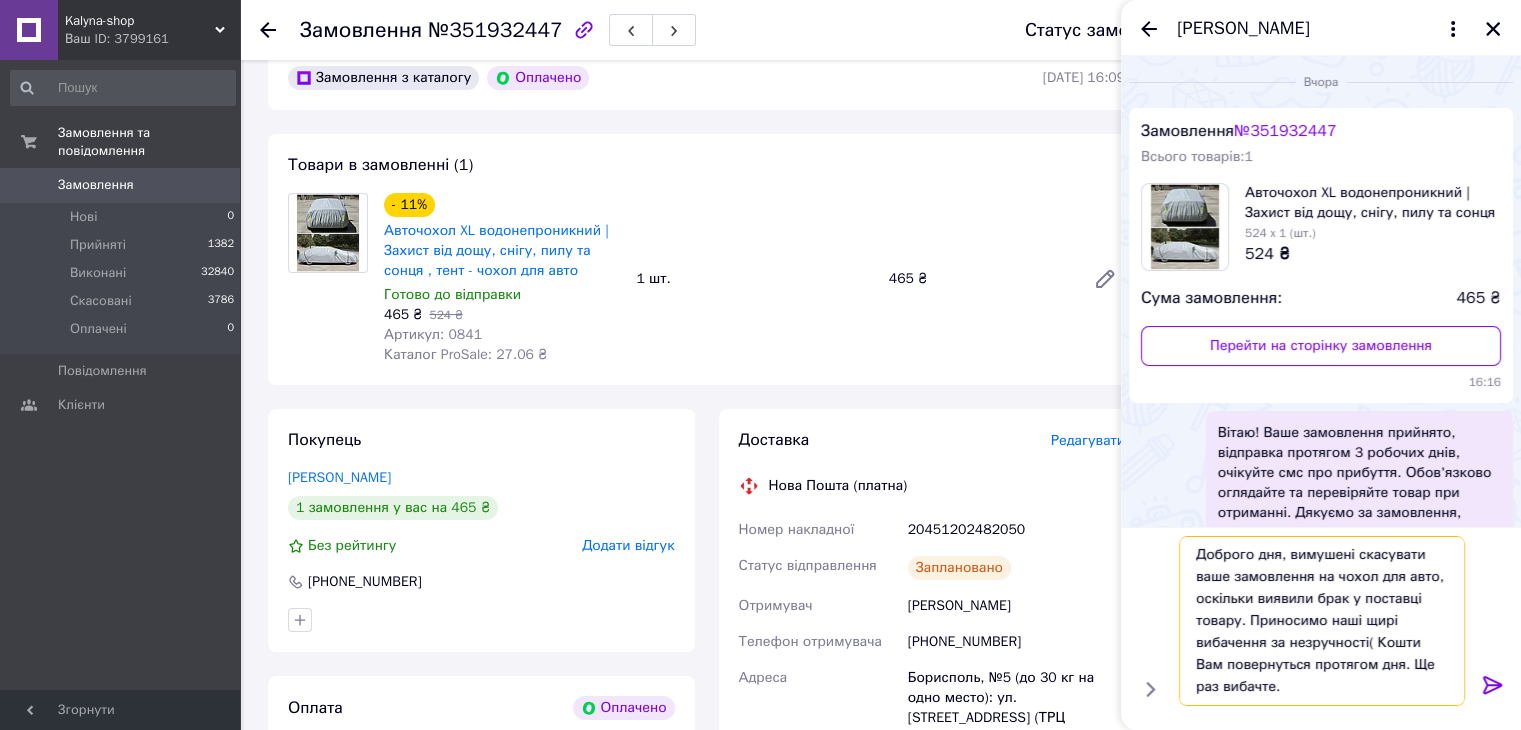 type on "Доброго дня, вимушені скасувати ваше замовлення на чохол для авто, оскільки виявили брак у поставці товару. Приносимо наші щирі вибачення за незручності( Кошти Вам повернуться протягом дня. Ще раз вибачте." 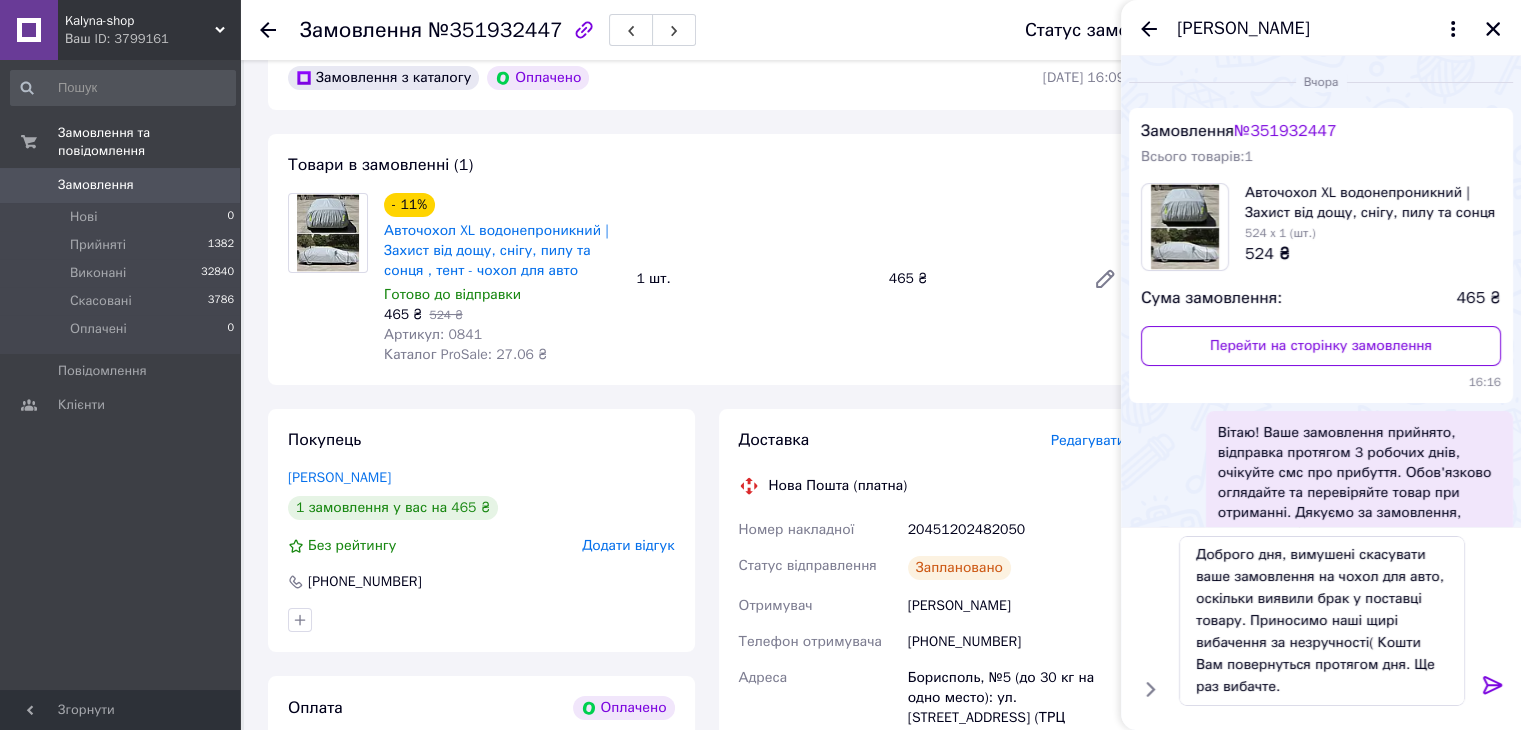 click 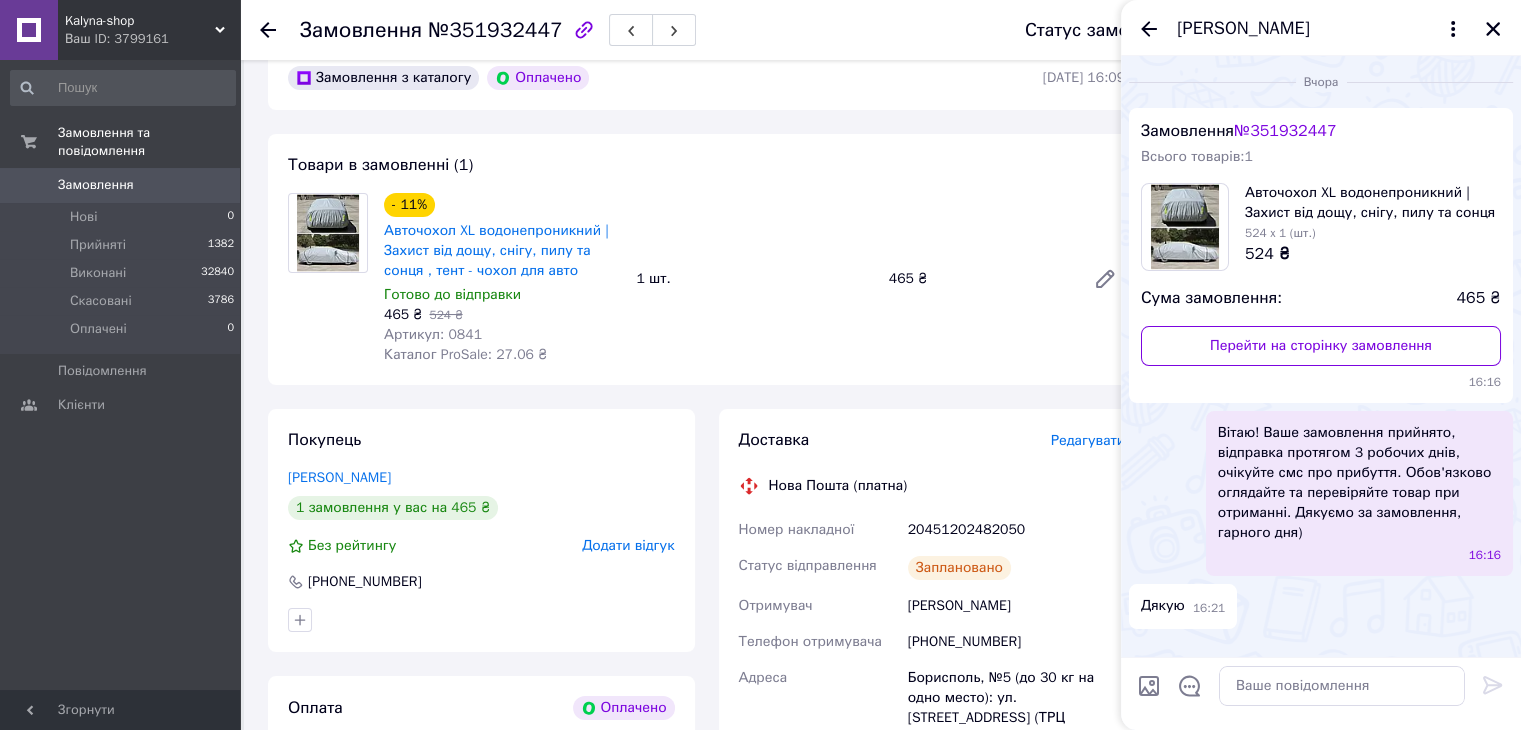 scroll, scrollTop: 0, scrollLeft: 0, axis: both 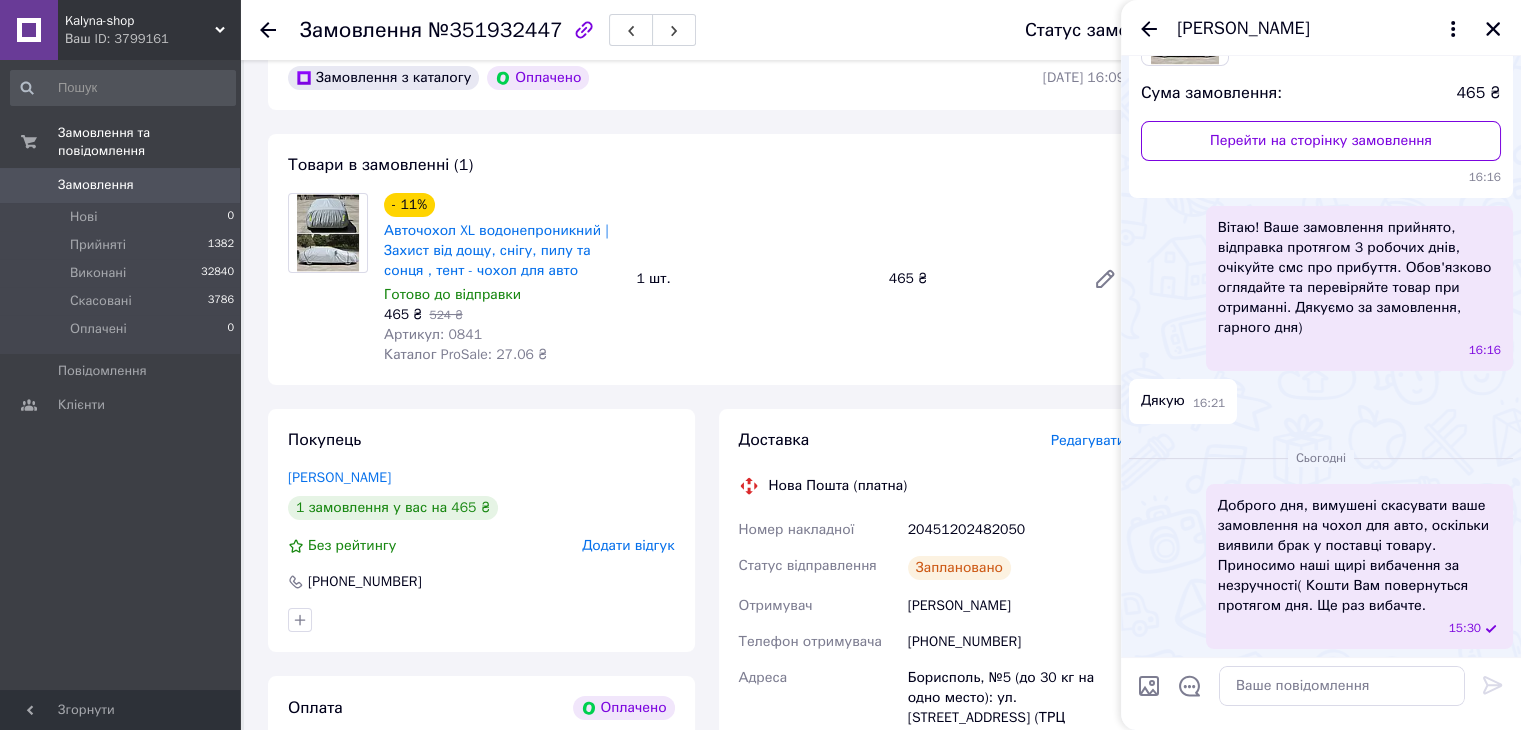click on "Замовлення №351932447" at bounding box center [642, 30] 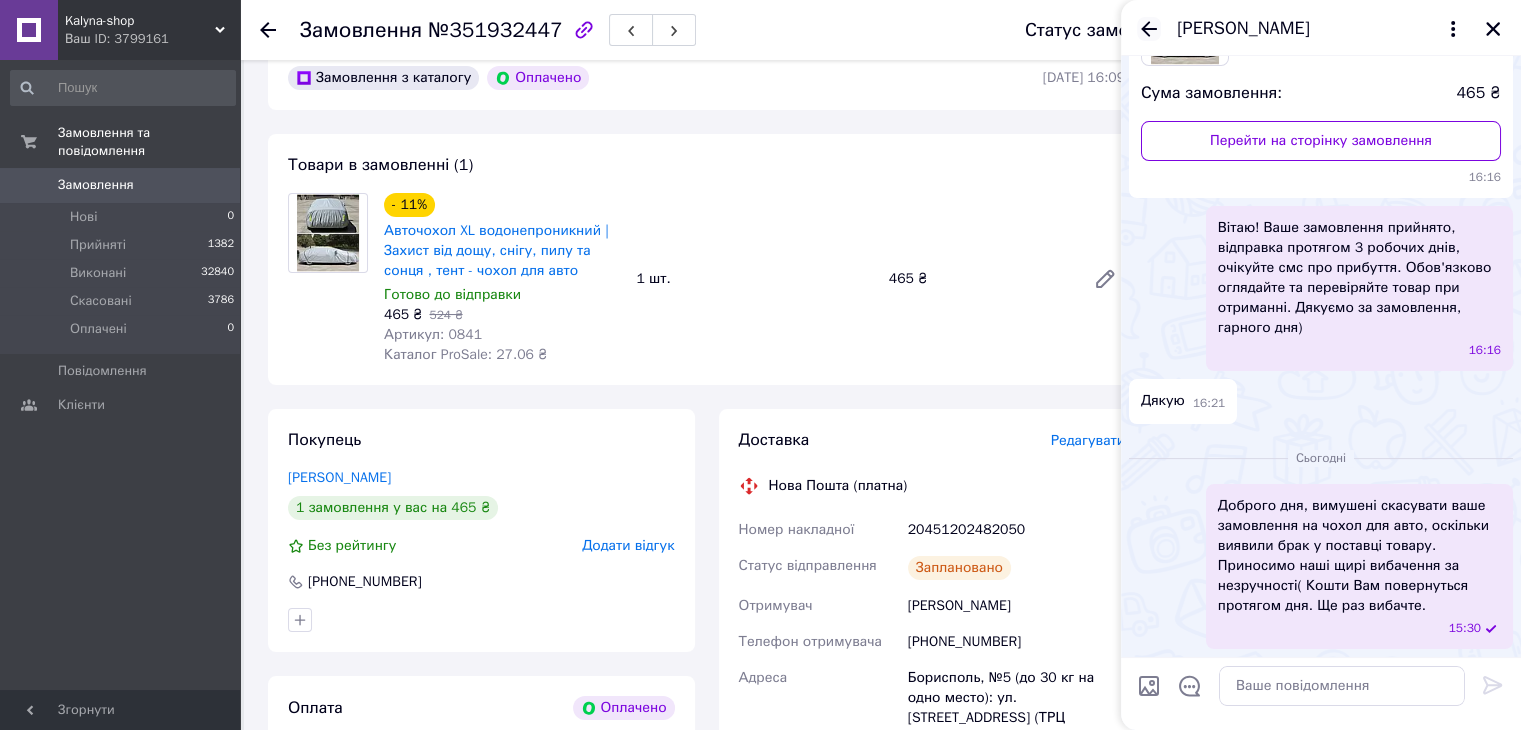 click 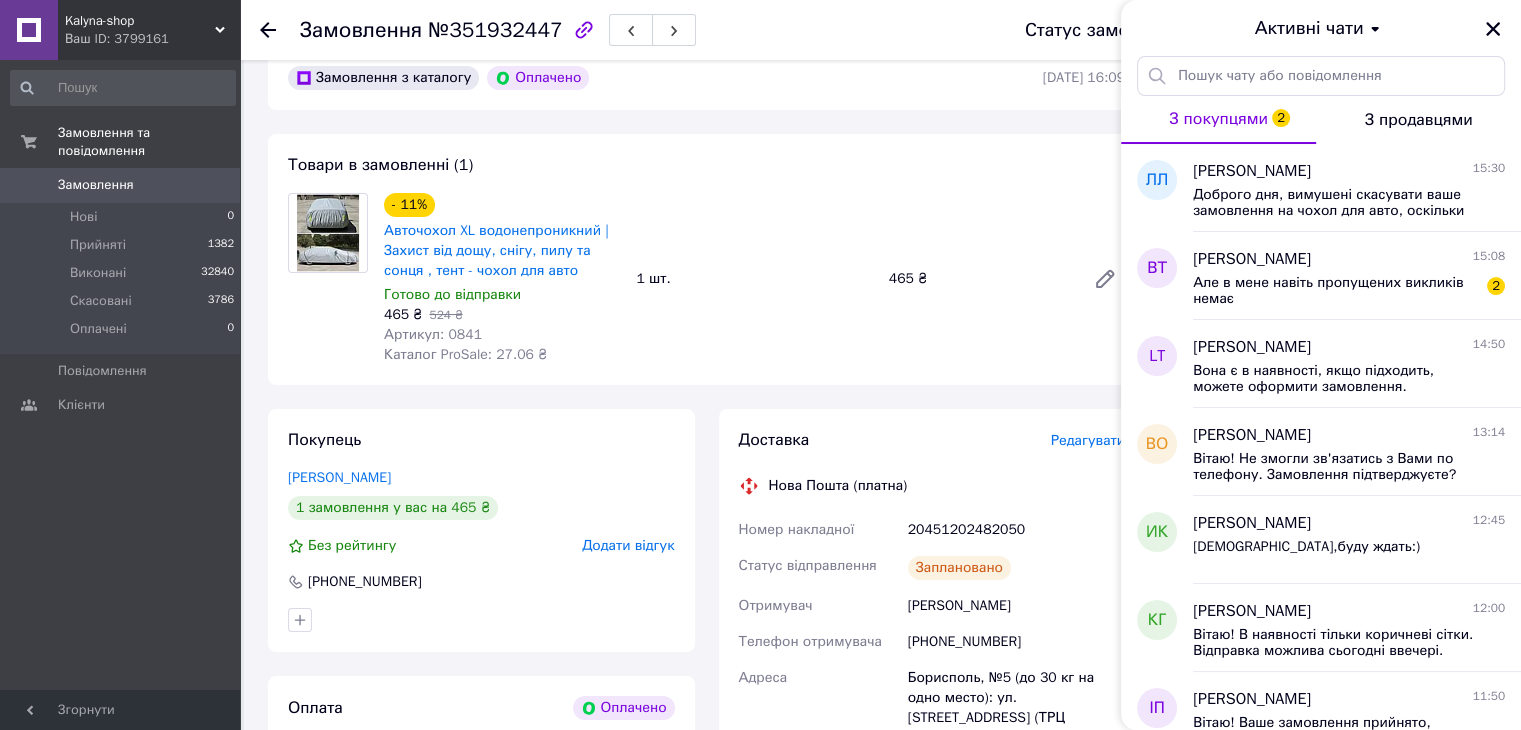 click at bounding box center (1493, 29) 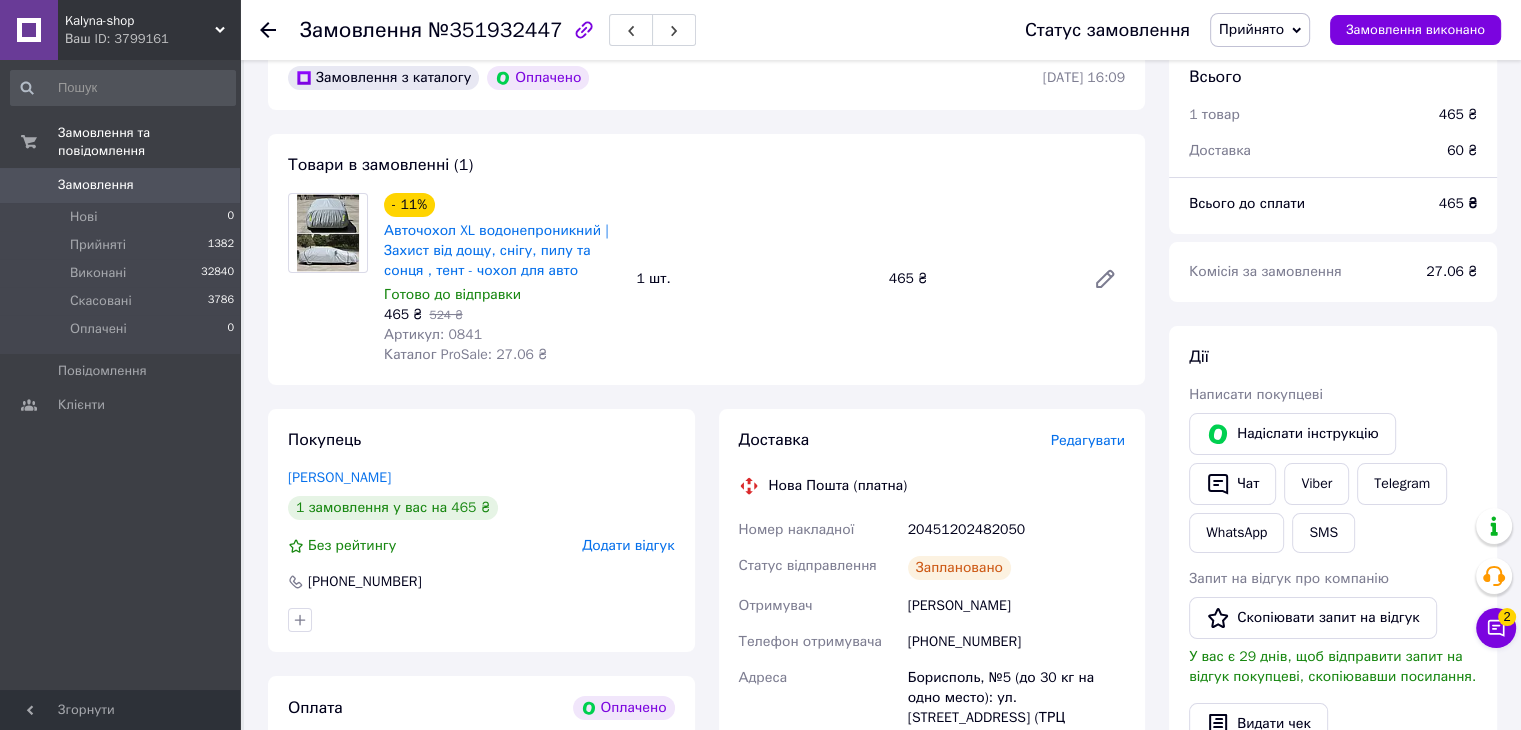 click on "Прийнято" at bounding box center (1260, 30) 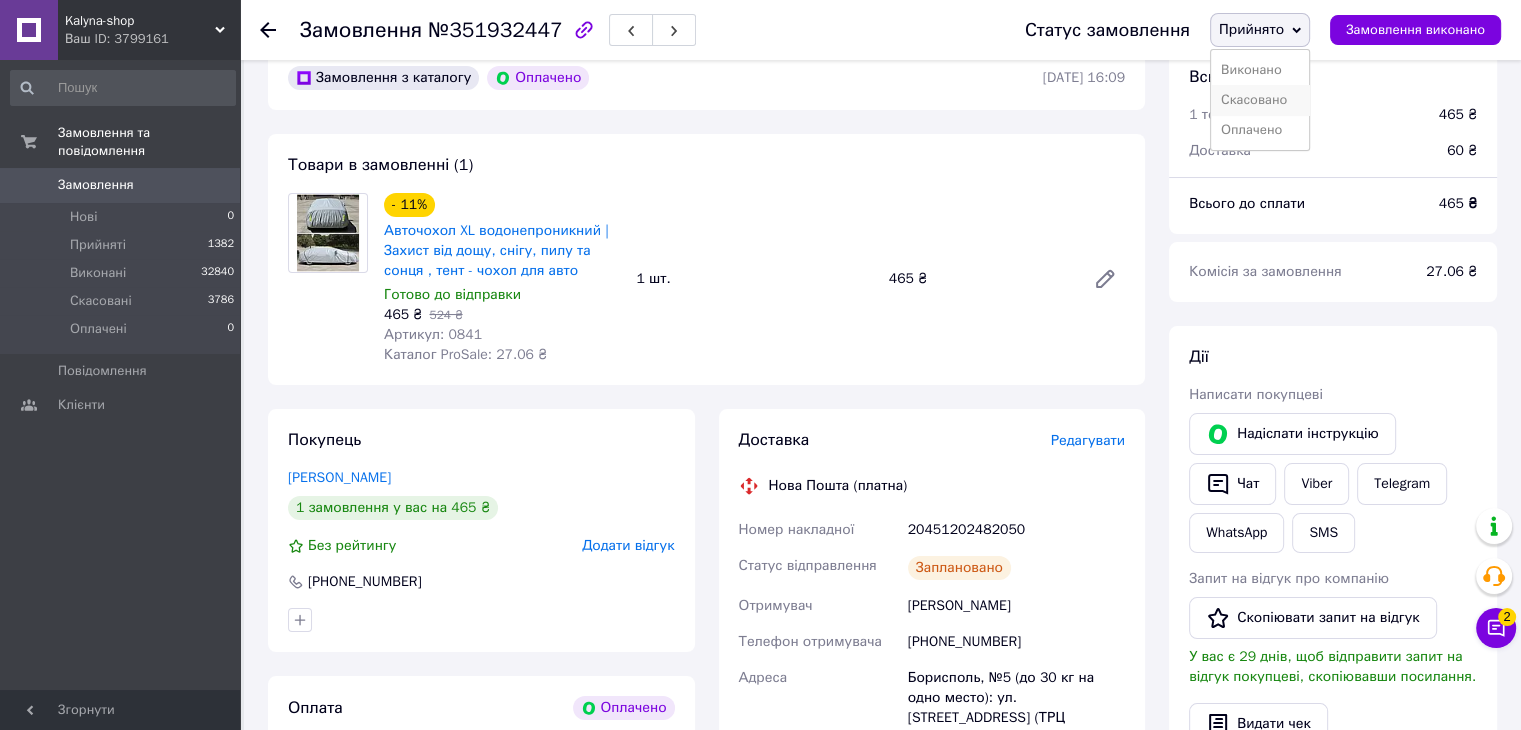 click on "Скасовано" at bounding box center (1260, 100) 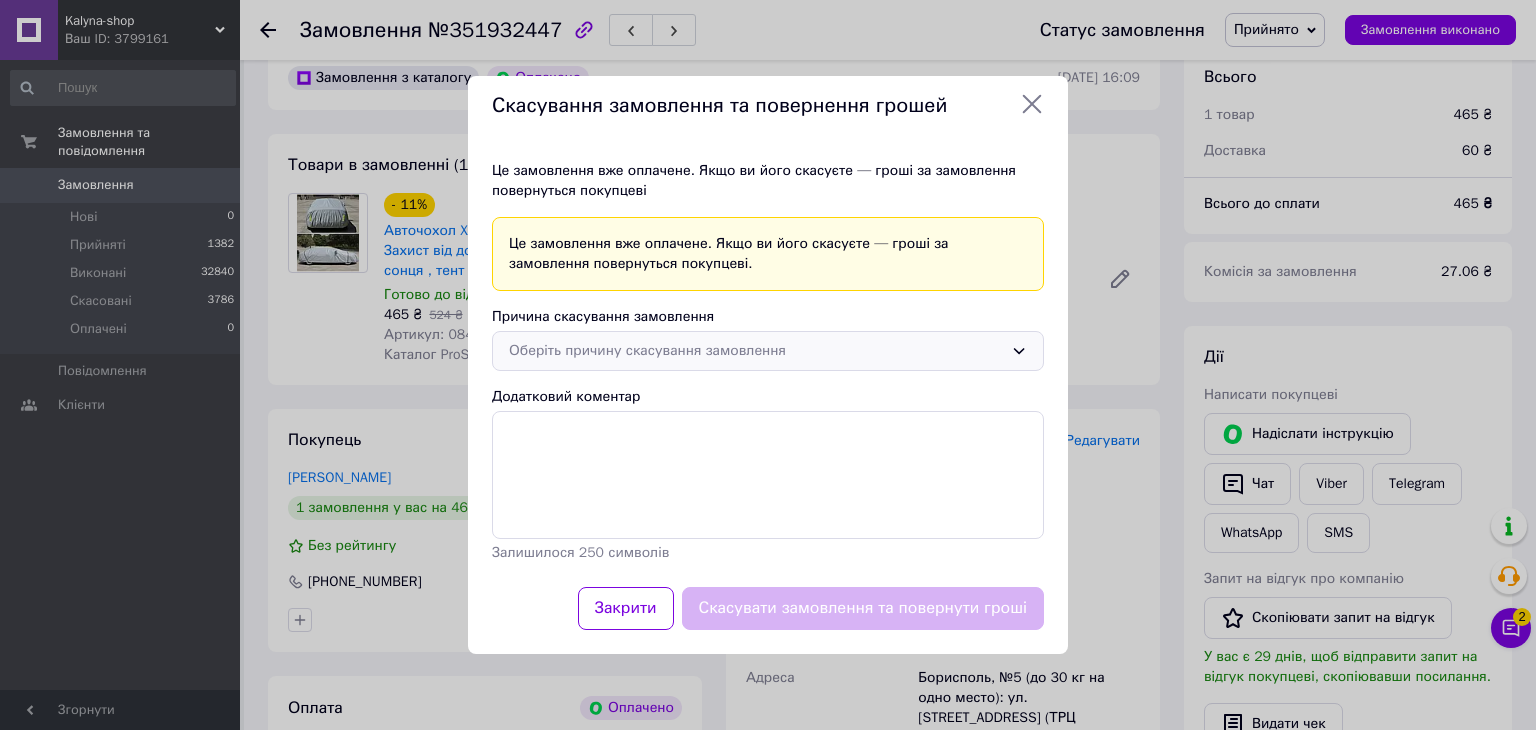 click on "Оберіть причину скасування замовлення" at bounding box center [756, 351] 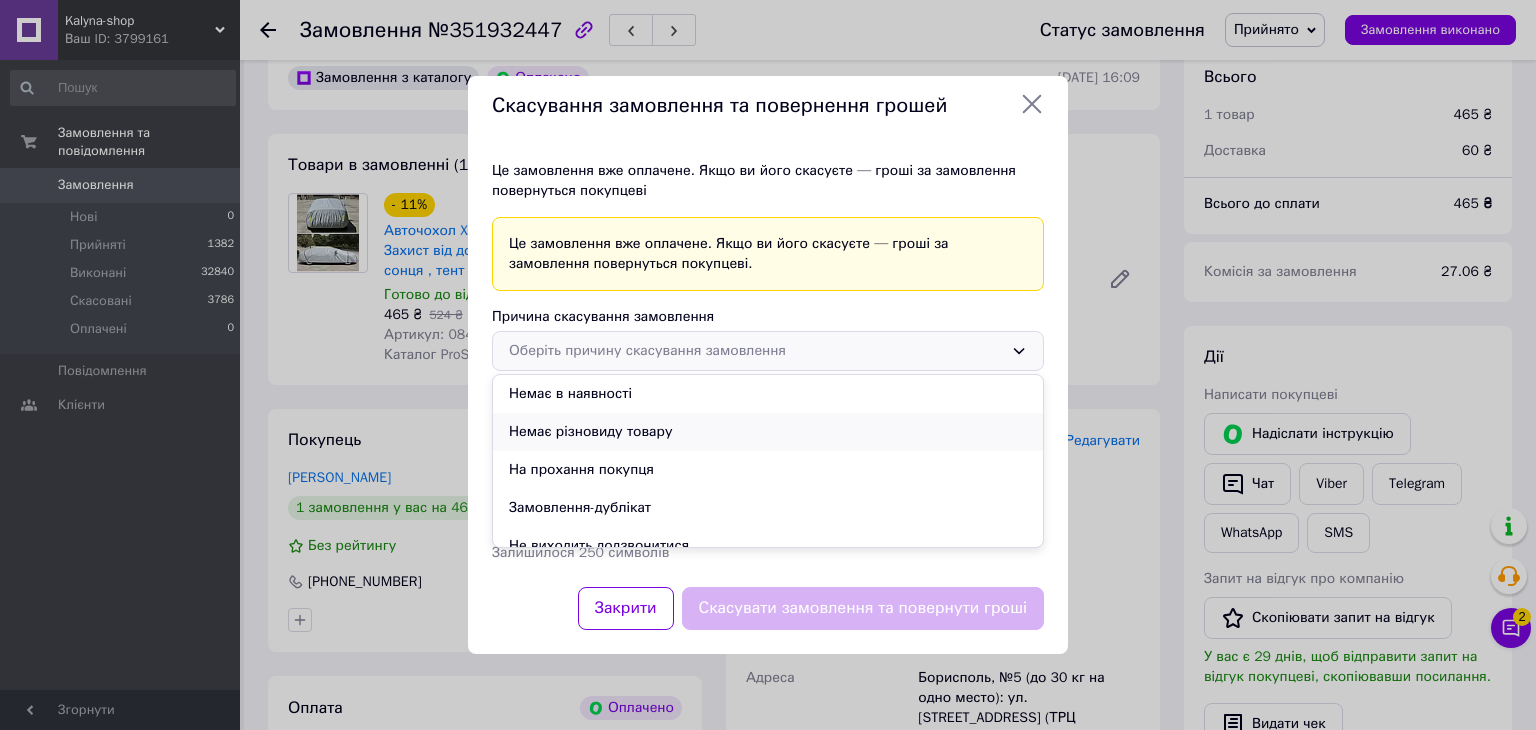 click on "Немає різновиду товару" at bounding box center (768, 432) 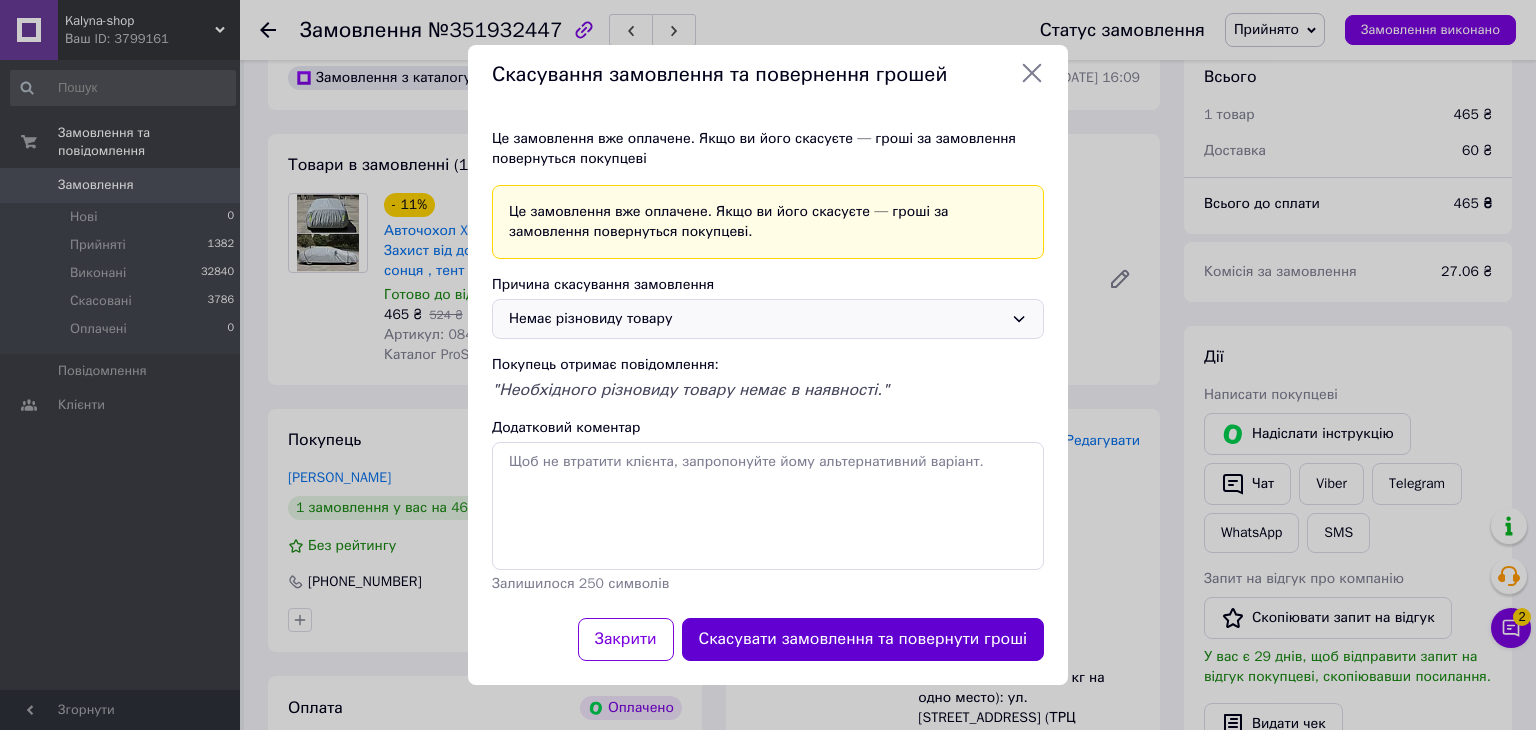 click on "Скасувати замовлення та повернути гроші" at bounding box center (863, 639) 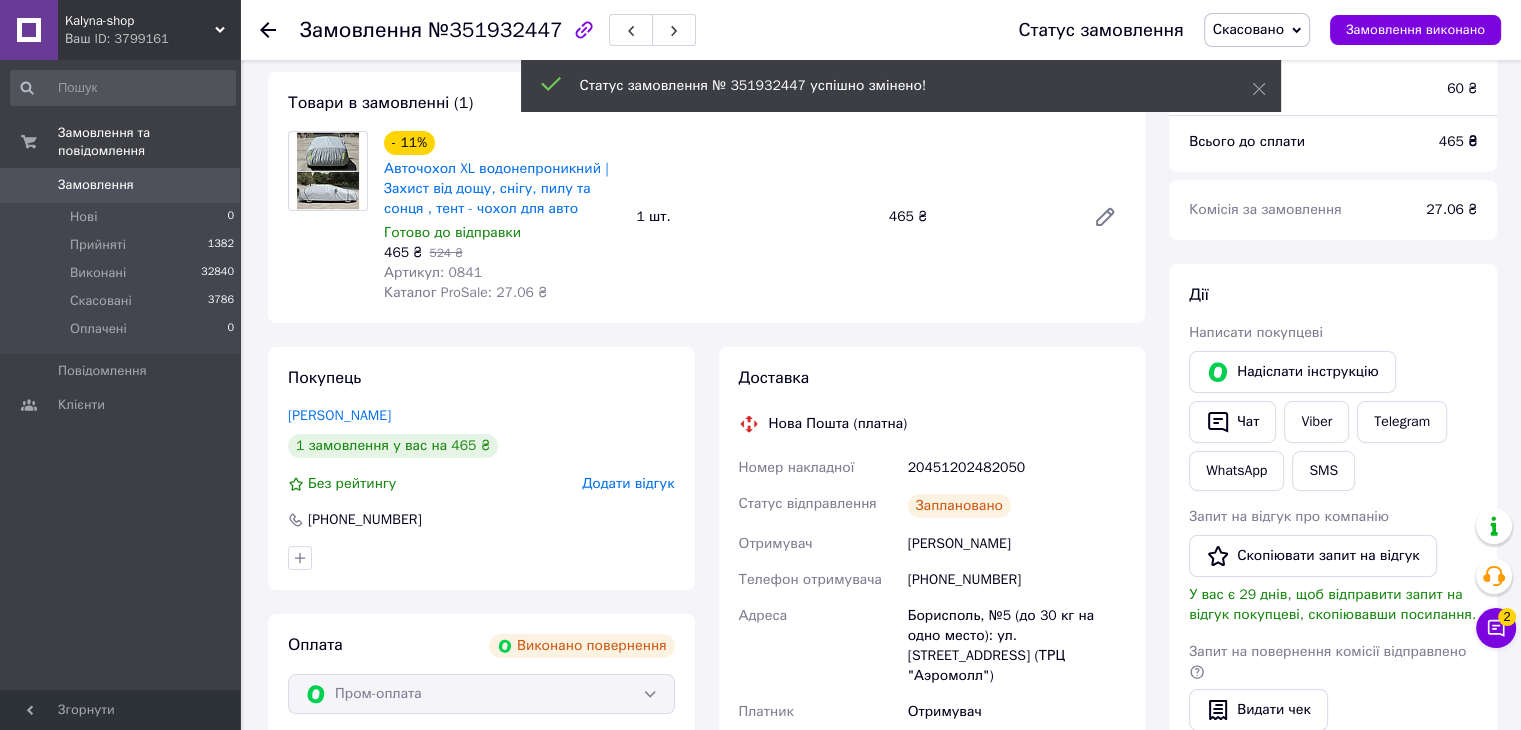 scroll, scrollTop: 36, scrollLeft: 0, axis: vertical 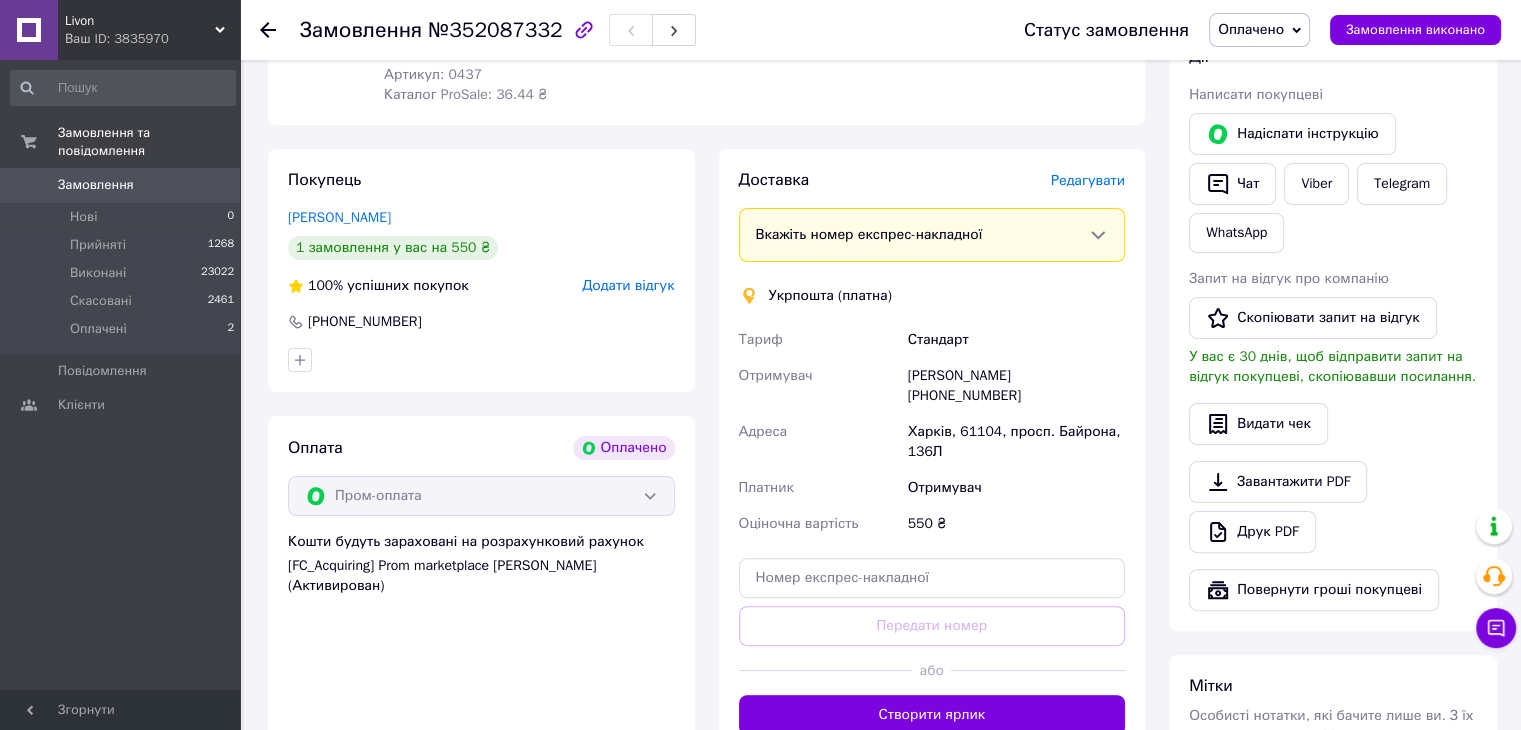 click on "[PERSON_NAME] [PHONE_NUMBER]" at bounding box center (1016, 386) 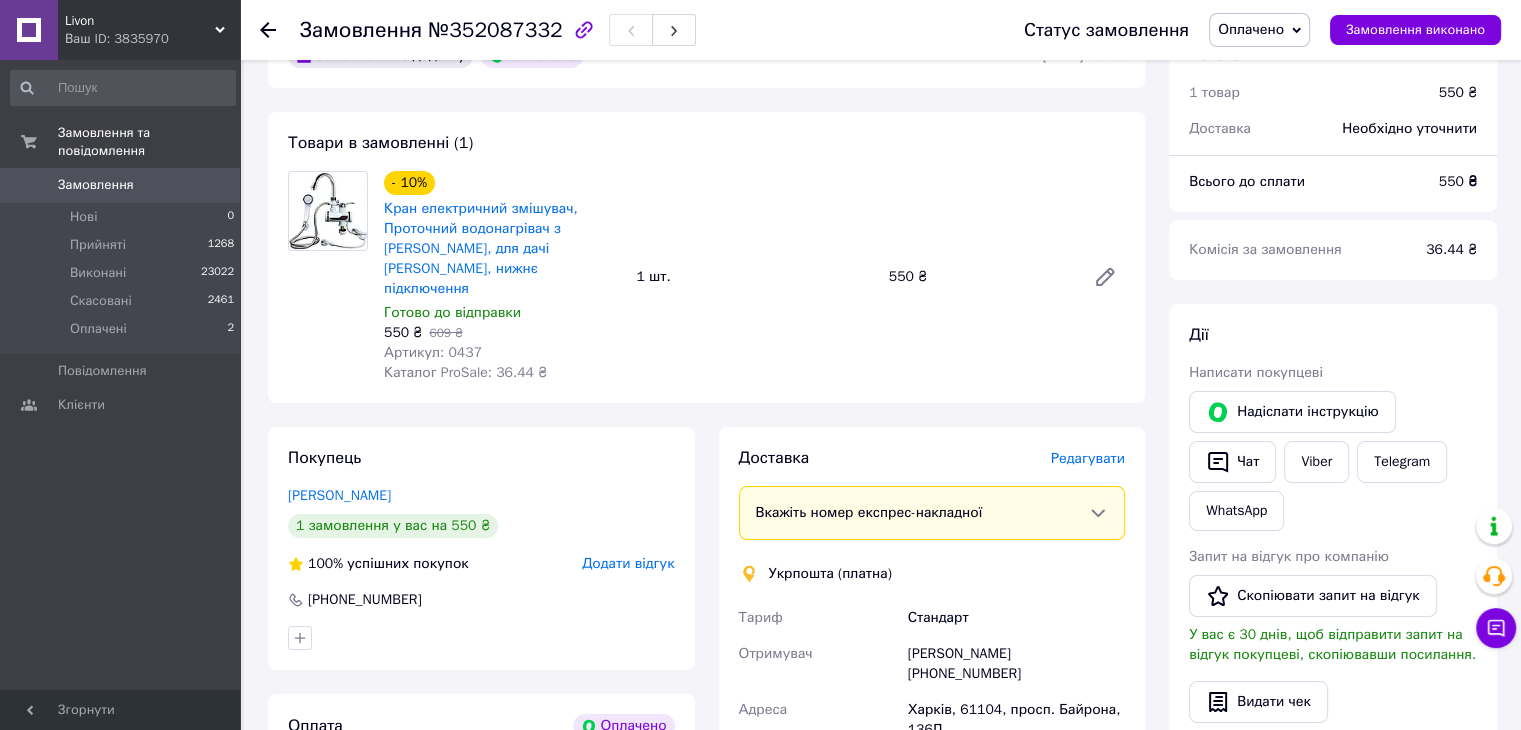 scroll, scrollTop: 0, scrollLeft: 0, axis: both 